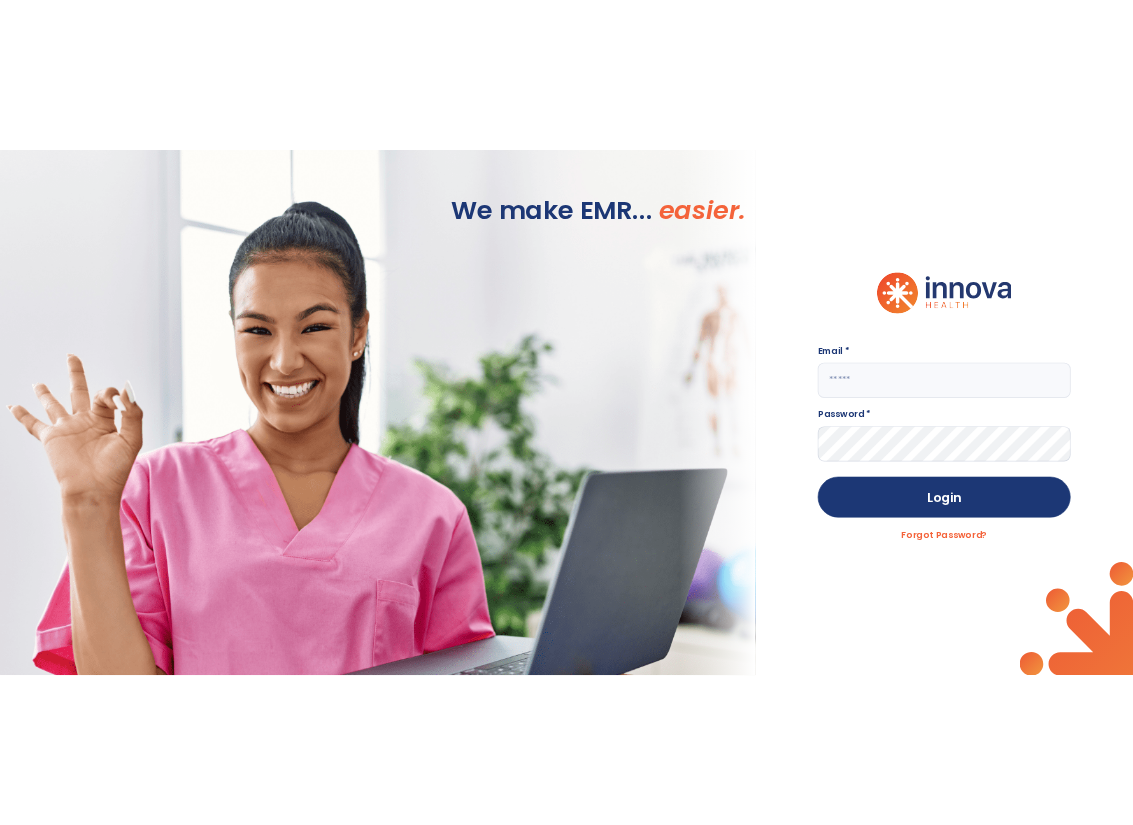 scroll, scrollTop: 0, scrollLeft: 0, axis: both 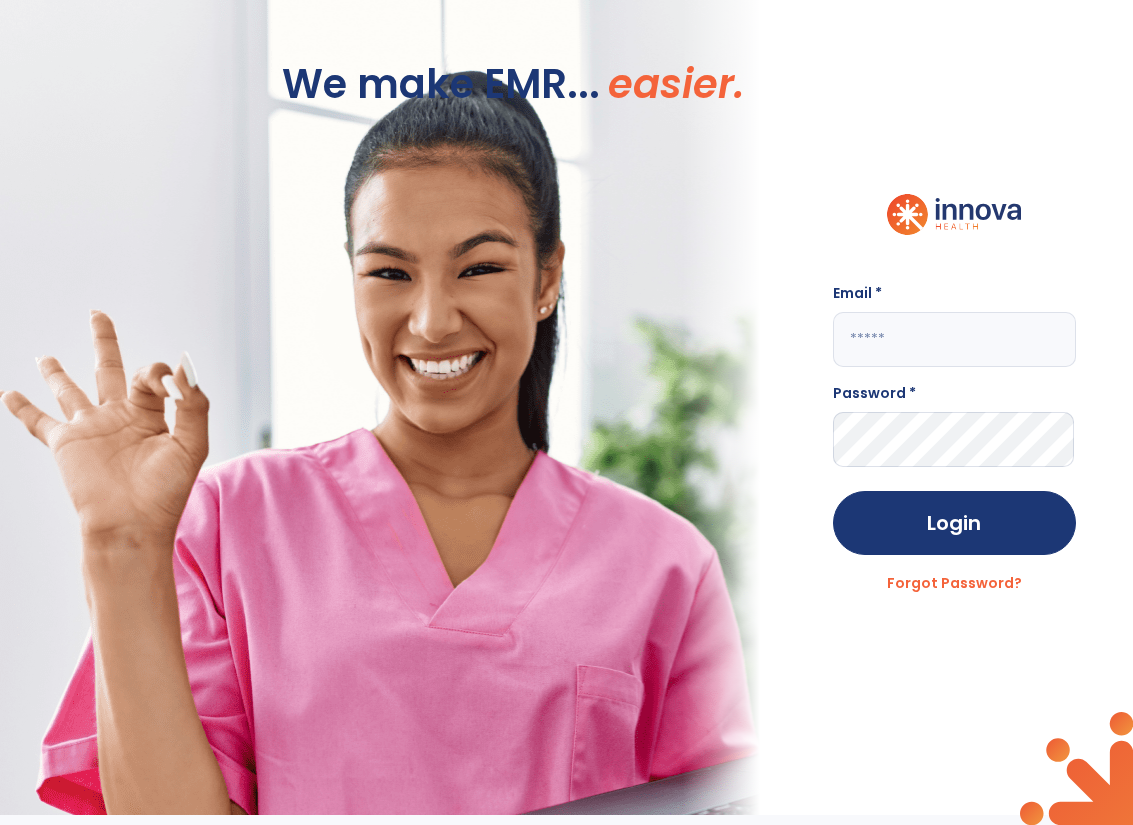 click 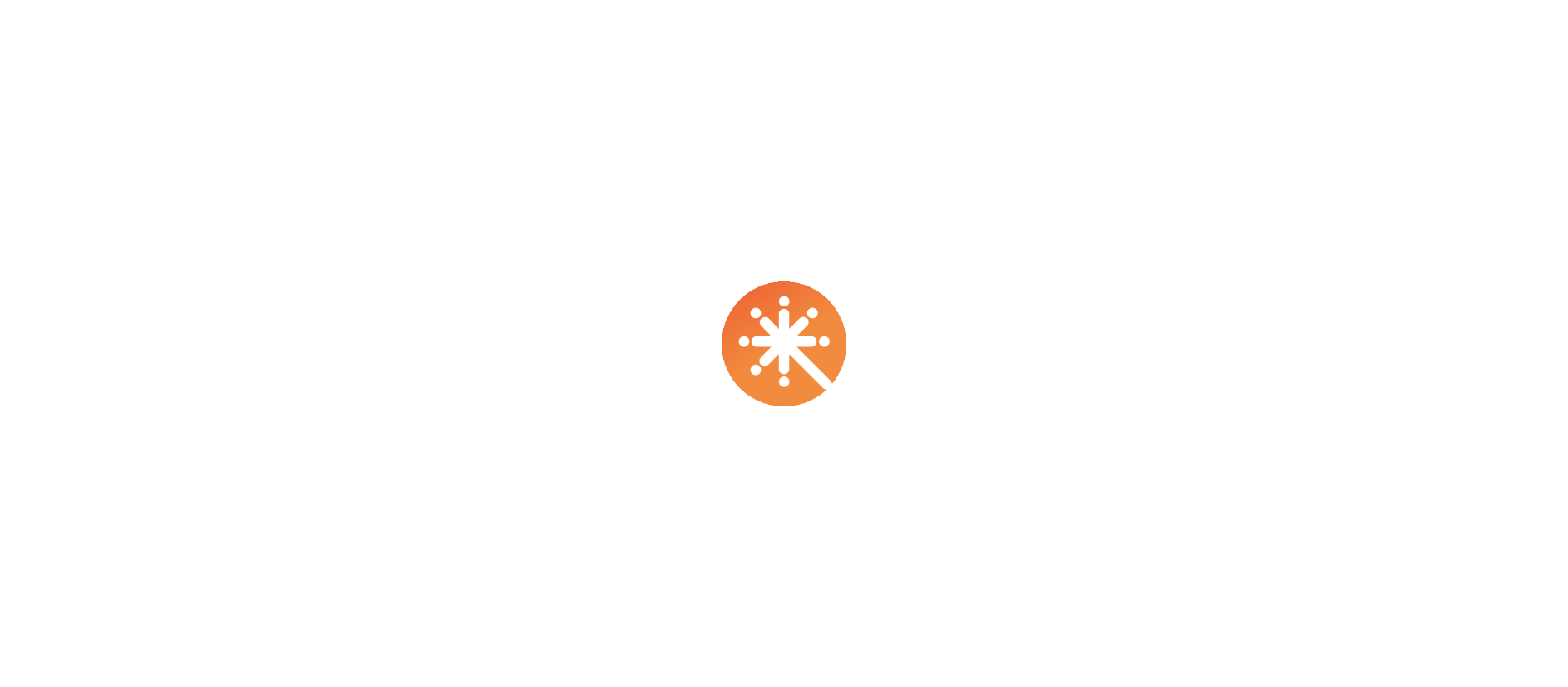 scroll, scrollTop: 0, scrollLeft: 0, axis: both 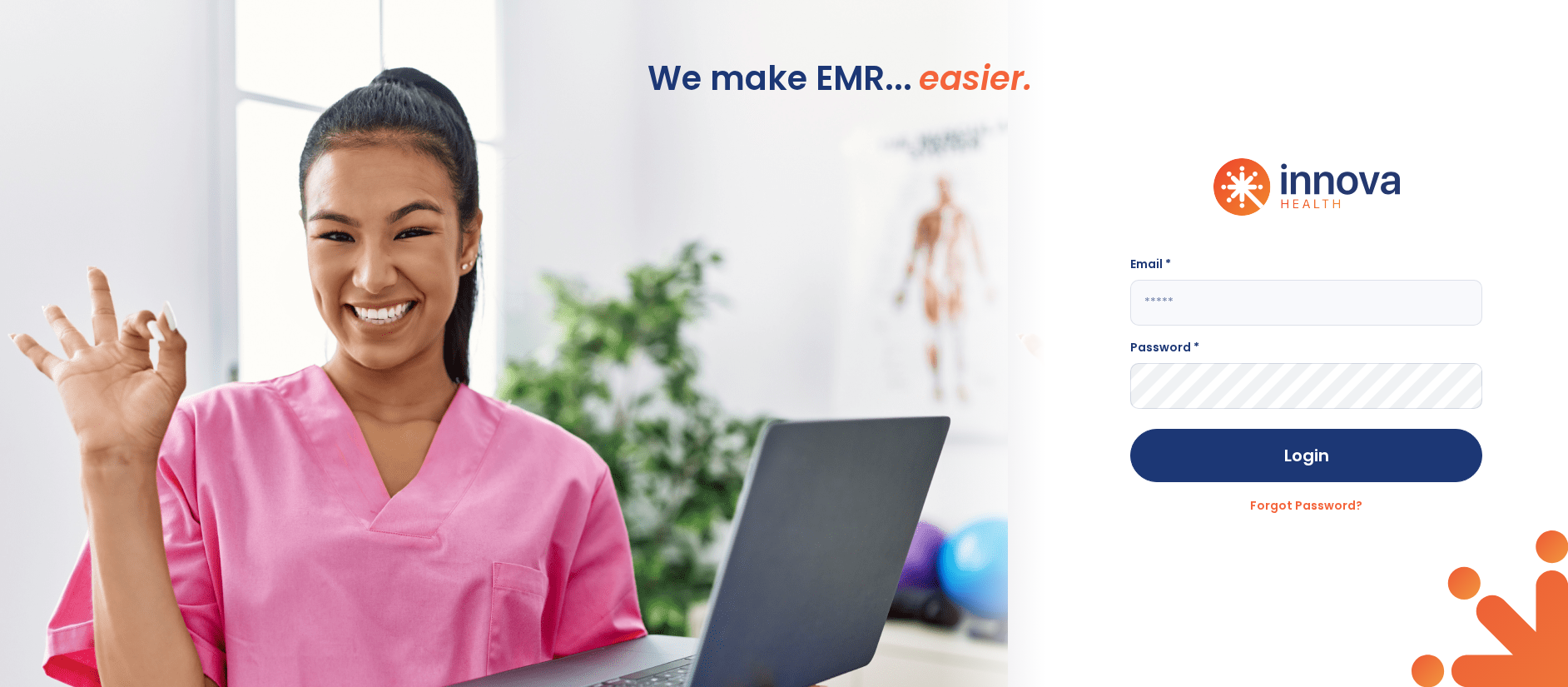 click 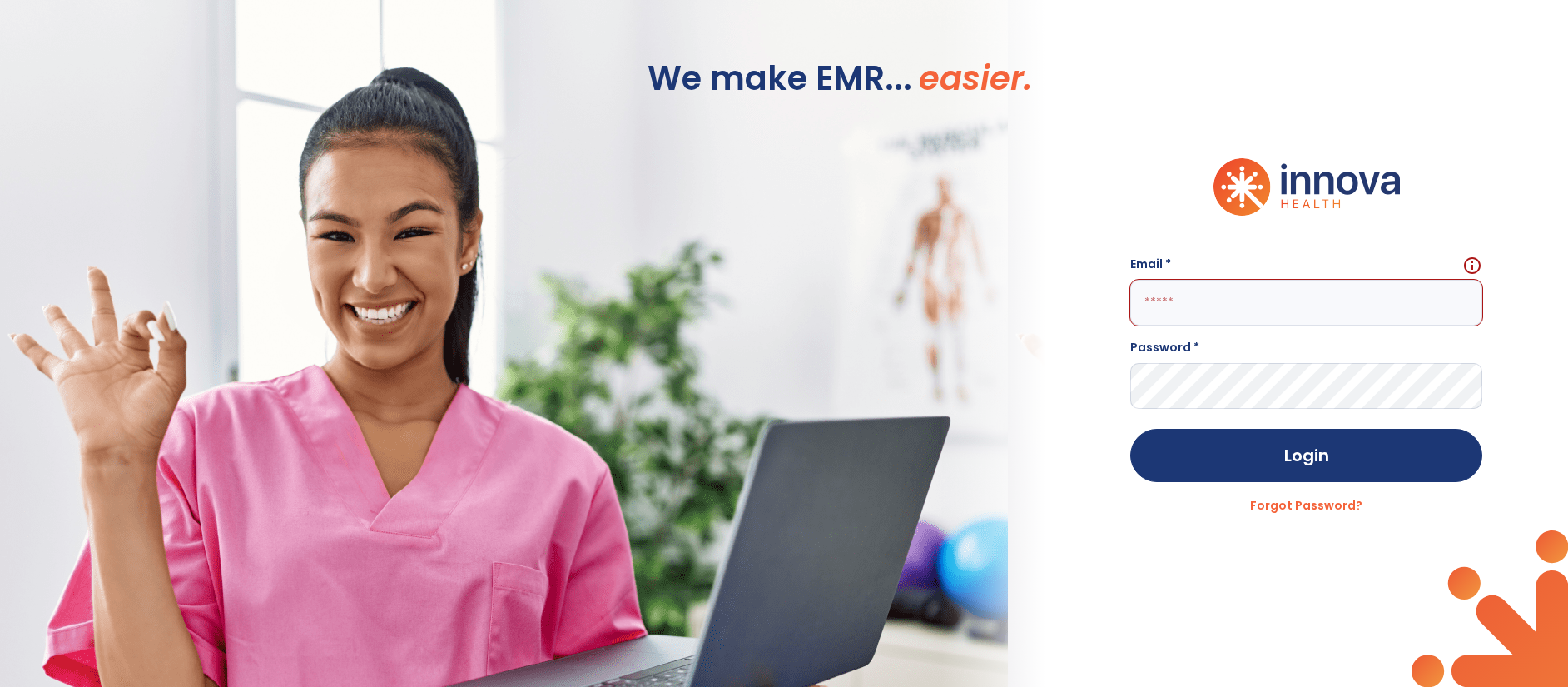 click 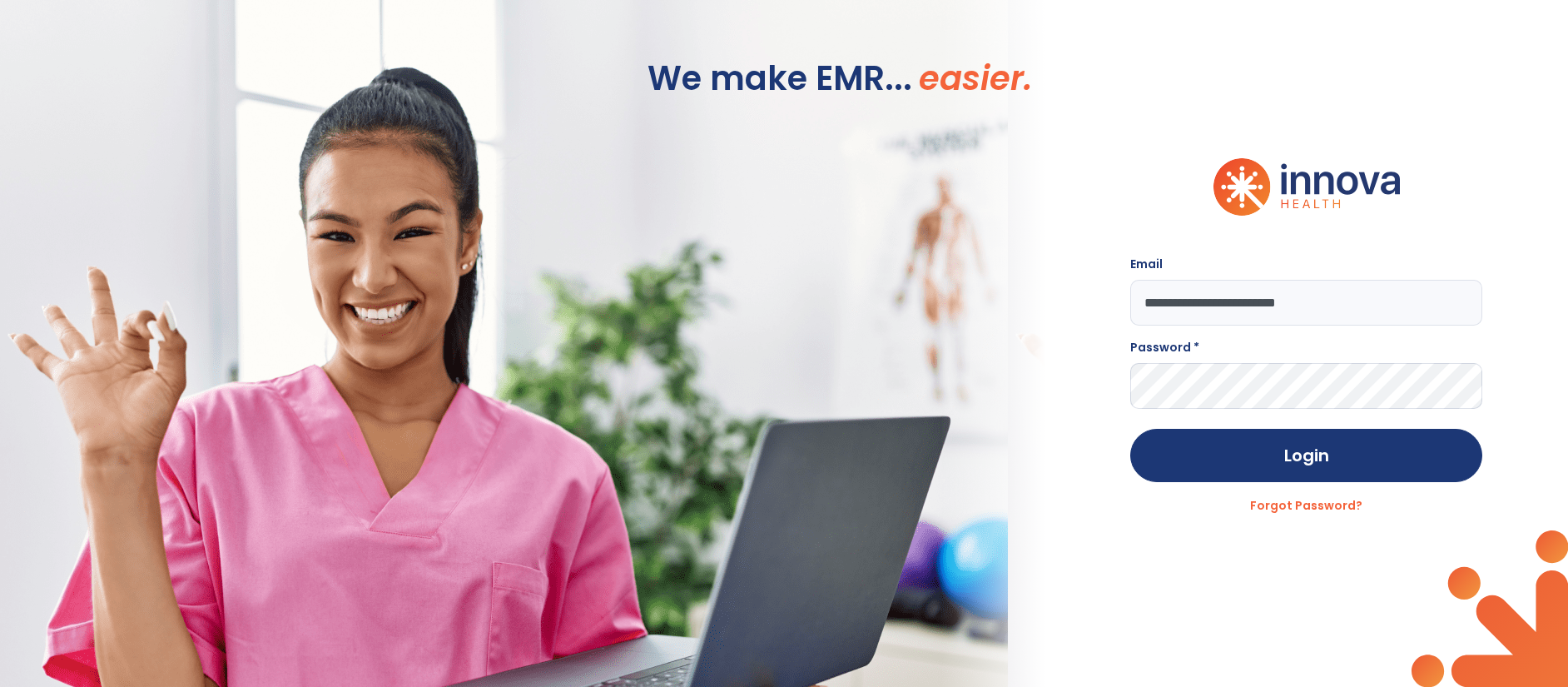 type on "**********" 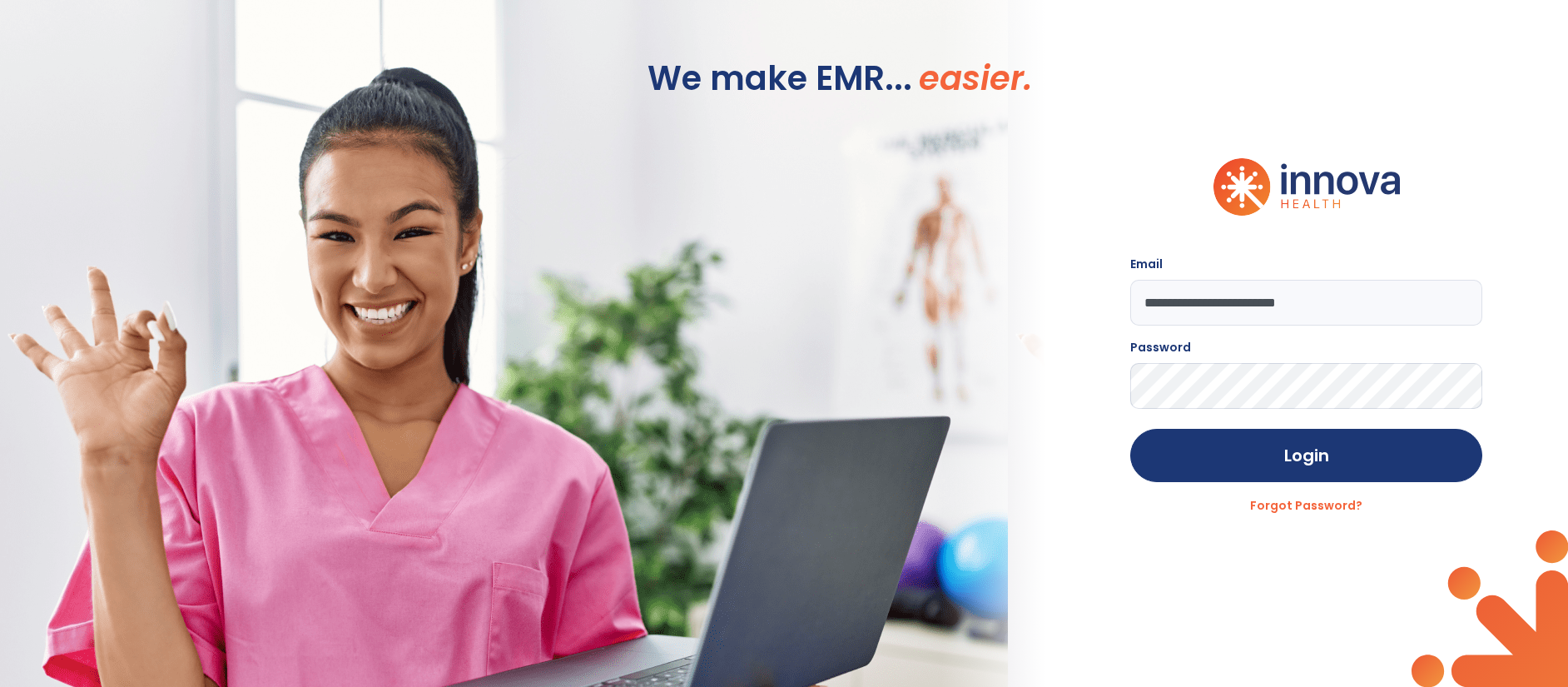 click on "Login" 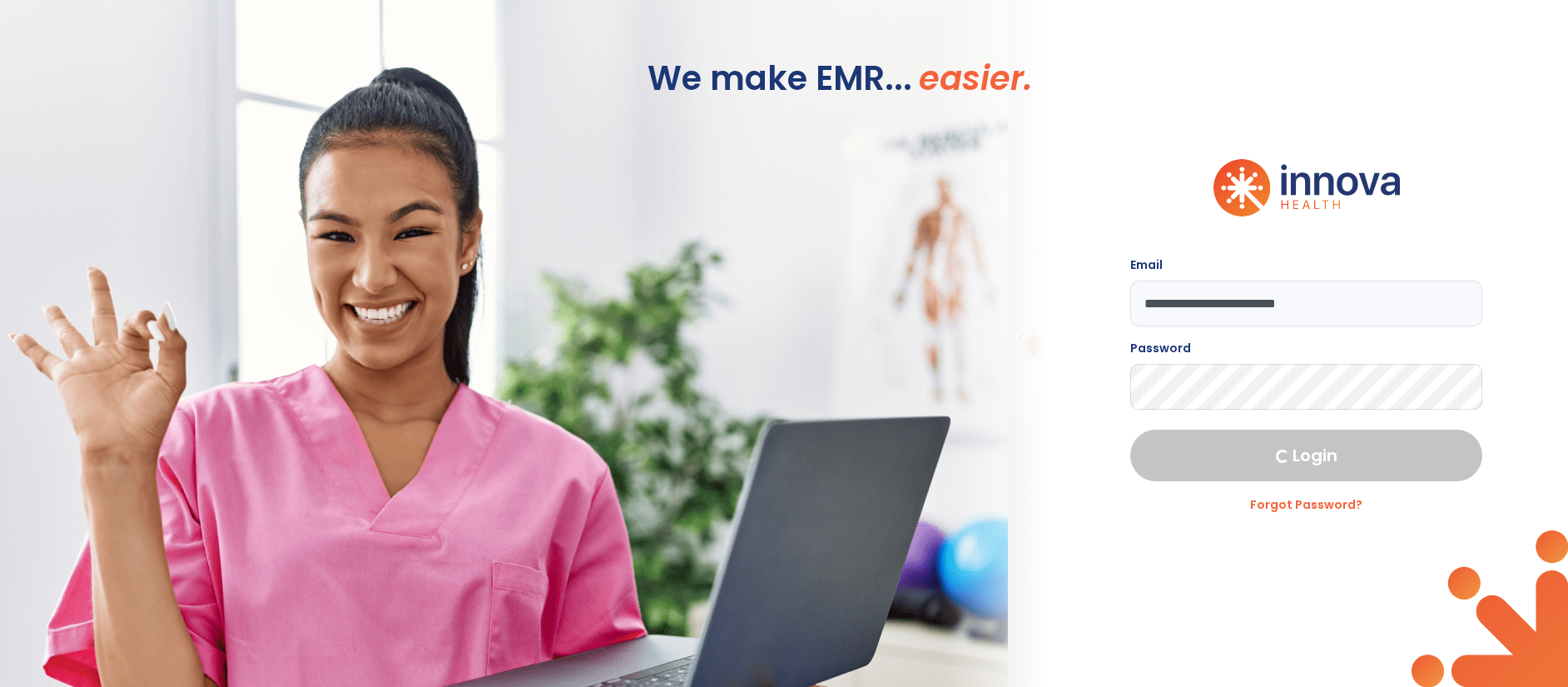 select on "***" 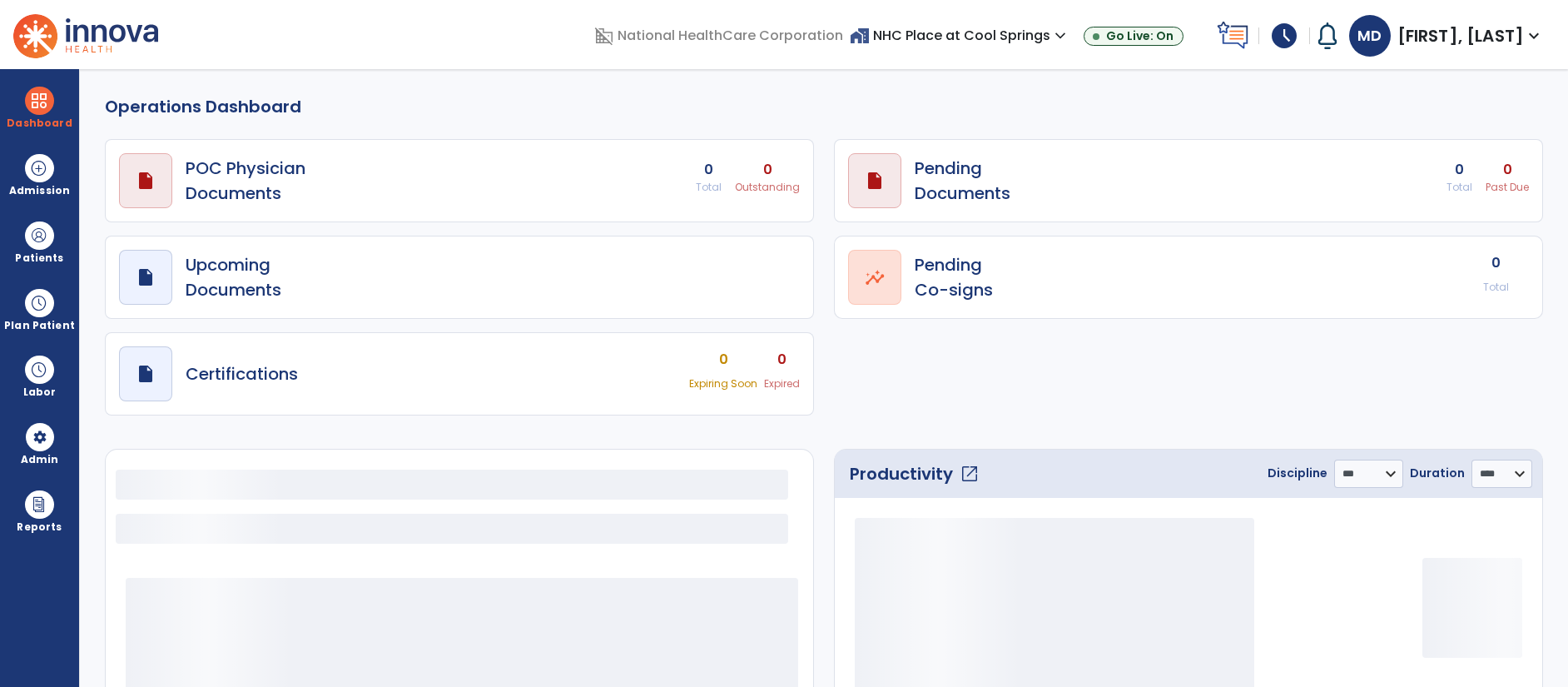 select on "***" 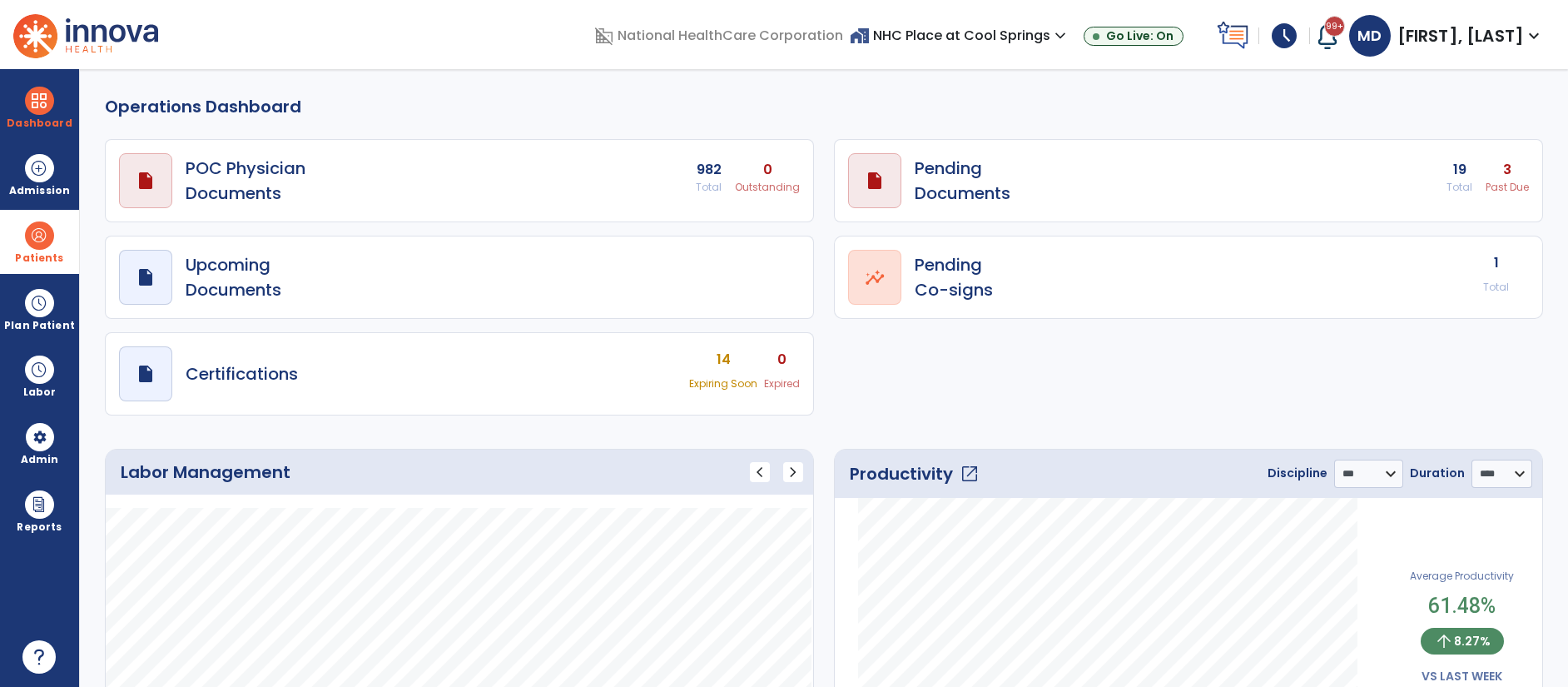 click on "Patients" at bounding box center [39, 241] 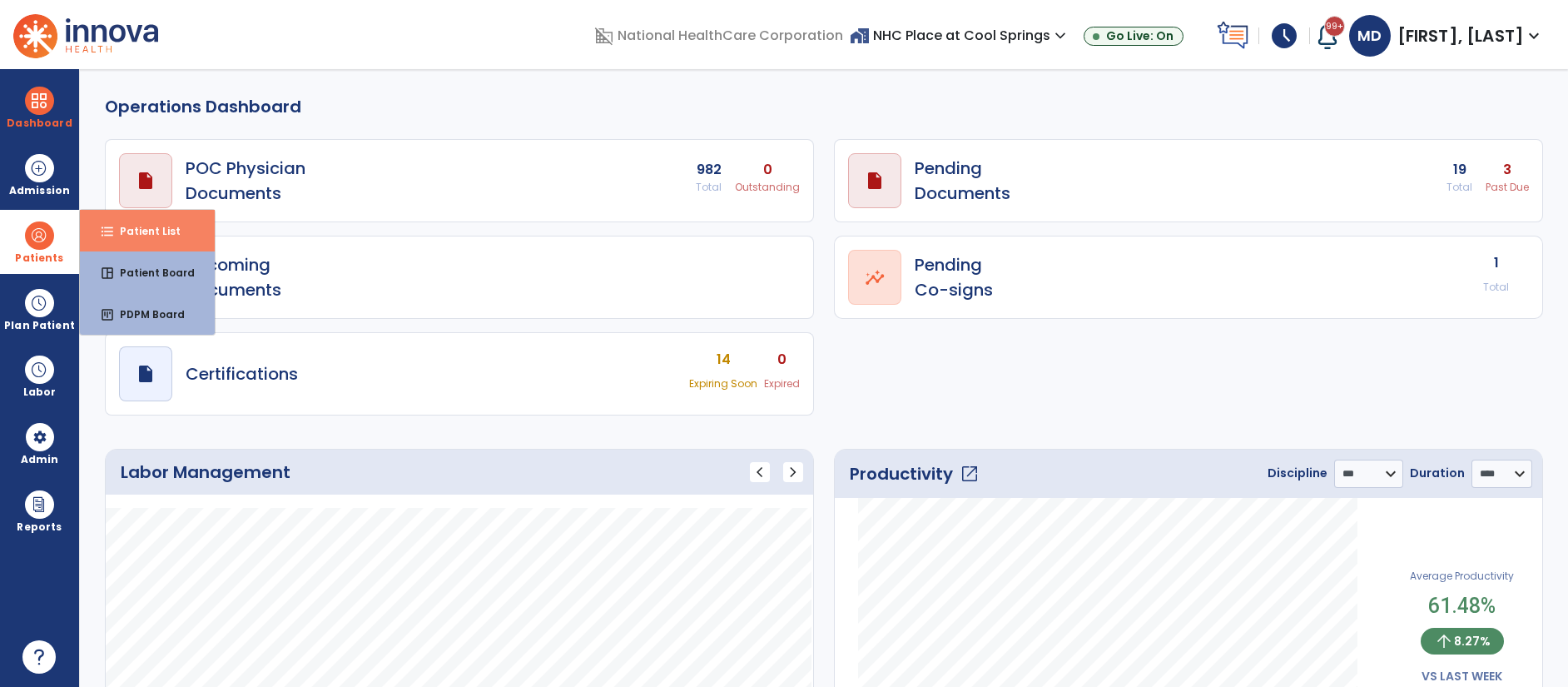 click on "format_list_bulleted  Patient List" at bounding box center (147, 231) 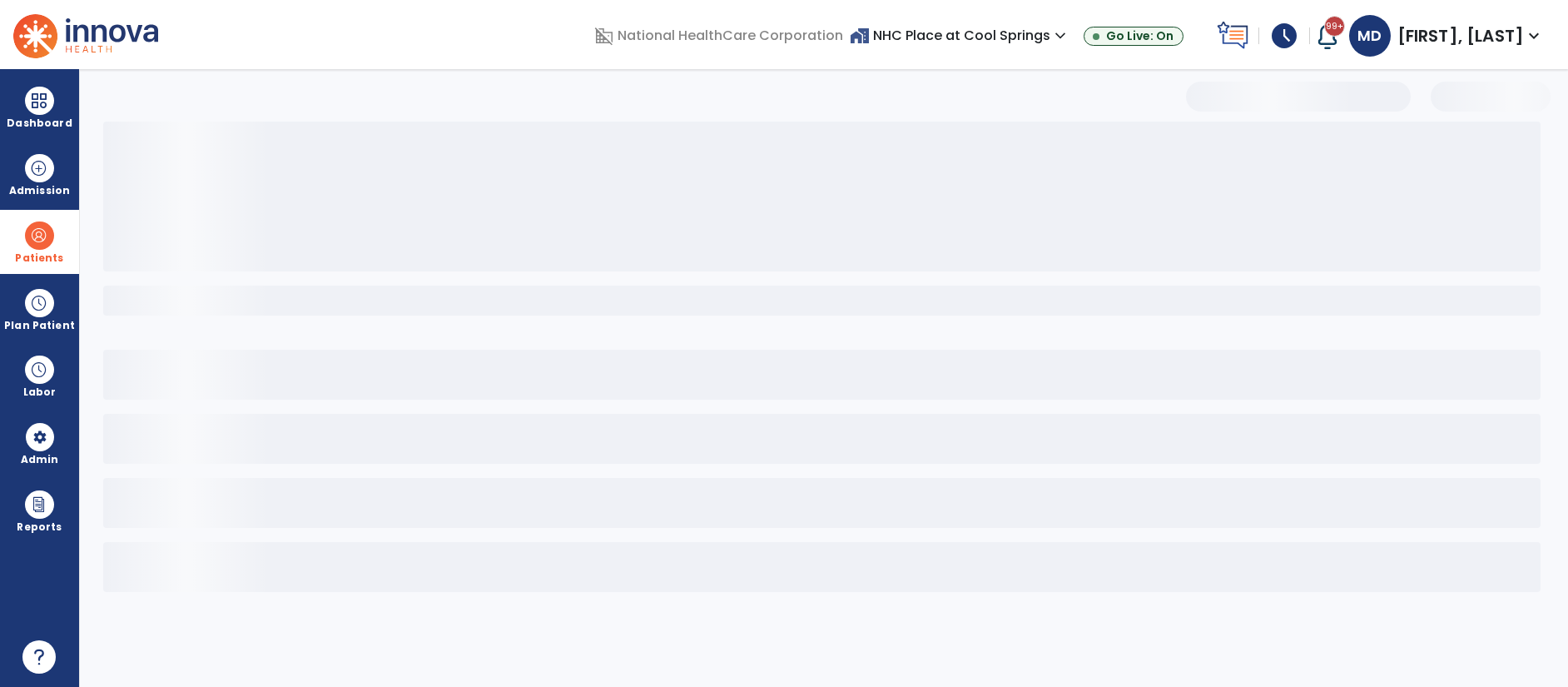 select on "***" 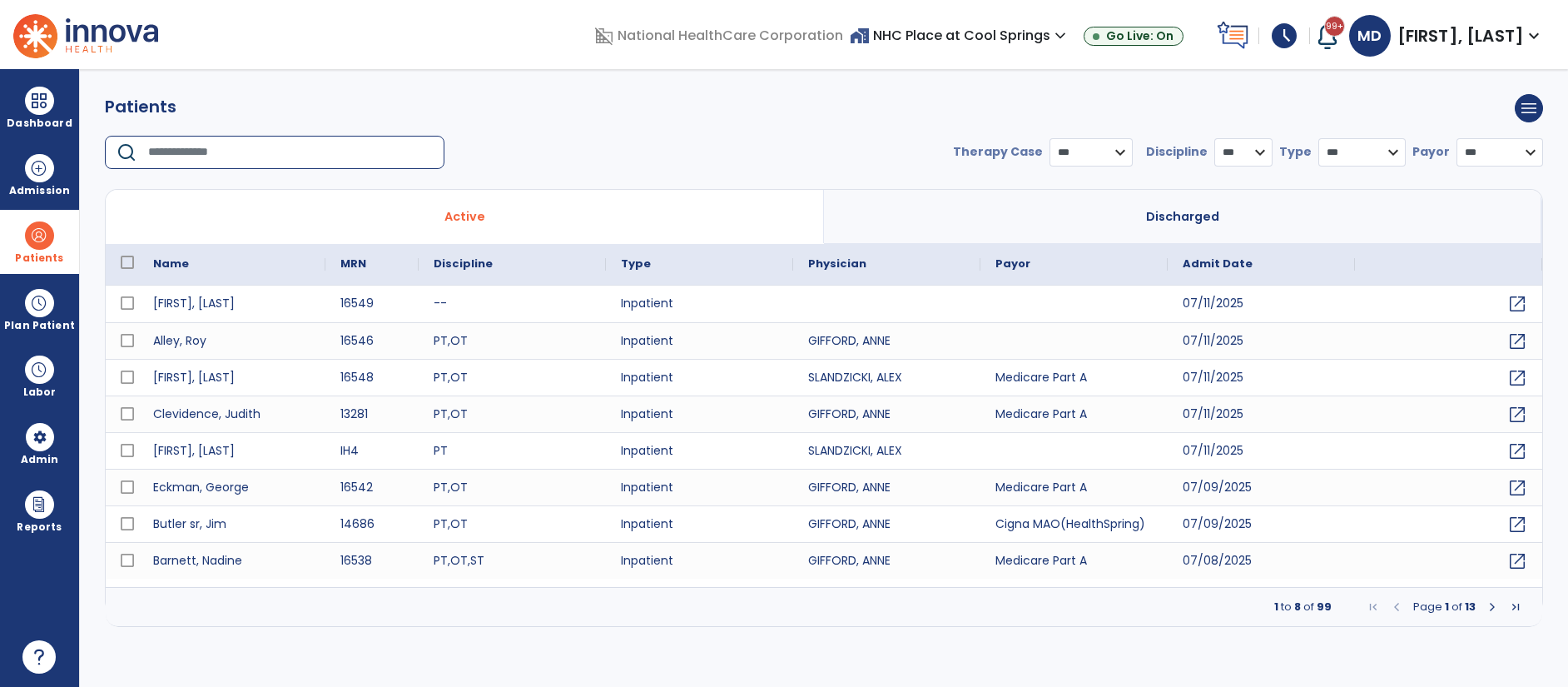 click at bounding box center [290, 152] 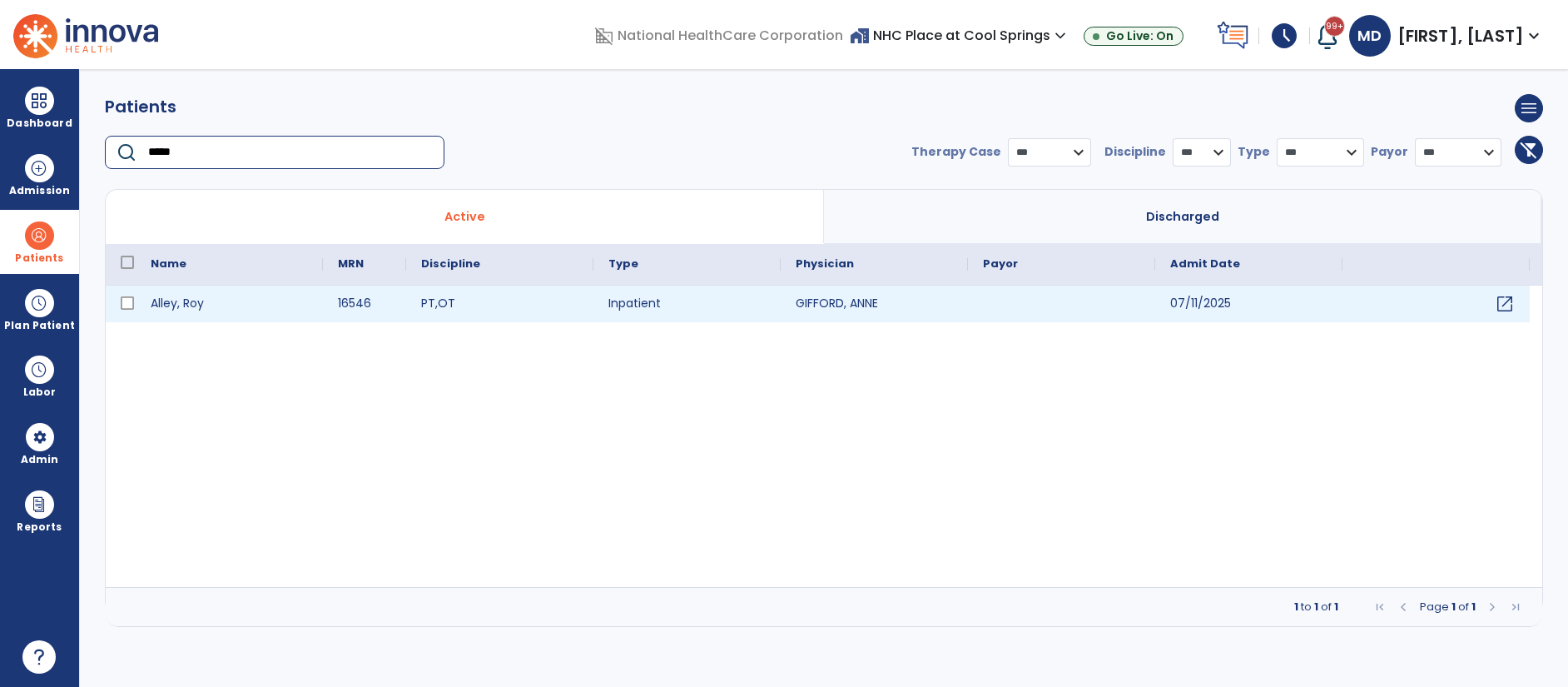 type on "*****" 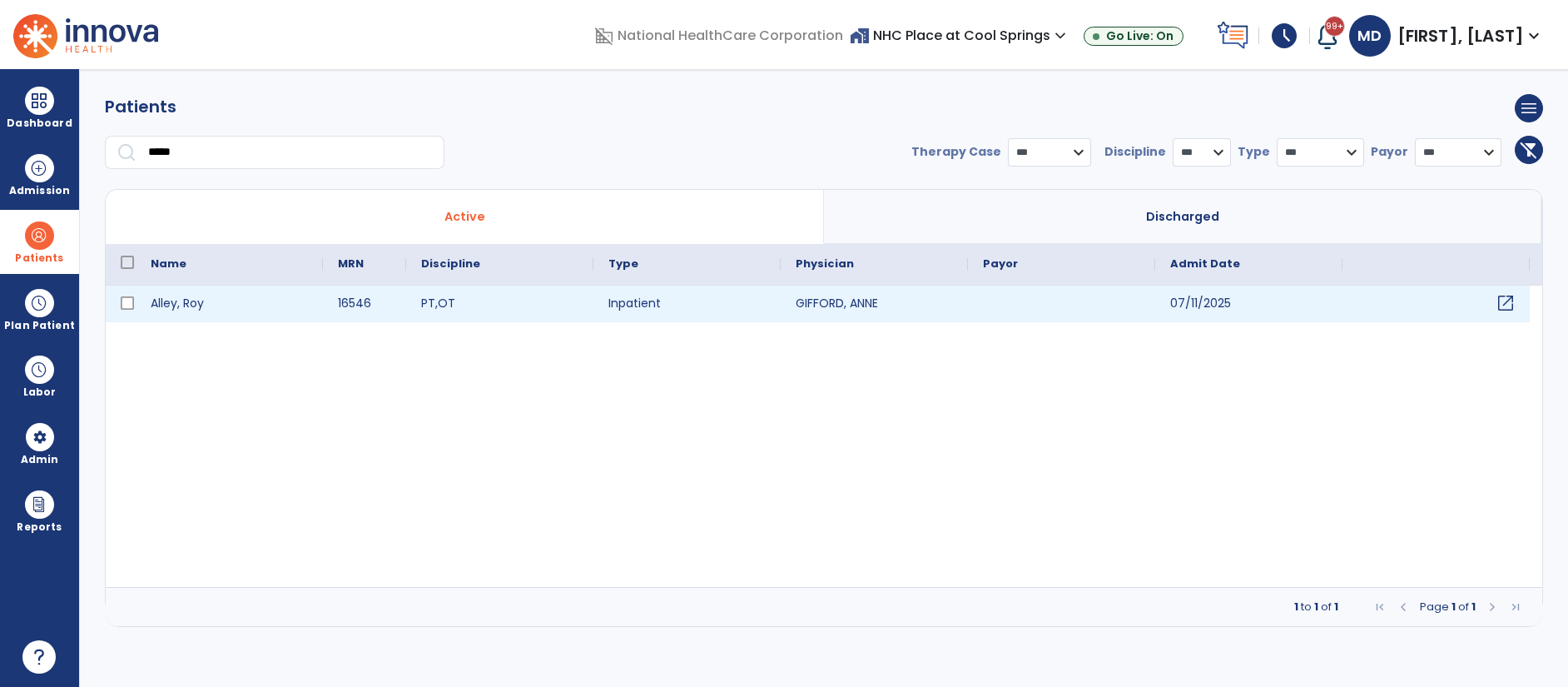 click on "open_in_new" at bounding box center [1506, 303] 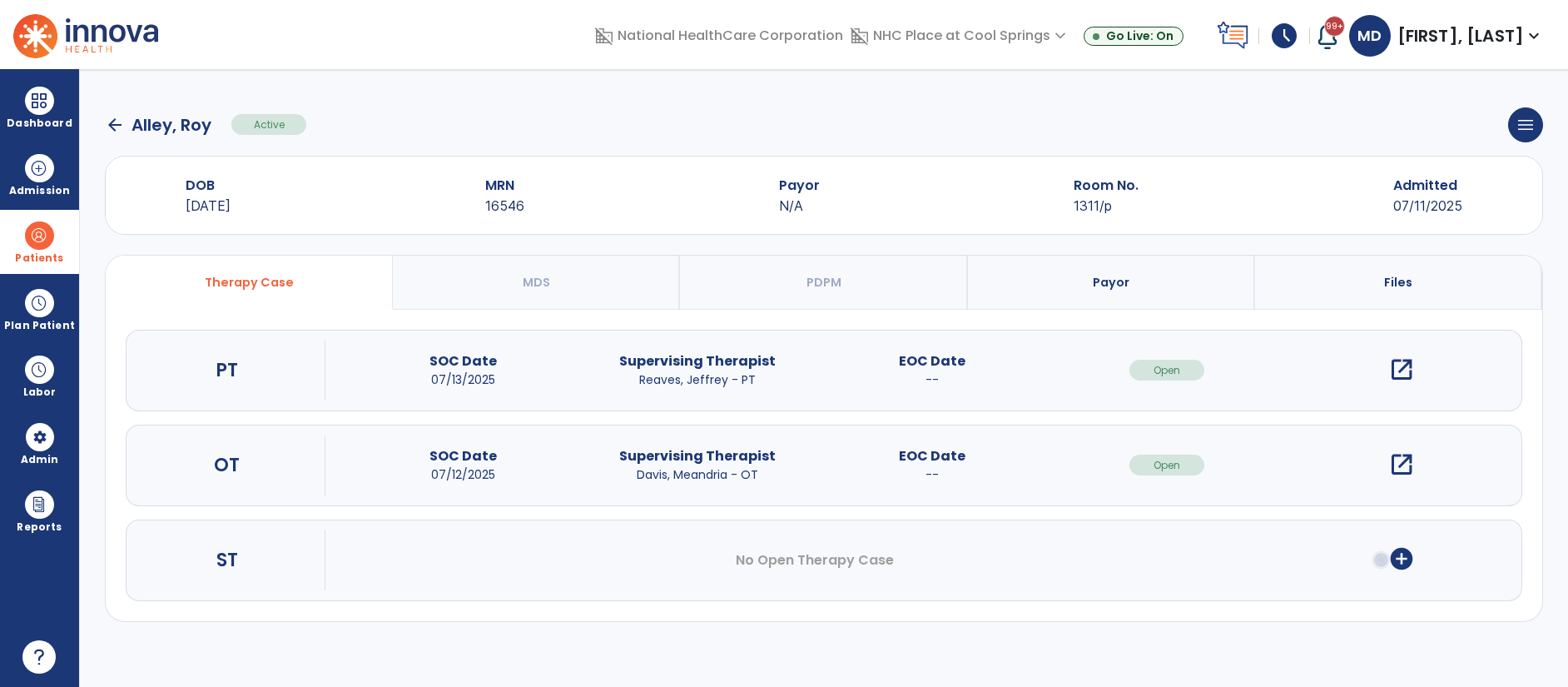 click on "open_in_new" at bounding box center (1402, 465) 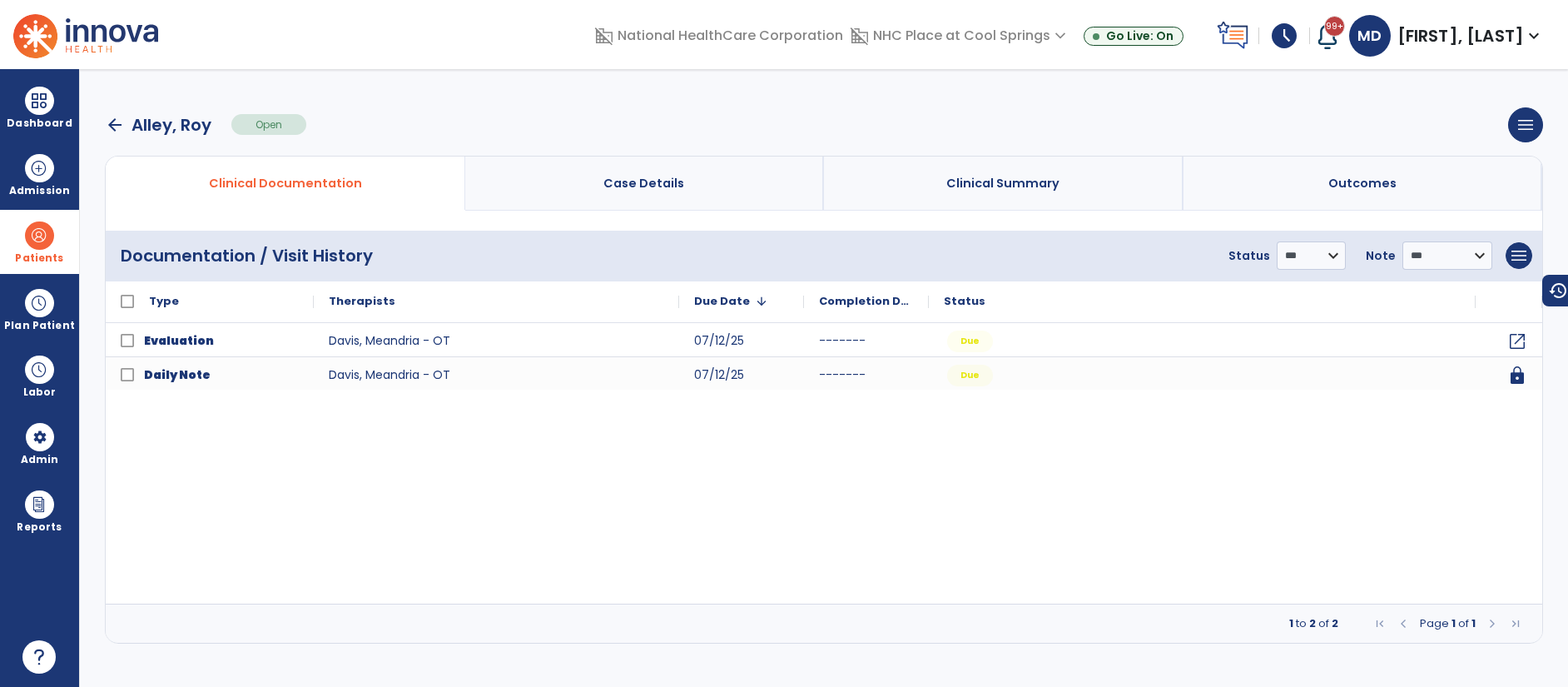 click on "Evaluation [LAST], [FIRST] - OT [DATE] ------- Due open_in_new
Daily Note [LAST], [FIRST] - OT [DATE] ------- Due lock" 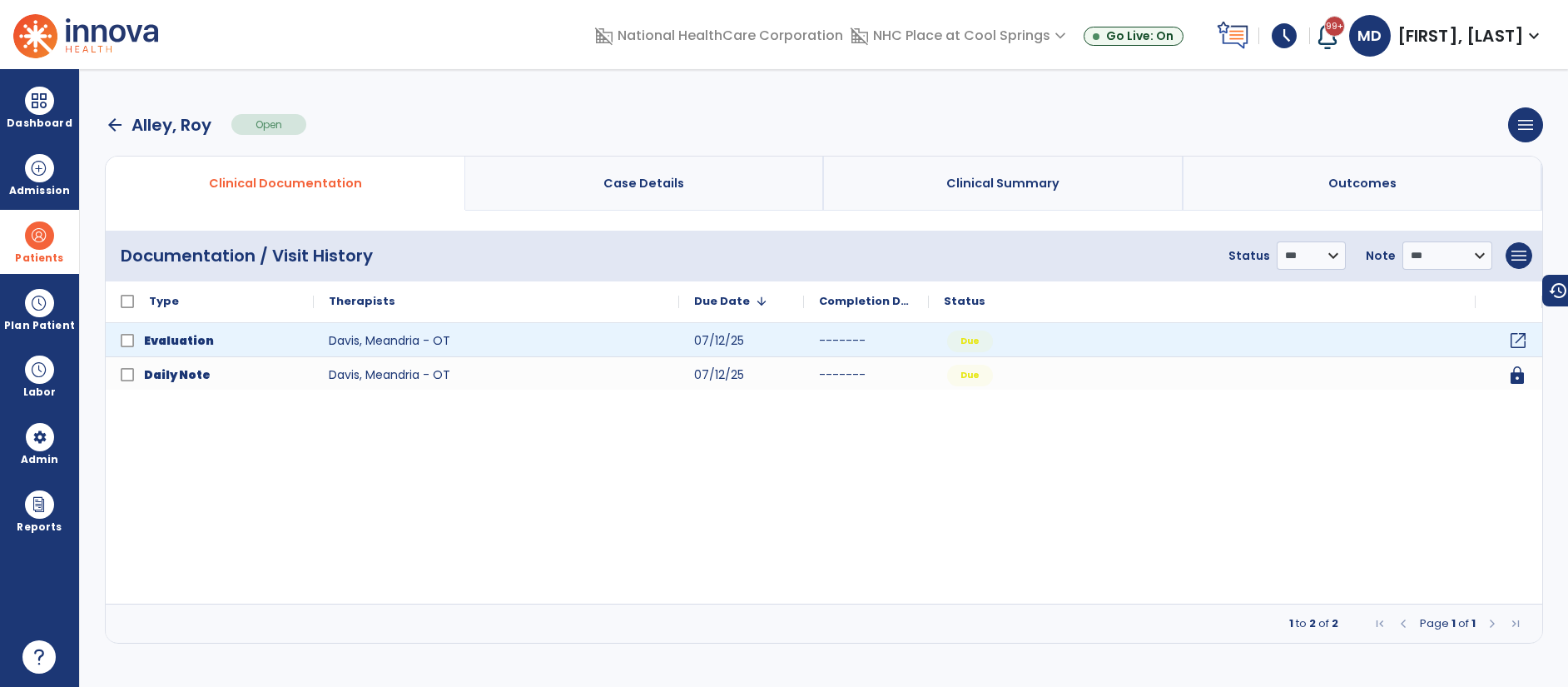 click on "open_in_new" 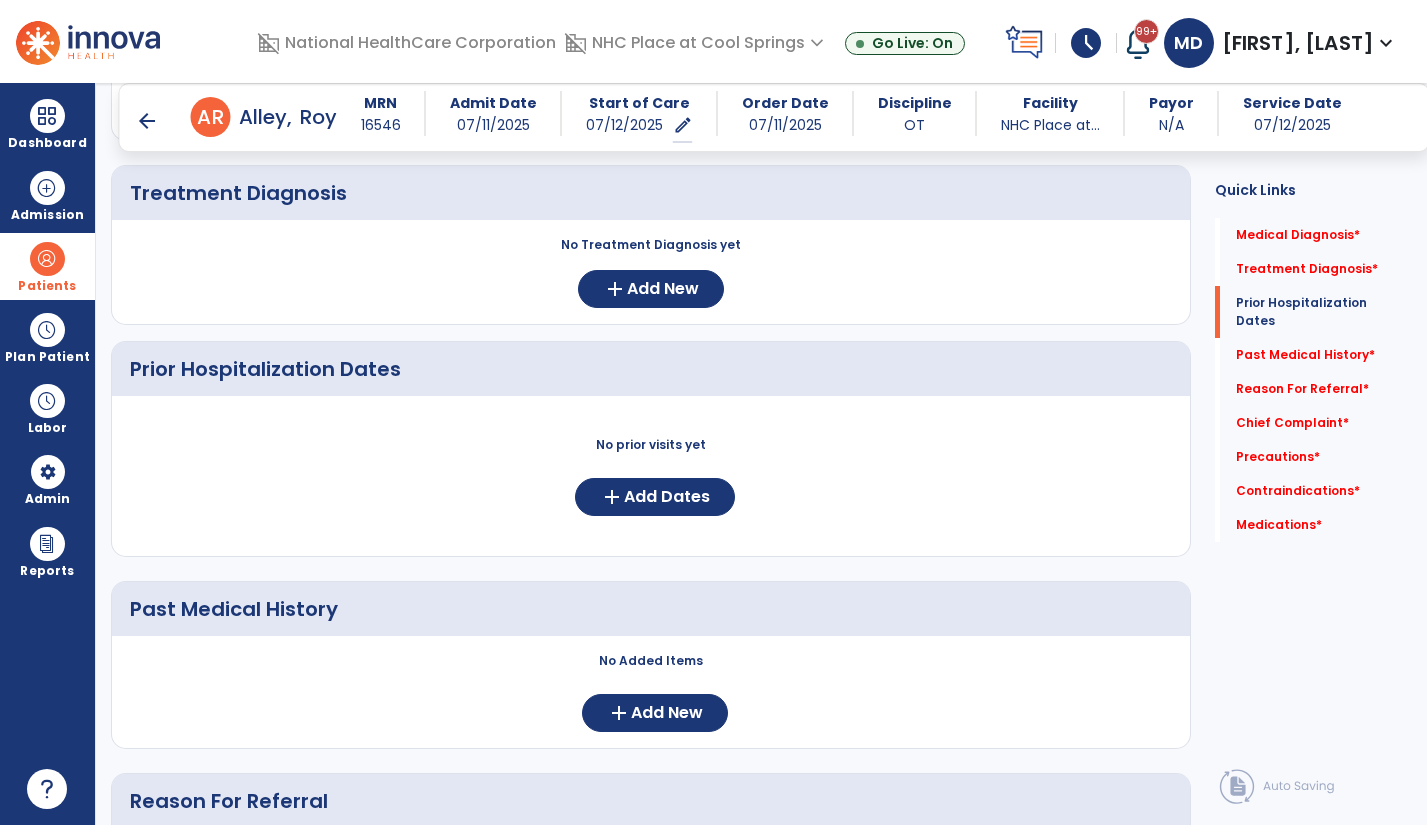 scroll, scrollTop: 347, scrollLeft: 0, axis: vertical 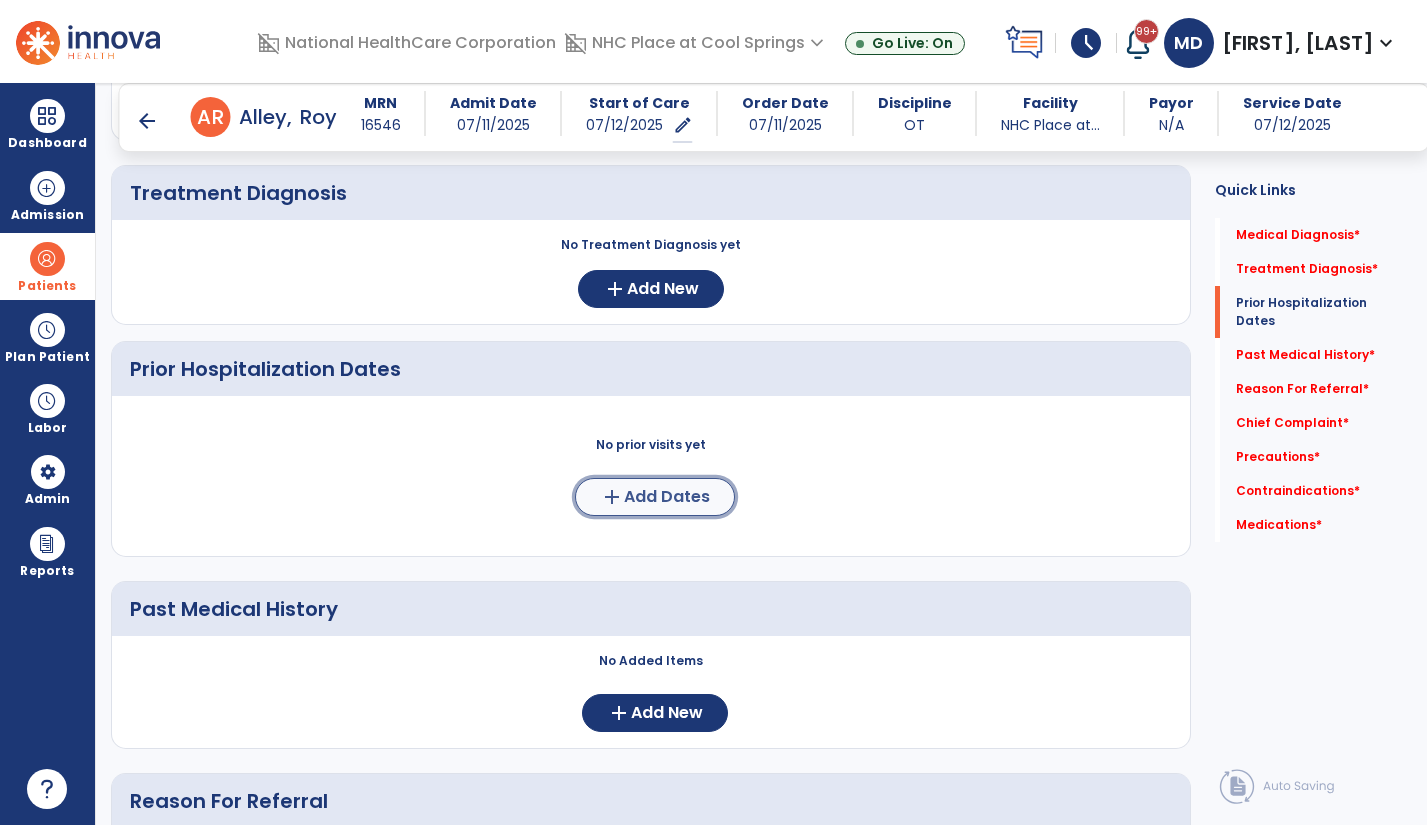 click on "Add Dates" 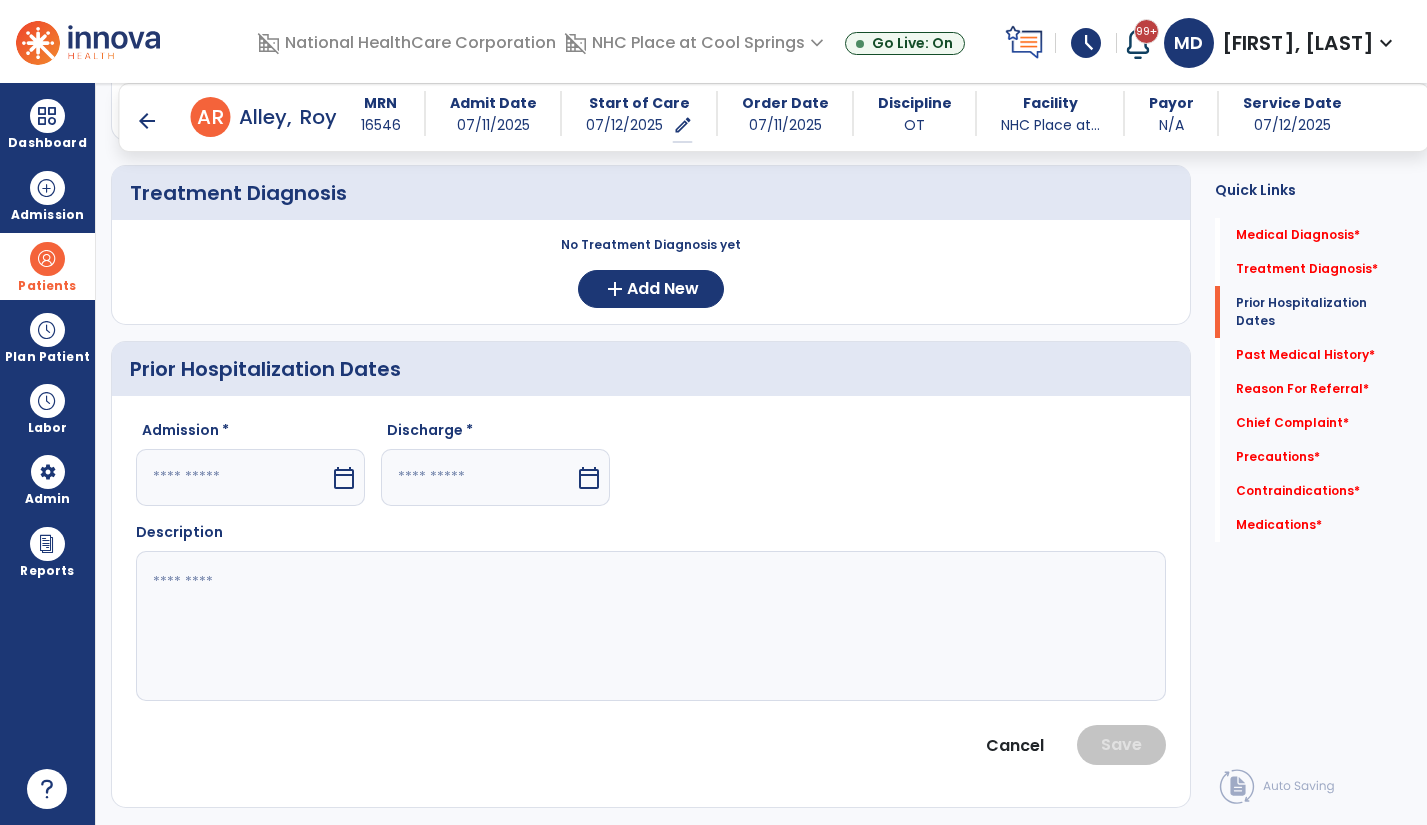 click at bounding box center [233, 477] 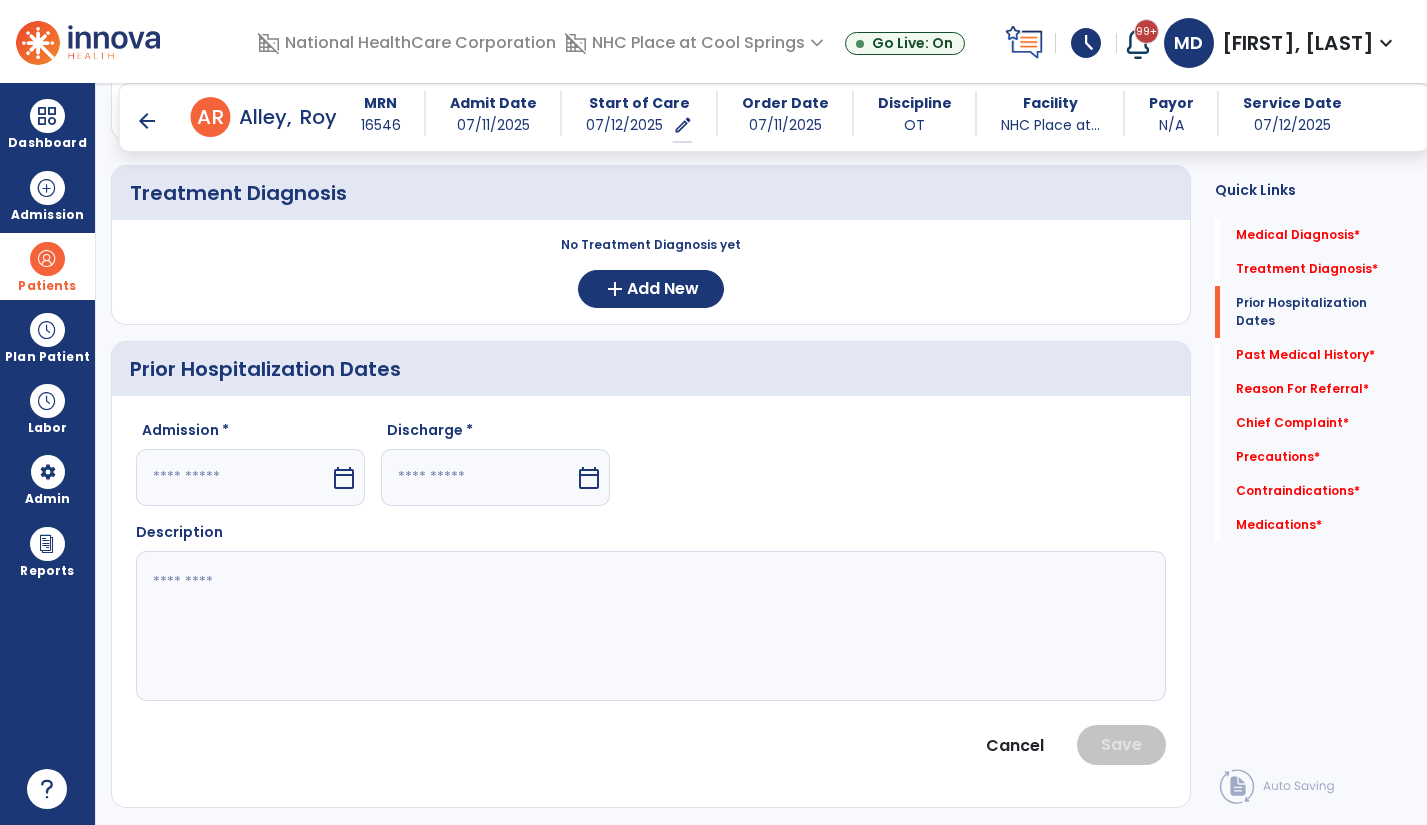 select on "*" 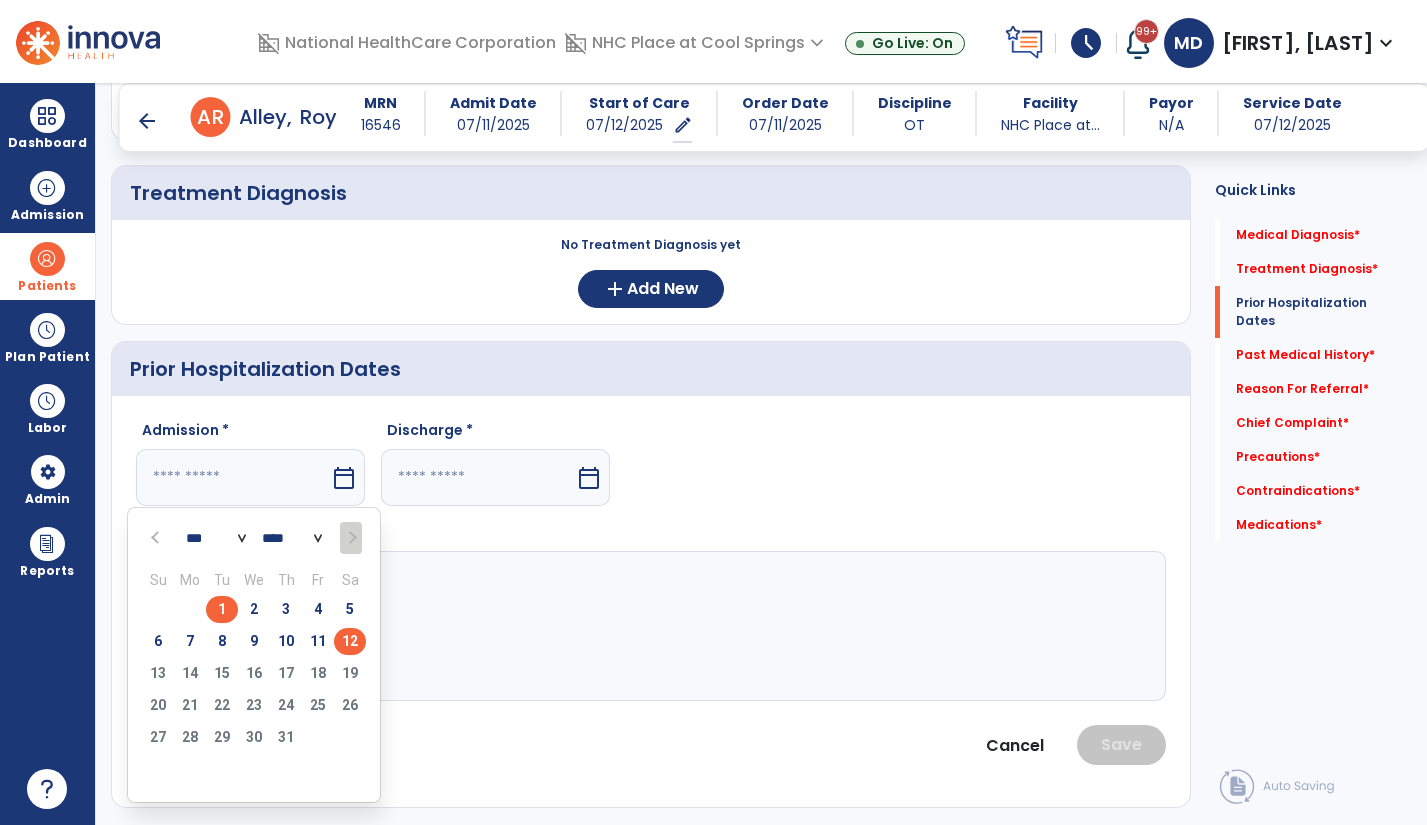 click on "1" at bounding box center (222, 609) 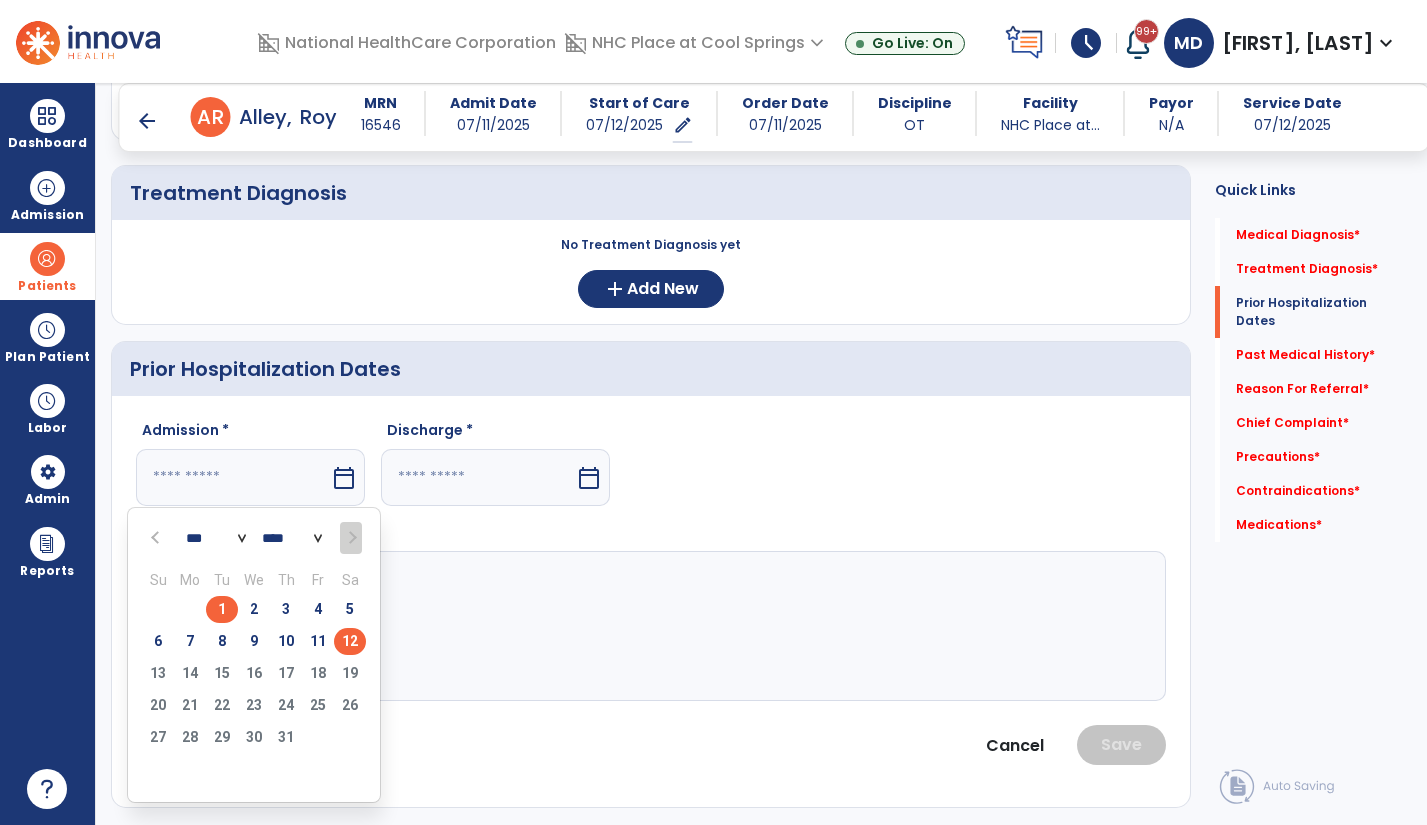 type on "********" 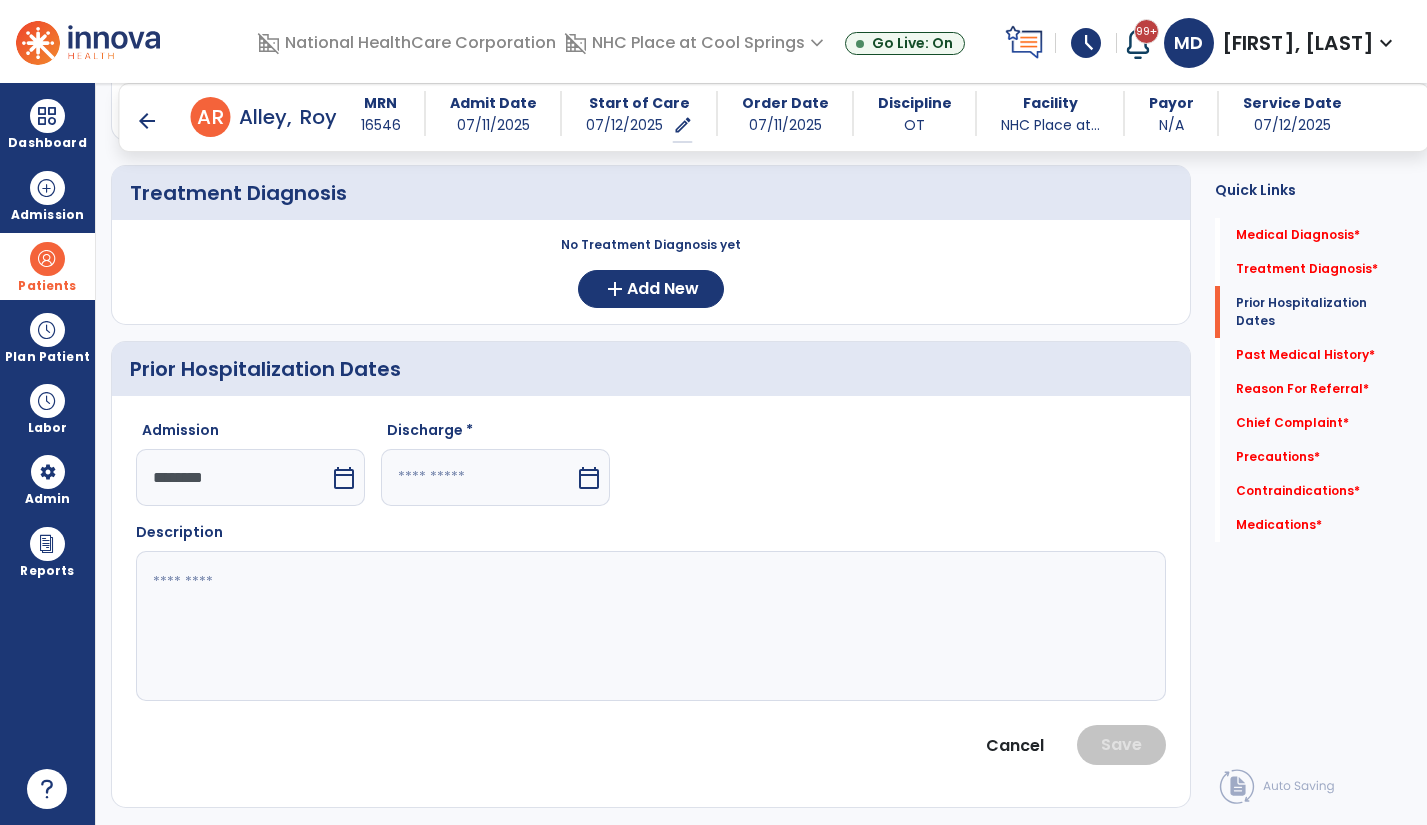 click at bounding box center [478, 477] 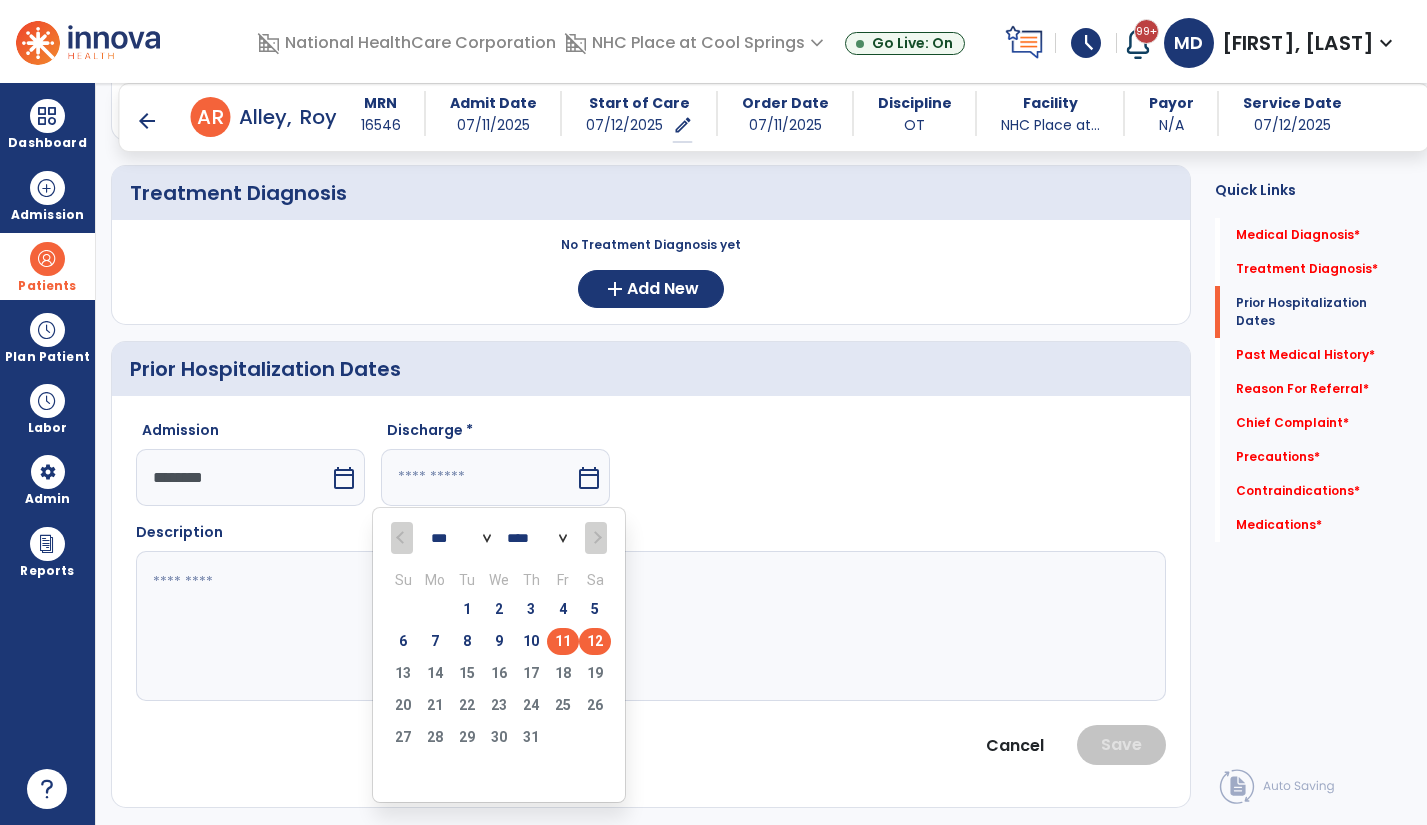 click on "11" at bounding box center [563, 641] 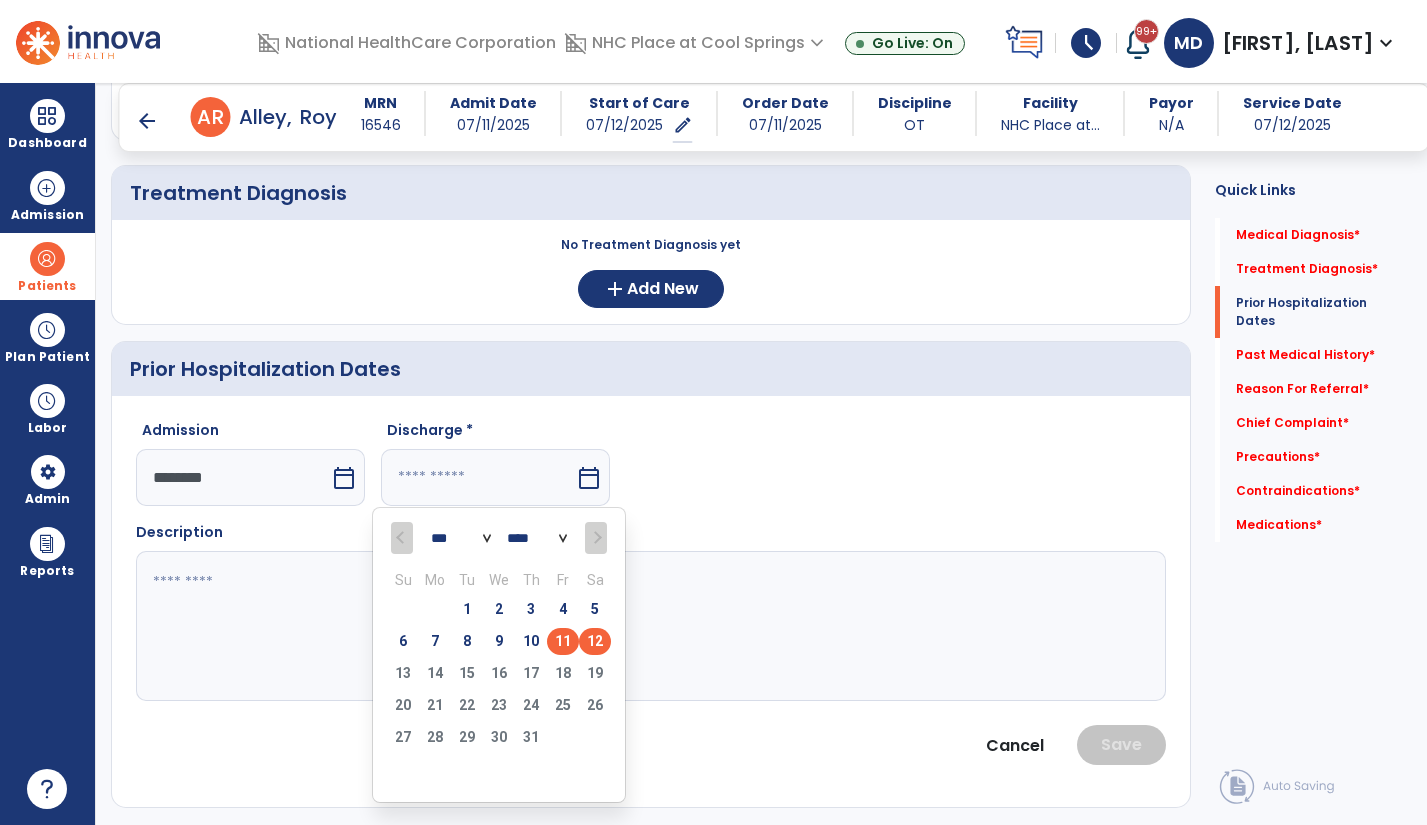 type on "*********" 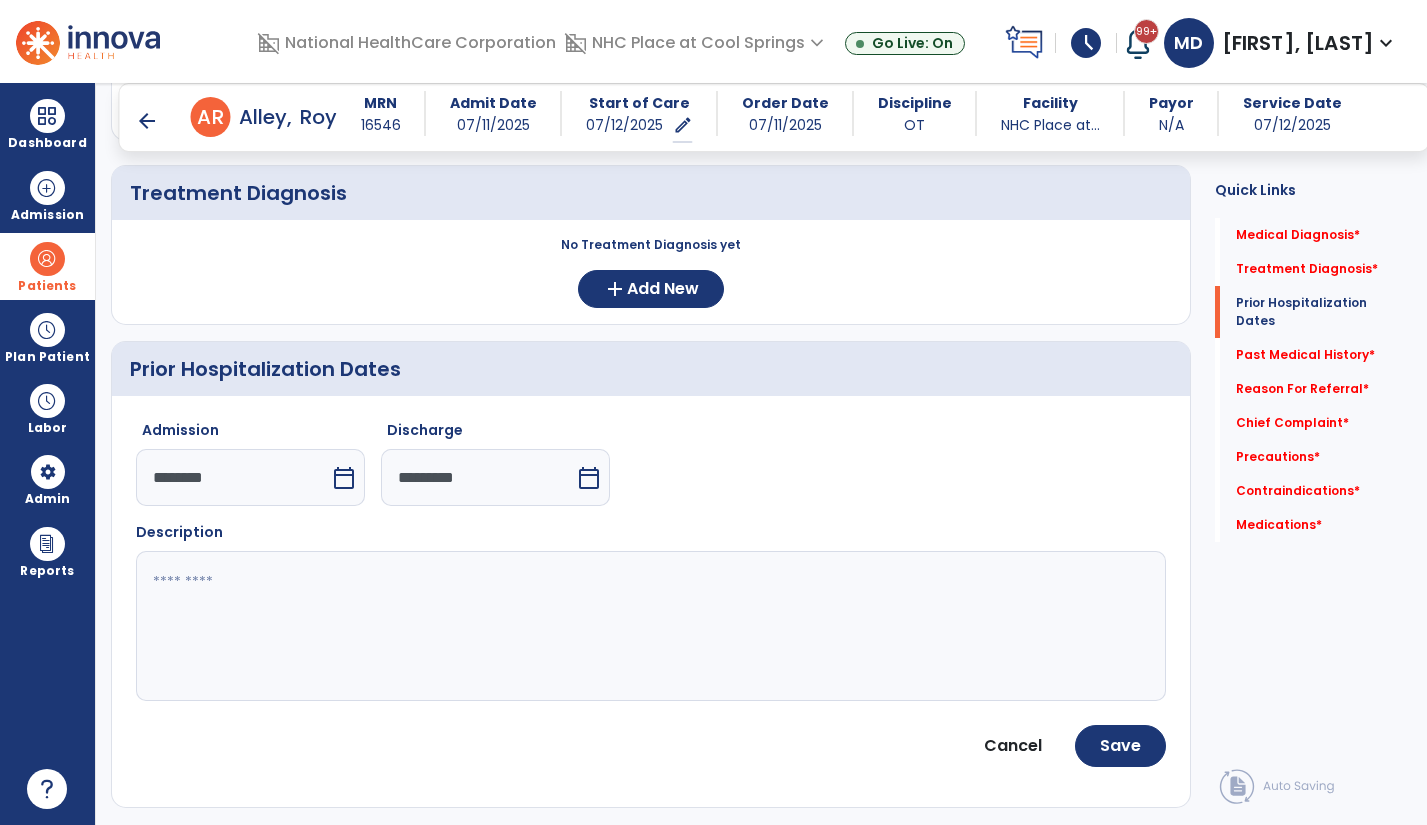 click 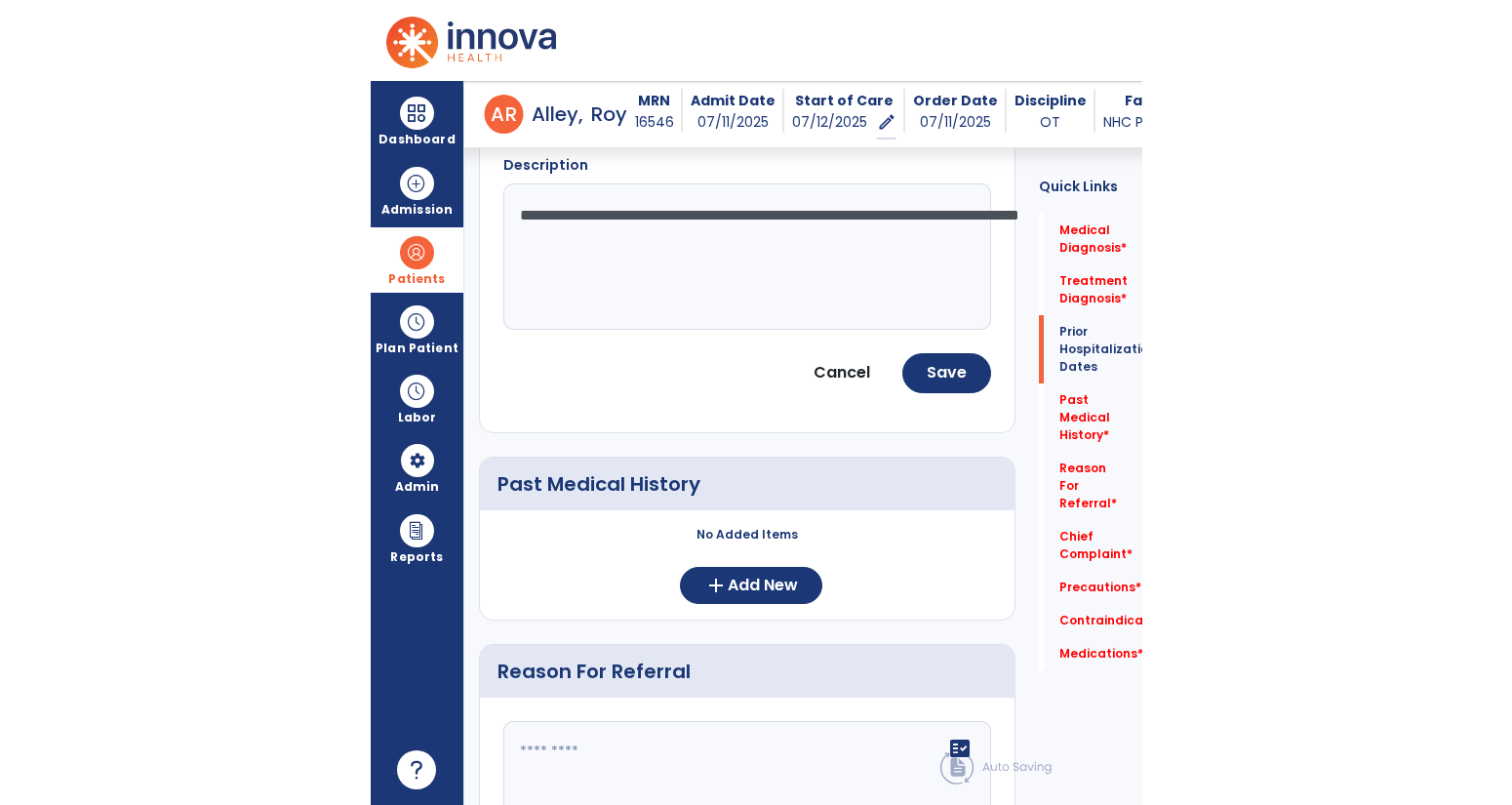 scroll, scrollTop: 694, scrollLeft: 0, axis: vertical 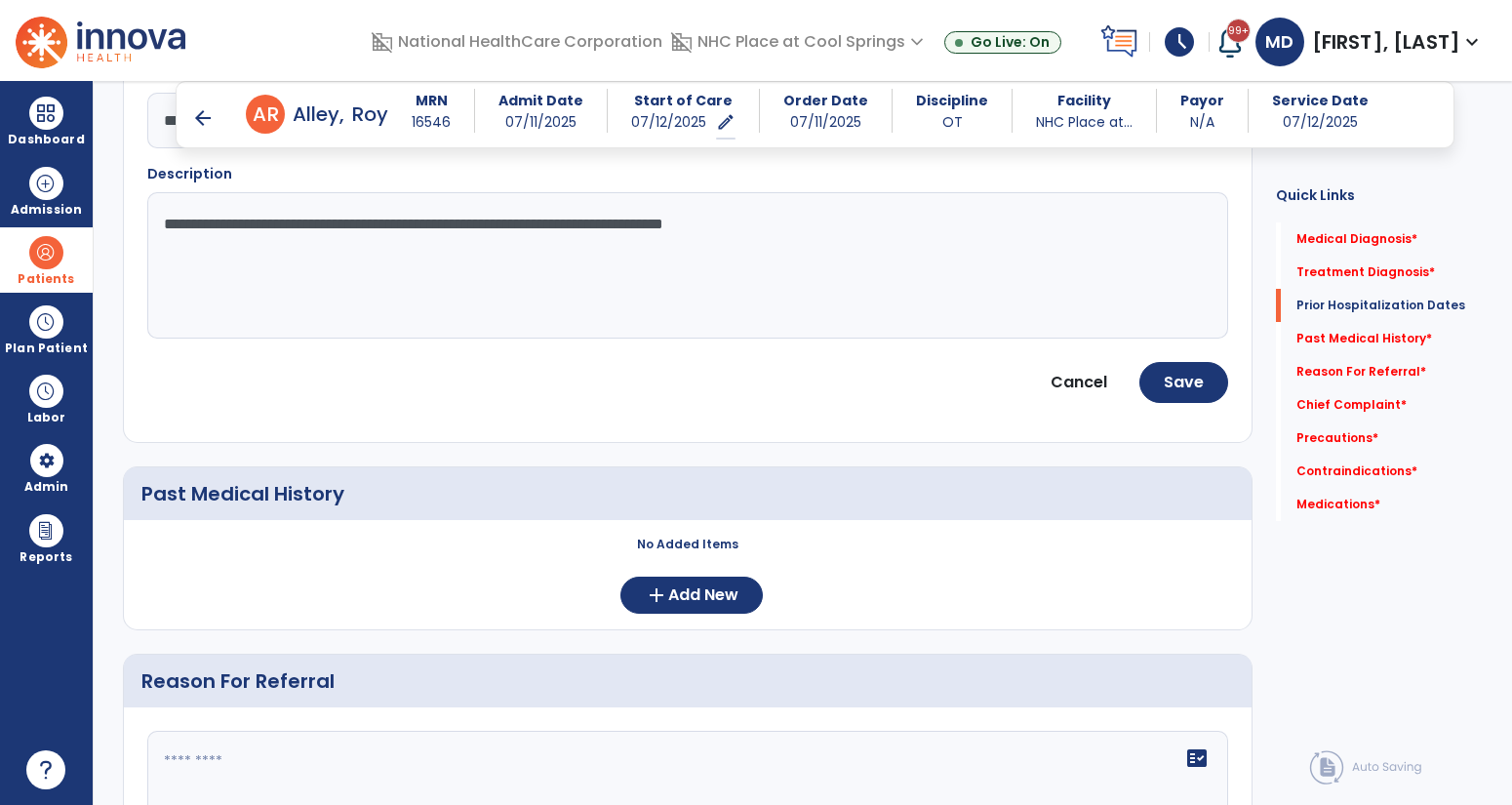 paste on "**********" 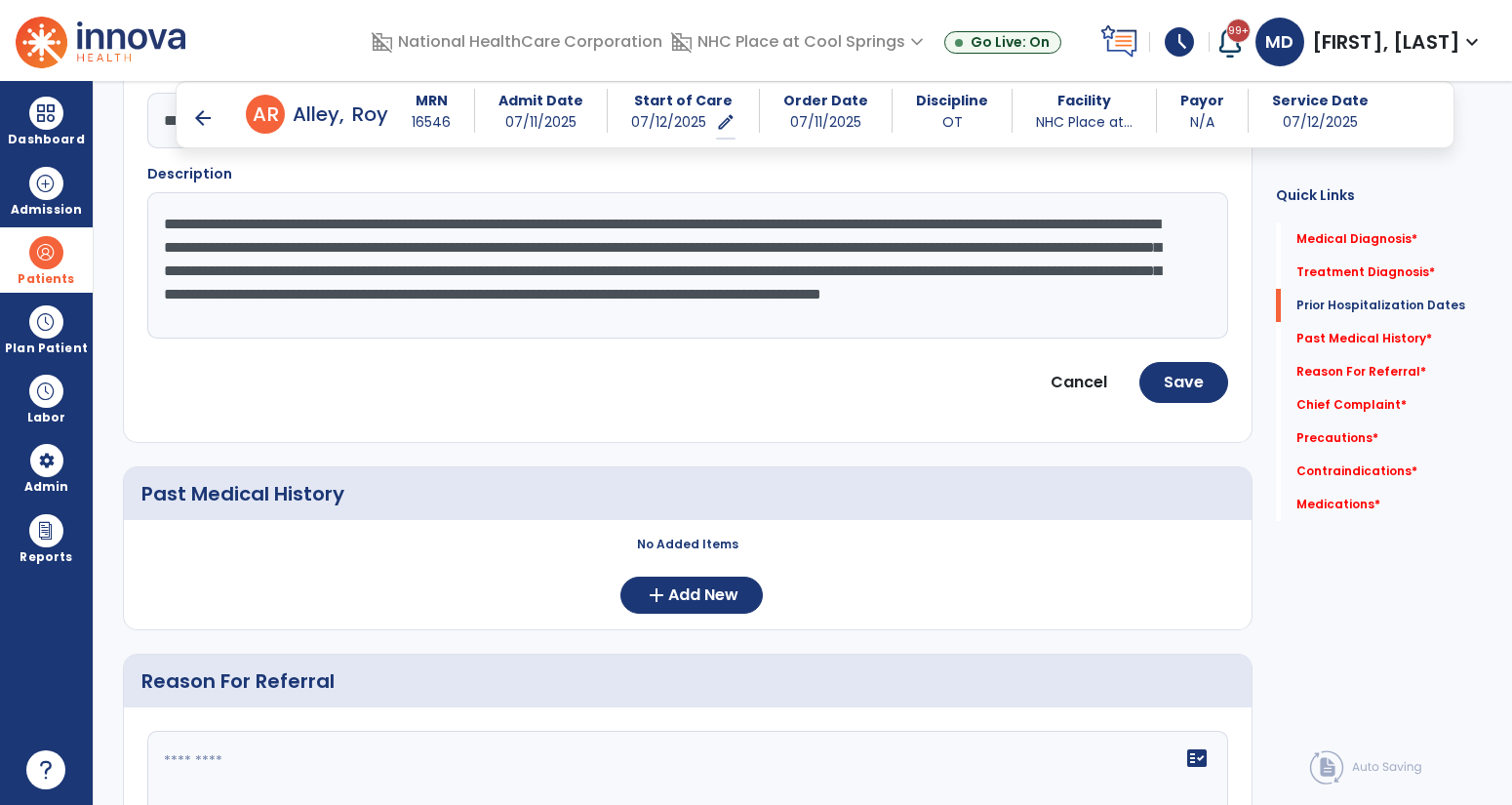 click on "**********" 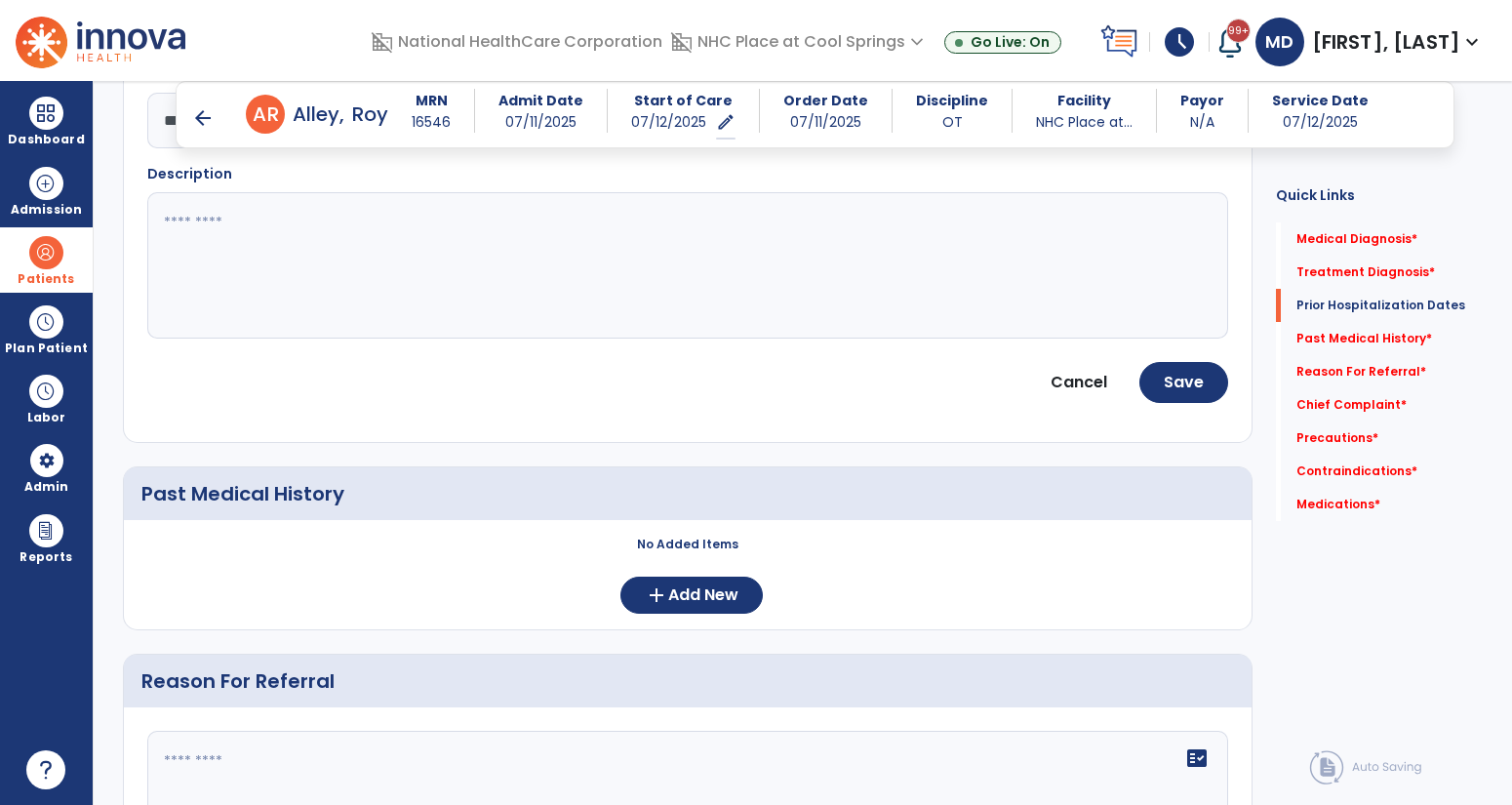 paste on "**********" 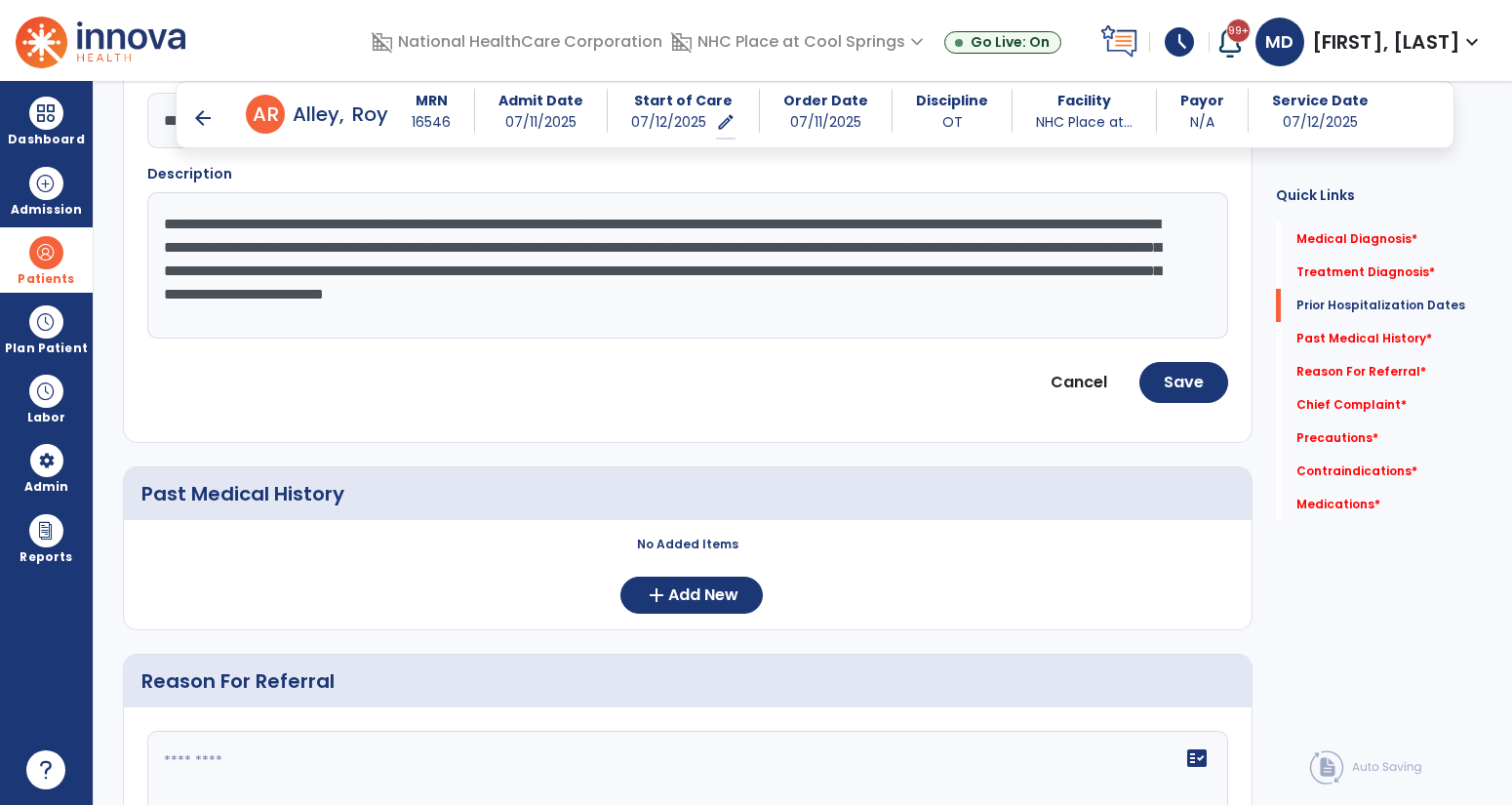 click on "**********" 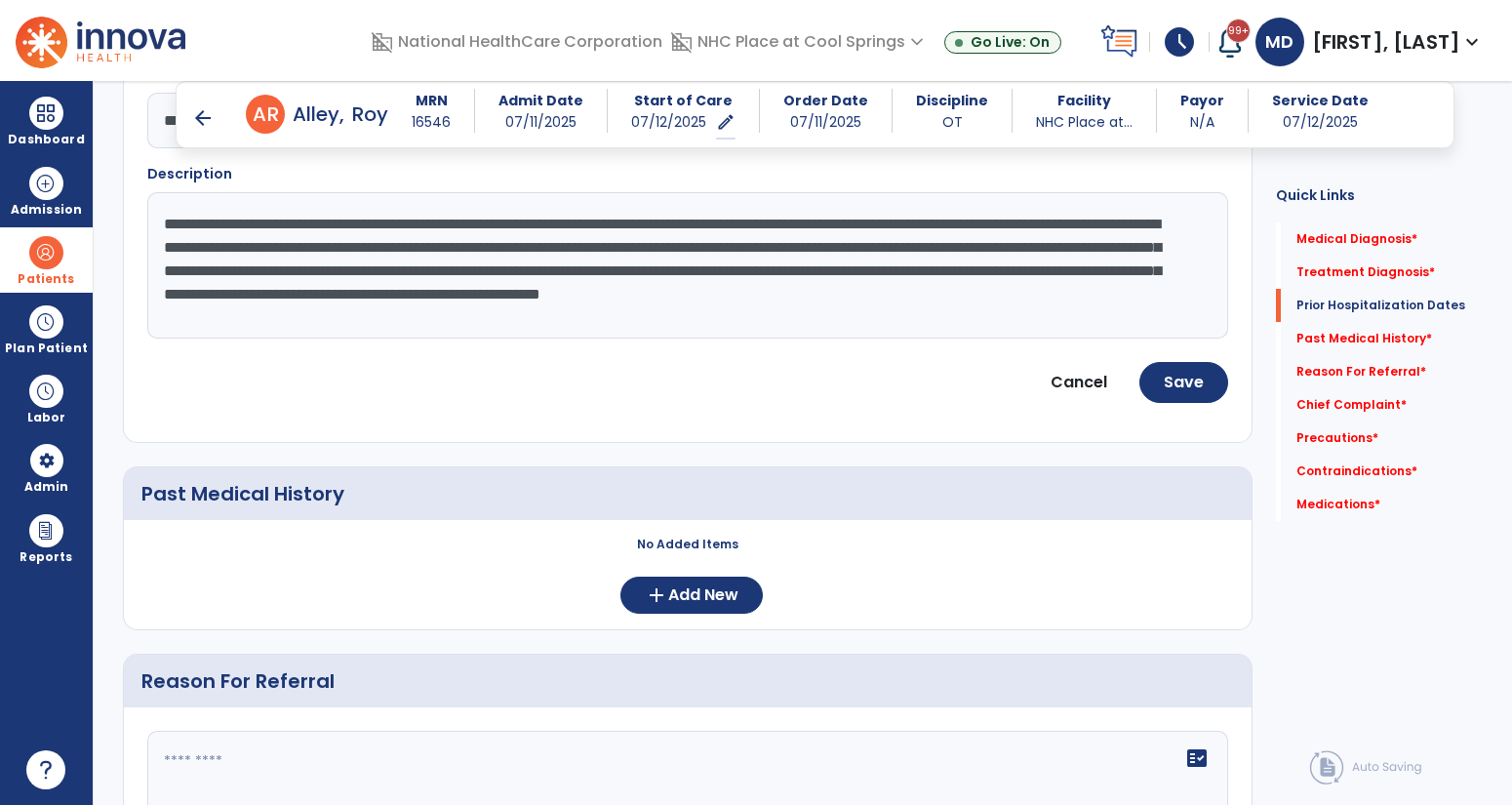 drag, startPoint x: 505, startPoint y: 268, endPoint x: 845, endPoint y: 322, distance: 344.26153 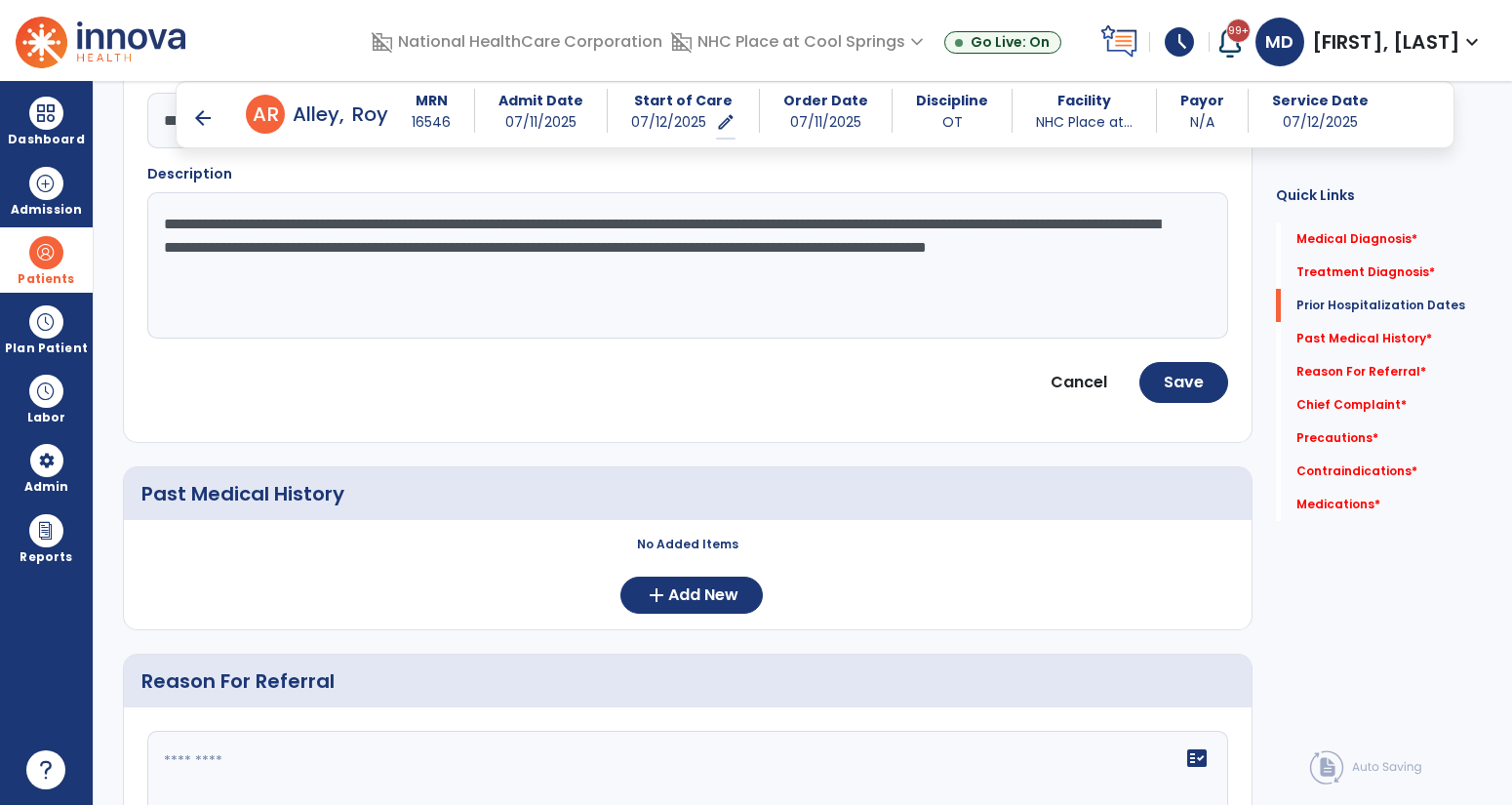 click on "**********" 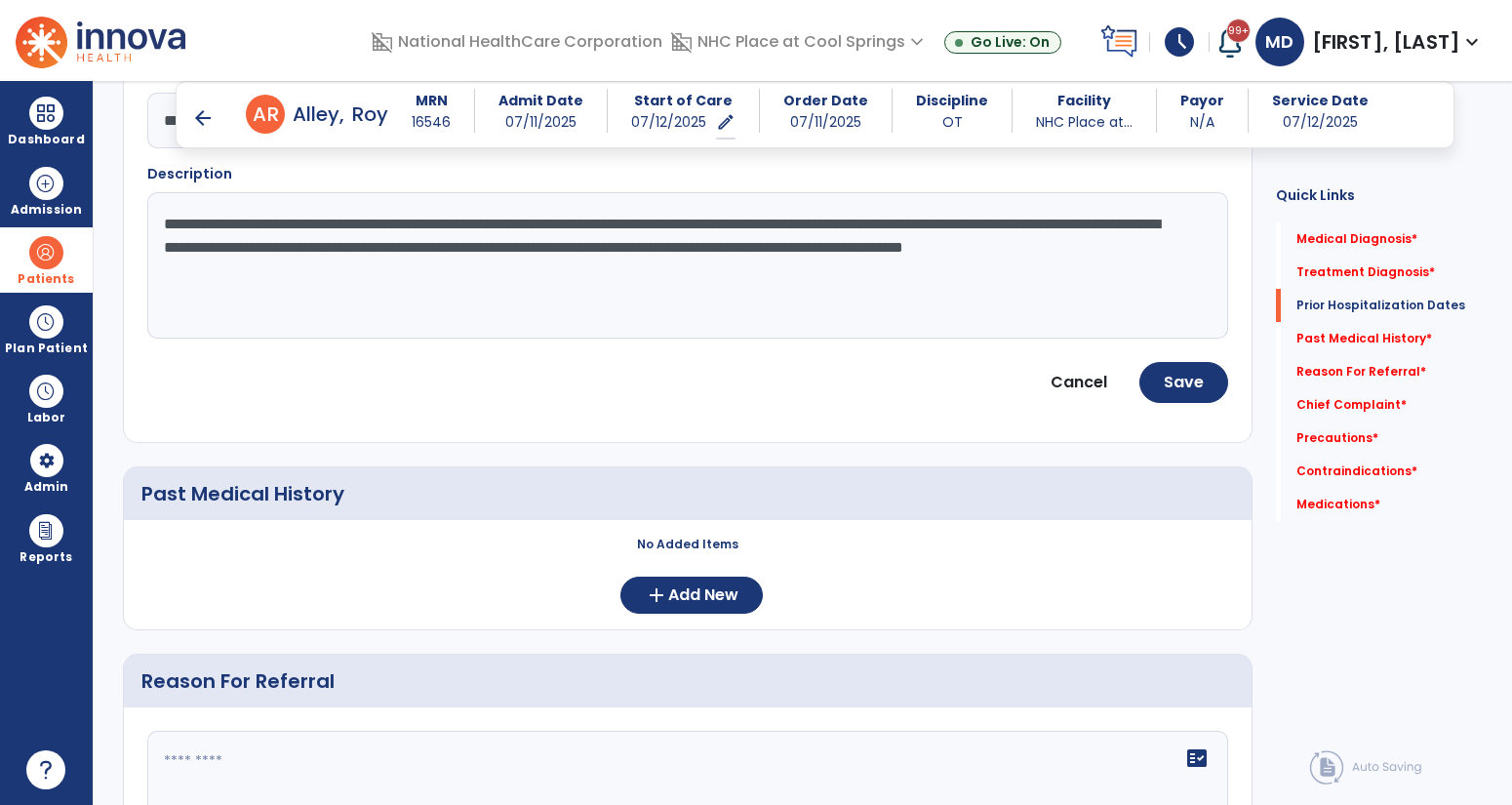 paste on "**********" 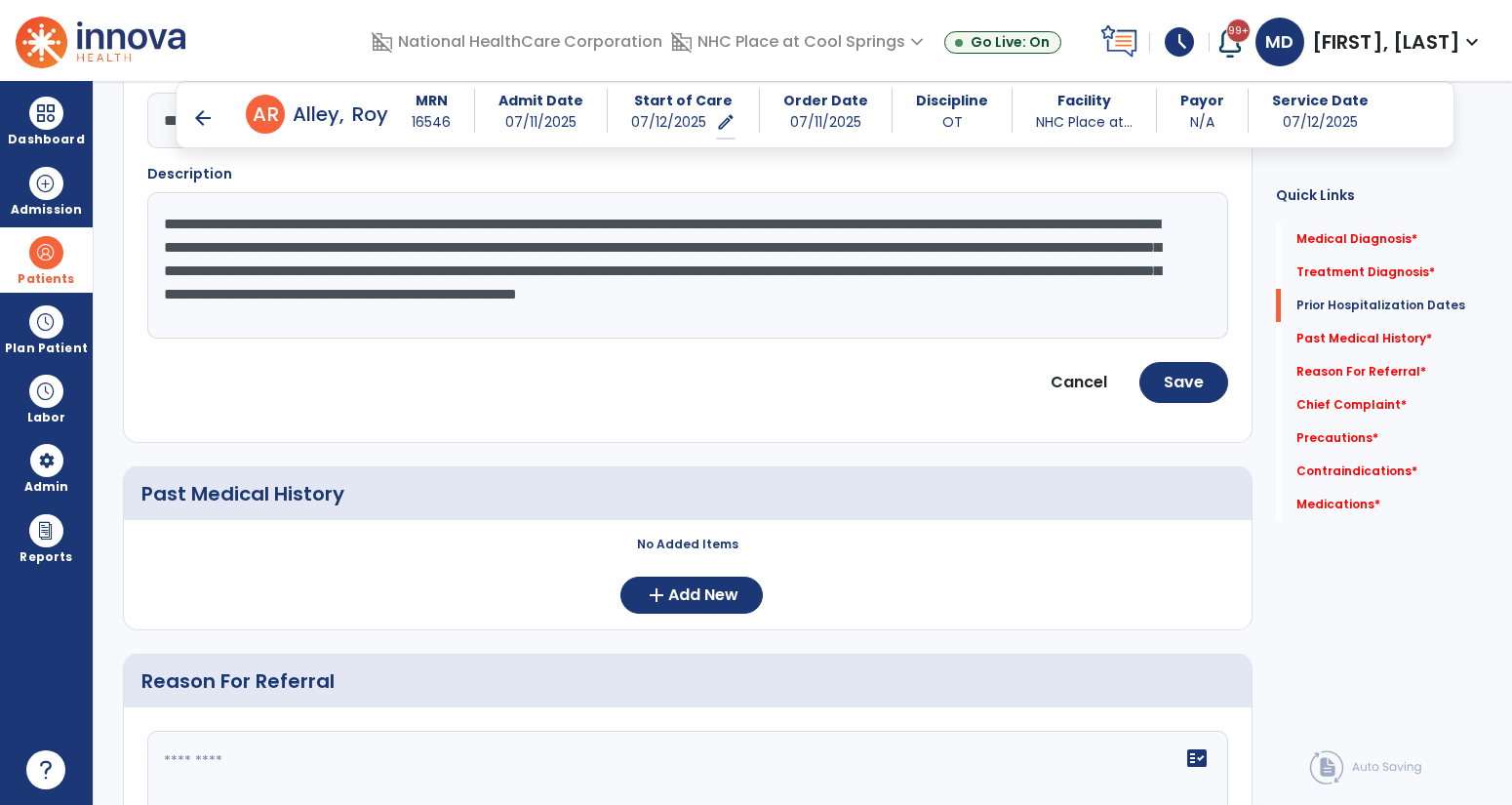 click on "**********" 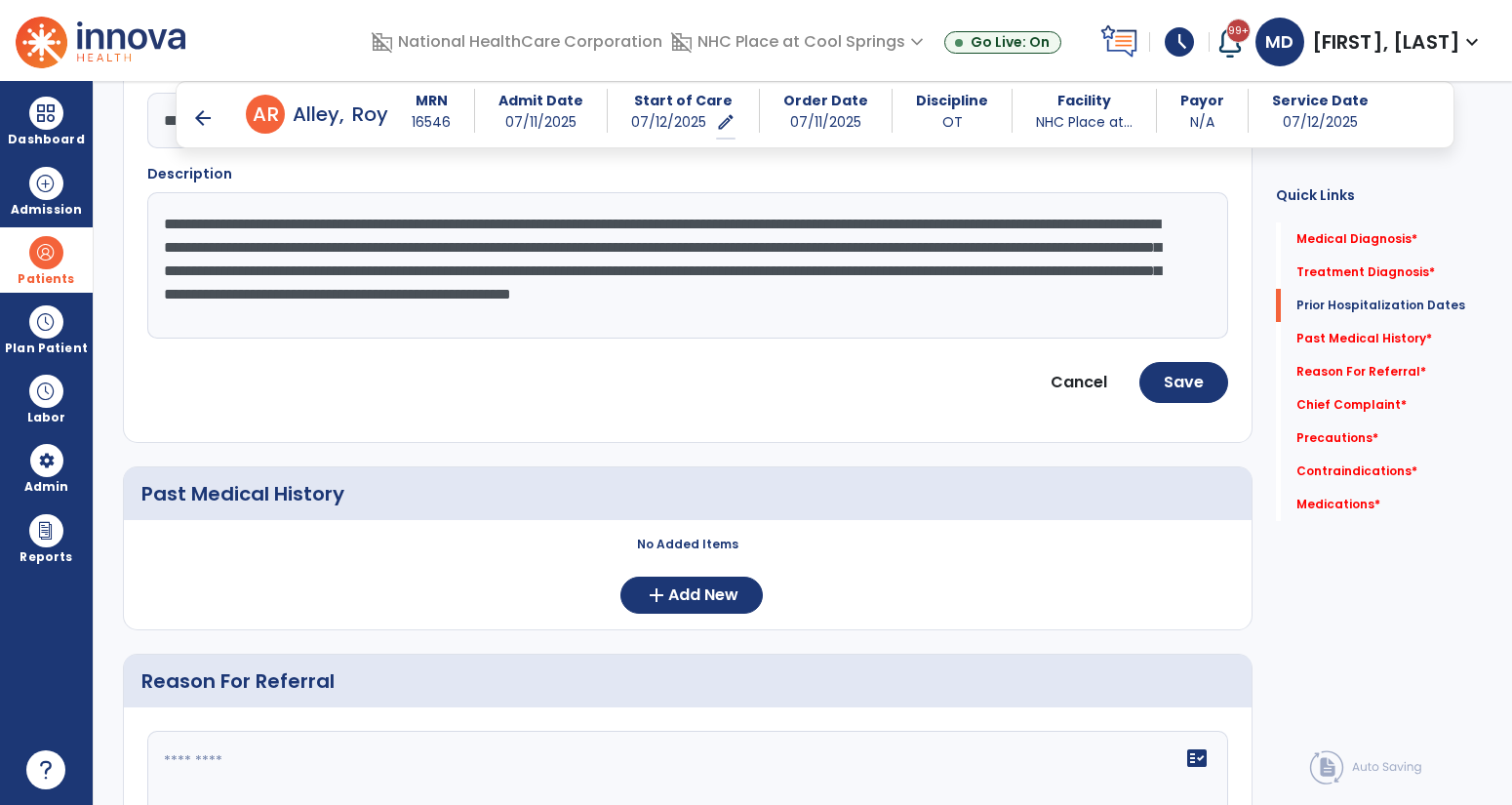 click on "**********" 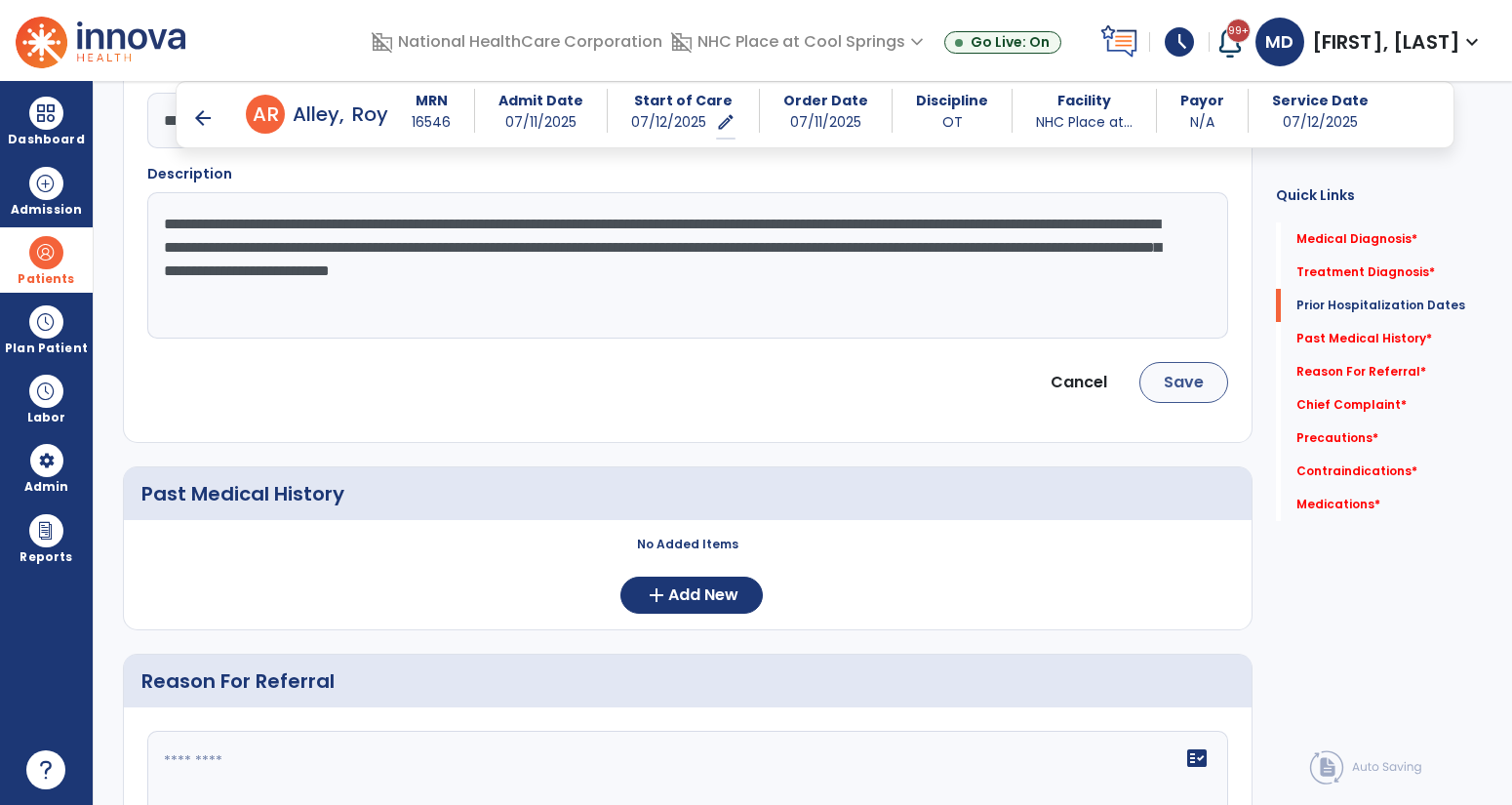 type on "**********" 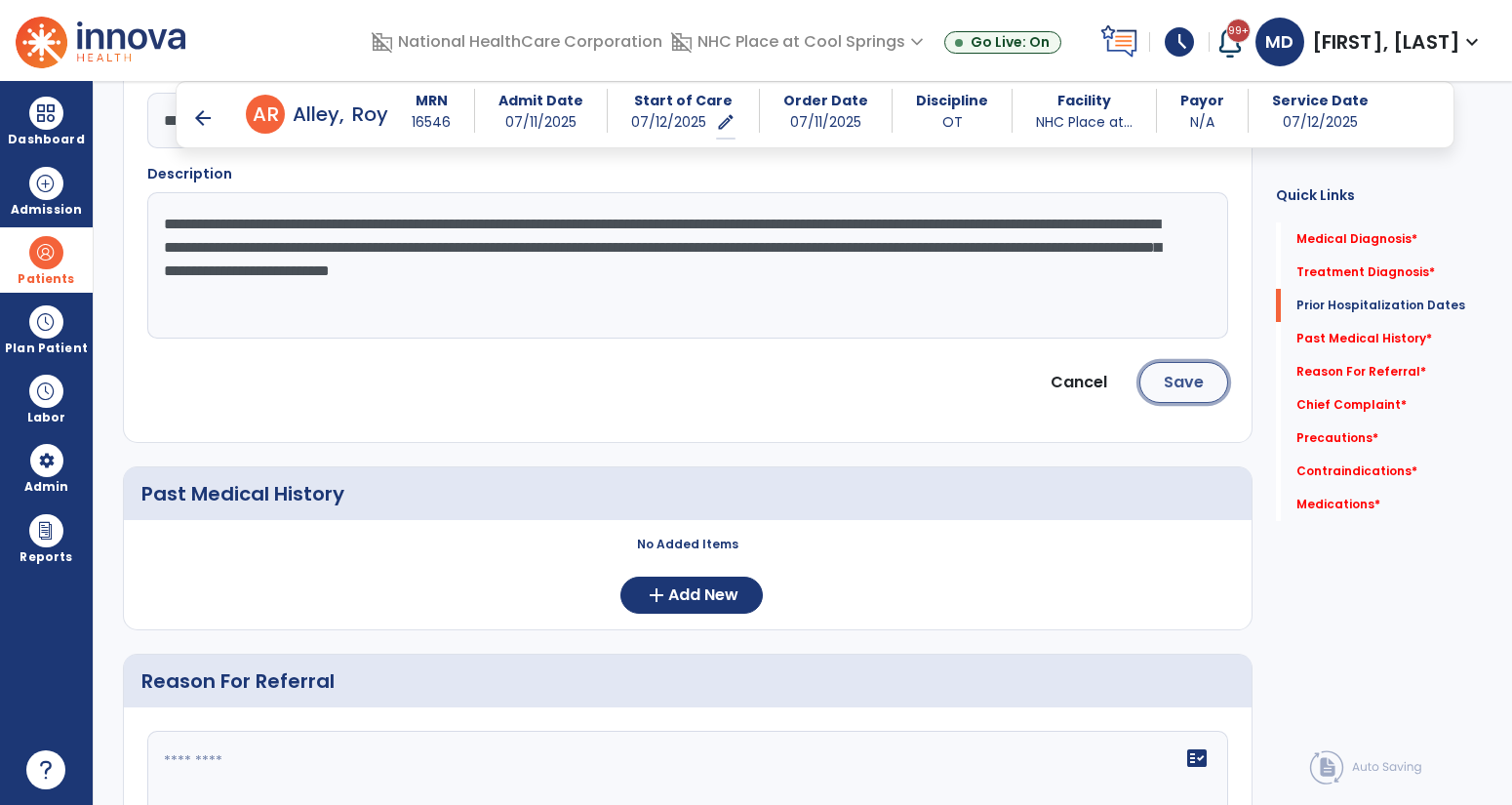 click on "Save" 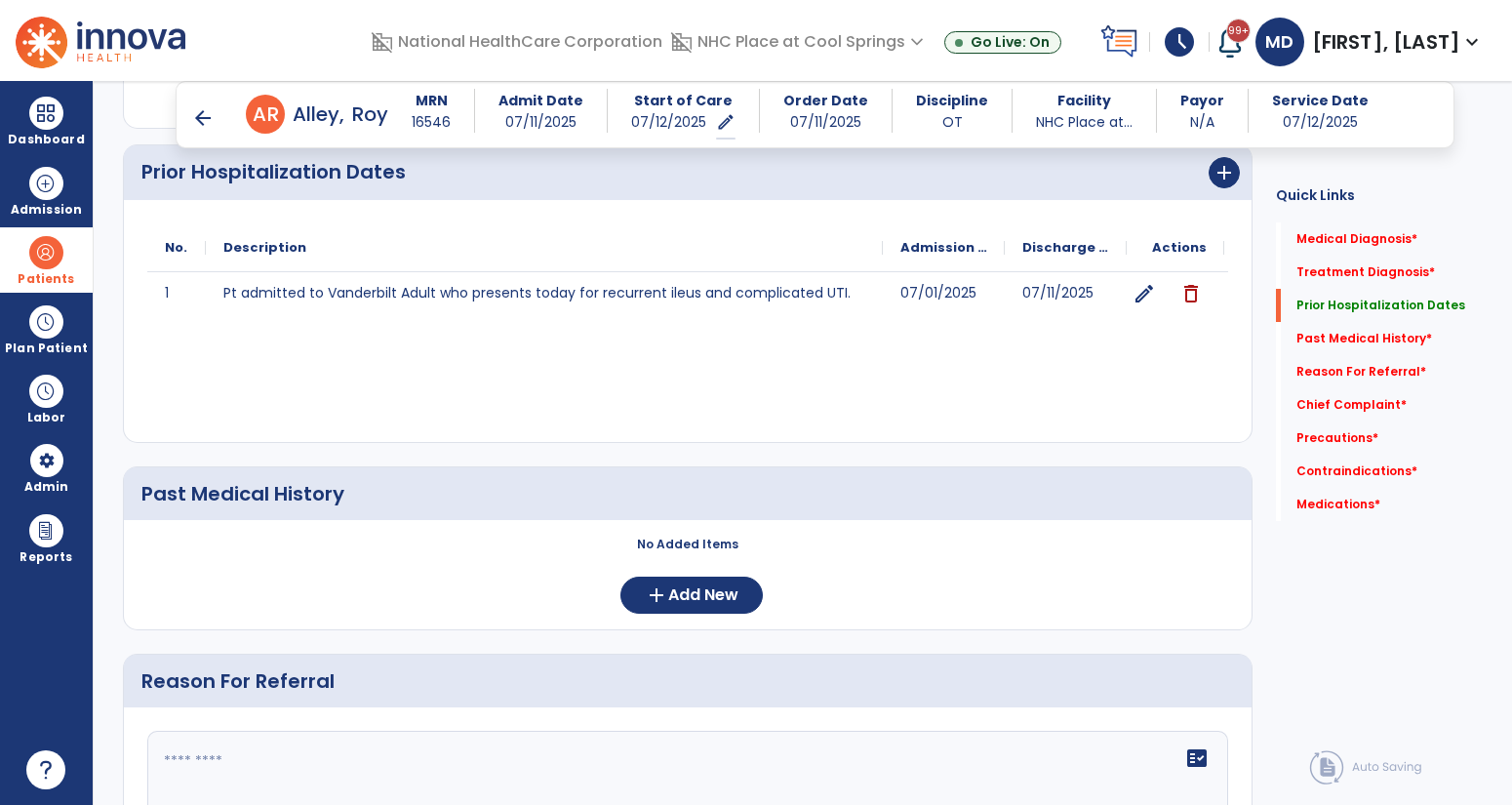scroll, scrollTop: 538, scrollLeft: 0, axis: vertical 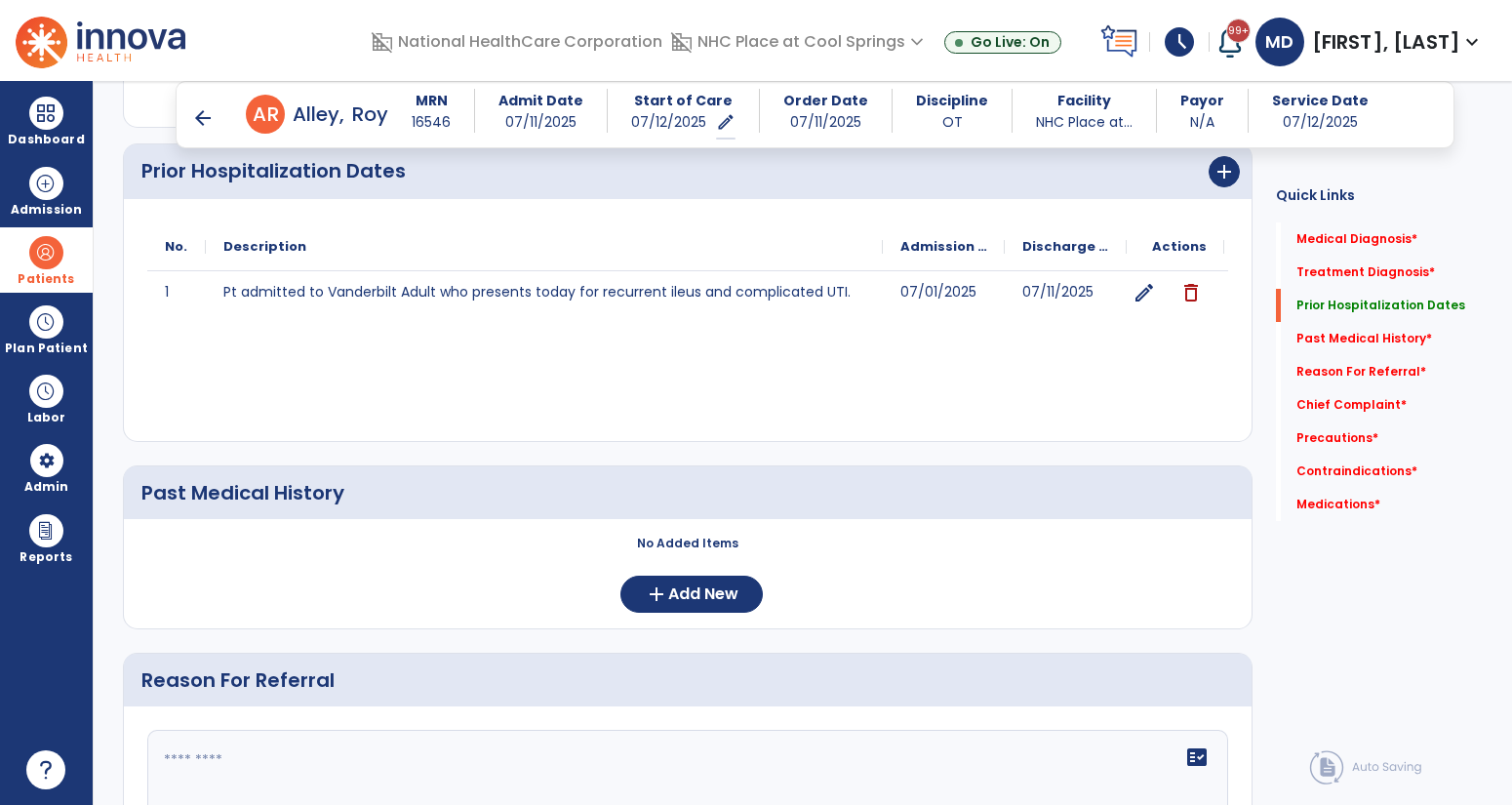 click on "1 Pt admitted to Vanderbilt Adult who presents today for recurrent ileus and complicated UTI. US contaminated/foley exchanged and pt given empiric IV CTX. Developed melanotic stool, worsening anemia requiring transfusion and IV iron. Coumadin reversed. Colonic distension worsening on imaging. GI consulted. 95 yo male with recurrent ileus, and chronic indwelling foley  07/01/2025 07/11/2025 edit delete" 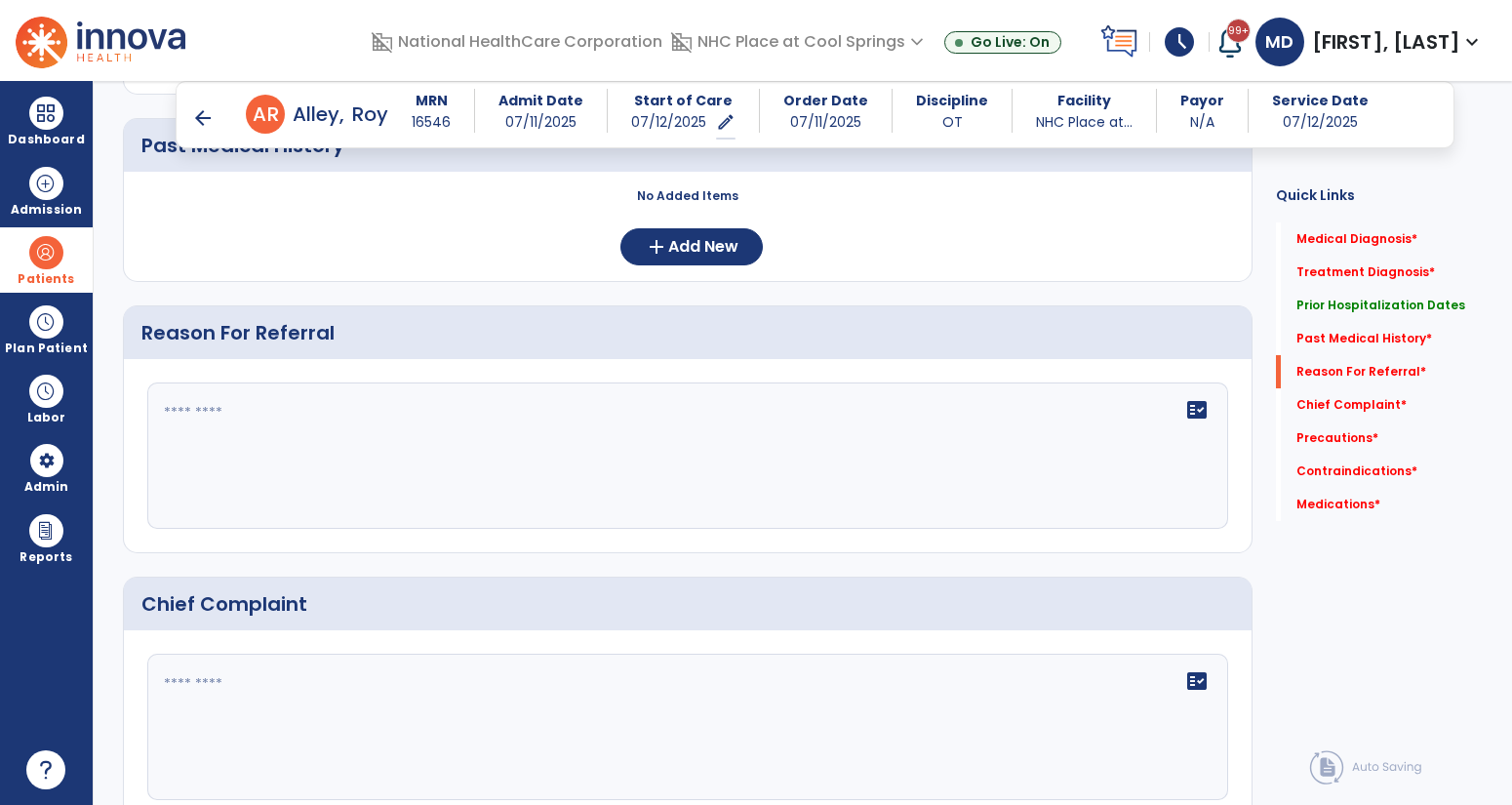 scroll, scrollTop: 898, scrollLeft: 0, axis: vertical 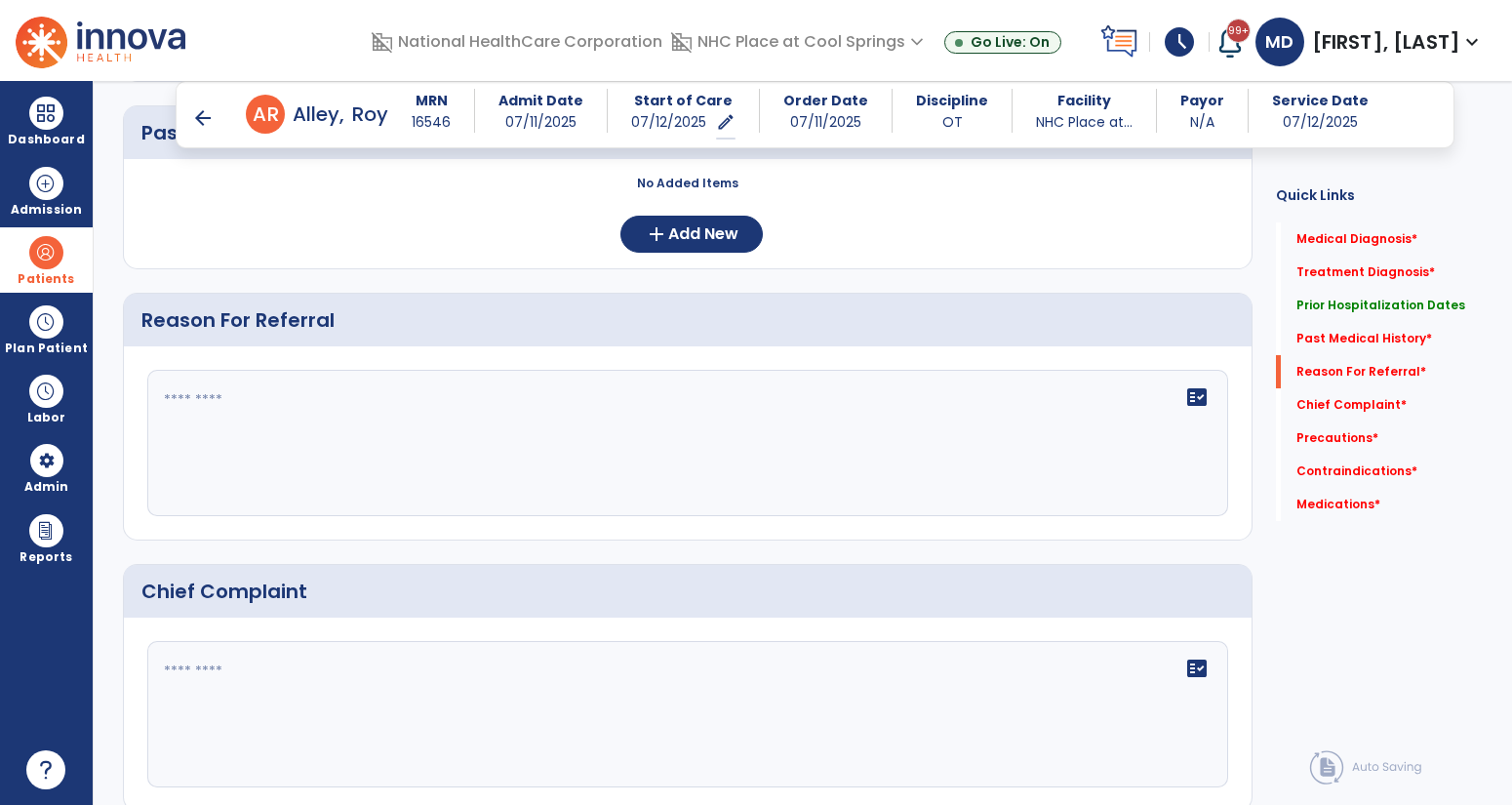 click on "fact_check" 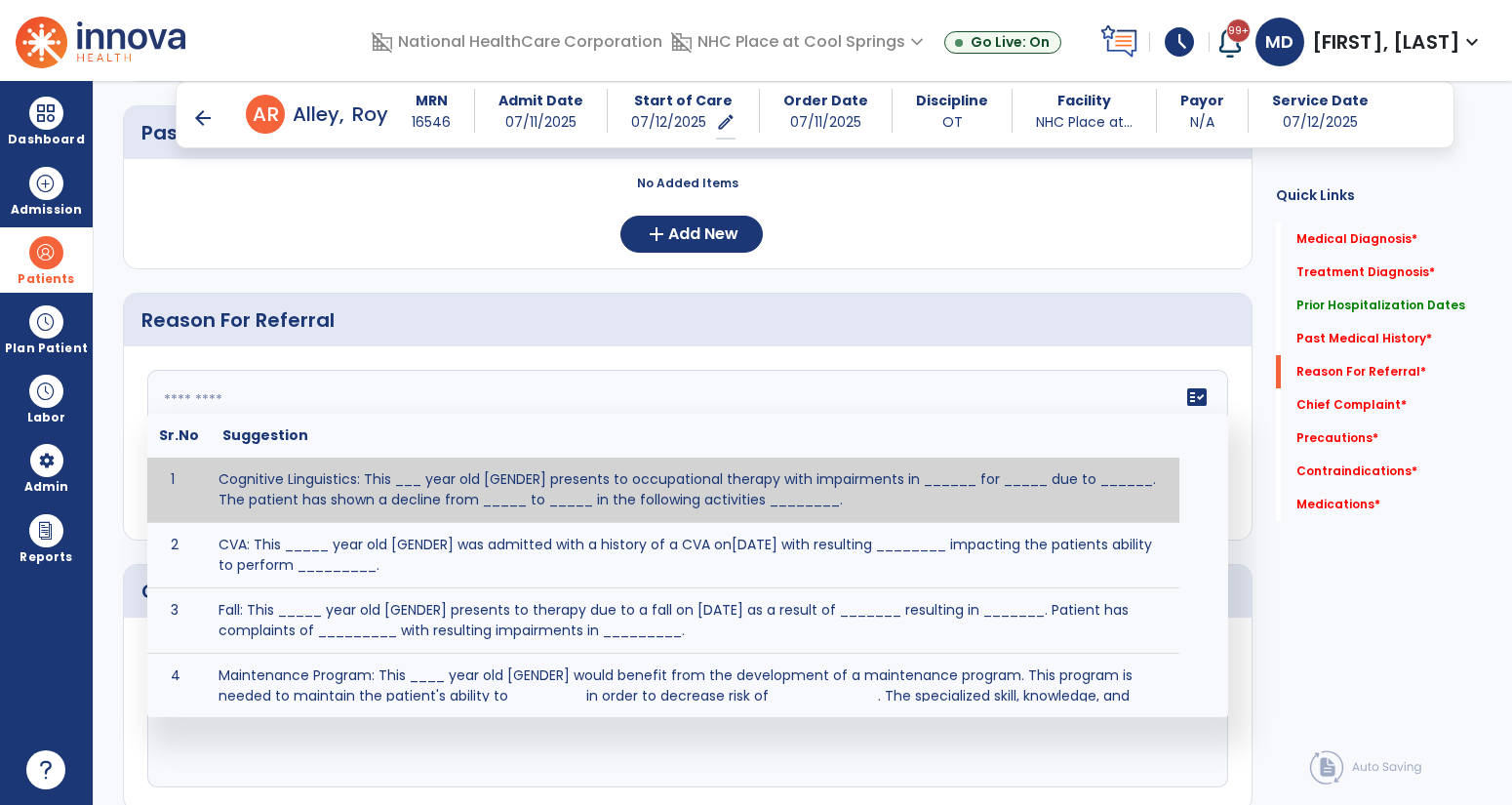 paste on "**********" 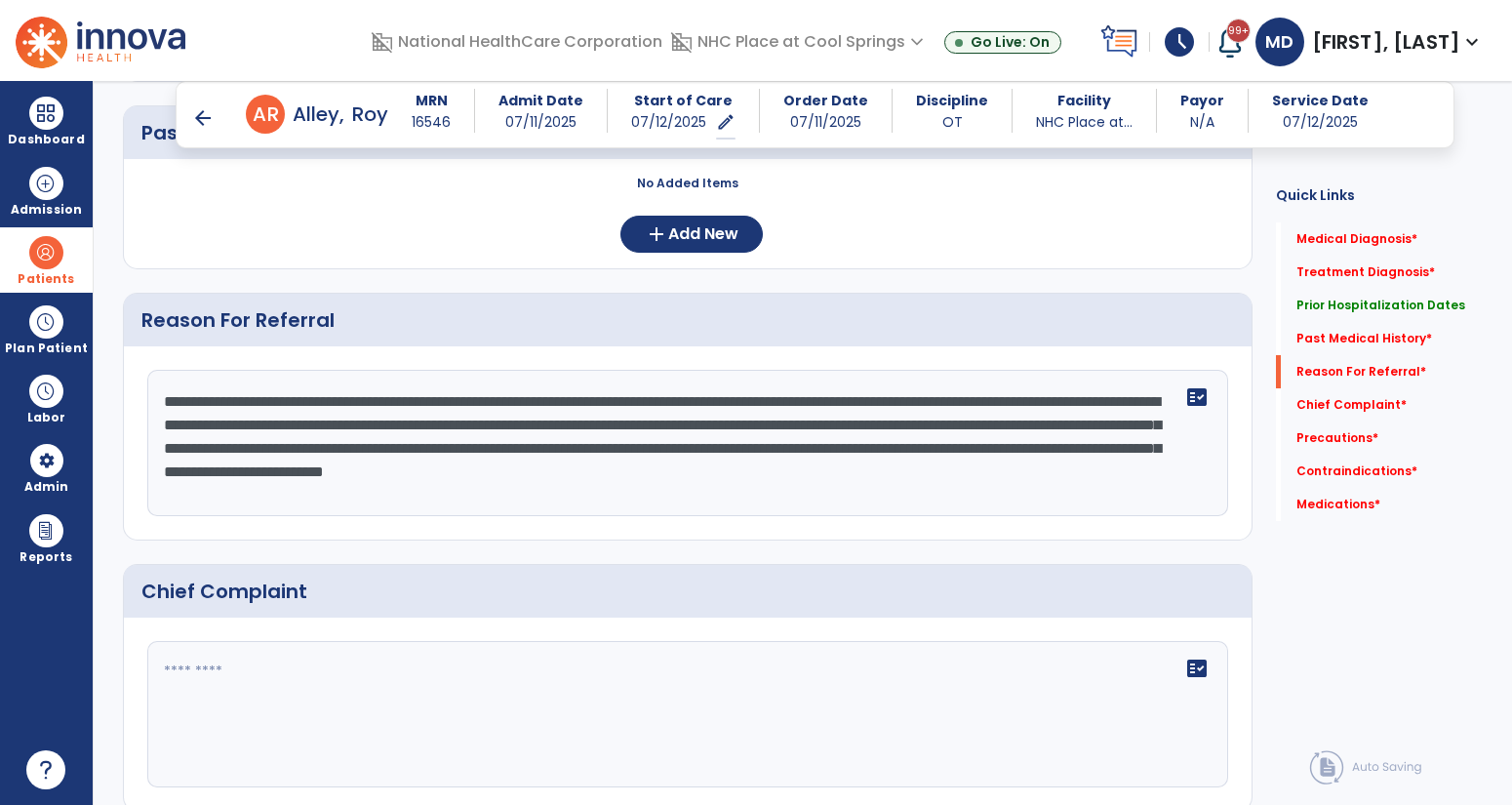 click on "**********" 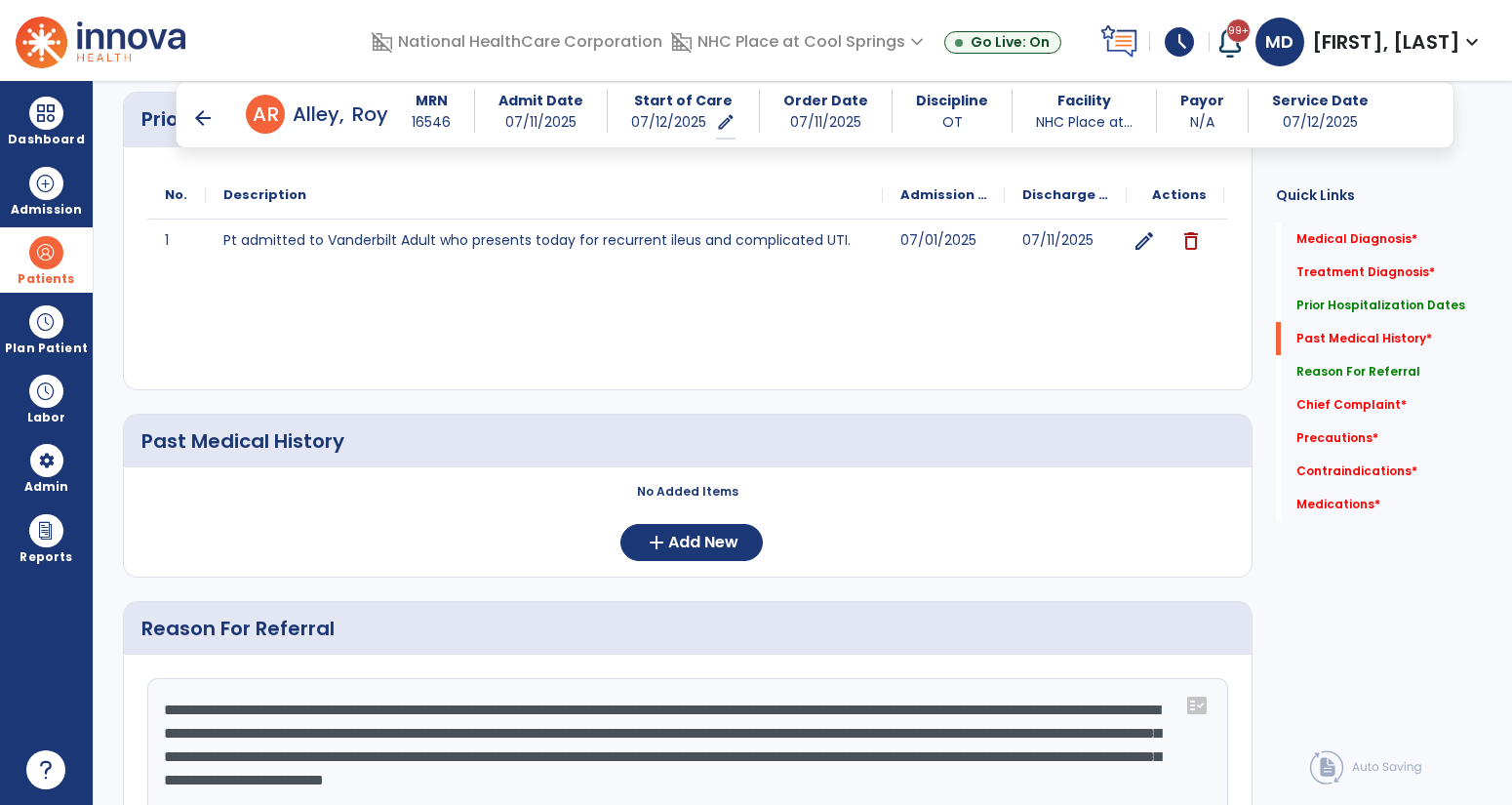 scroll, scrollTop: 587, scrollLeft: 0, axis: vertical 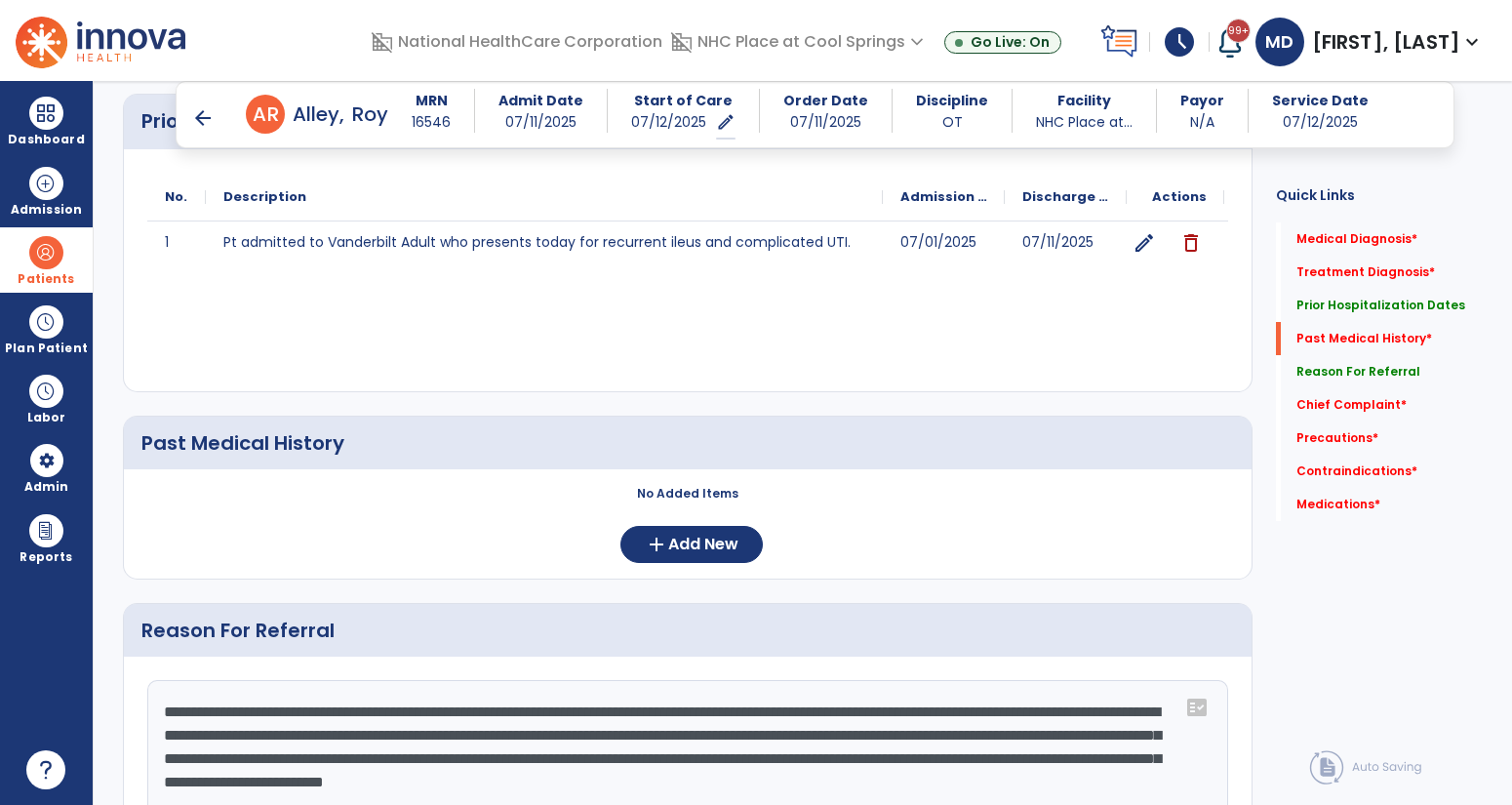click on "1 Pt admitted to Vanderbilt Adult who presents today for recurrent ileus and complicated UTI. US contaminated/foley exchanged and pt given empiric IV CTX. Developed melanotic stool, worsening anemia requiring transfusion and IV iron. Coumadin reversed. Colonic distension worsening on imaging. GI consulted. 95 yo male with recurrent ileus, and chronic indwelling foley  07/01/2025 07/11/2025 edit delete" 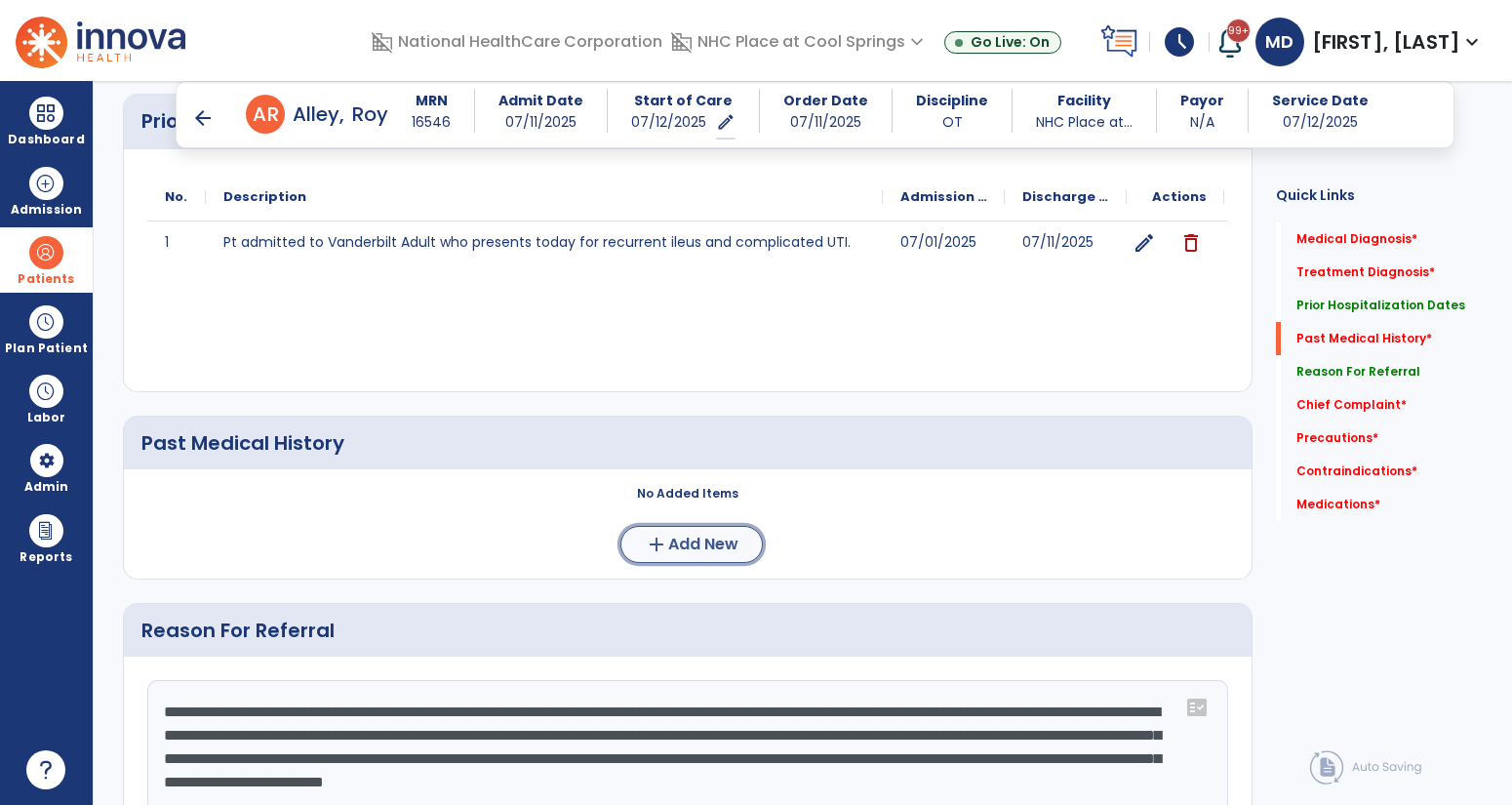 drag, startPoint x: 650, startPoint y: 552, endPoint x: 657, endPoint y: 543, distance: 11.401754 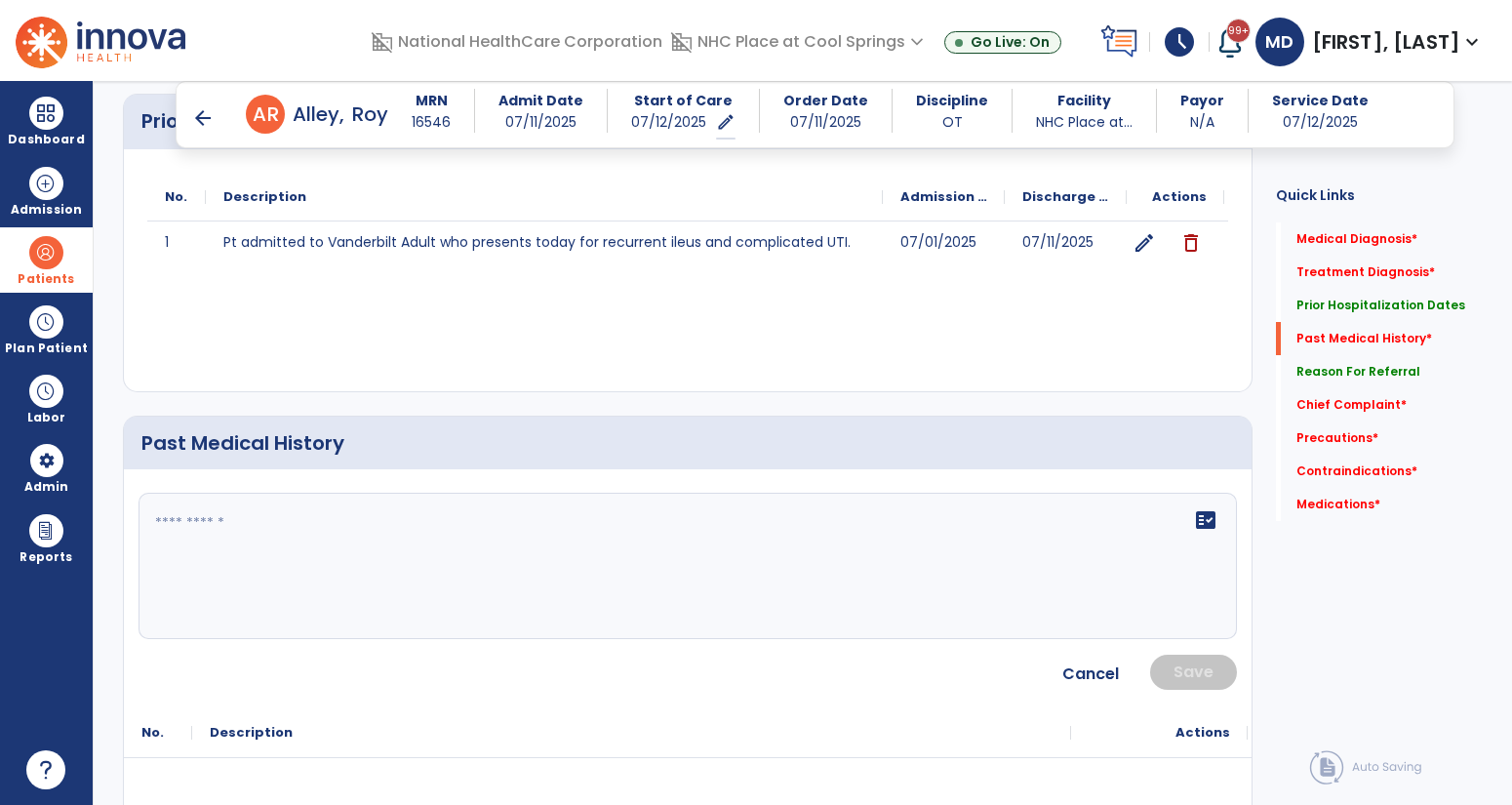 click on "fact_check" 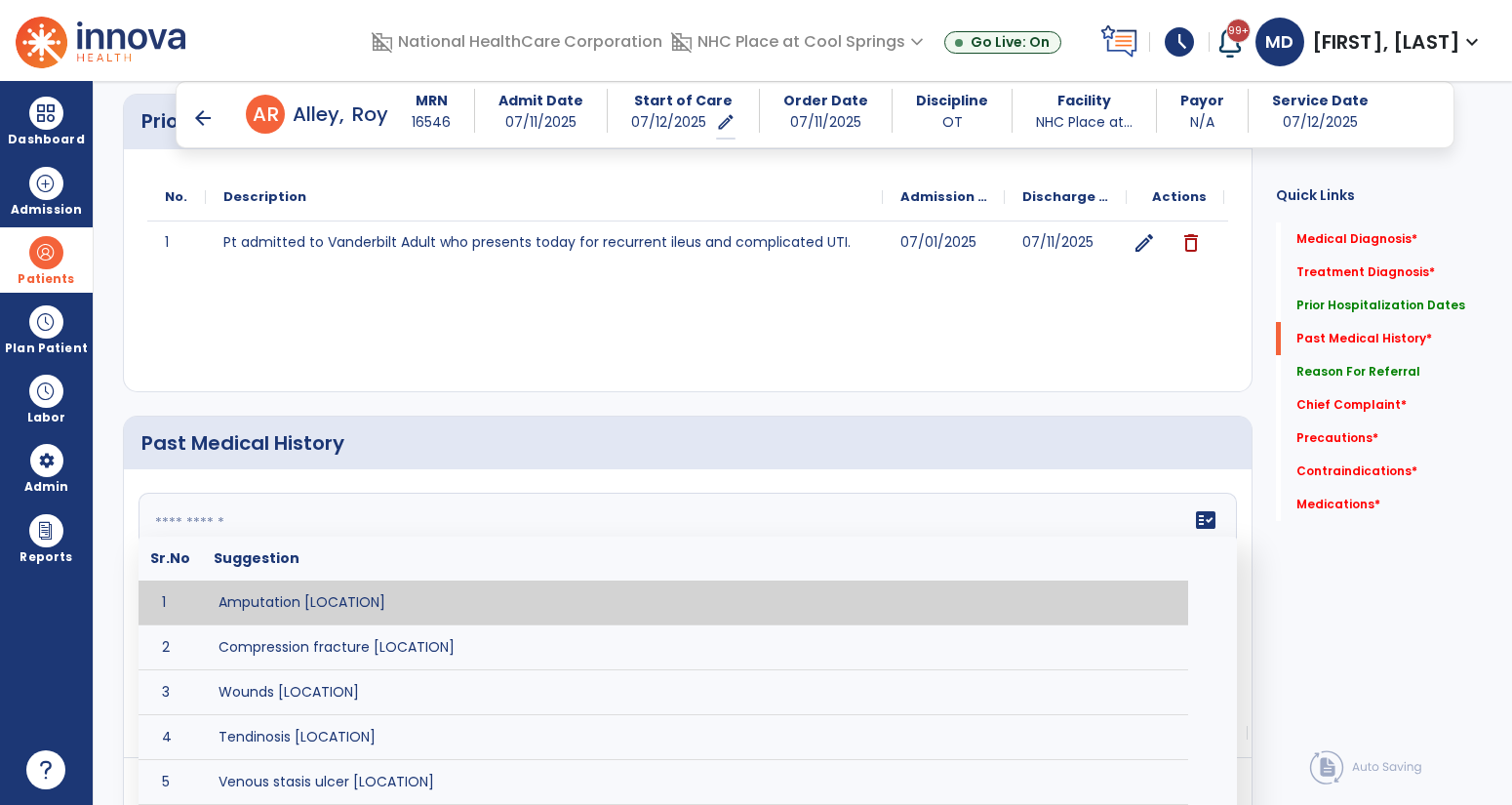 paste on "**********" 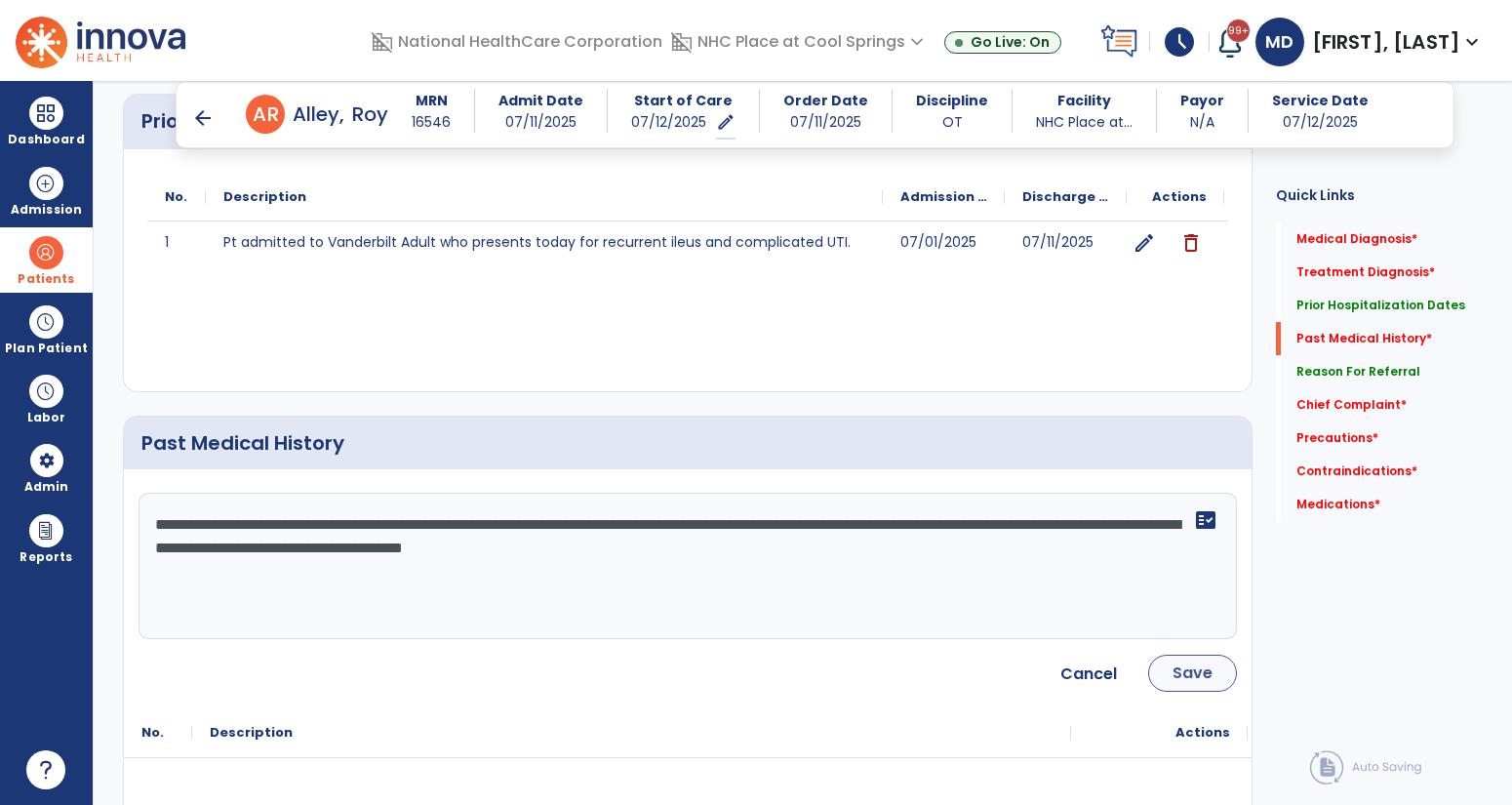 type on "**********" 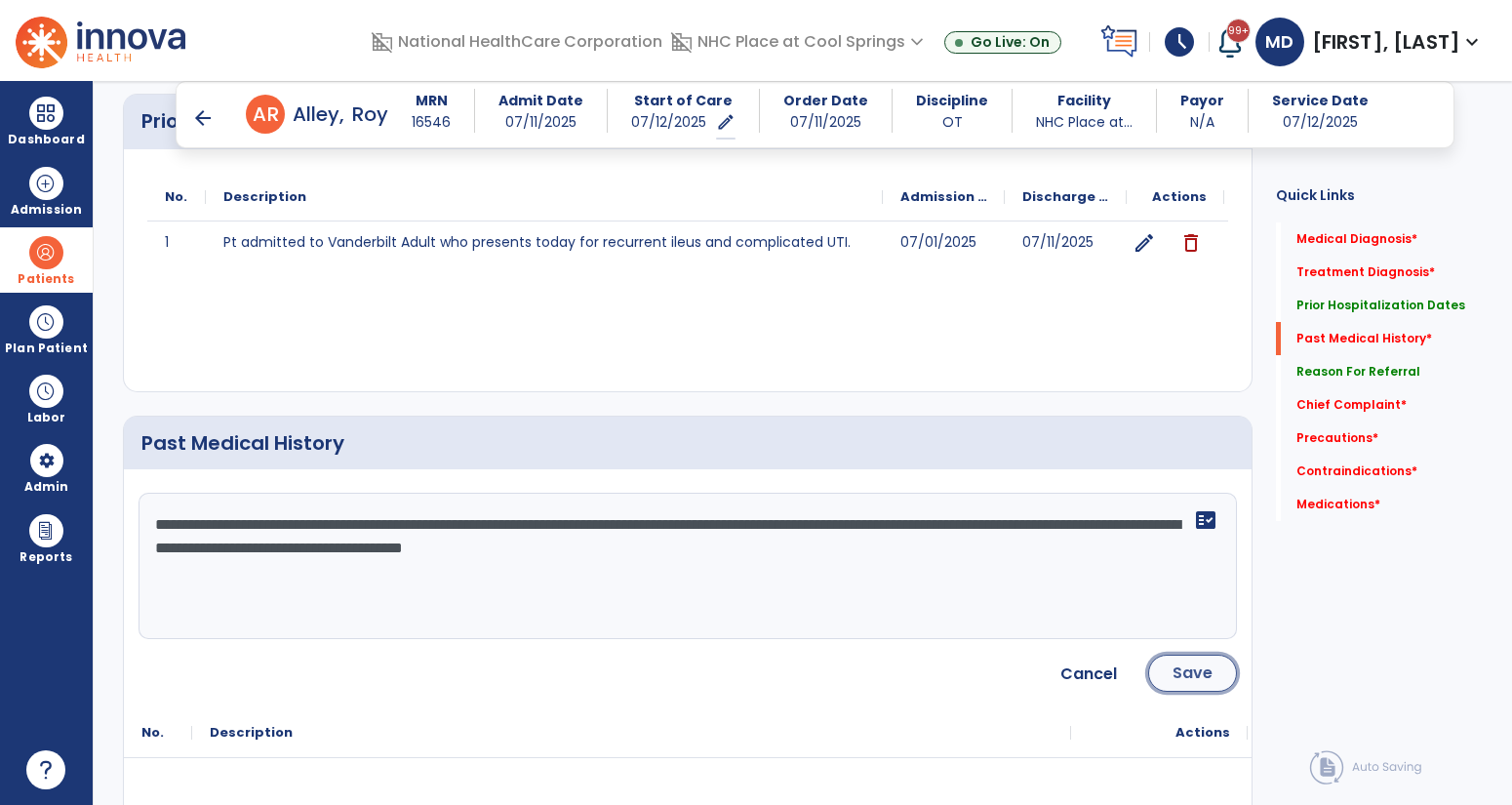 click on "Save" 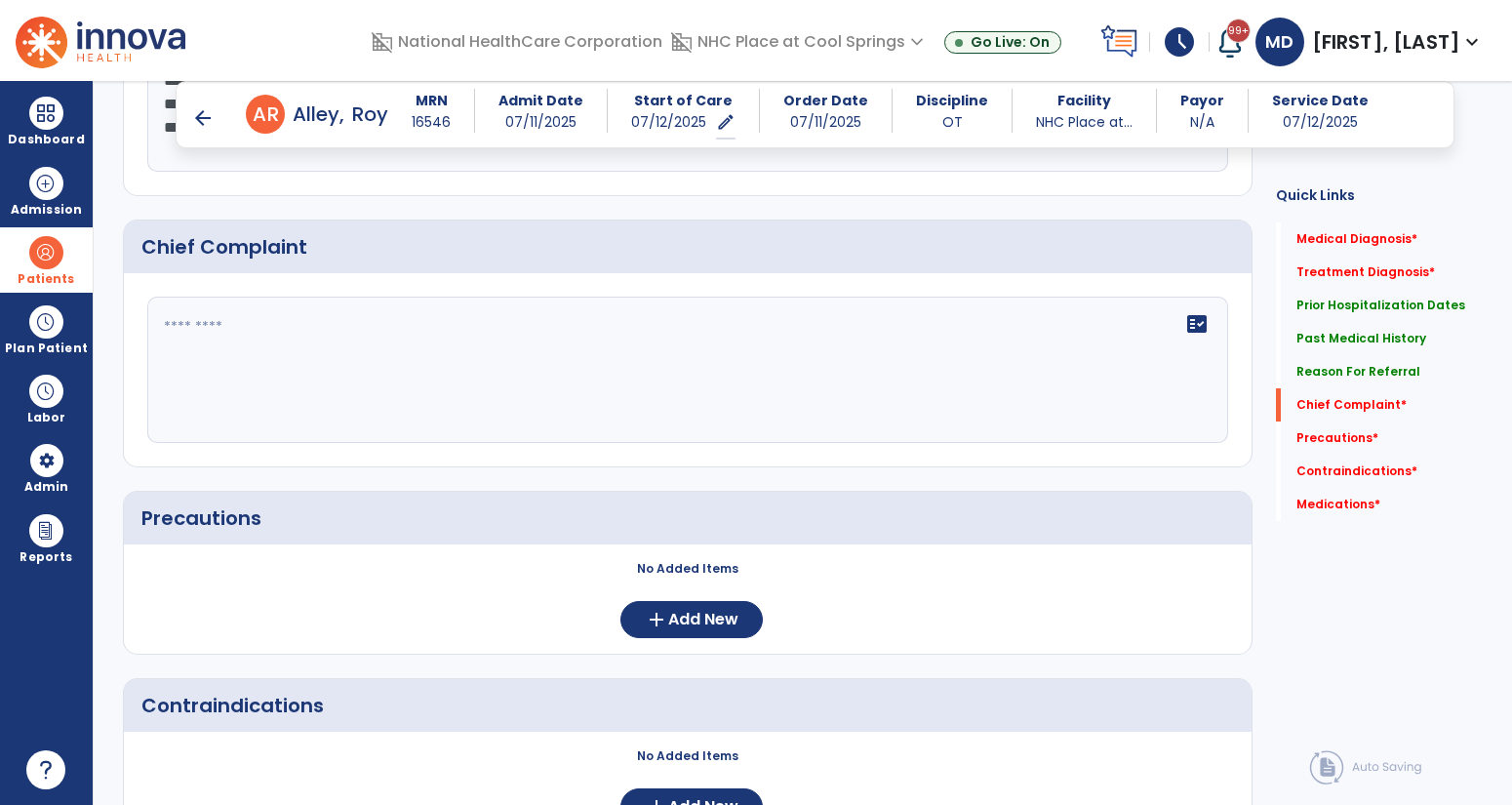 scroll, scrollTop: 1348, scrollLeft: 0, axis: vertical 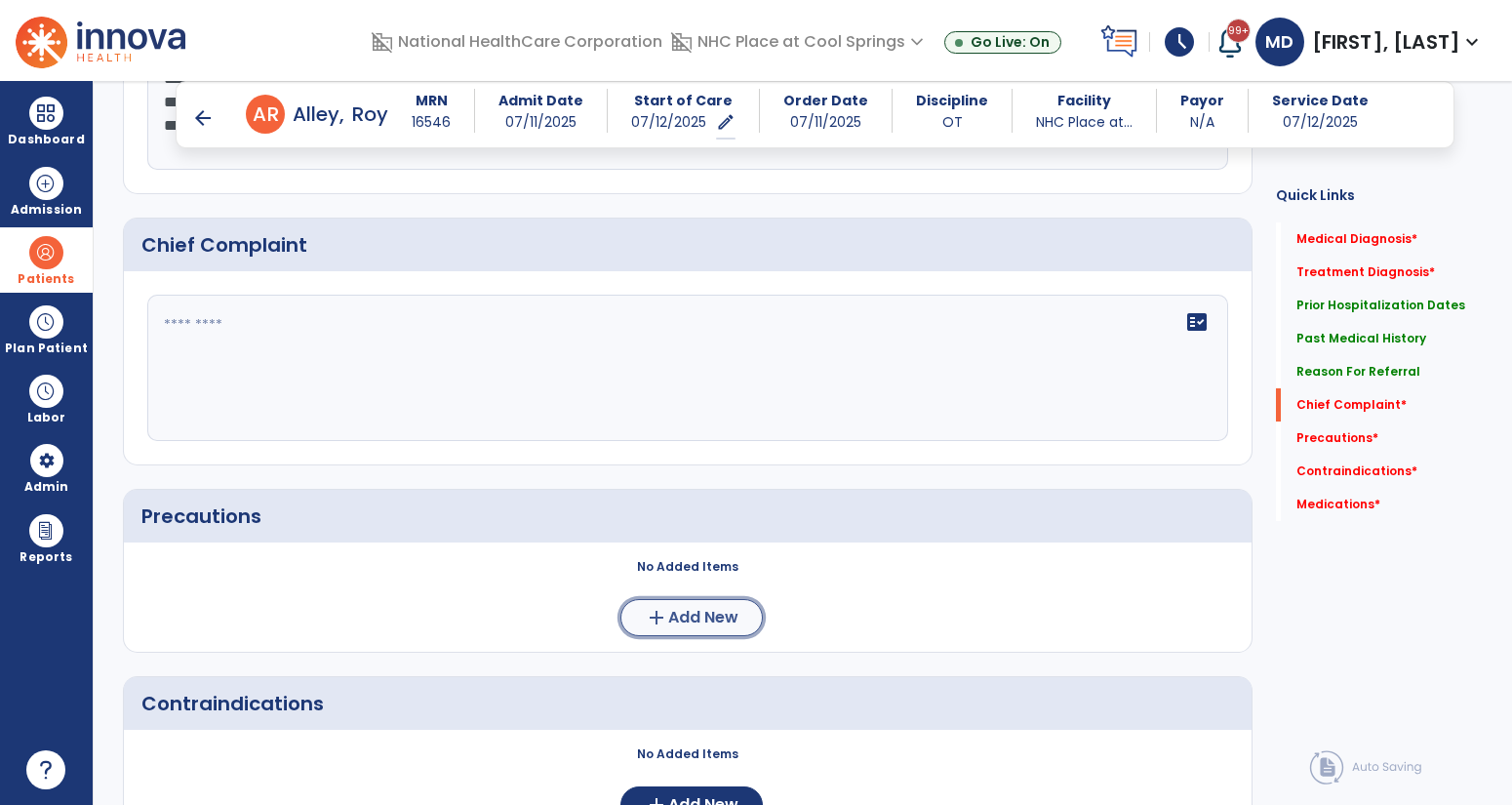 click on "add  Add New" 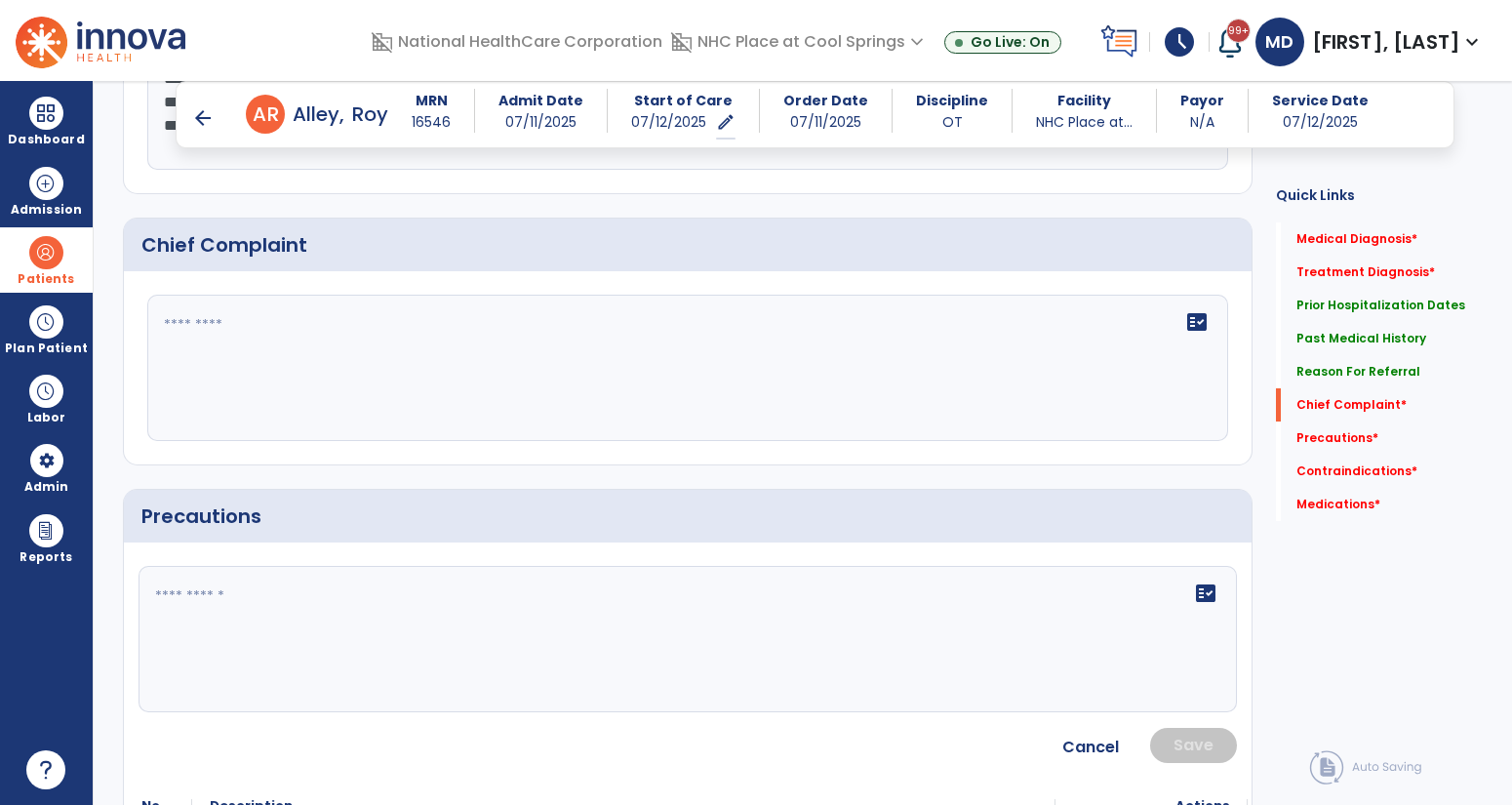 click 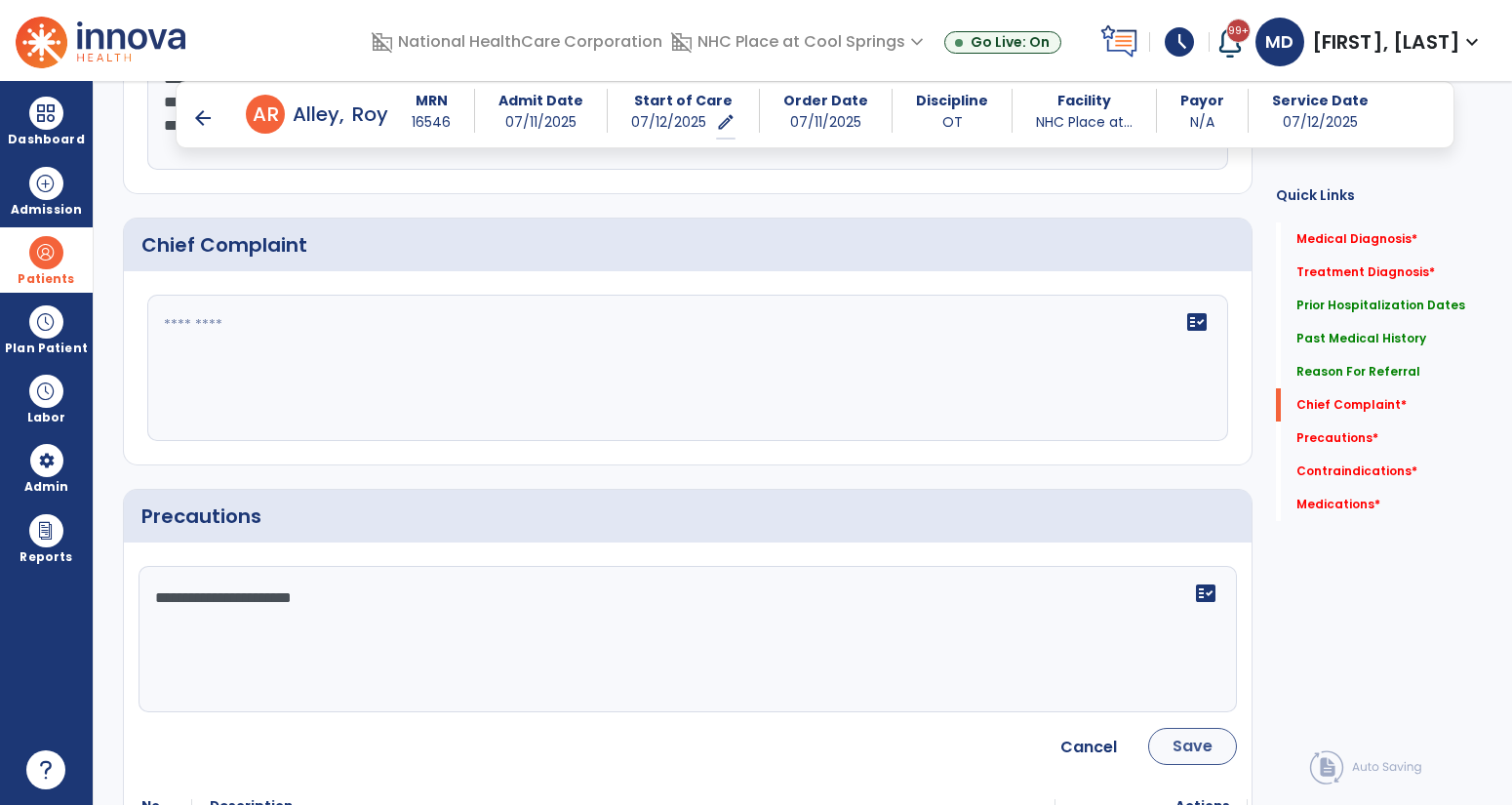 type on "**********" 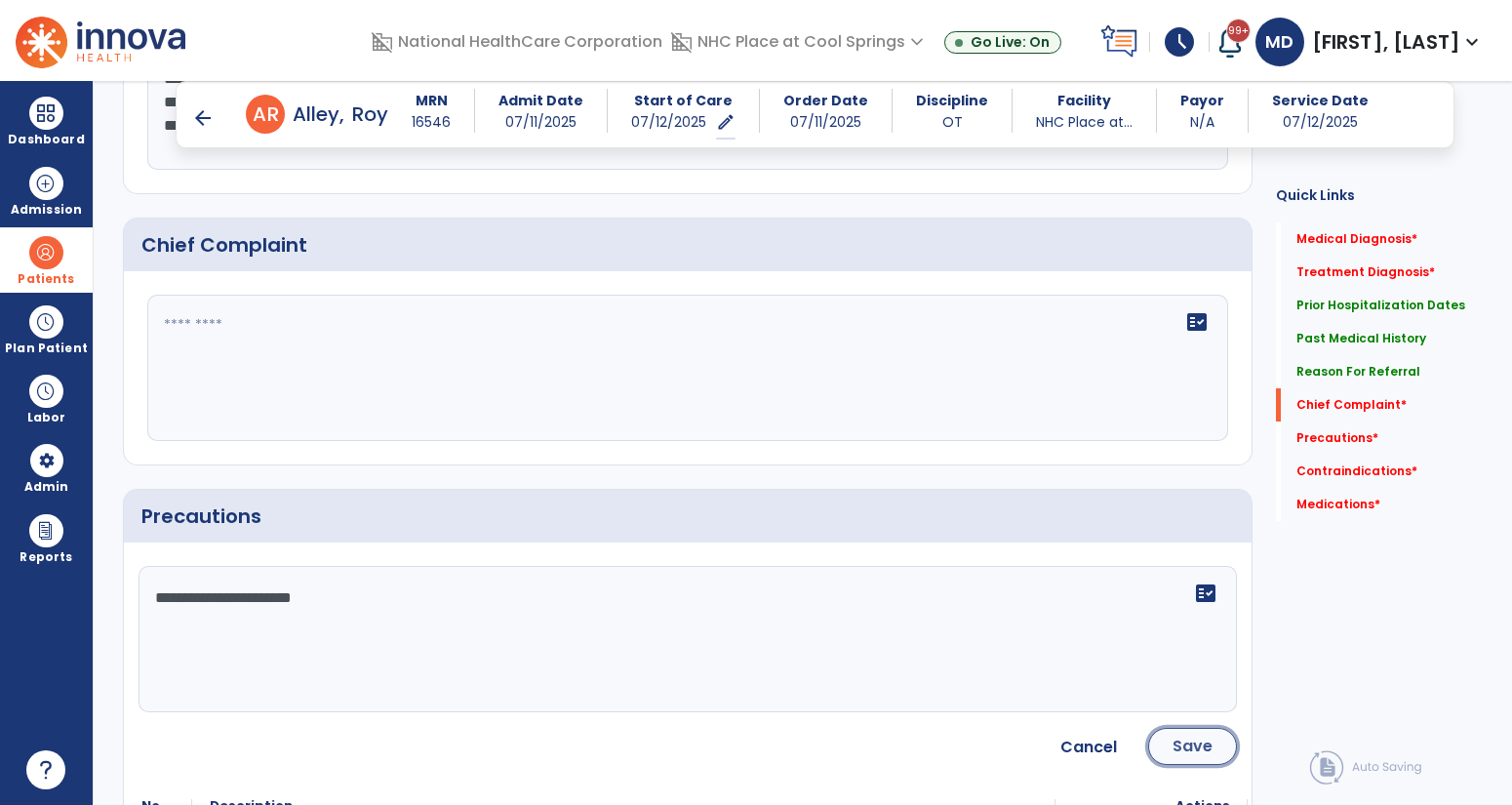 click on "Save" 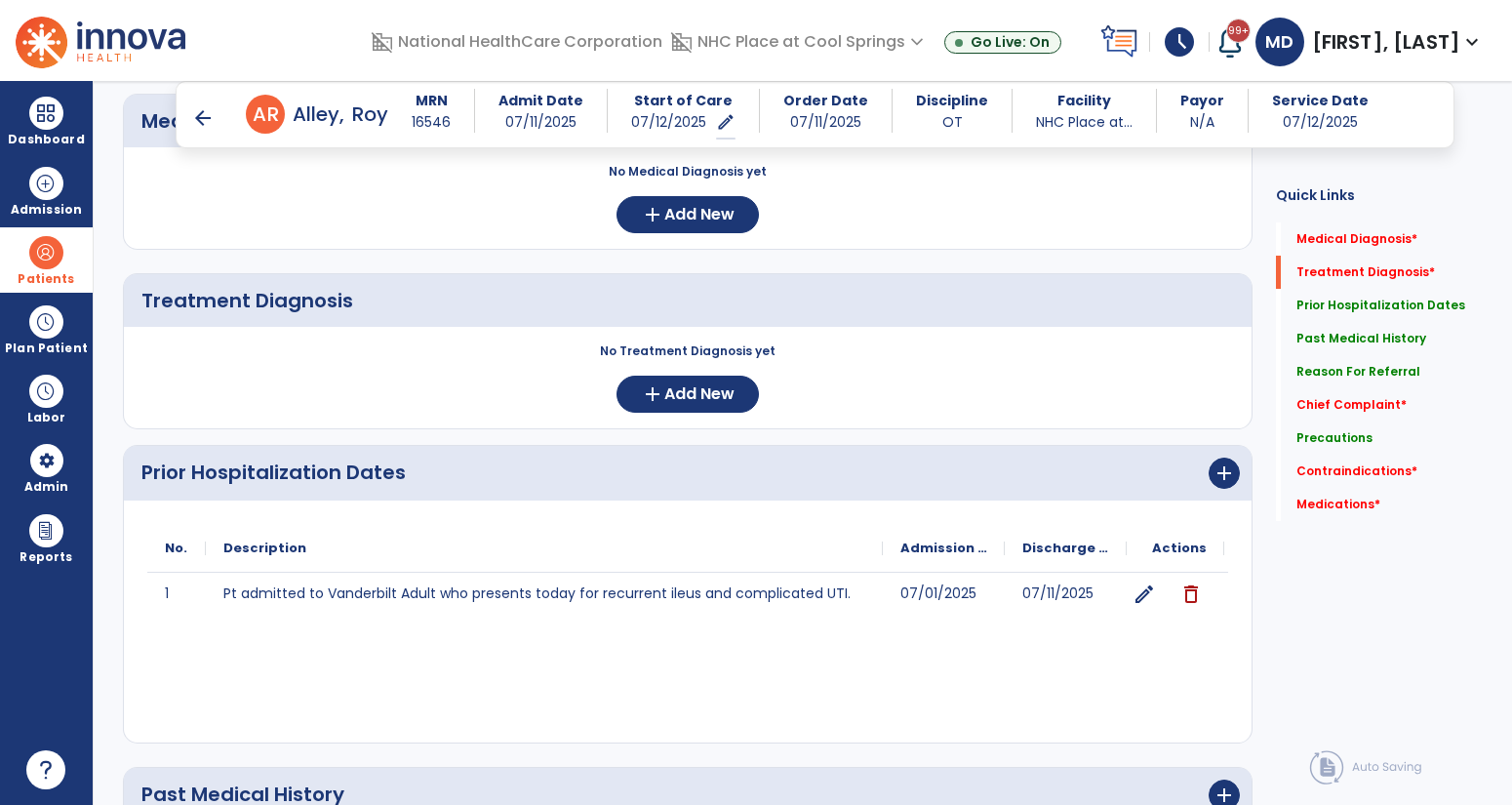 scroll, scrollTop: 238, scrollLeft: 0, axis: vertical 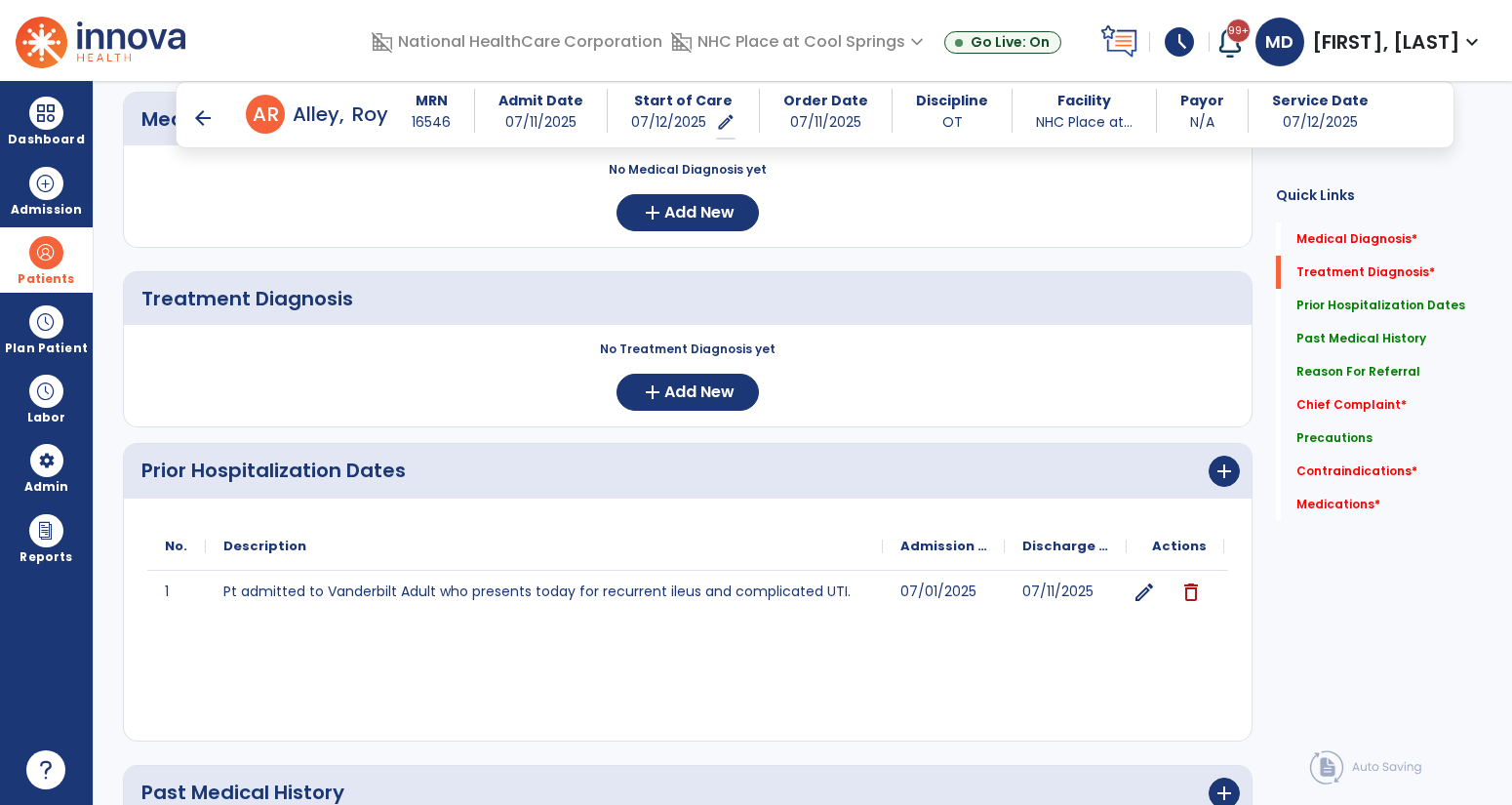 click on "Prior Hospitalization Dates  add" 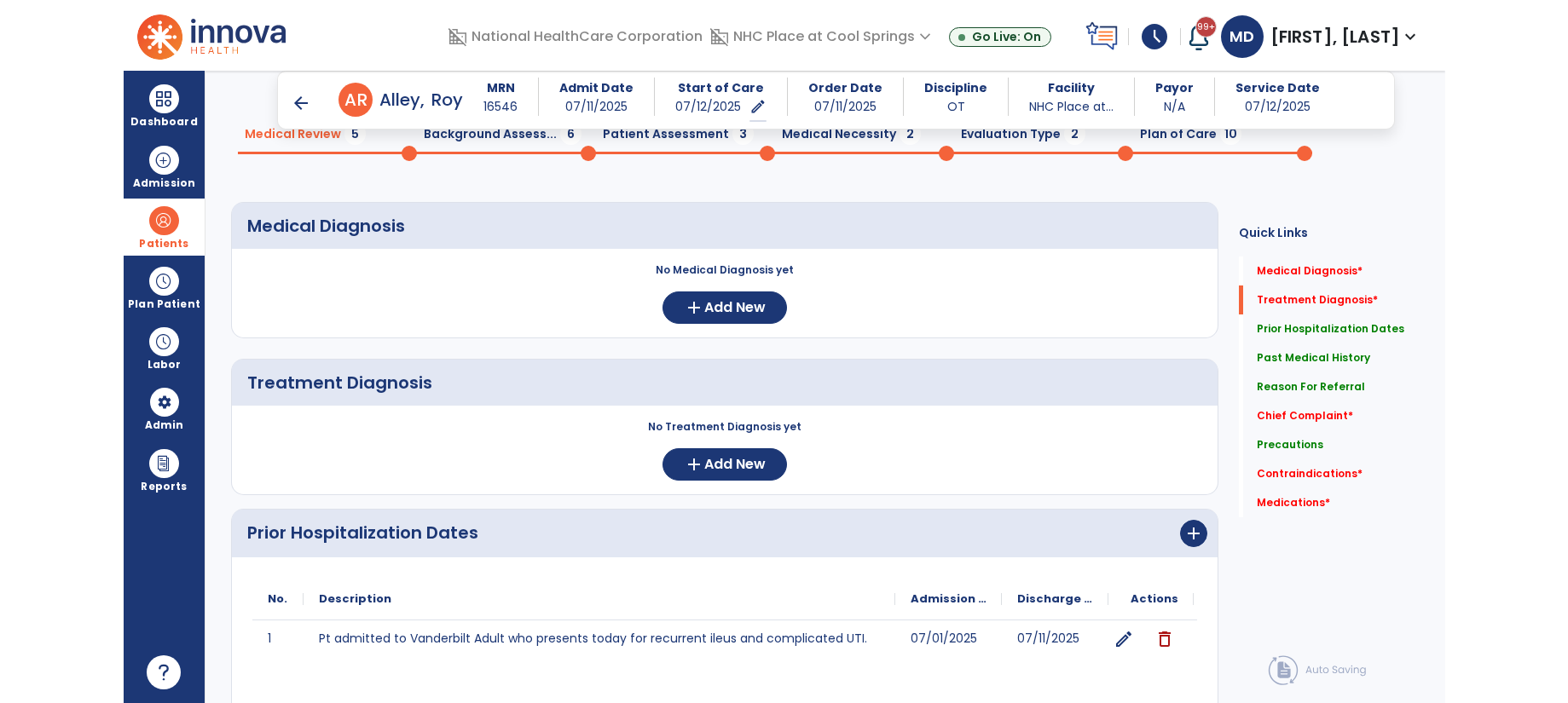 scroll, scrollTop: 85, scrollLeft: 0, axis: vertical 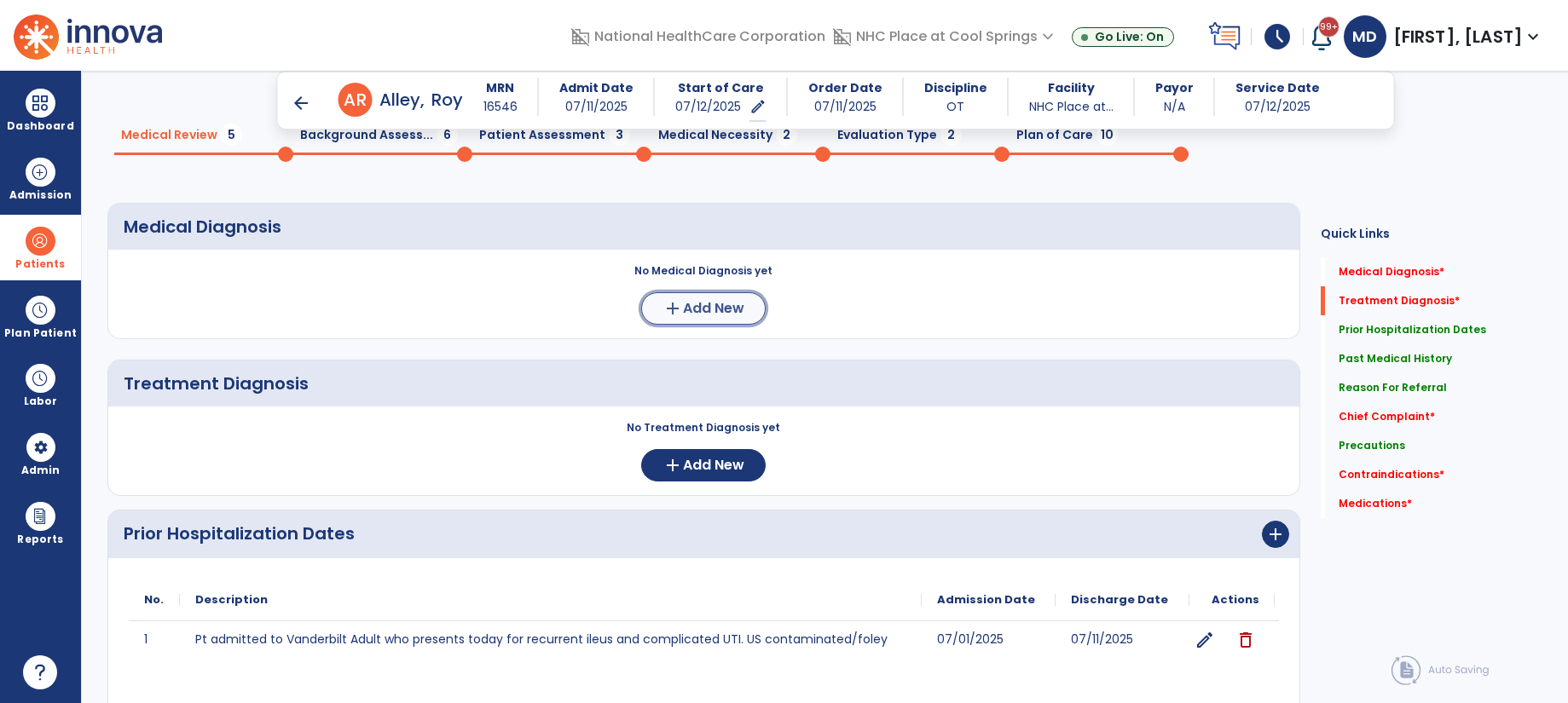 click on "Add New" 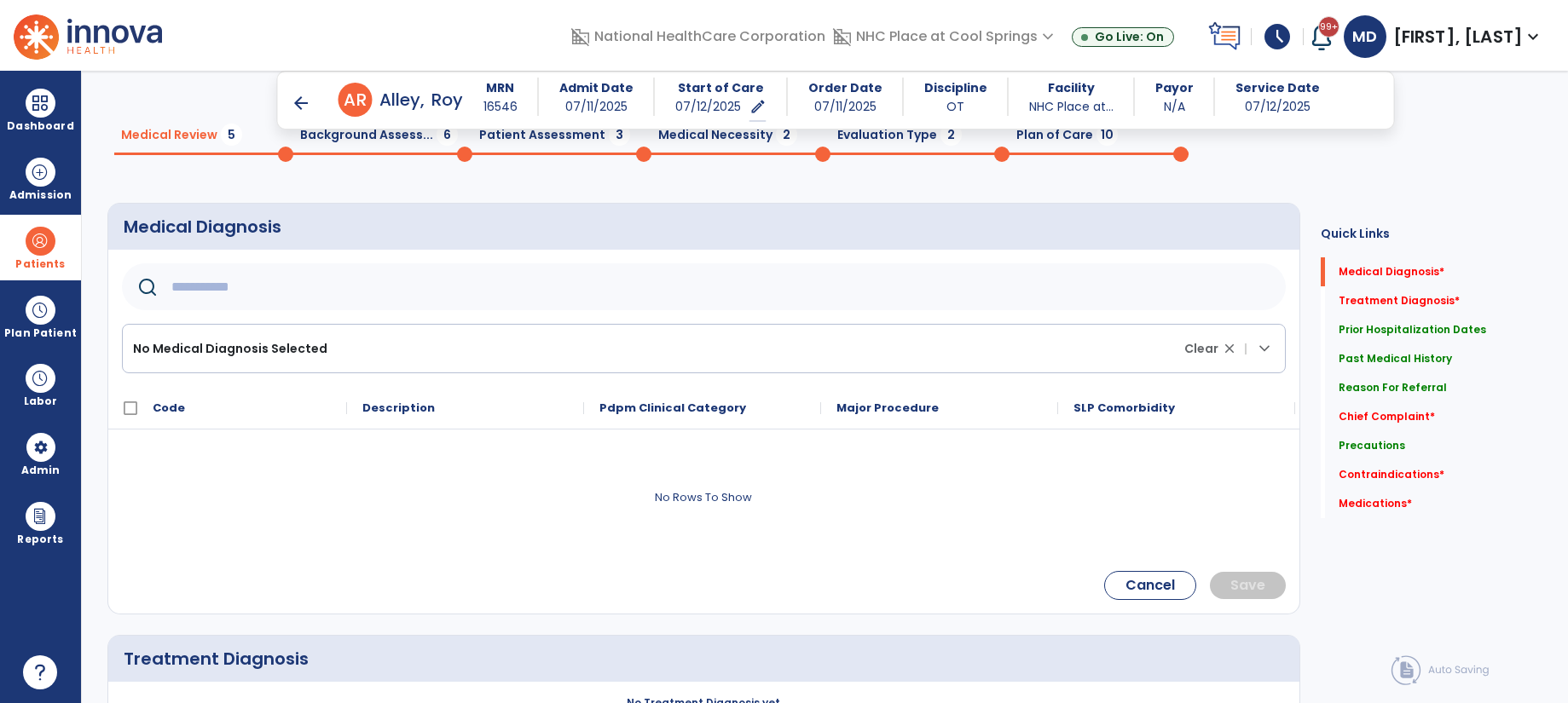 click 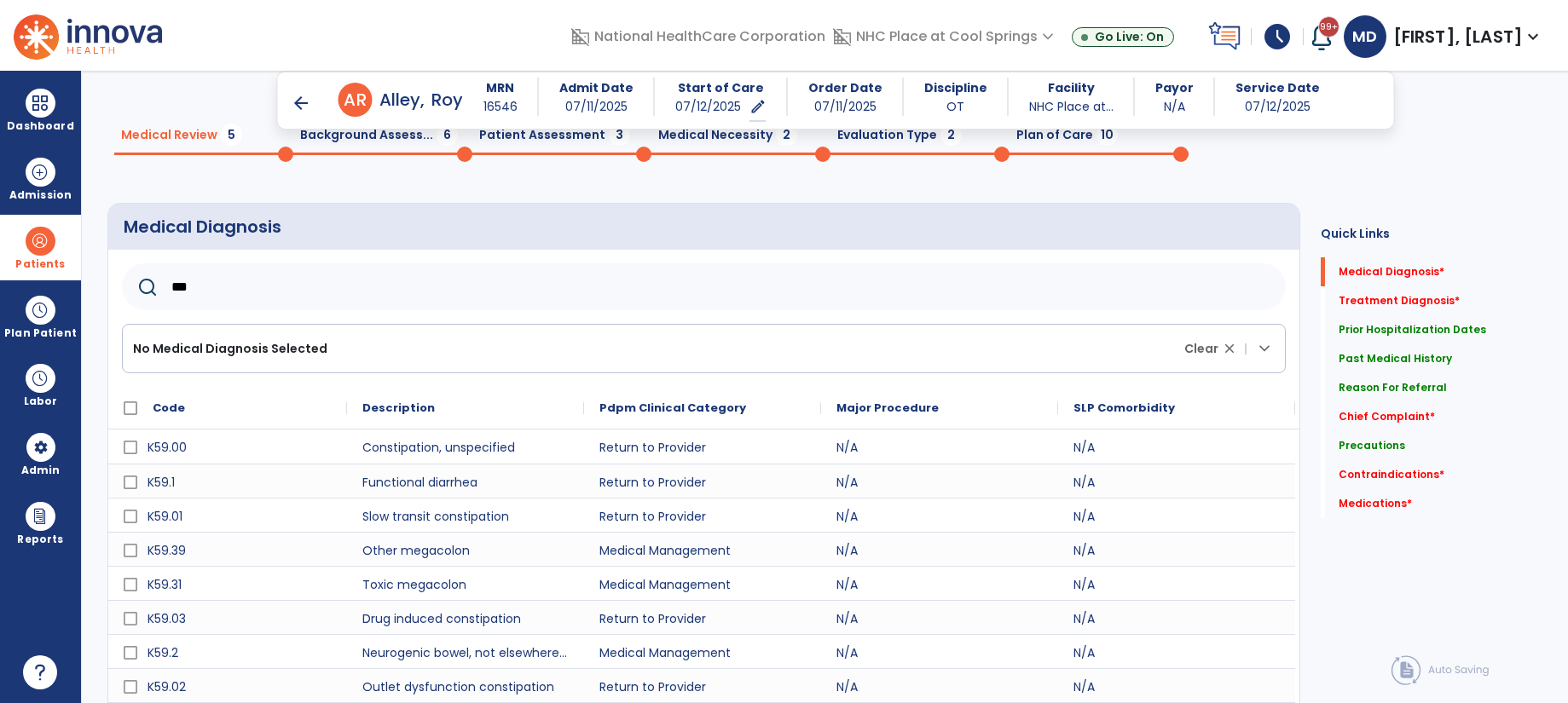 scroll, scrollTop: 192, scrollLeft: 0, axis: vertical 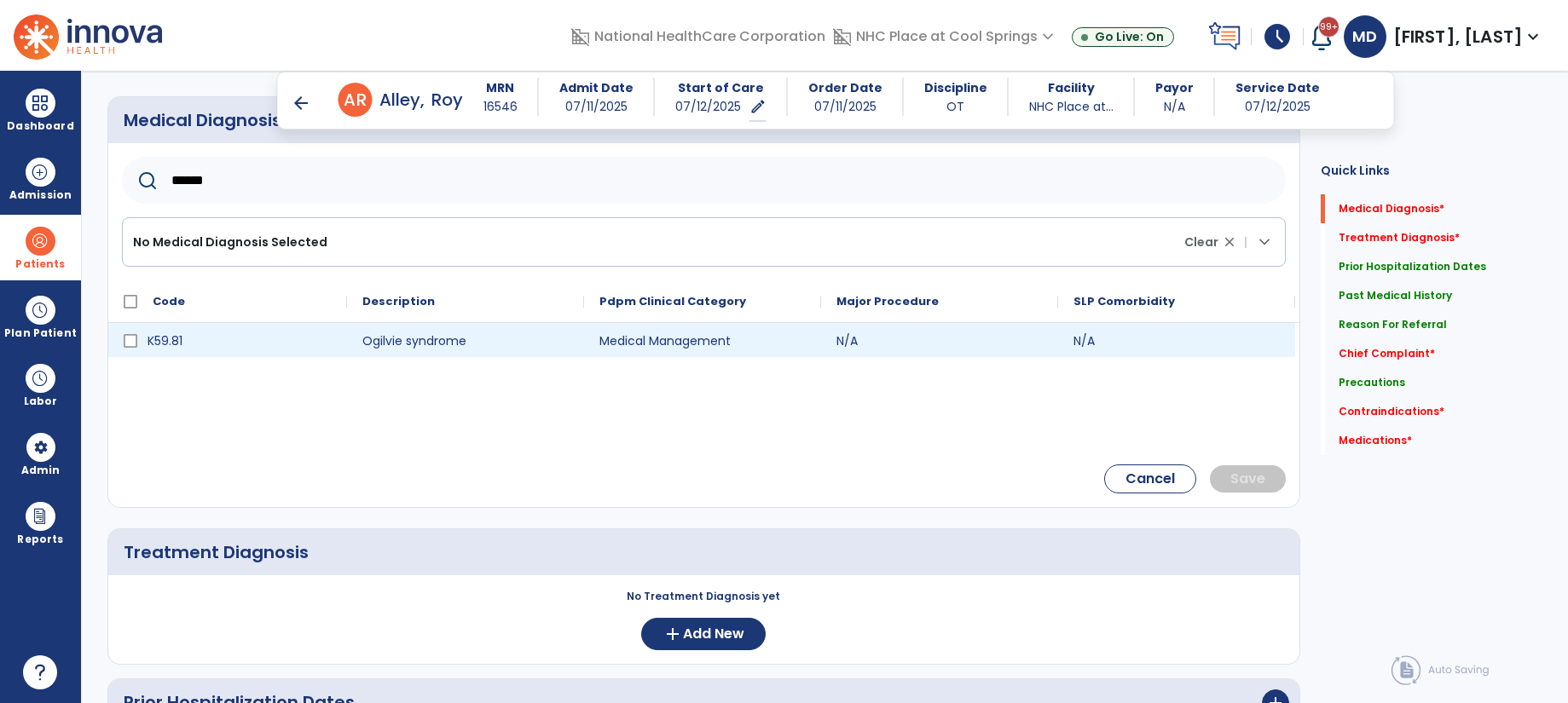 type on "******" 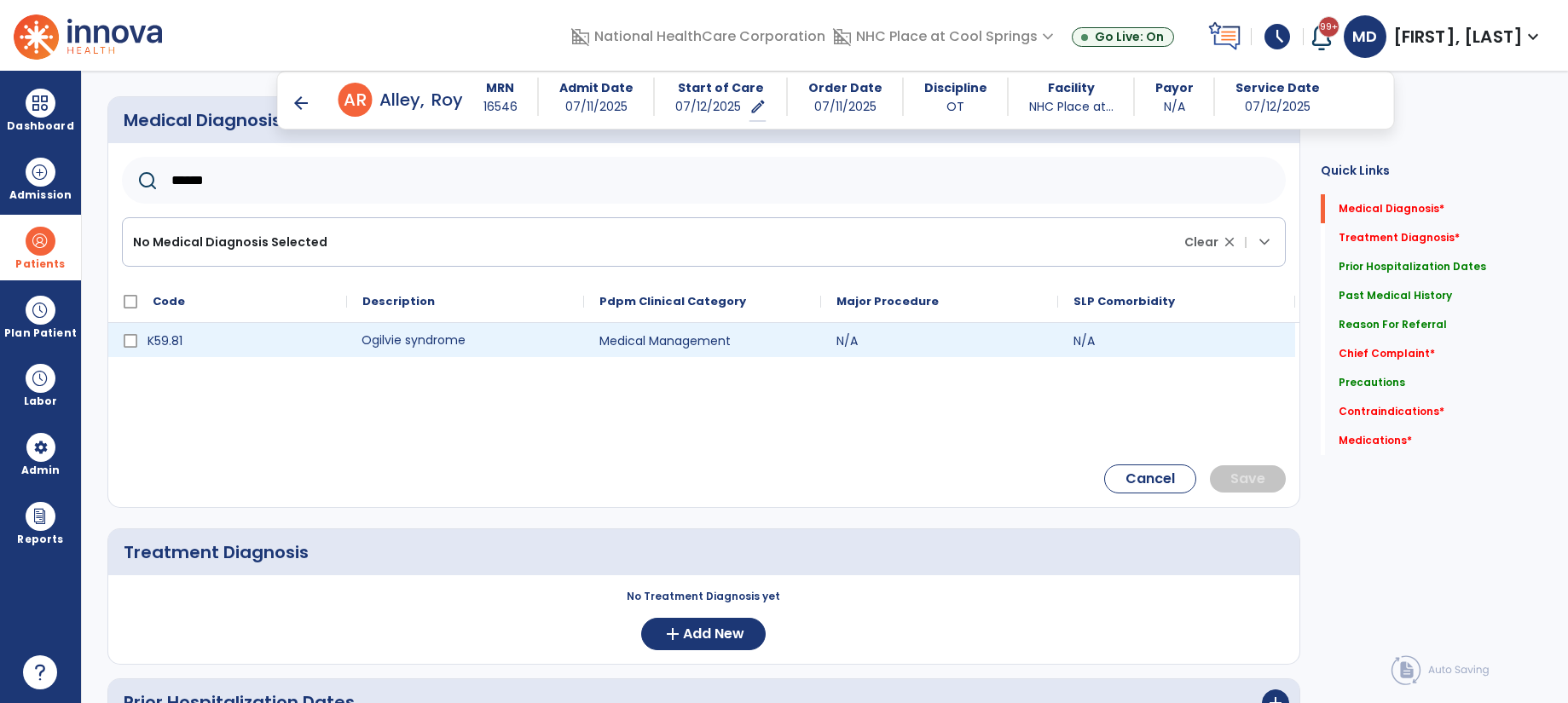 click on "Ogilvie syndrome" 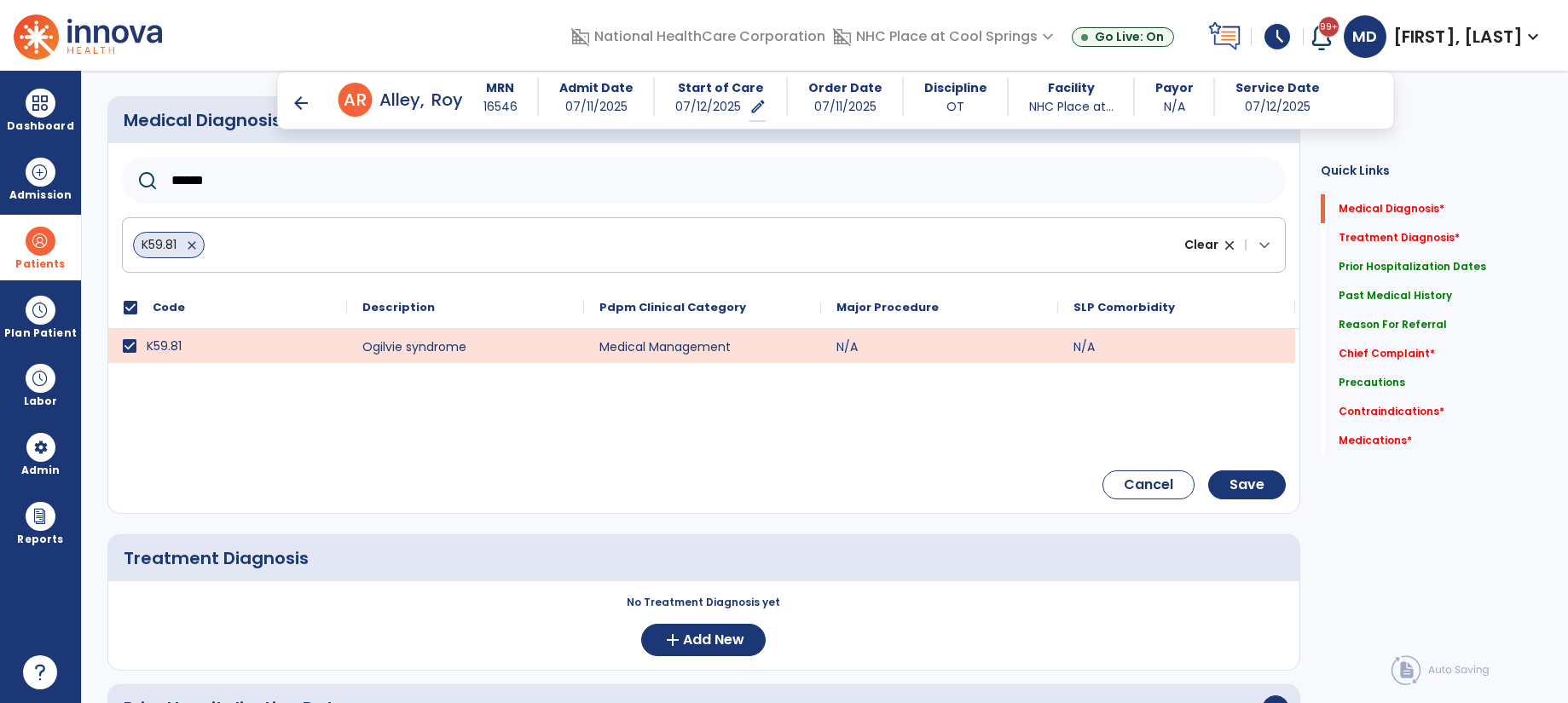 click on "Cancel    Save" 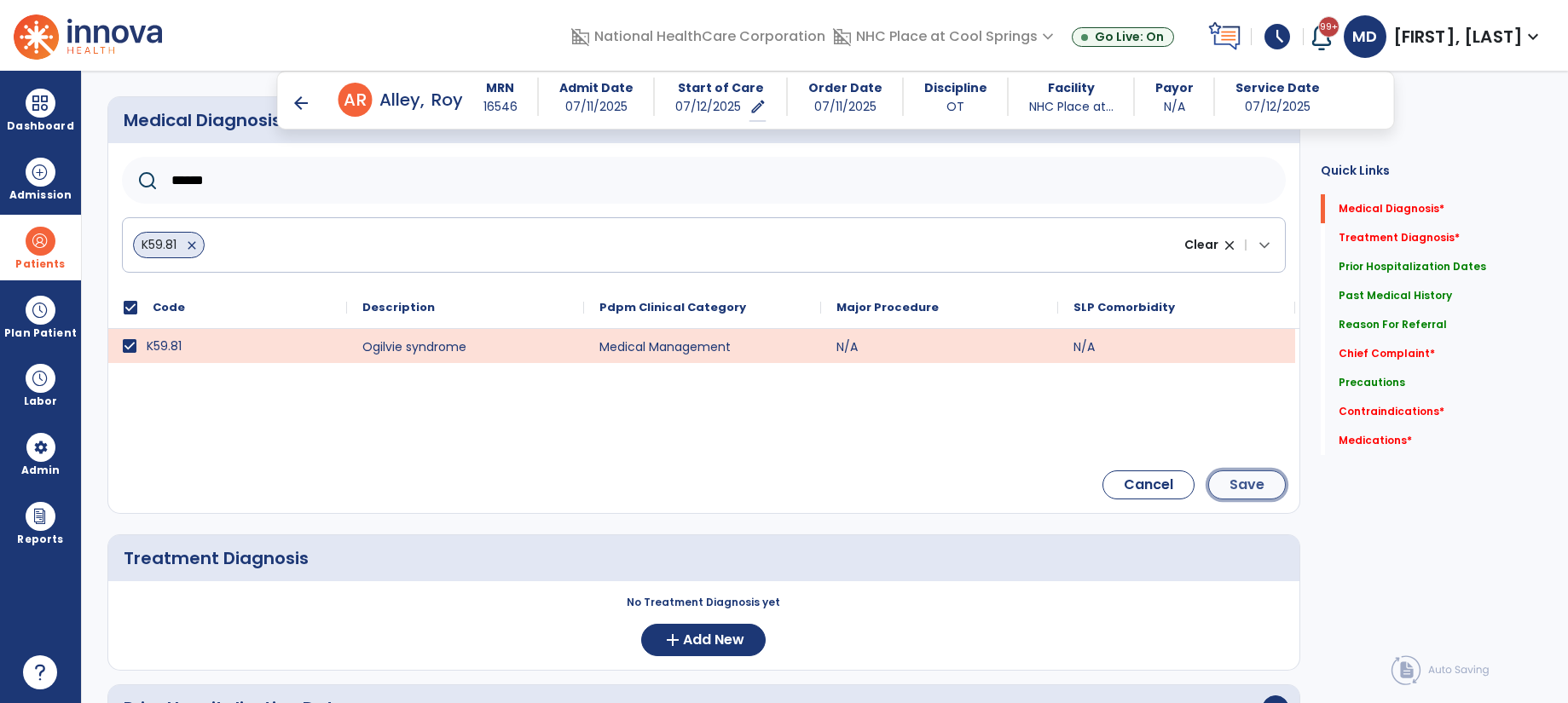 click on "Save" 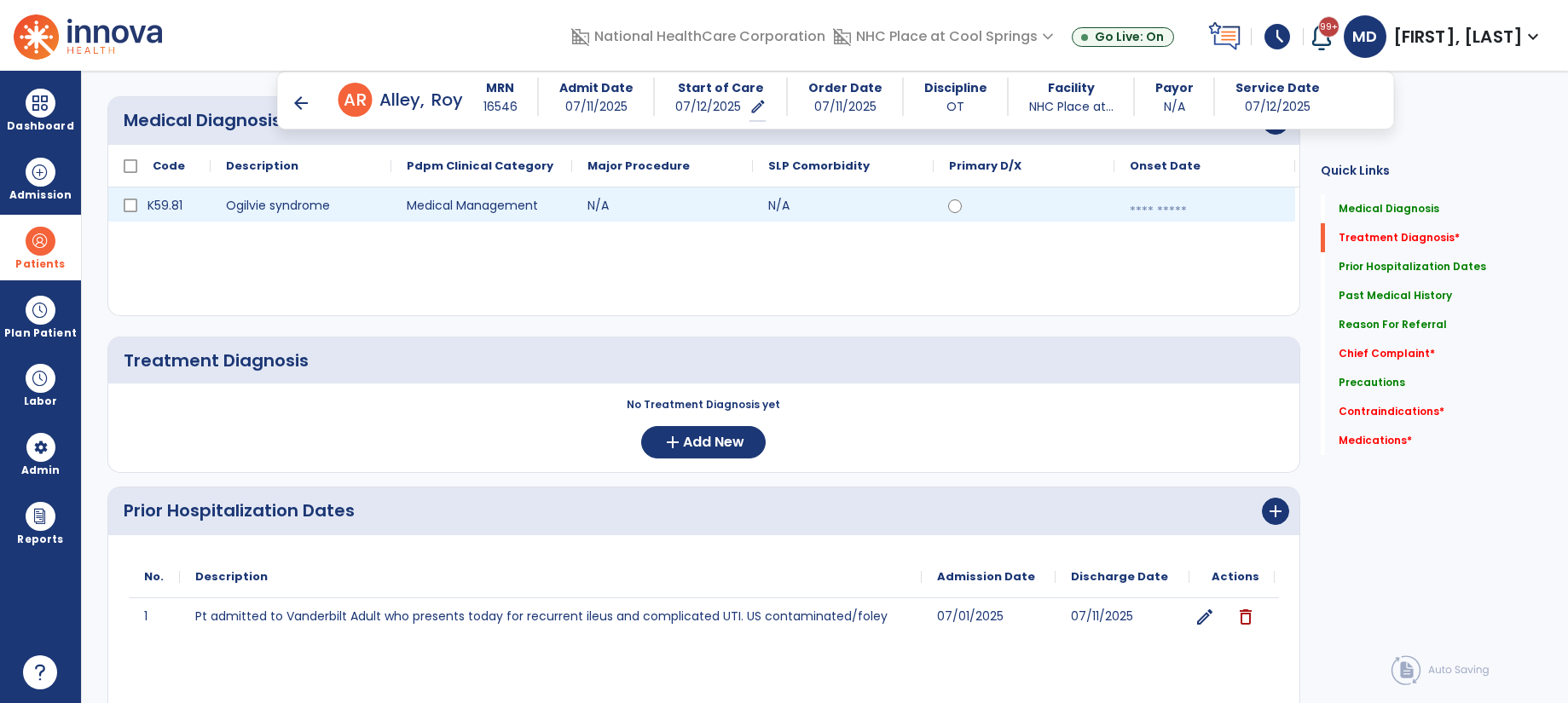 click at bounding box center (1205, 211) 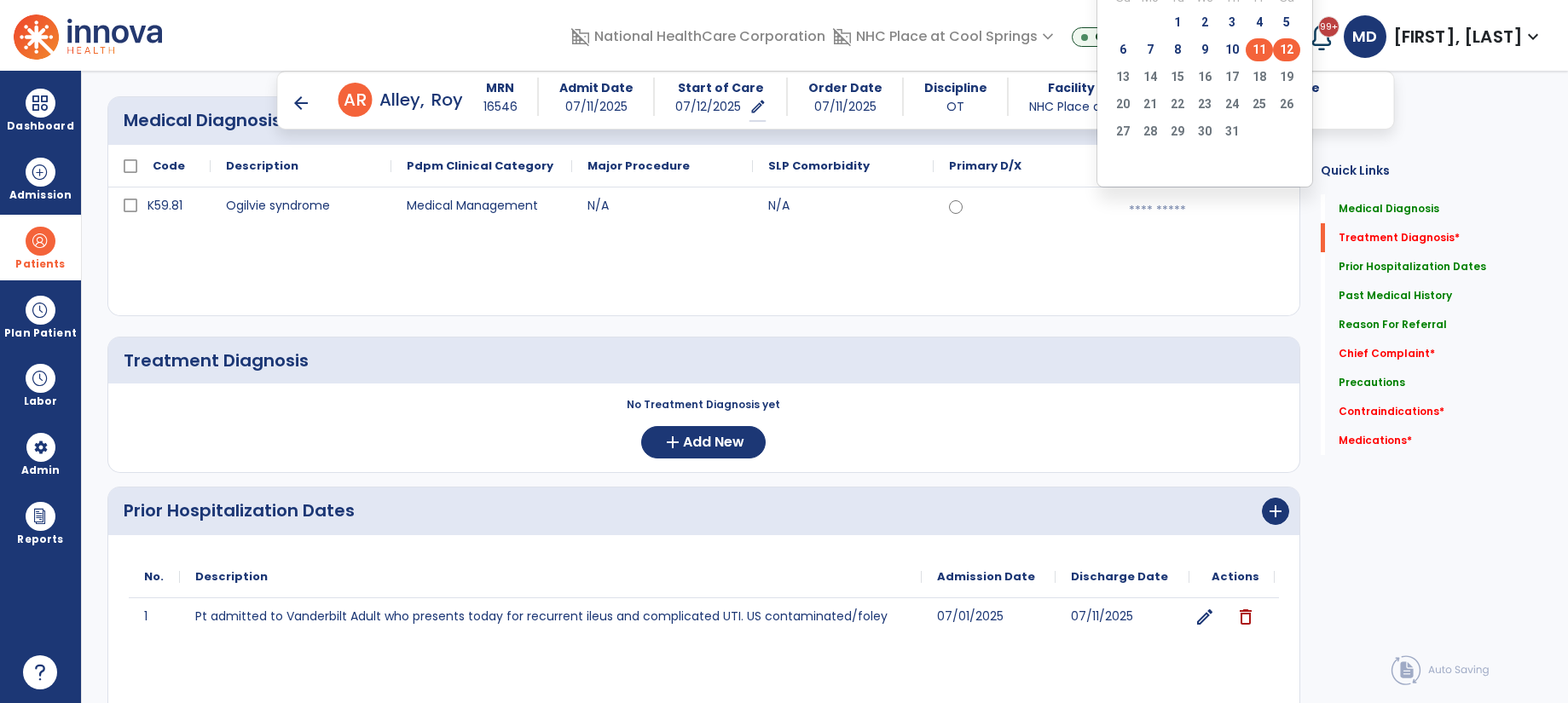 click on "11" 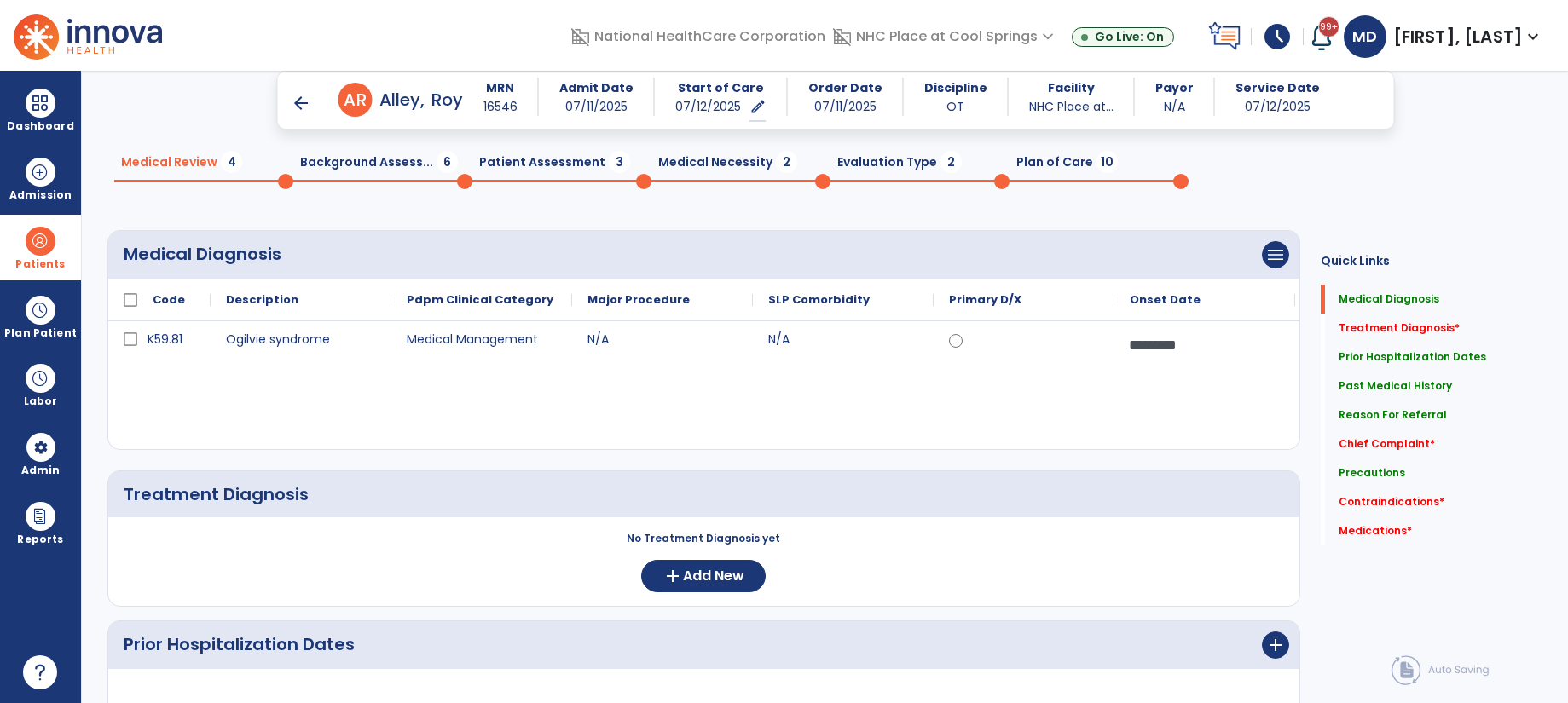 scroll, scrollTop: 56, scrollLeft: 0, axis: vertical 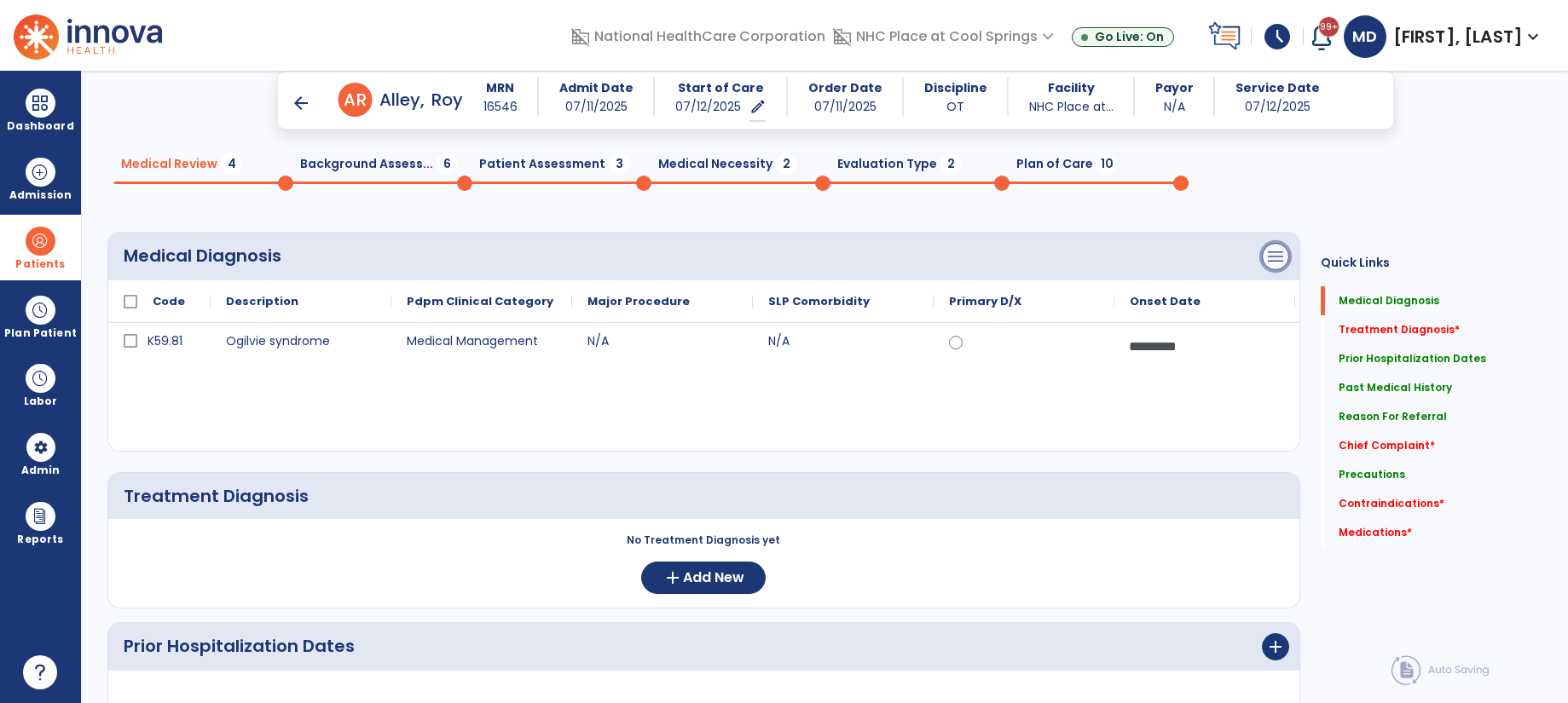 click on "menu" at bounding box center [1276, 256] 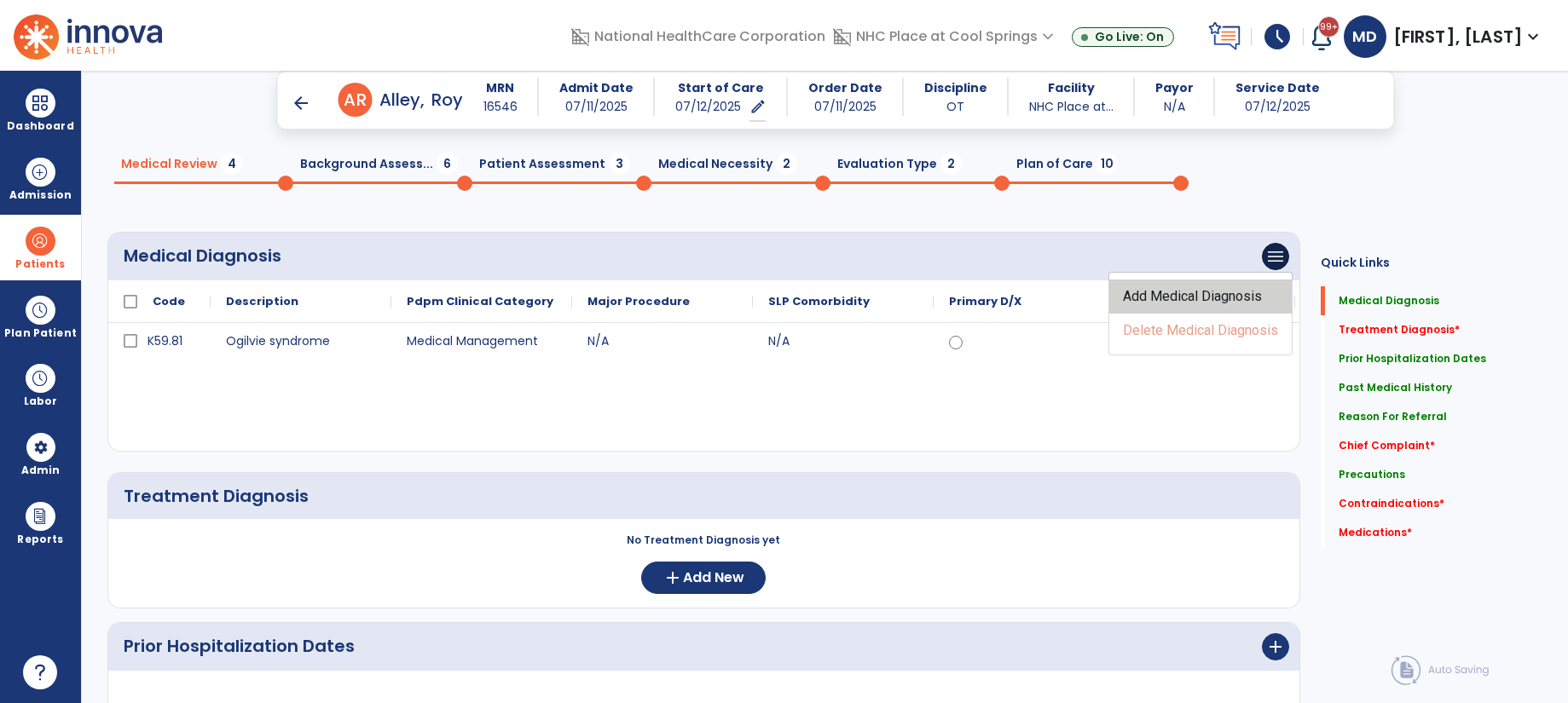 click on "Add Medical Diagnosis" 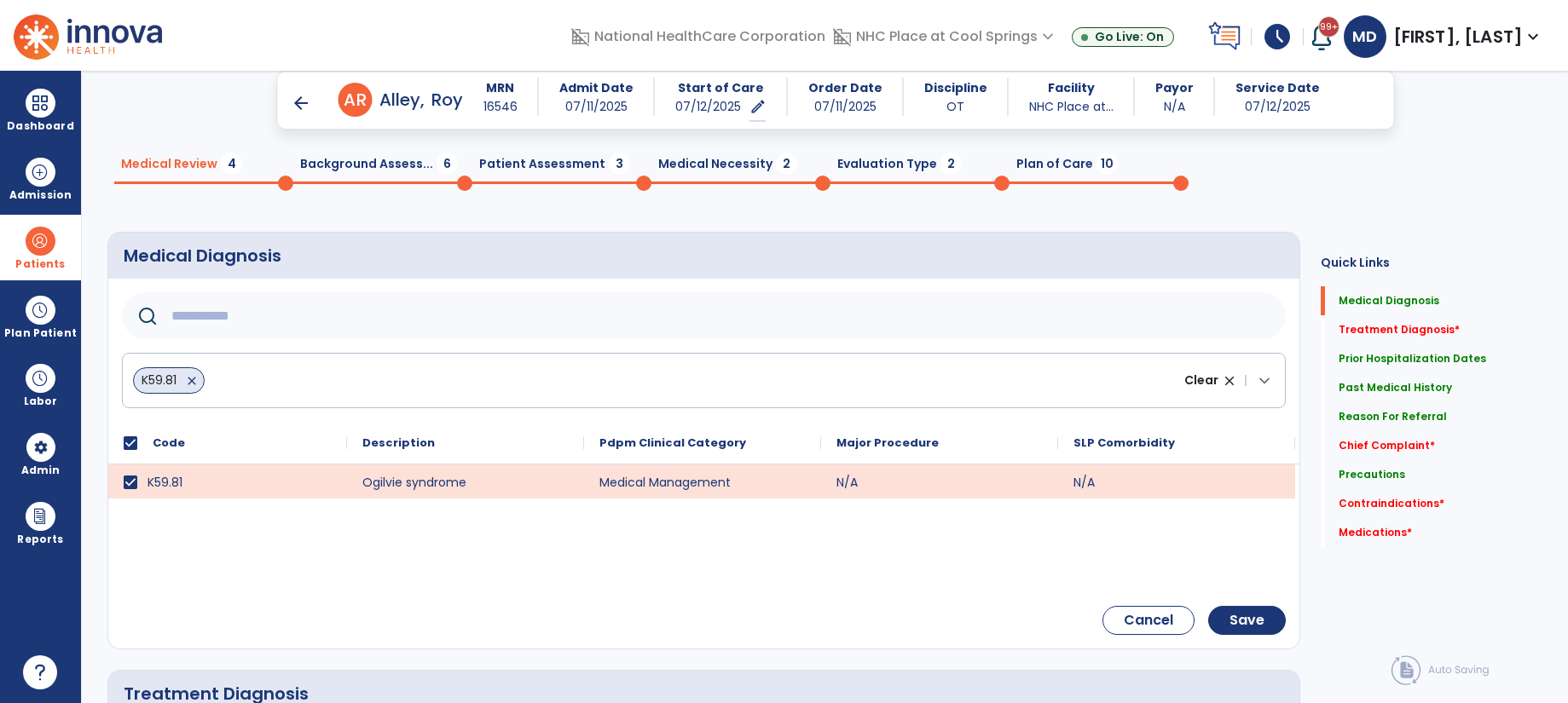click 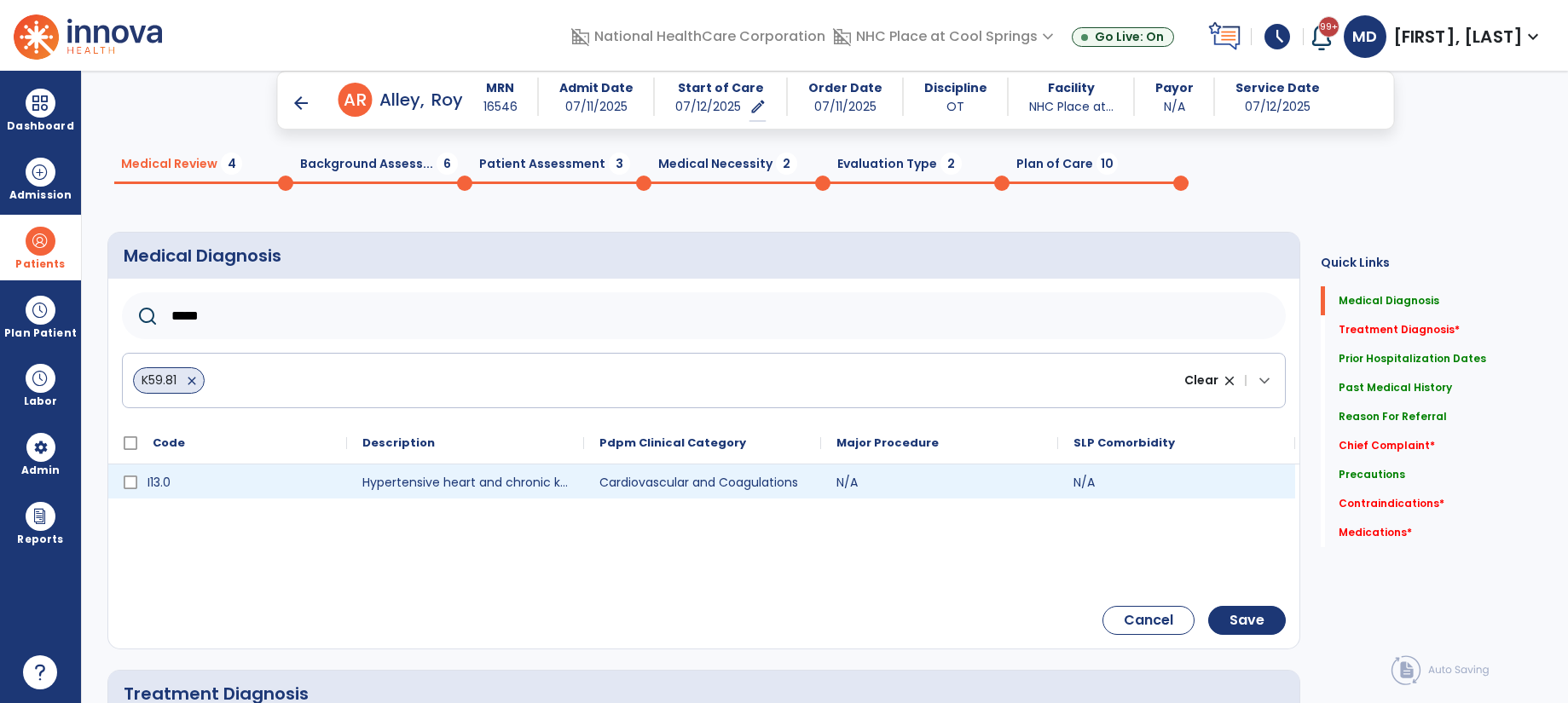 type on "*****" 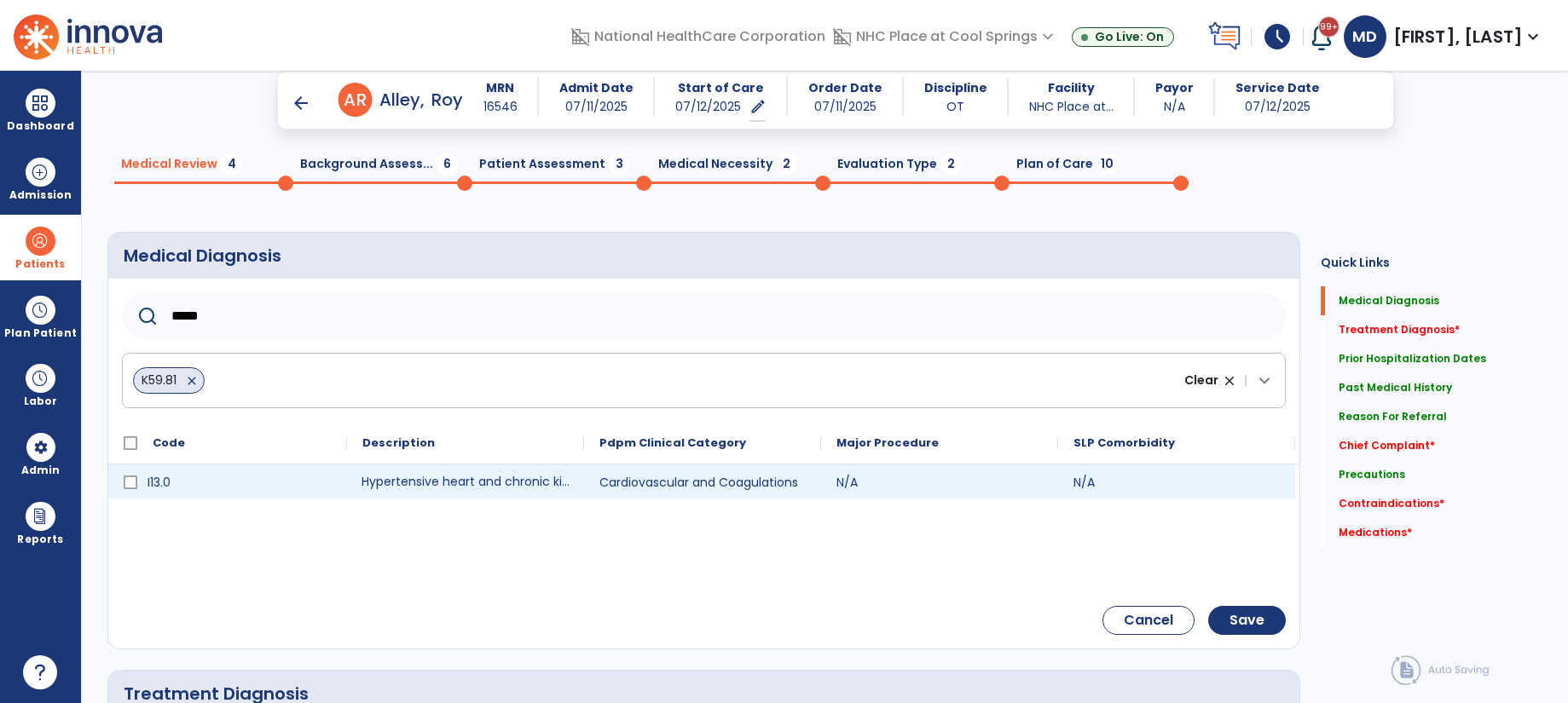 click on "Hypertensive heart and chronic kidney disease with heart failure and stage 1 through stage 4 chronic kidney disease, or unspecified chronic kidney disease" 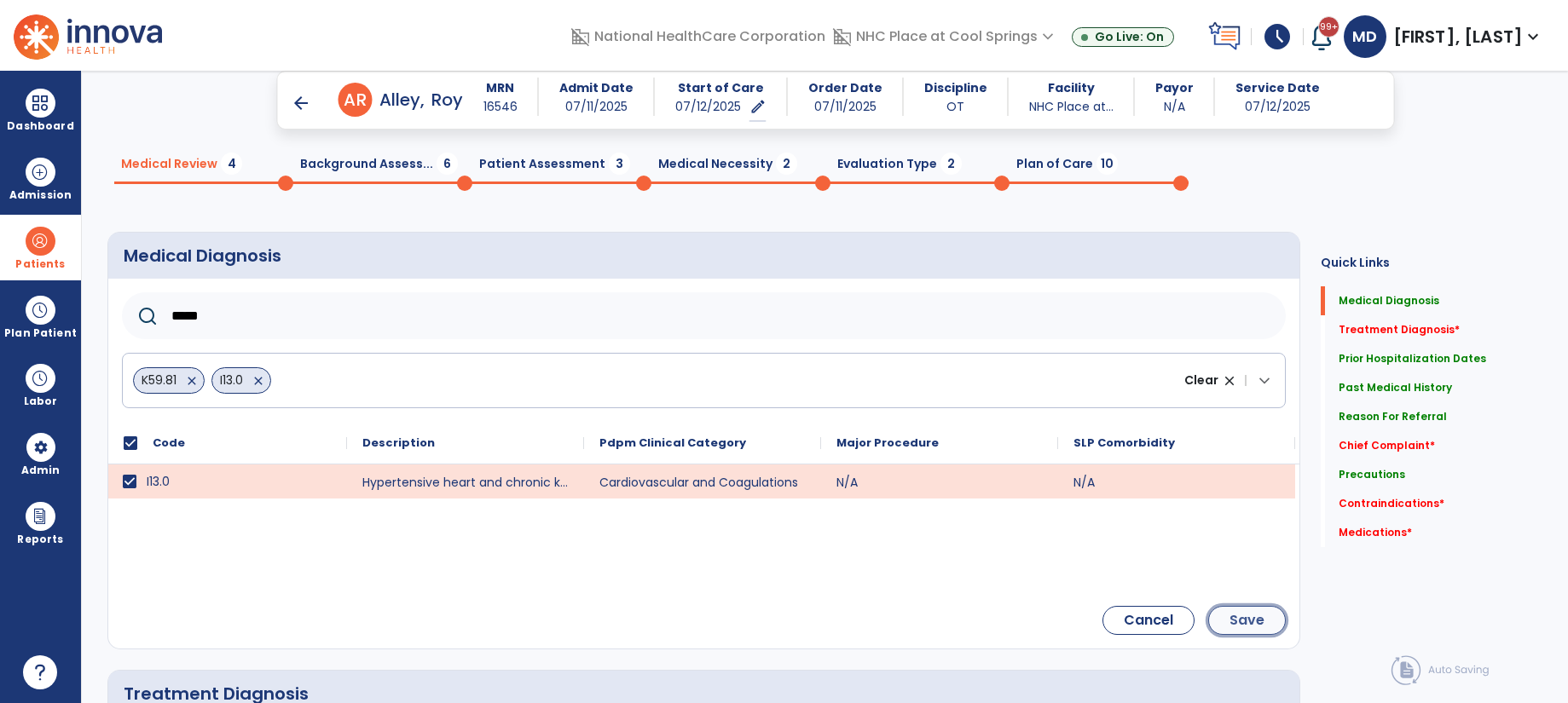 click on "Save" 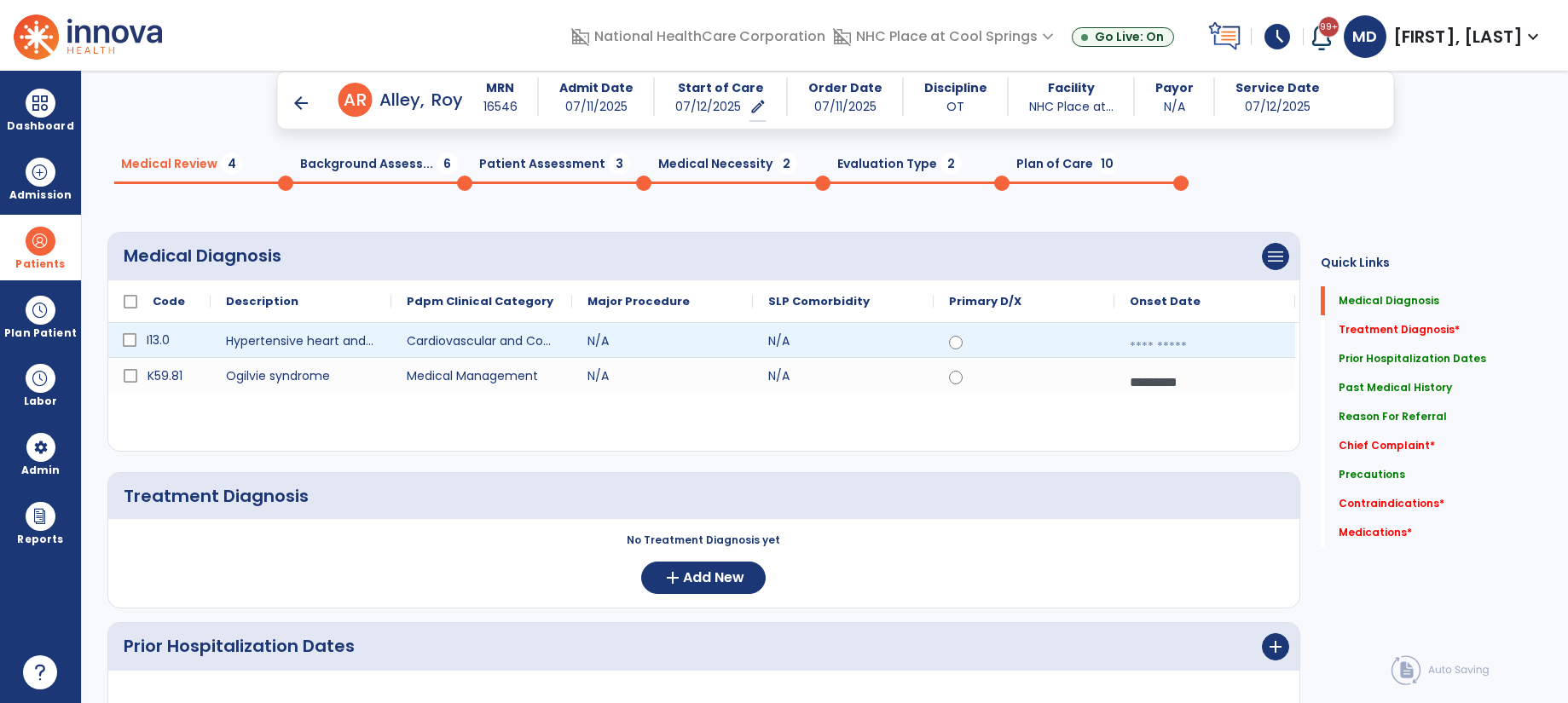 click at bounding box center (1205, 347) 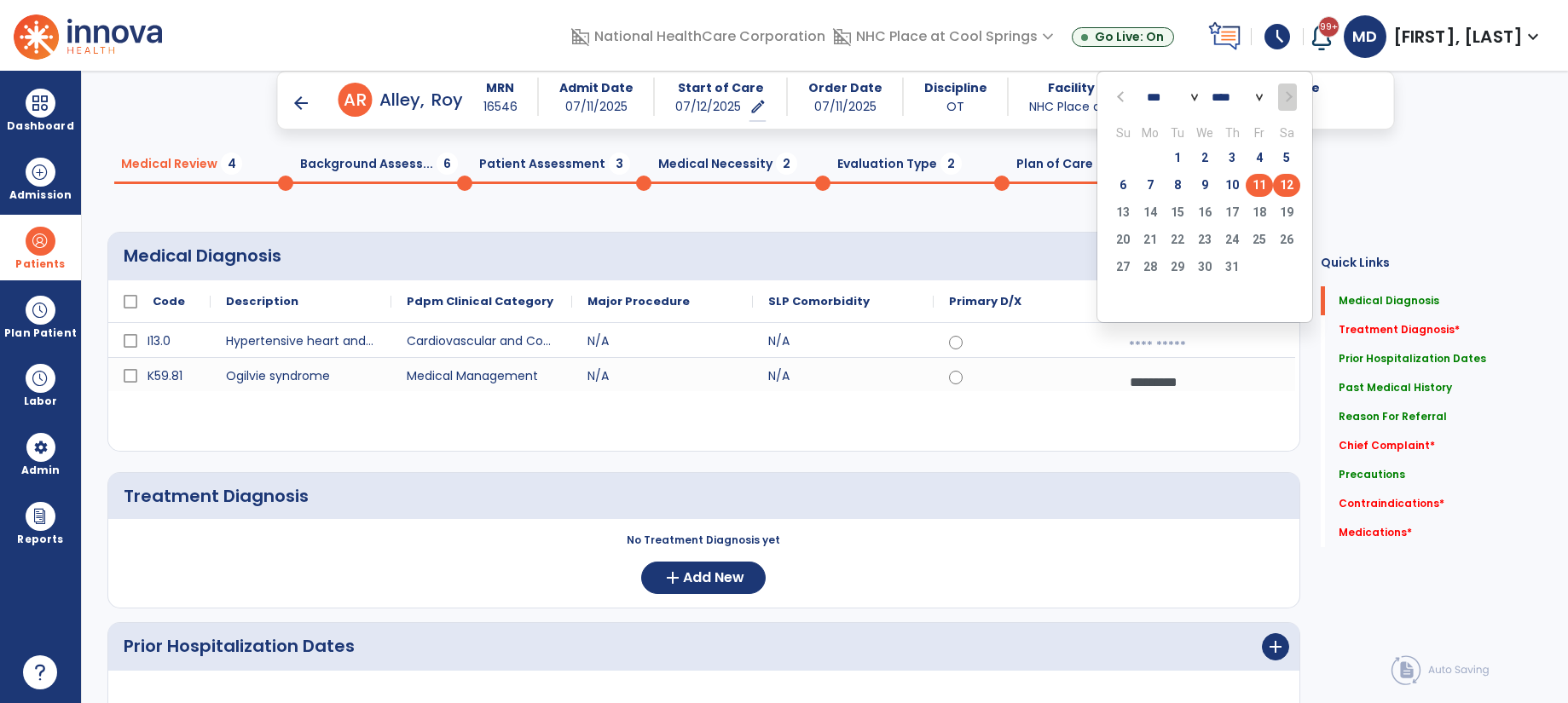 click on "11" 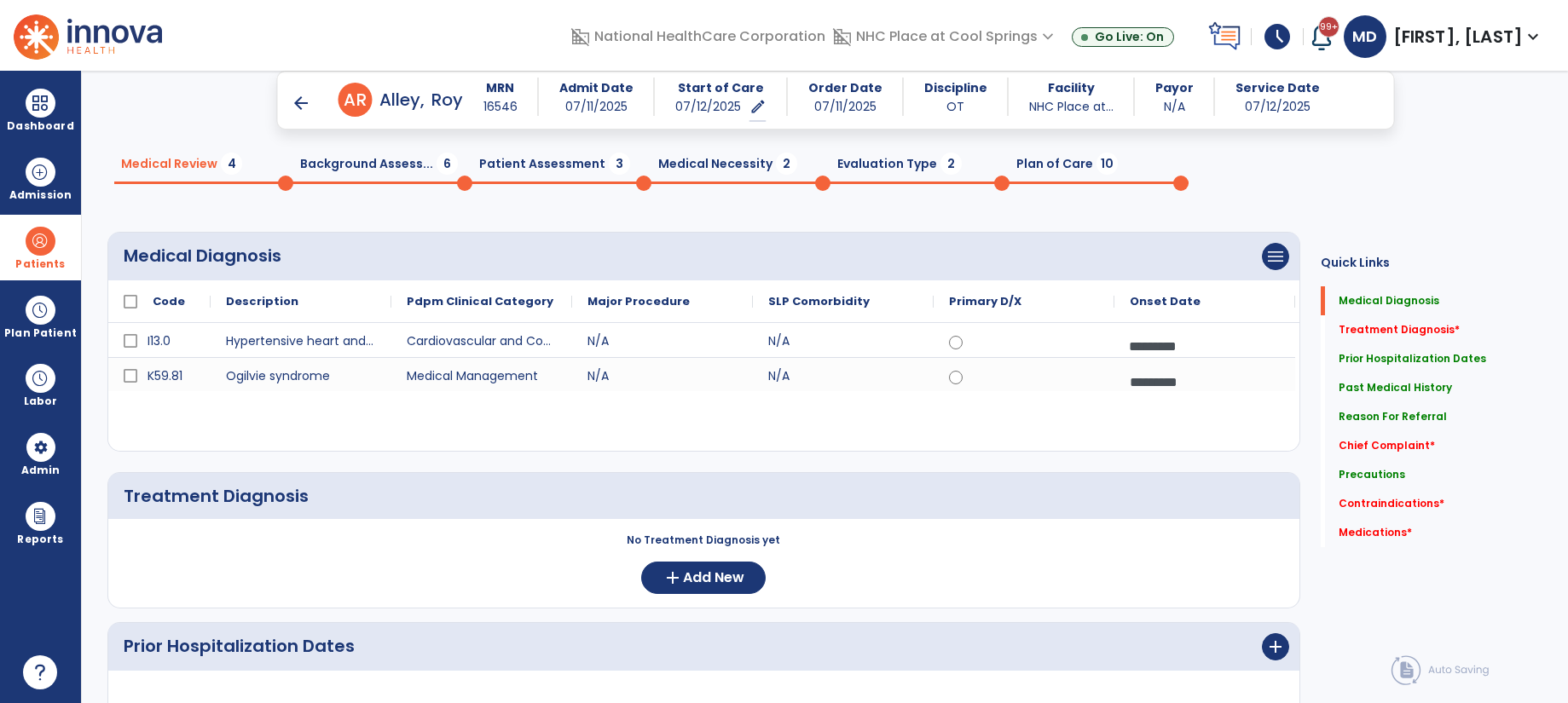 click on "menu   Add Medical Diagnosis   Delete Medical Diagnosis" 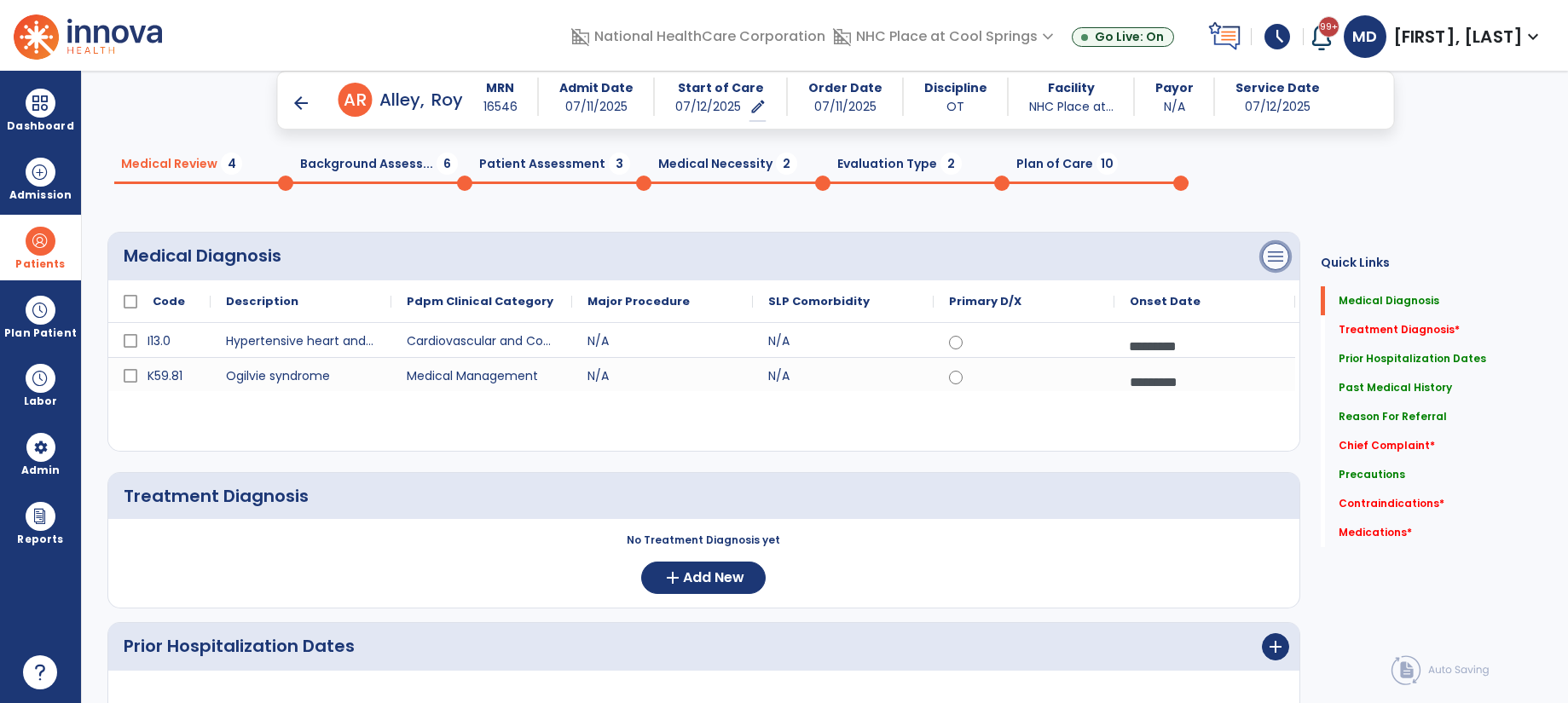 click on "menu" at bounding box center (1276, 256) 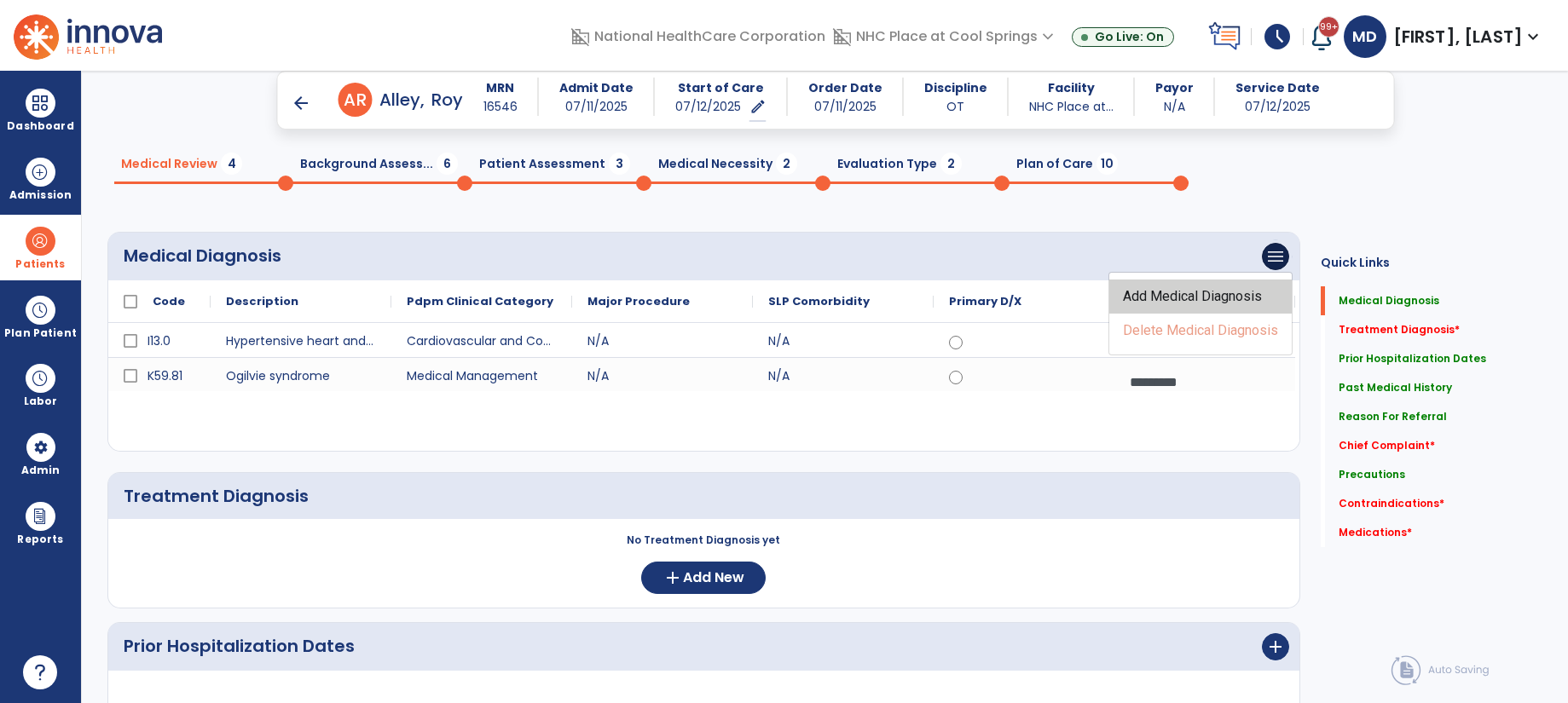 click on "Add Medical Diagnosis" 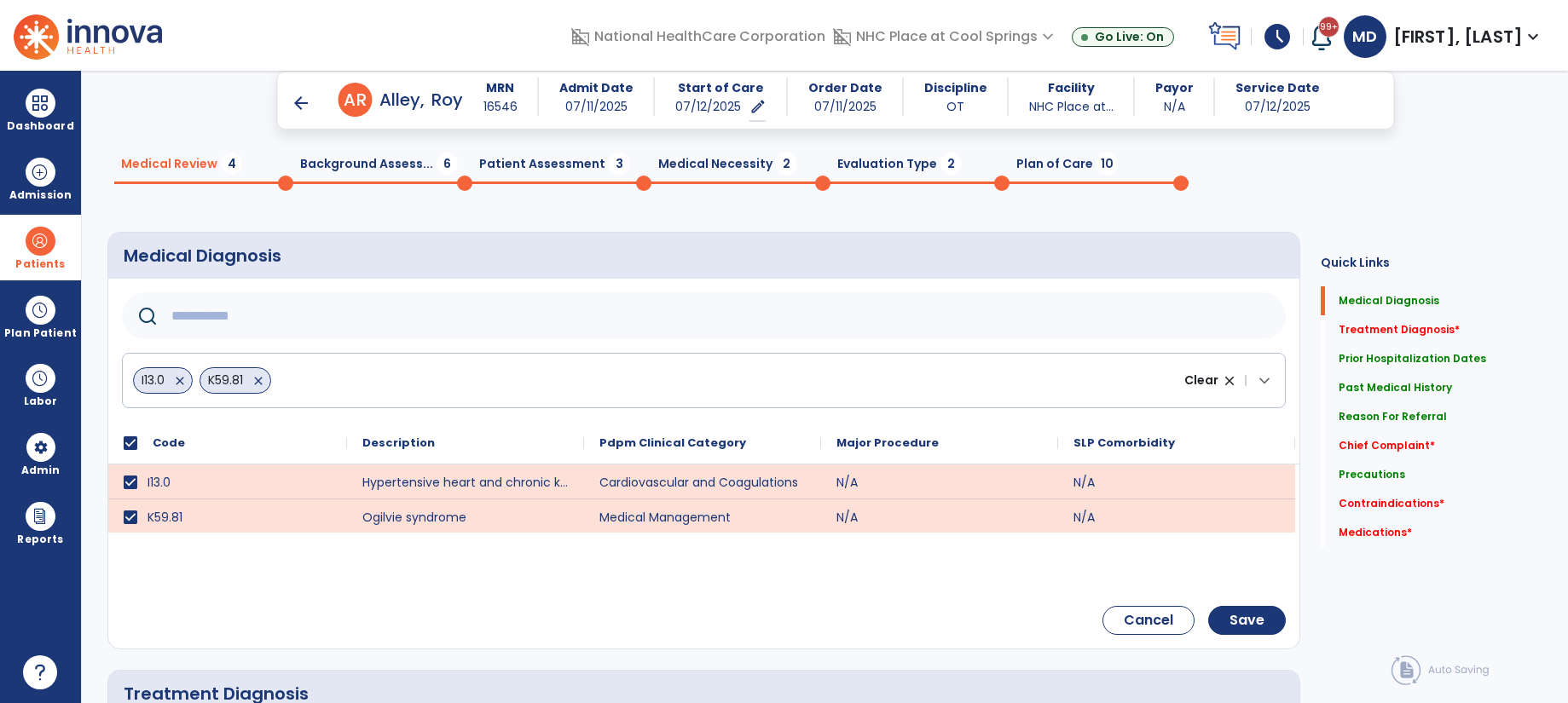 click 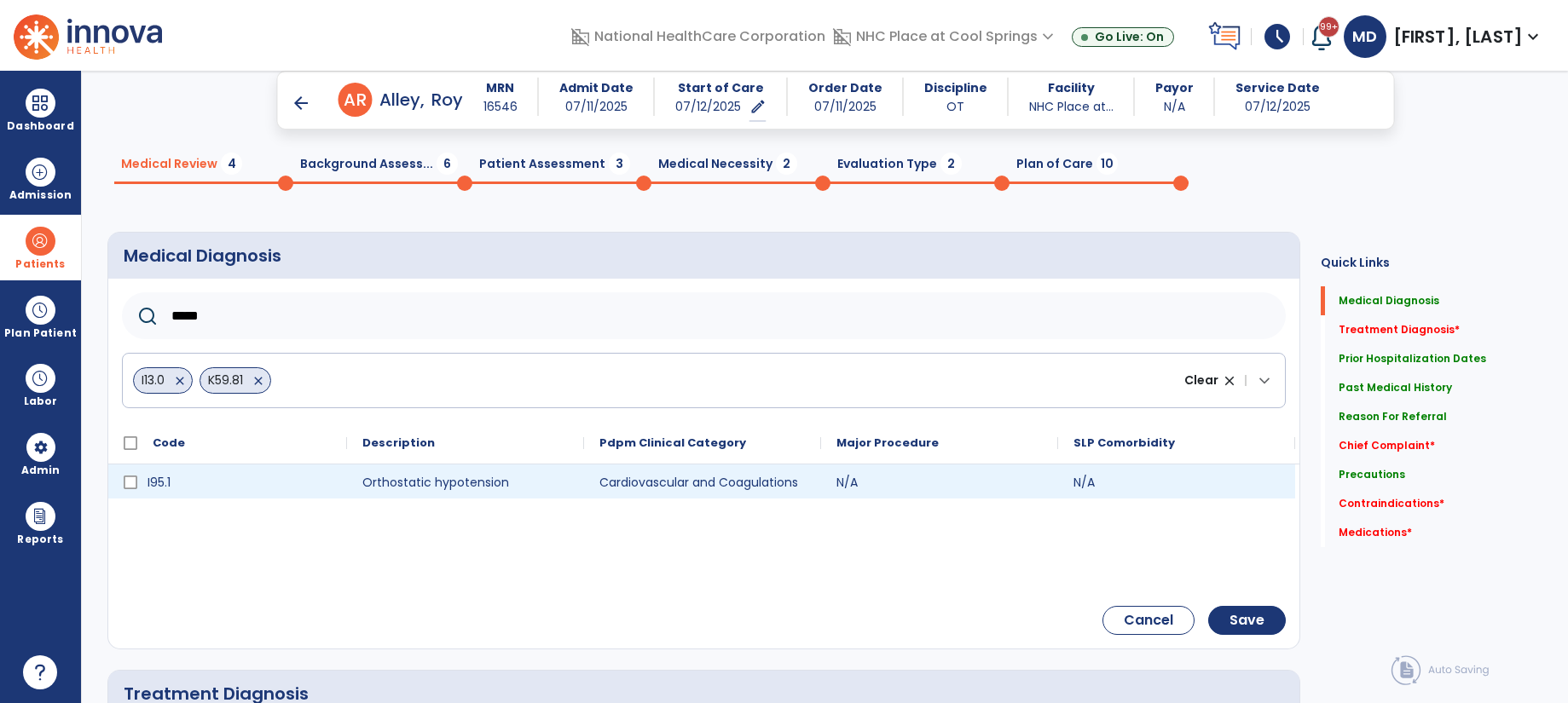 type on "*****" 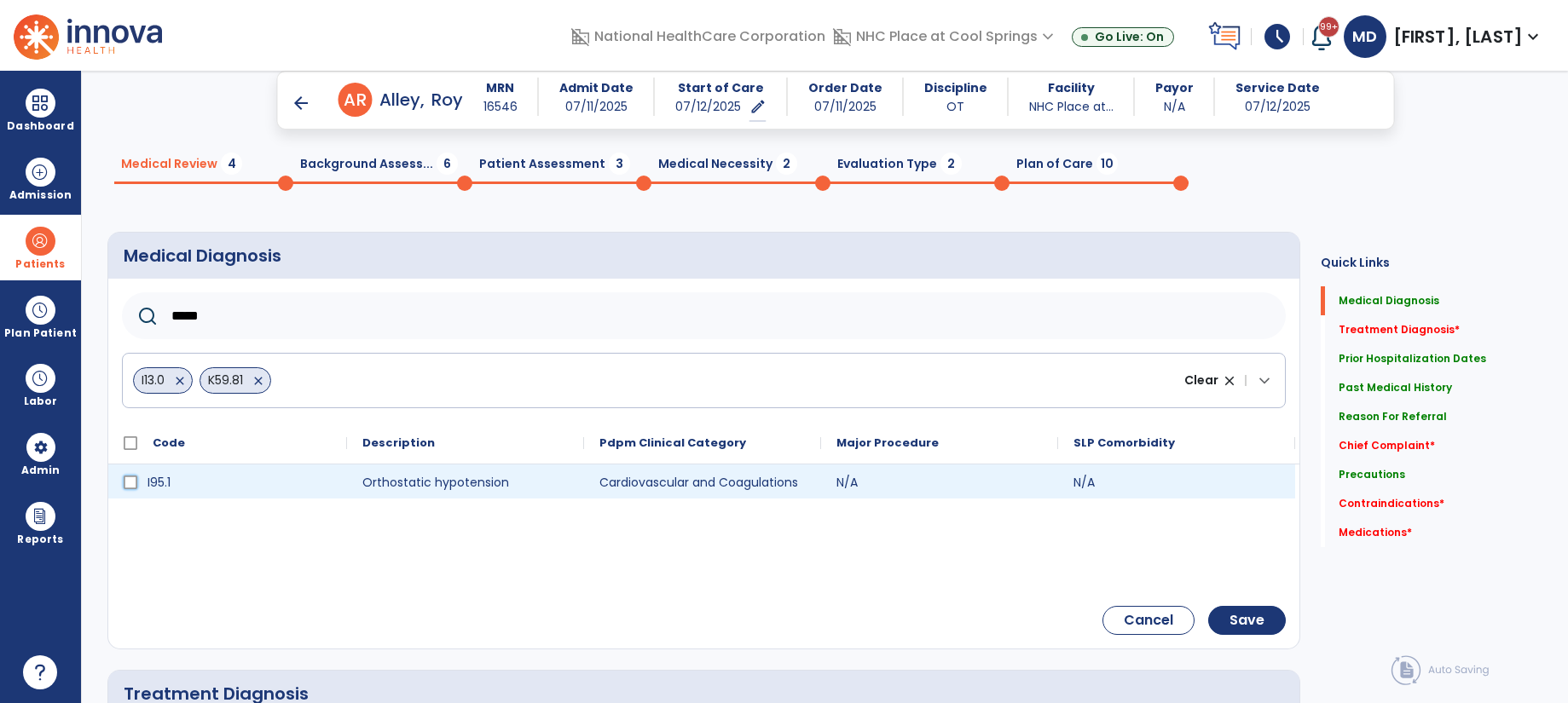 click 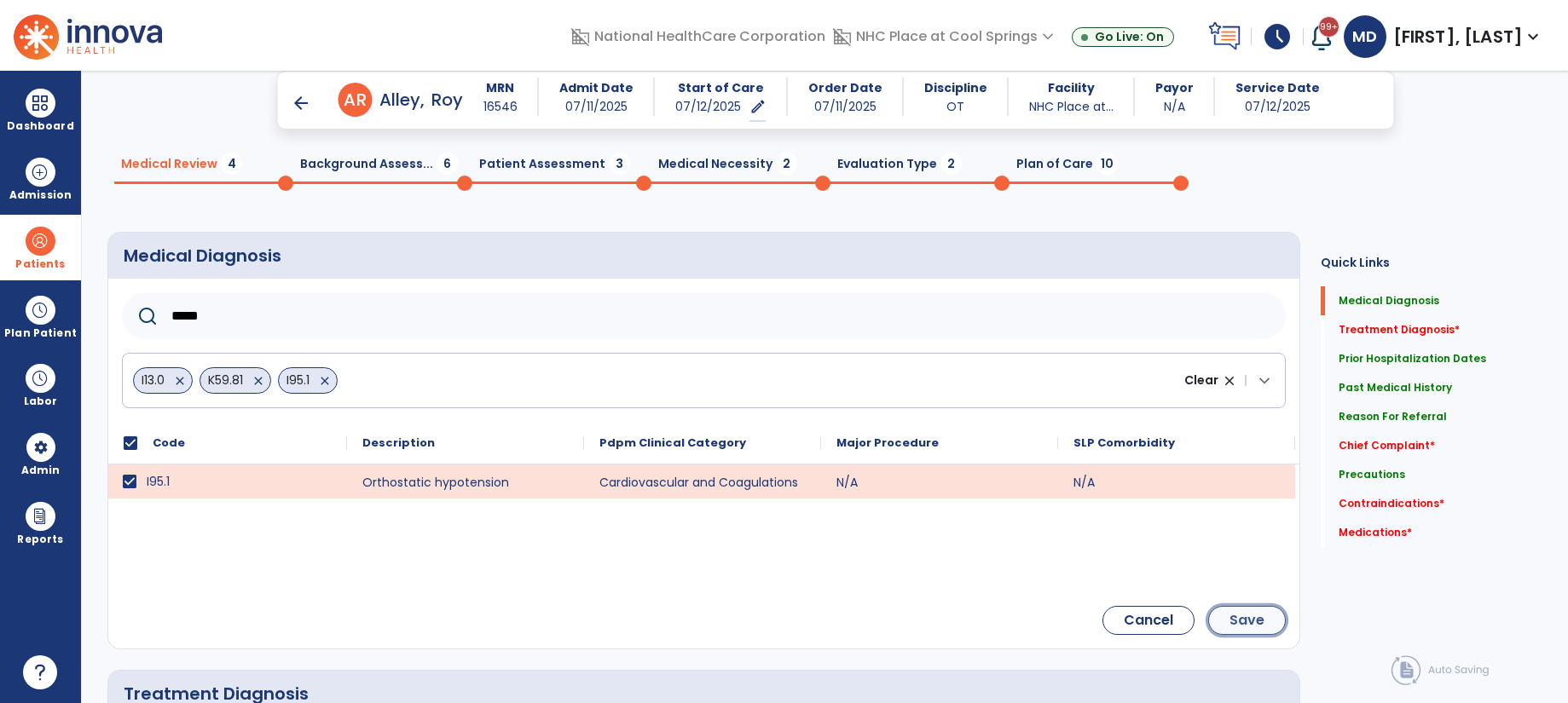 click on "Save" 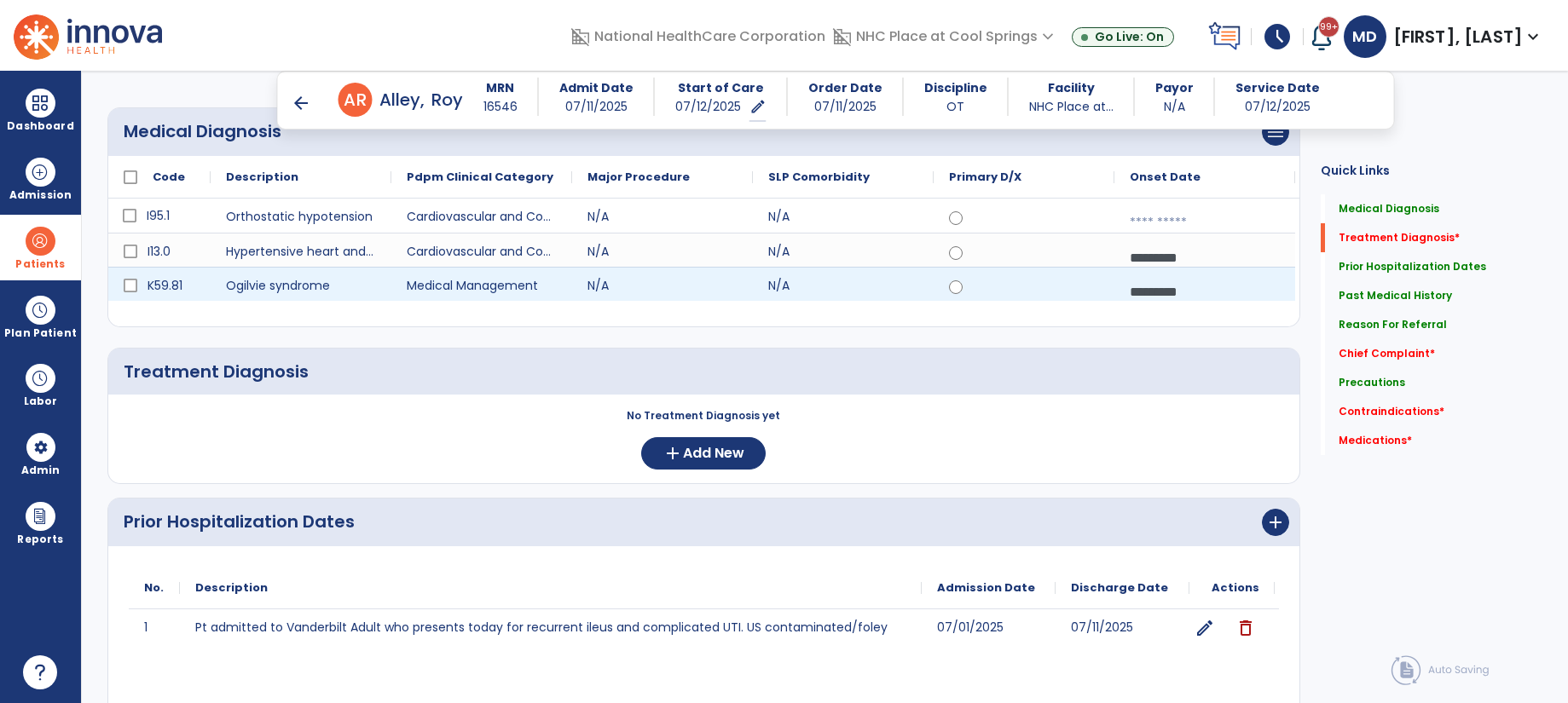 scroll, scrollTop: 179, scrollLeft: 0, axis: vertical 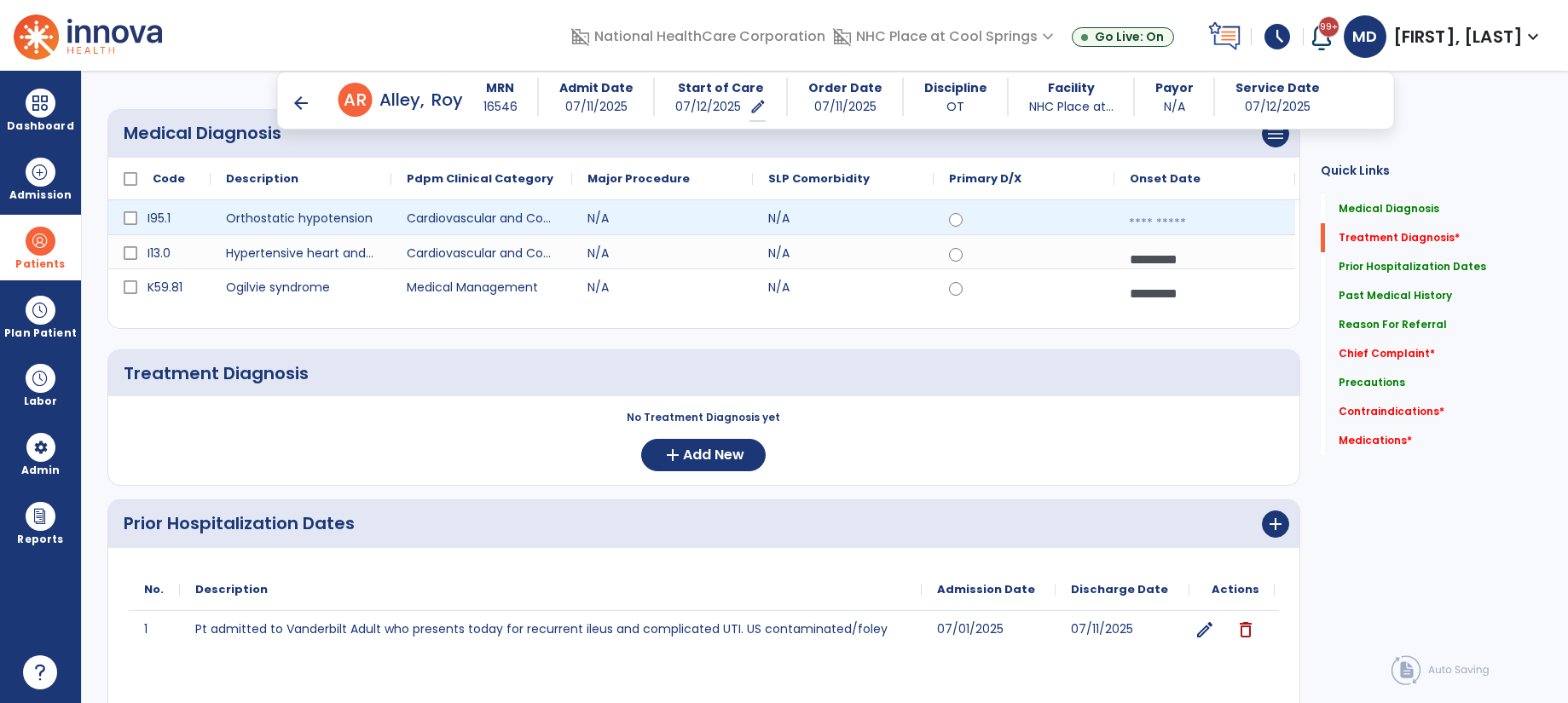 click at bounding box center [1205, 223] 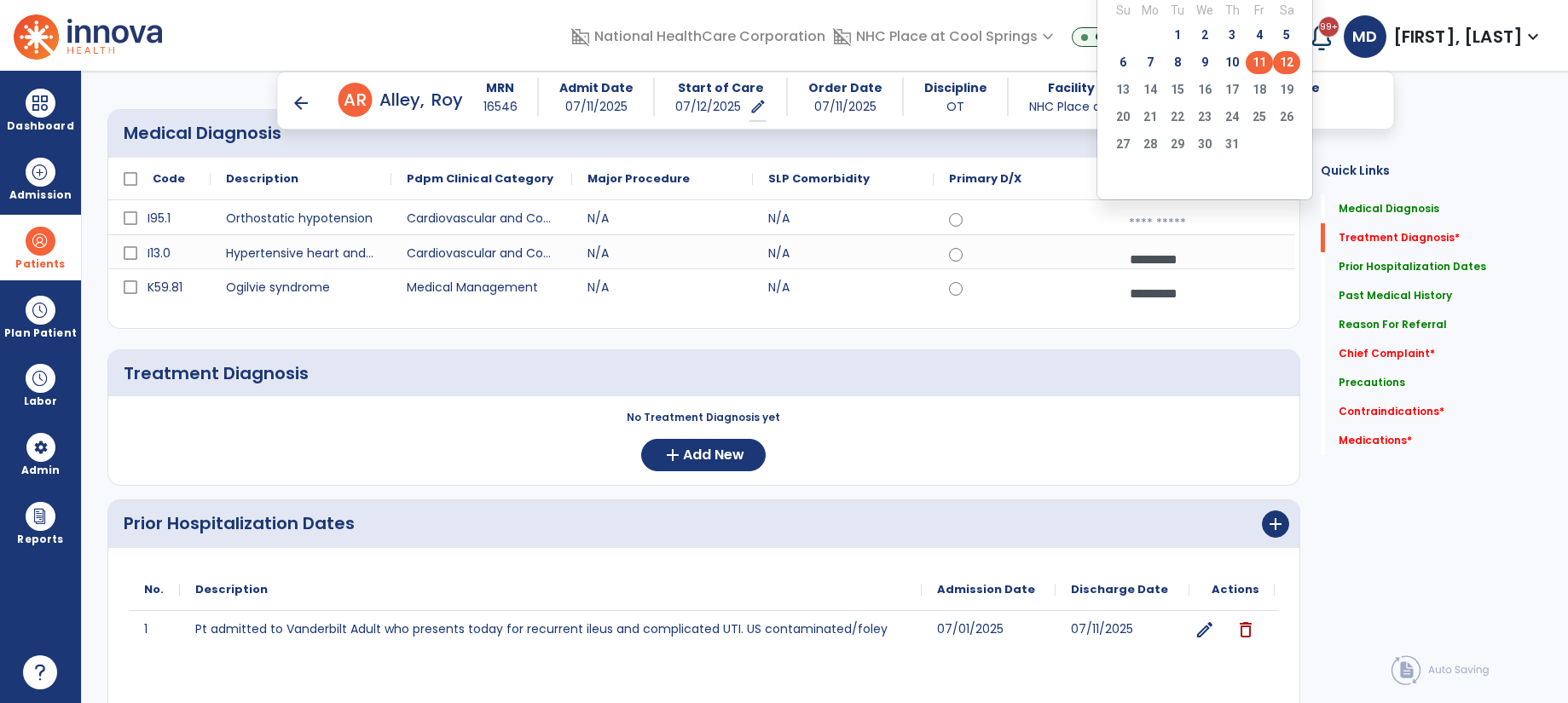 click on "11" 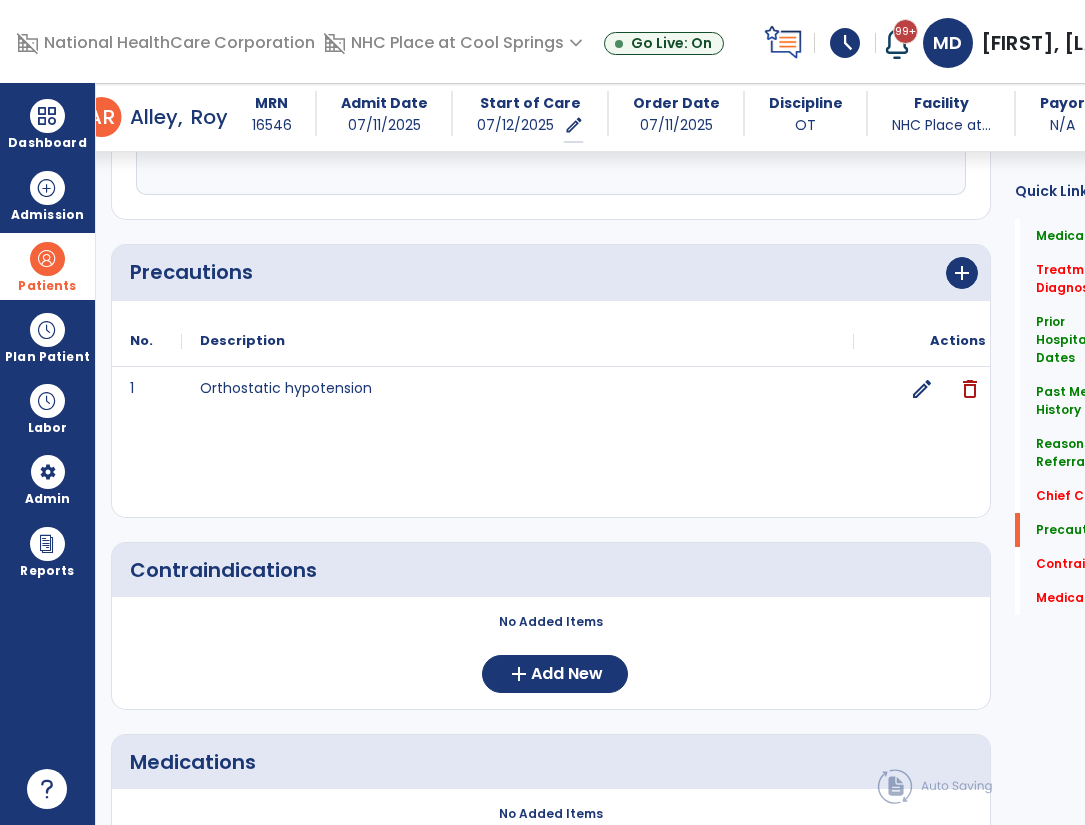 scroll, scrollTop: 1889, scrollLeft: 0, axis: vertical 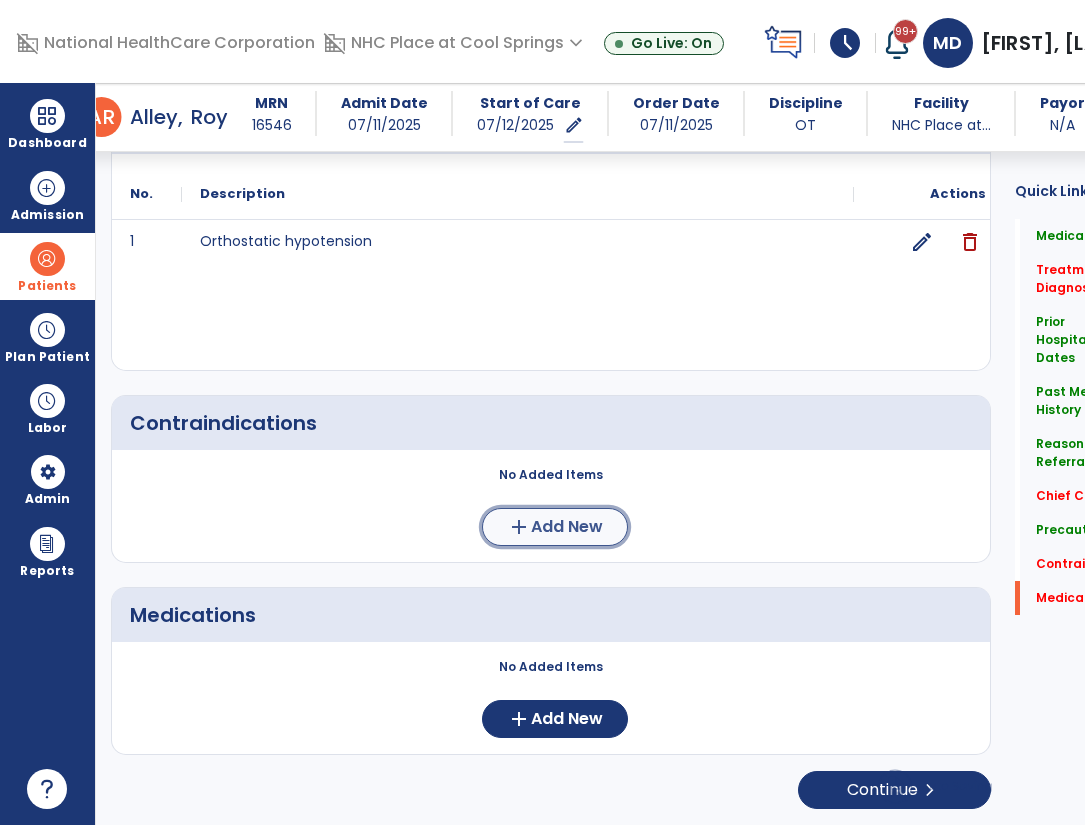click on "Add New" 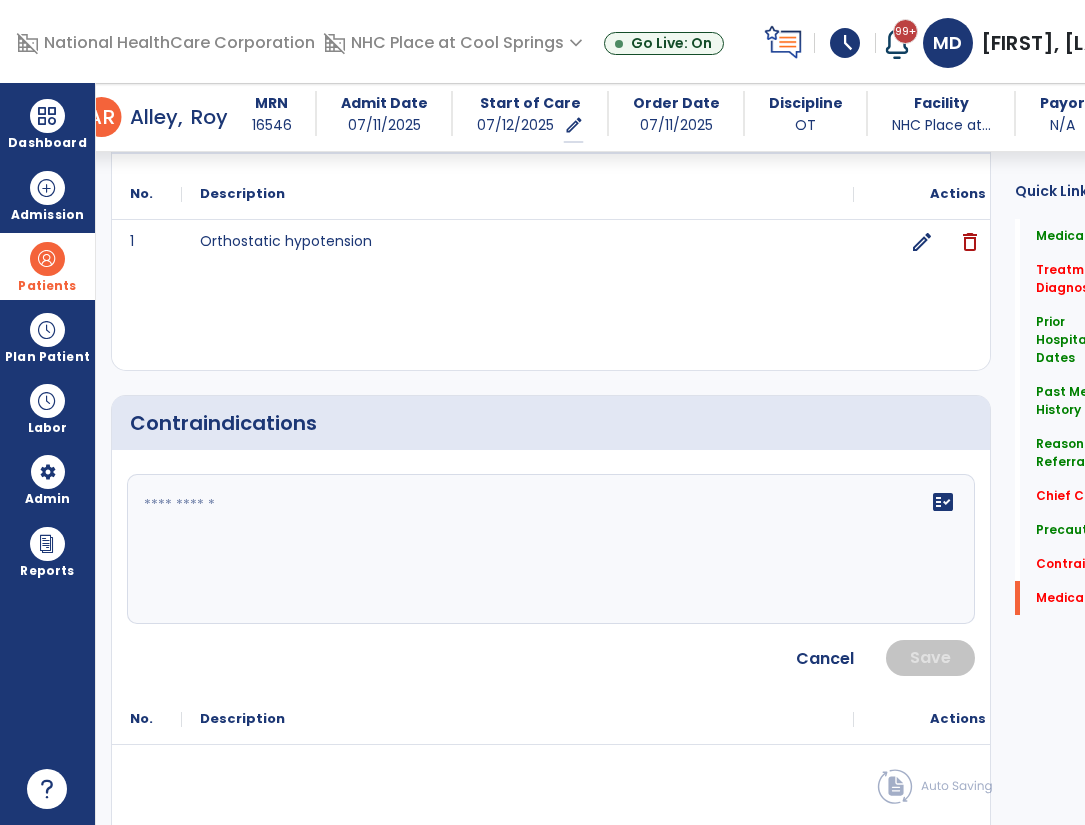 click on "fact_check" 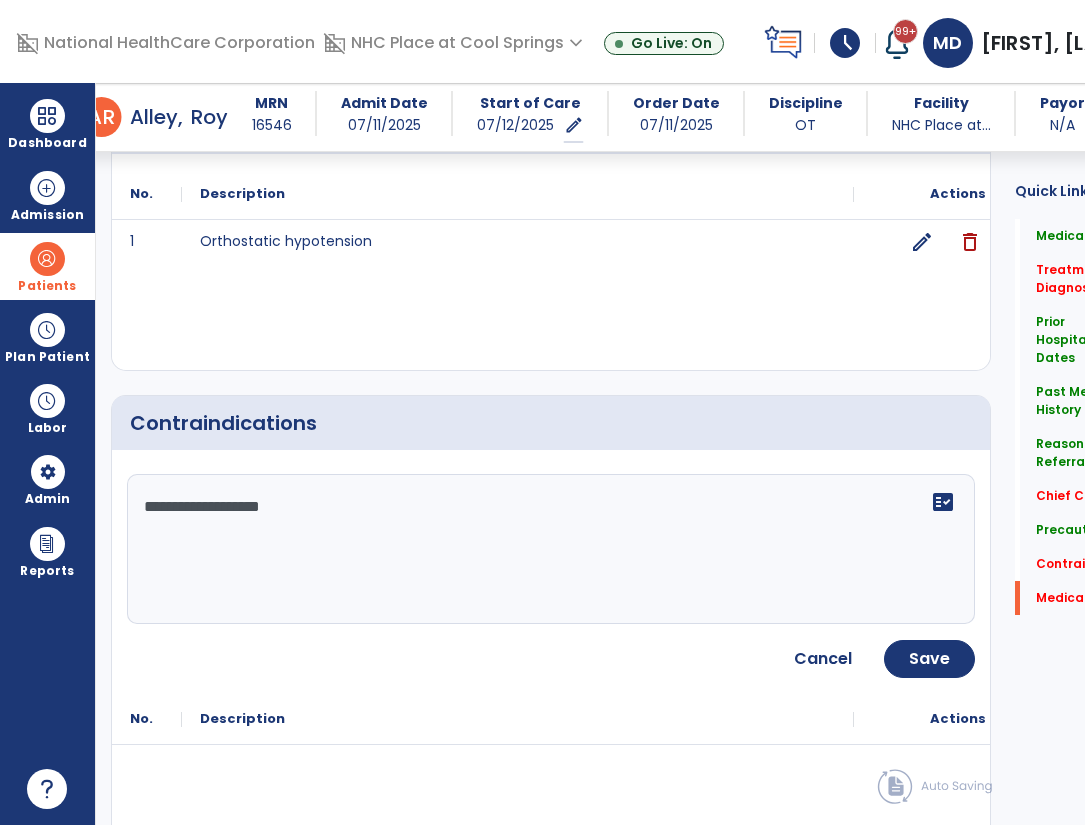 type on "**********" 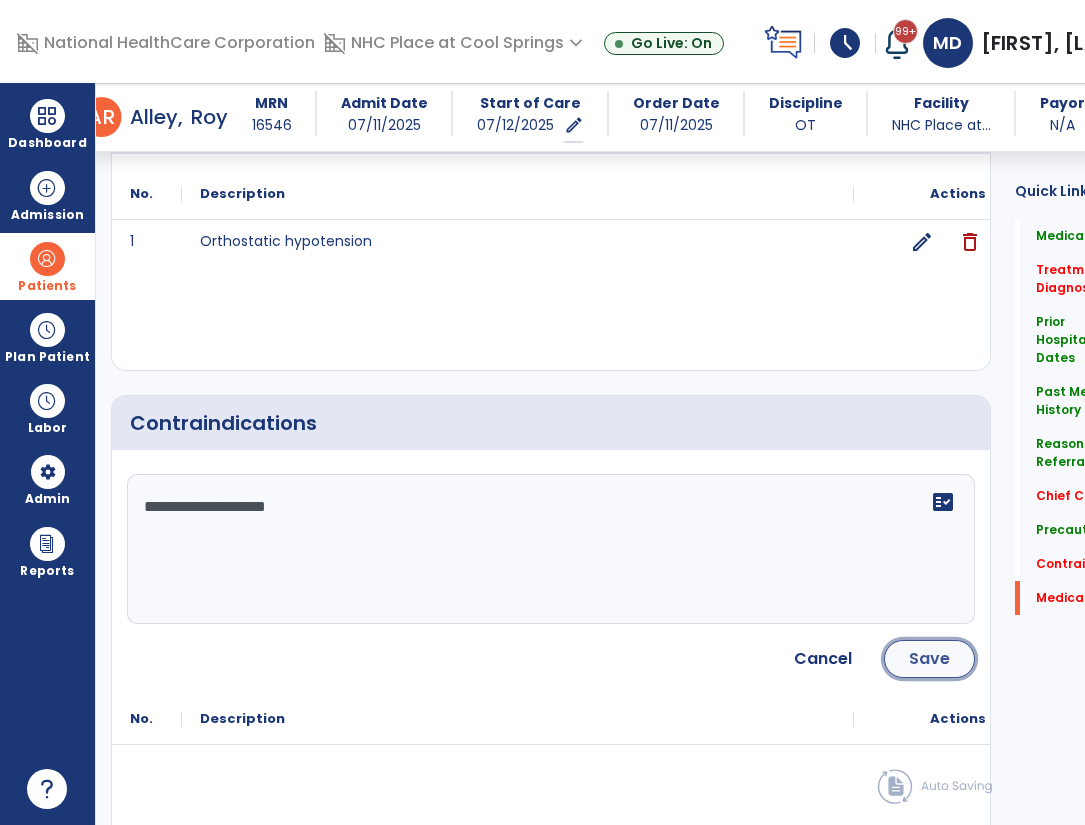 click on "Save" 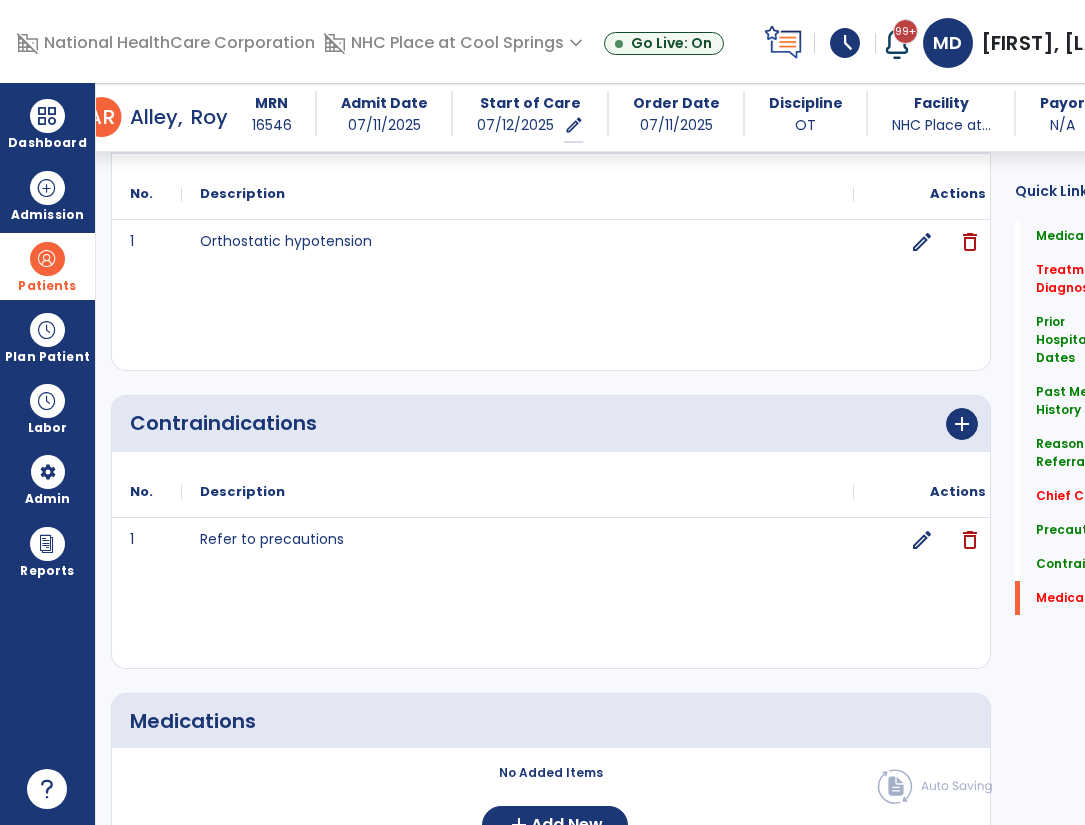 scroll, scrollTop: 1995, scrollLeft: 0, axis: vertical 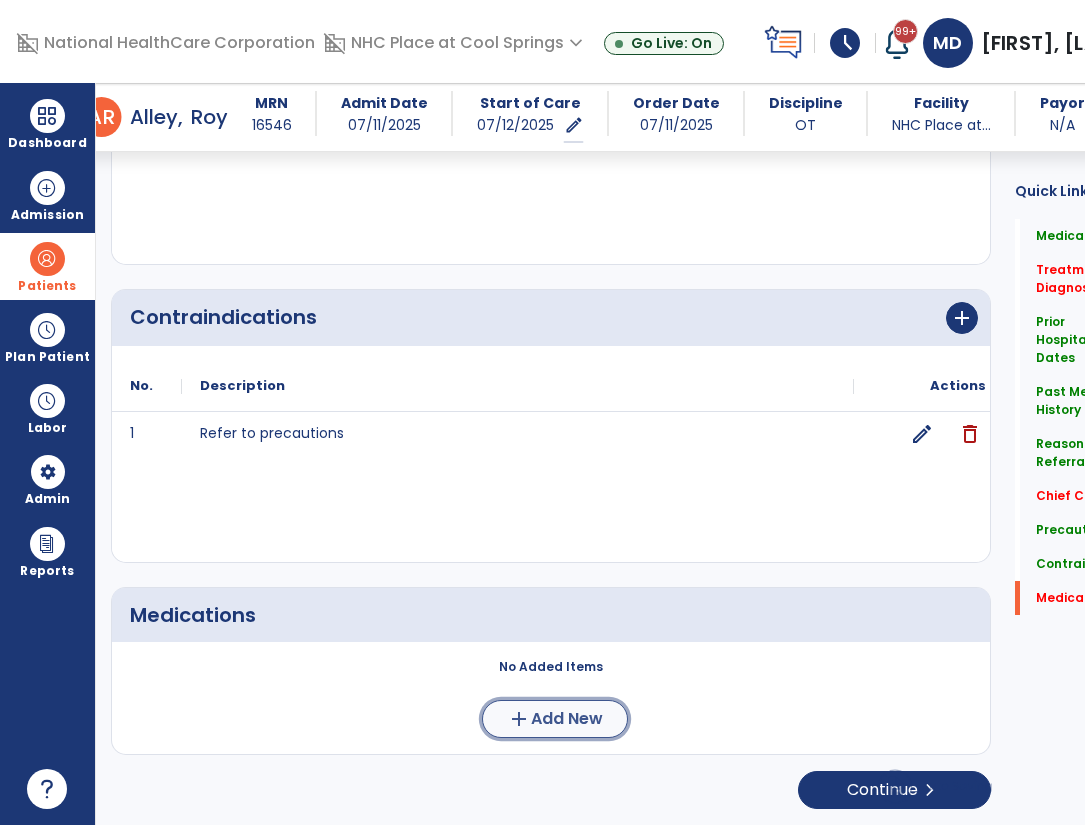 click on "Add New" 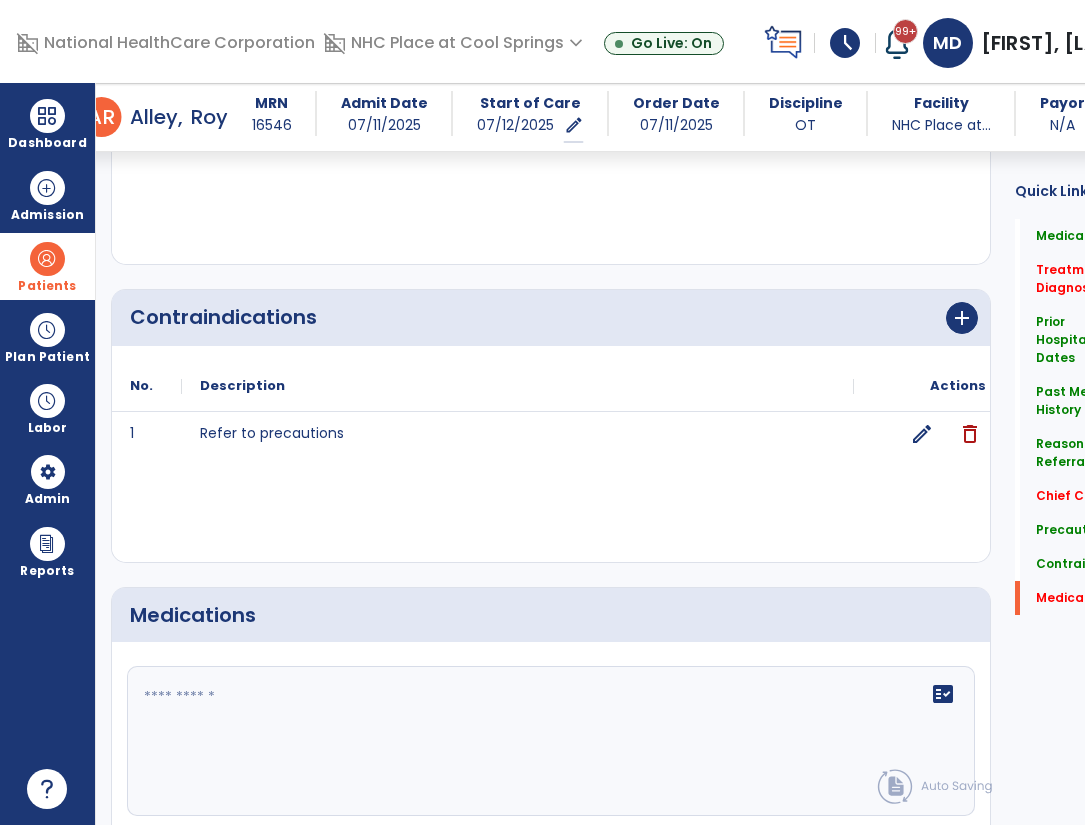 click on "fact_check" 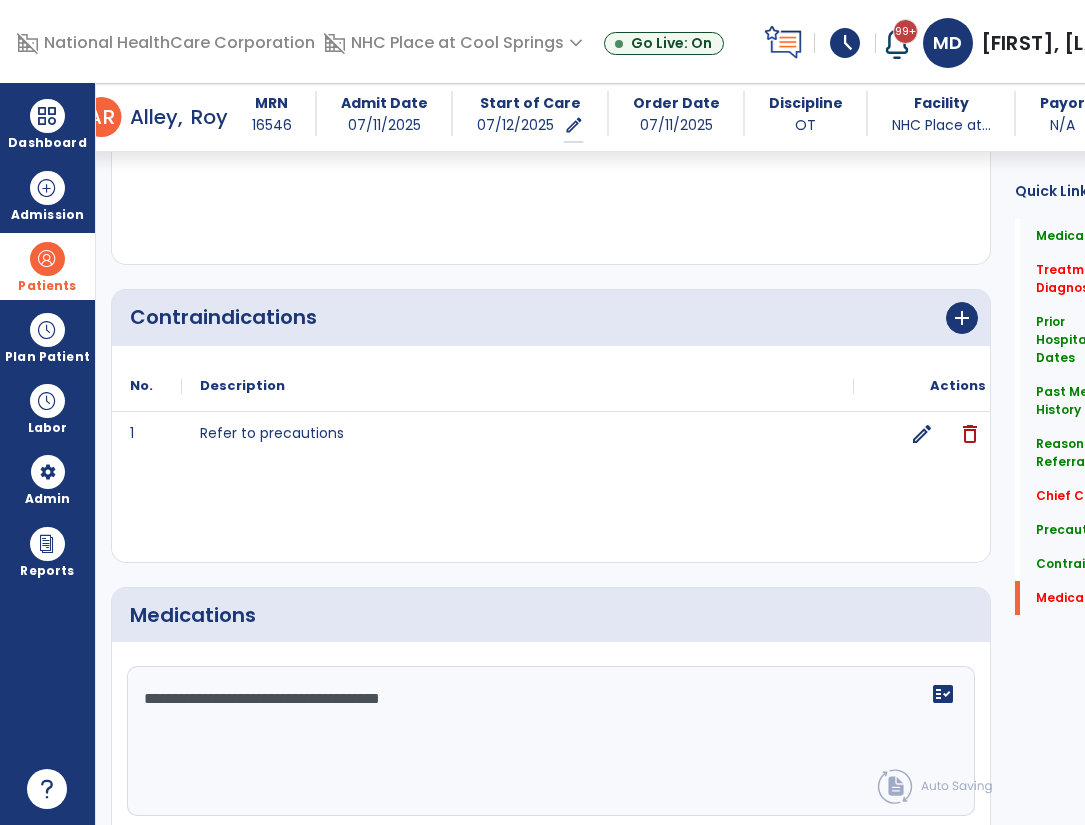 type on "**********" 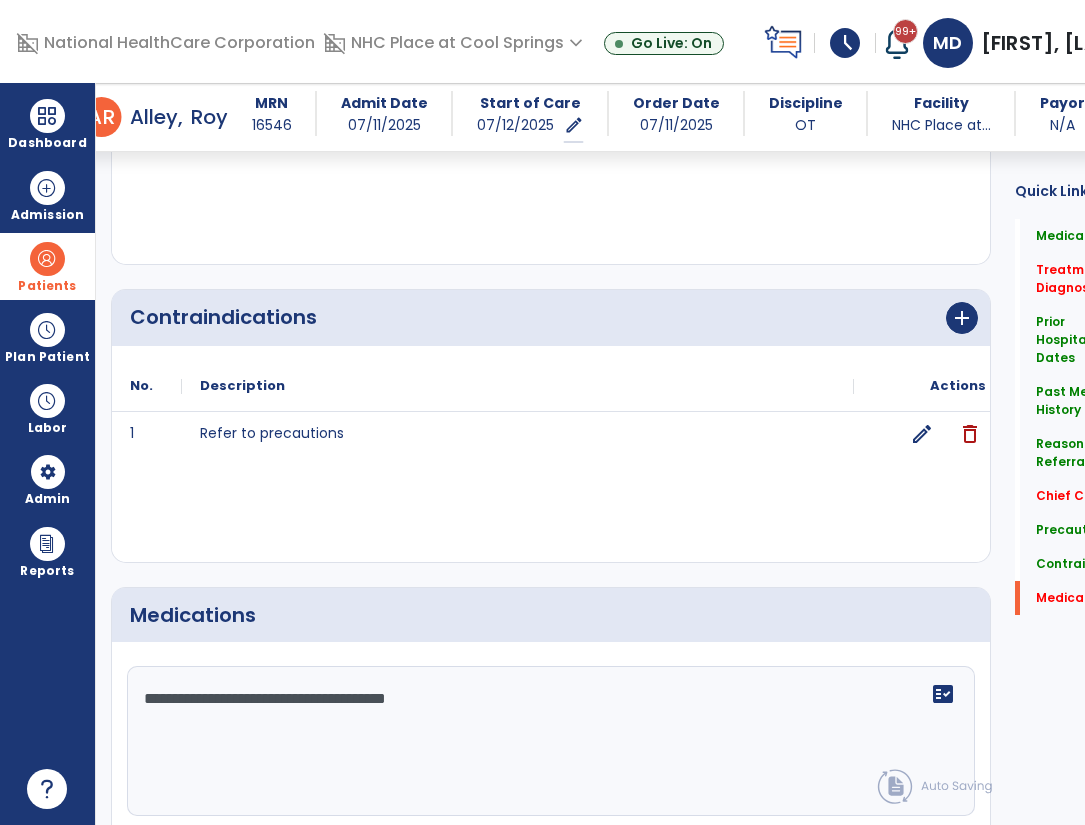 scroll, scrollTop: 2328, scrollLeft: 0, axis: vertical 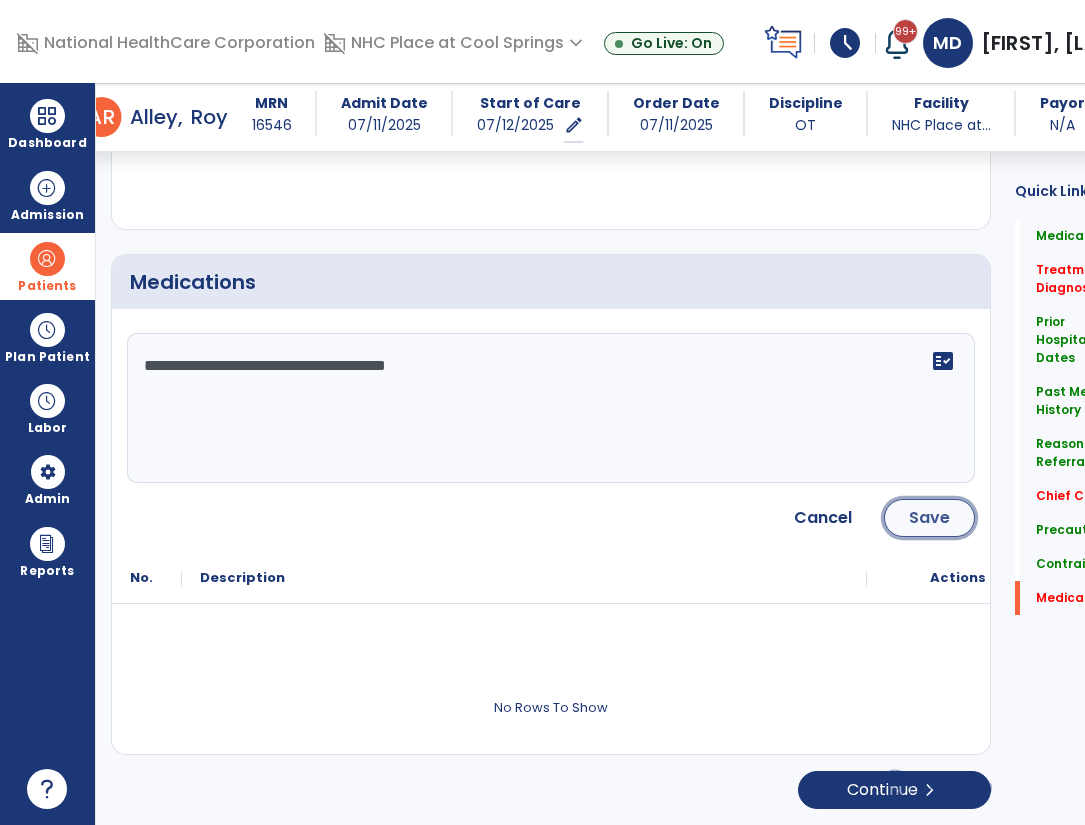click on "Save" 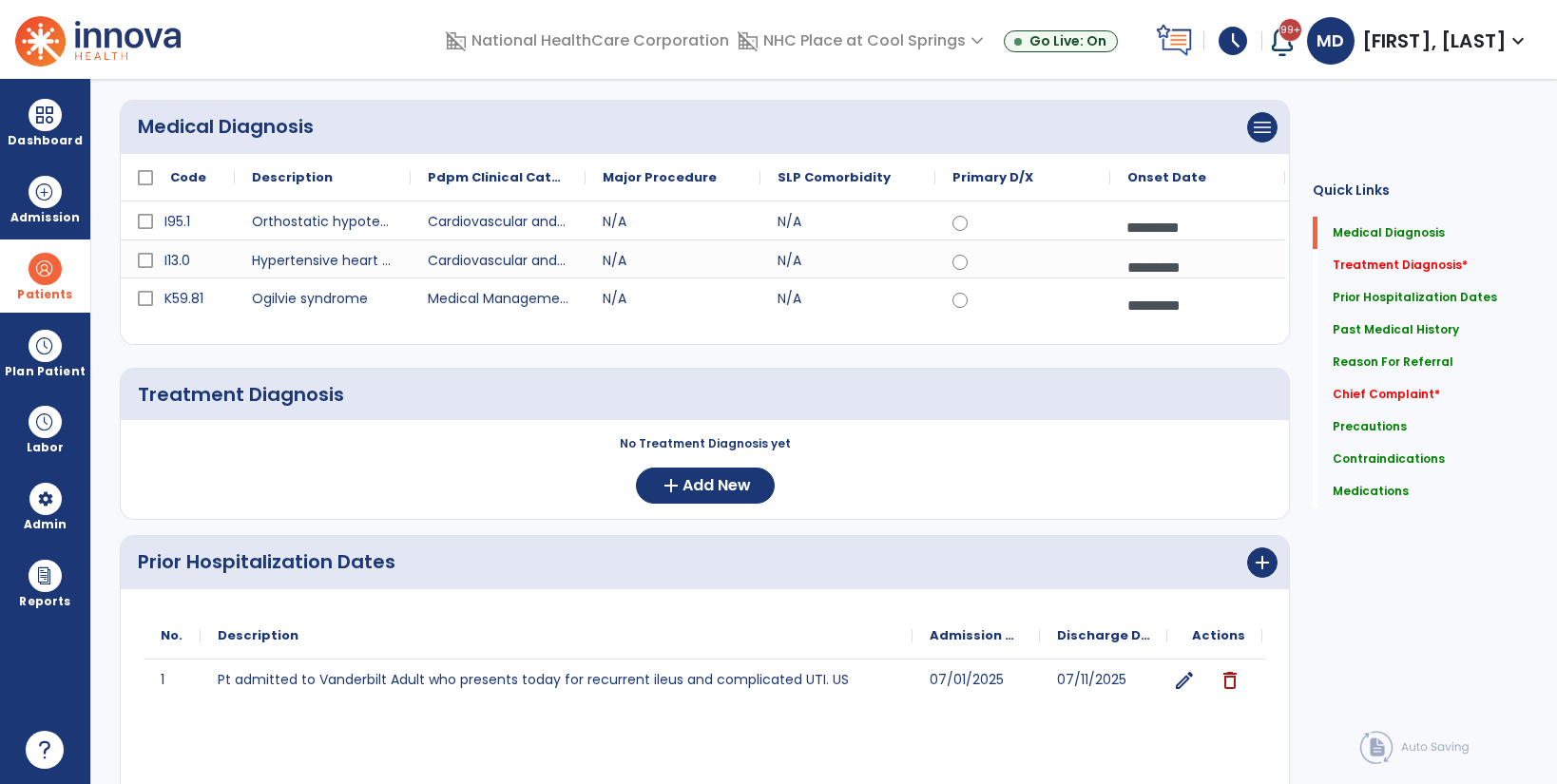 scroll, scrollTop: 0, scrollLeft: 0, axis: both 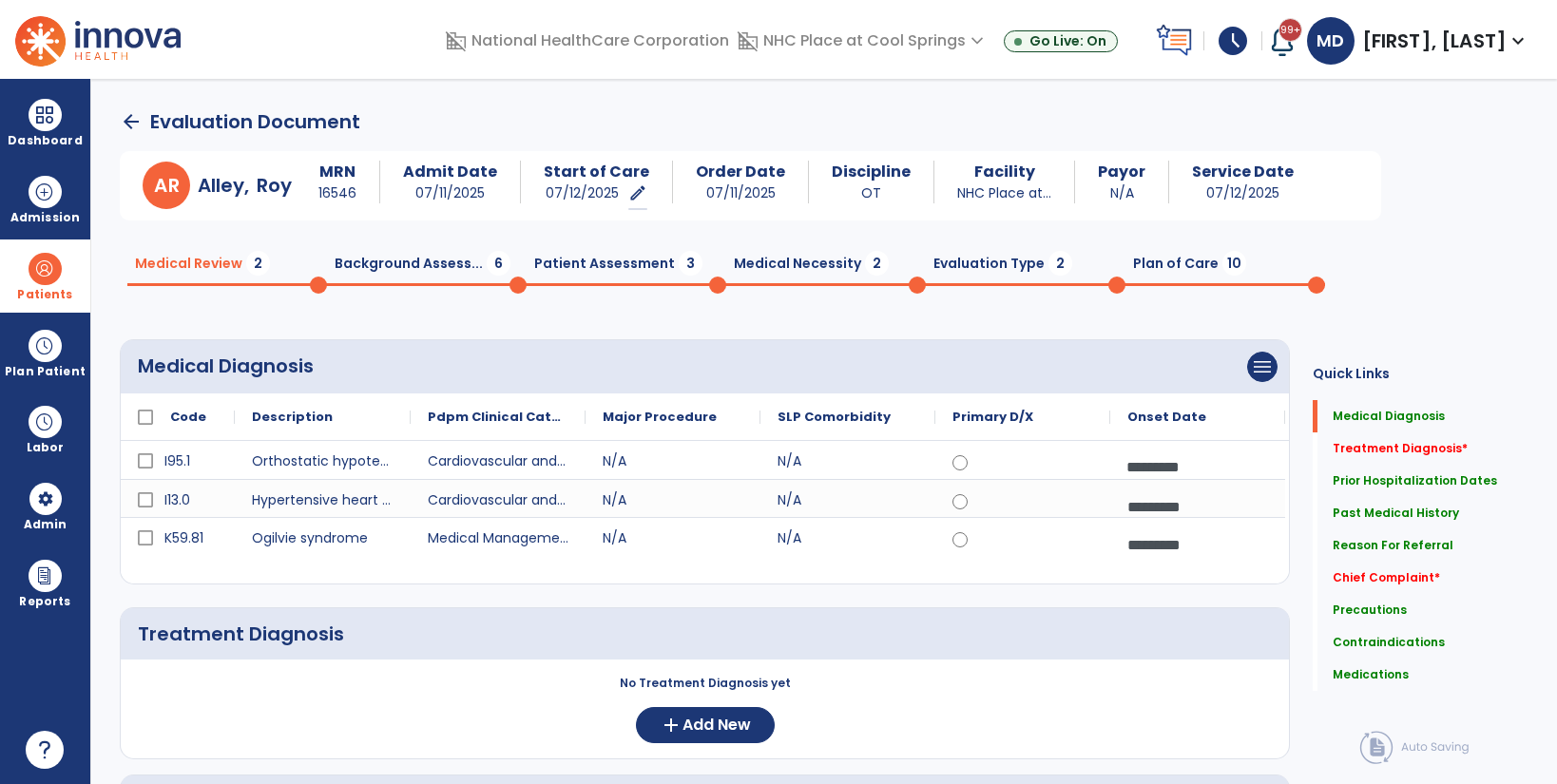 click on "Background Assess...  6" 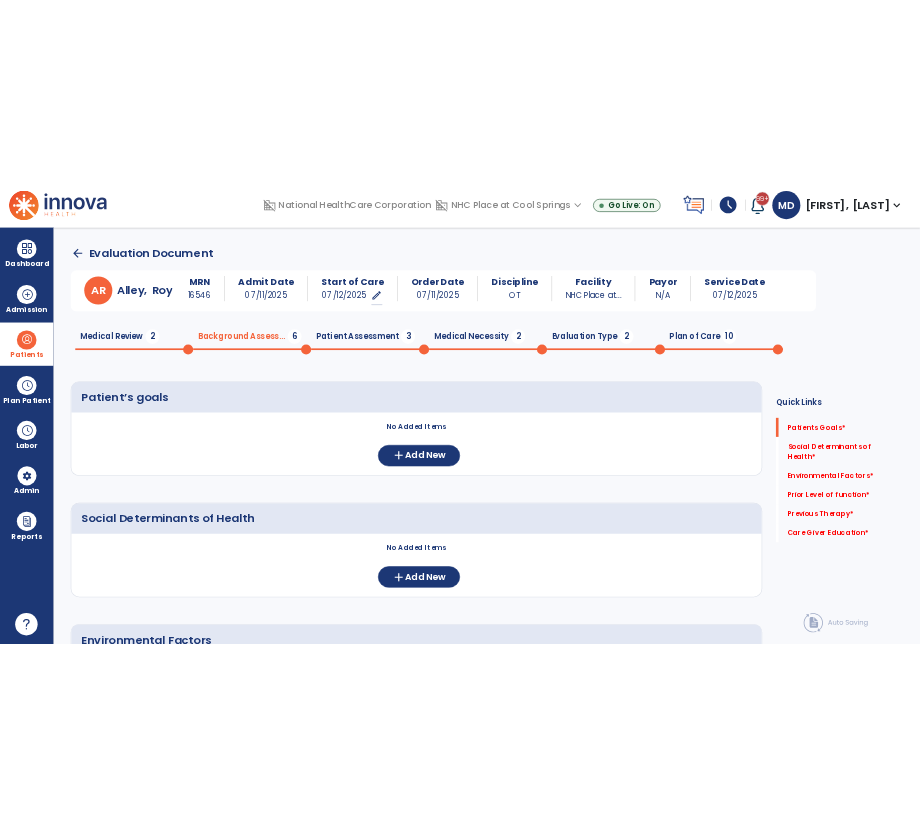 scroll, scrollTop: 120, scrollLeft: 0, axis: vertical 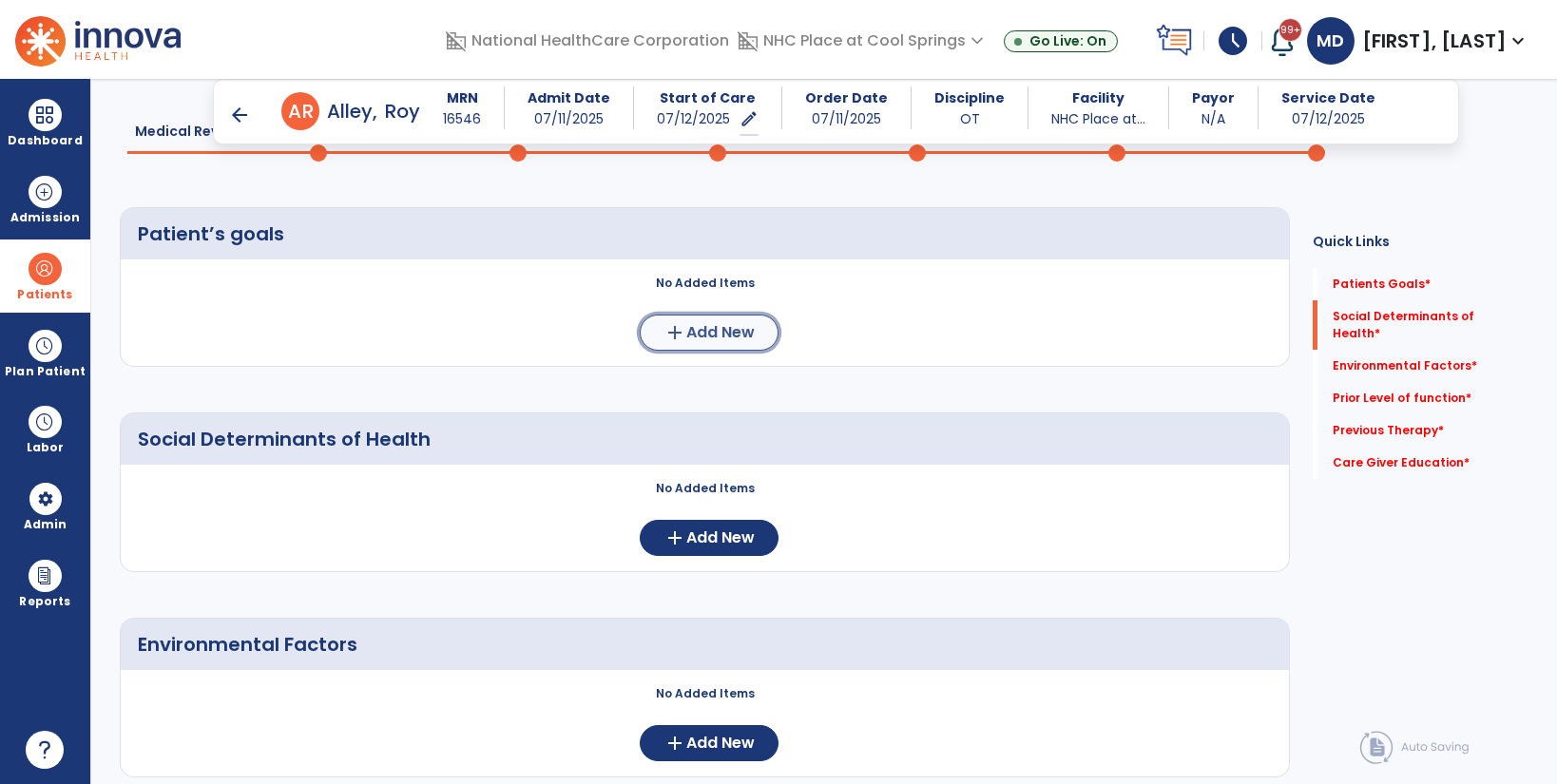 click on "Add New" 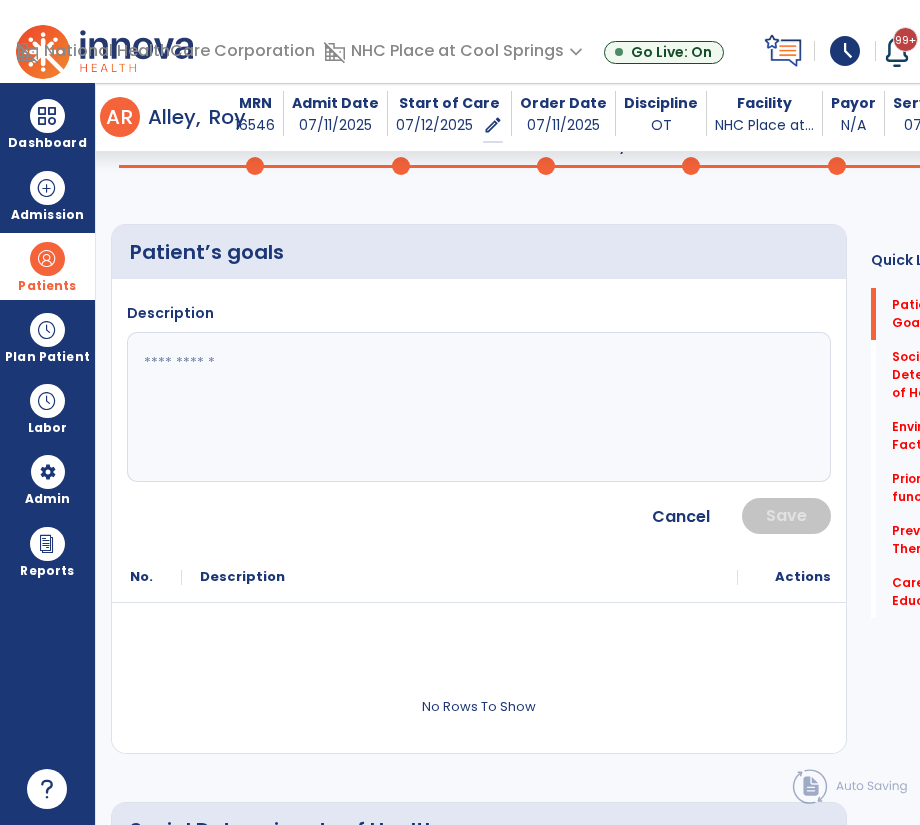 click 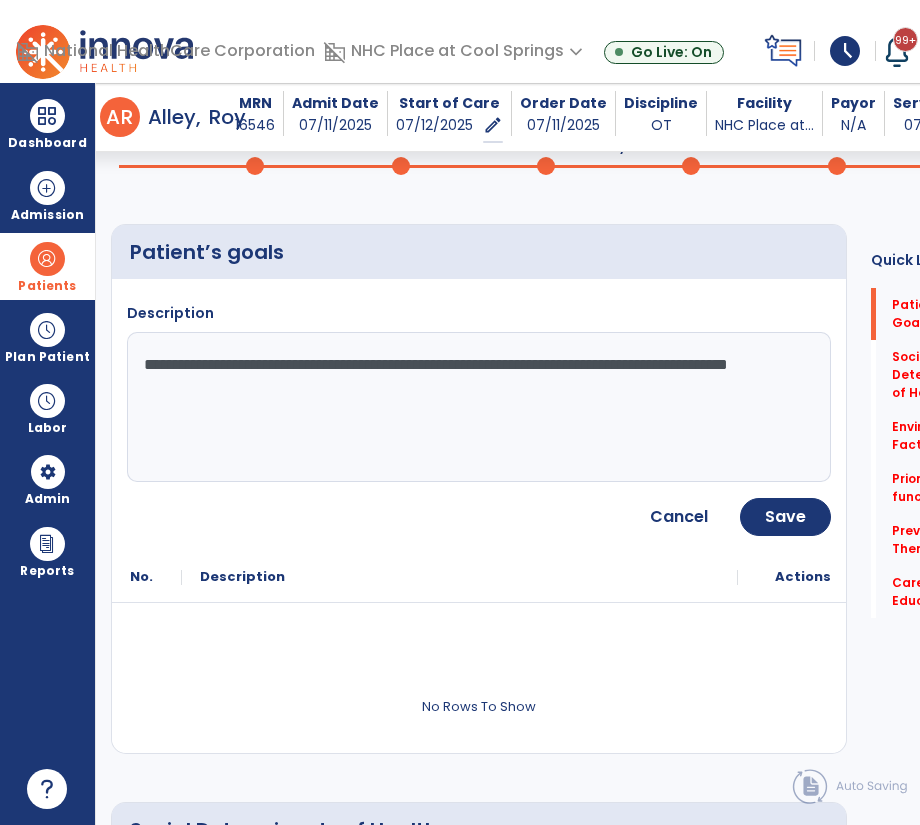 type on "**********" 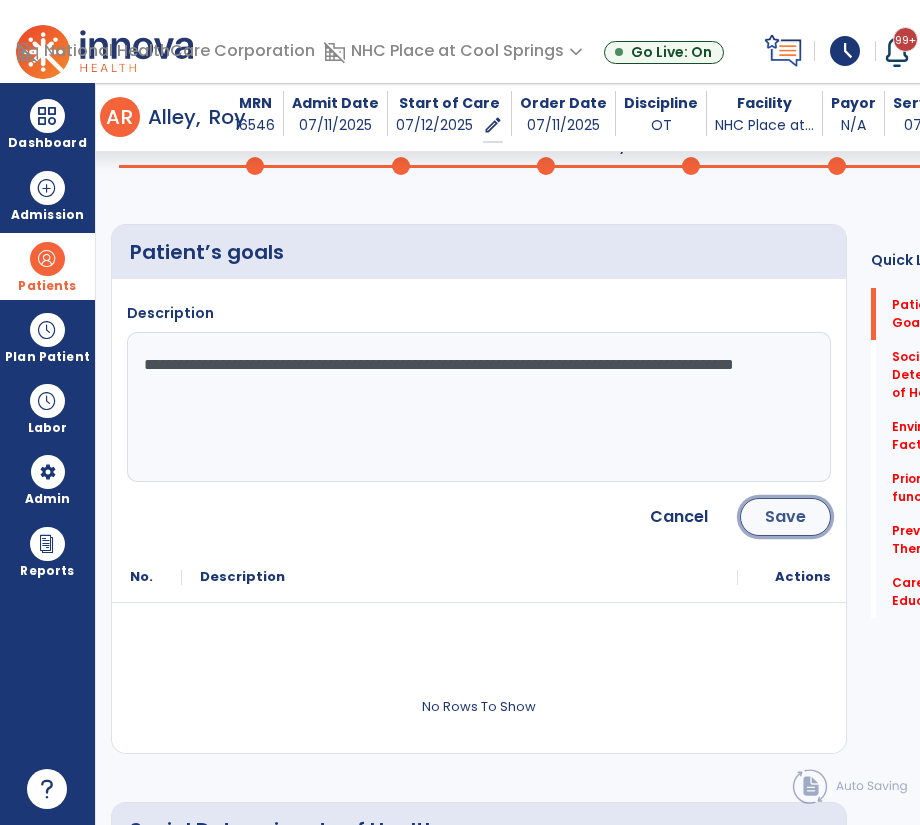 click on "Save" 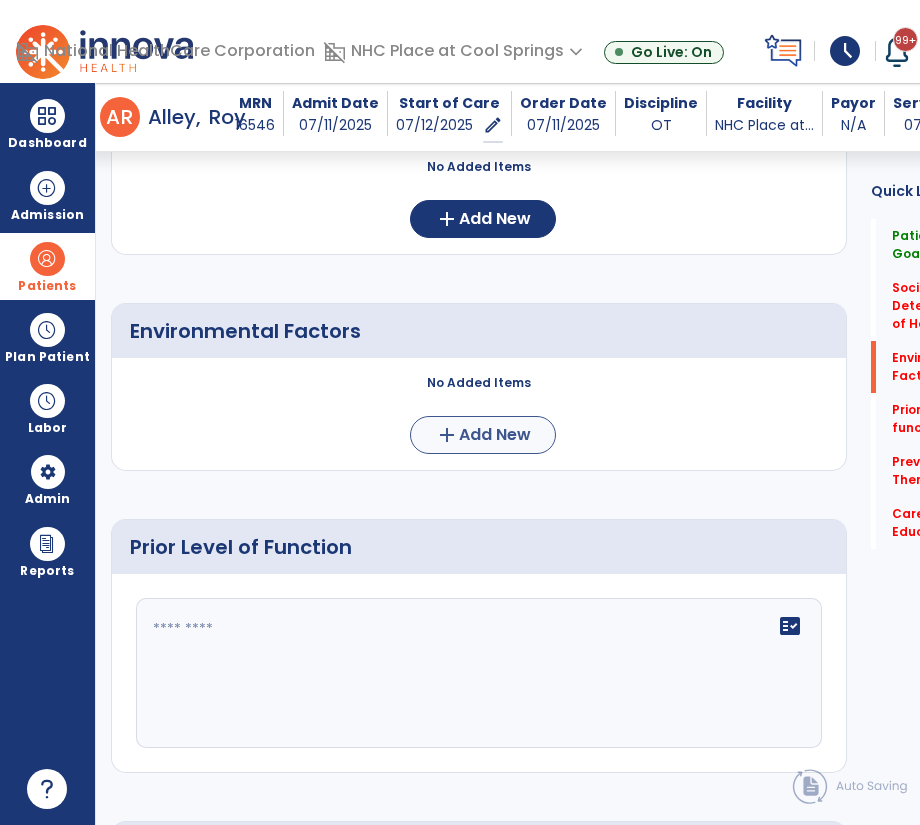 scroll, scrollTop: 578, scrollLeft: 0, axis: vertical 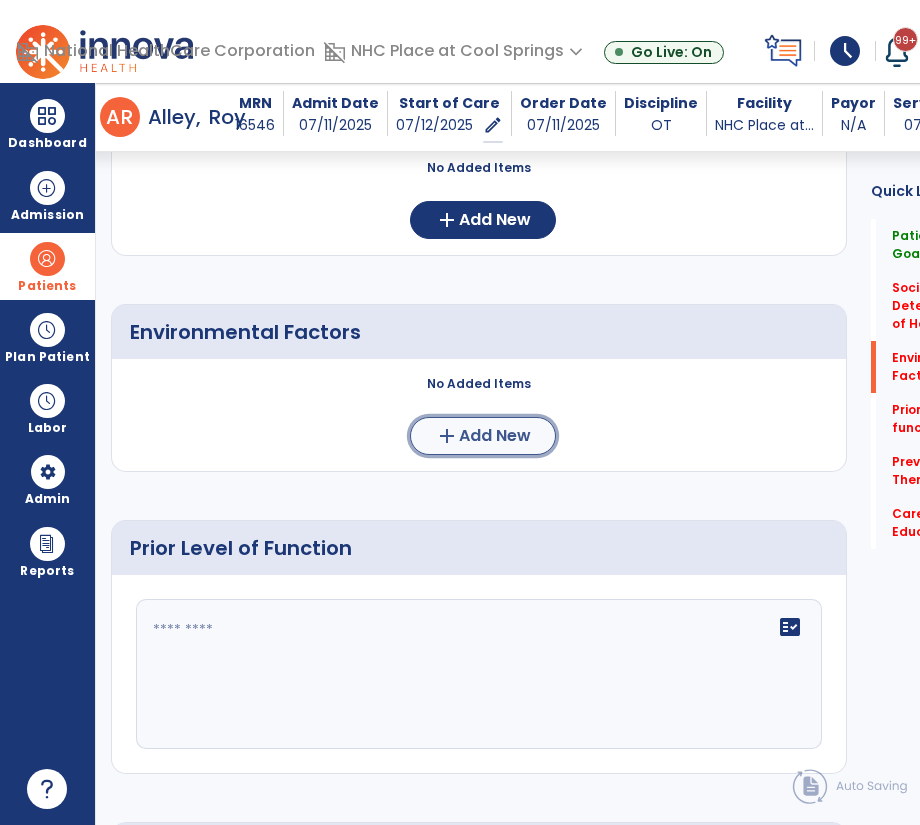 click on "Add New" 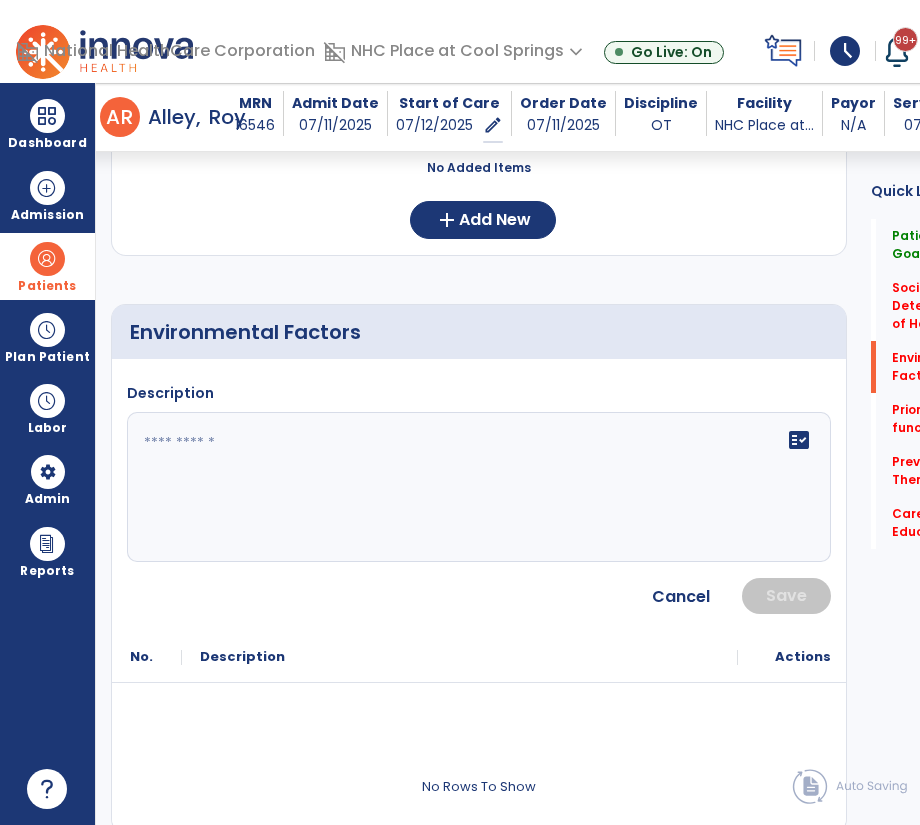 click 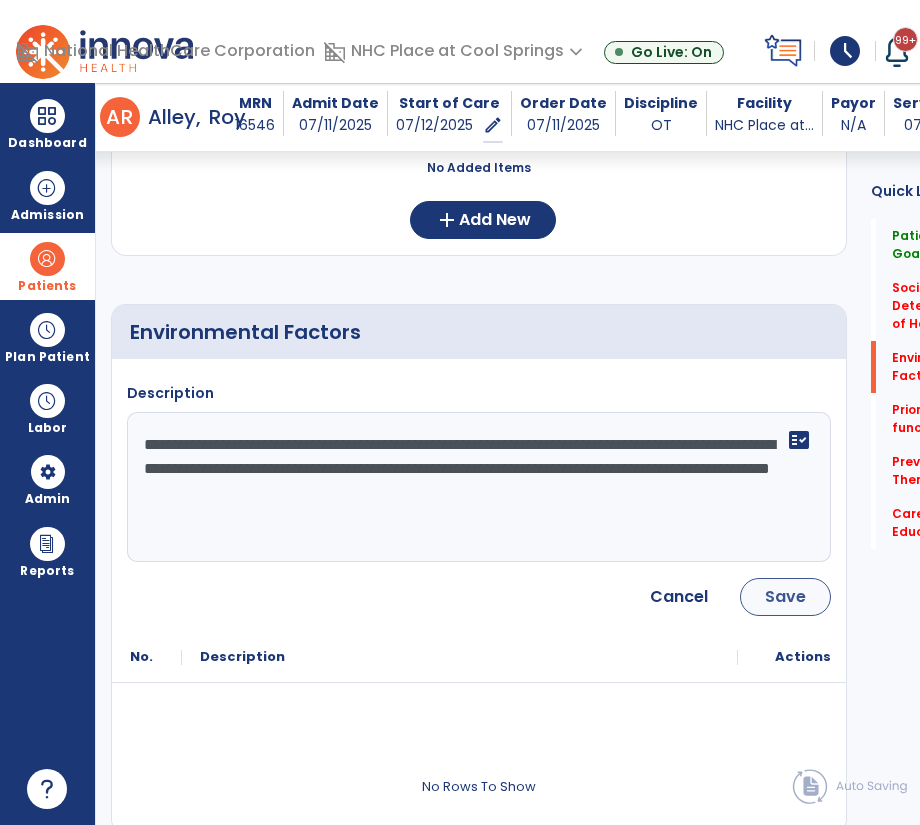 type on "**********" 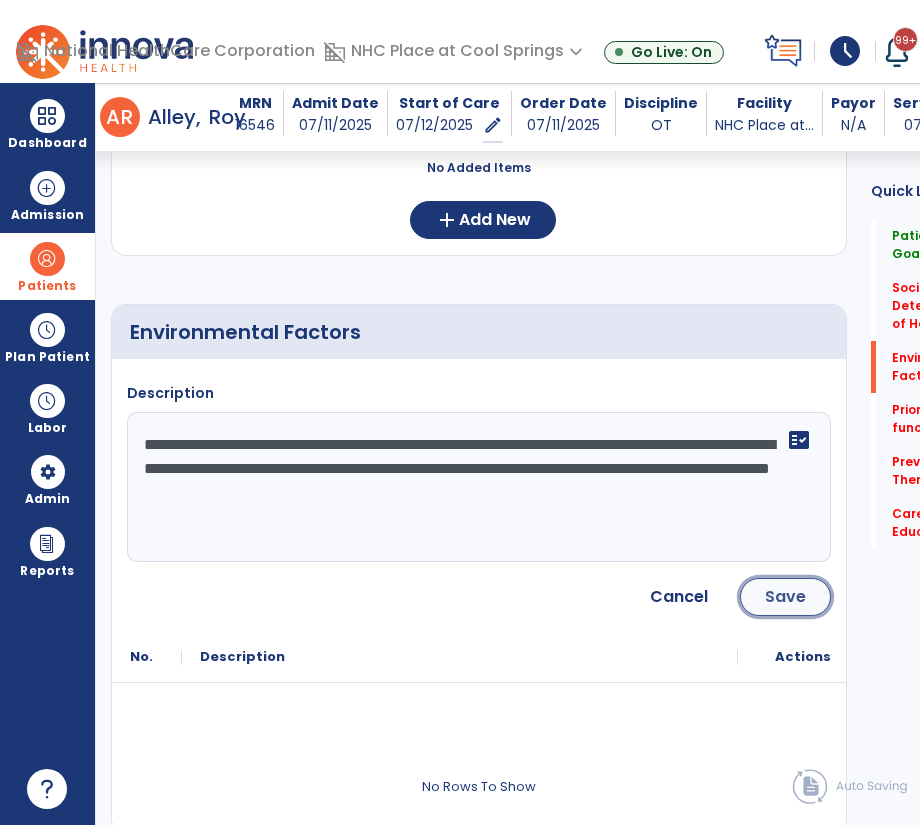 click on "Save" 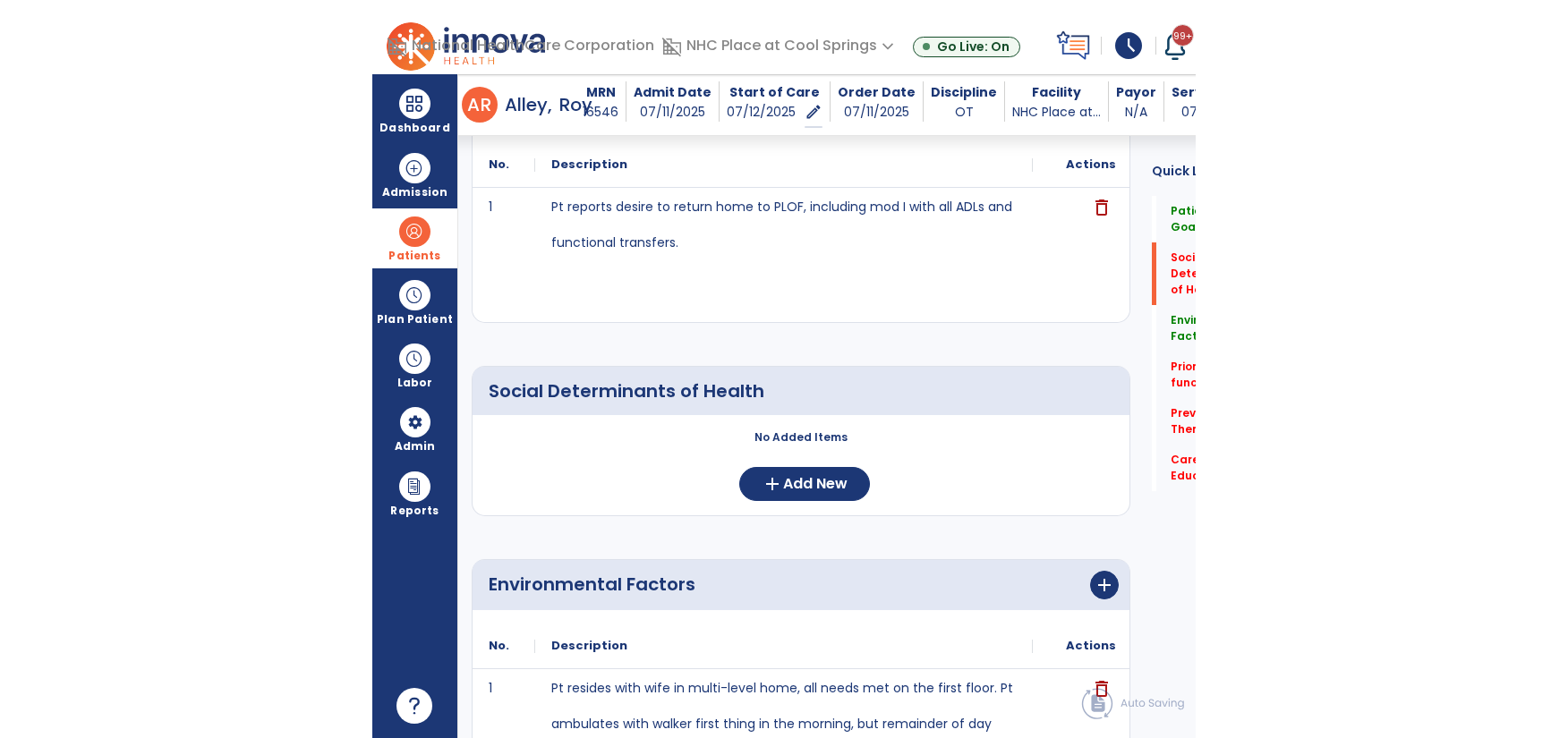 scroll, scrollTop: 0, scrollLeft: 0, axis: both 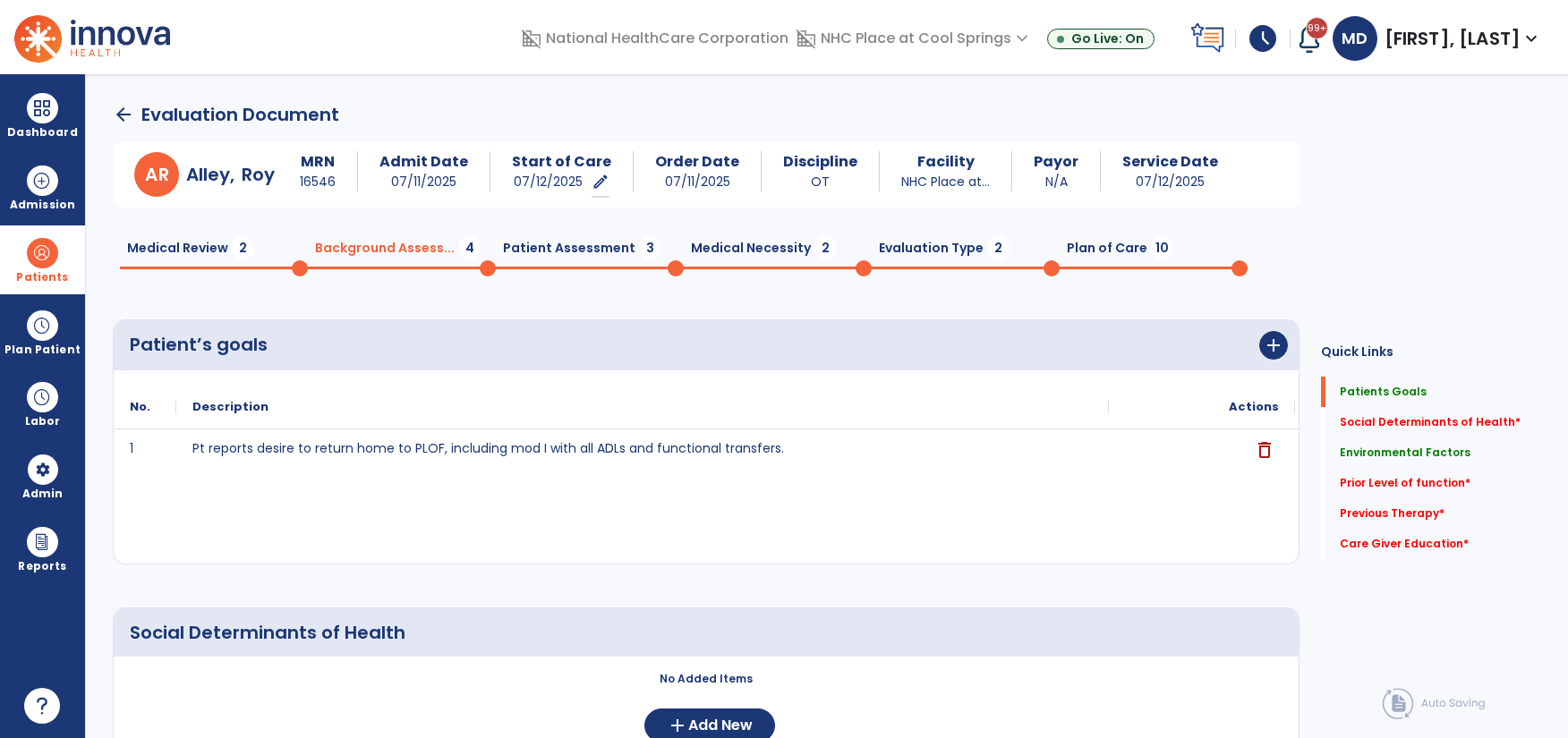 click on "Medical Review  2" 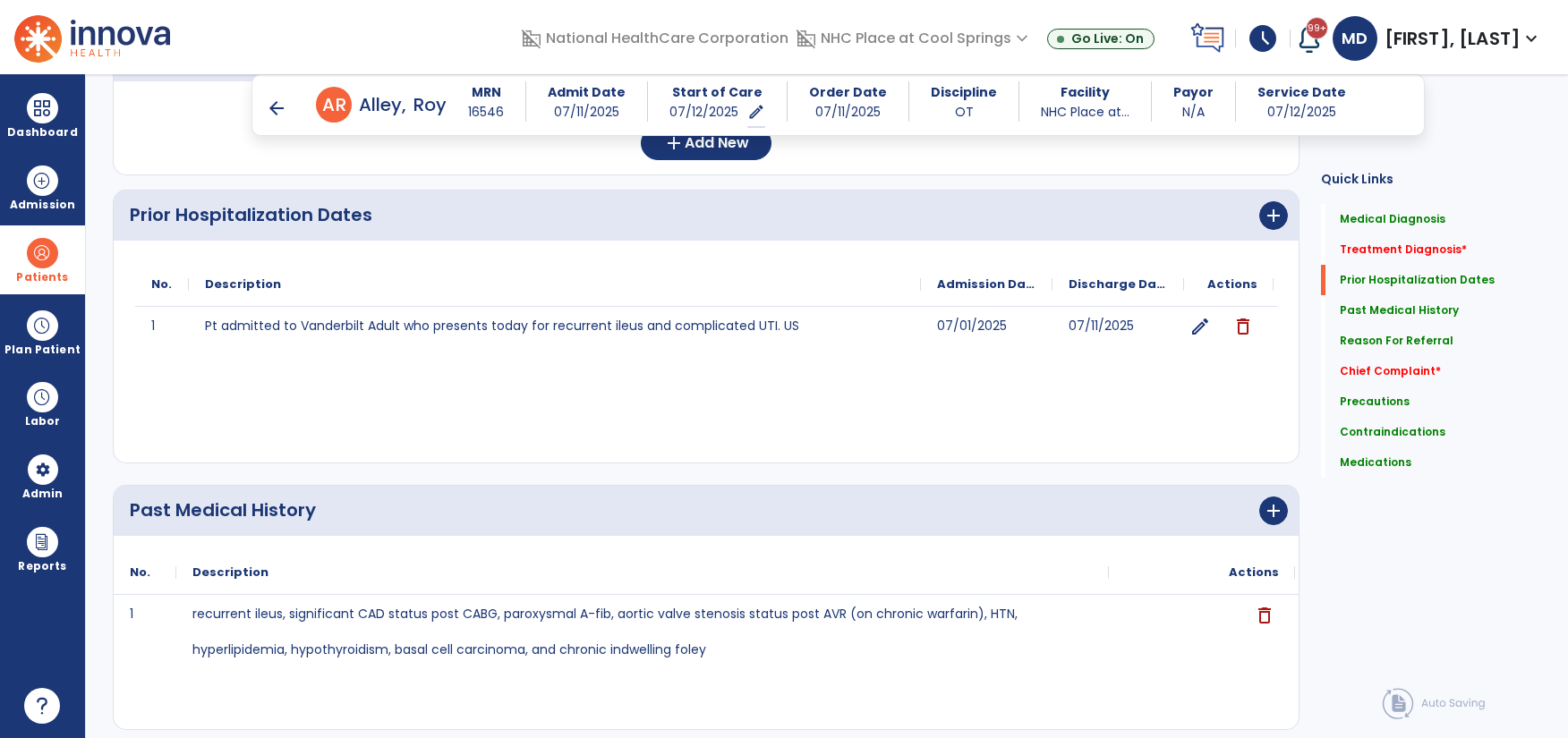 scroll, scrollTop: 290, scrollLeft: 0, axis: vertical 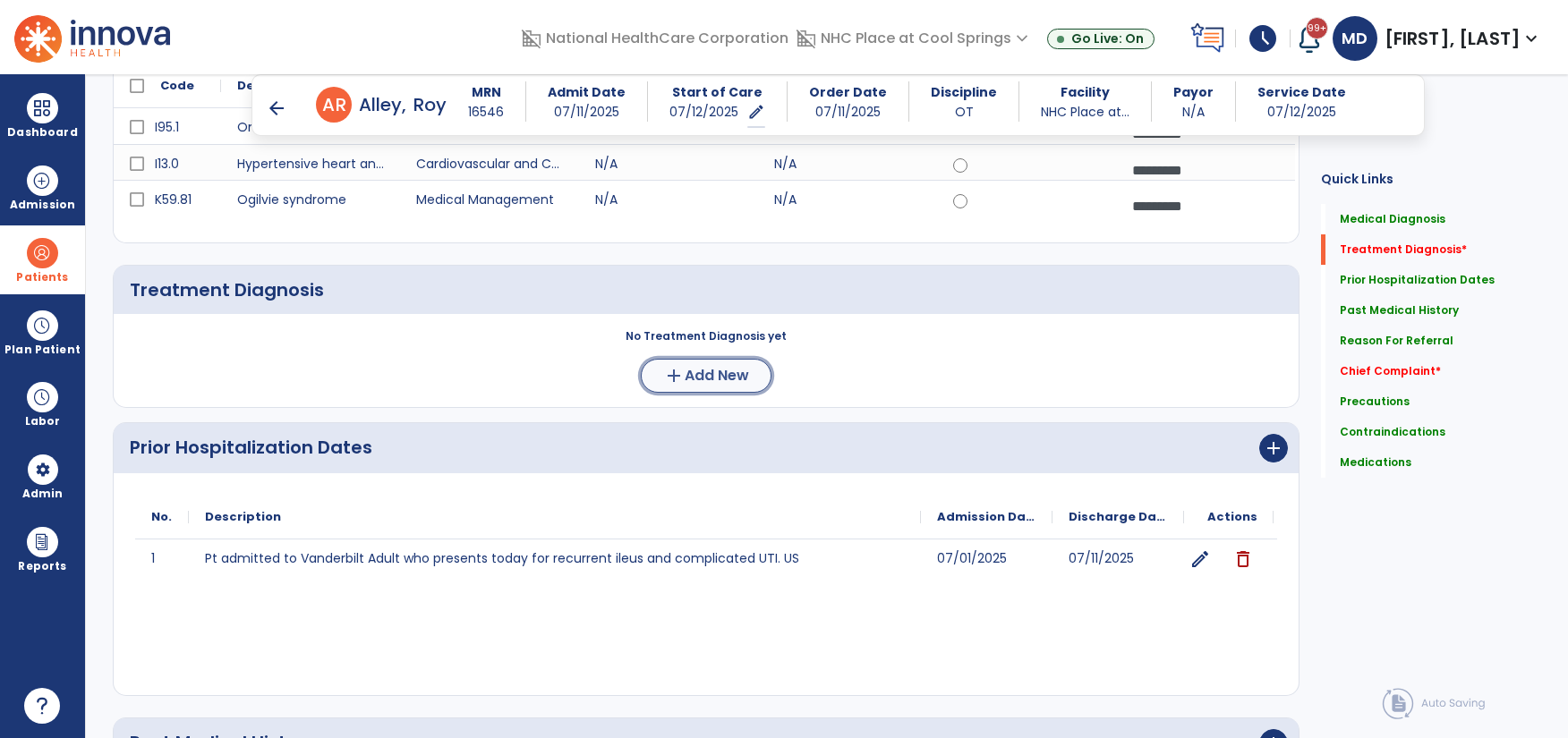 click on "add  Add New" 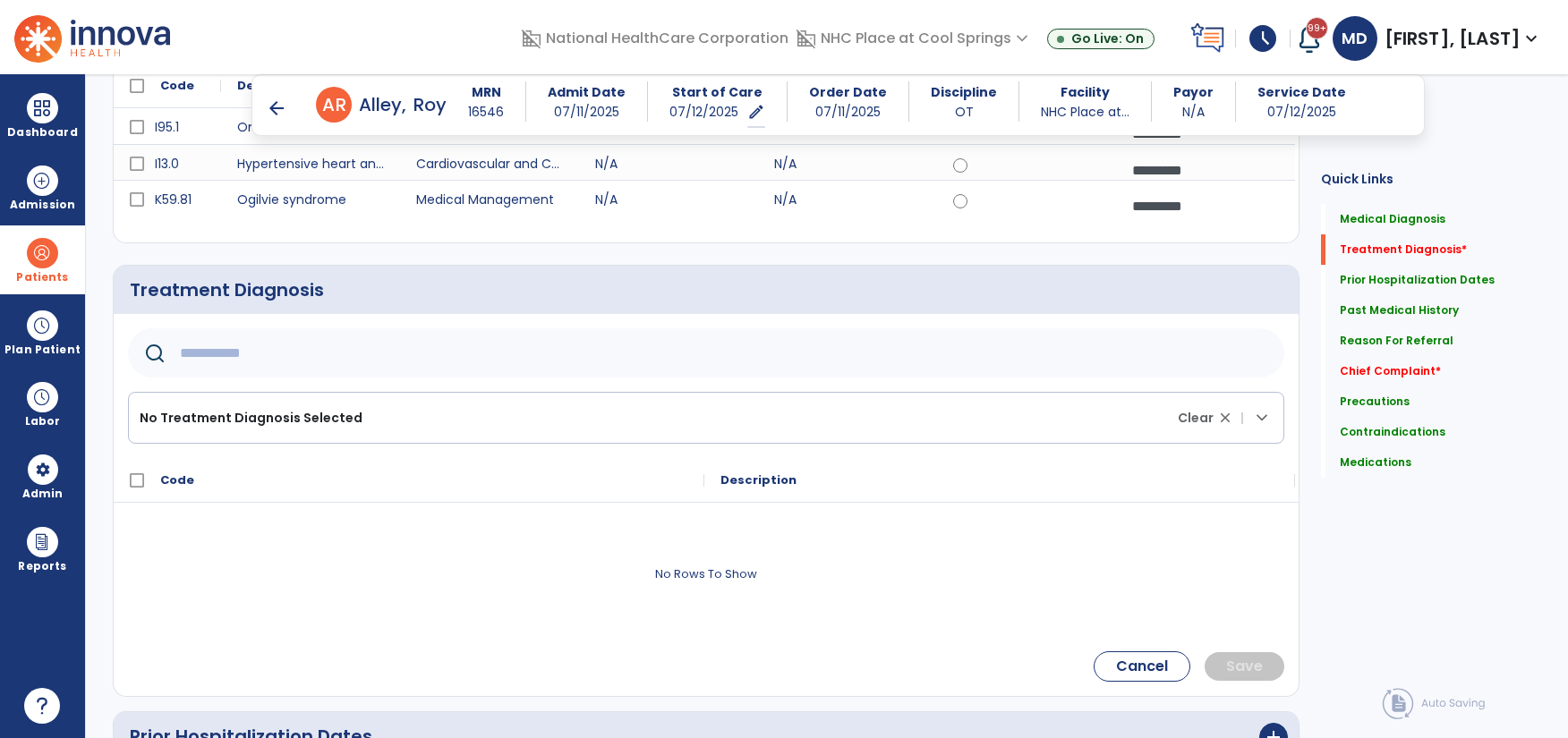 click 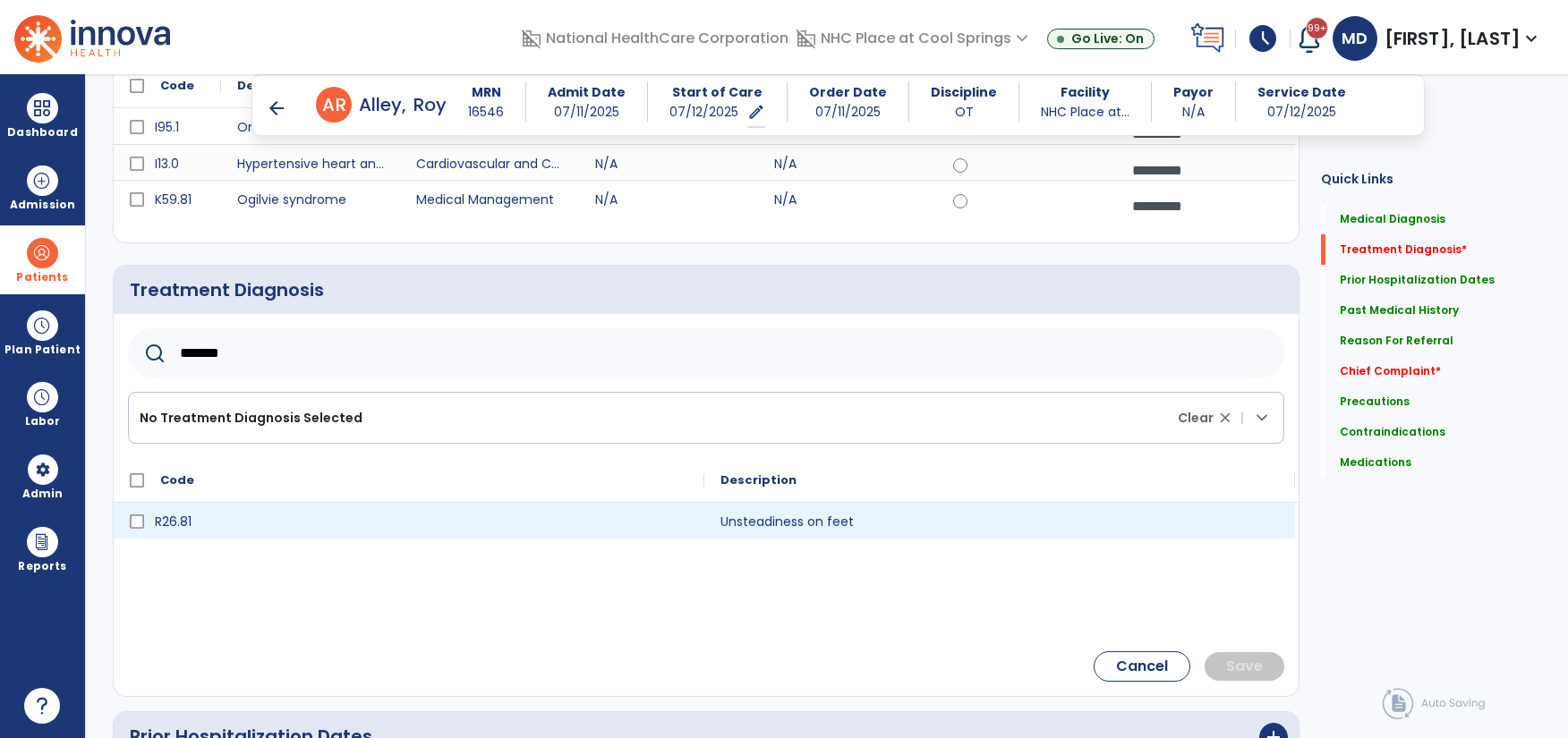 type on "*******" 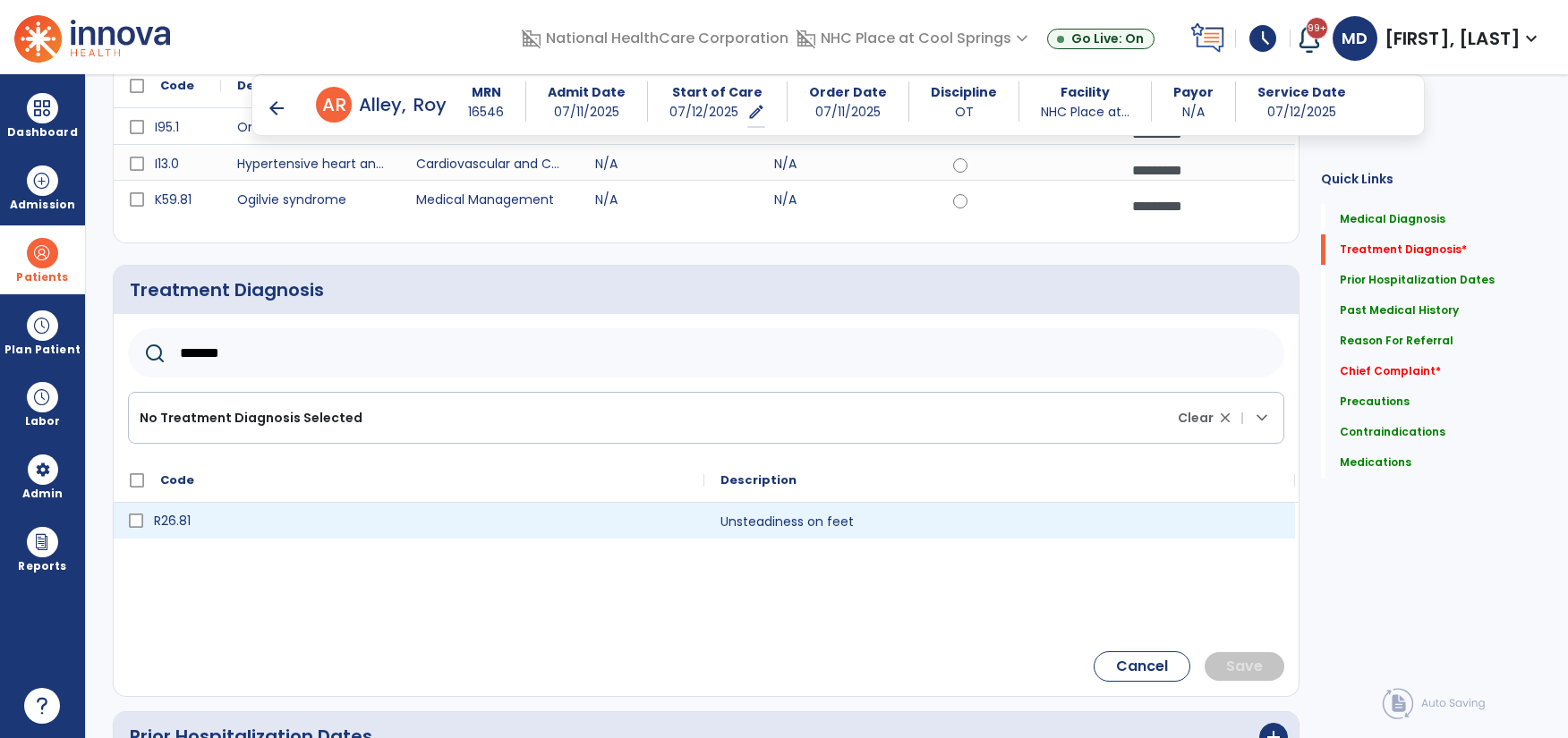 click on "R26.81" 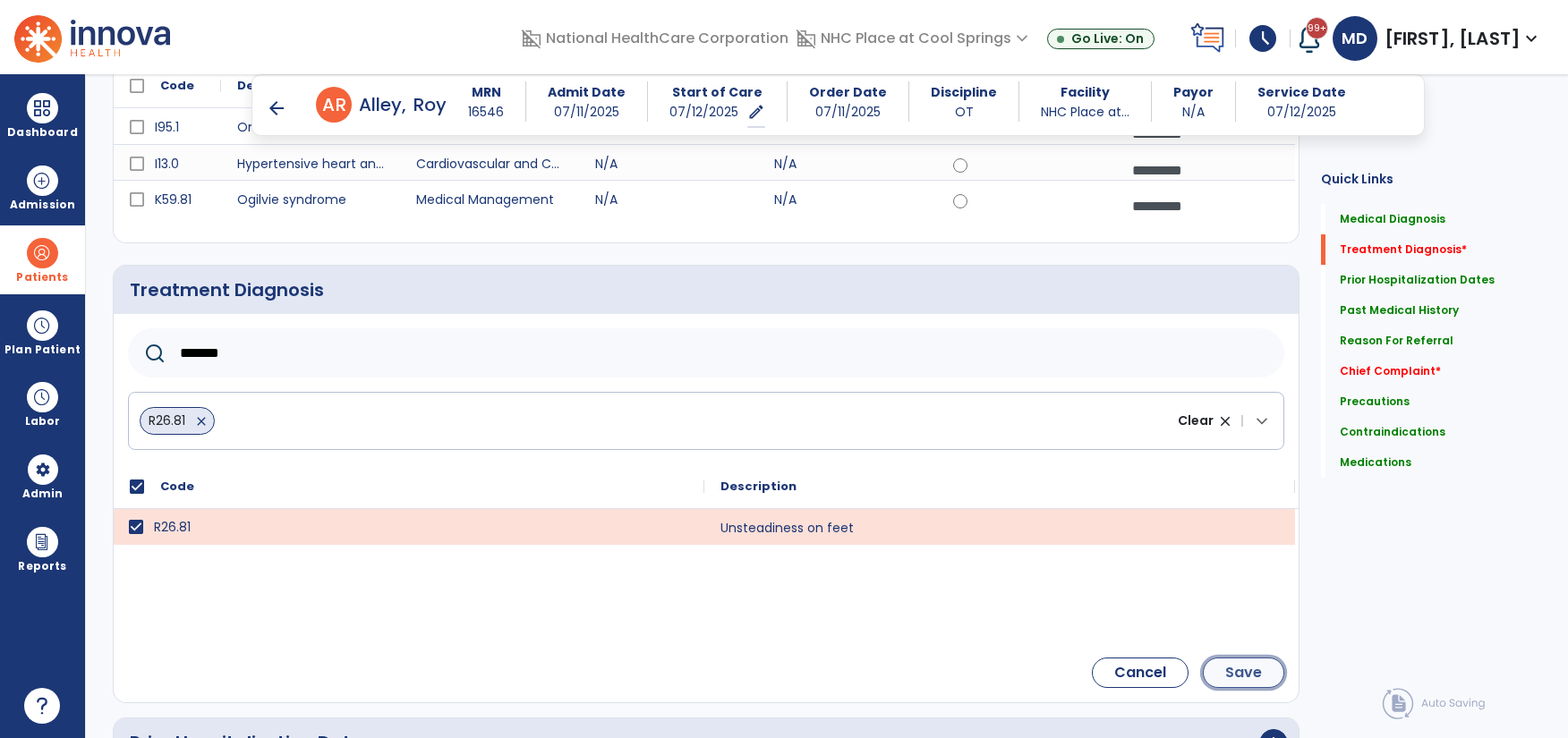 click on "Save" 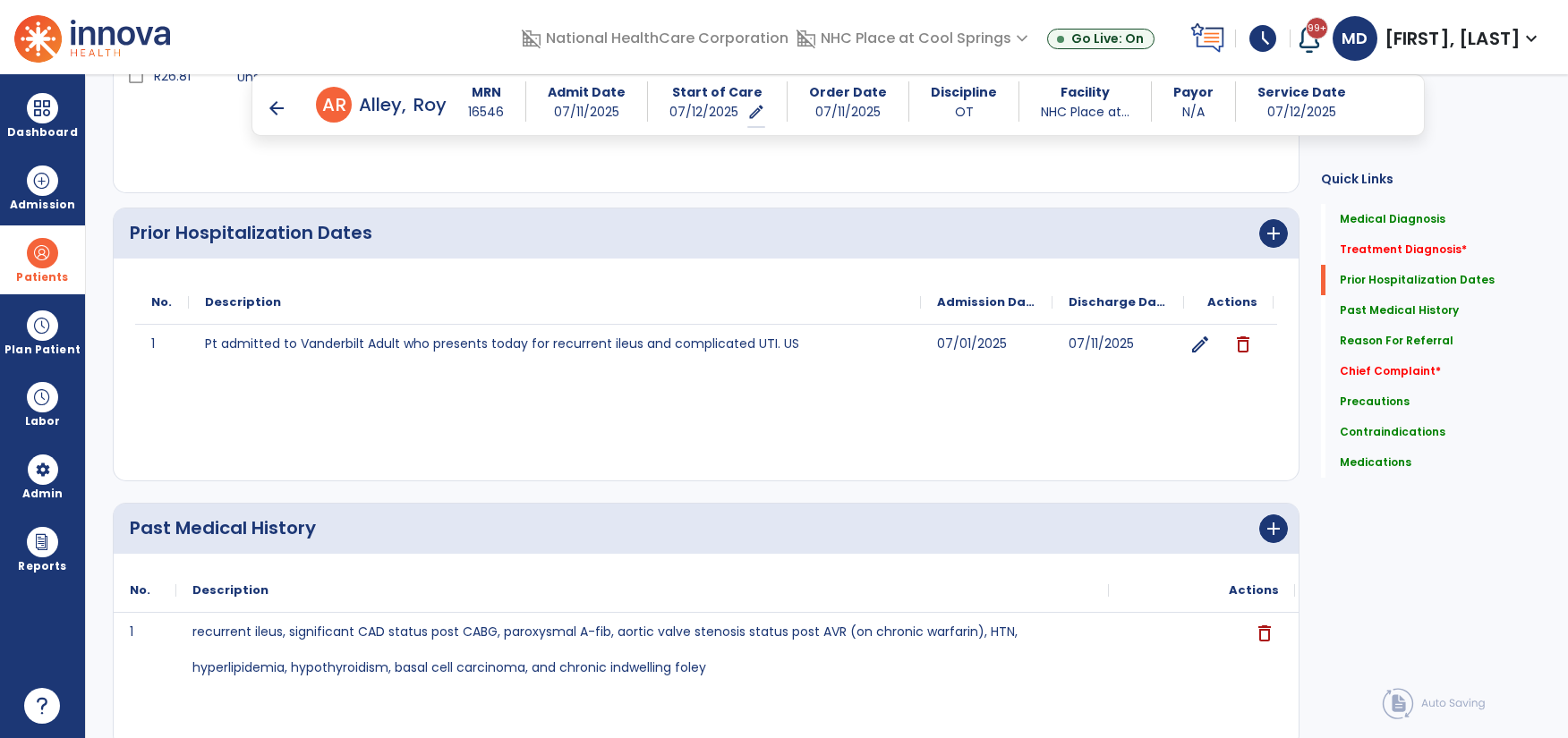 scroll, scrollTop: 552, scrollLeft: 0, axis: vertical 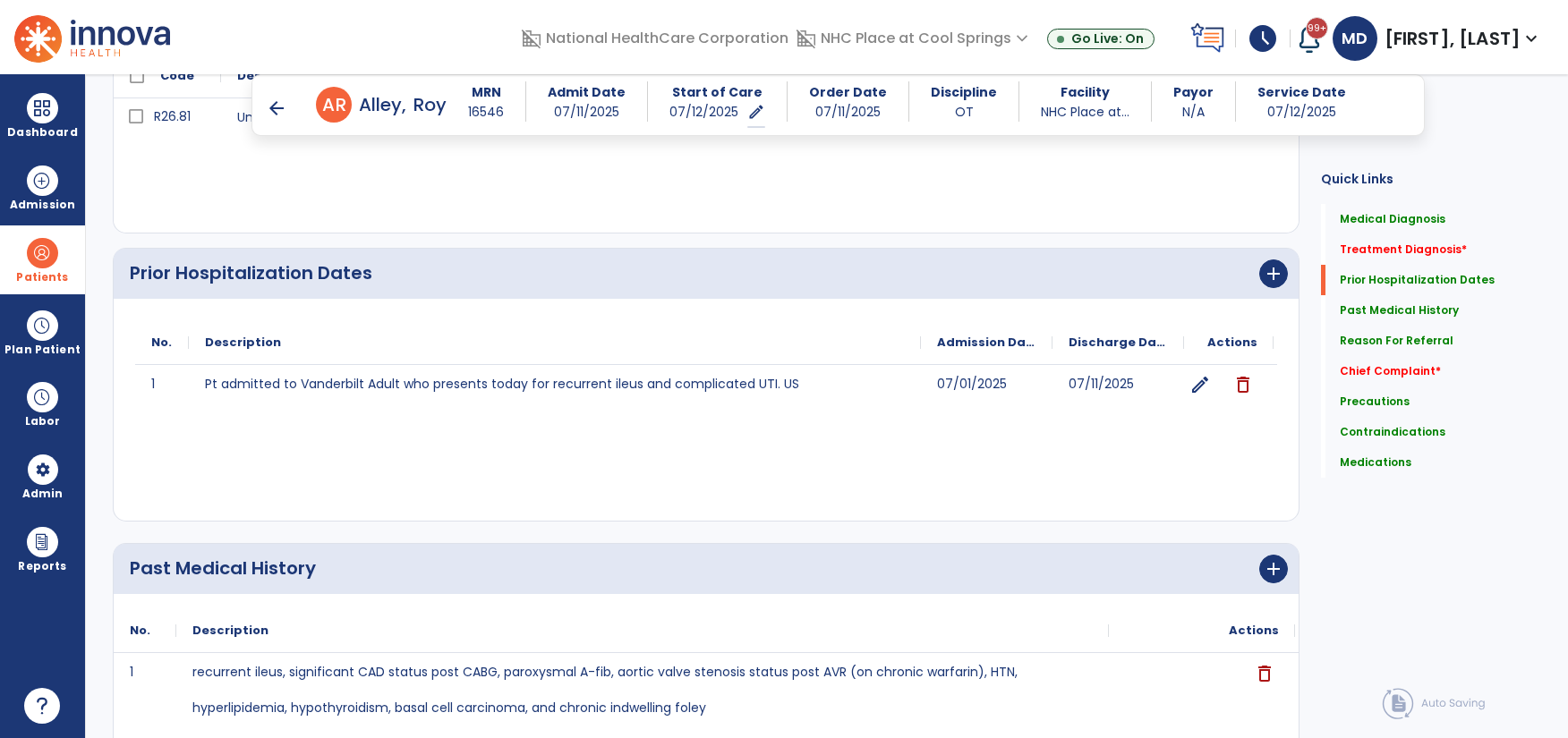 click on "Medical Diagnosis      menu   Add Medical Diagnosis   Delete Medical Diagnosis
Code
Description
Pdpm Clinical Category" 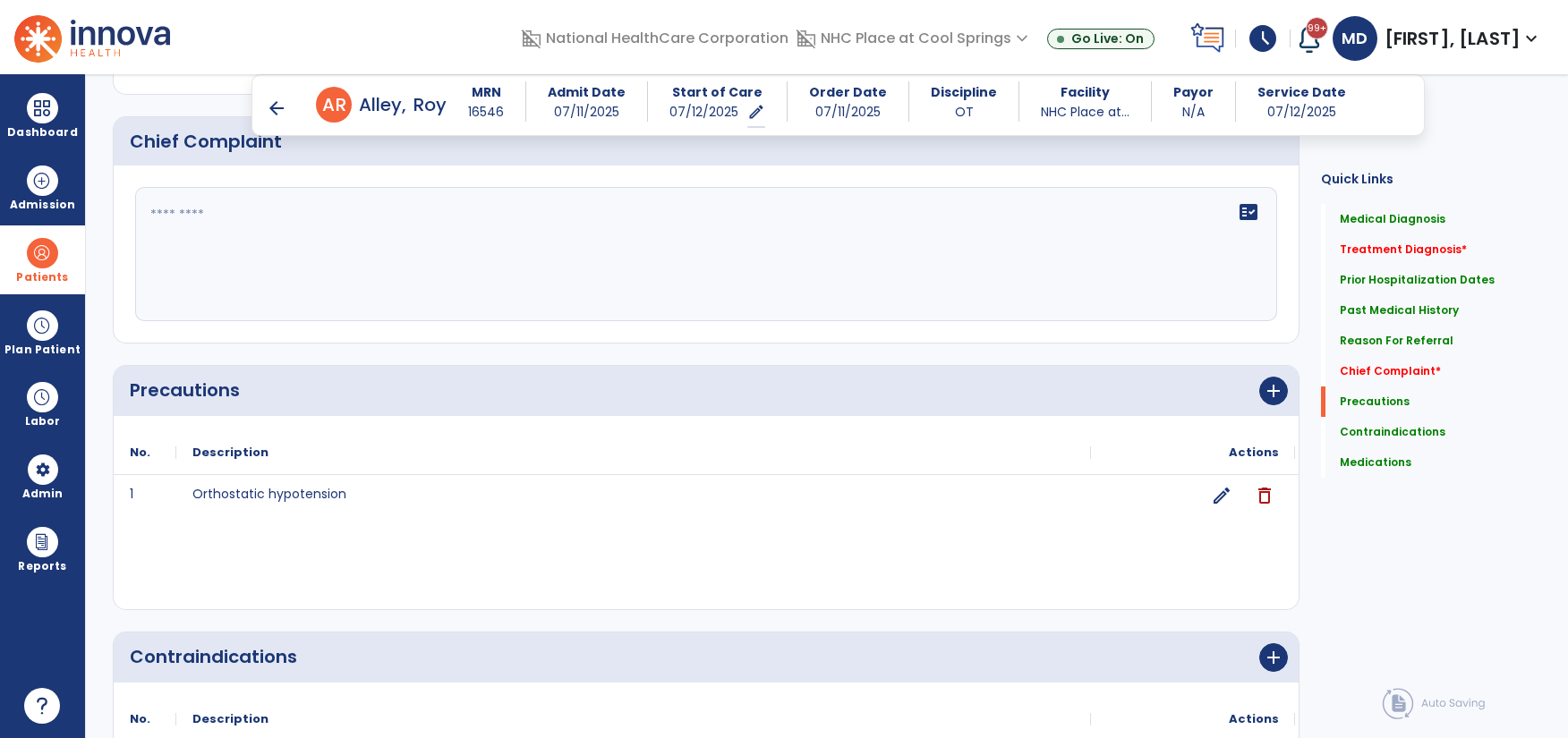 scroll, scrollTop: 1497, scrollLeft: 0, axis: vertical 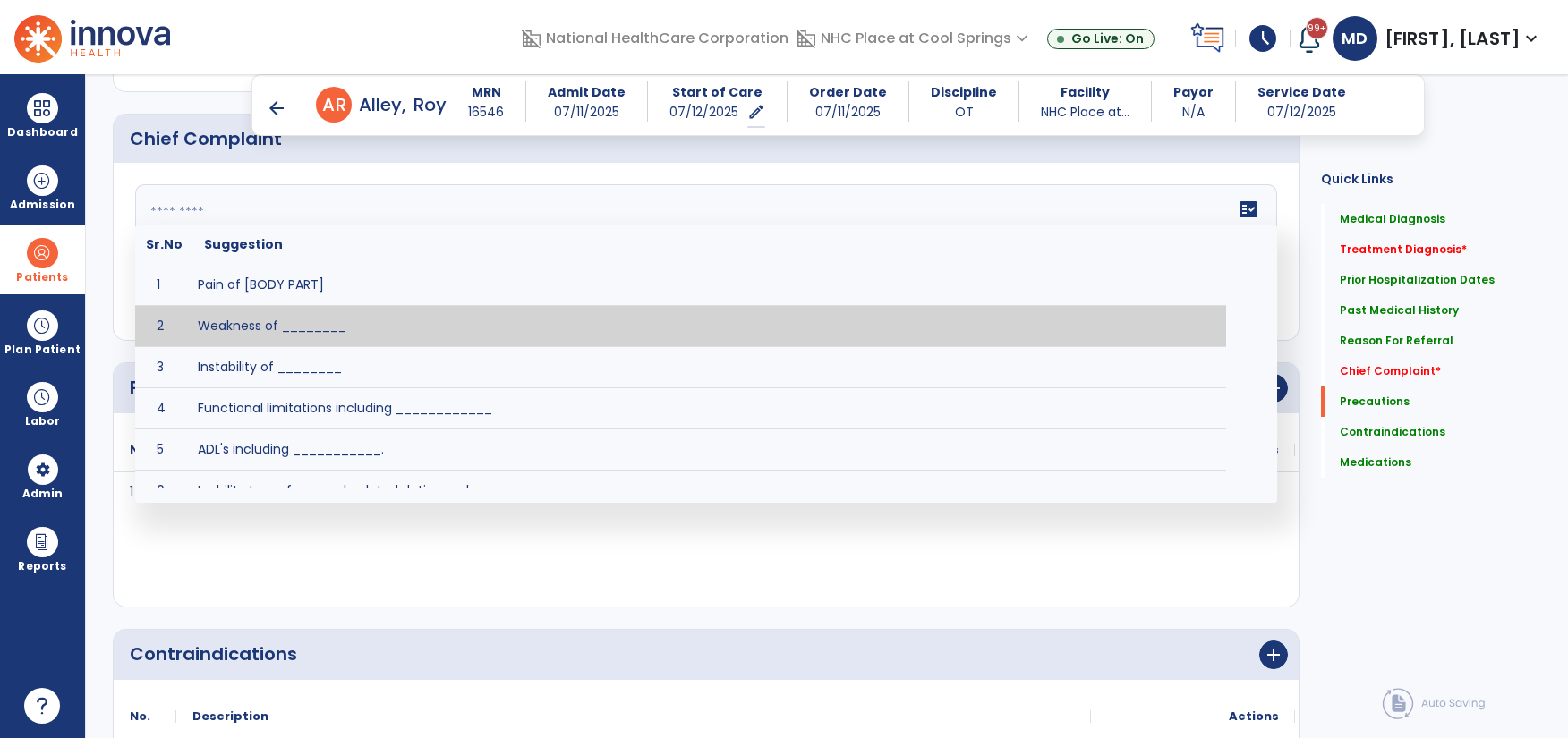 click on "fact_check  Sr.No Suggestion 1 Pain of [BODY PART] 2 Weakness of ________ 3 Instability of ________ 4 Functional limitations including ____________ 5 ADL's including ___________. 6 Inability to perform work related duties such as _________ 7 Inability to perform house hold duties such as __________. 8 Loss of balance. 9 Problems with gait including _________." 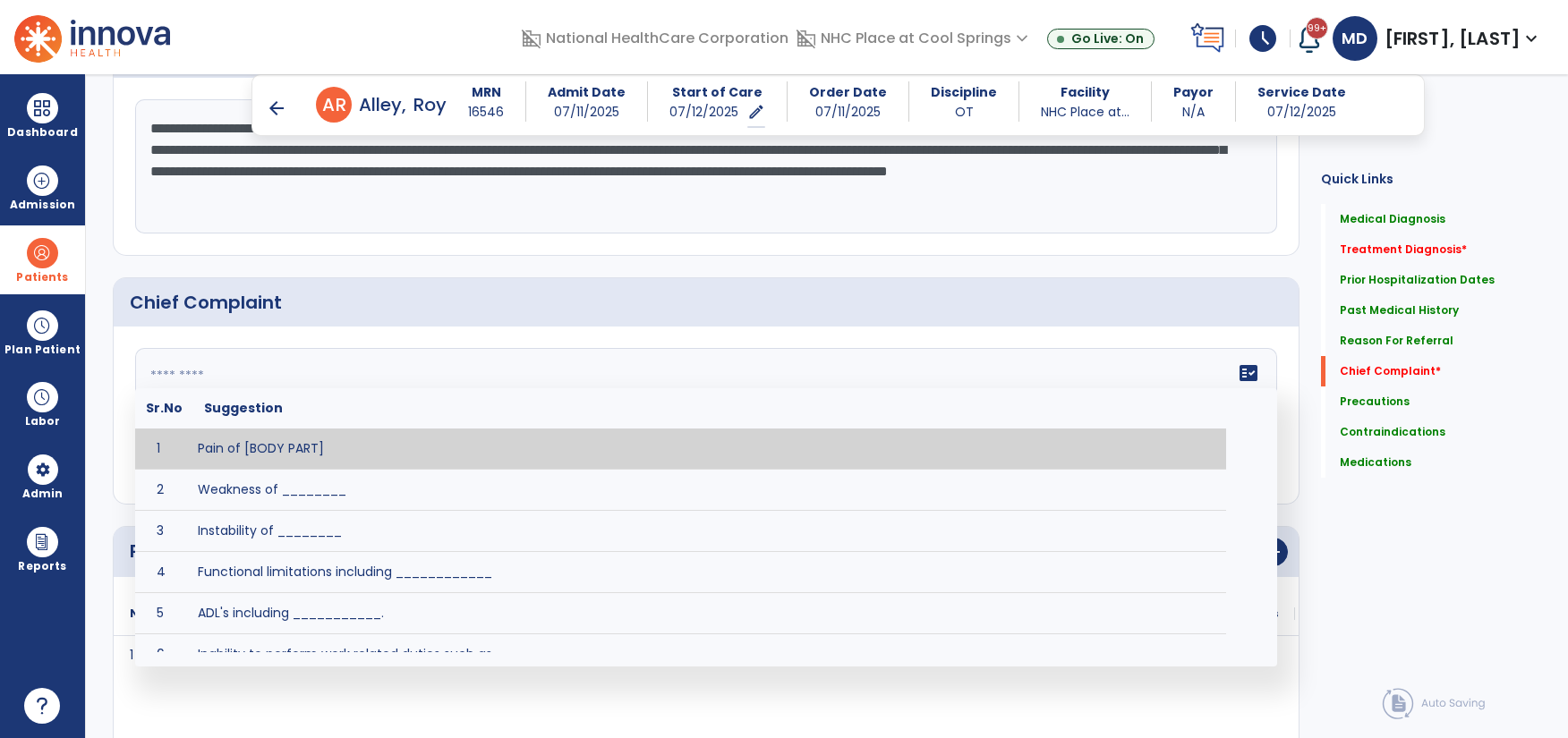 scroll, scrollTop: 1330, scrollLeft: 0, axis: vertical 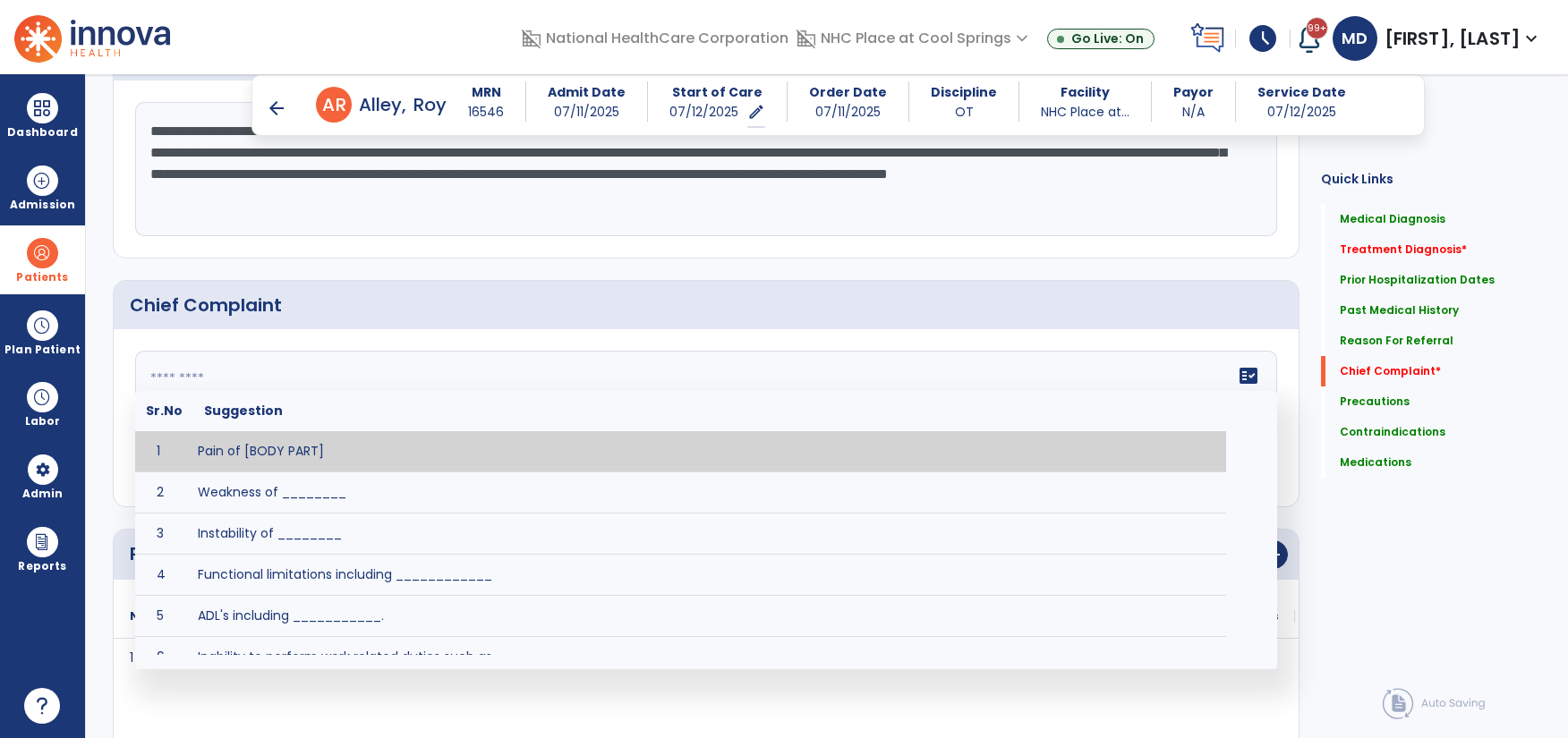click on "Chief Complaint" 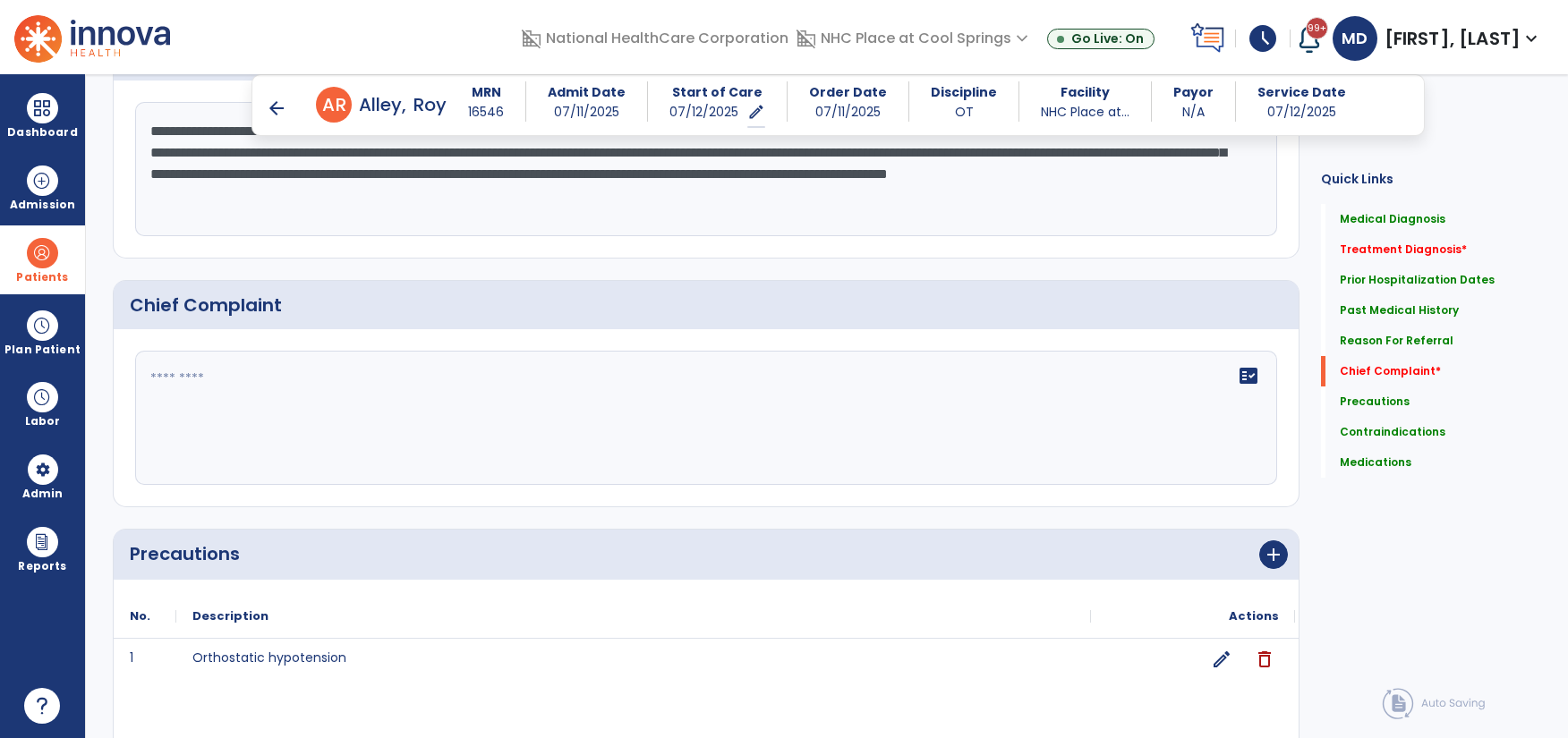 click on "fact_check" 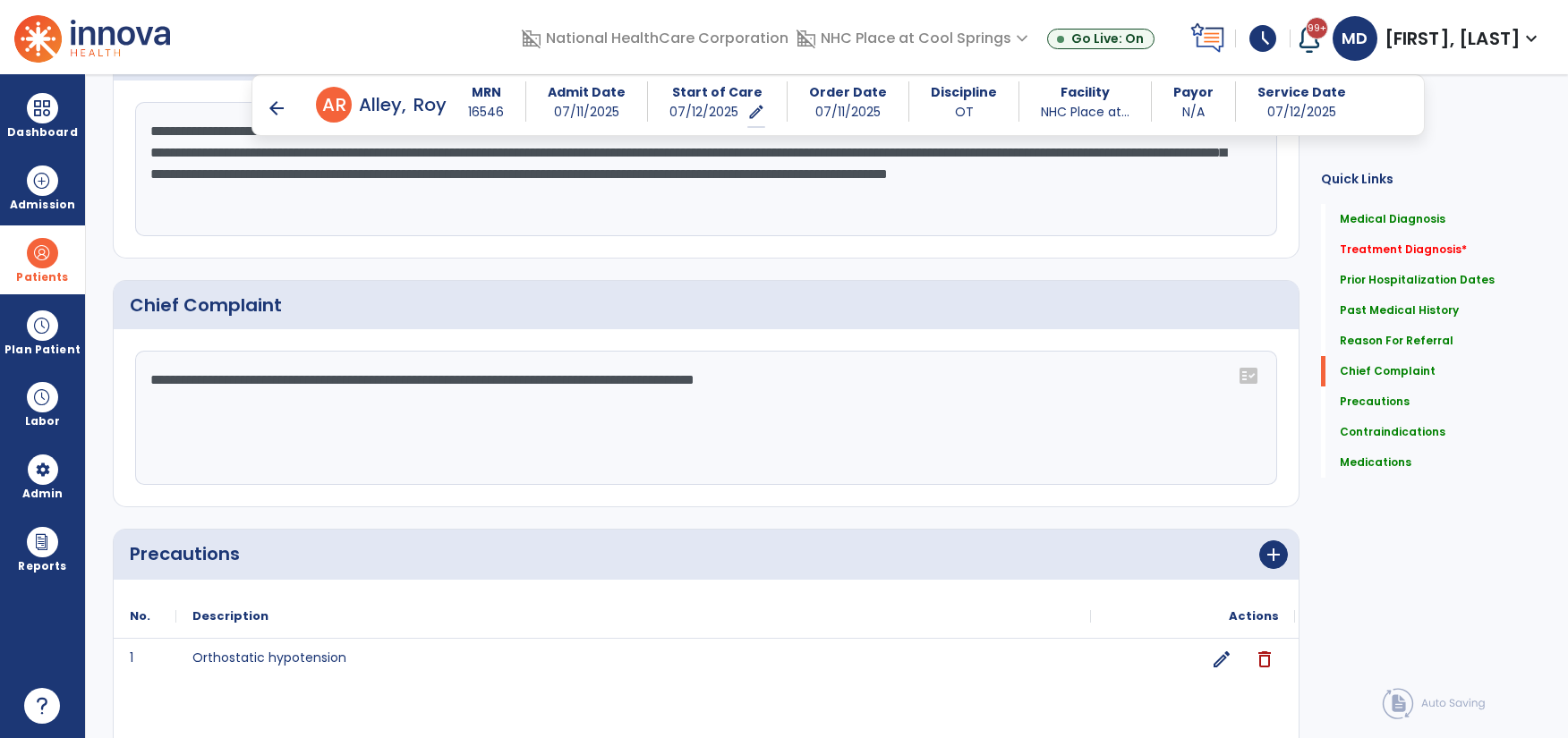 type on "**********" 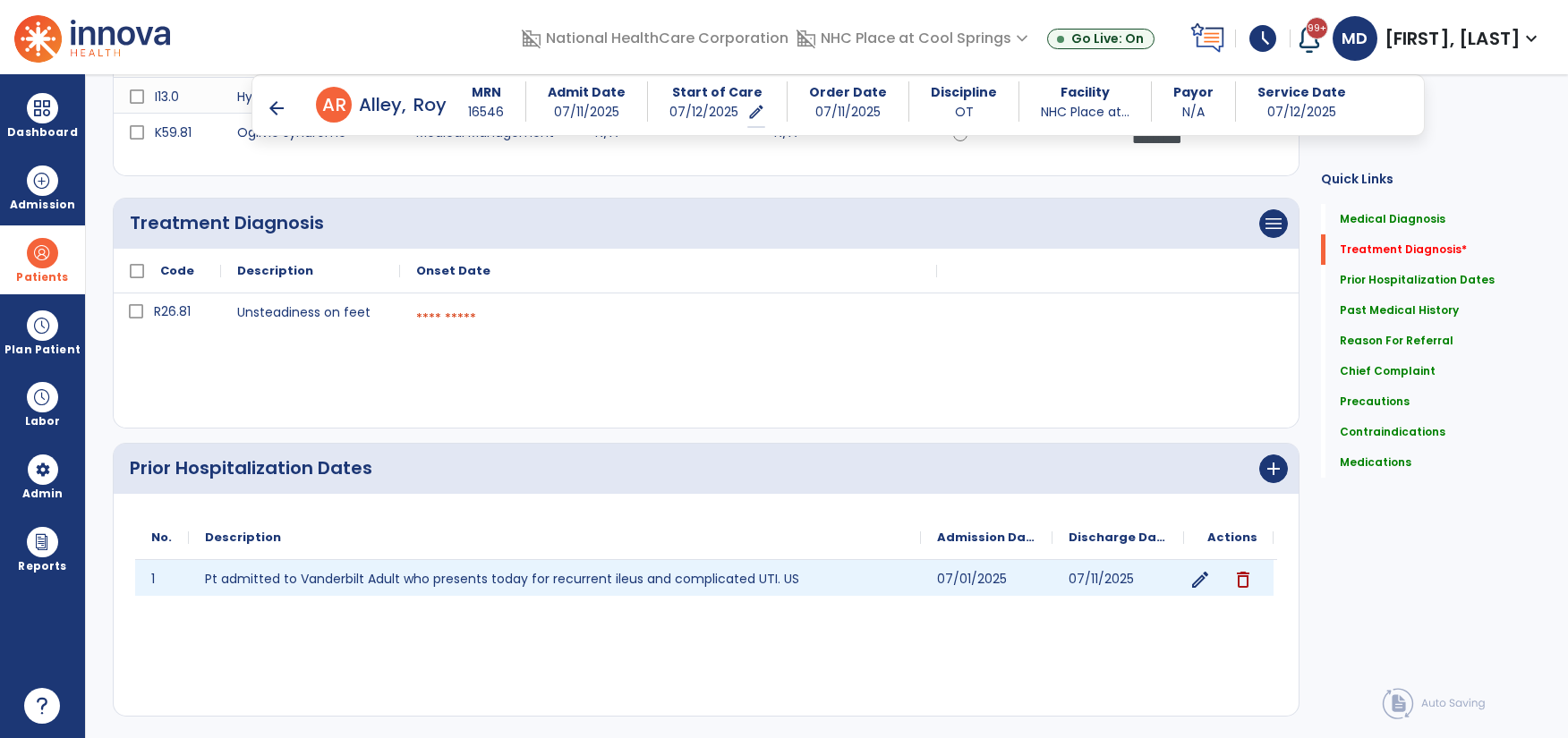 scroll, scrollTop: 346, scrollLeft: 0, axis: vertical 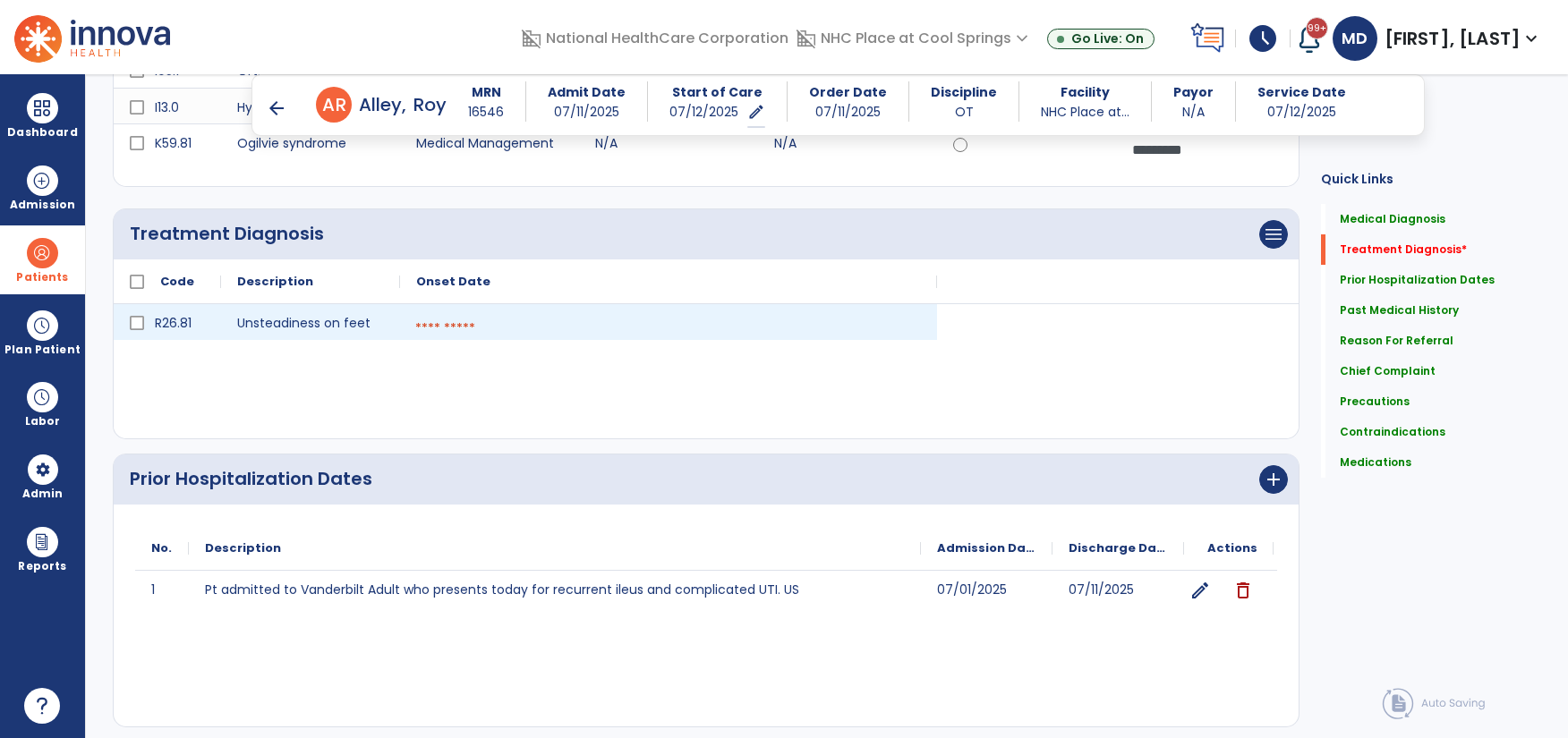click at bounding box center [669, 328] 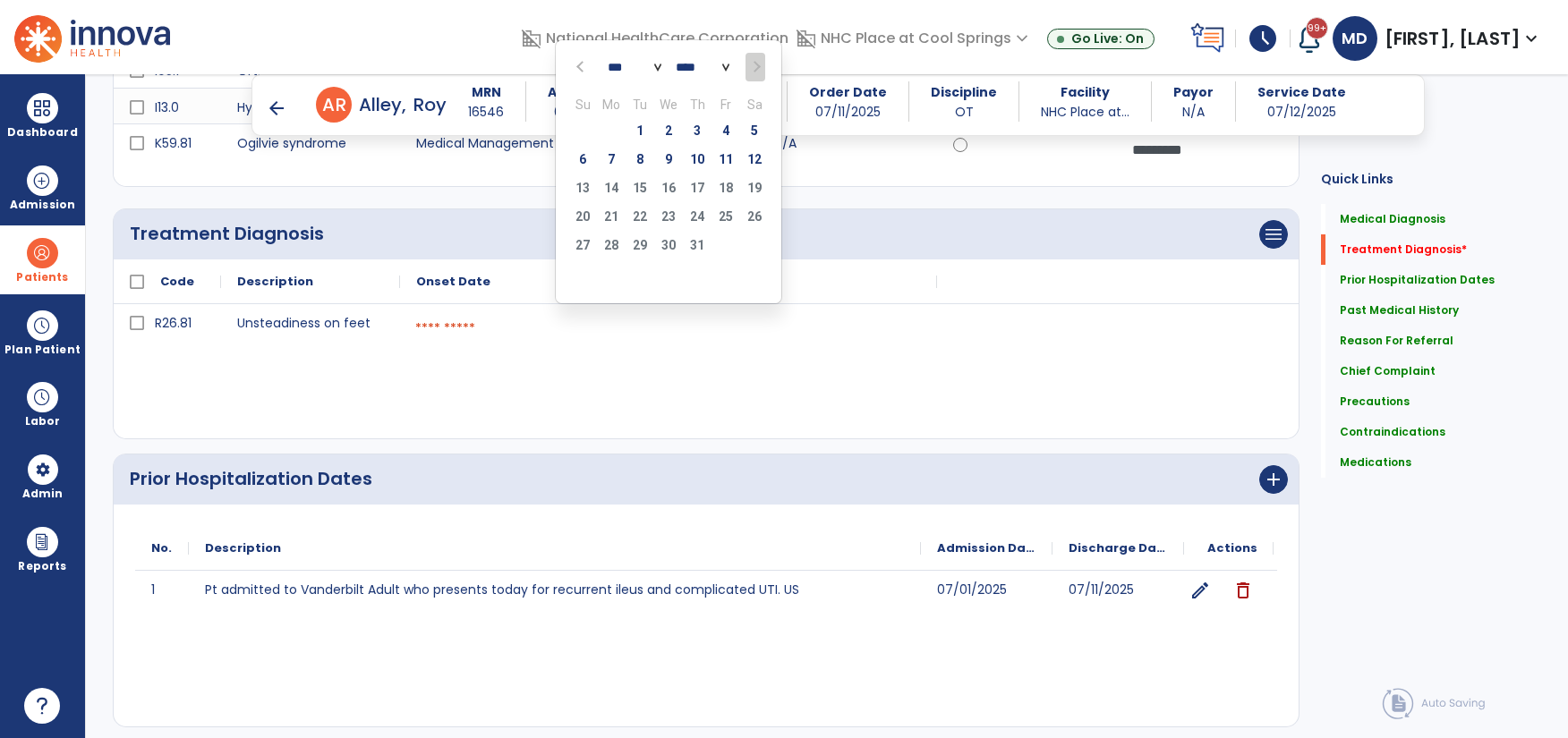 click on "menu   Add Treatment Diagnosis   Delete Treatment Diagnosis" 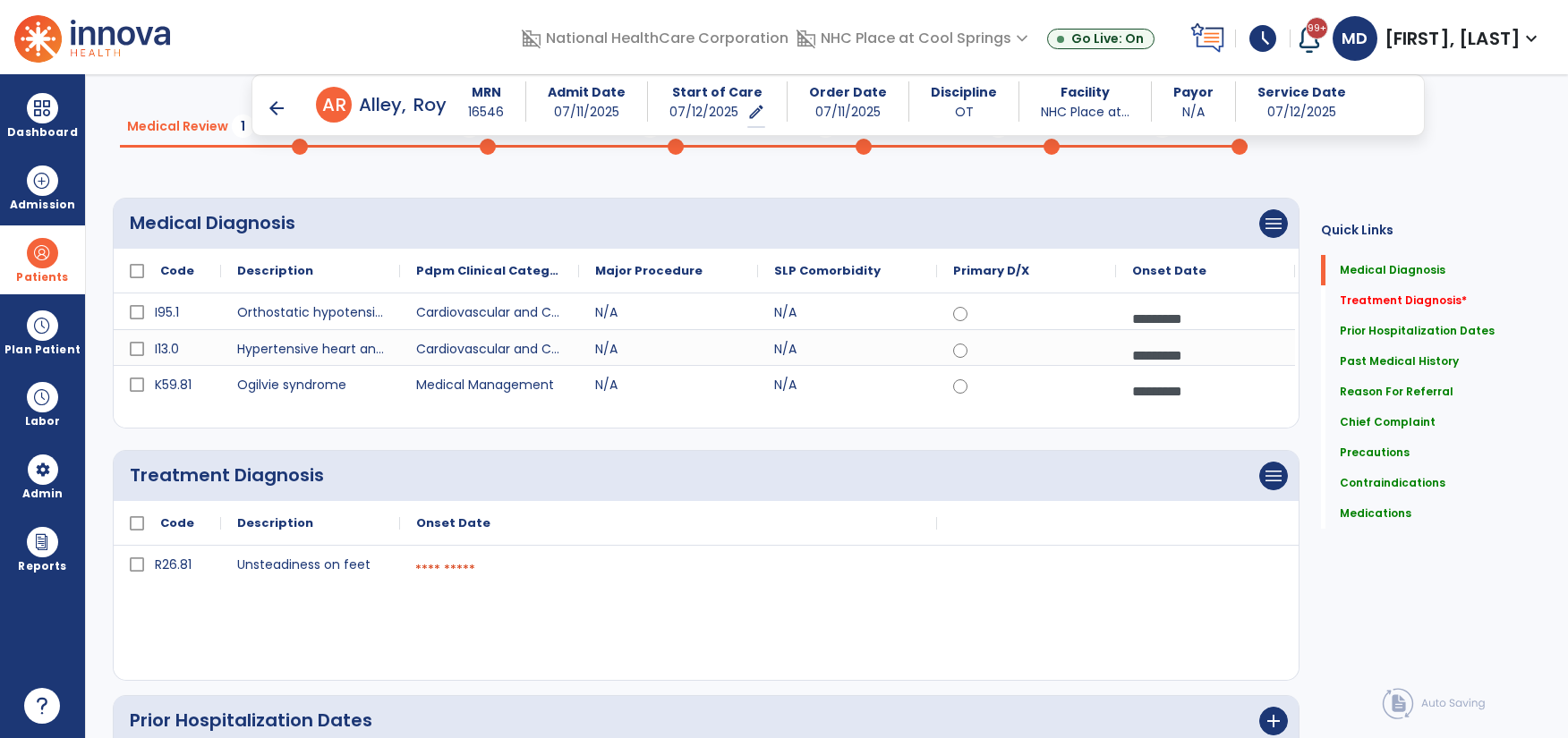 scroll, scrollTop: 105, scrollLeft: 0, axis: vertical 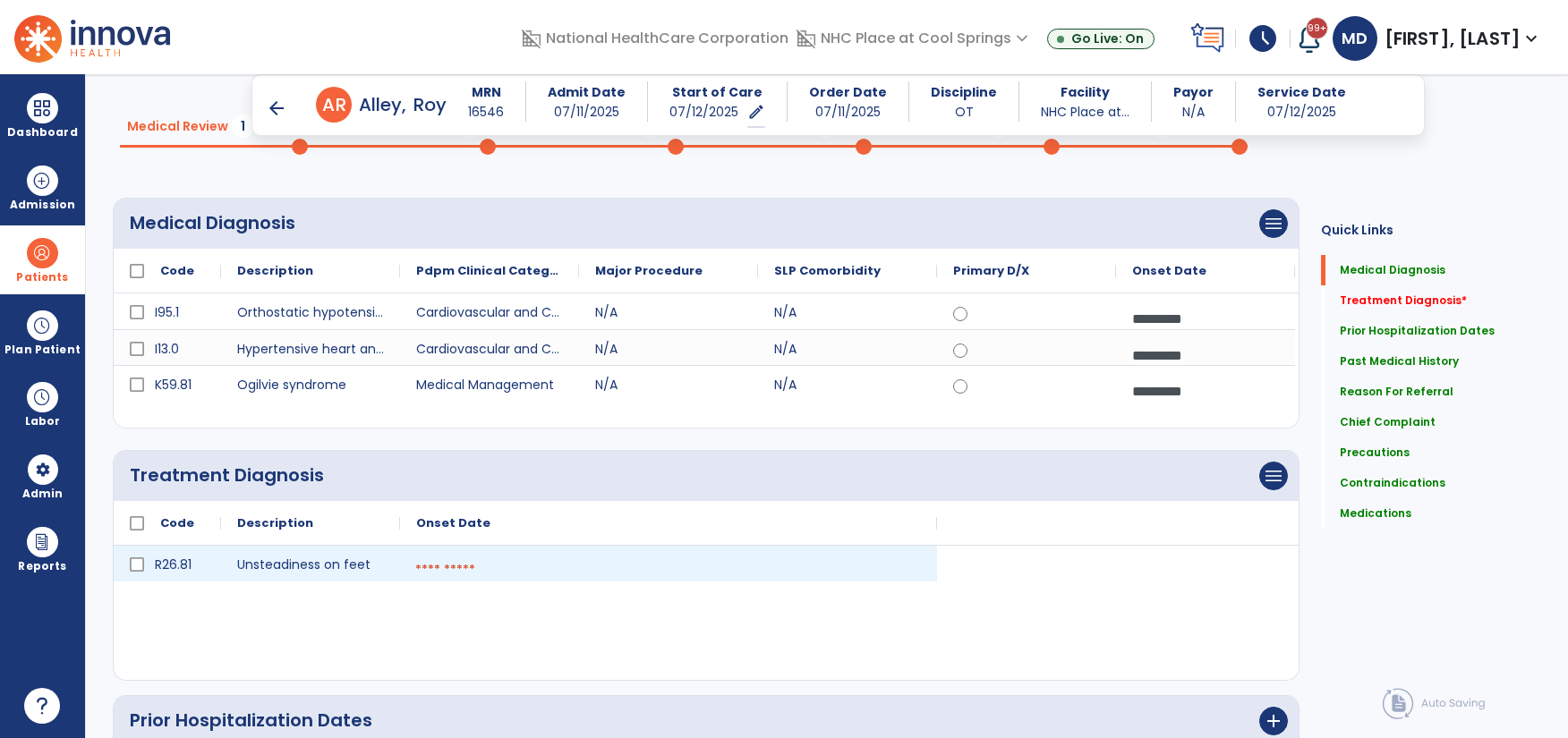 click at bounding box center [669, 570] 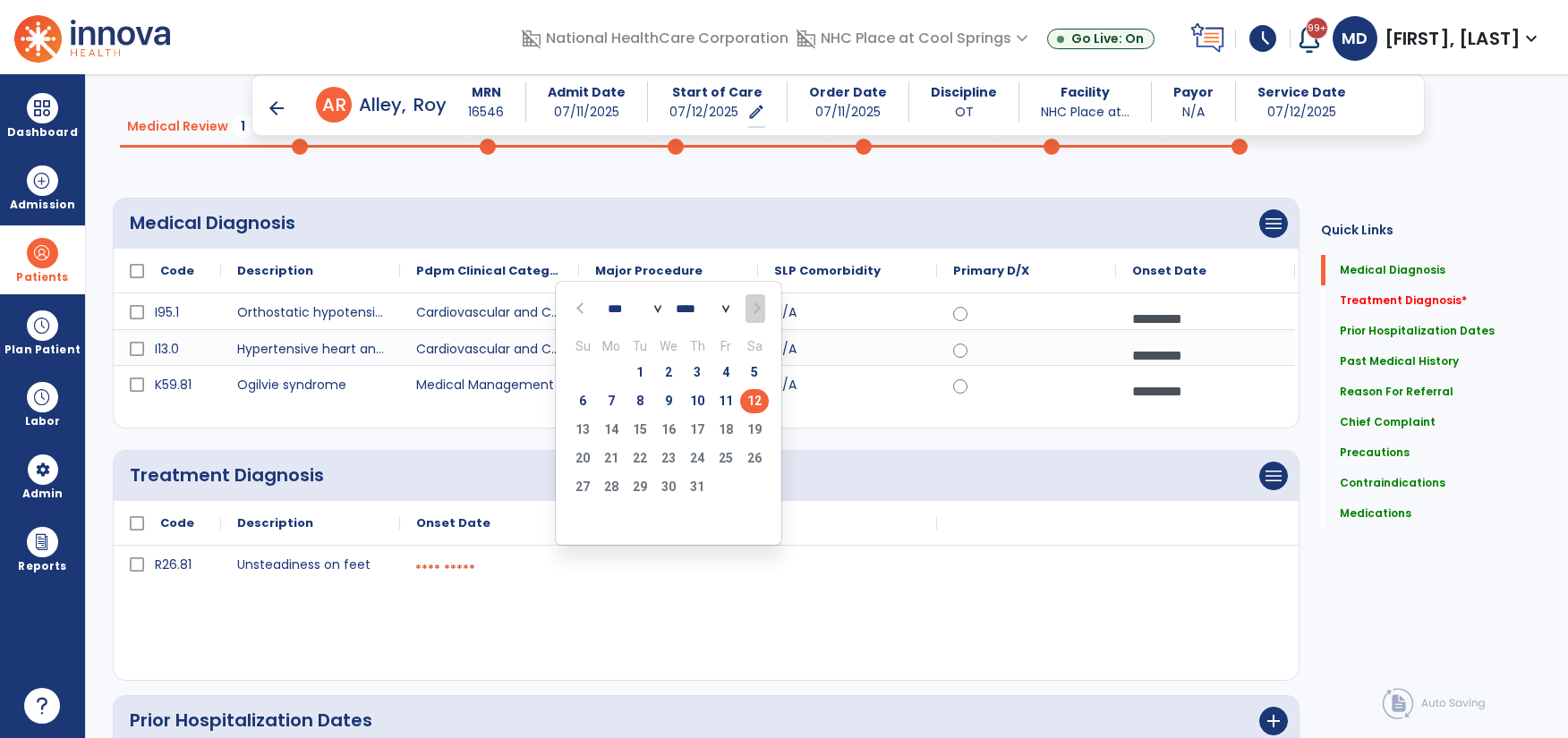 click on "Treatment Diagnosis      menu   Add Treatment Diagnosis   Delete Treatment Diagnosis" 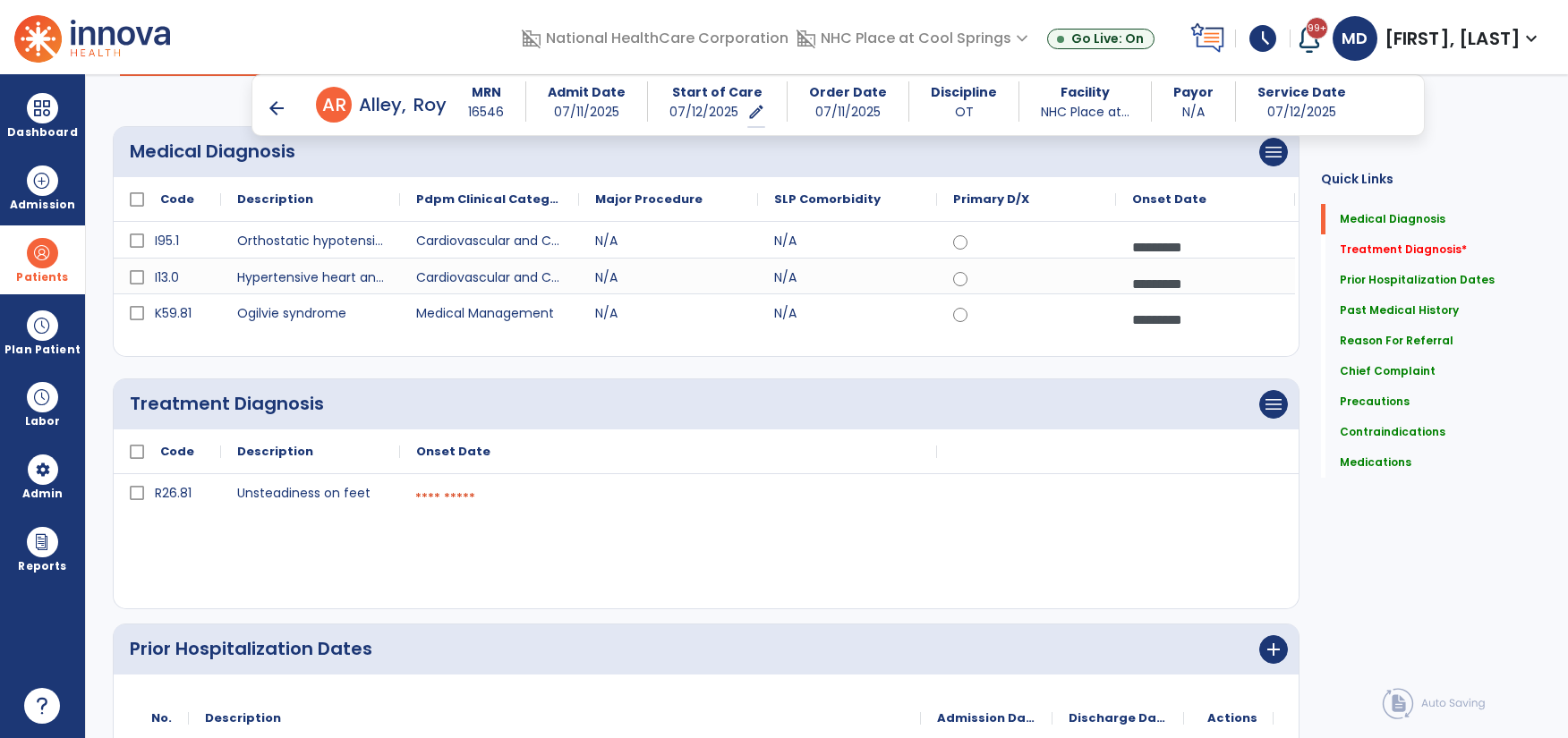 scroll, scrollTop: 177, scrollLeft: 0, axis: vertical 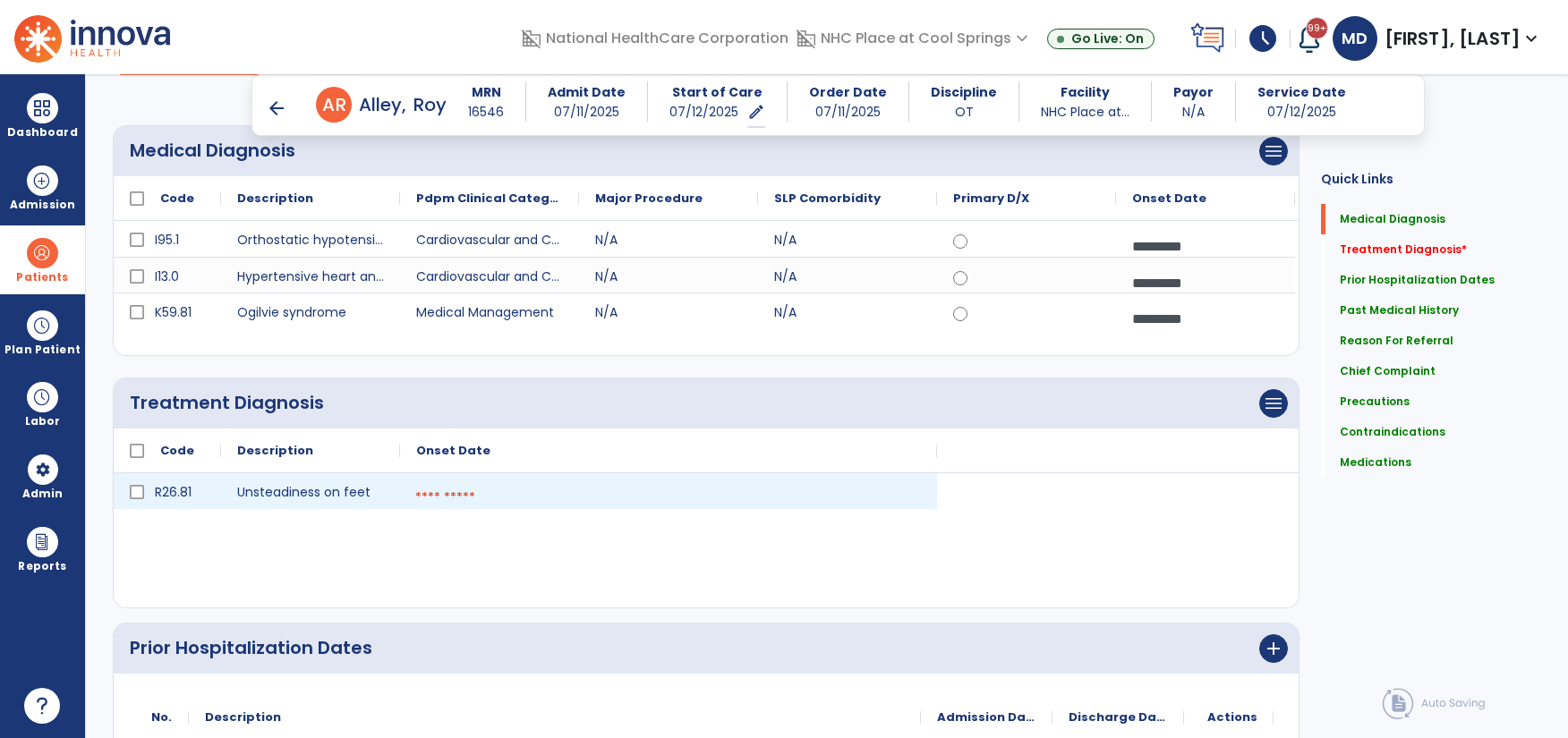 click at bounding box center (669, 497) 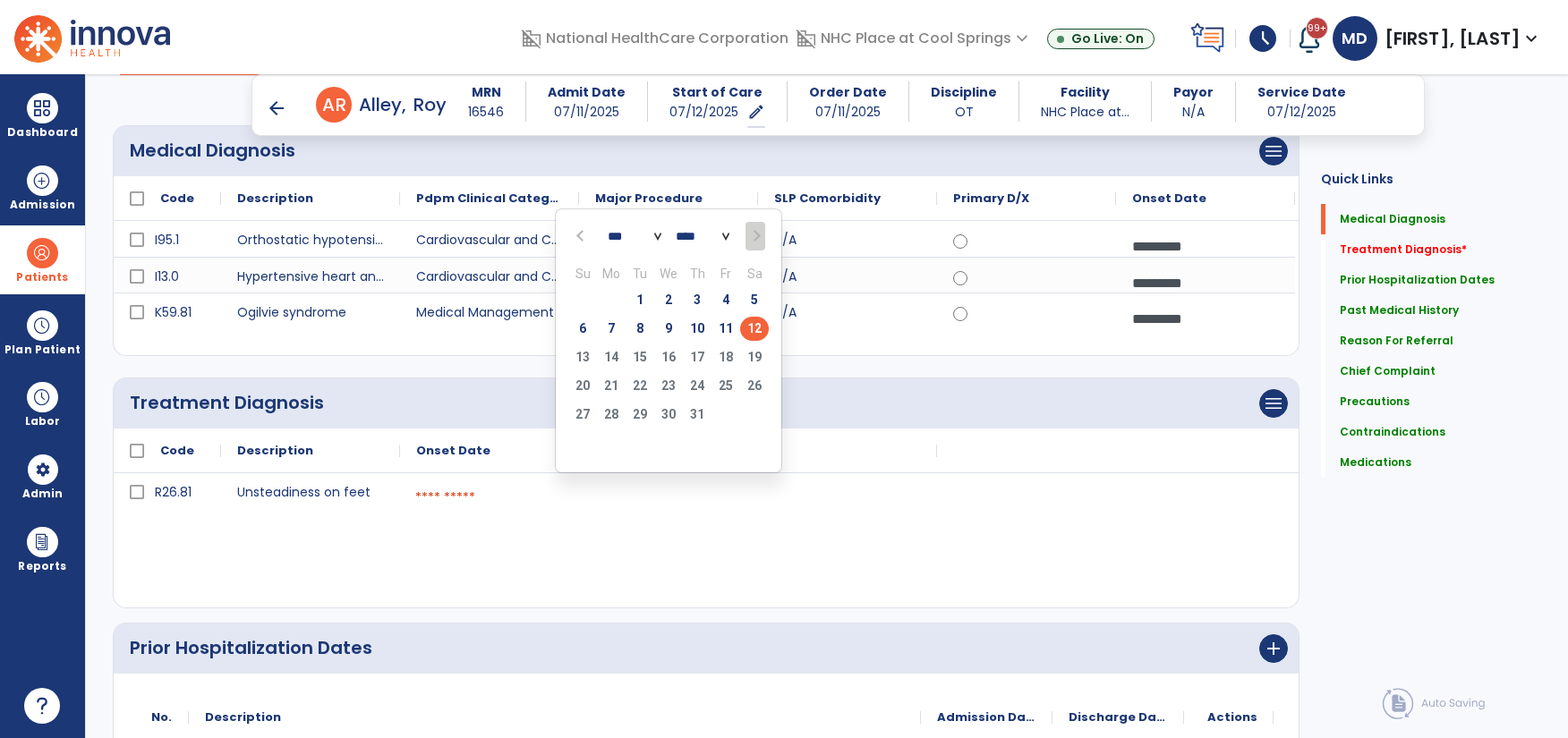 click on "Treatment Diagnosis" 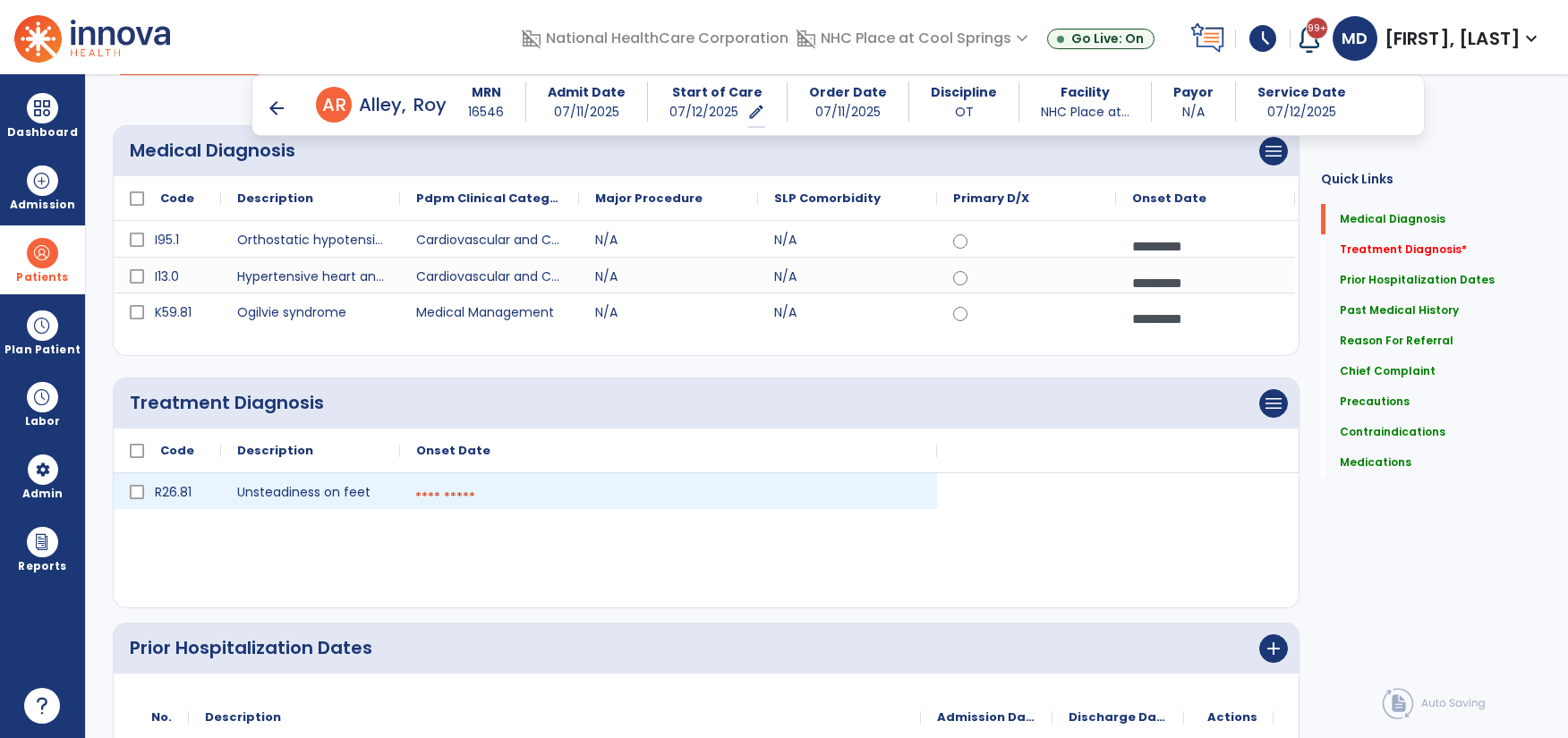 click at bounding box center (669, 497) 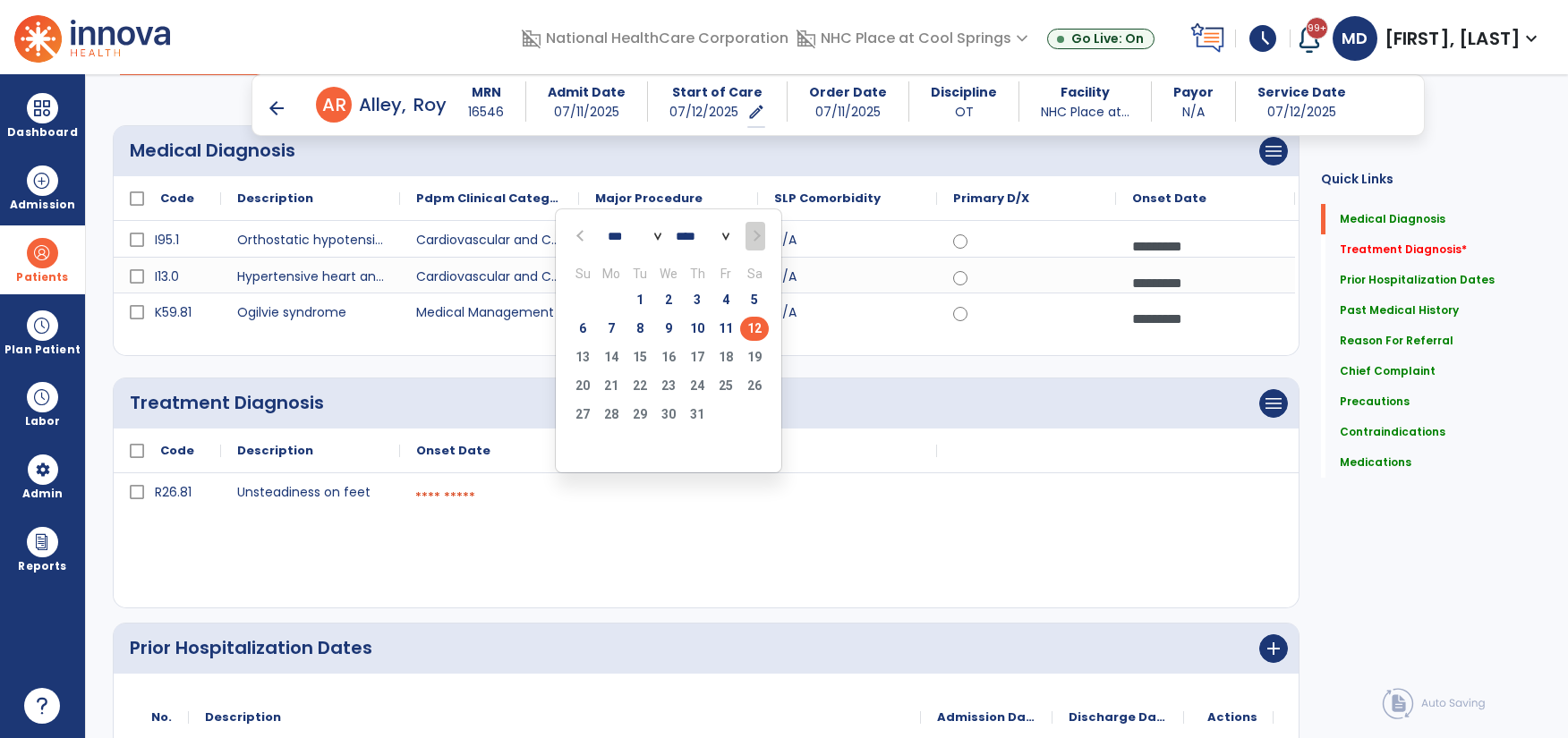 click on "12" 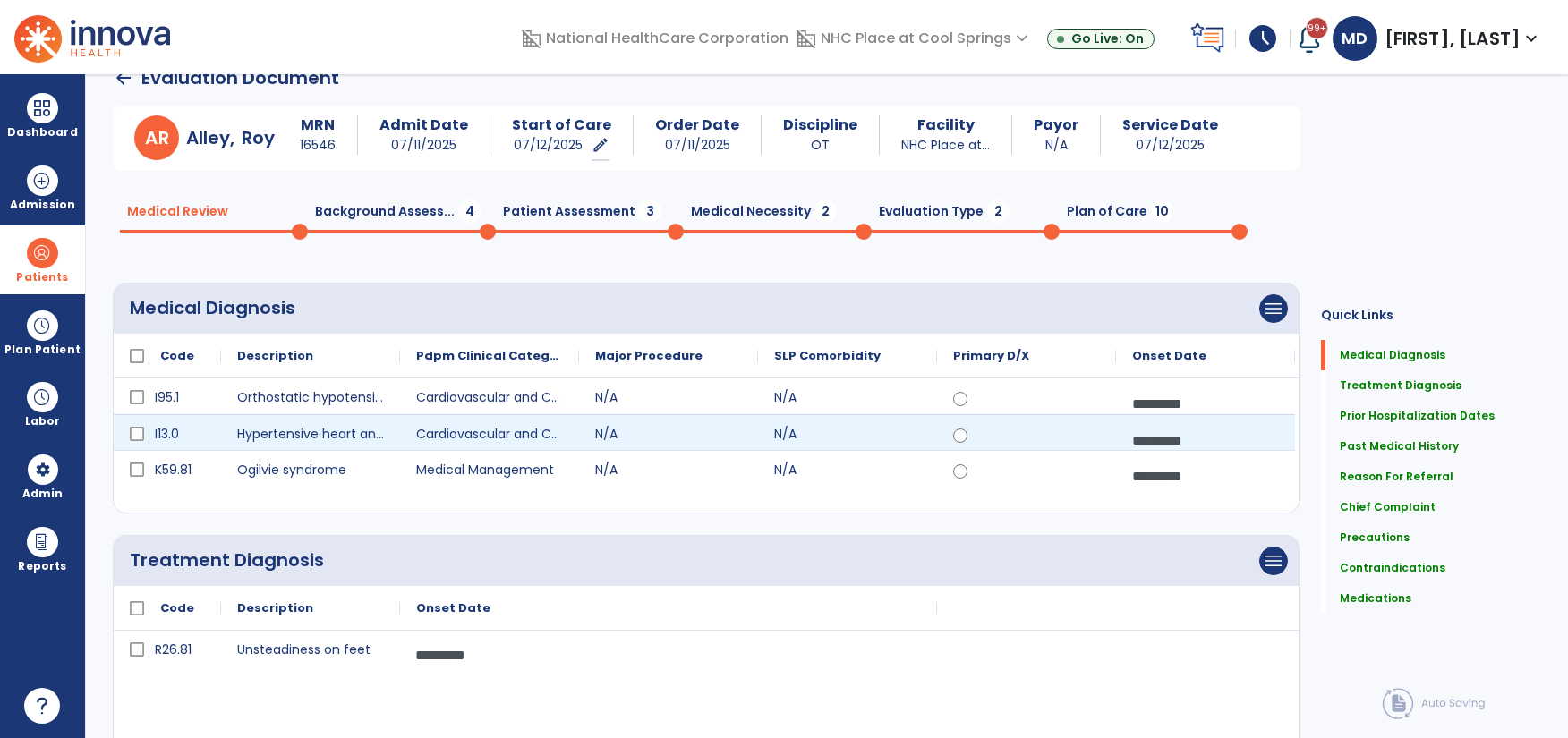 scroll, scrollTop: 38, scrollLeft: 0, axis: vertical 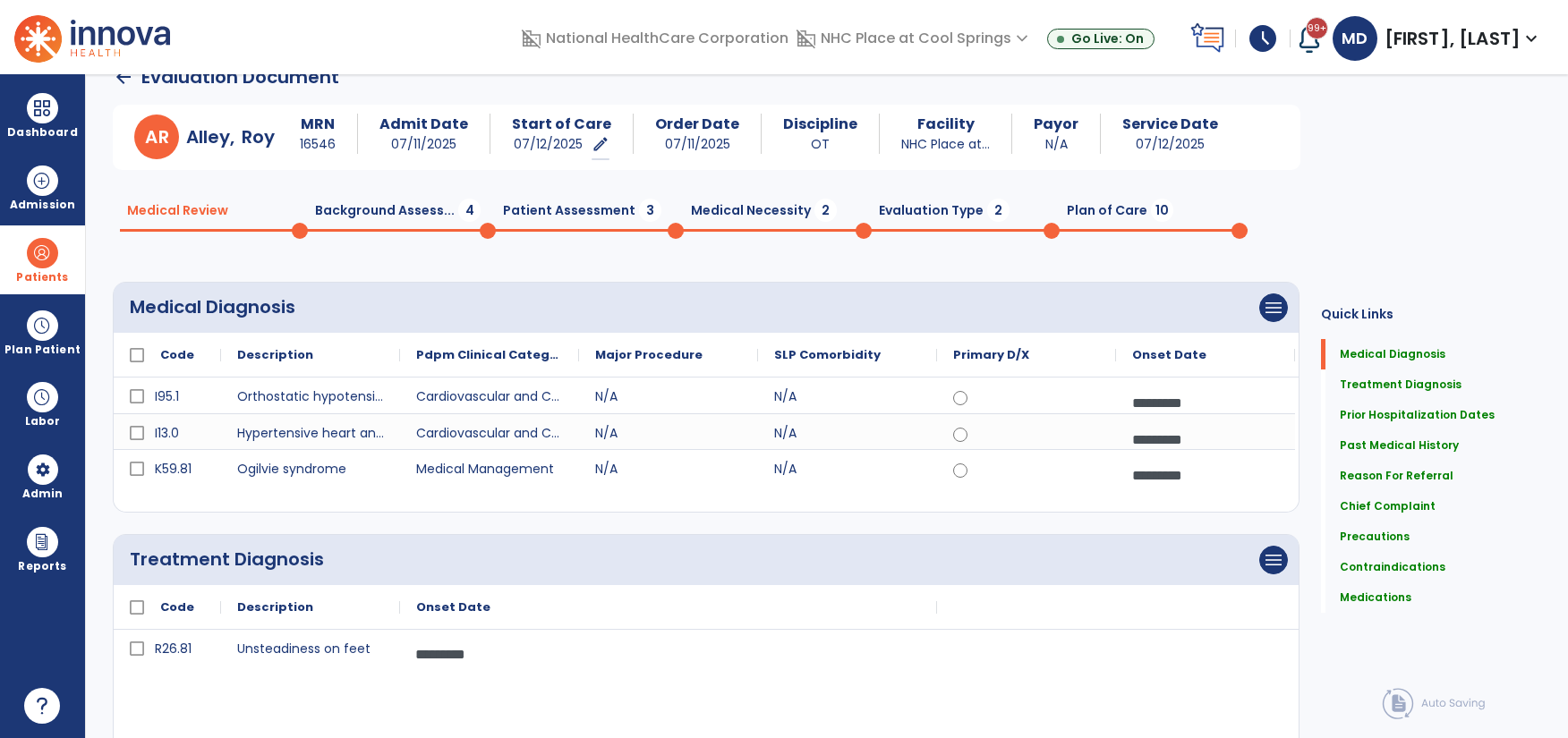 click on "Background Assess...  4" 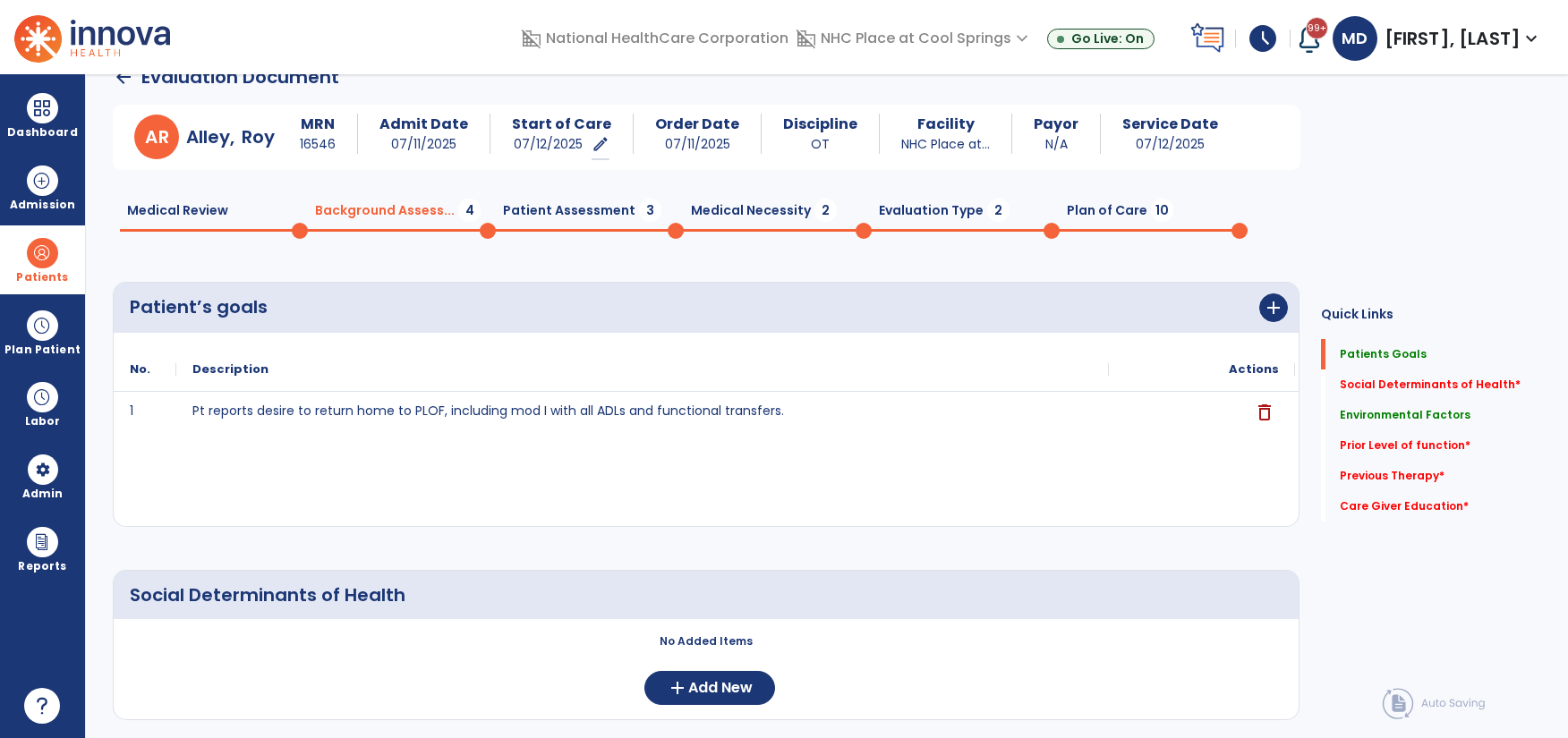 scroll, scrollTop: 201, scrollLeft: 0, axis: vertical 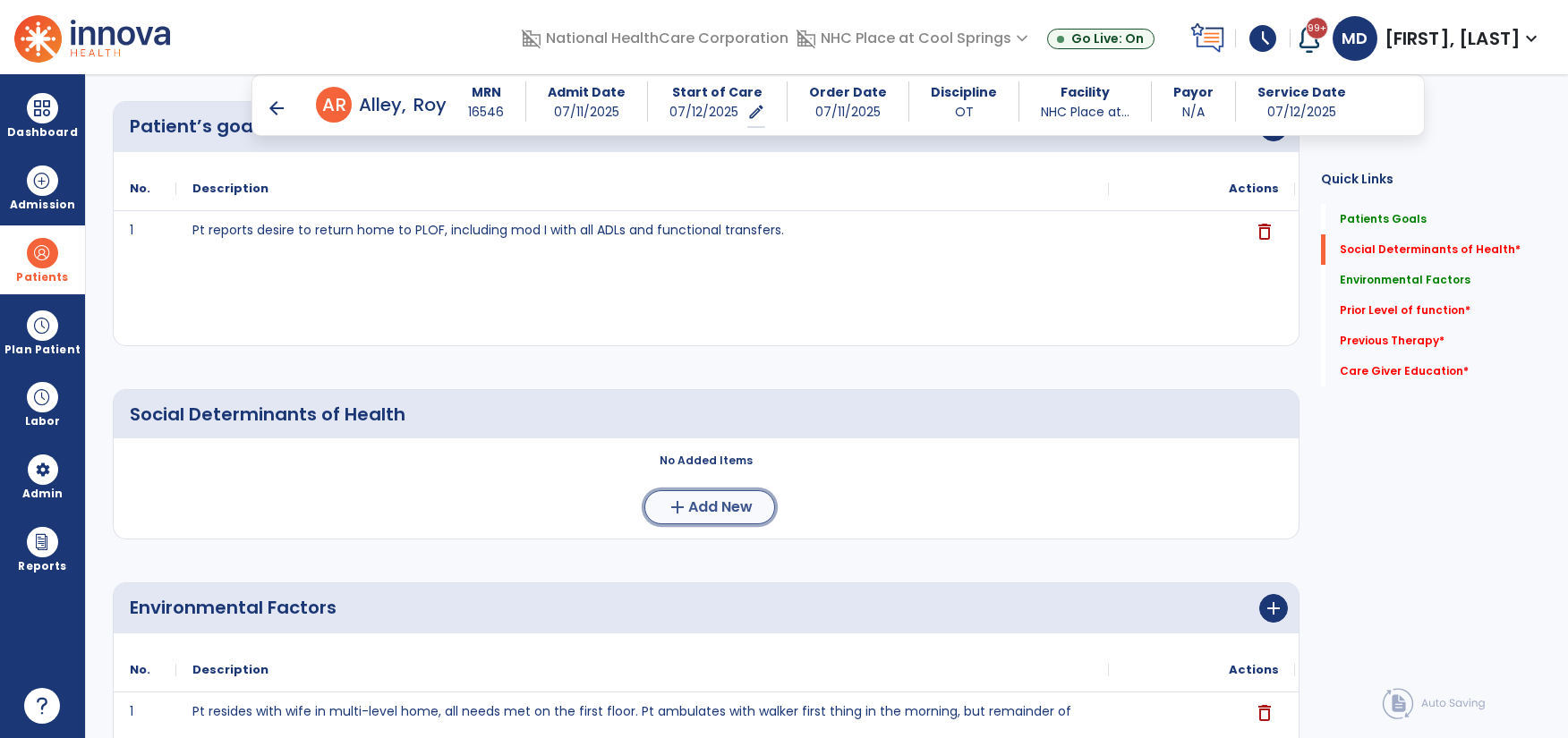 click on "Add New" 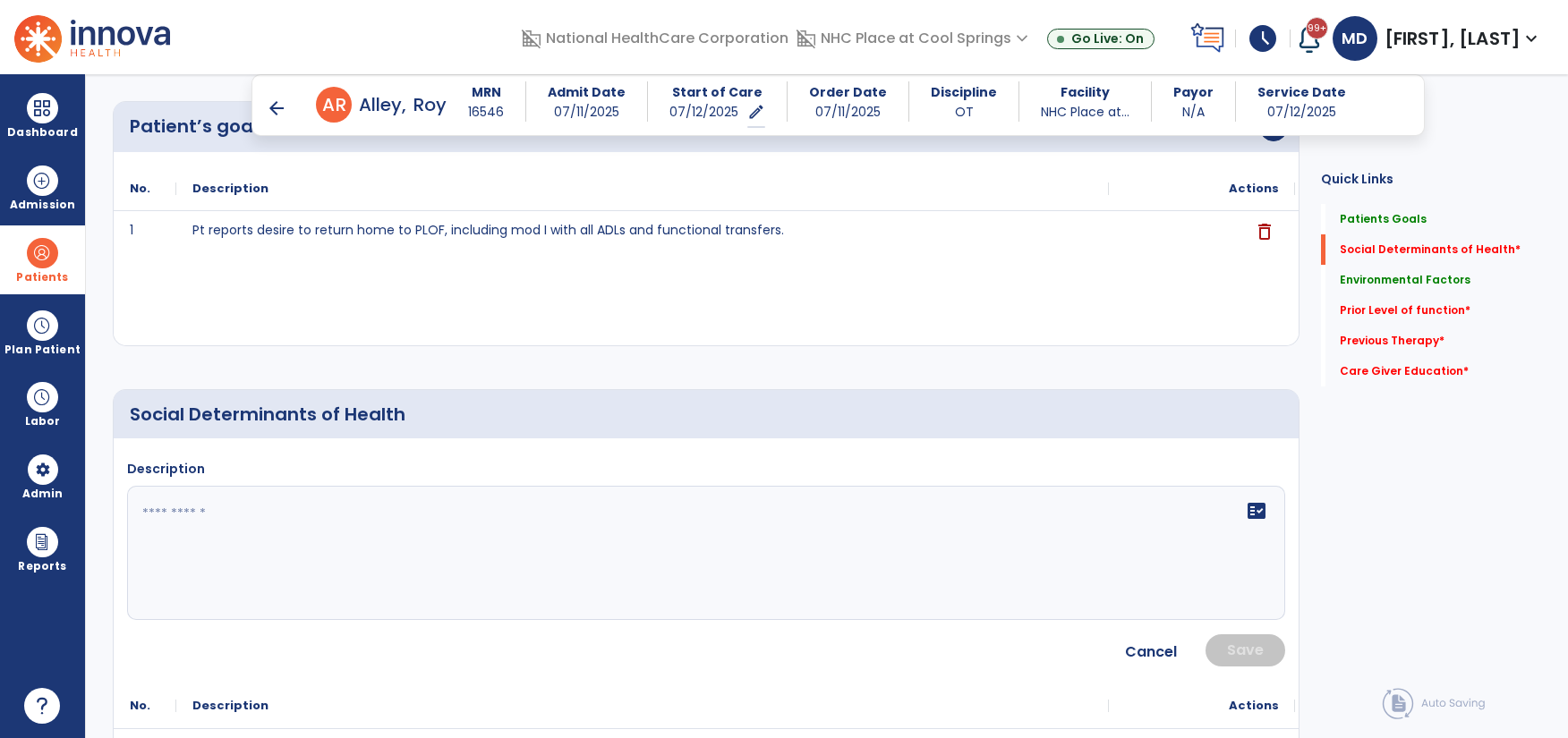 click 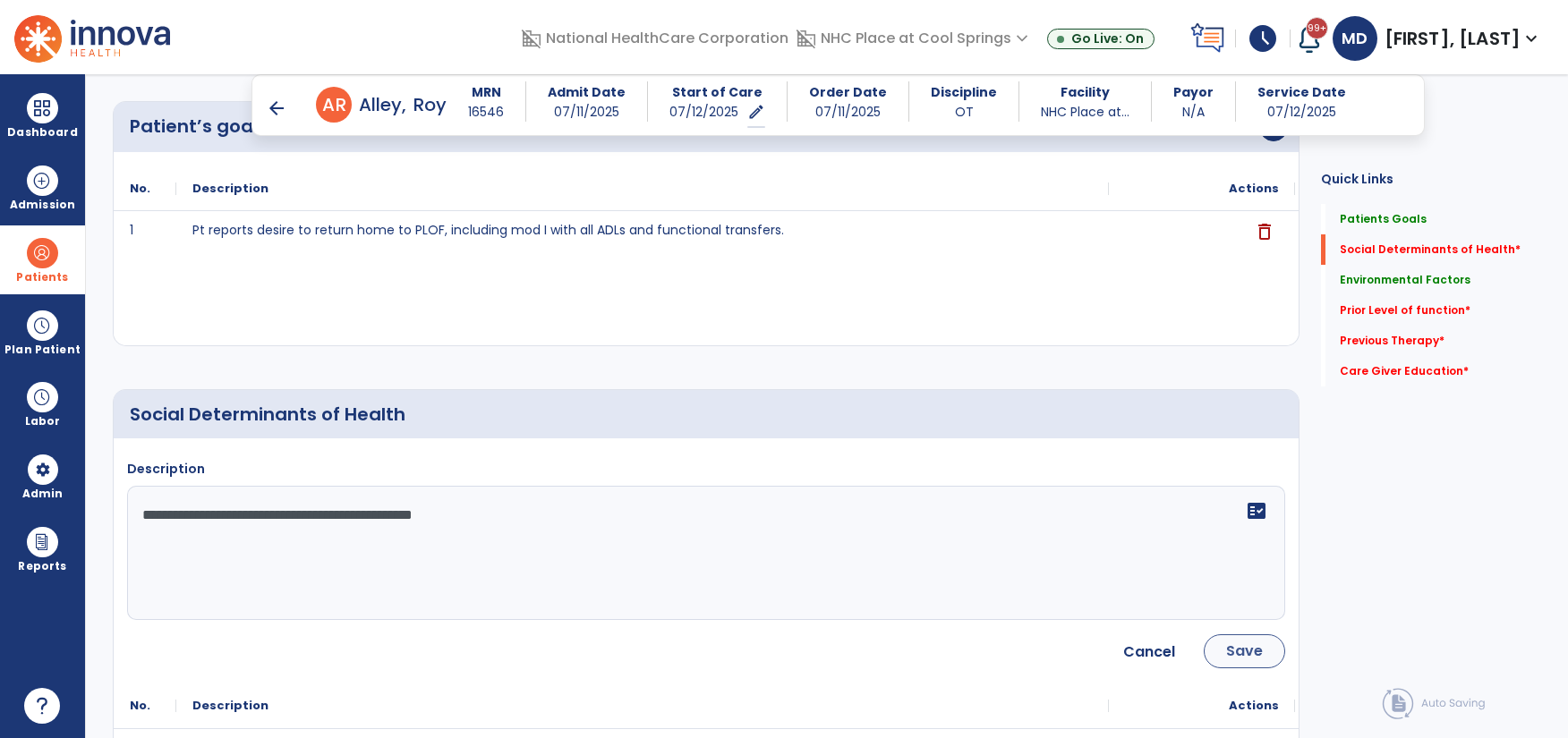 type on "**********" 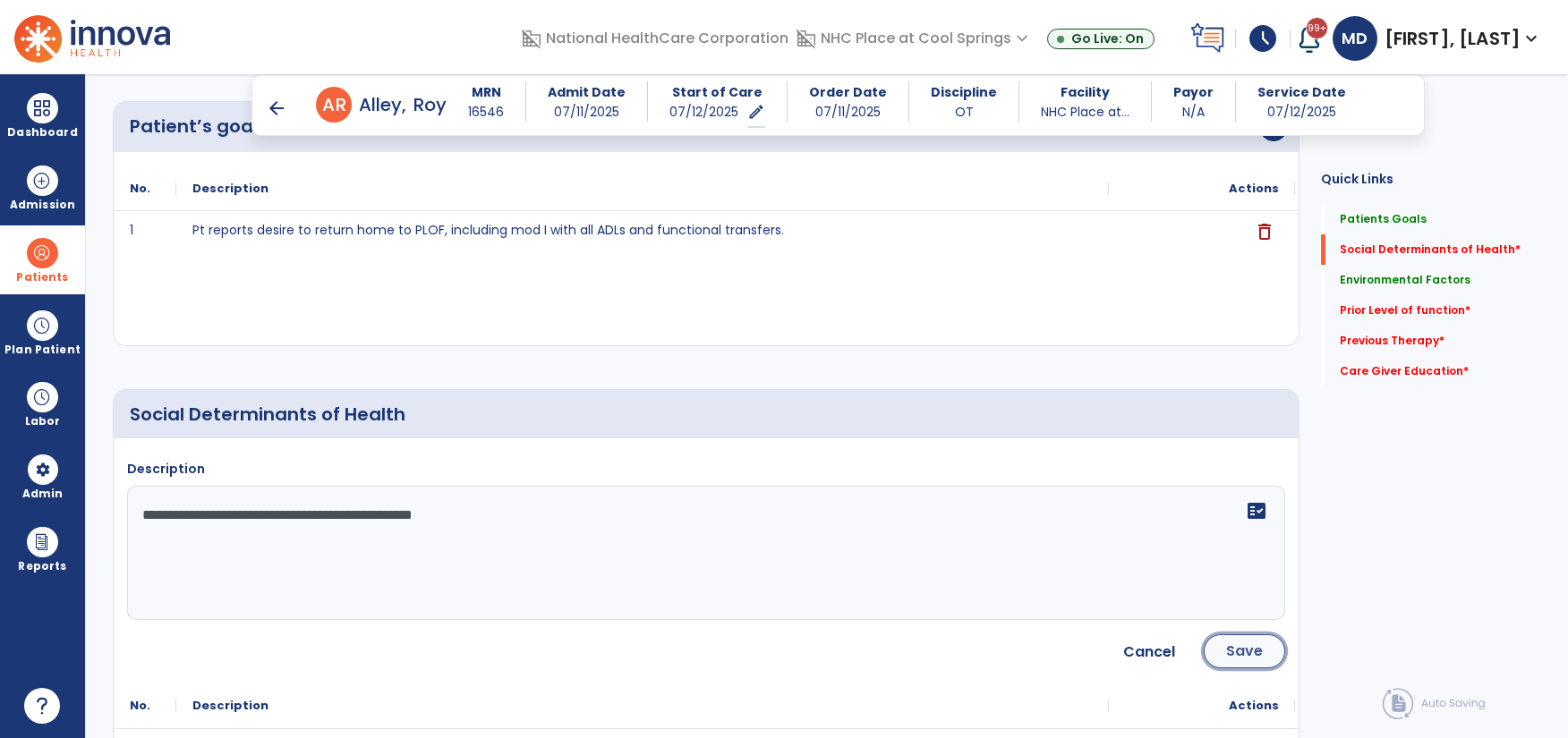 click on "Save" 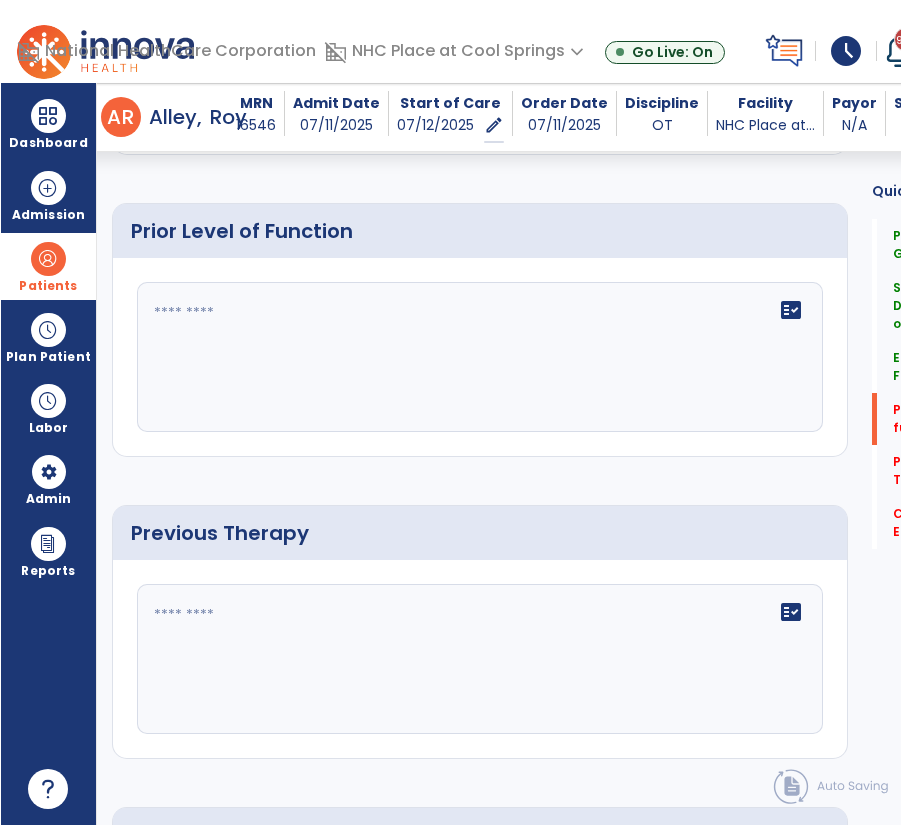 scroll, scrollTop: 1107, scrollLeft: 0, axis: vertical 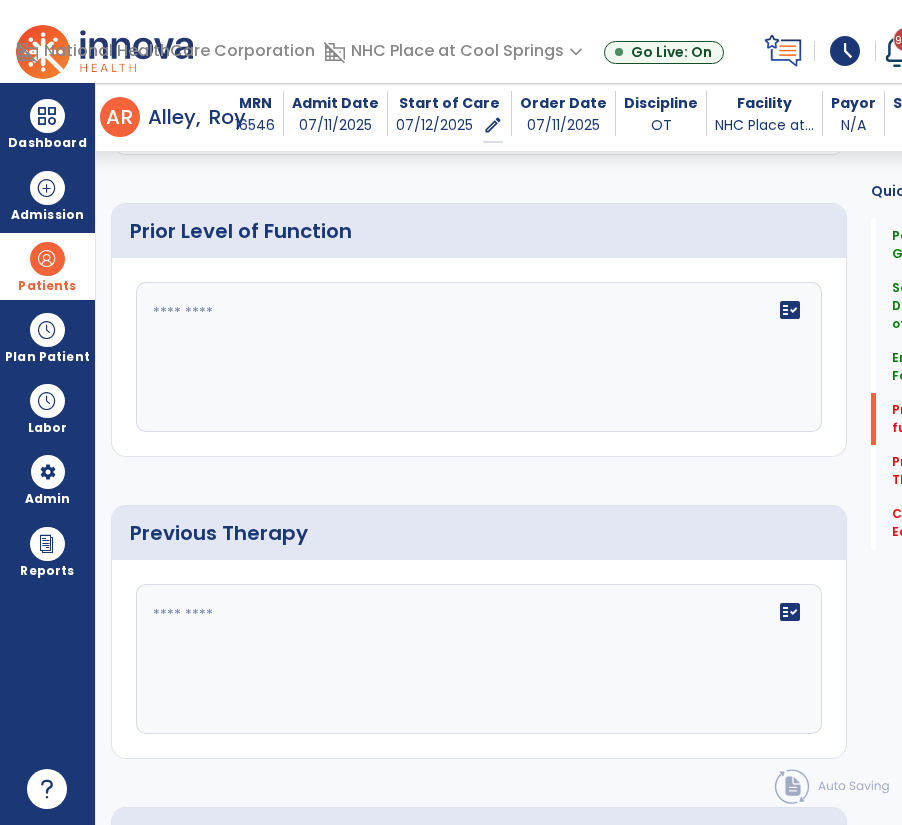 click on "fact_check" 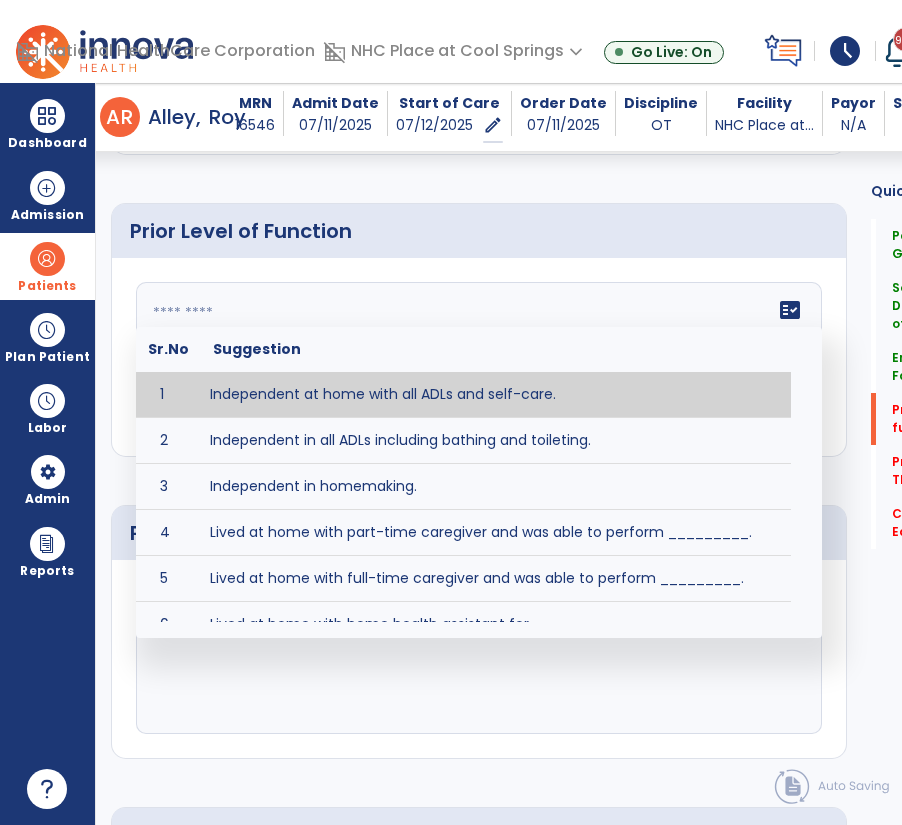paste on "**********" 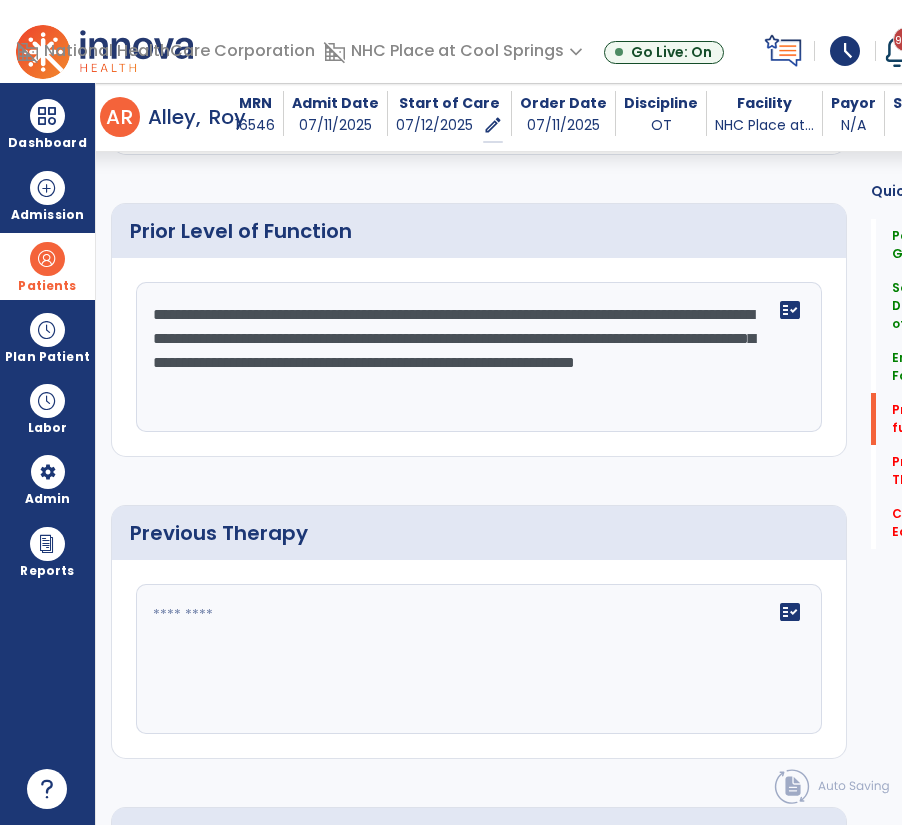 click on "**********" 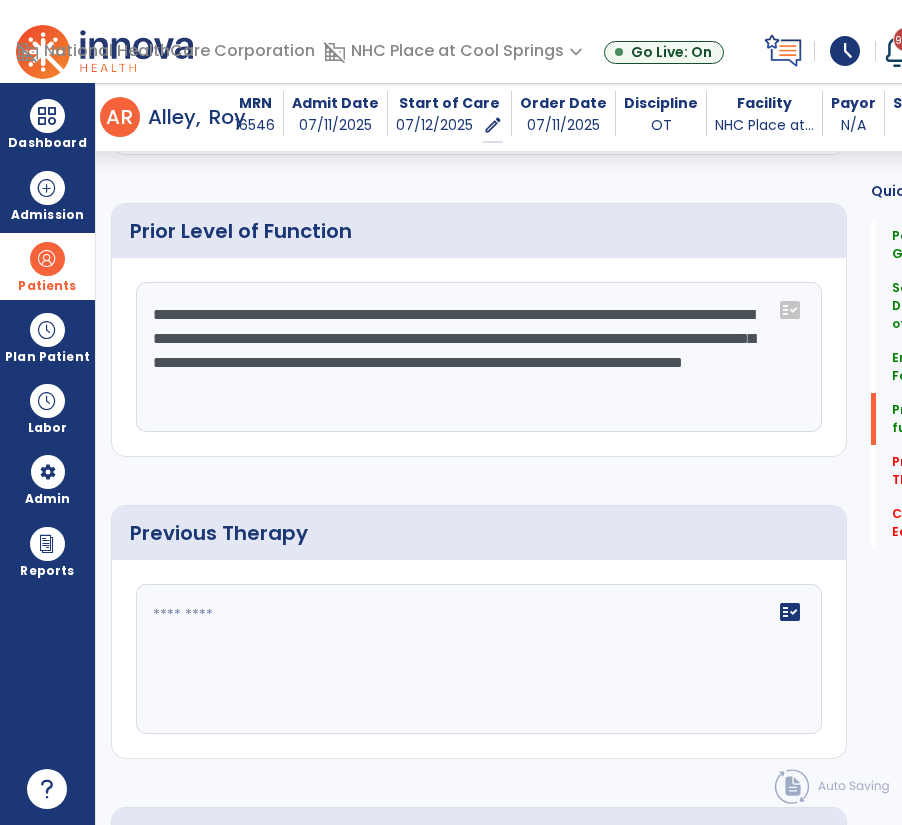 drag, startPoint x: 561, startPoint y: 337, endPoint x: 218, endPoint y: 373, distance: 344.88403 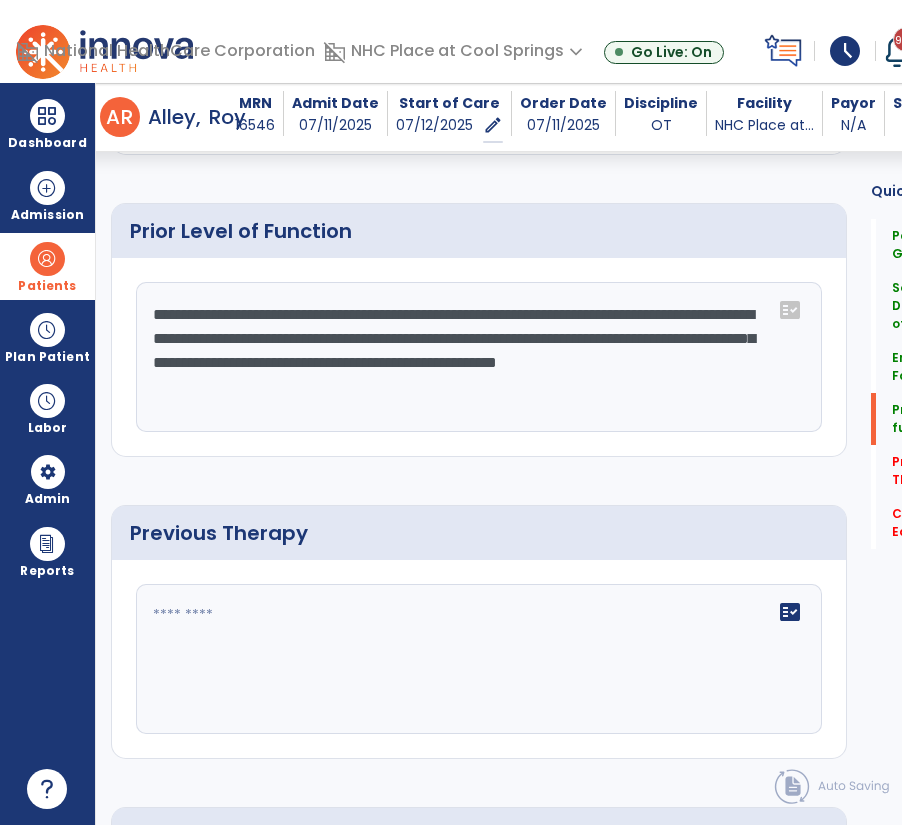 click on "**********" 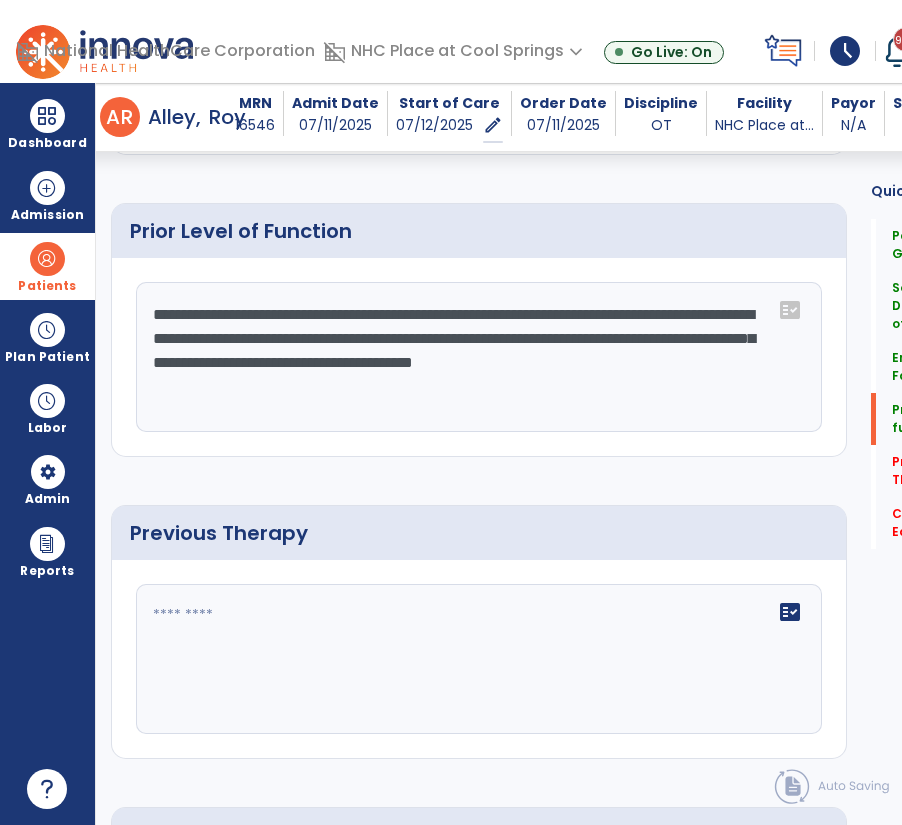 drag, startPoint x: 361, startPoint y: 339, endPoint x: 482, endPoint y: 308, distance: 124.90797 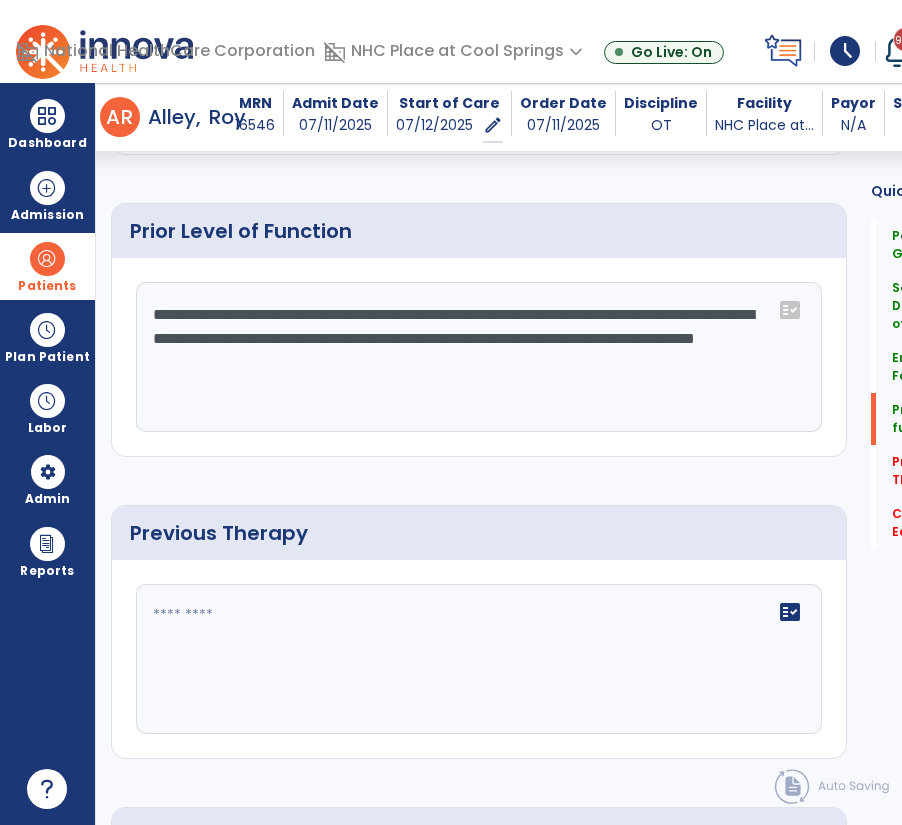 click on "**********" 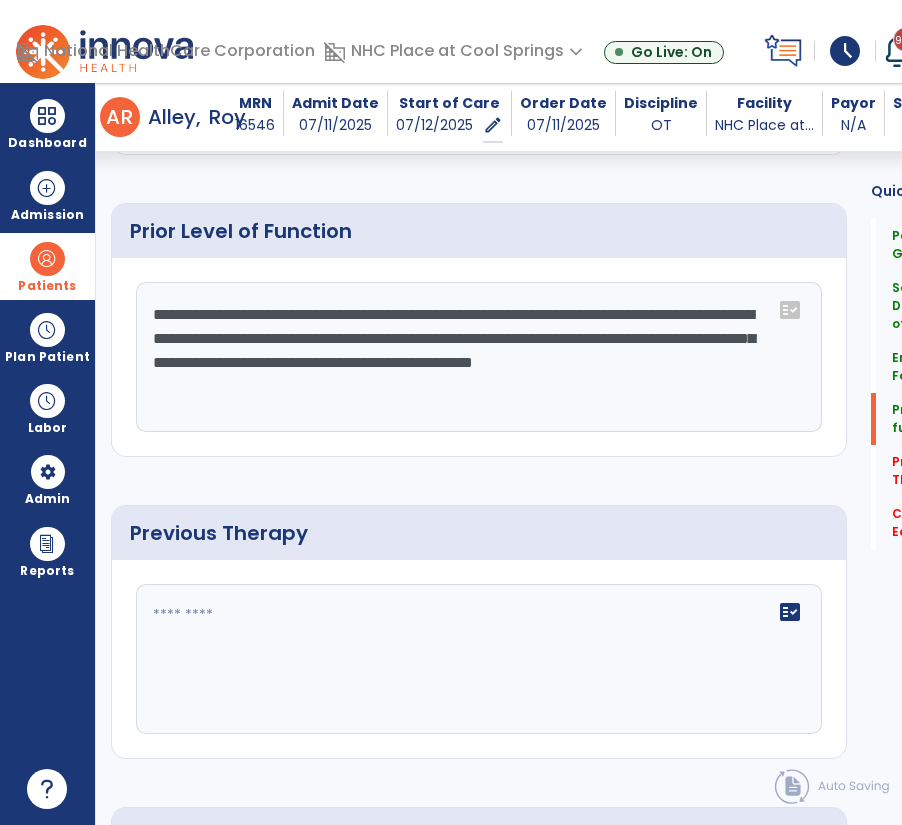 click on "**********" 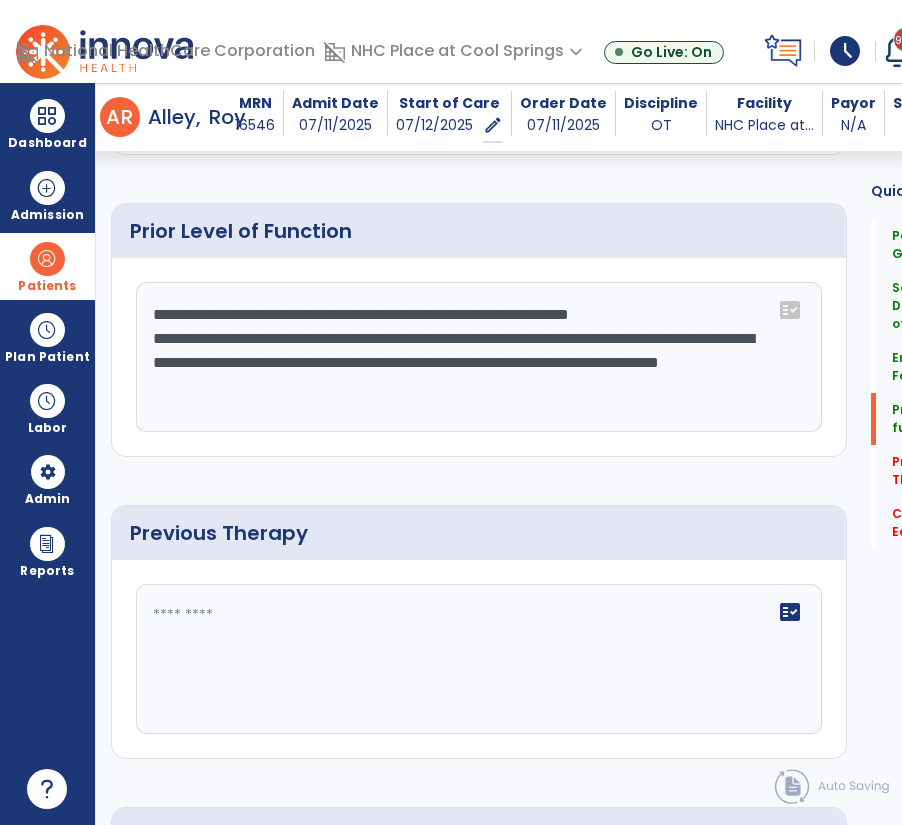 click on "**********" 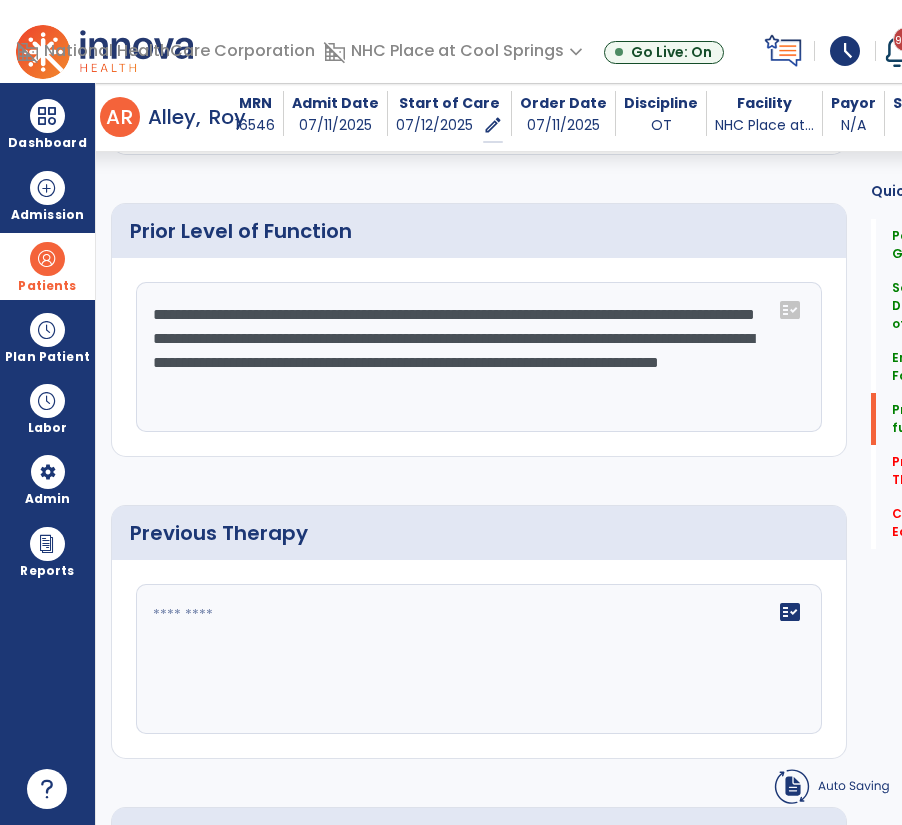 click on "**********" 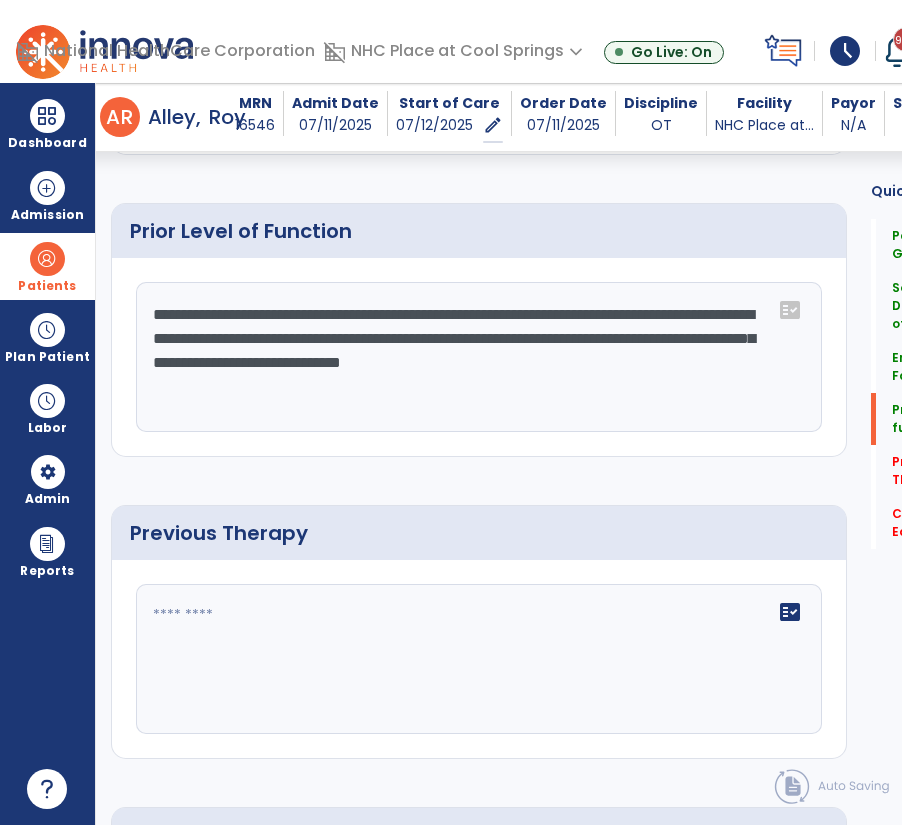 click on "**********" 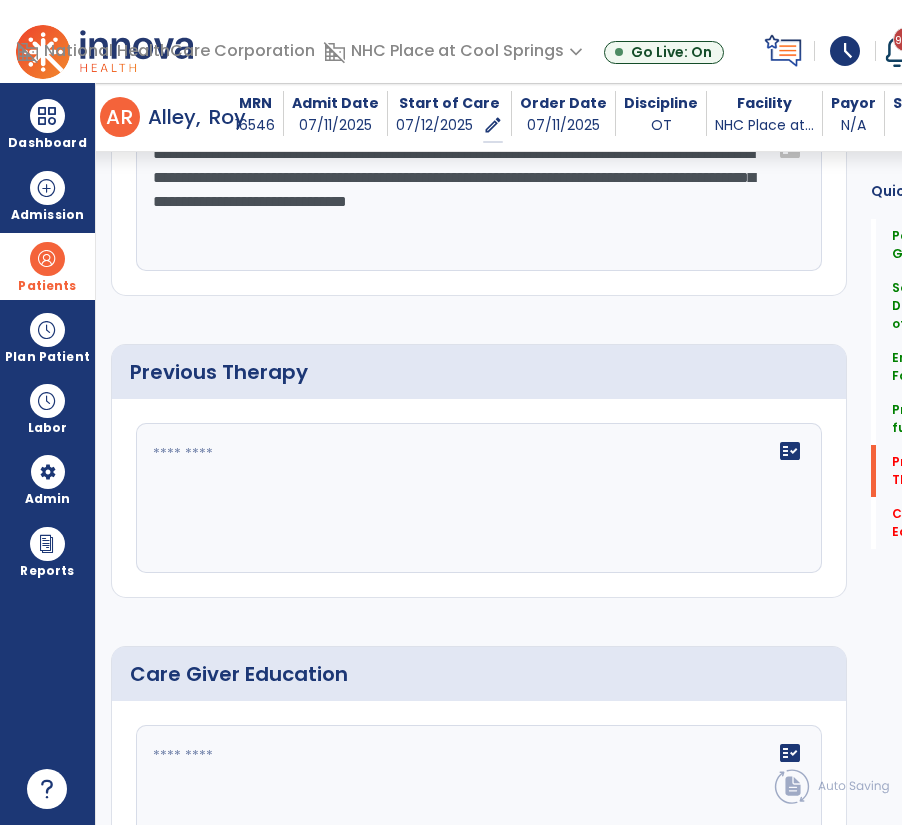 scroll, scrollTop: 1269, scrollLeft: 0, axis: vertical 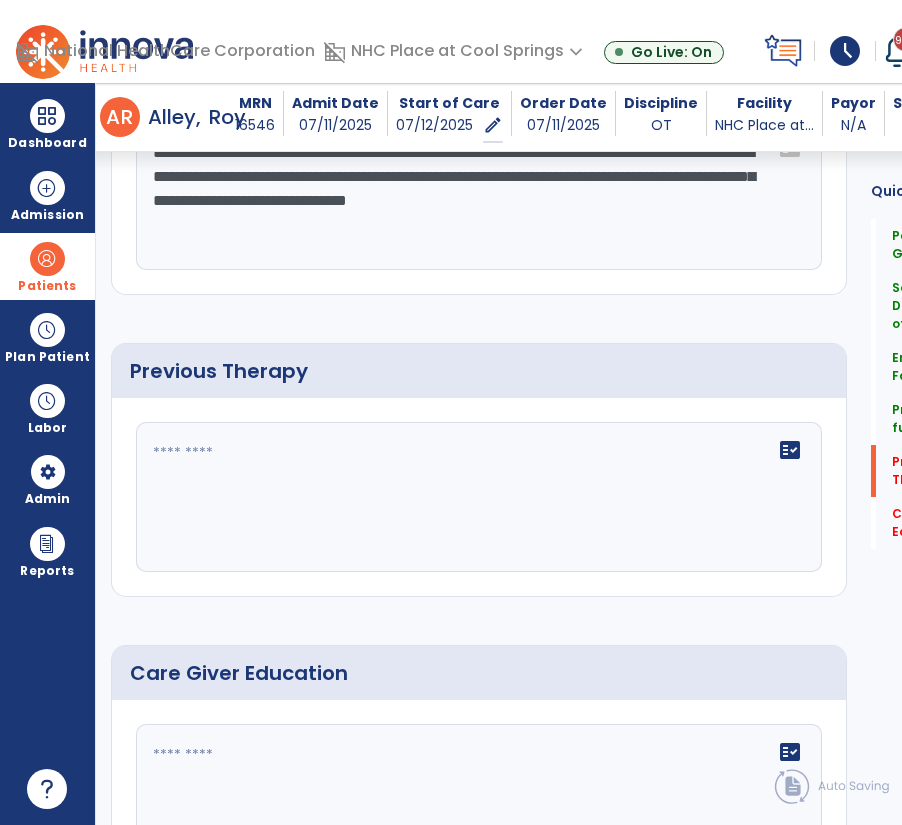 type on "**********" 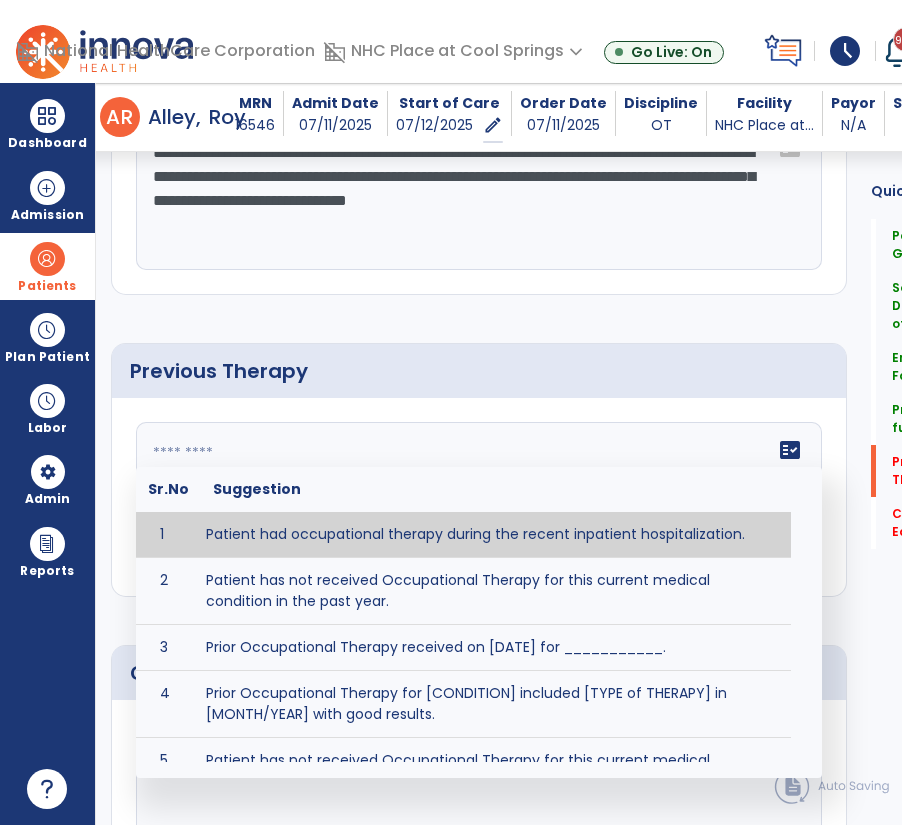 click on "fact_check  Sr.No Suggestion 1 Patient had occupational therapy during the recent inpatient hospitalization. 2 Patient has not received Occupational Therapy for this current medical condition in the past year. 3 Prior Occupational Therapy received on [DATE] for ___________. 4 Prior Occupational Therapy for [CONDITION] included [TYPE of THERAPY] in [MONTH/YEAR] with good results. 5 Patient has not received Occupational Therapy for this current medical condition in the past year and had yet to achieve LTGs prior to being hospitalized. 6 Prior to this recent hospitalization, the patient had been on therapy case load for [TIME]and was still working to achieve LTGs before being hospitalized." 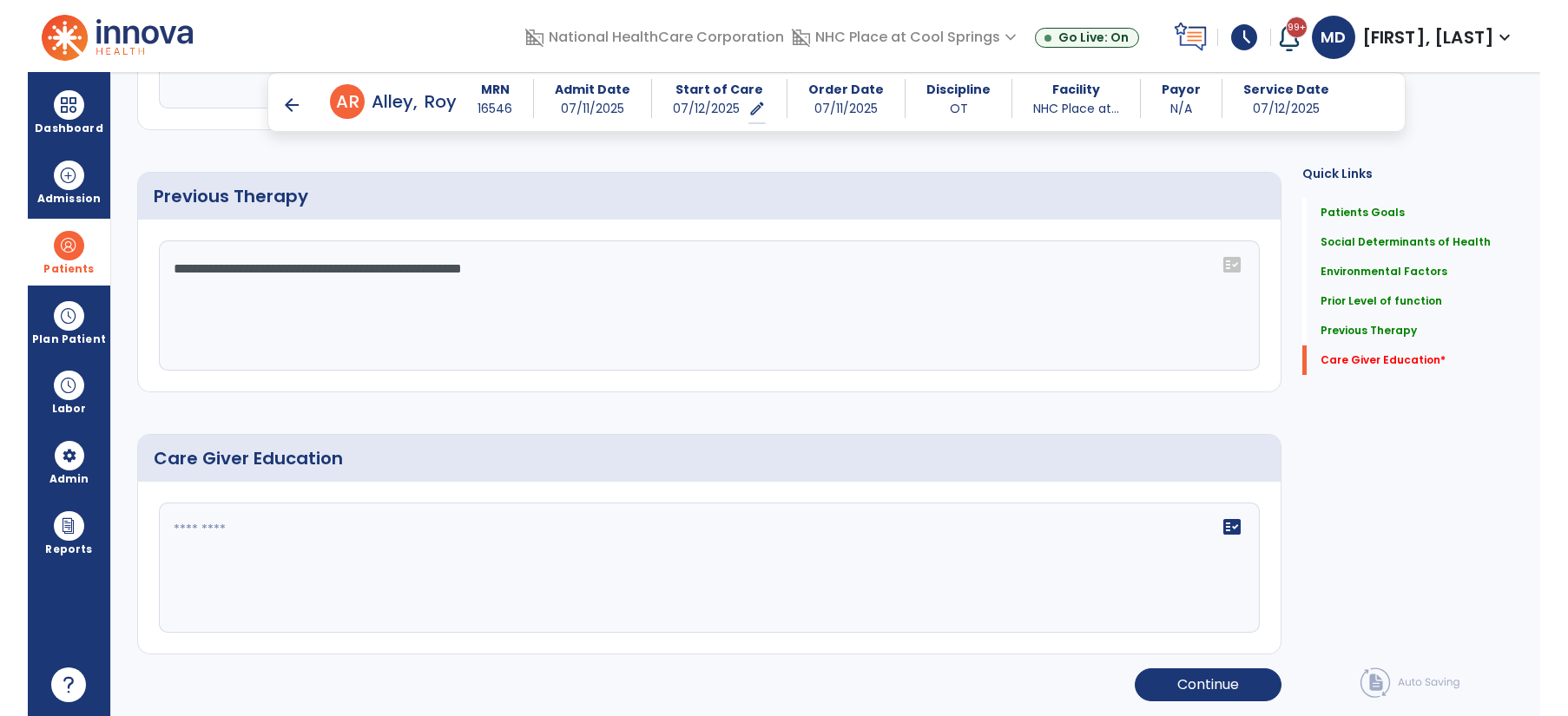 scroll, scrollTop: 1222, scrollLeft: 0, axis: vertical 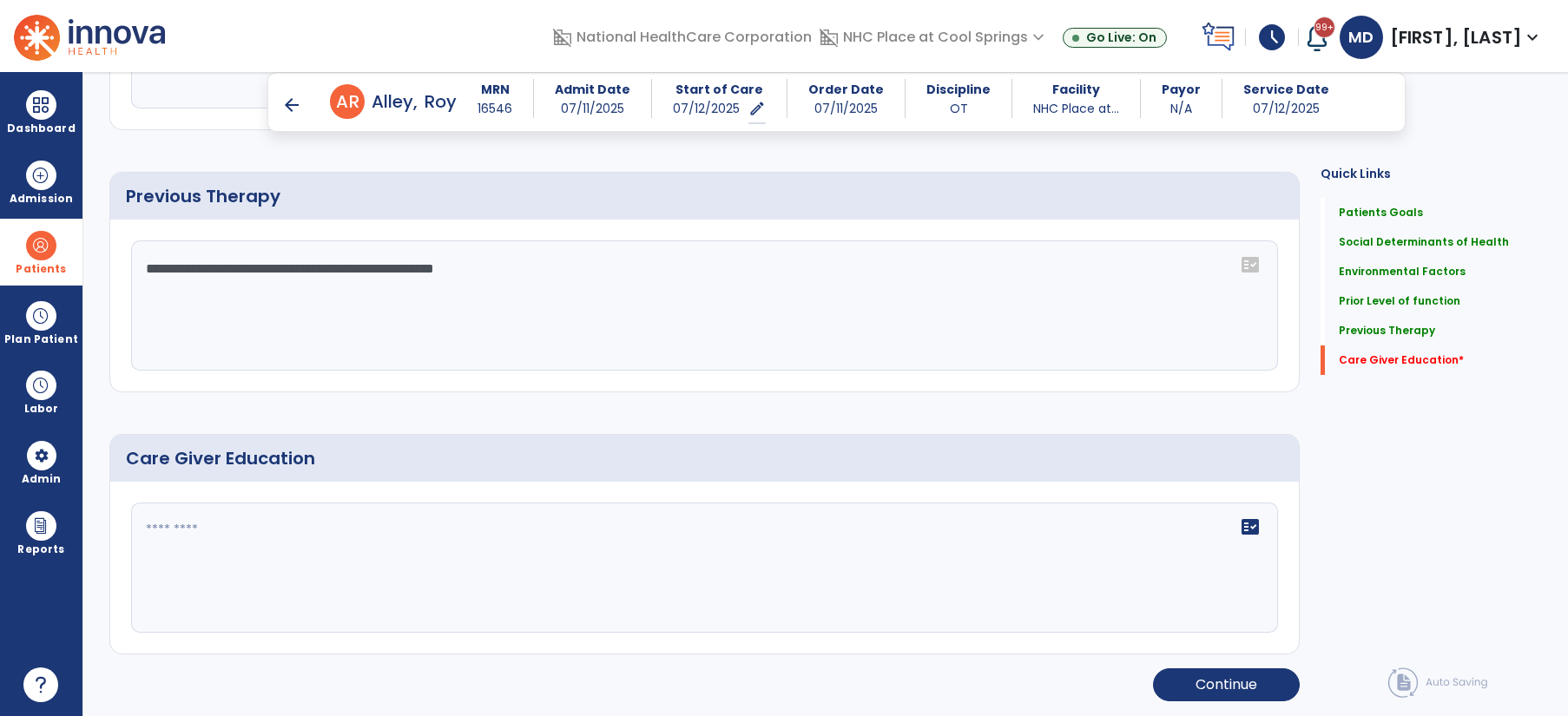 type on "**********" 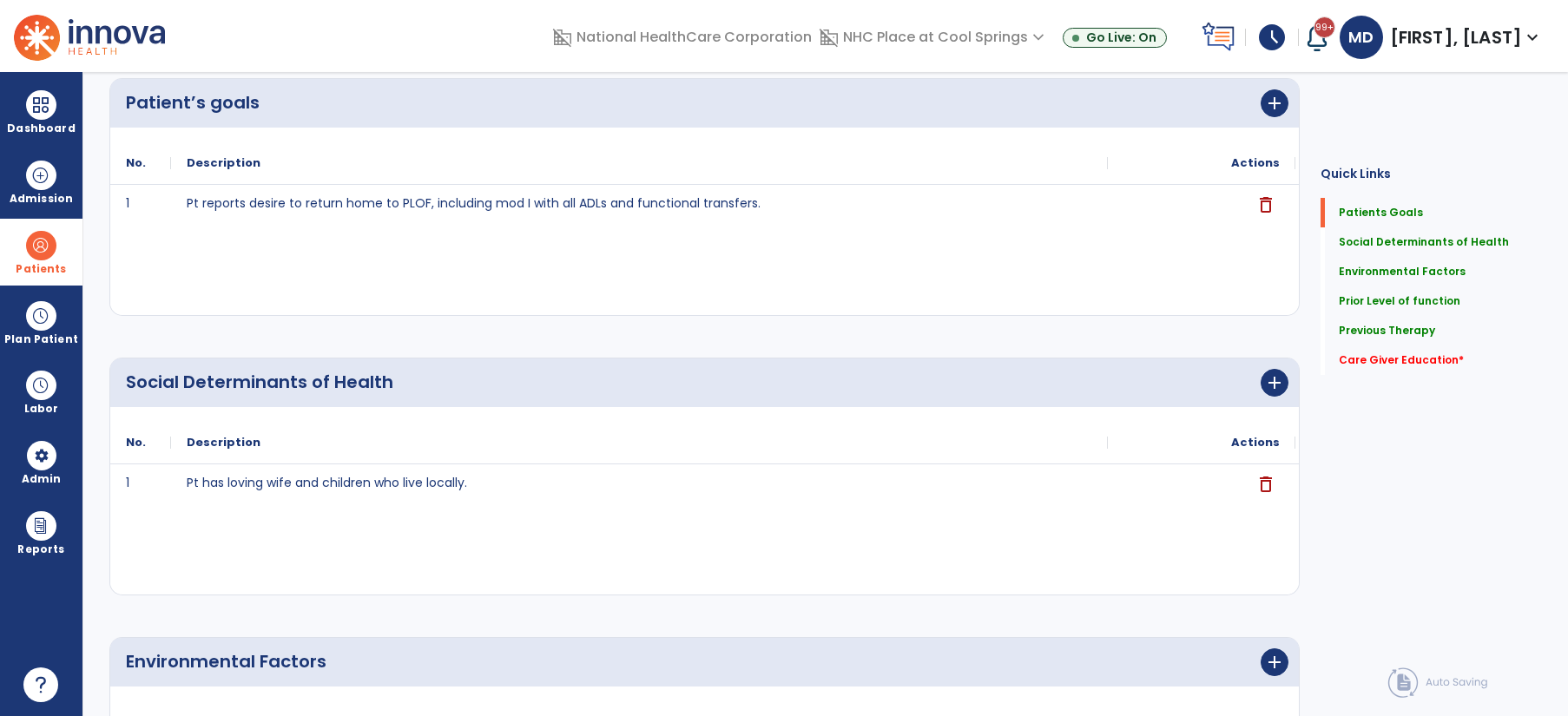scroll, scrollTop: 0, scrollLeft: 0, axis: both 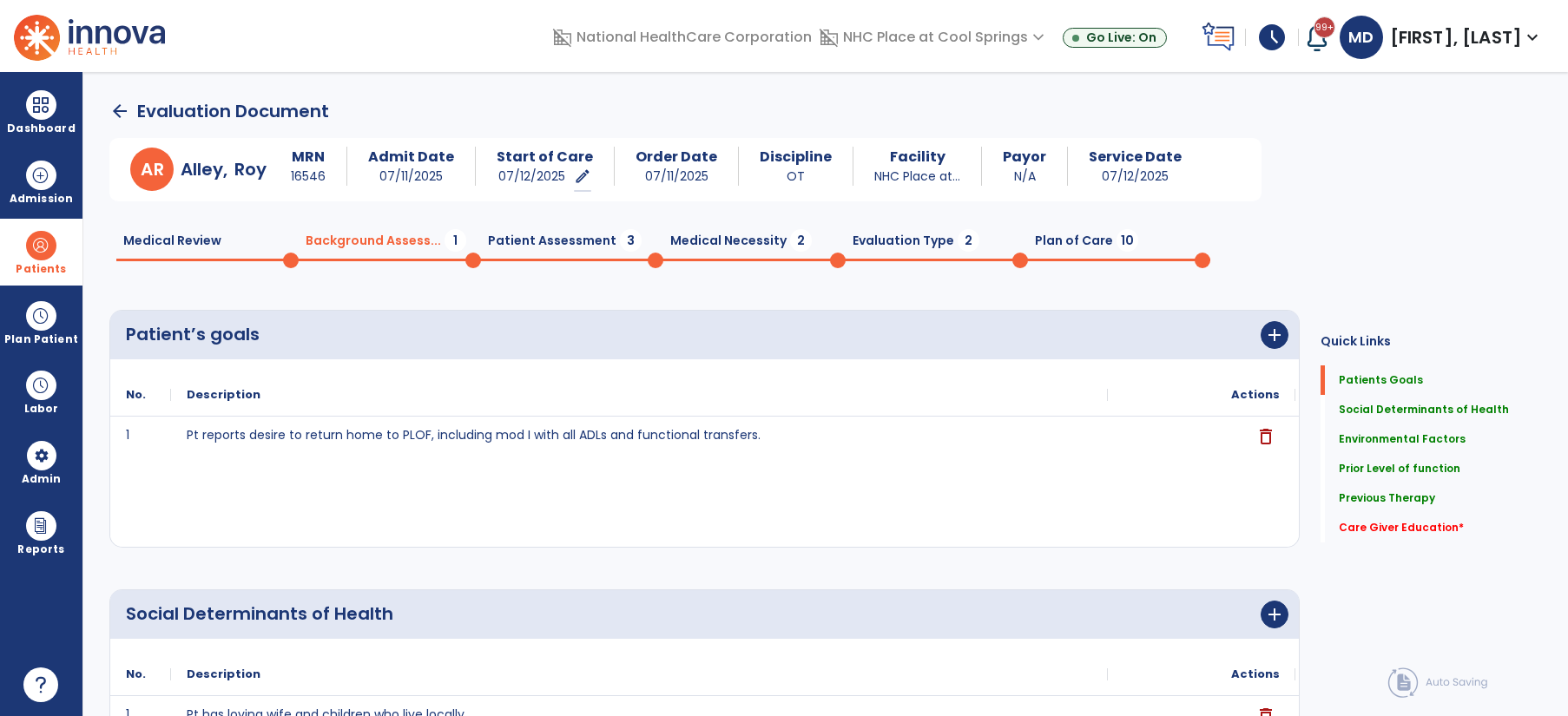 click on "Patient Assessment  3" 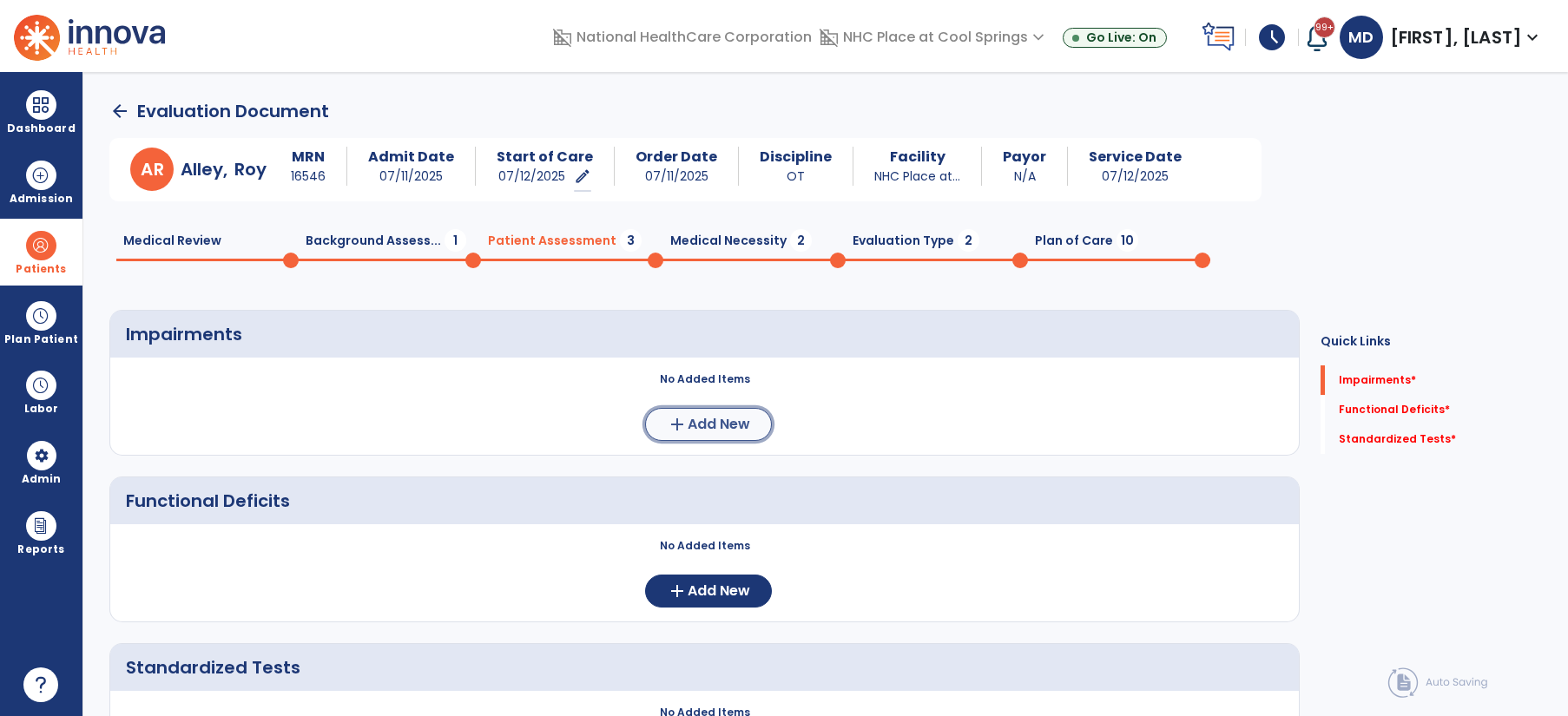 click on "Add New" 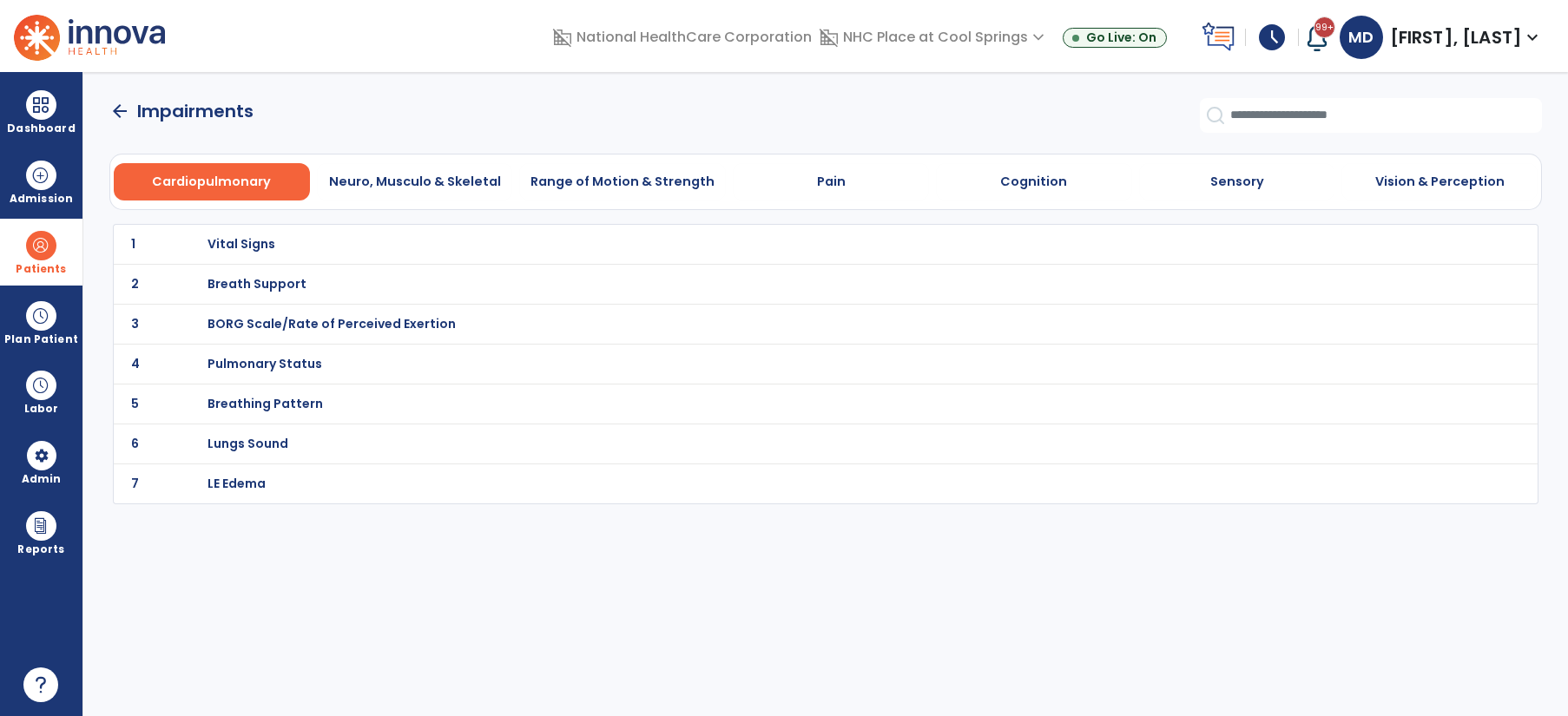 click on "Vital Signs" at bounding box center [787, 244] 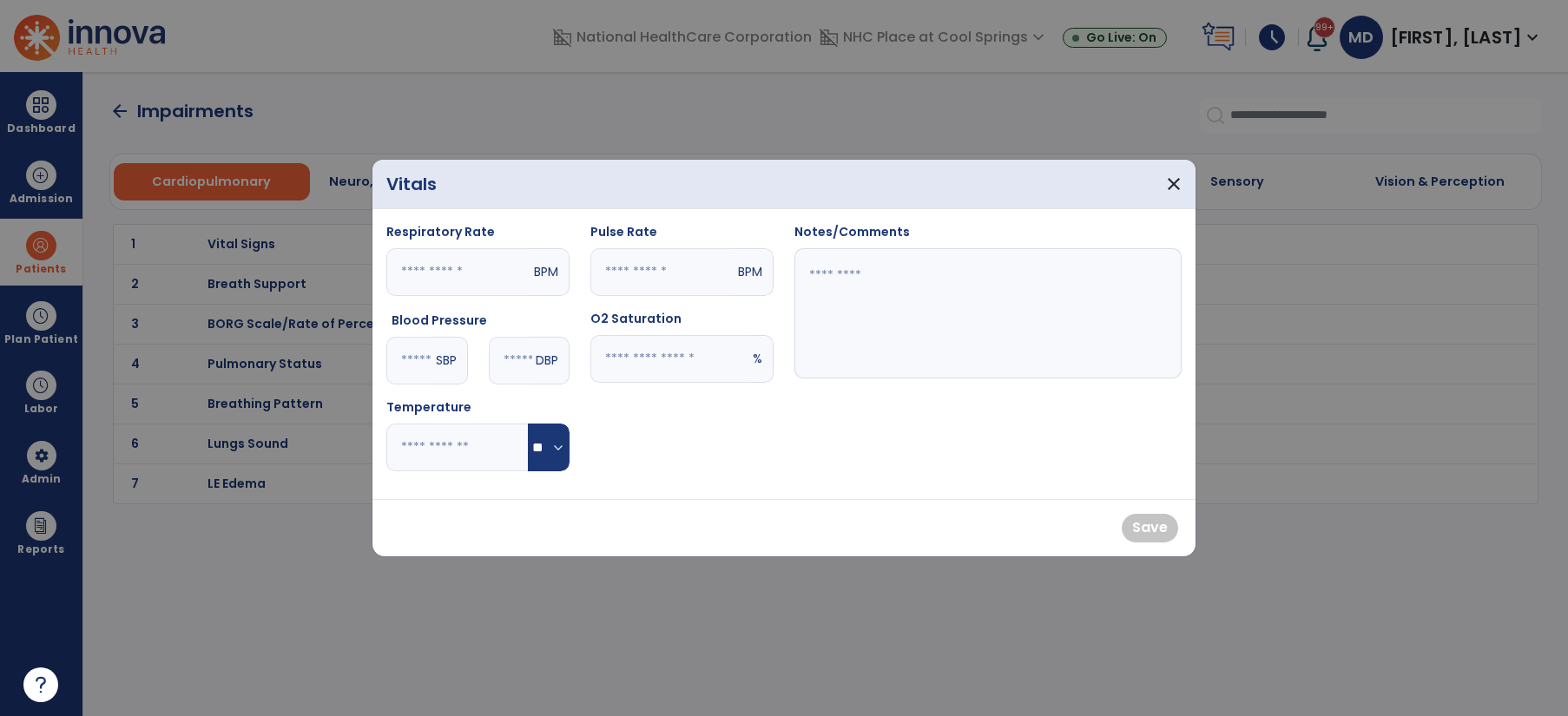 click at bounding box center [409, 360] 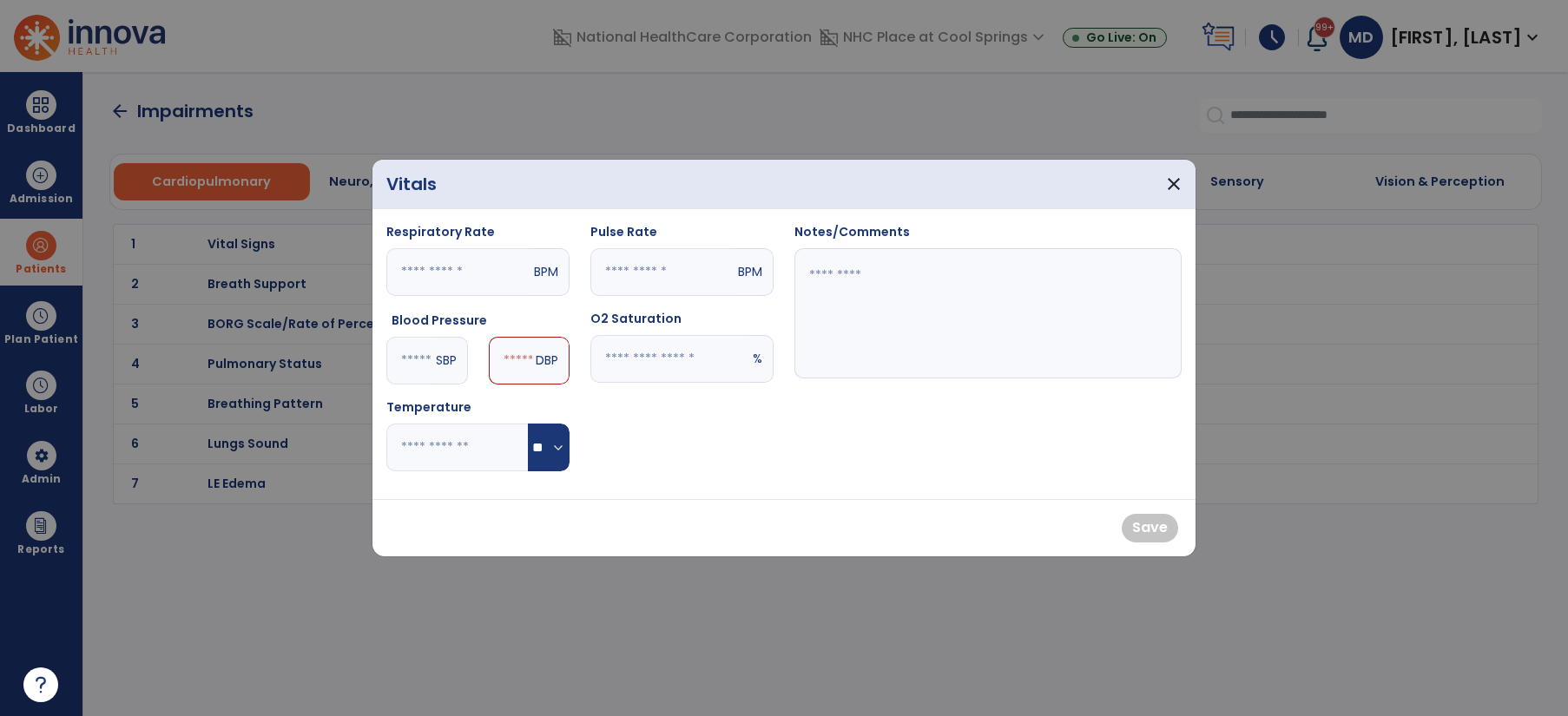 type on "***" 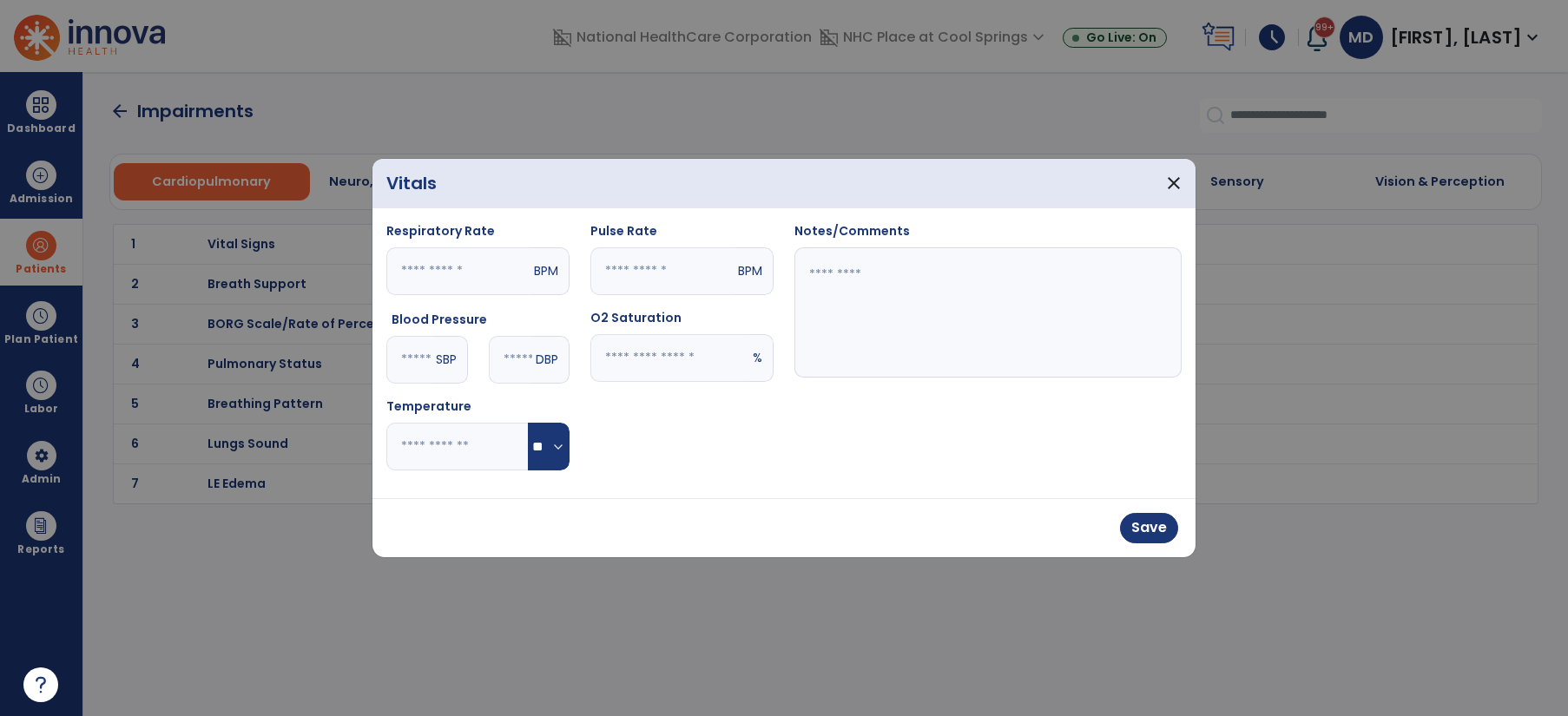 type on "**" 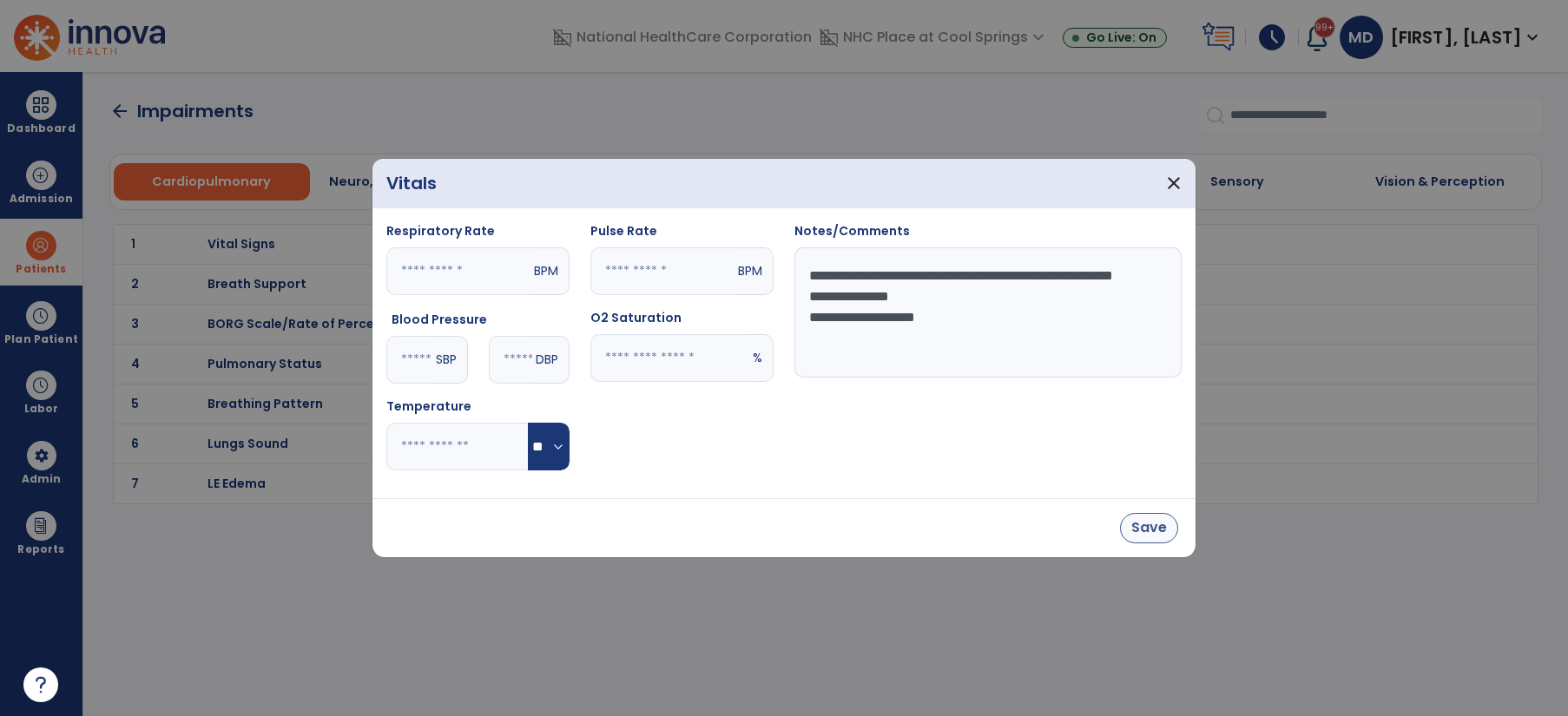 type on "**********" 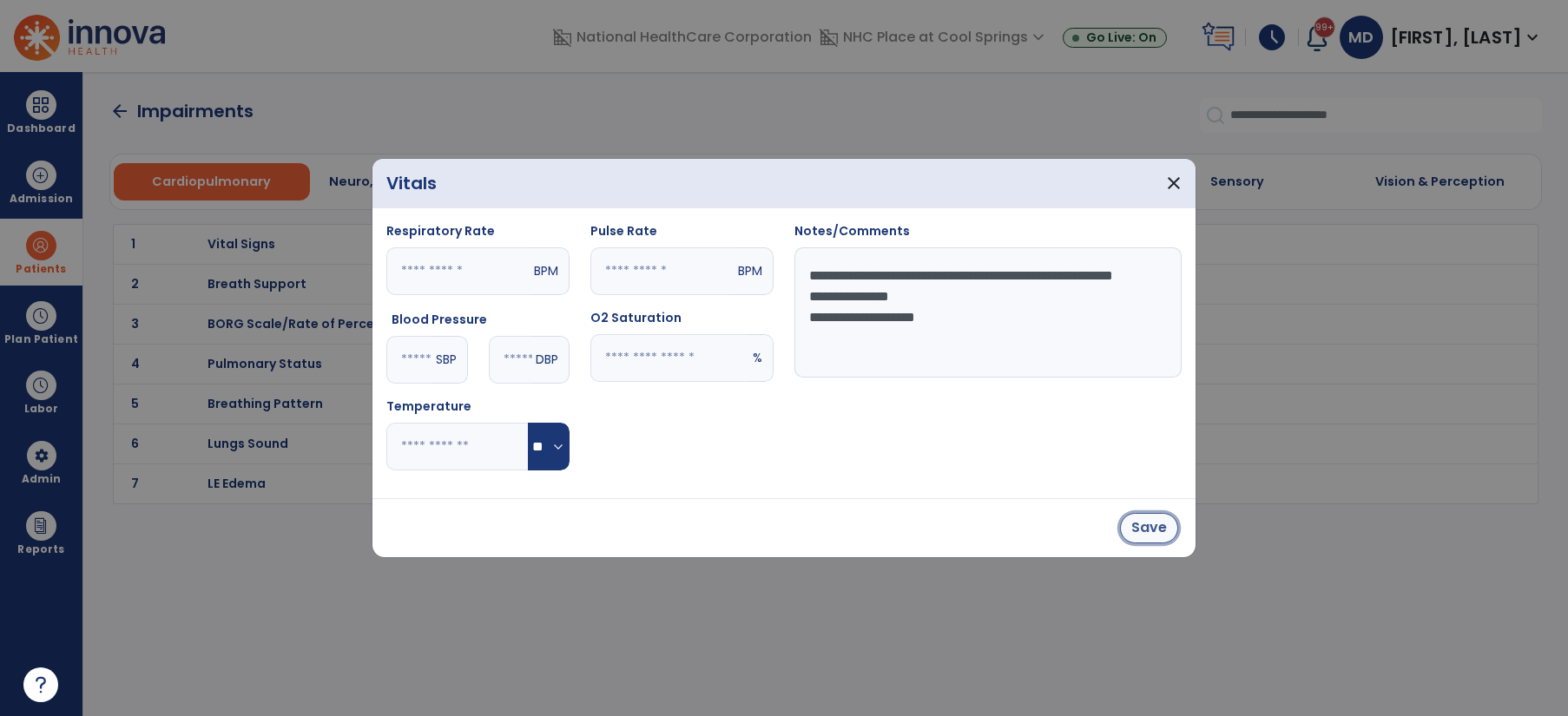 click on "Save" at bounding box center (1149, 528) 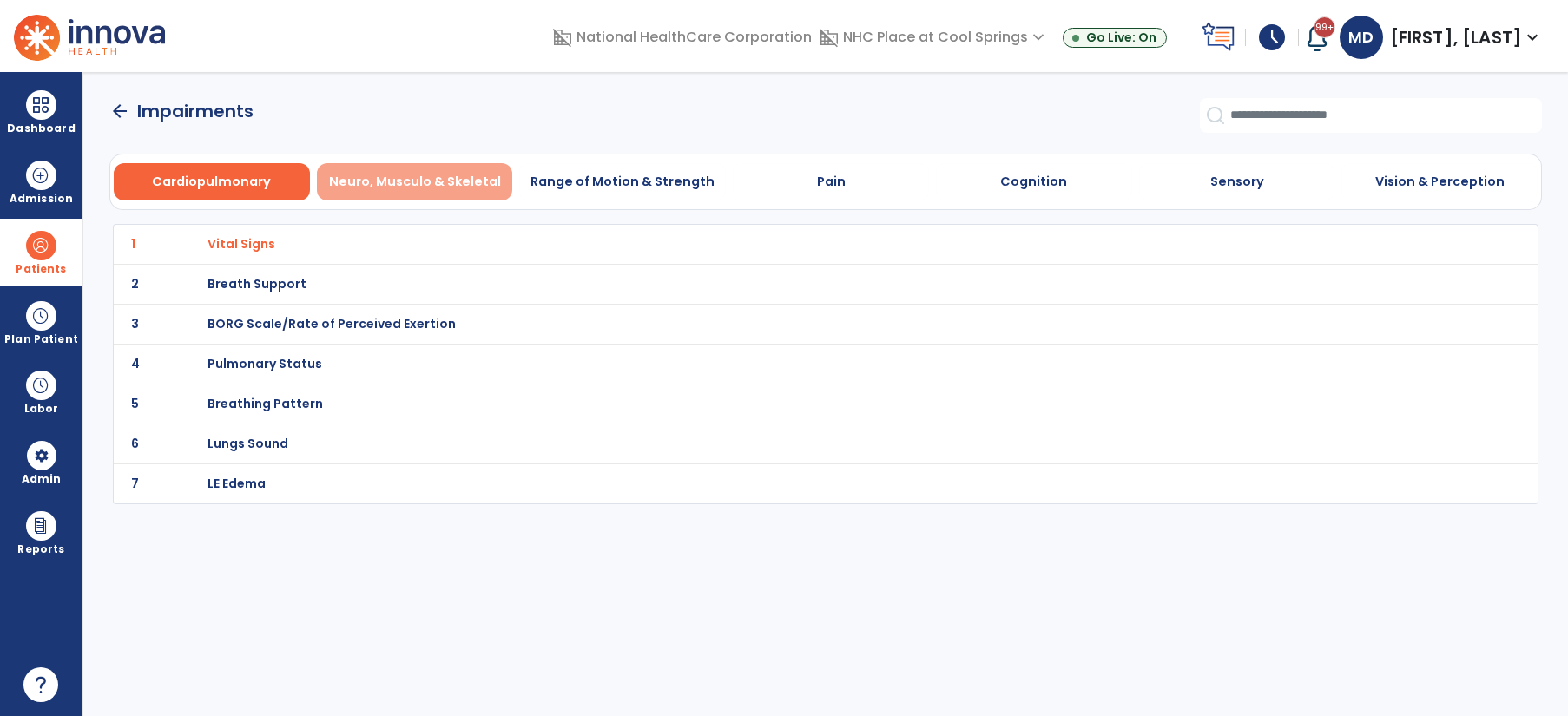 click on "Neuro, Musculo & Skeletal" at bounding box center [415, 181] 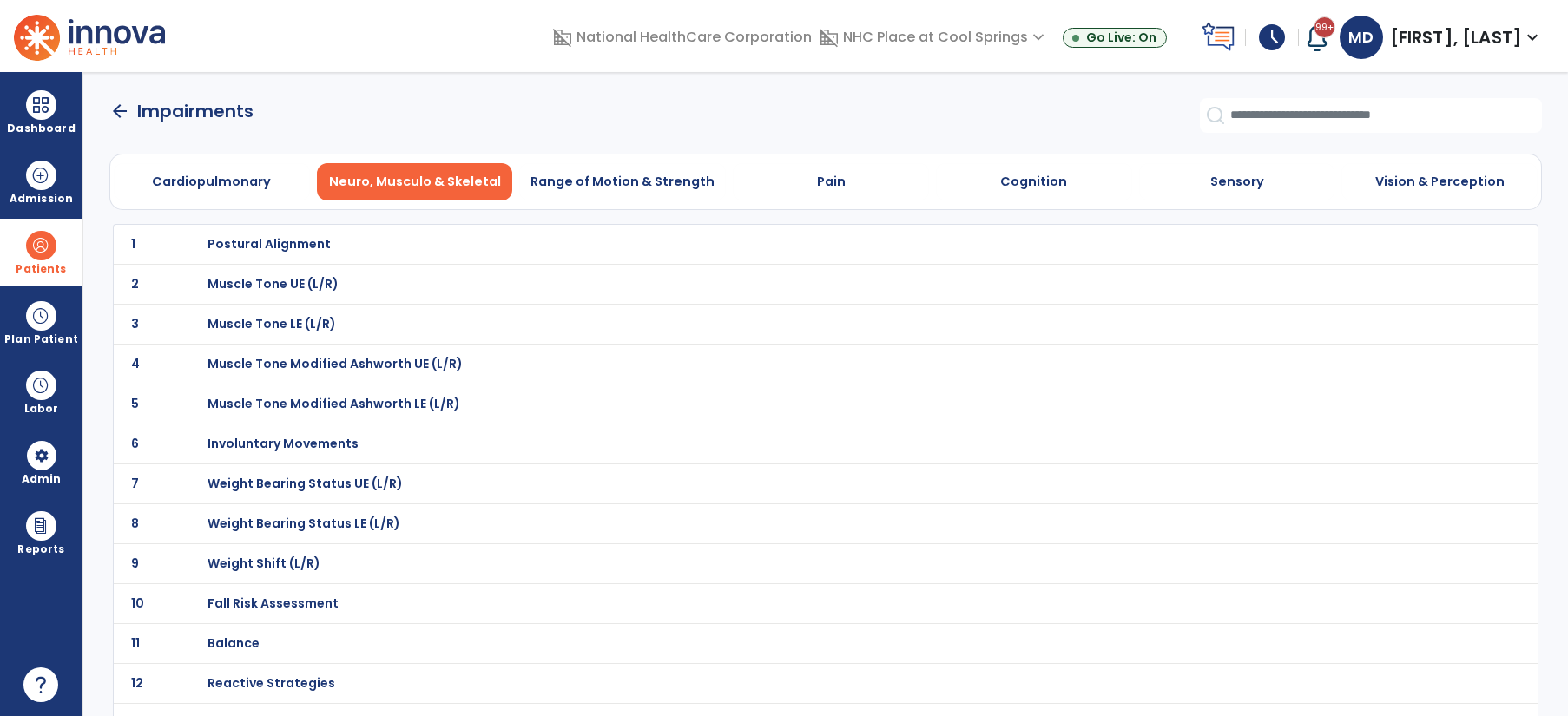 click on "10 Fall Risk Assessment" 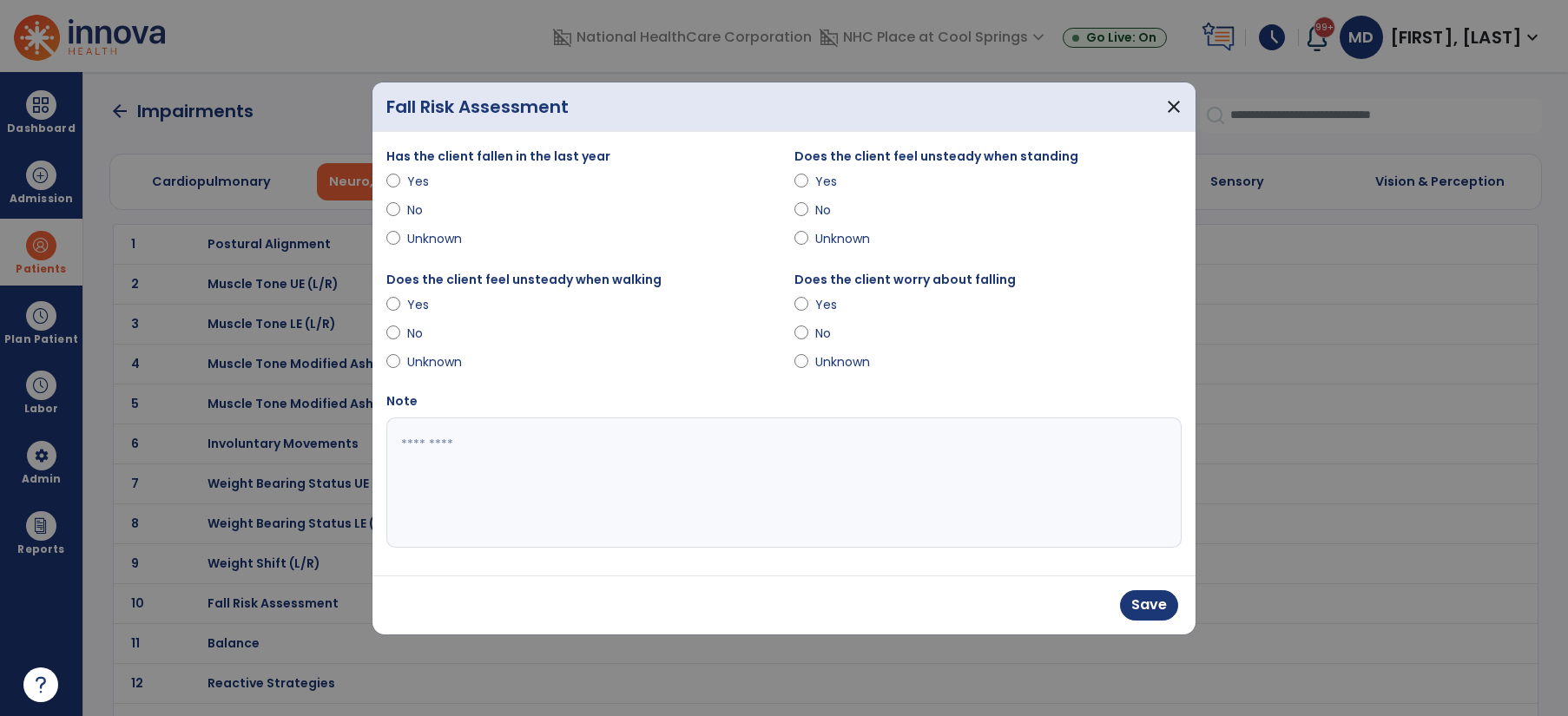 click on "Does the client feel unsteady when standing Yes No Unknown" at bounding box center [988, 200] 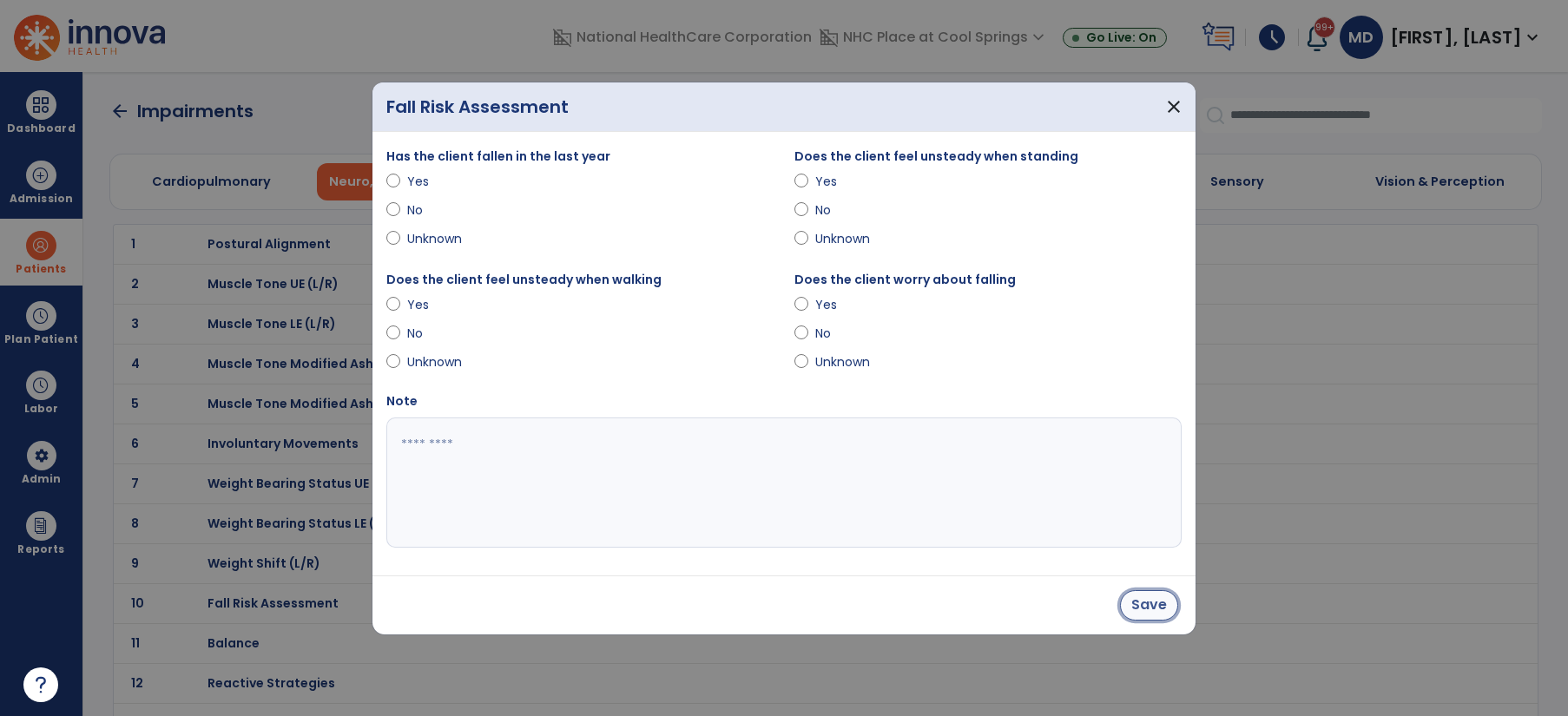 click on "Save" at bounding box center (1149, 605) 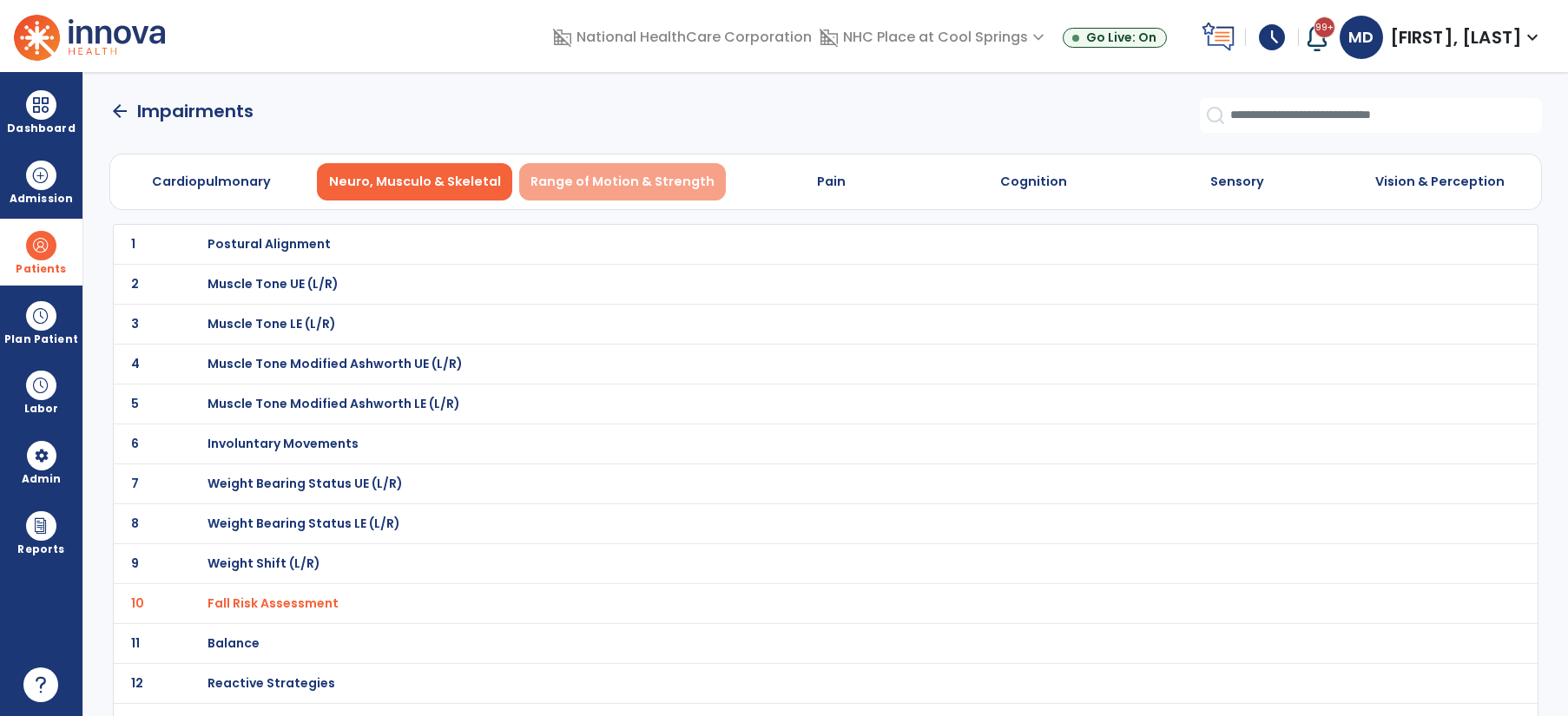 click on "Range of Motion & Strength" at bounding box center (623, 181) 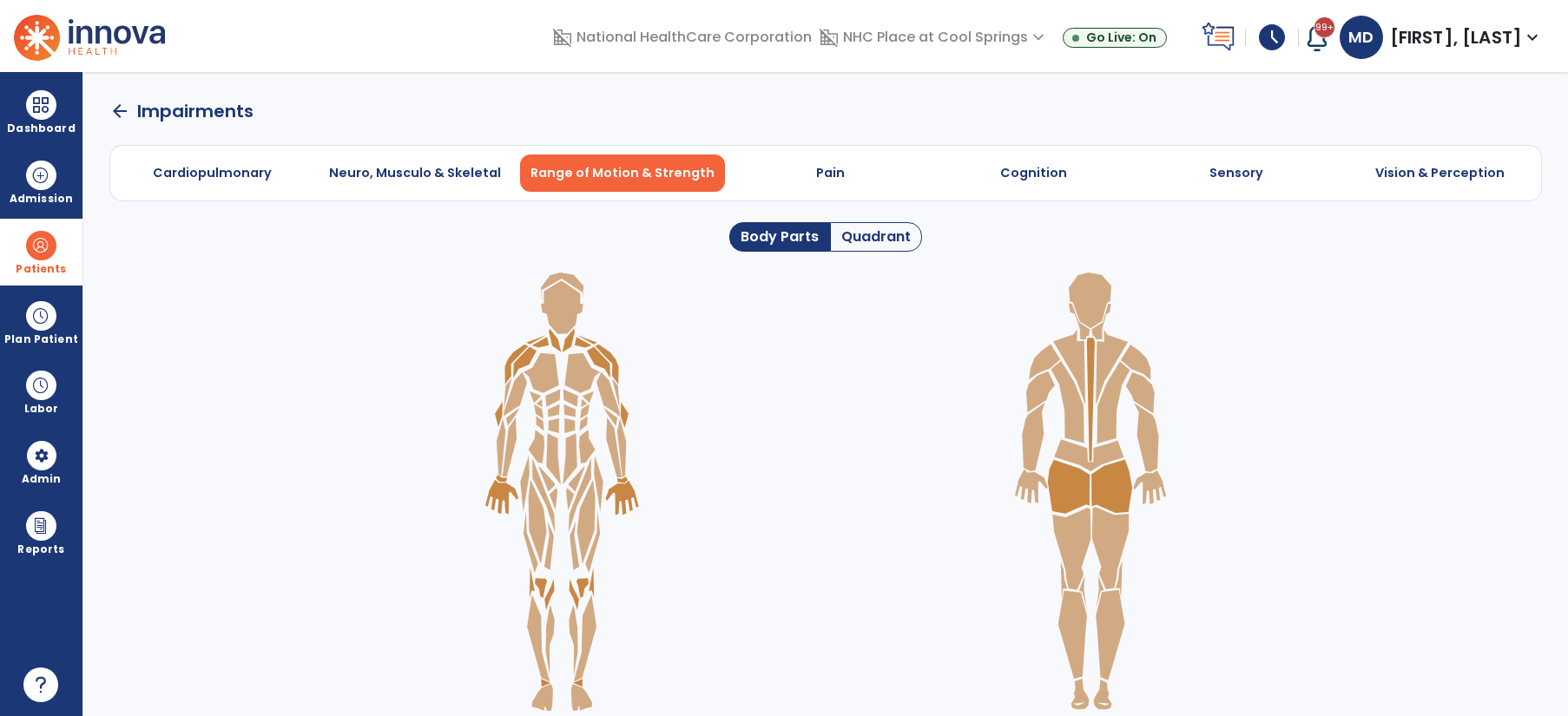 click on "Body Parts   Quadrant" 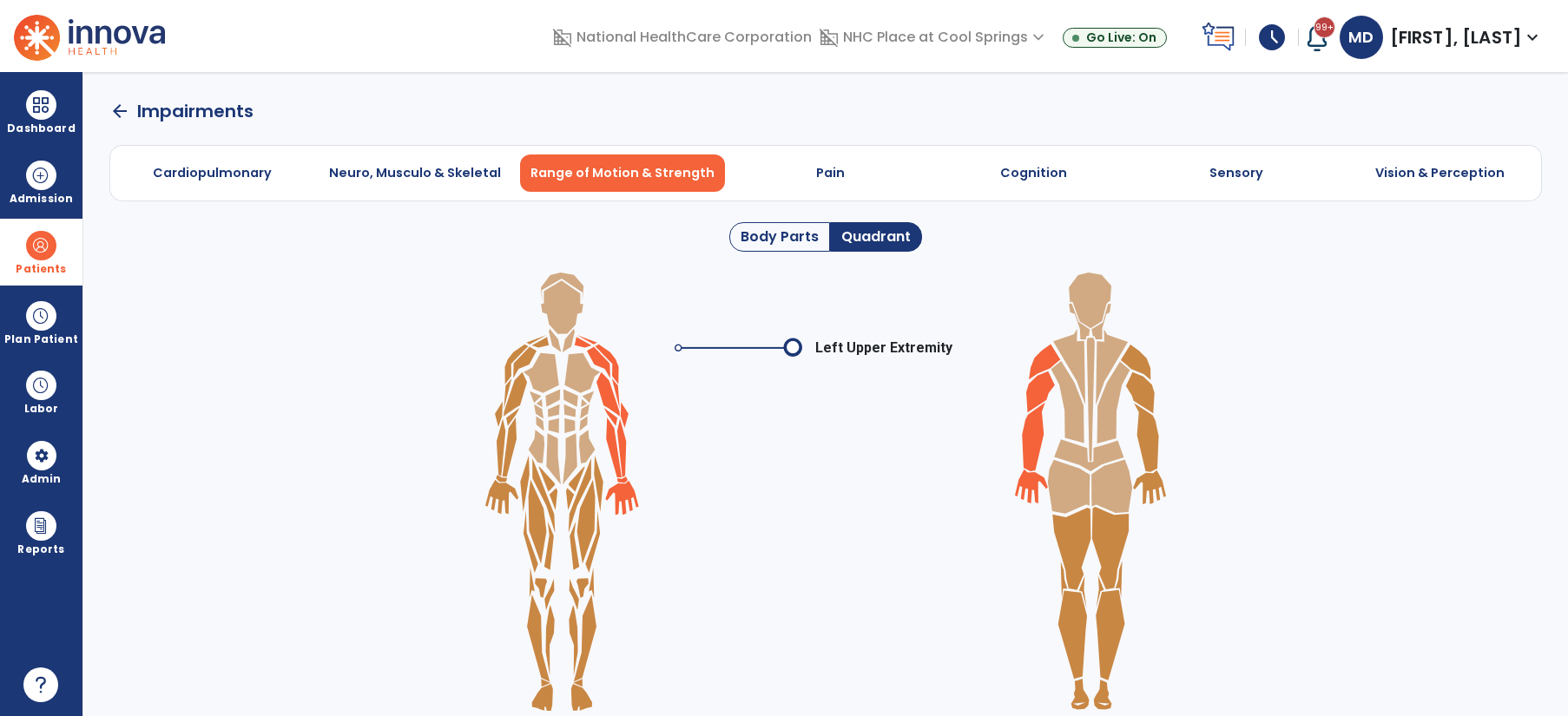 click 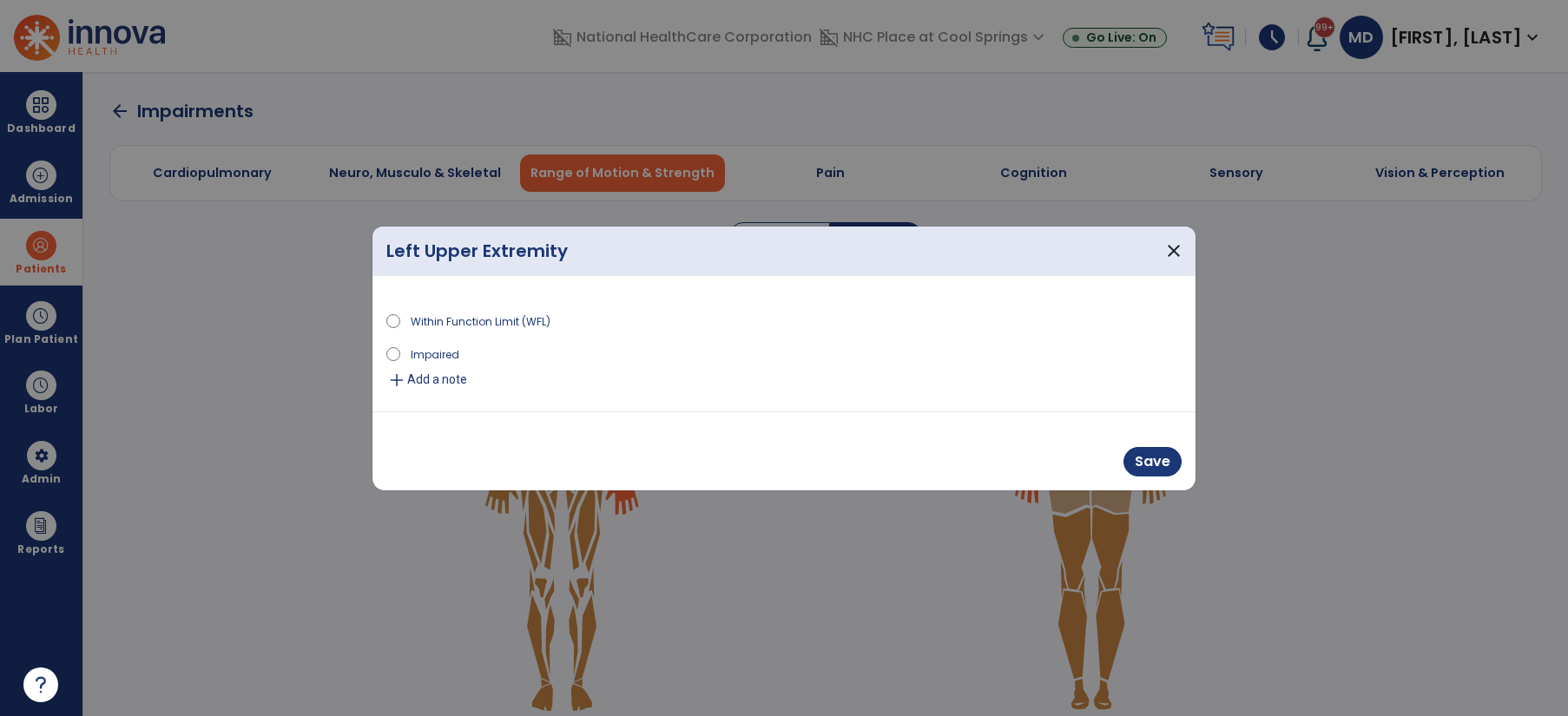 click on "Impaired" at bounding box center [435, 353] 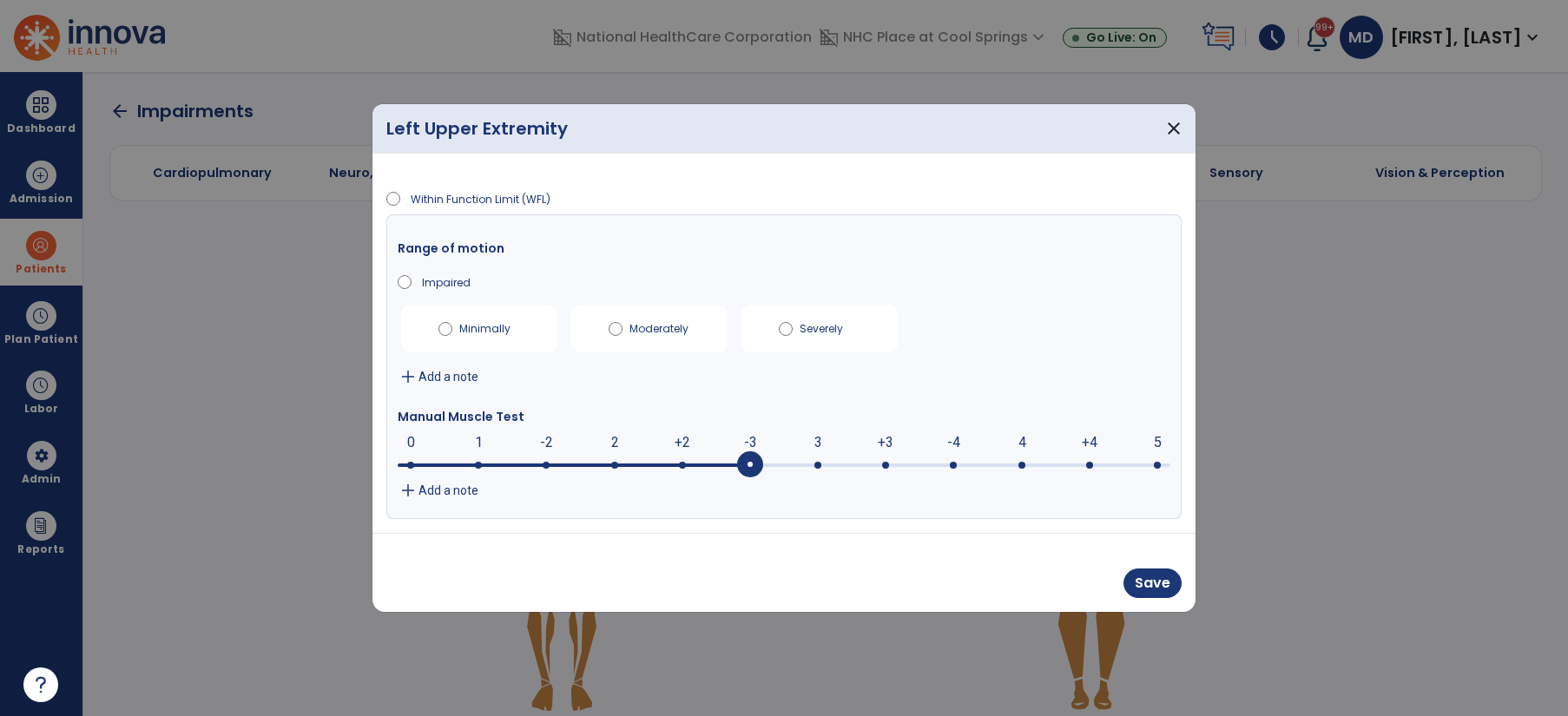 click at bounding box center [784, 463] 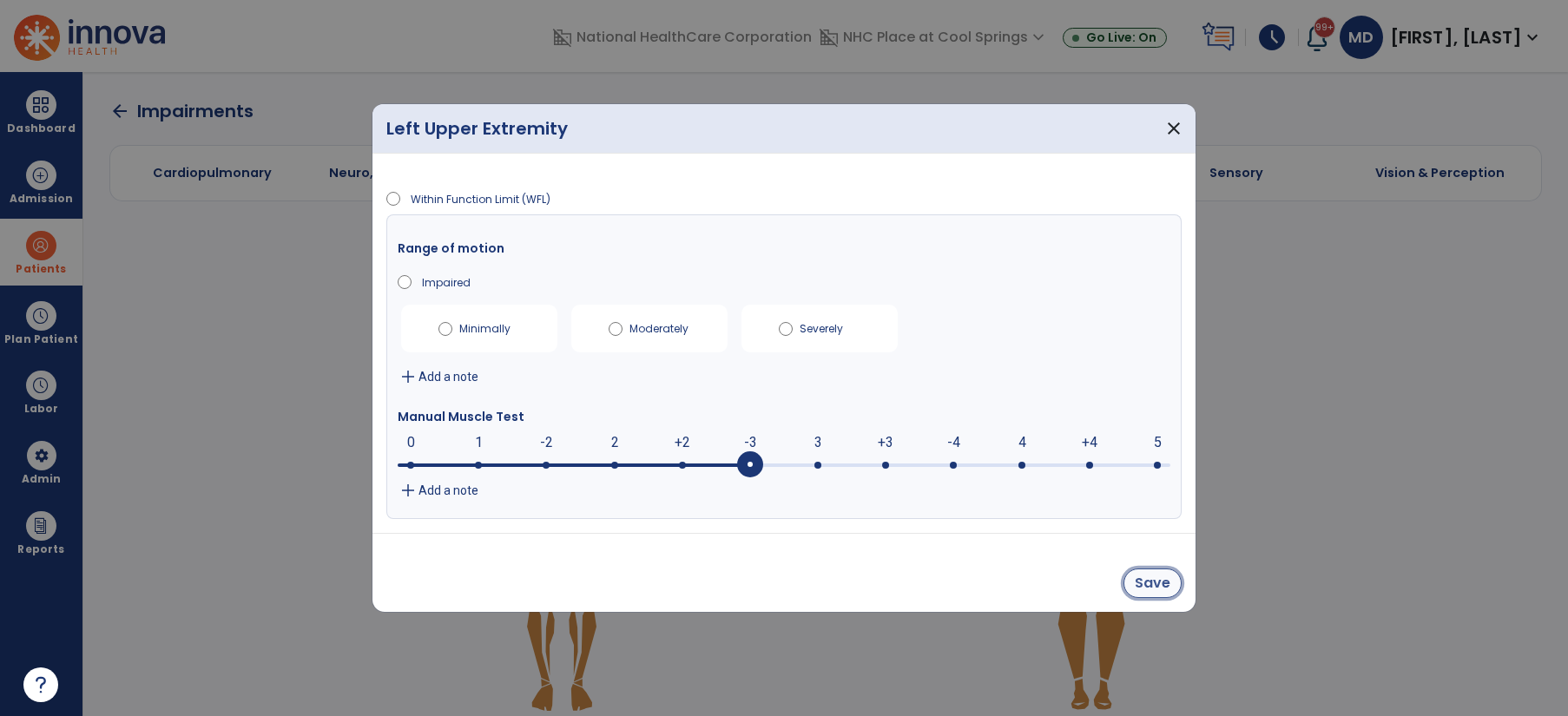 click on "Save" at bounding box center [1152, 583] 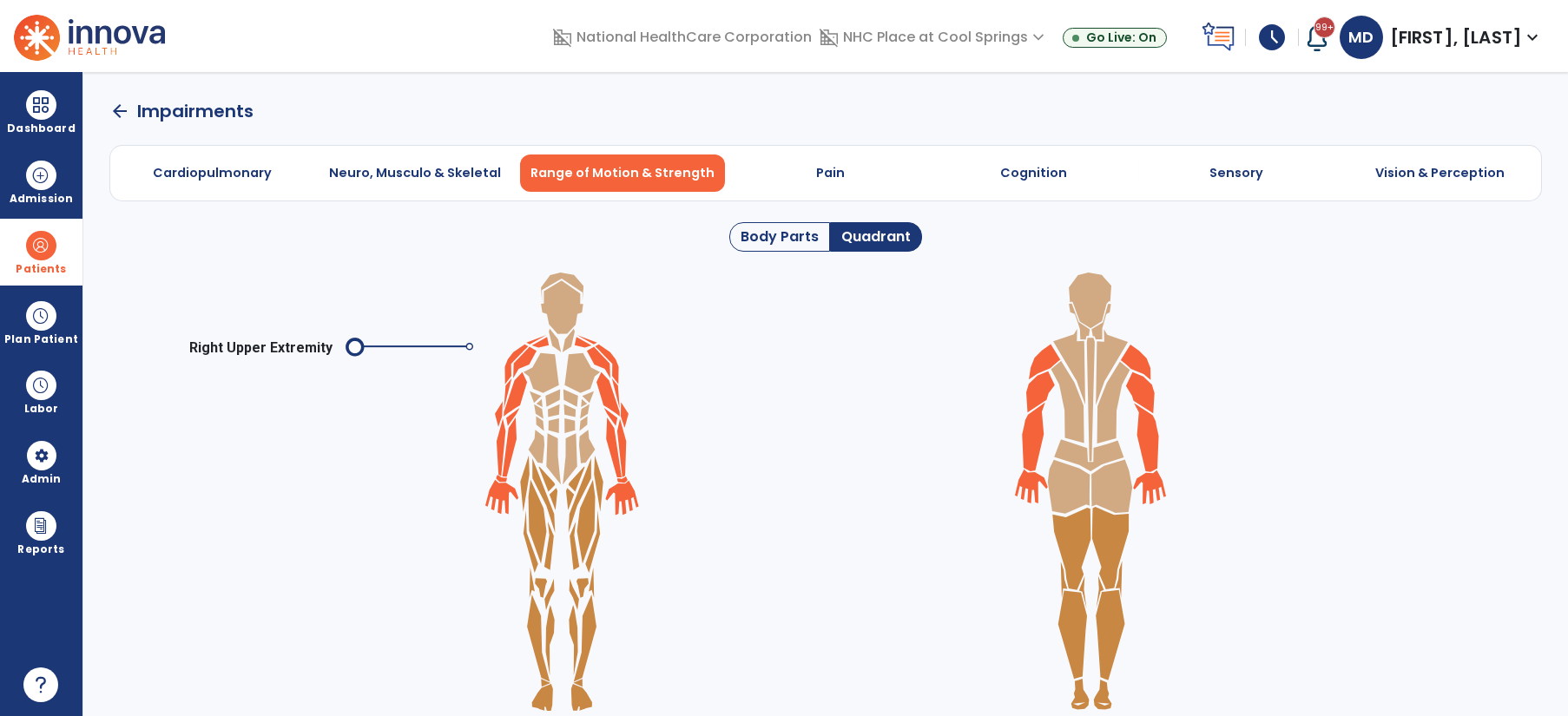 click 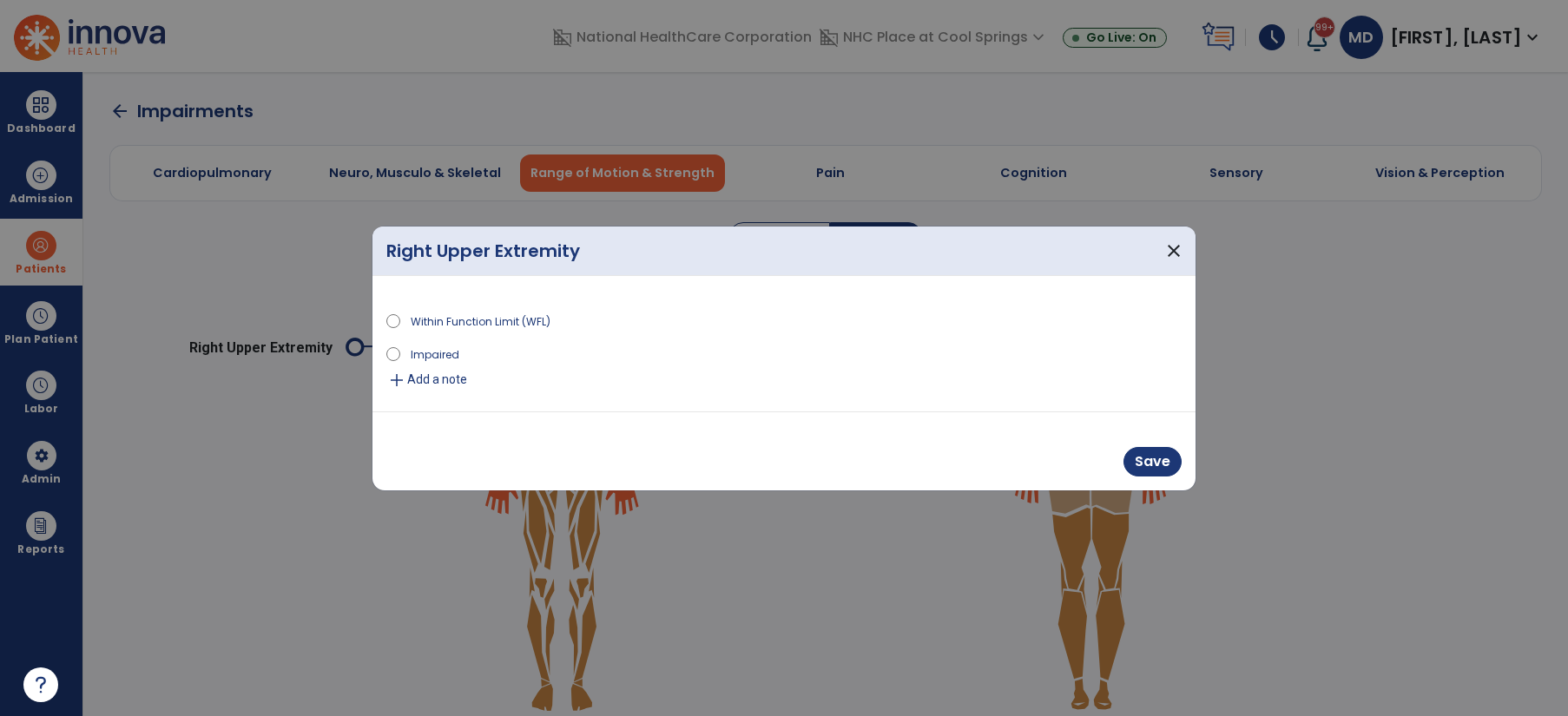 click on "Impaired" at bounding box center (435, 353) 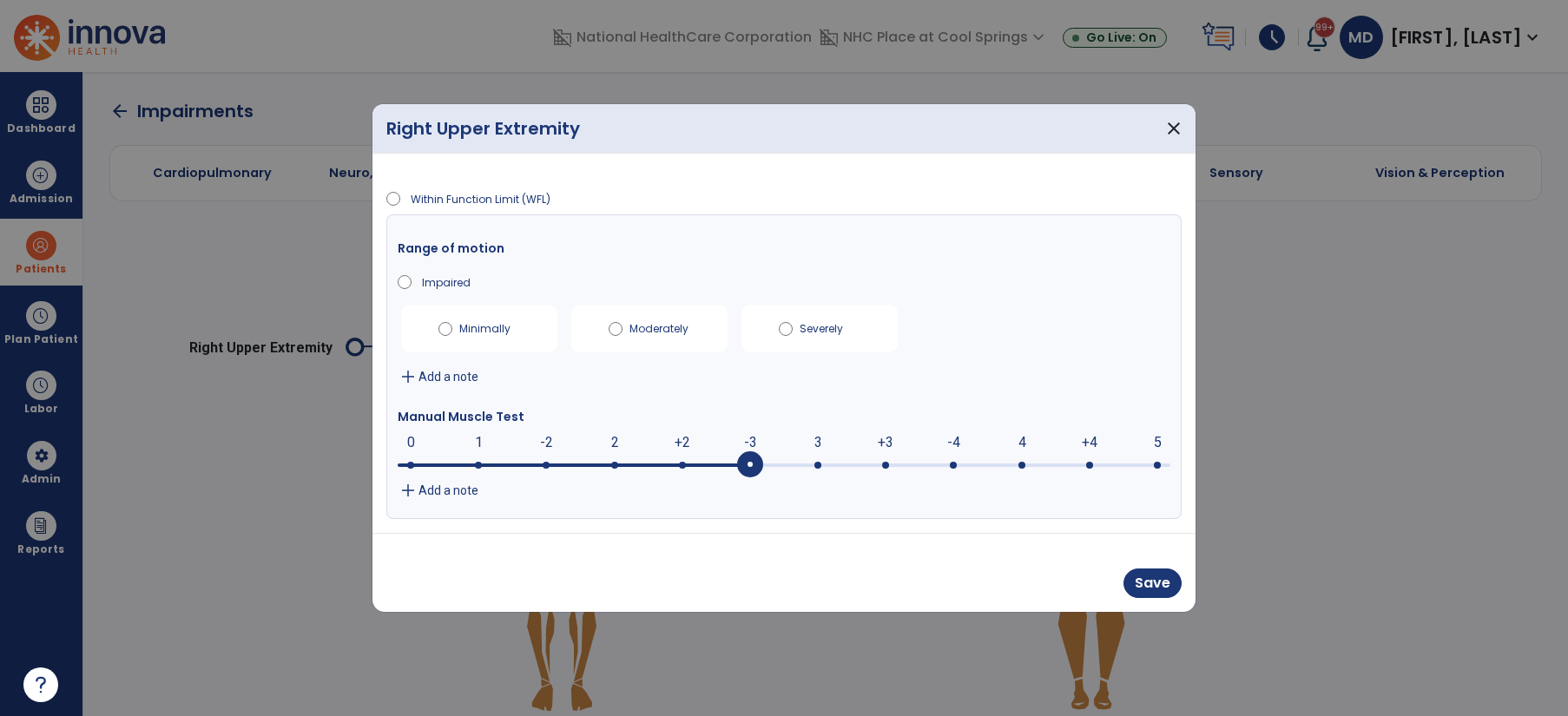 click at bounding box center (784, 463) 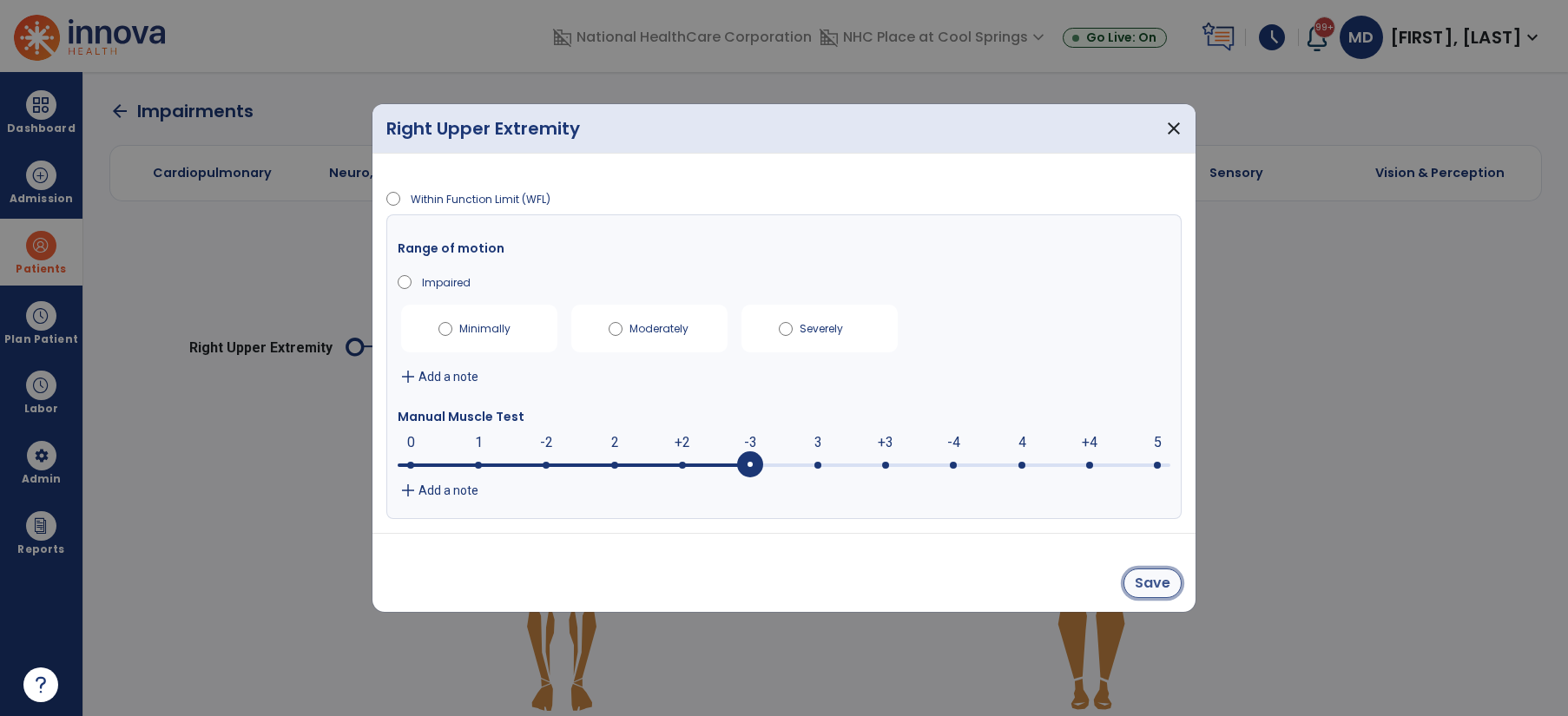 click on "Save" at bounding box center [1152, 583] 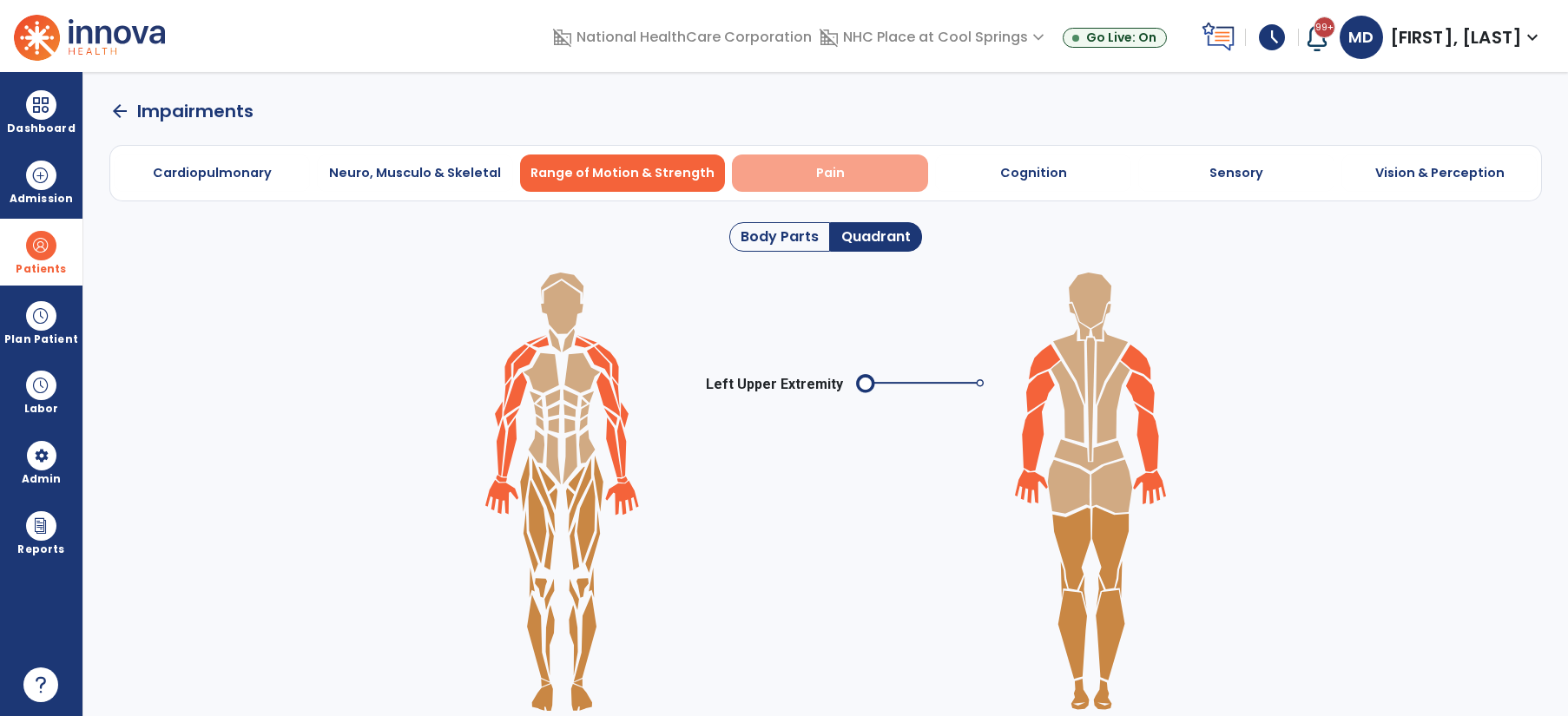 click on "Pain" at bounding box center [830, 173] 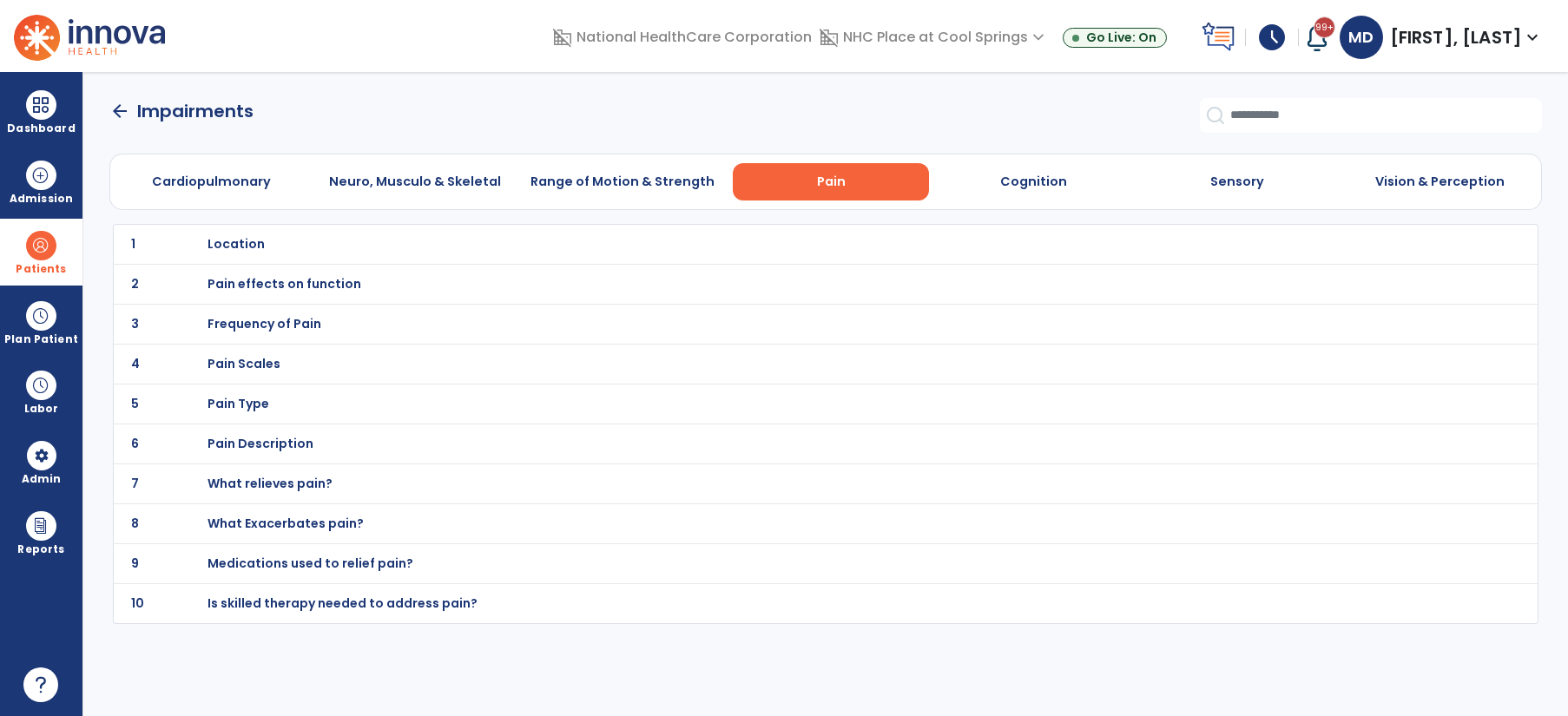 click on "Pain Scales" at bounding box center (787, 244) 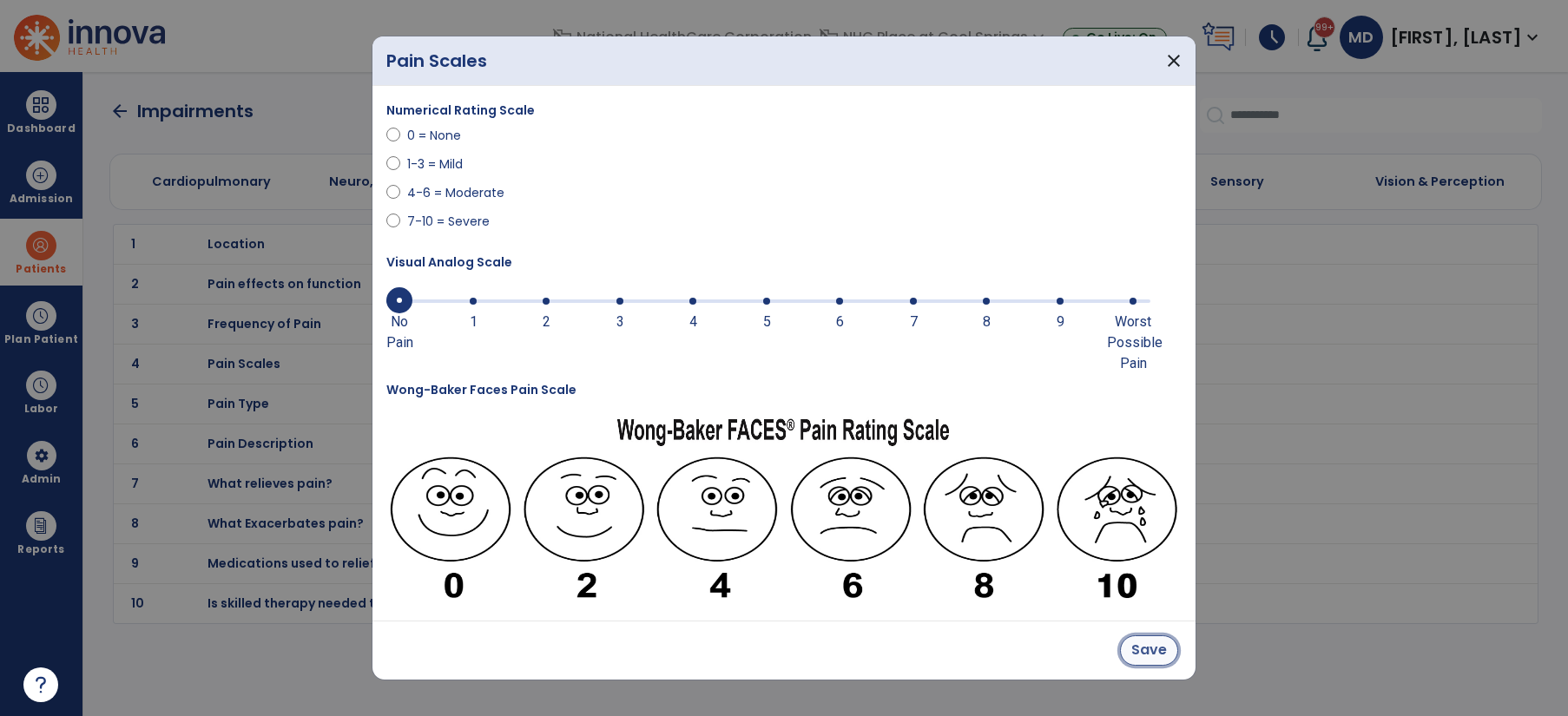 click on "Save" at bounding box center [1149, 650] 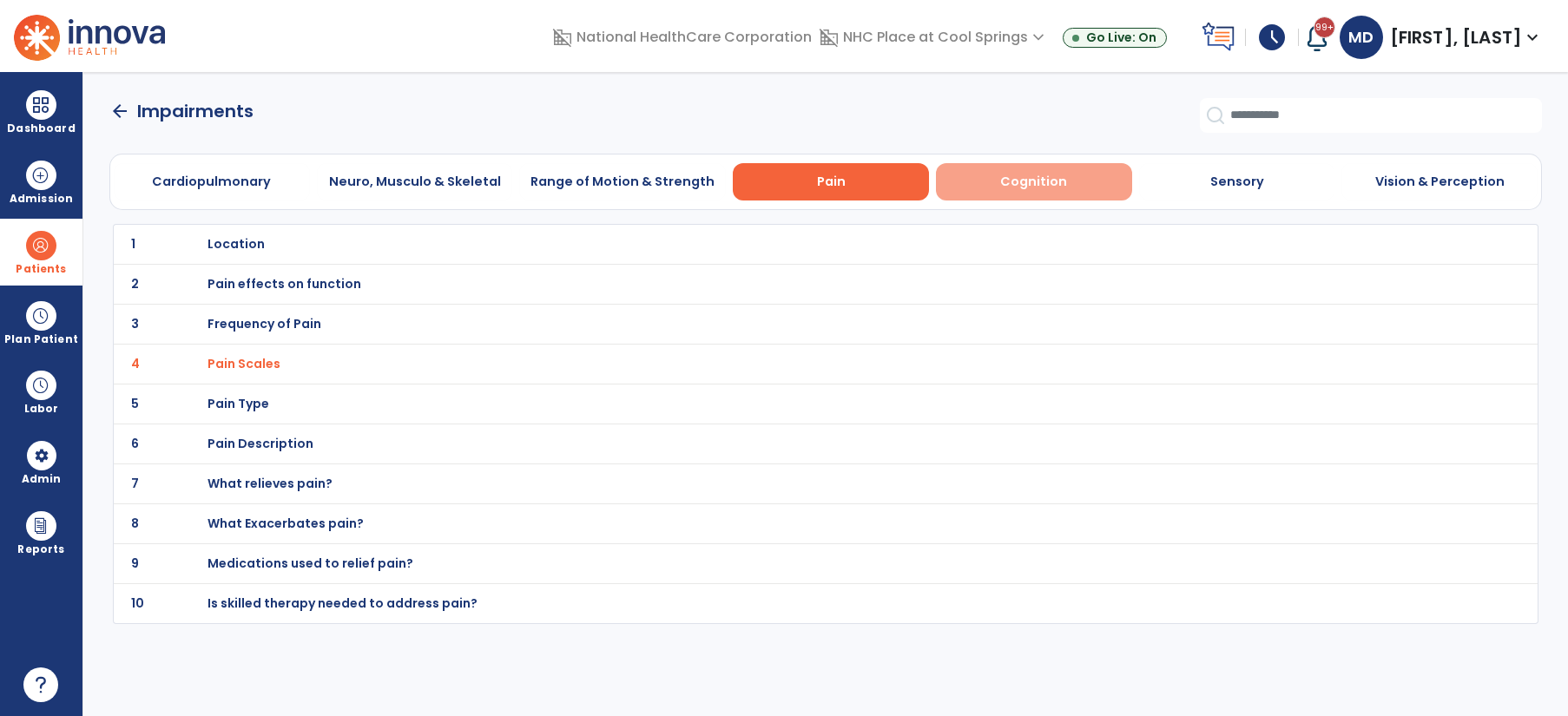 click on "Cognition" at bounding box center [1033, 181] 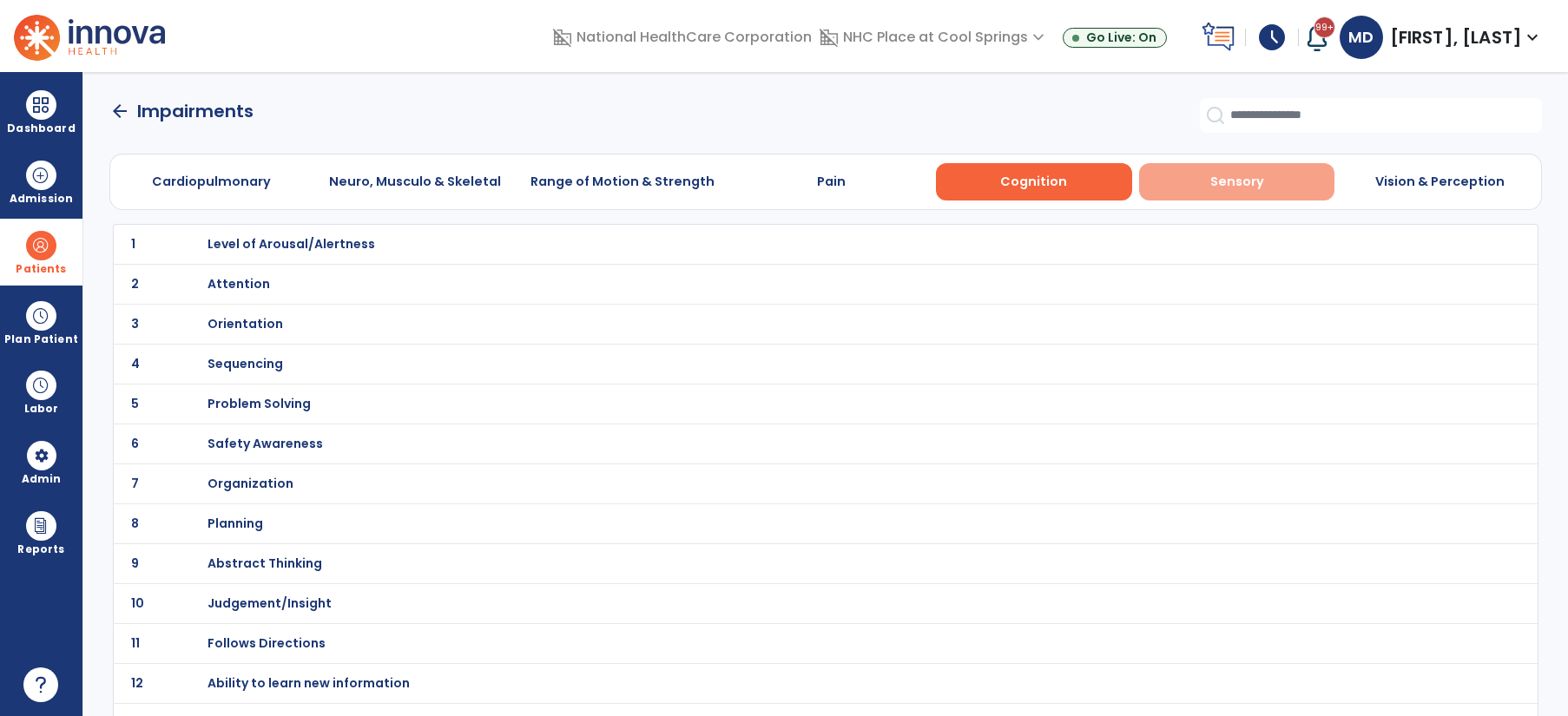 click on "Sensory" at bounding box center (1237, 181) 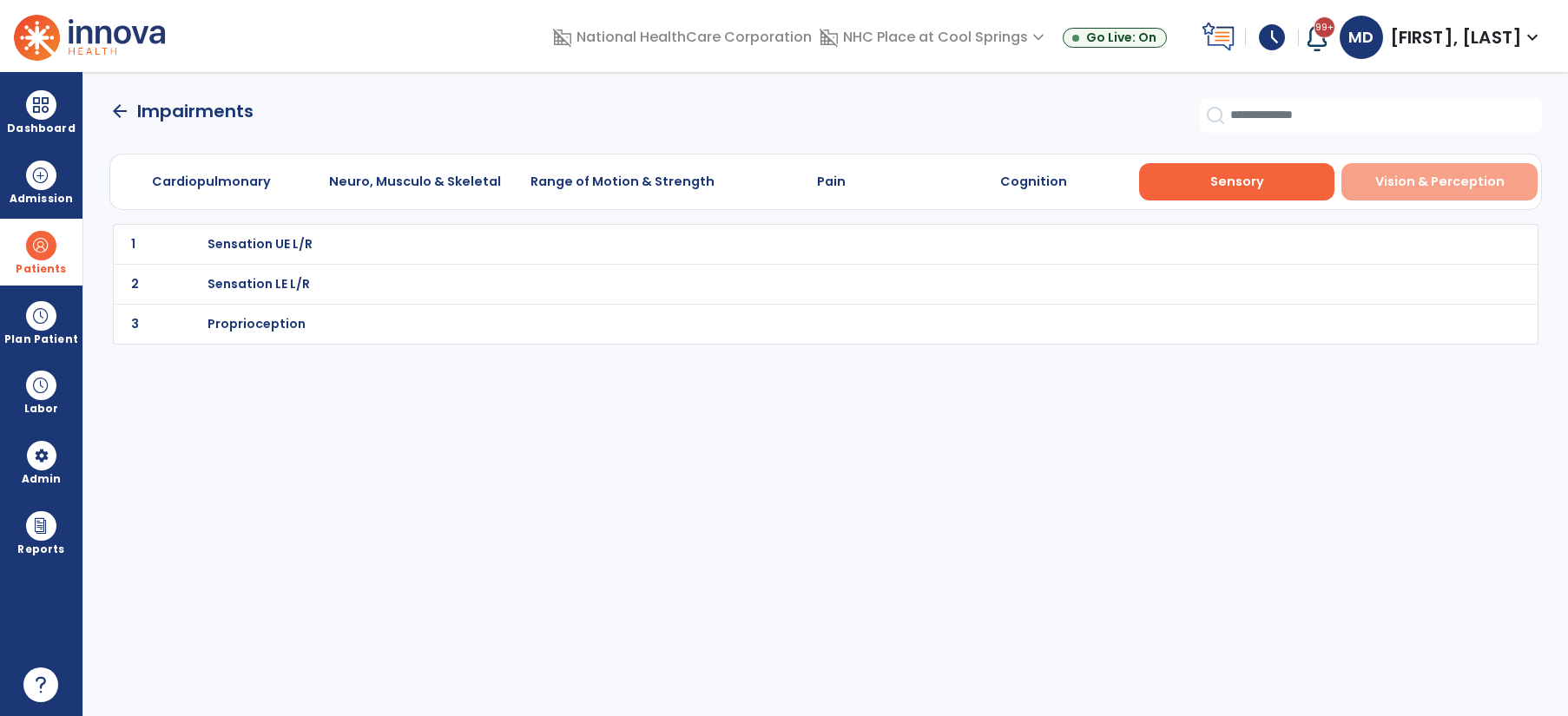click on "Vision & Perception" at bounding box center (1440, 181) 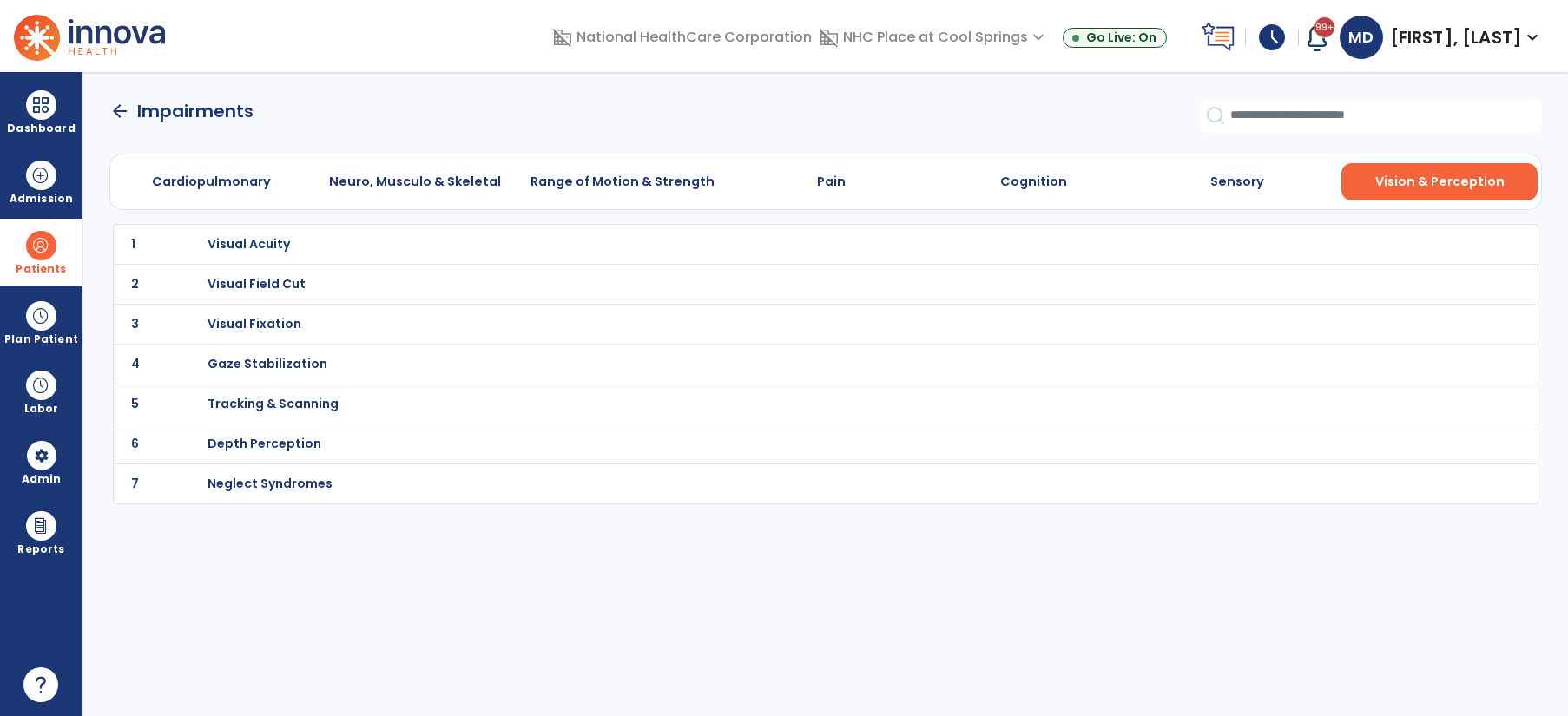 click on "arrow_back" 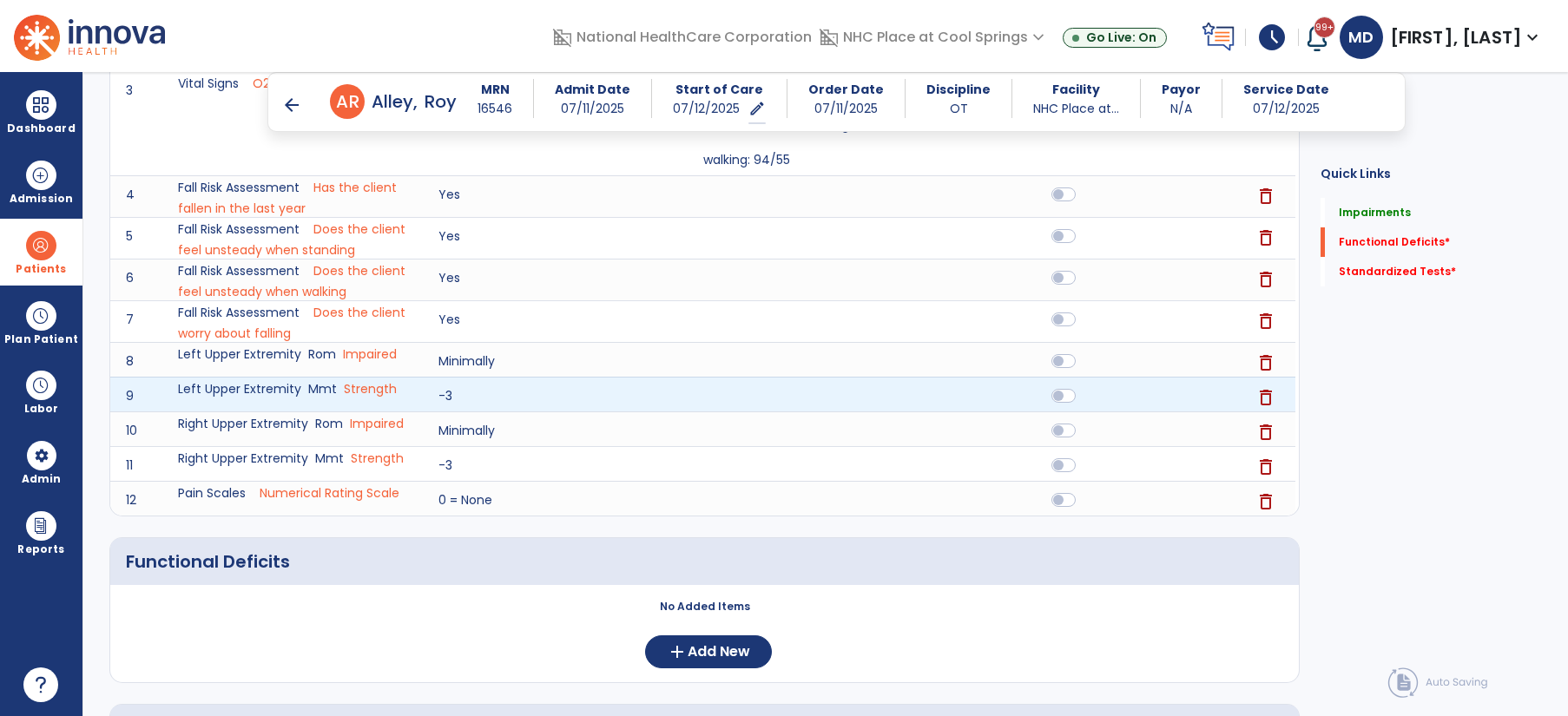 scroll, scrollTop: 725, scrollLeft: 0, axis: vertical 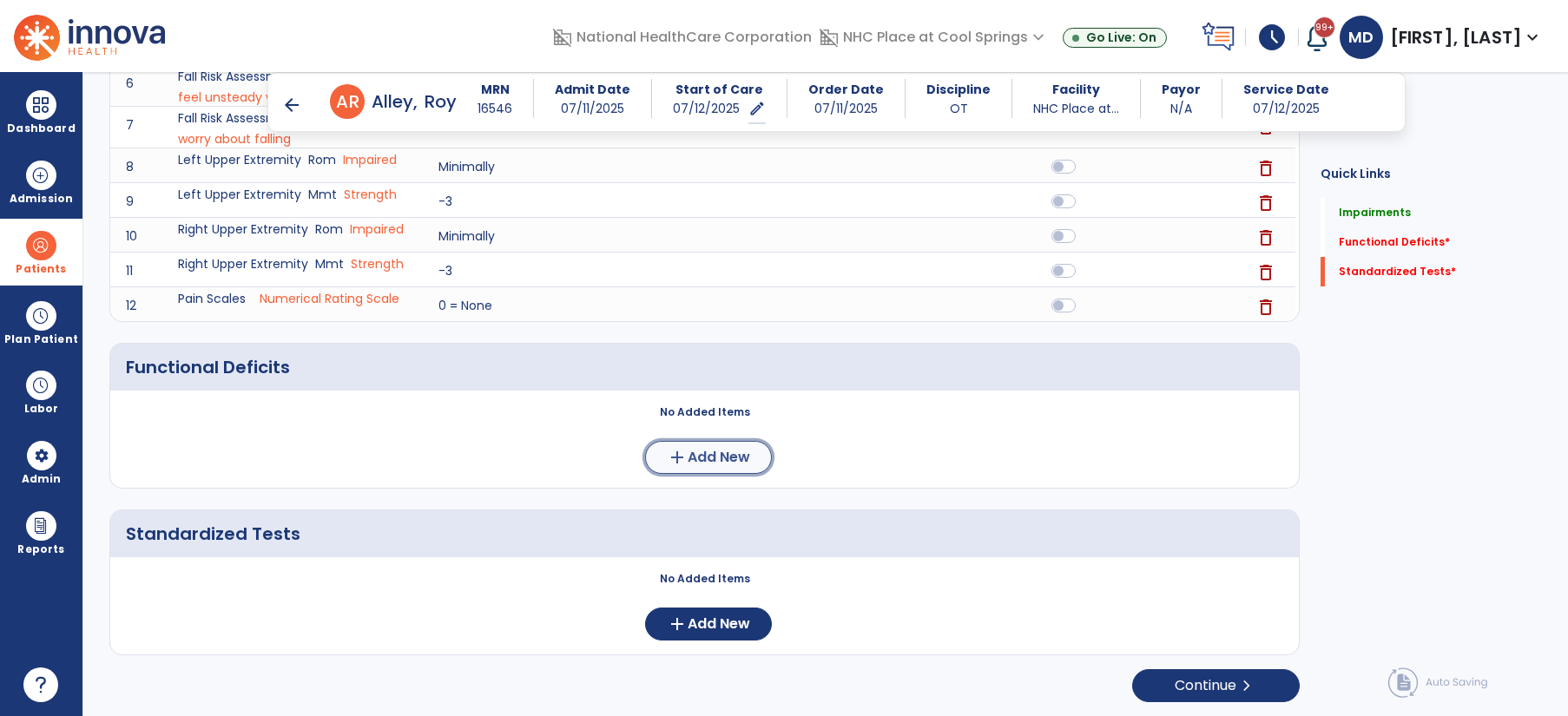 click on "add  Add New" 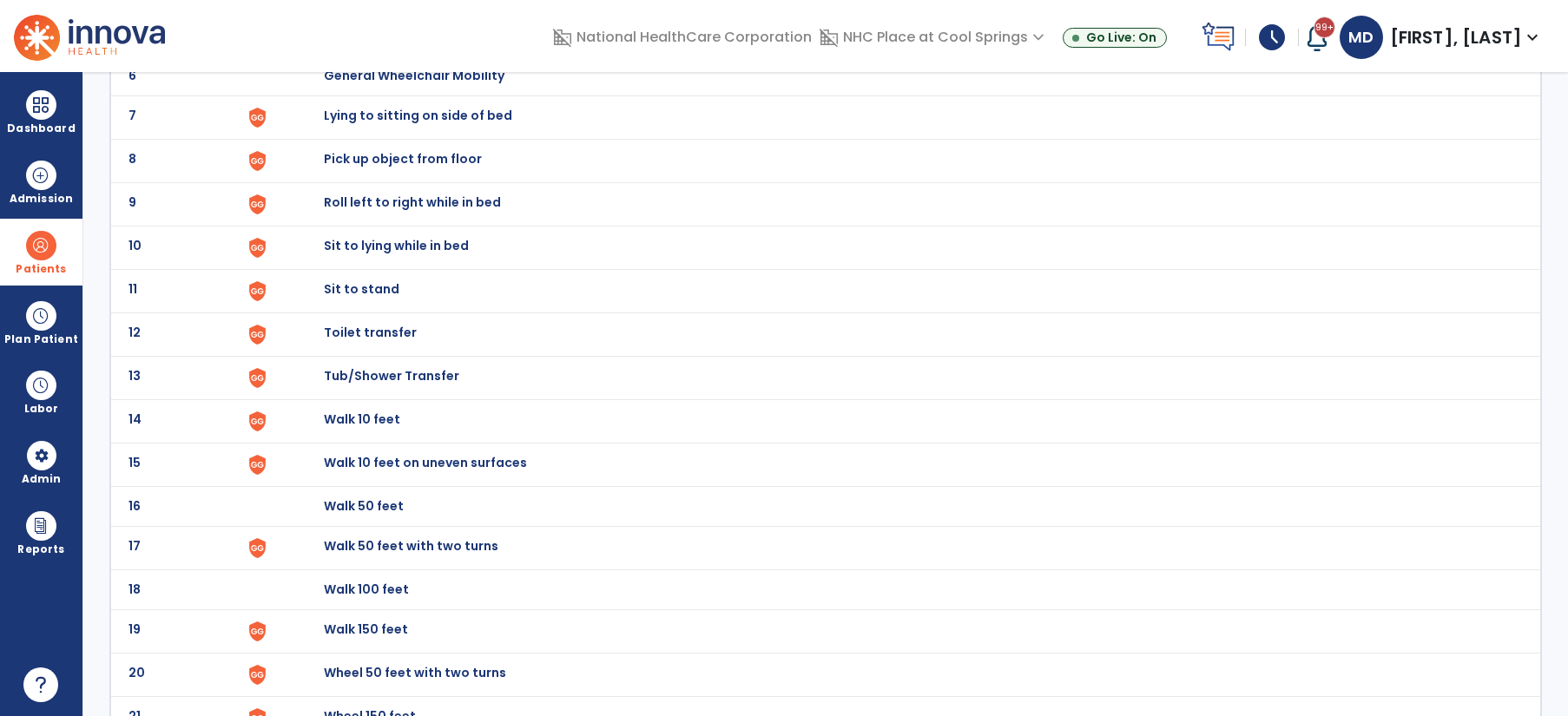 scroll, scrollTop: 359, scrollLeft: 0, axis: vertical 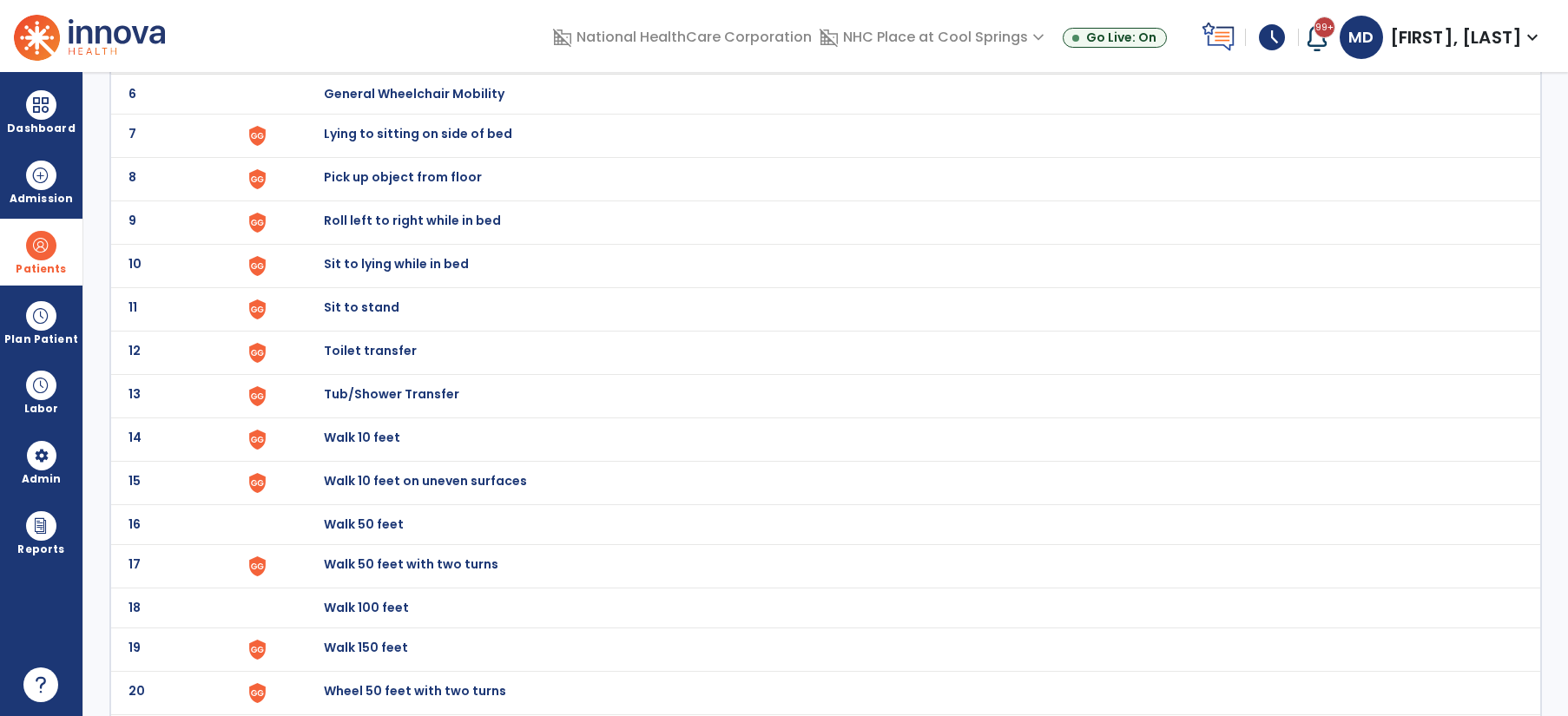 click on "Toilet transfer" at bounding box center (364, -123) 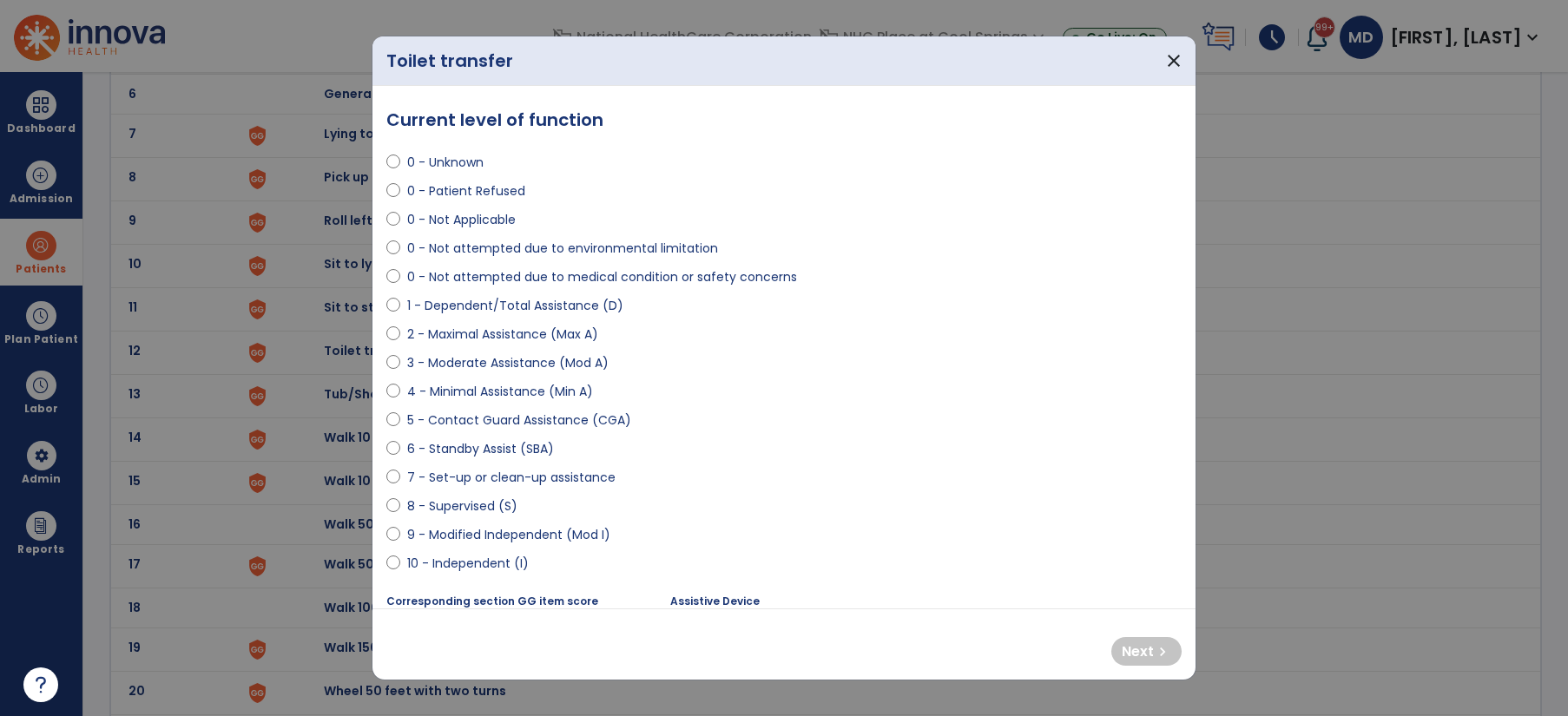 click on "5 - Contact Guard Assistance (CGA)" at bounding box center (519, 420) 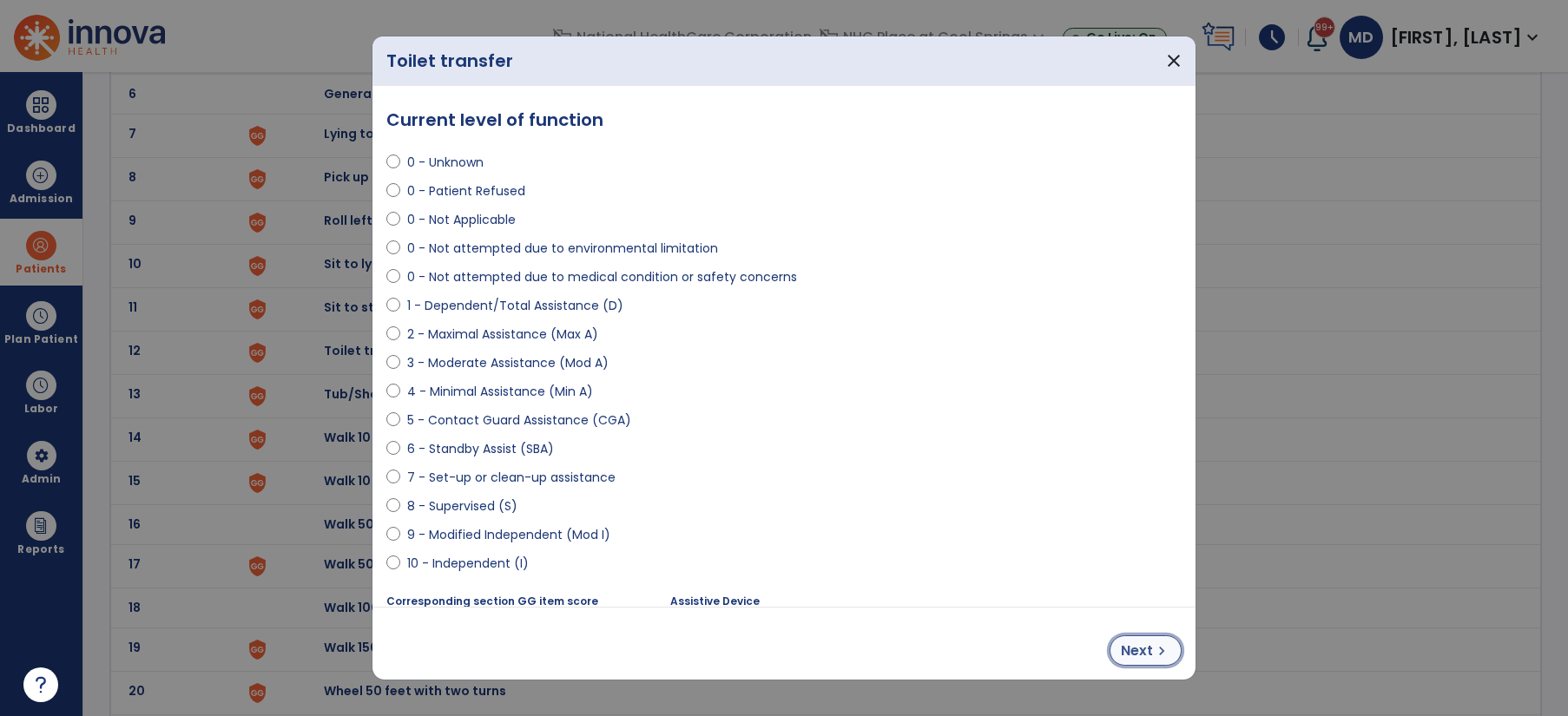 click on "chevron_right" at bounding box center [1162, 651] 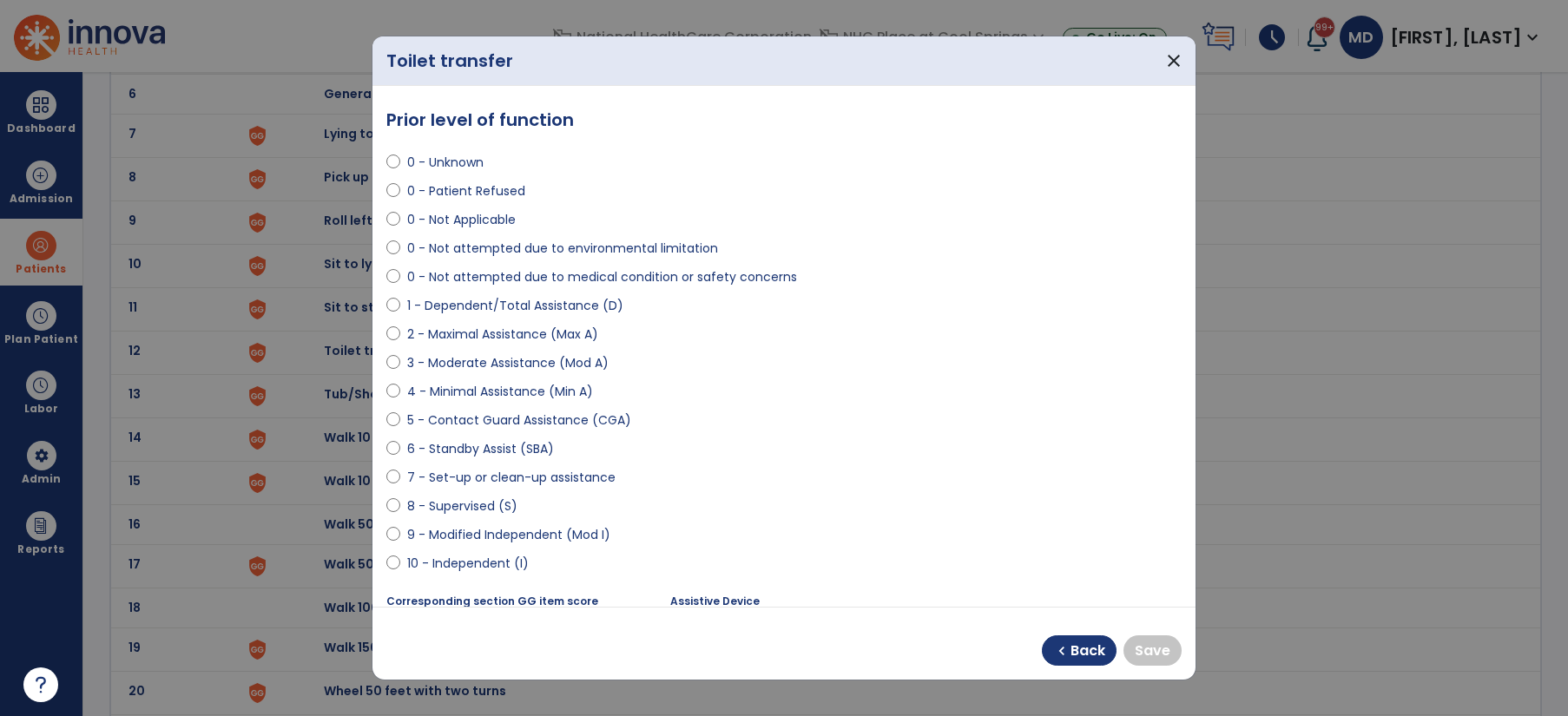 click on "9 - Modified Independent (Mod I)" at bounding box center [509, 535] 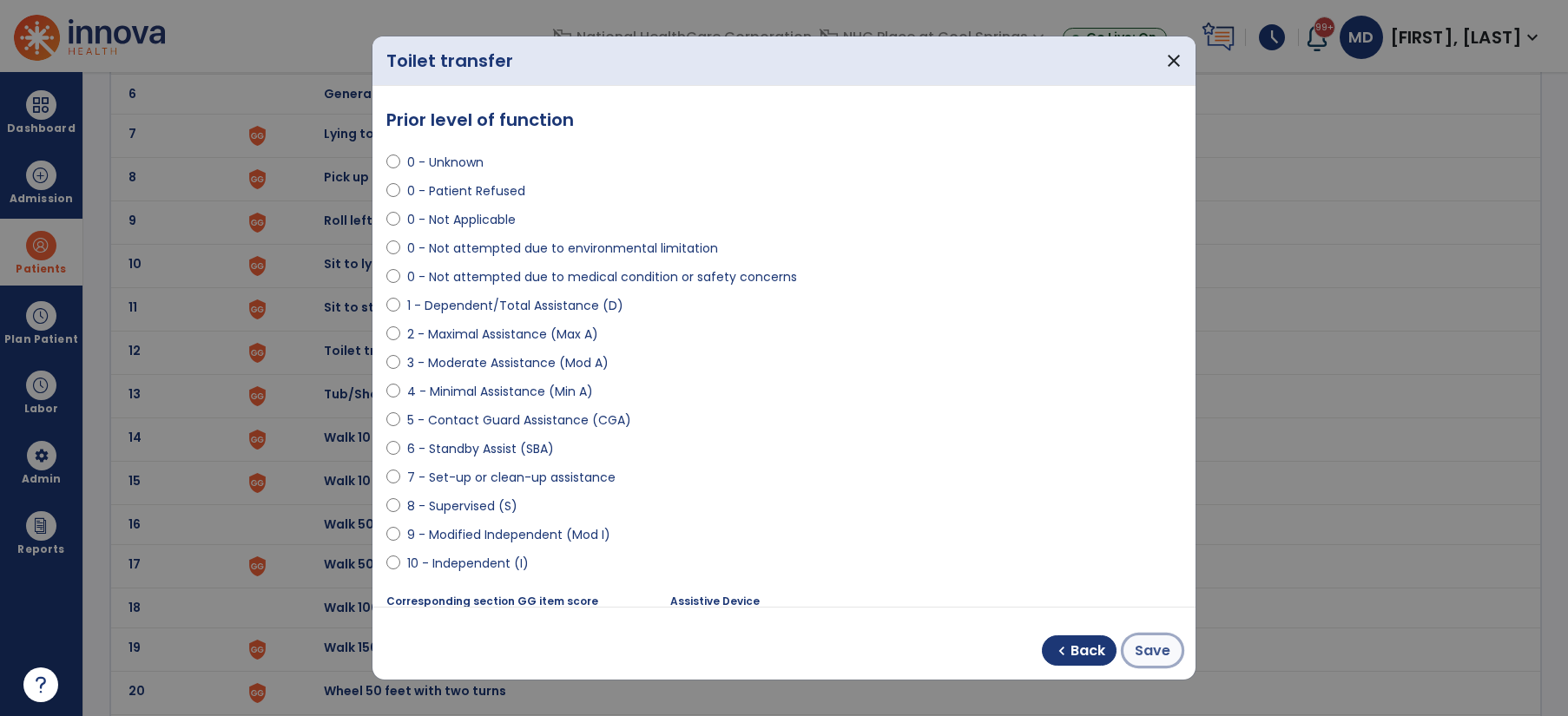 click on "Save" at bounding box center [1152, 651] 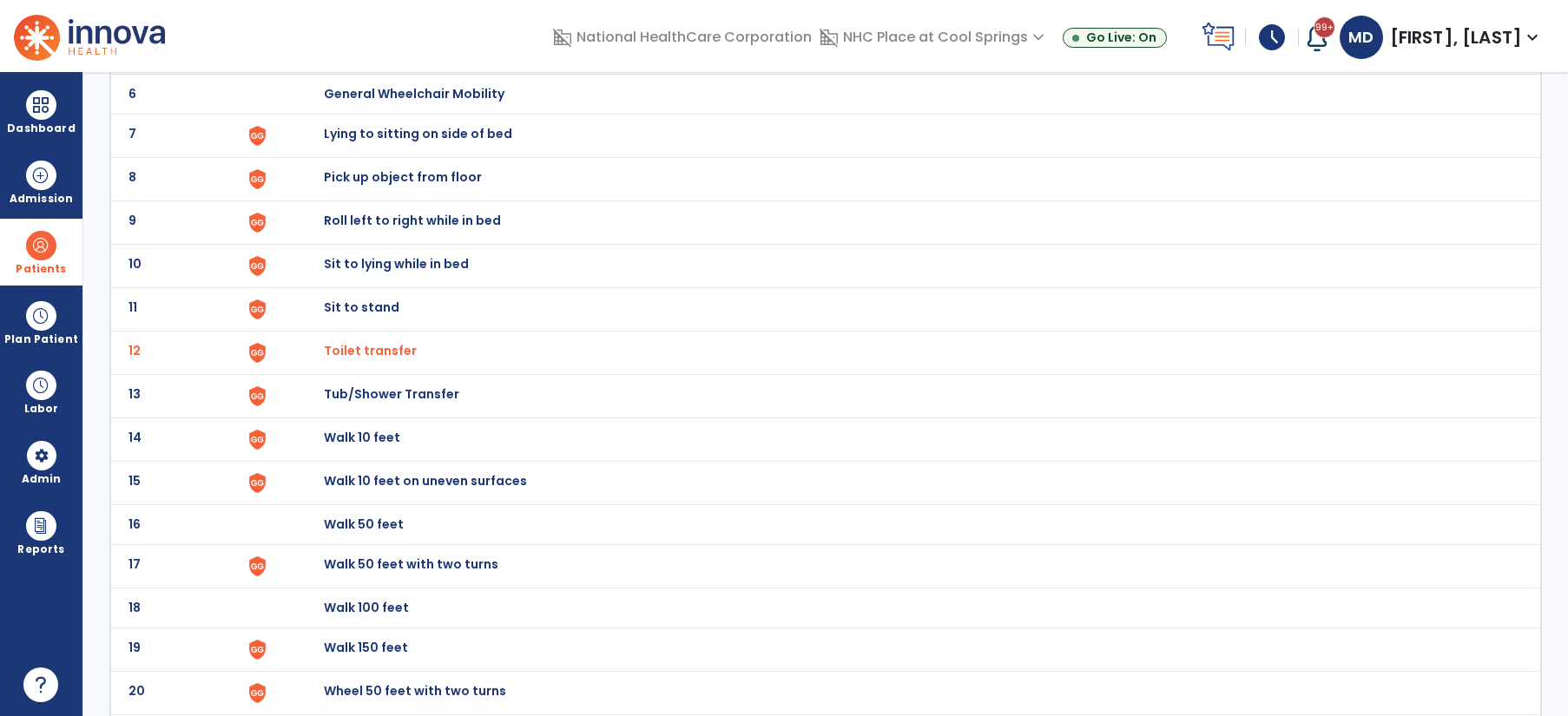 click on "Tub/Shower Transfer" at bounding box center (364, -123) 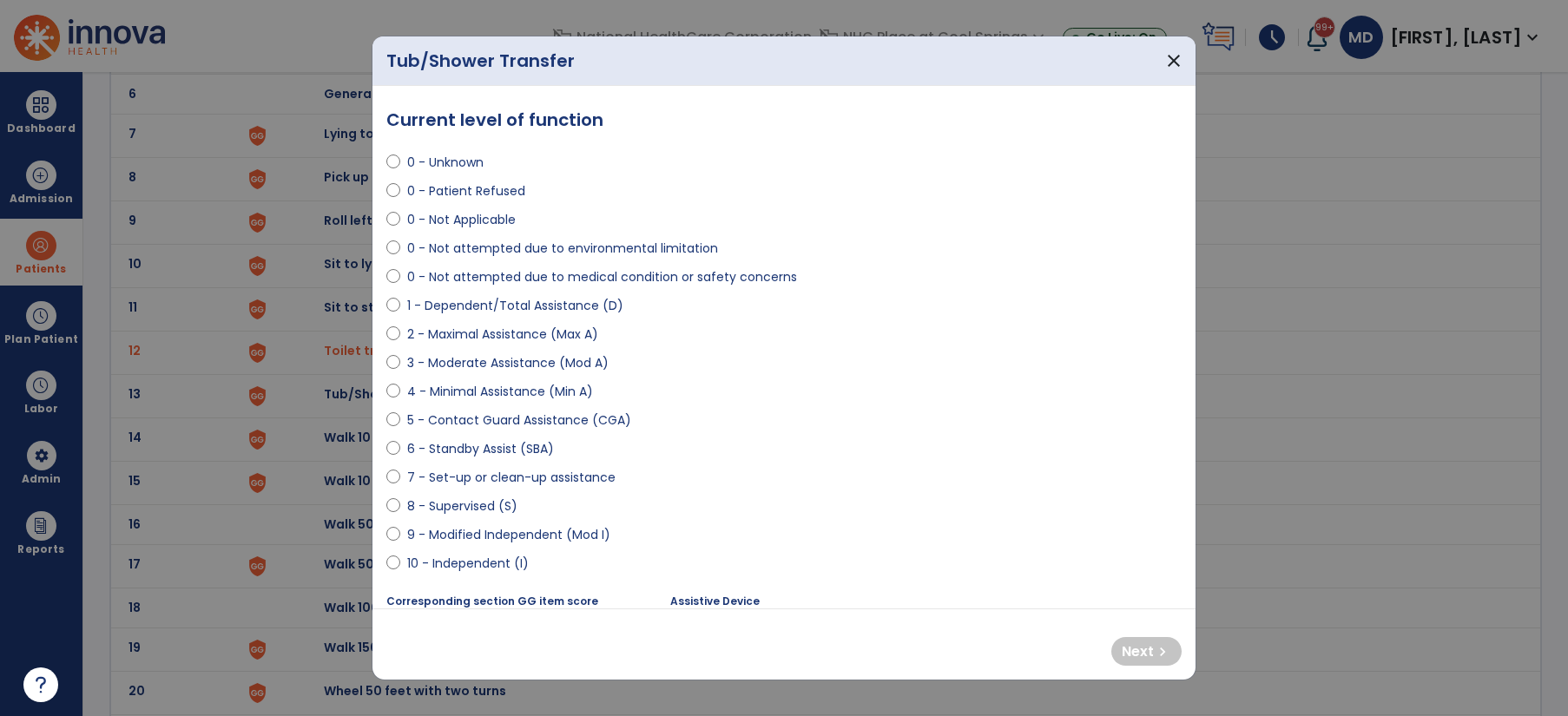click on "5 - Contact Guard Assistance (CGA)" at bounding box center (519, 420) 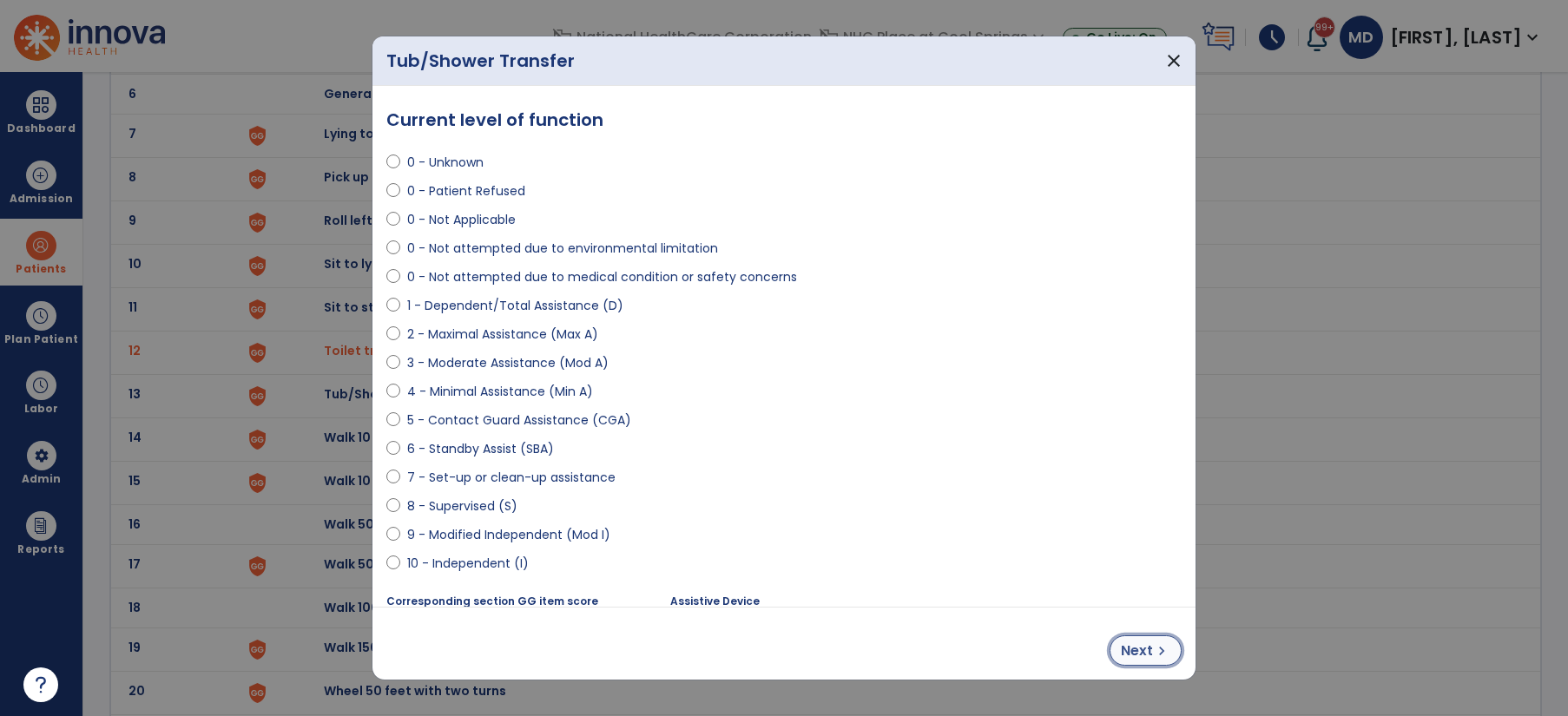 click on "chevron_right" at bounding box center [1162, 651] 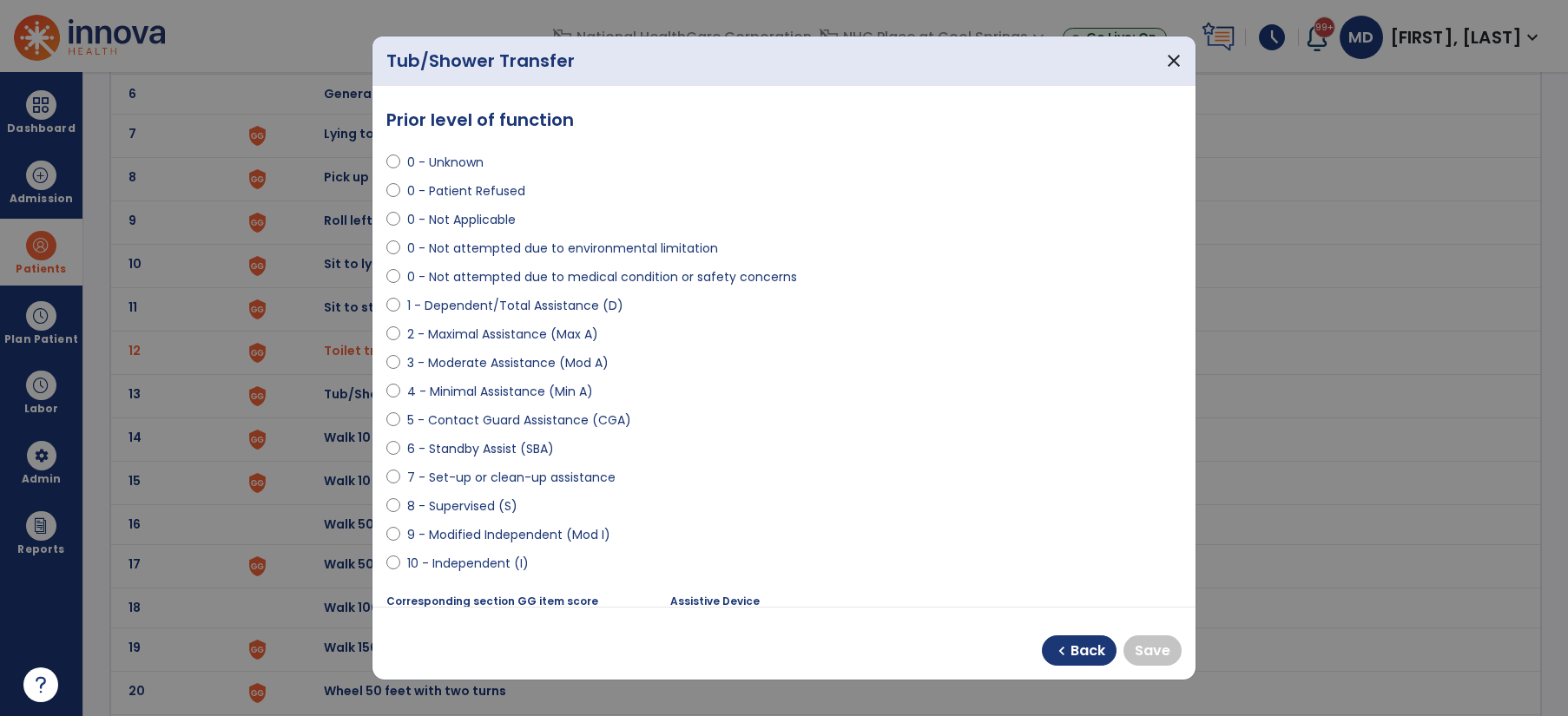 click on "9 - Modified Independent (Mod I)" at bounding box center [509, 535] 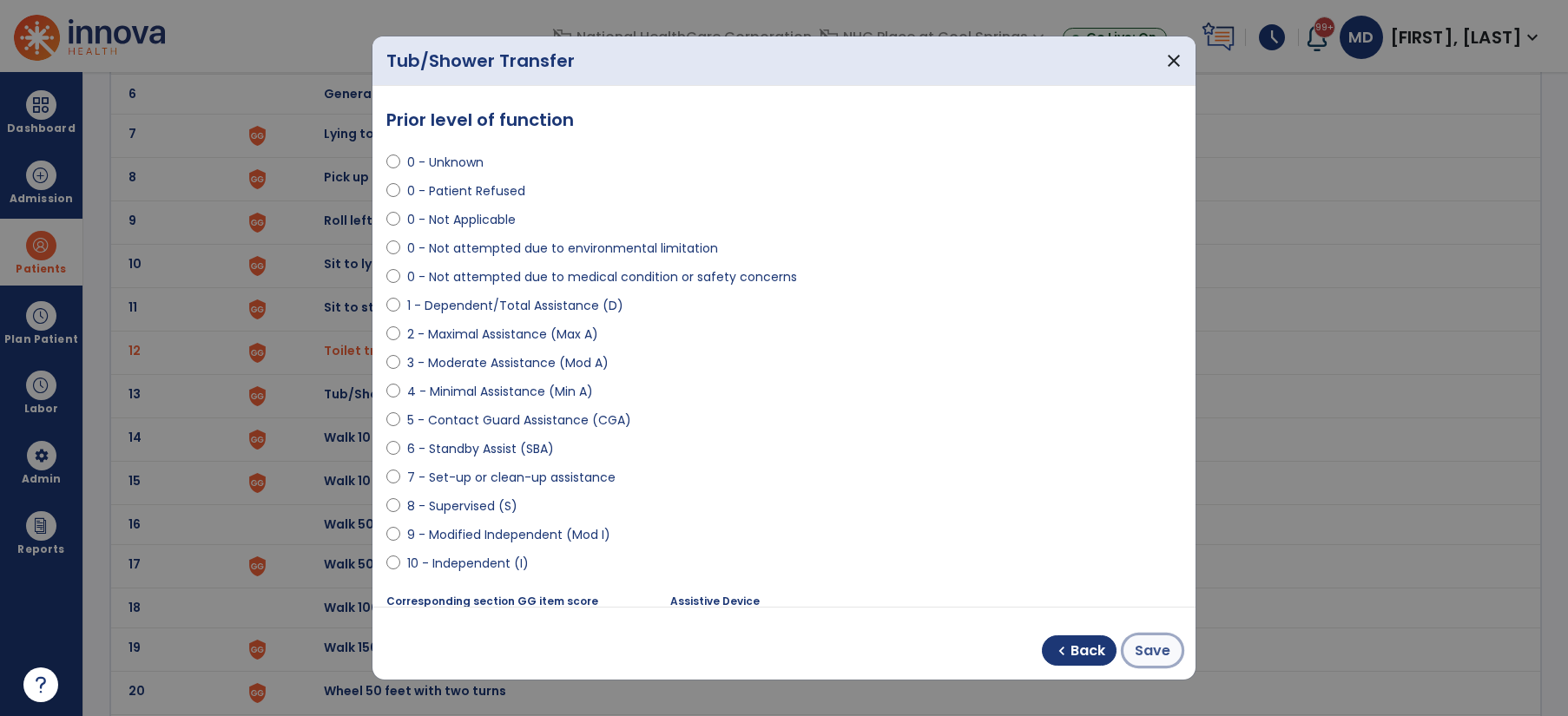 click on "Save" at bounding box center (1152, 651) 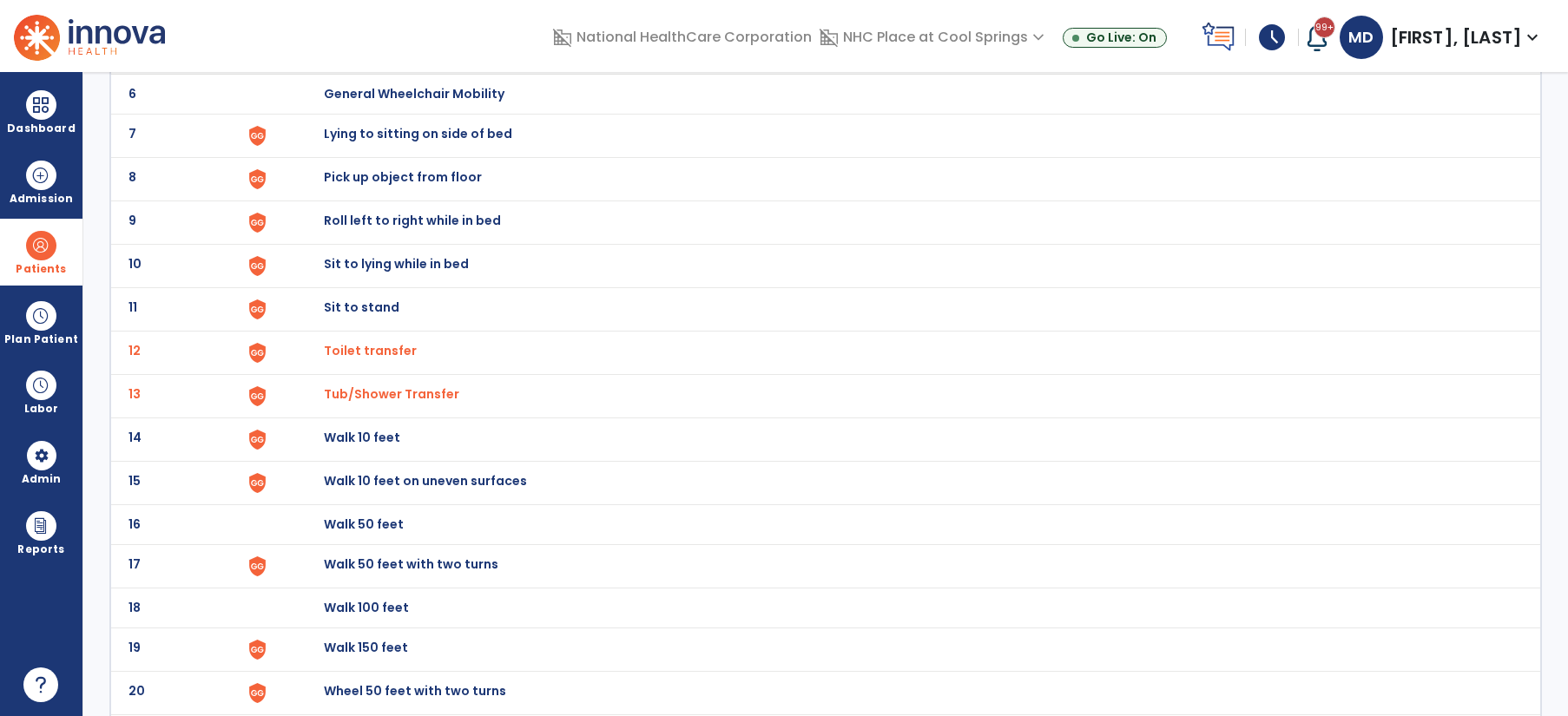 scroll, scrollTop: 0, scrollLeft: 0, axis: both 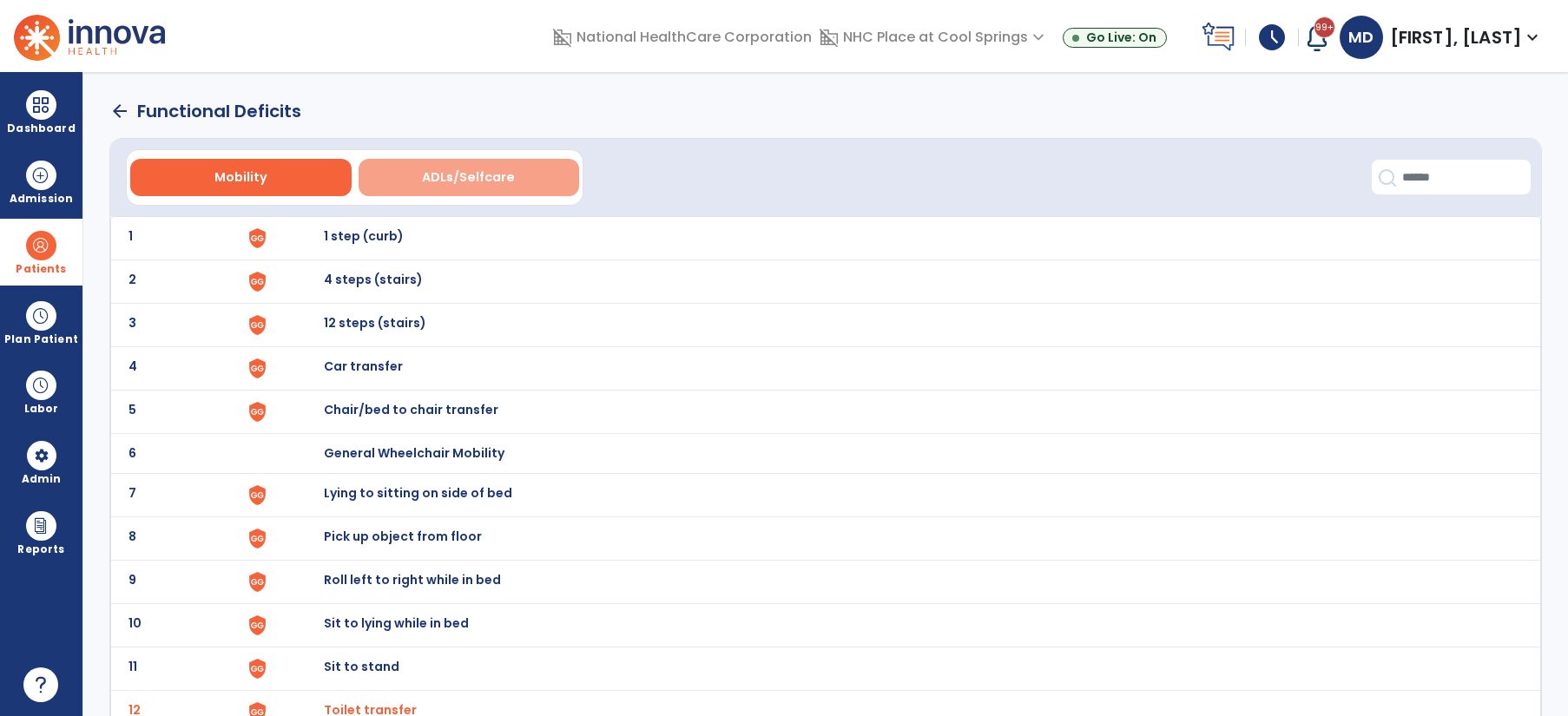 click on "ADLs/Selfcare" at bounding box center [468, 177] 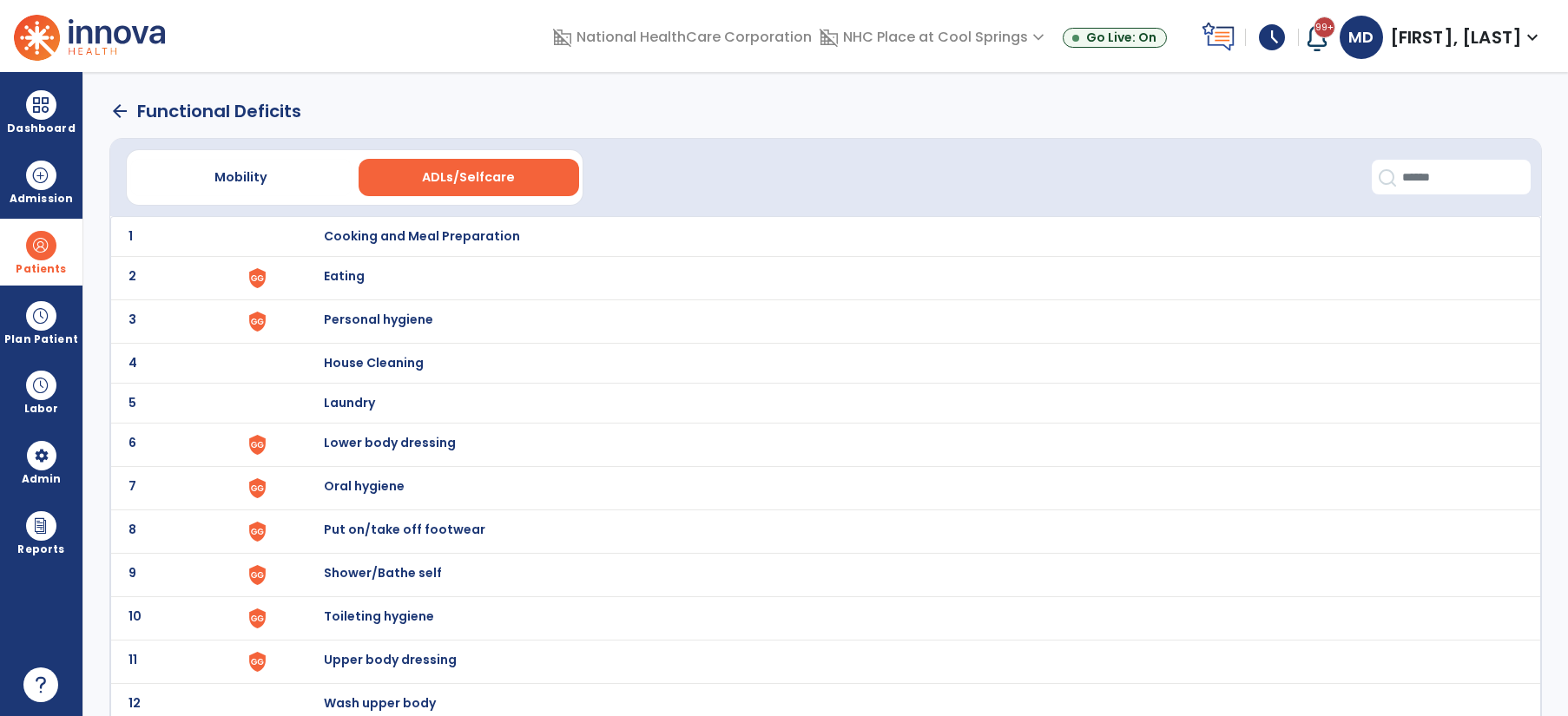 click on "Eating" at bounding box center [422, 236] 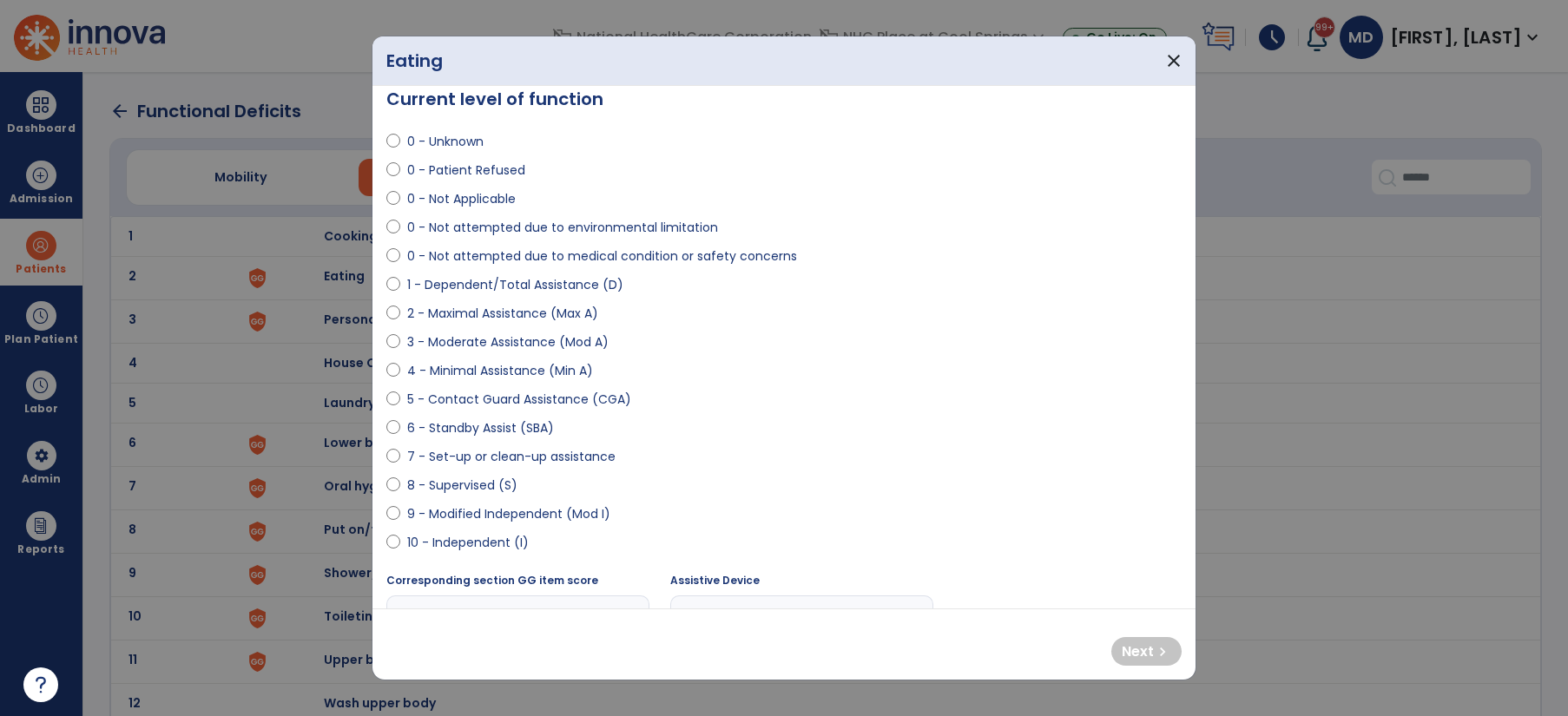 scroll, scrollTop: 23, scrollLeft: 0, axis: vertical 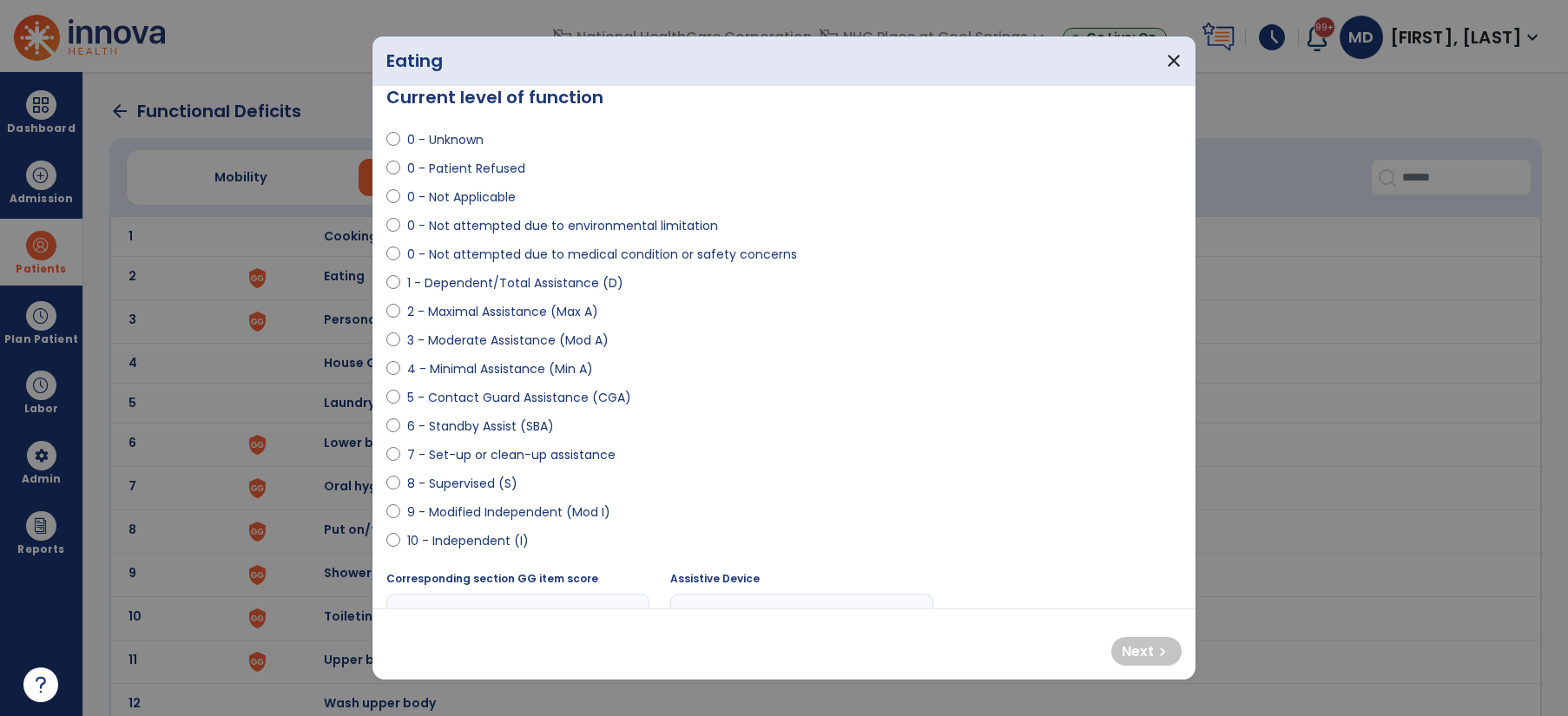 click on "7 - Set-up or clean-up assistance" at bounding box center (511, 455) 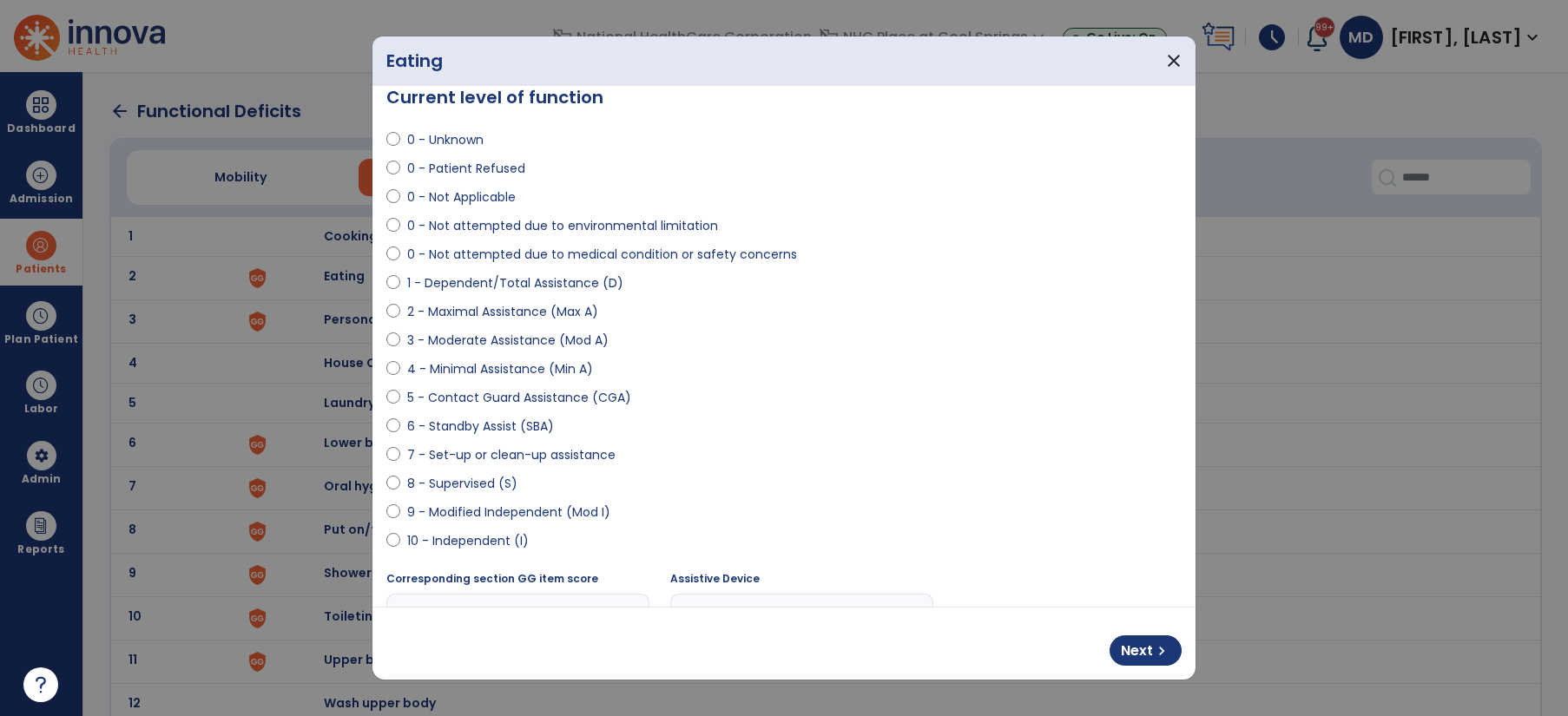 select on "**********" 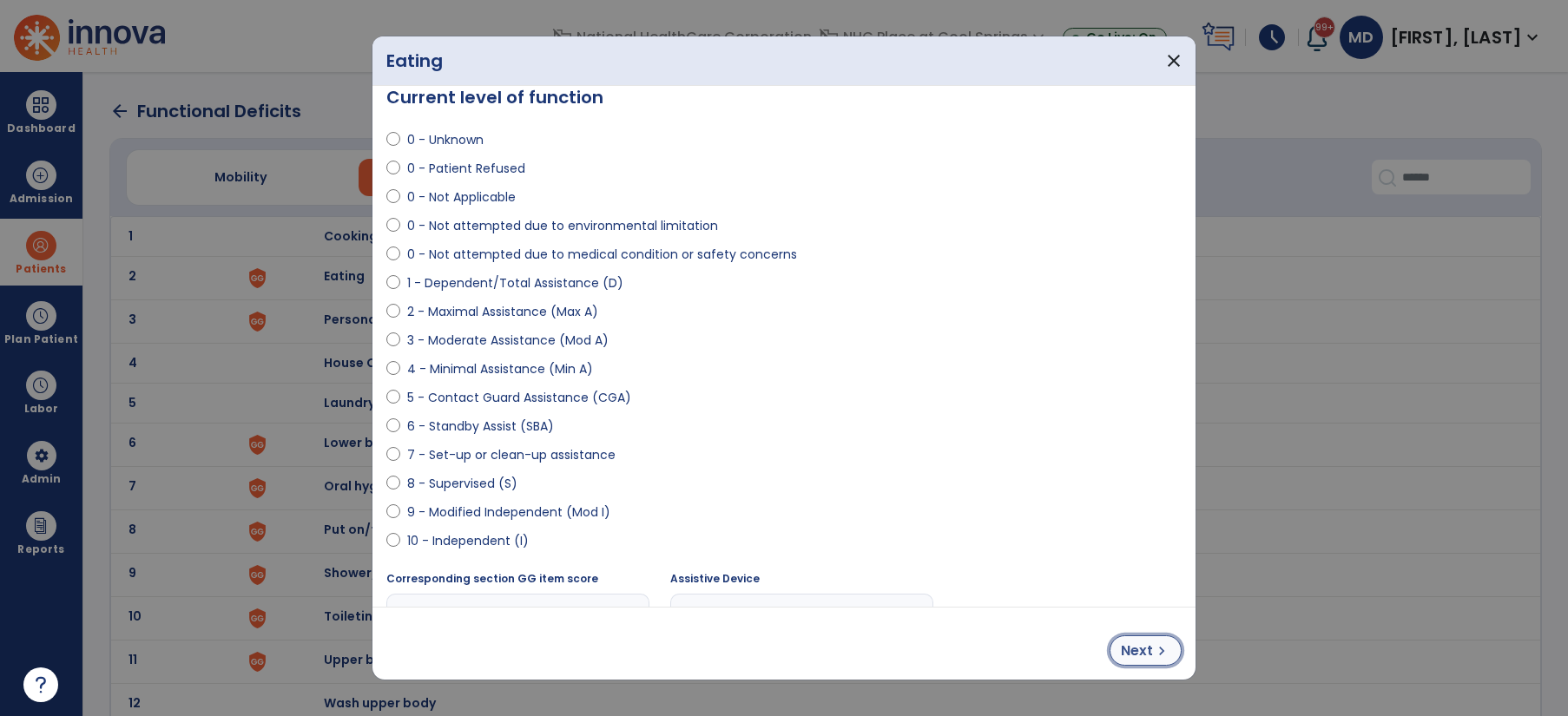 click on "chevron_right" at bounding box center [1162, 651] 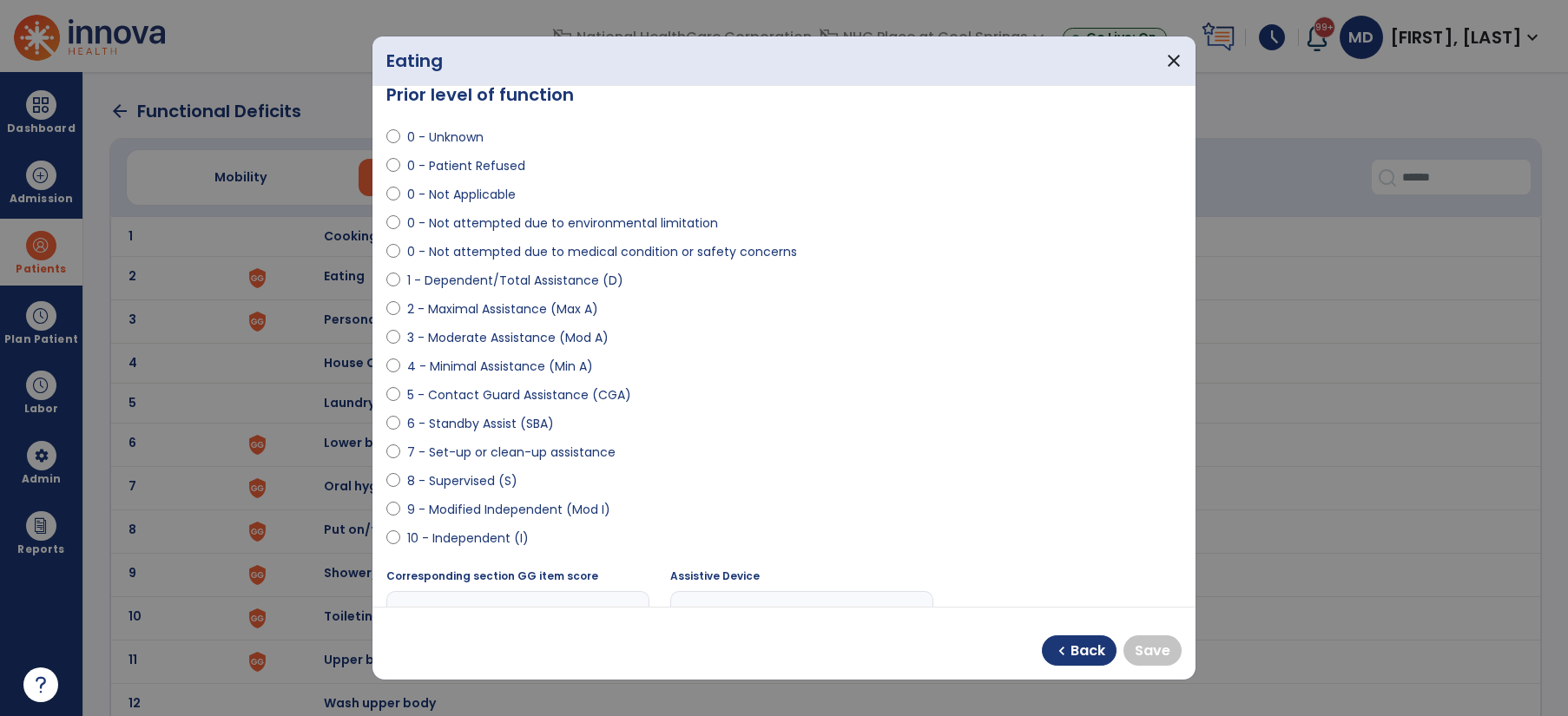 scroll, scrollTop: 26, scrollLeft: 0, axis: vertical 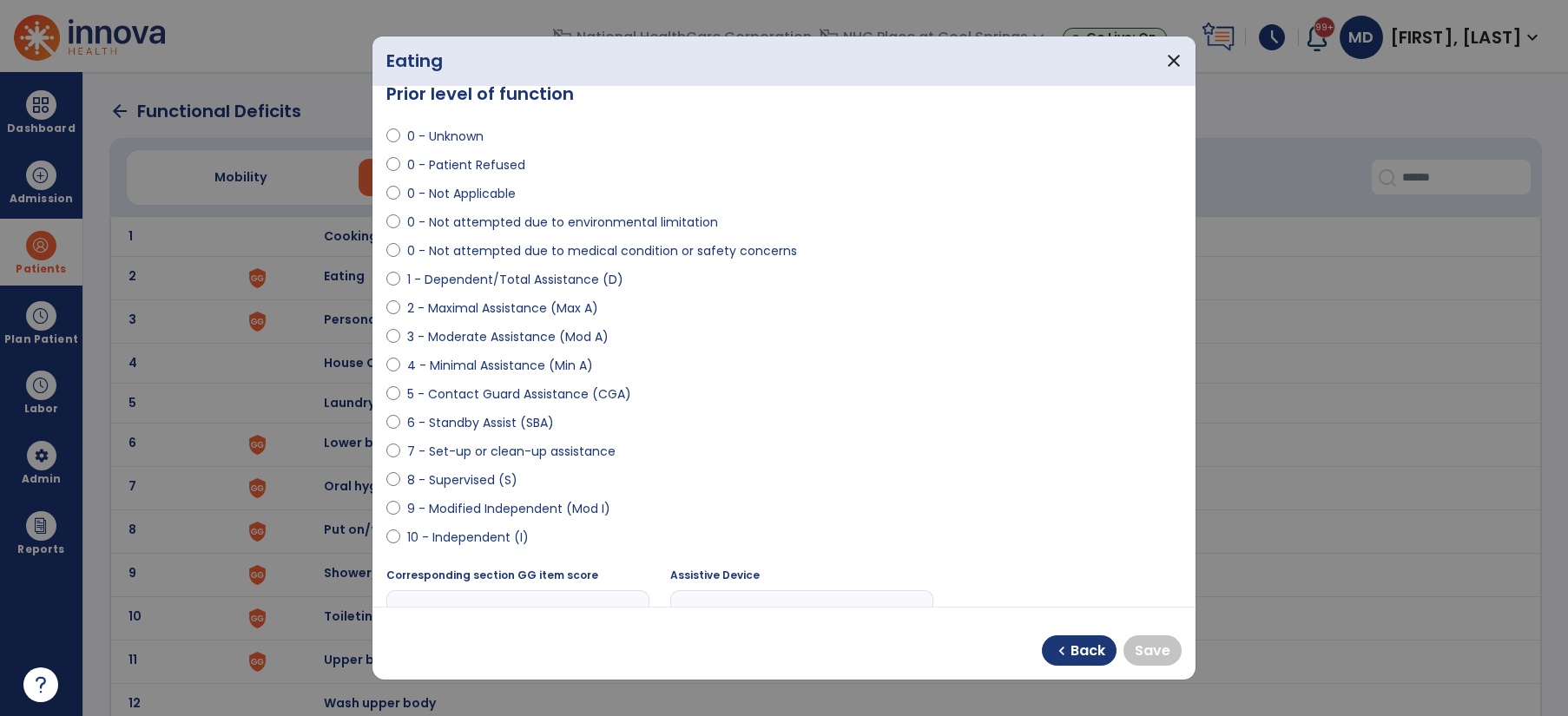 click on "9 - Modified Independent (Mod I)" at bounding box center (509, 509) 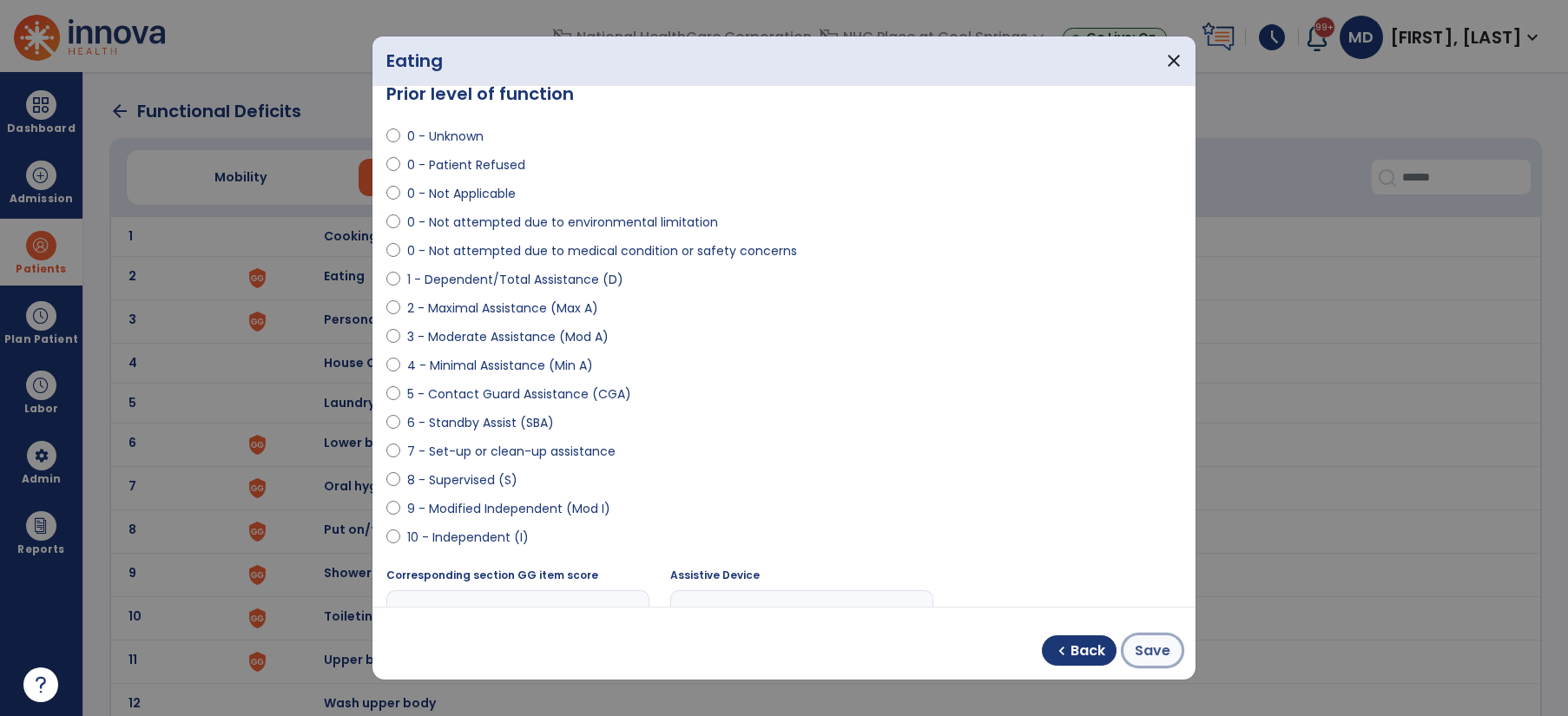 click on "Save" at bounding box center [1152, 651] 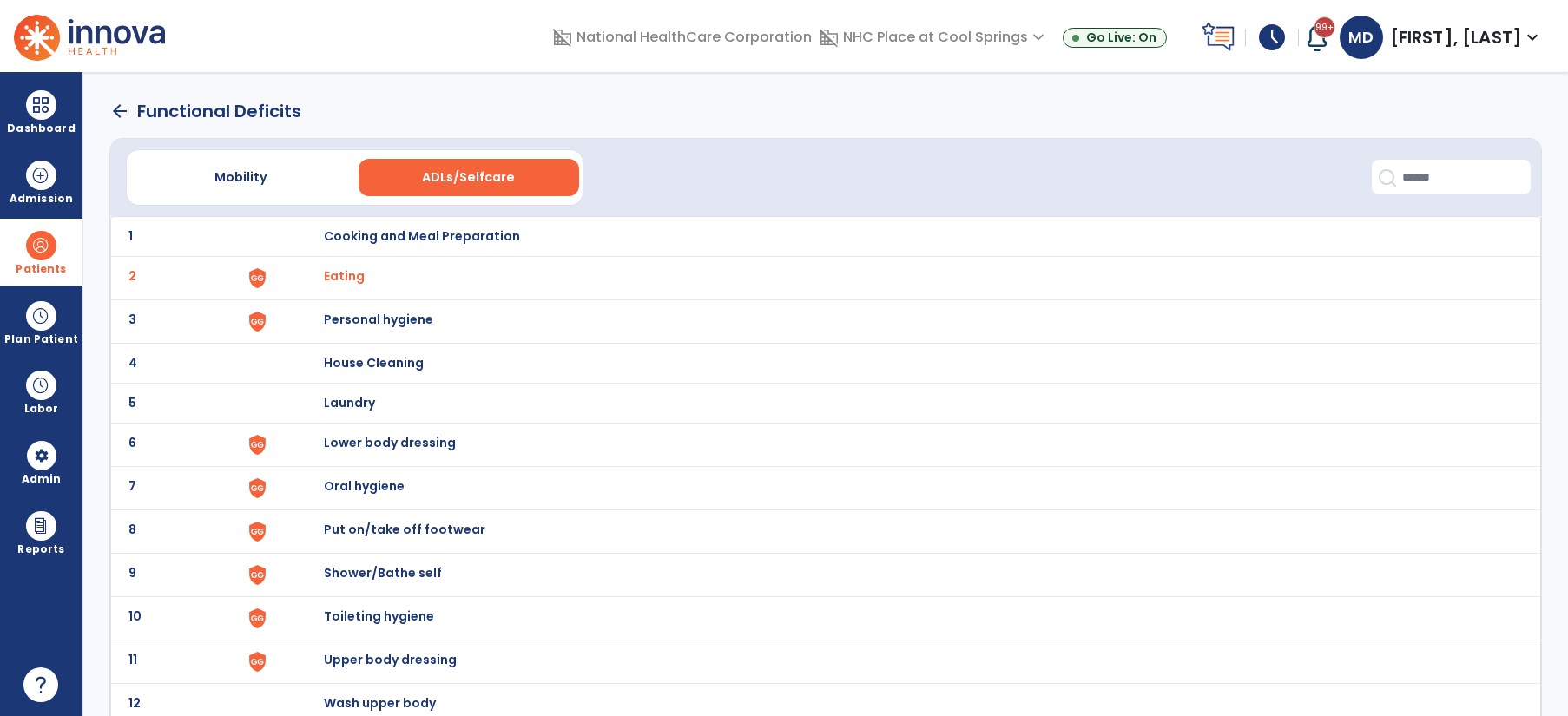 click on "Personal hygiene" at bounding box center [422, 236] 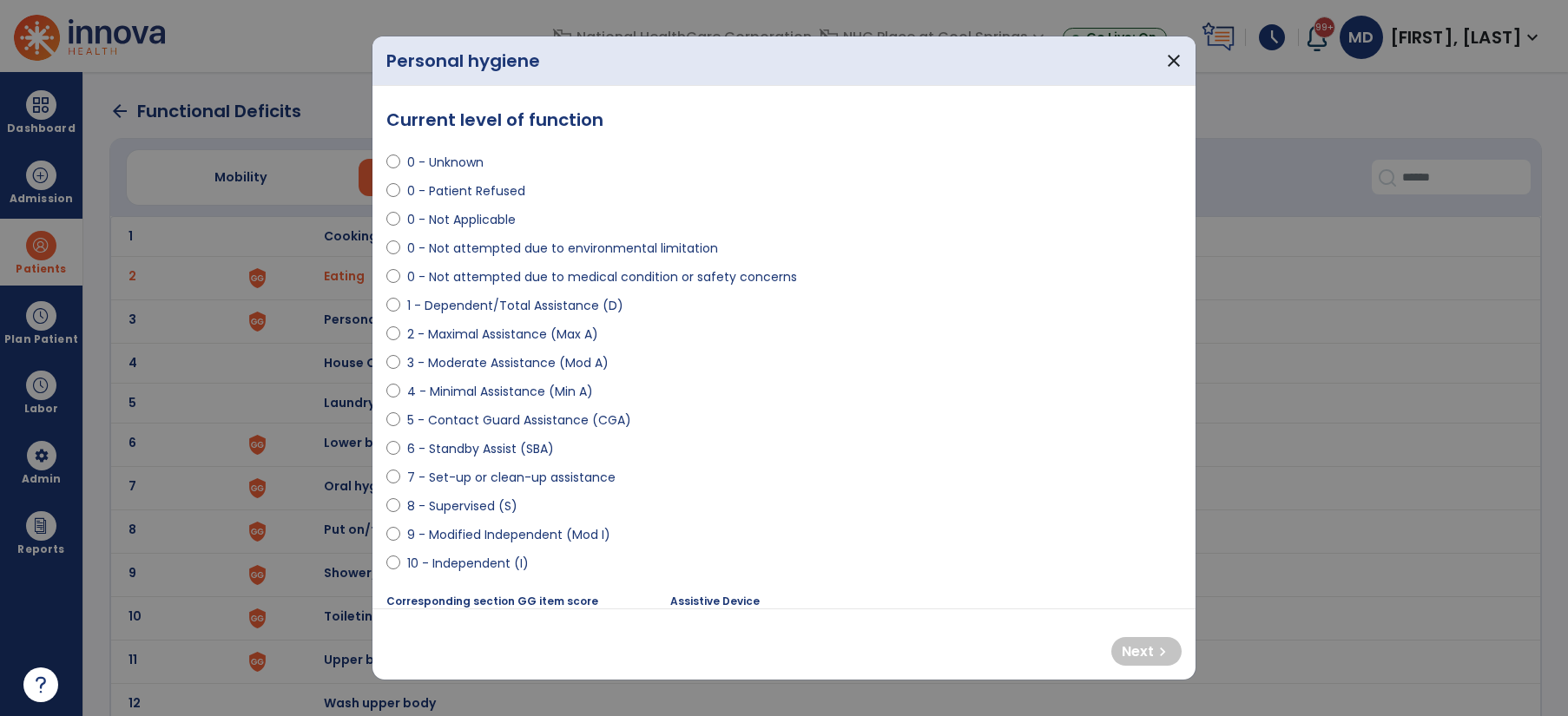 click on "8 - Supervised (S)" at bounding box center (462, 506) 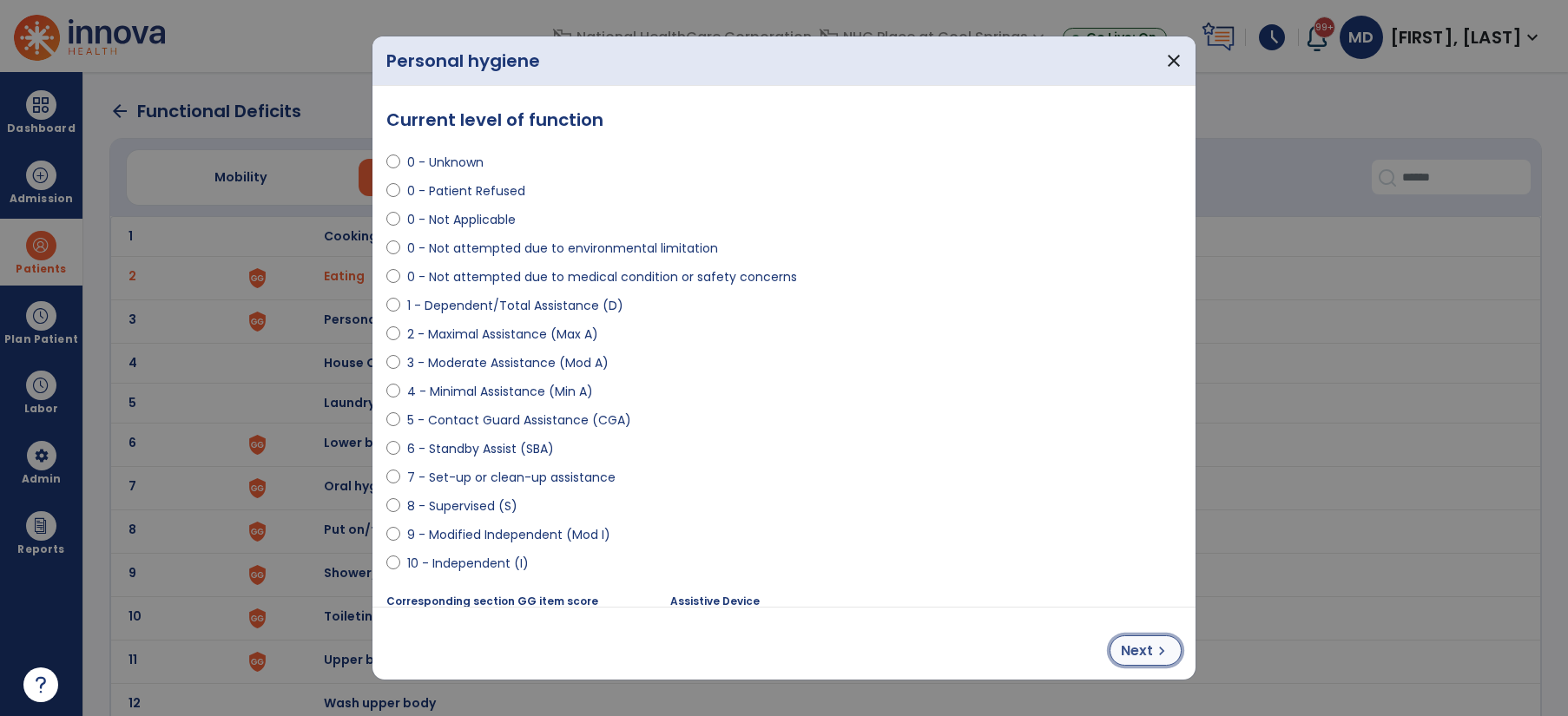 click on "chevron_right" at bounding box center [1162, 651] 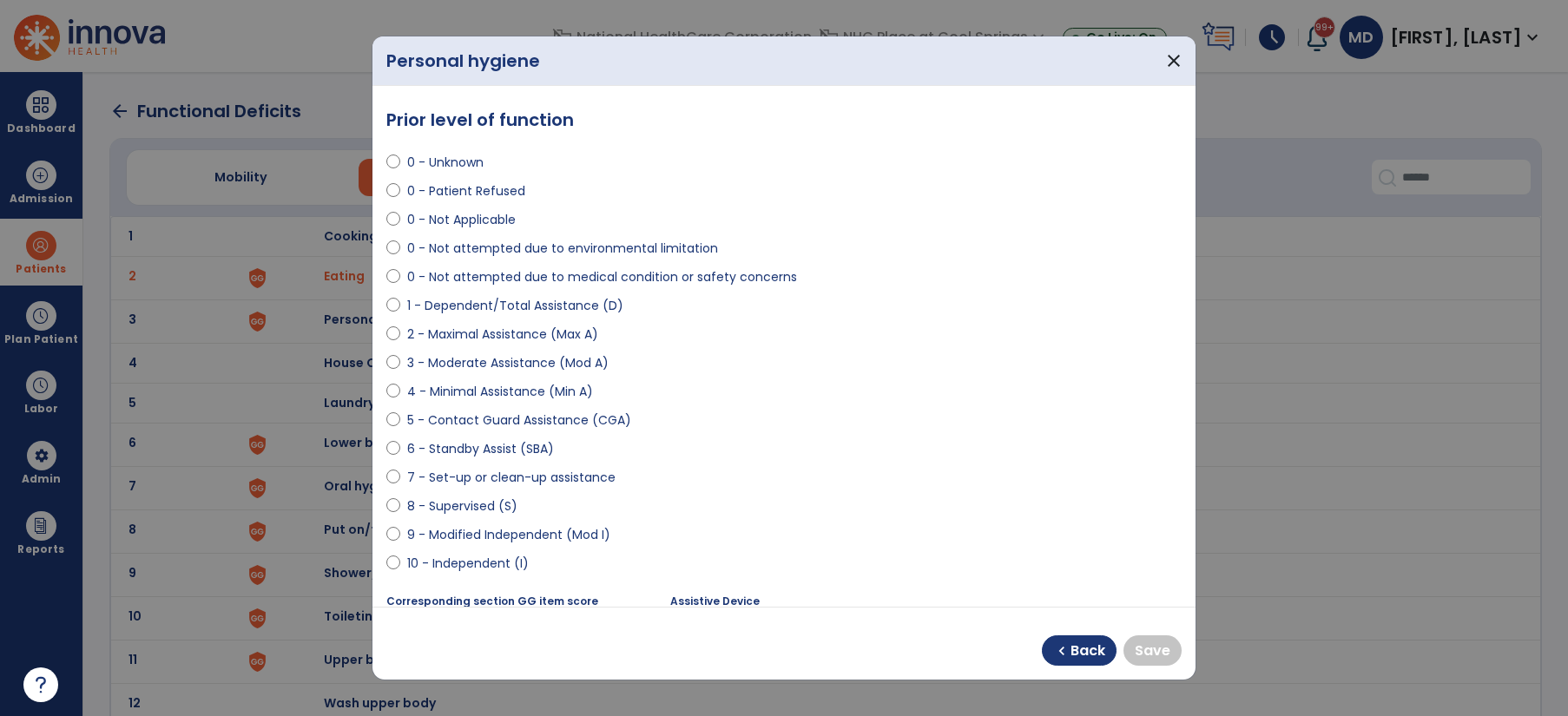 click on "9 - Modified Independent (Mod I)" at bounding box center (509, 535) 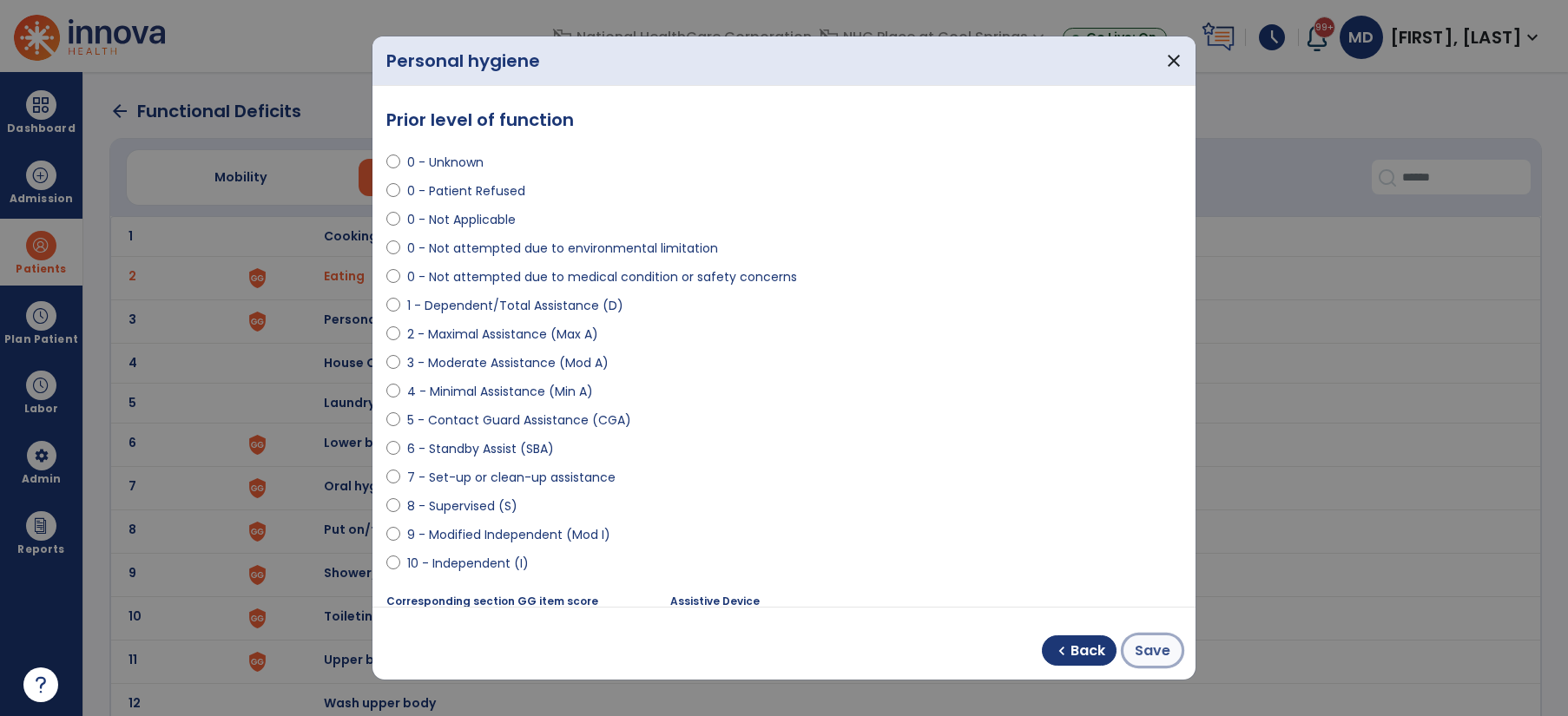 click on "Save" at bounding box center [1152, 650] 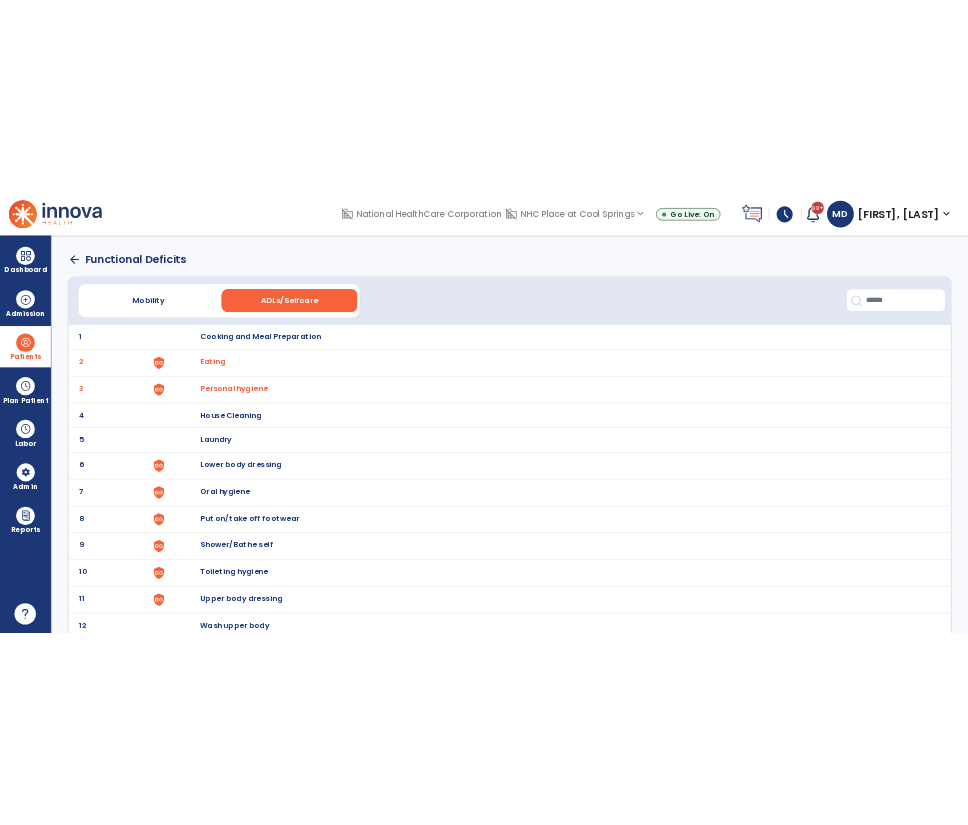 scroll, scrollTop: 56, scrollLeft: 0, axis: vertical 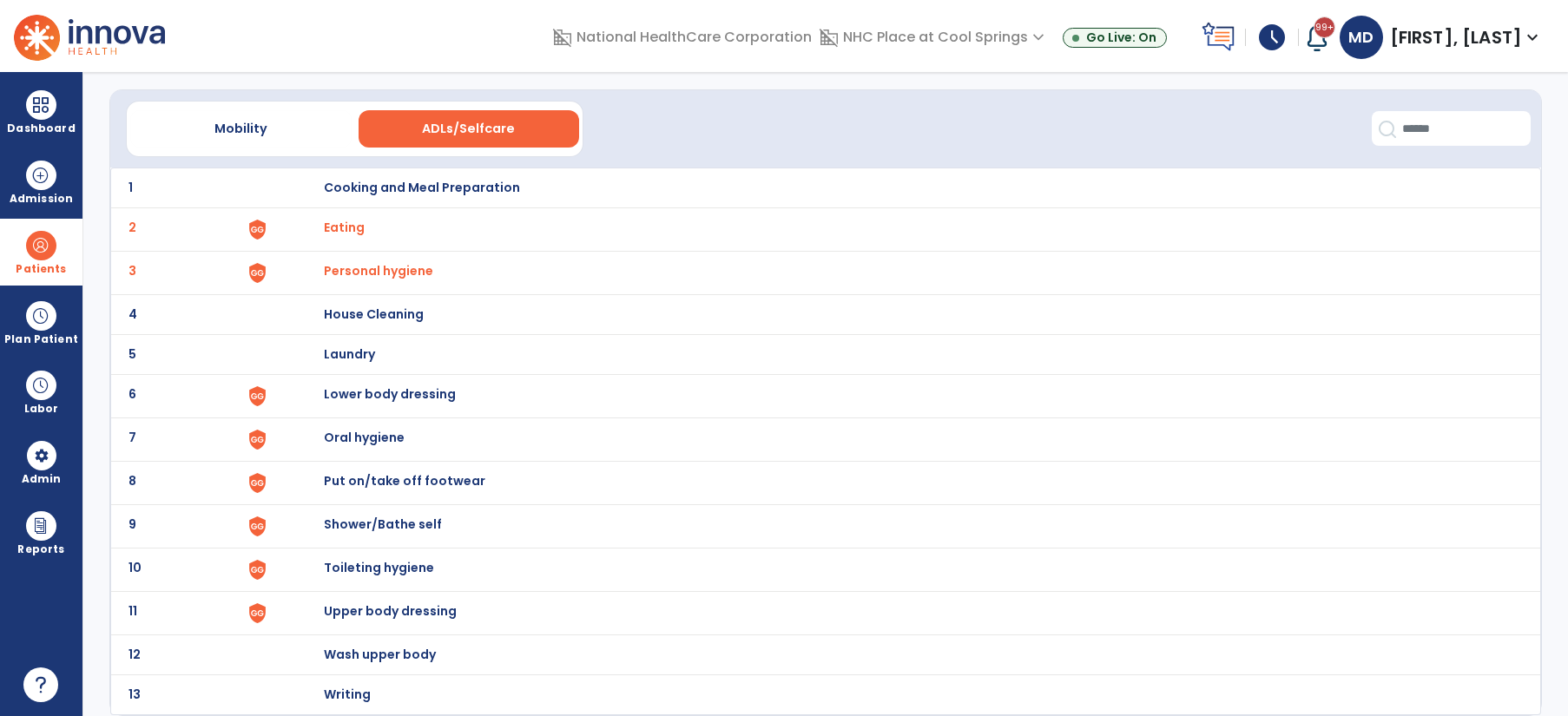 click on "Lower body dressing" at bounding box center (422, 187) 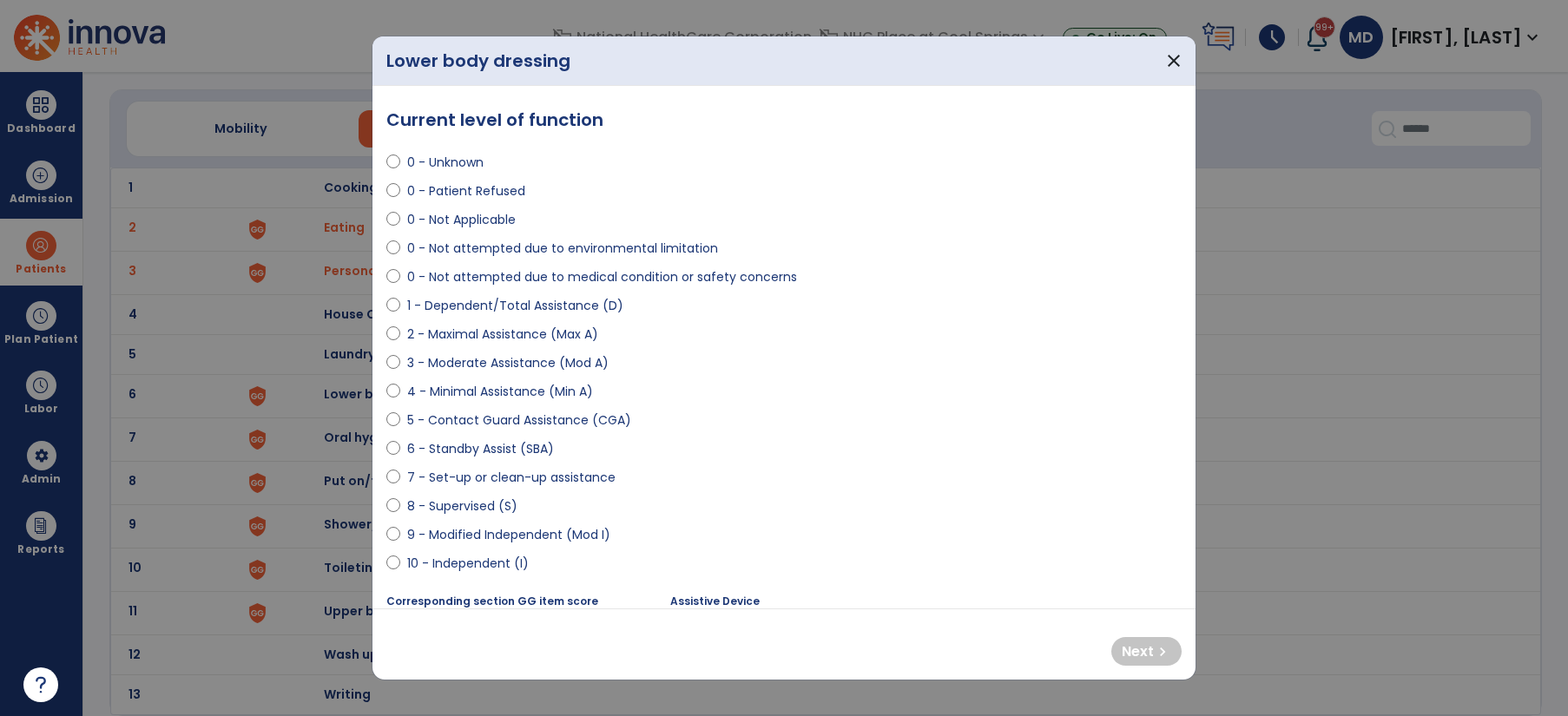click on "2 - Maximal Assistance (Max A)" at bounding box center [503, 334] 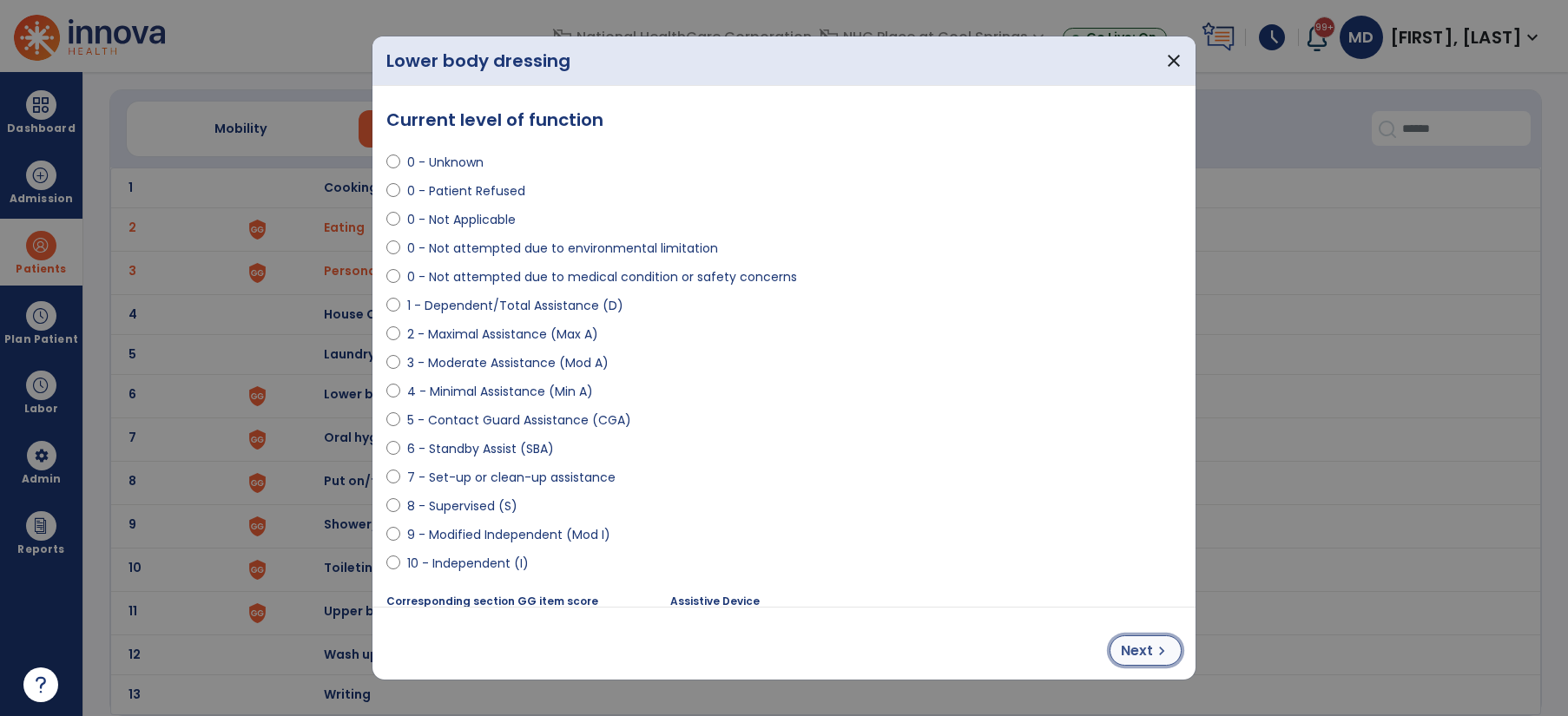 click on "Next" at bounding box center [1136, 651] 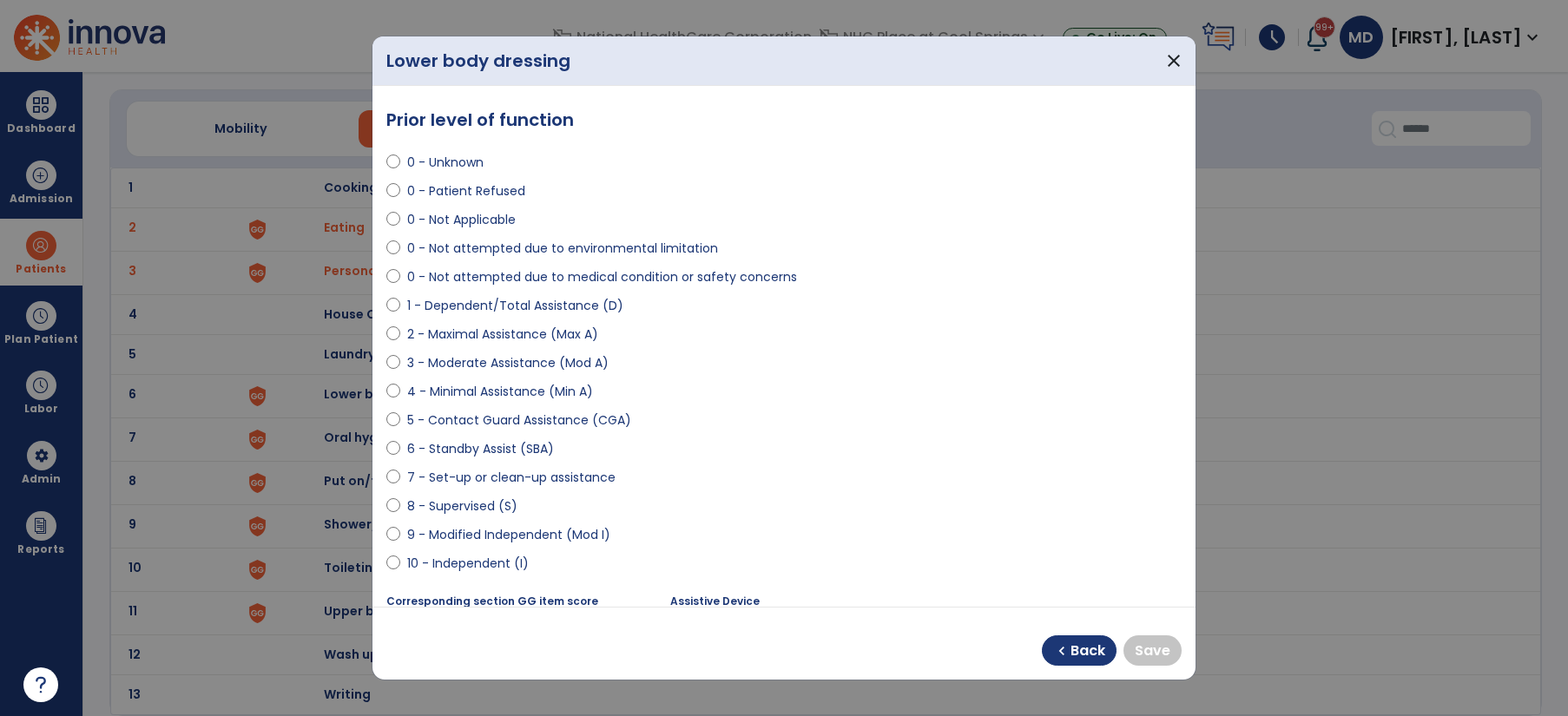 click on "9 - Modified Independent (Mod I)" at bounding box center [509, 535] 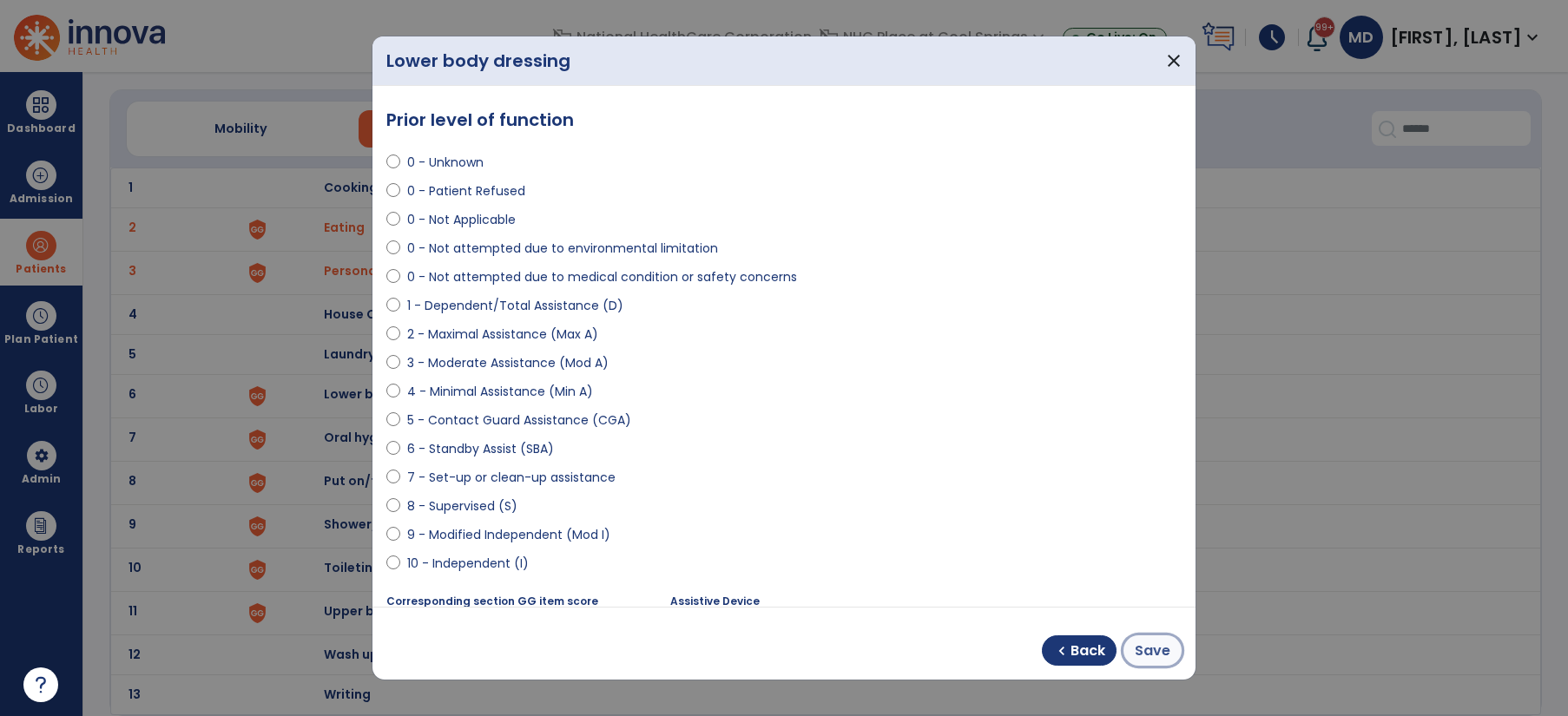 click on "Save" at bounding box center (1152, 651) 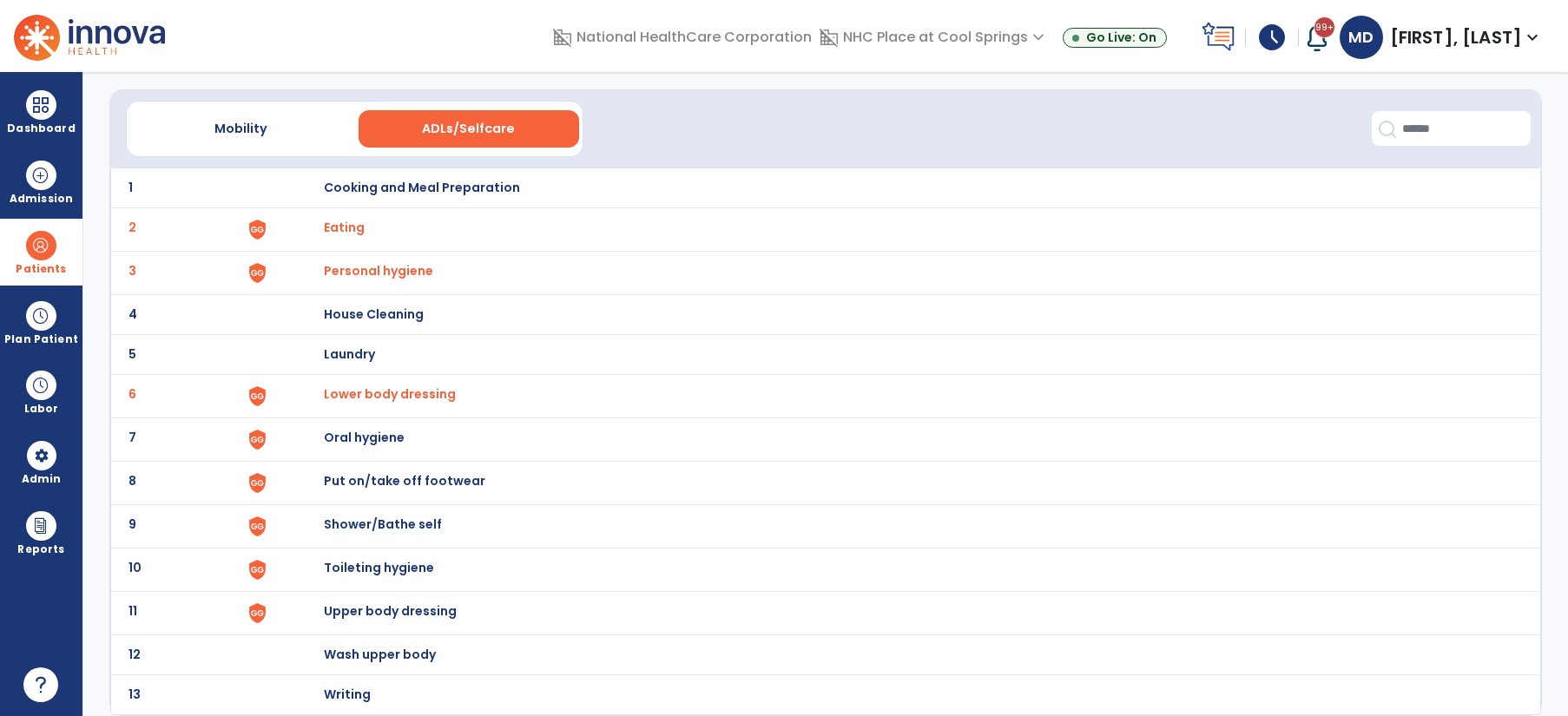 click on "Oral hygiene" at bounding box center [422, 187] 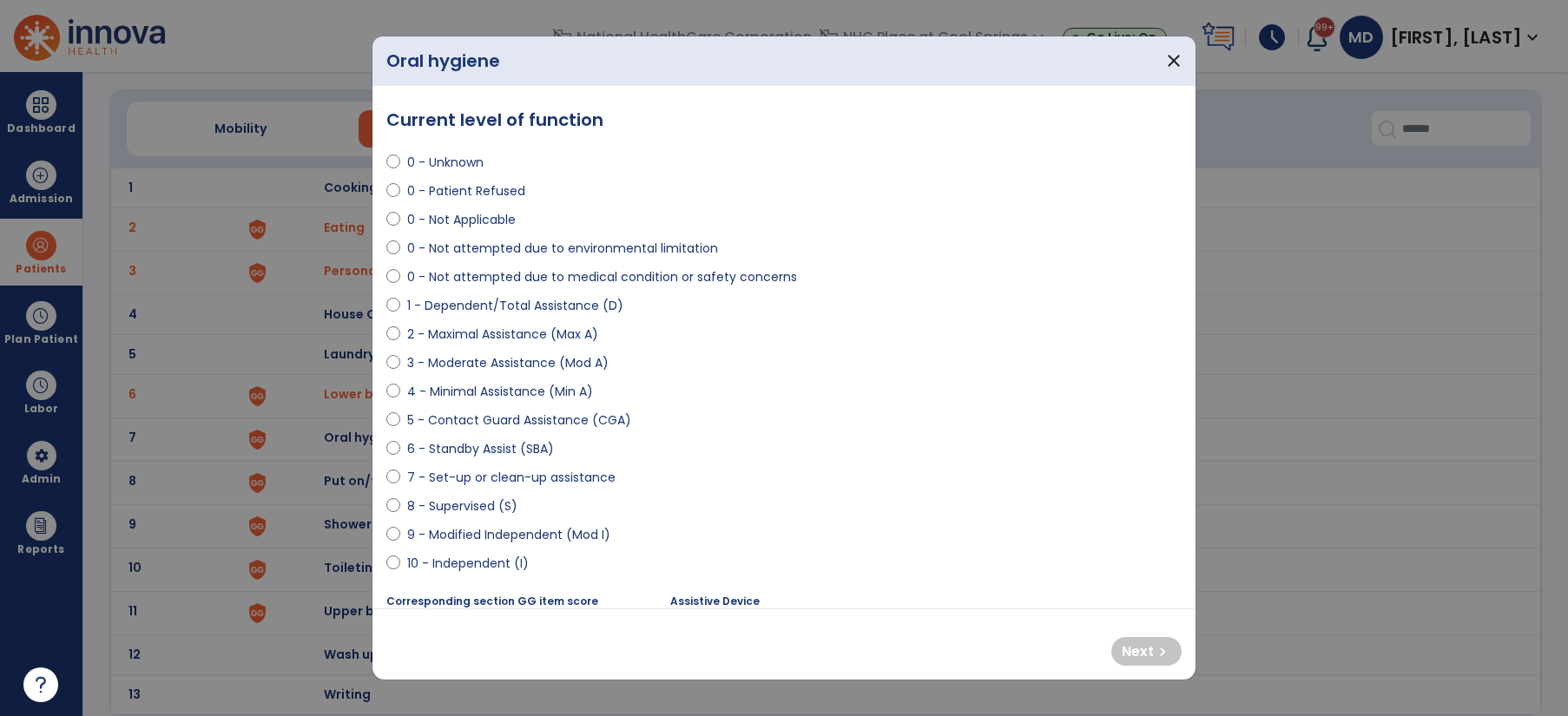 click on "8 - Supervised (S)" at bounding box center [462, 506] 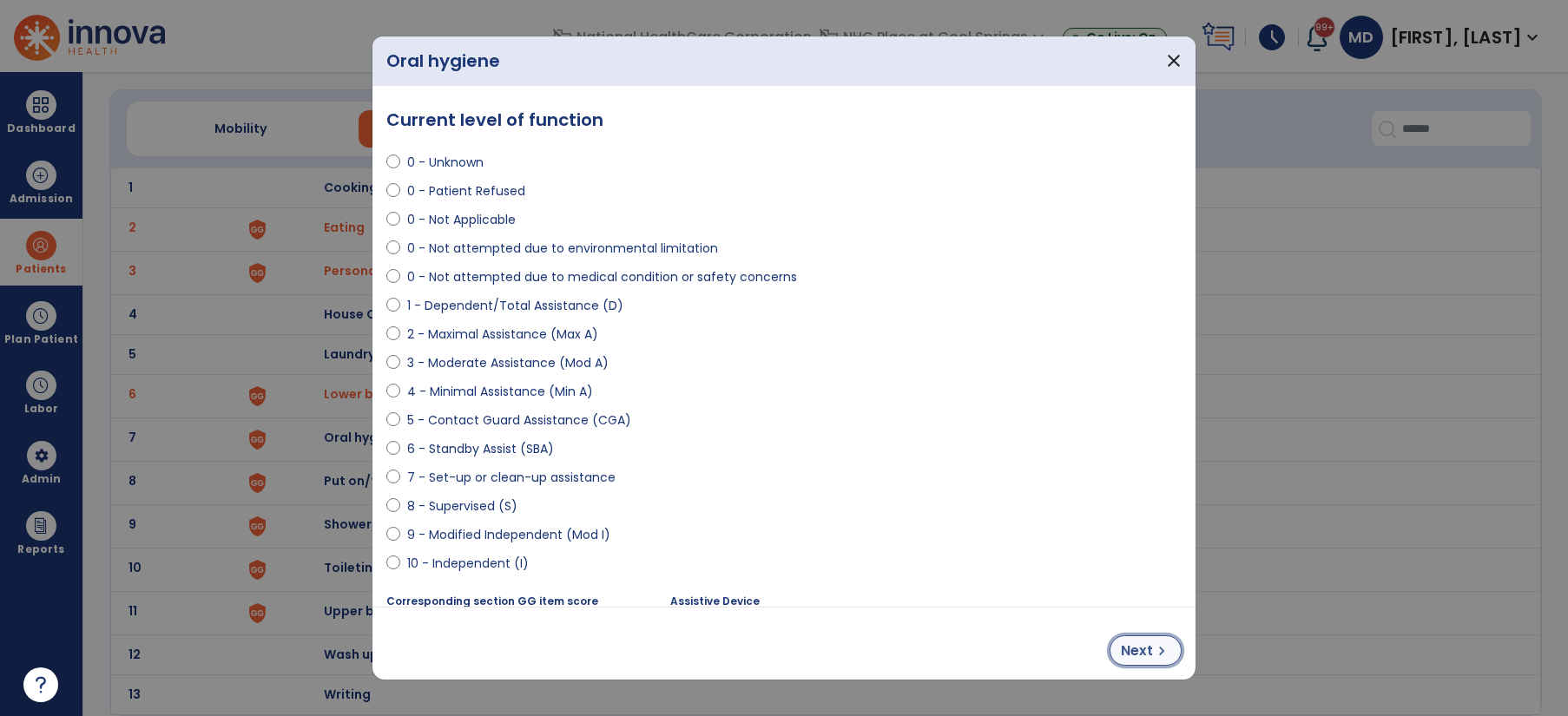click on "Next" at bounding box center (1136, 651) 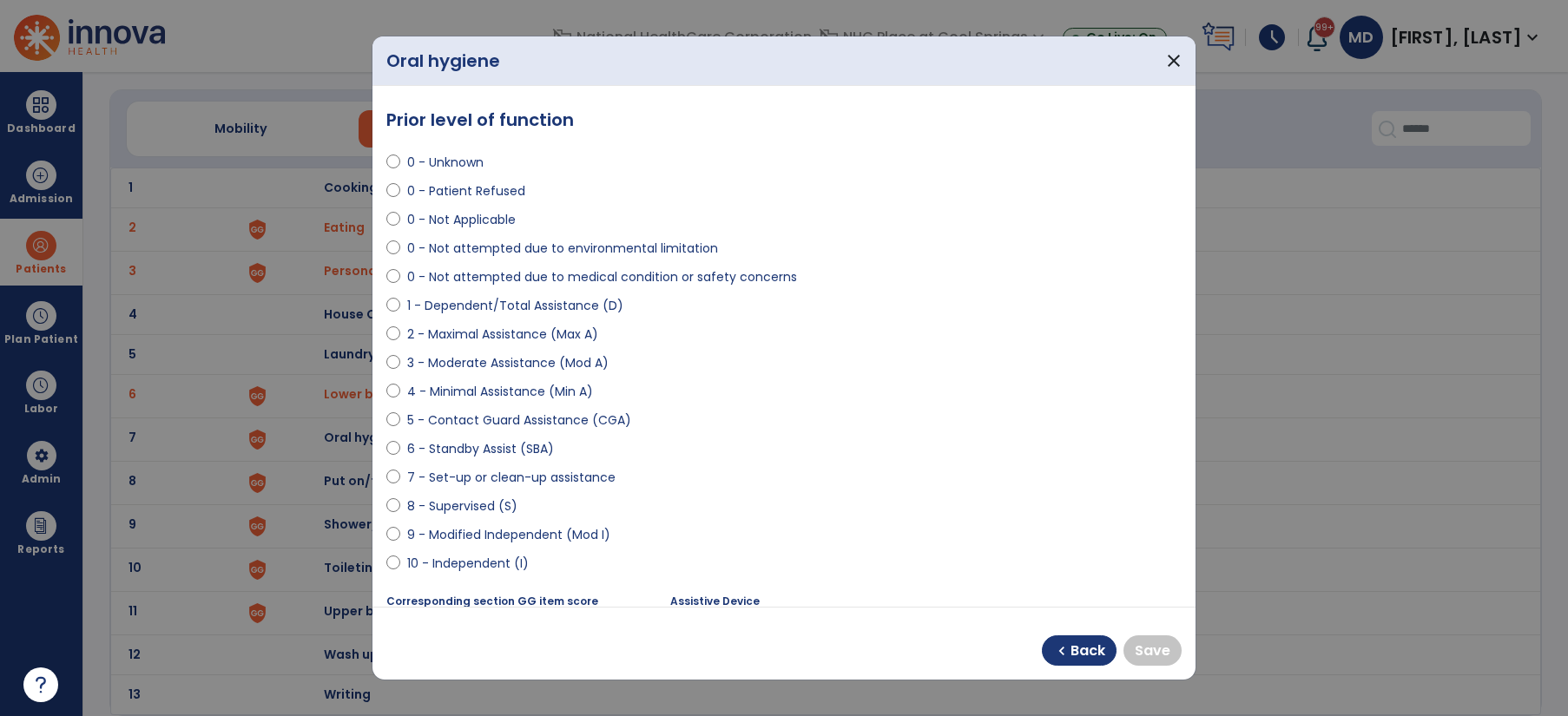 click on "9 - Modified Independent (Mod I)" at bounding box center (509, 535) 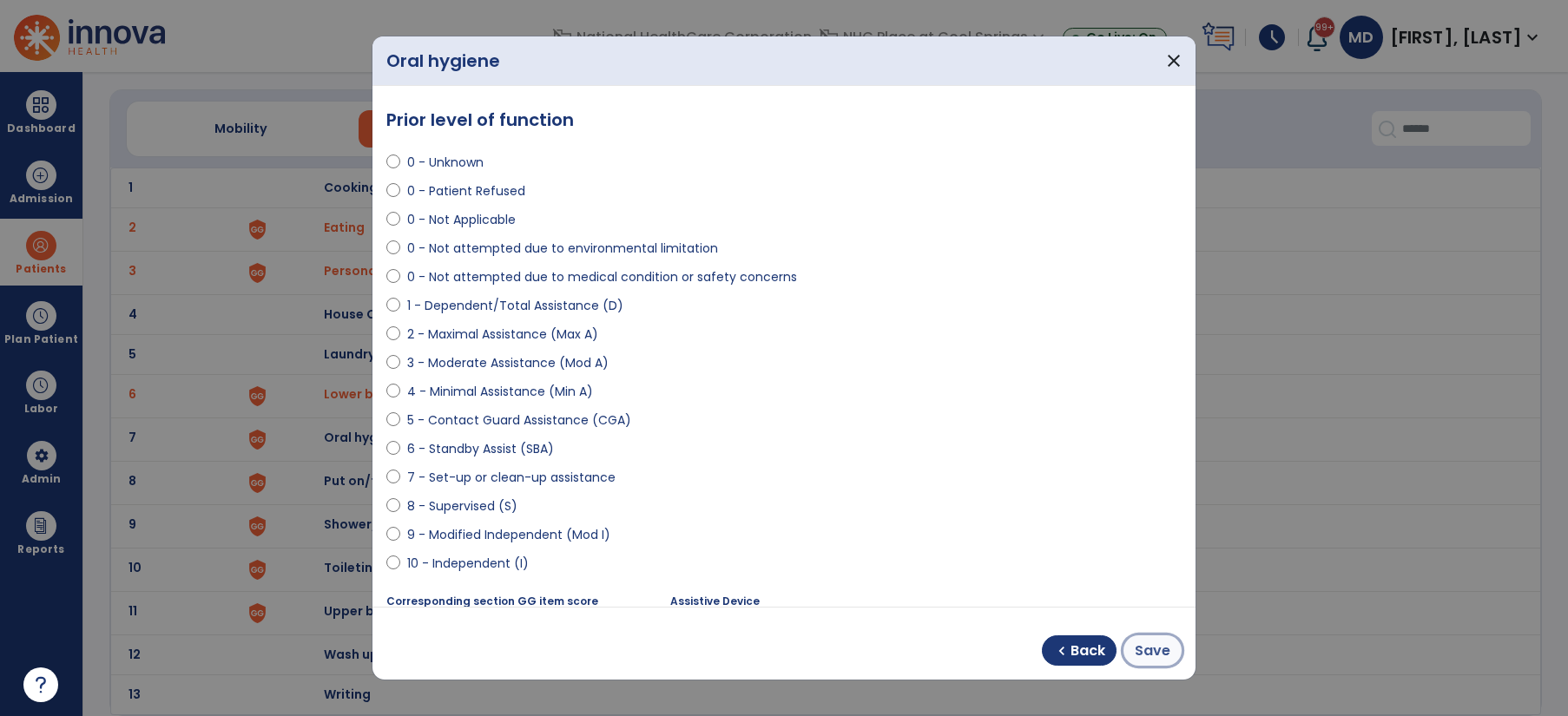 click on "Save" at bounding box center (1152, 651) 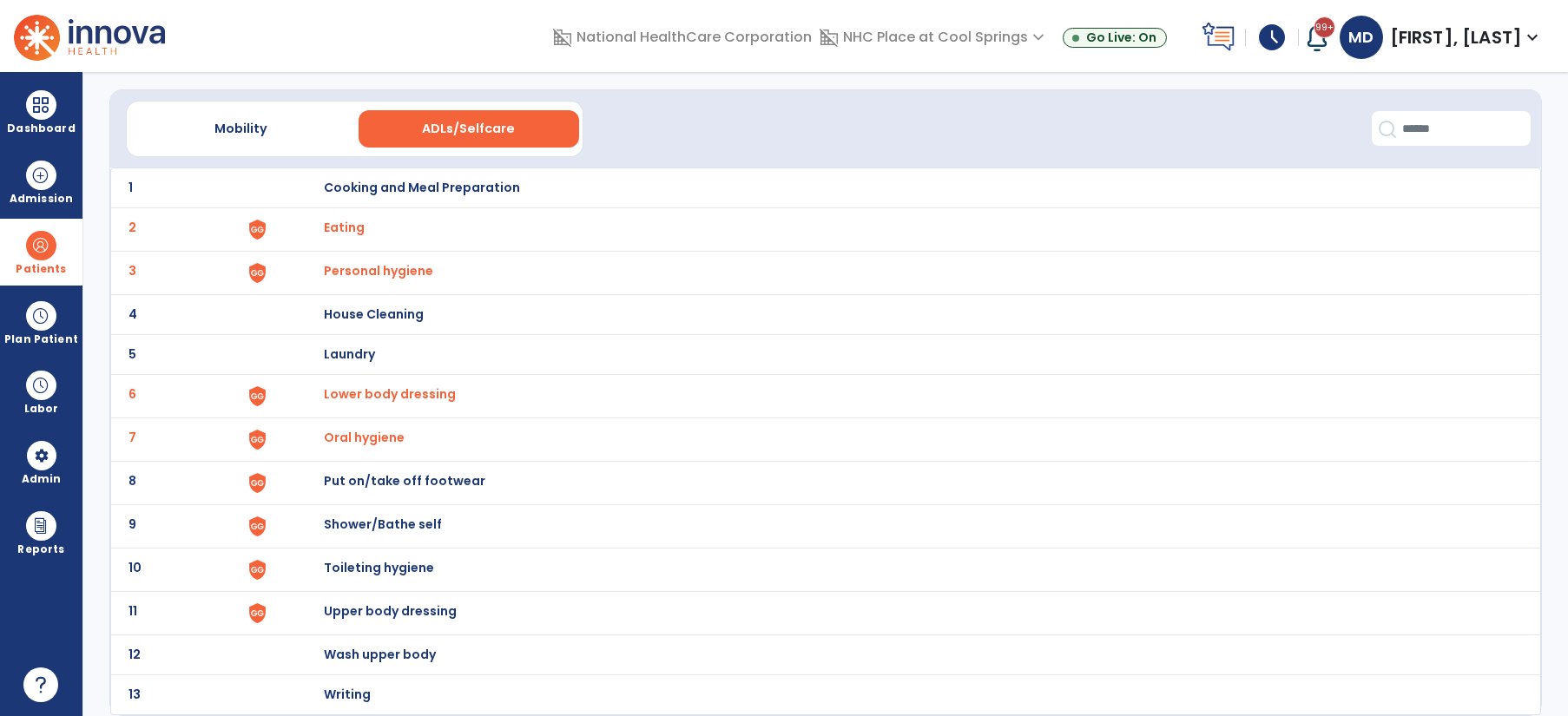 click on "Oral hygiene" at bounding box center (344, 227) 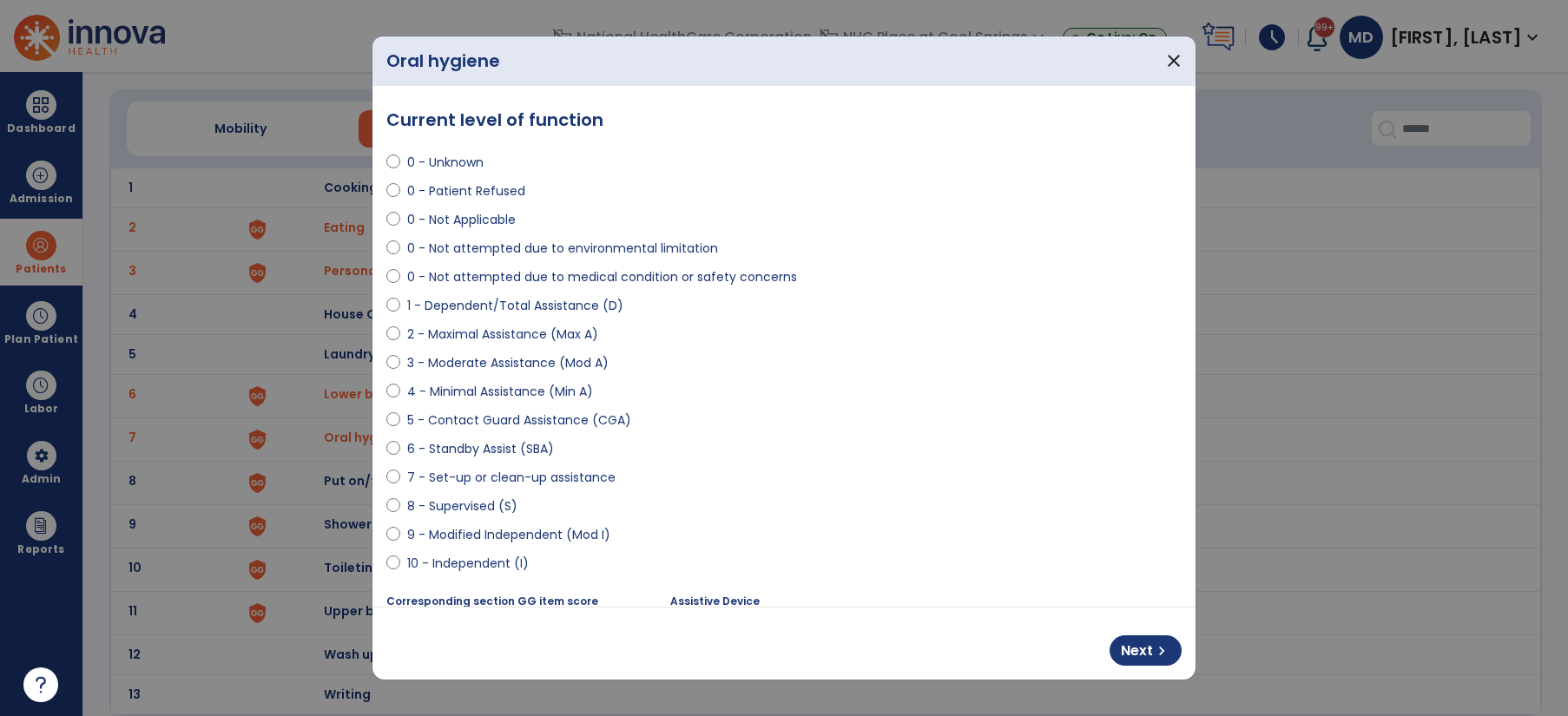 click on "7 - Set-up or clean-up assistance" at bounding box center [511, 477] 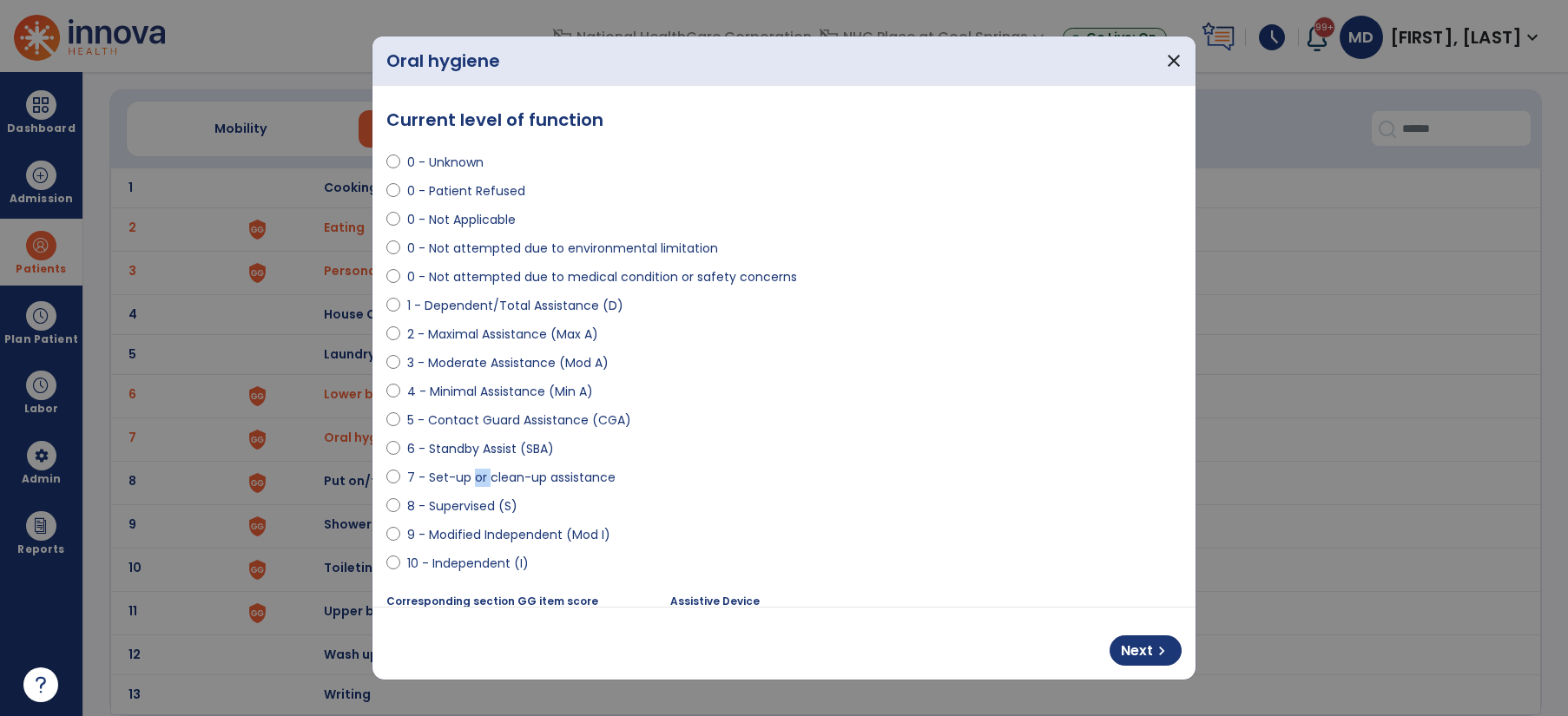click on "7 - Set-up or clean-up assistance" at bounding box center [511, 477] 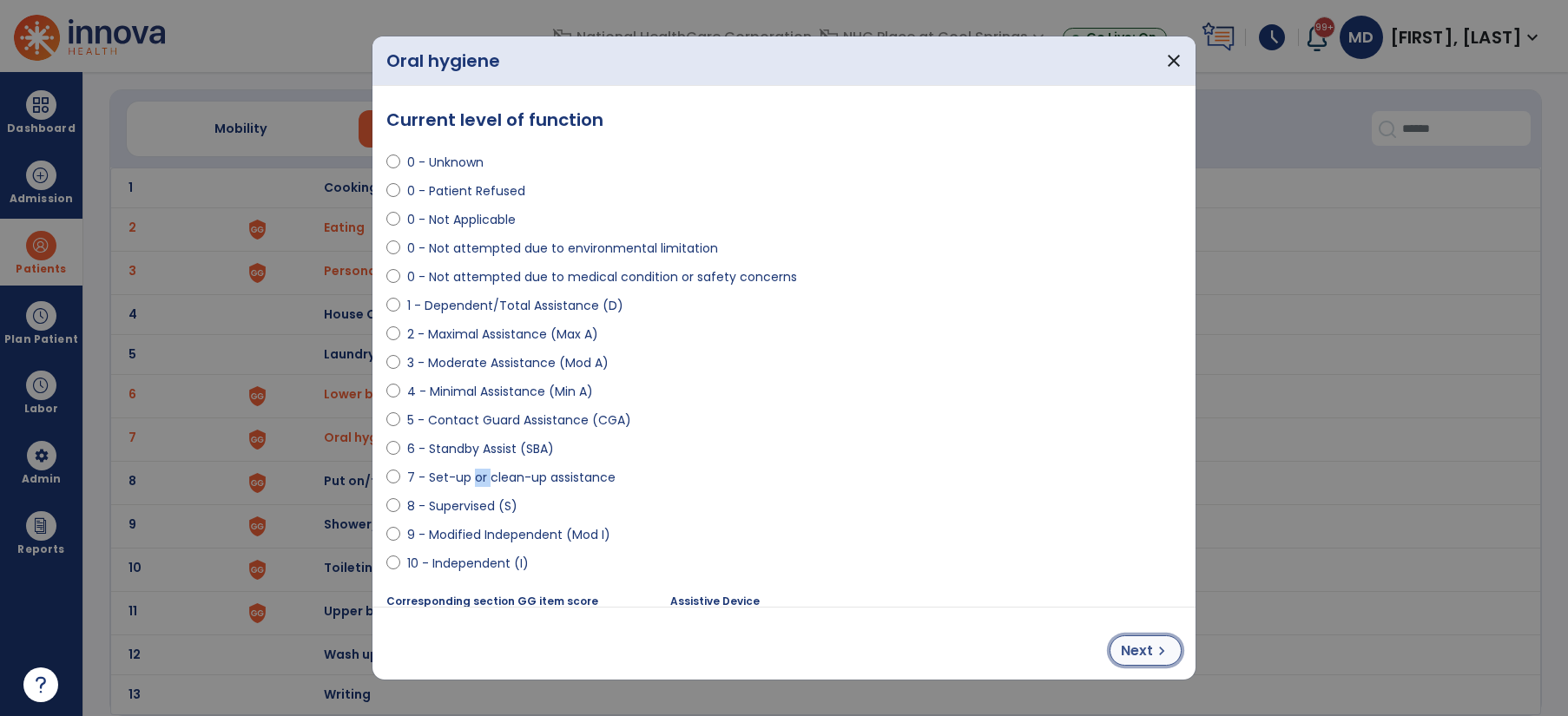 click on "Next  chevron_right" at bounding box center [1145, 650] 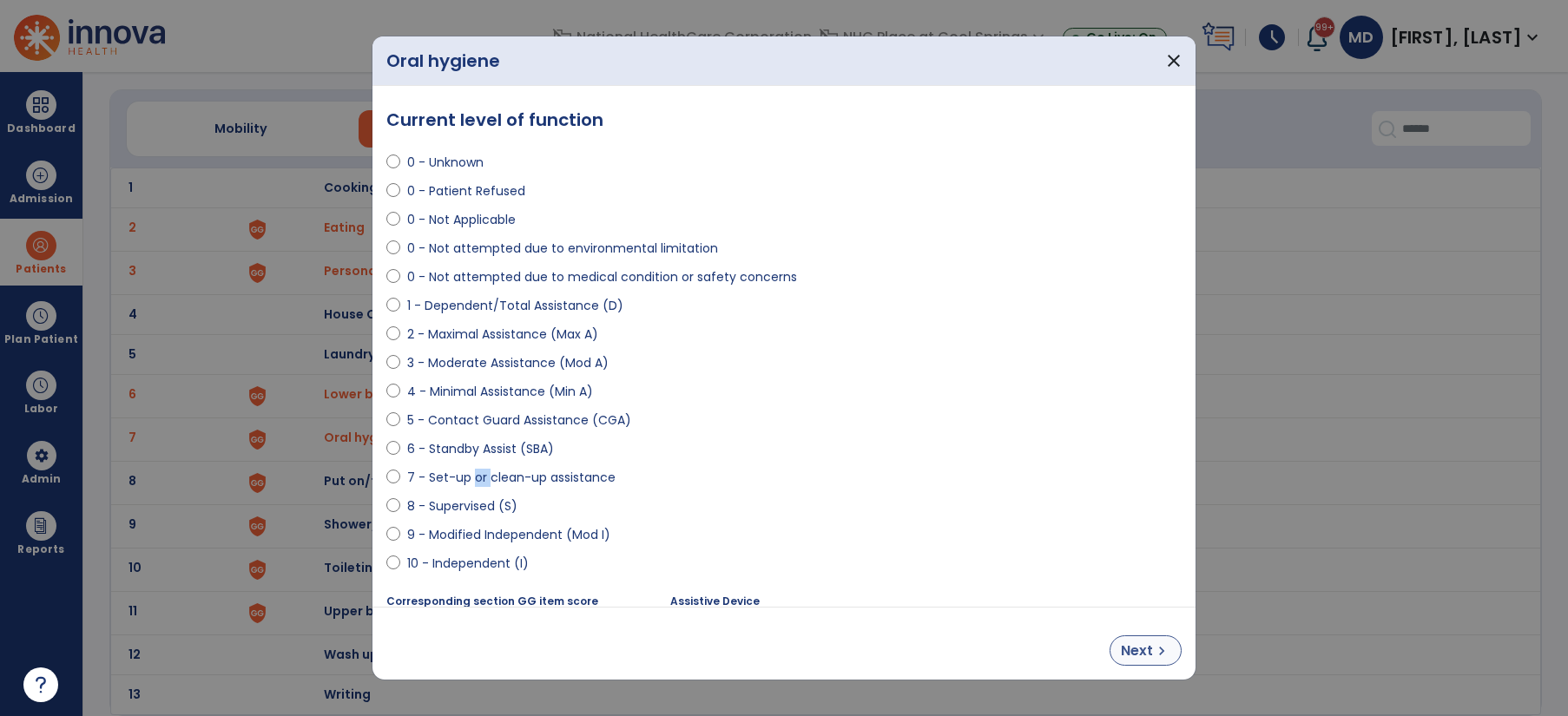 select on "**********" 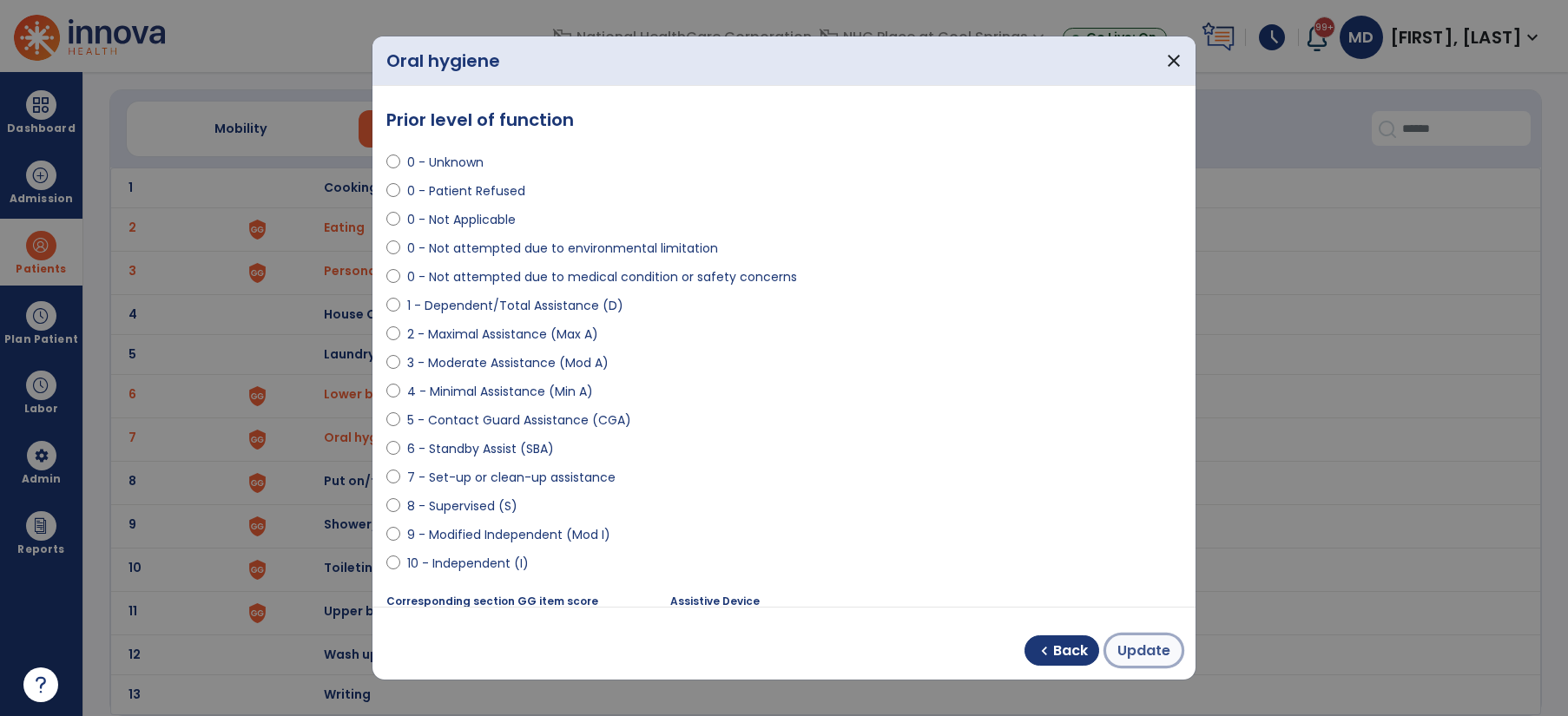 click on "Update" at bounding box center [1143, 651] 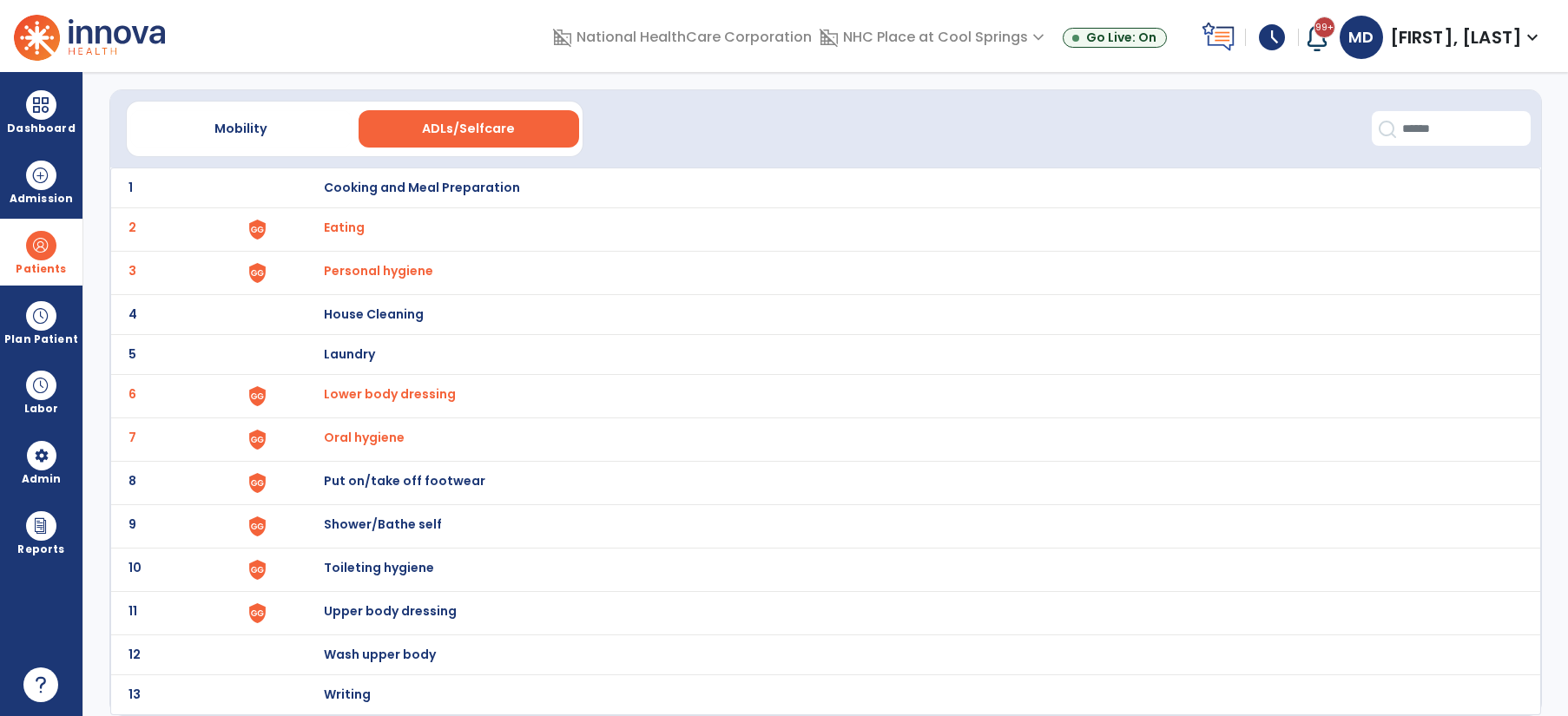 click on "Put on/take off footwear" at bounding box center [422, 187] 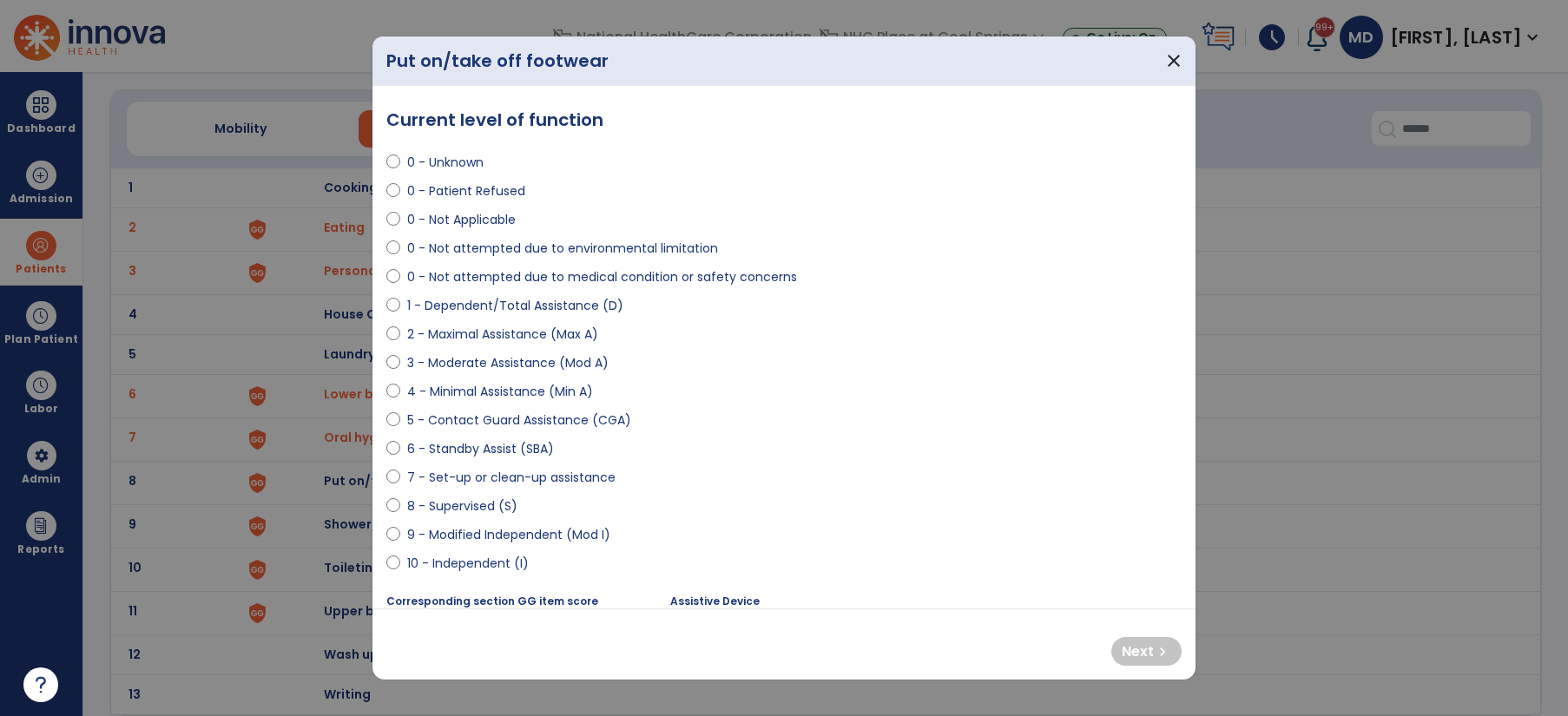 click on "1 - Dependent/Total Assistance (D)" at bounding box center (515, 305) 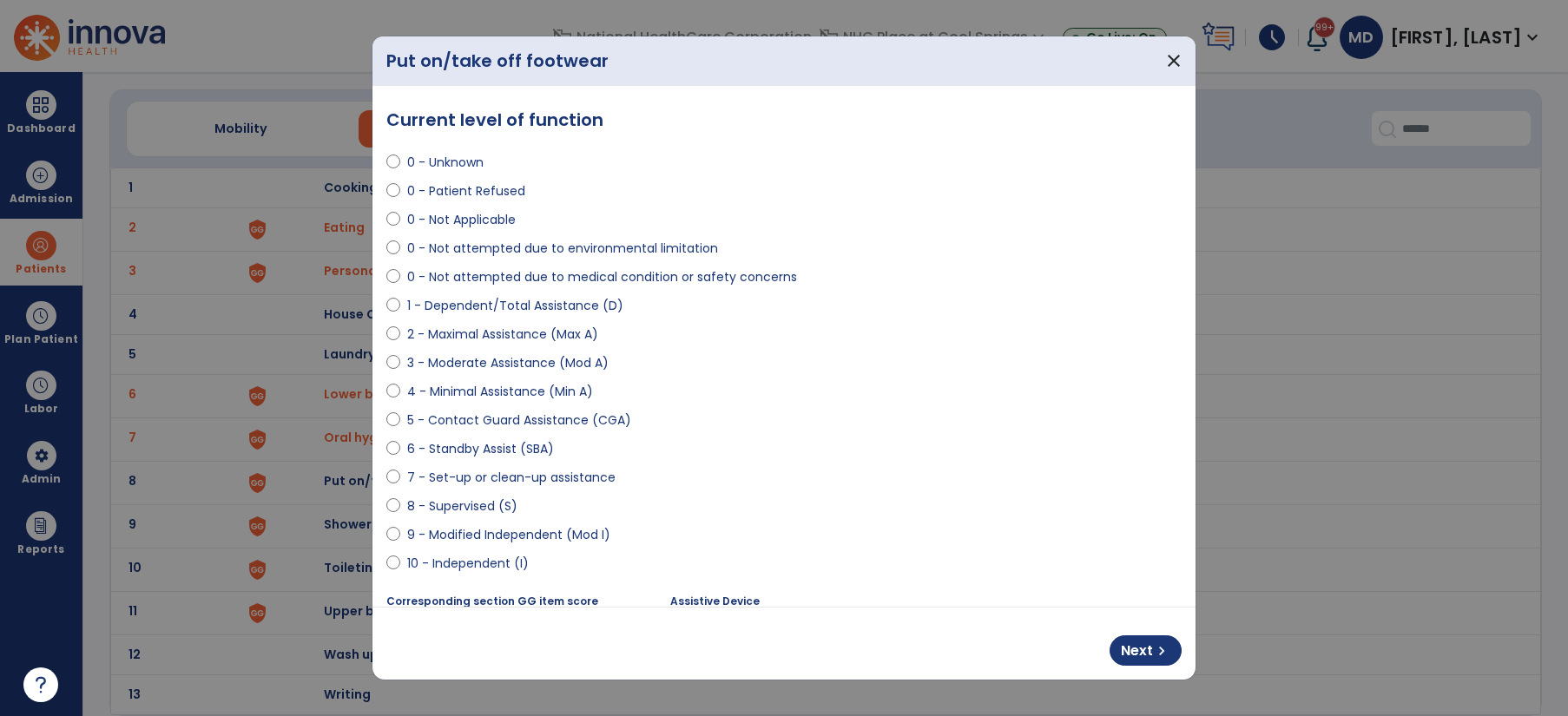 click on "2 - Maximal Assistance (Max A)" at bounding box center (503, 334) 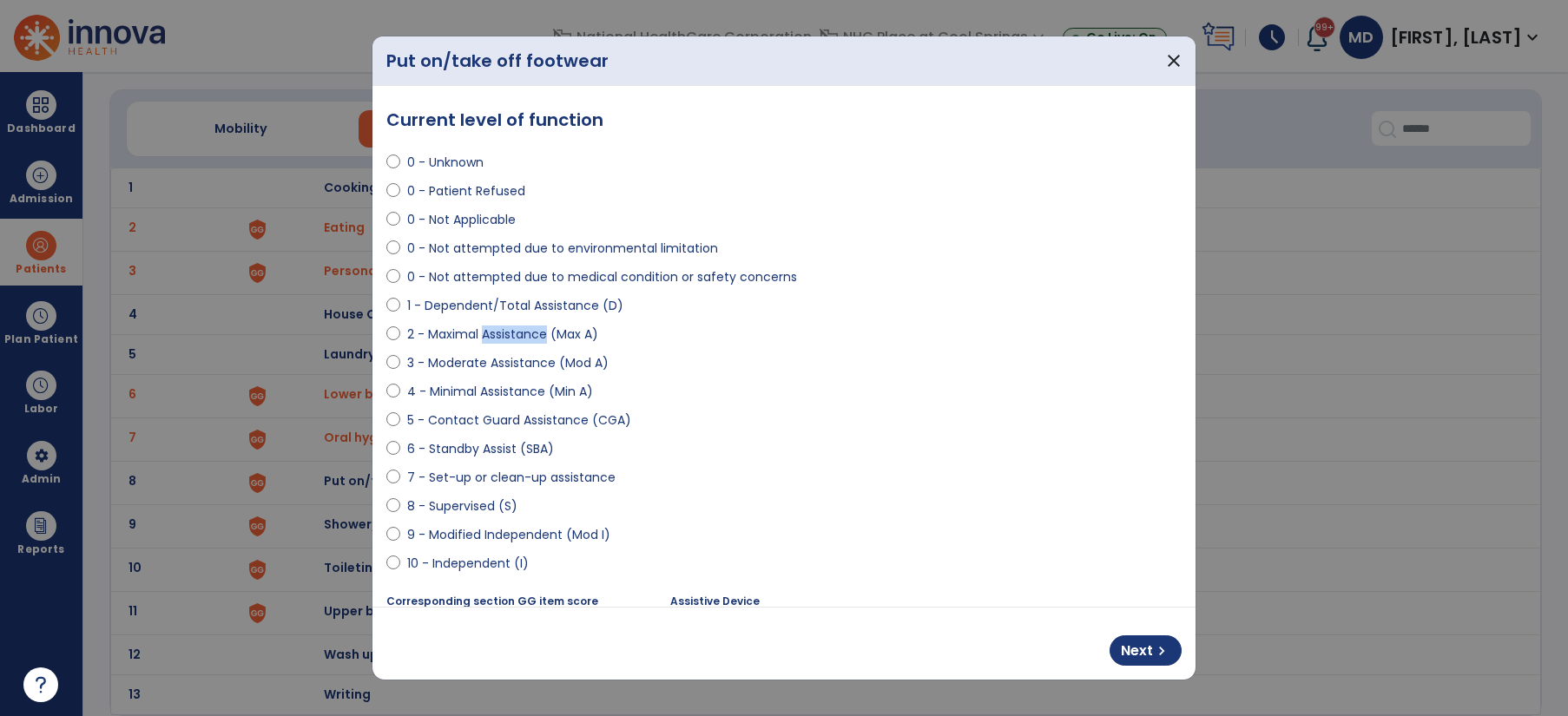 click on "2 - Maximal Assistance (Max A)" at bounding box center [503, 334] 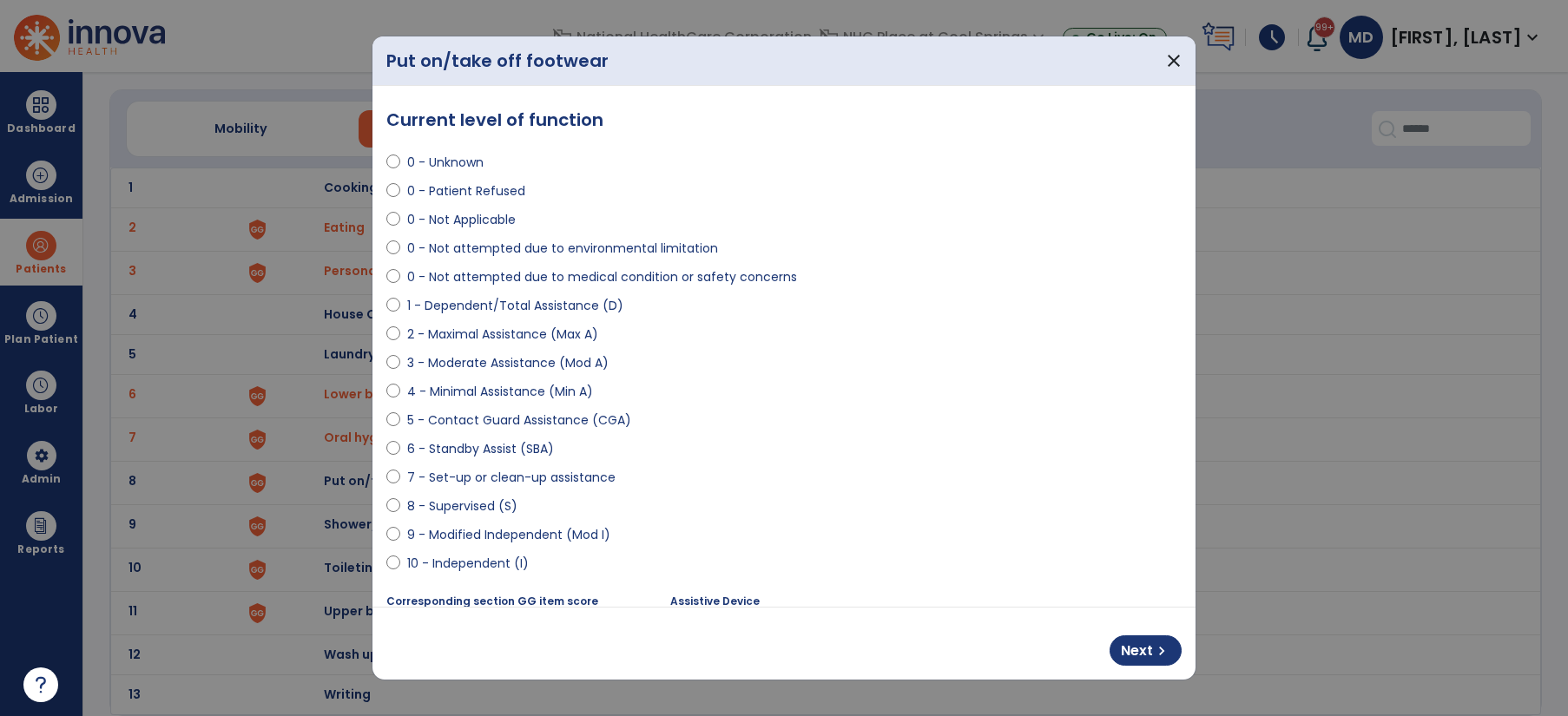 click on "1 - Dependent/Total Assistance (D)" at bounding box center (515, 305) 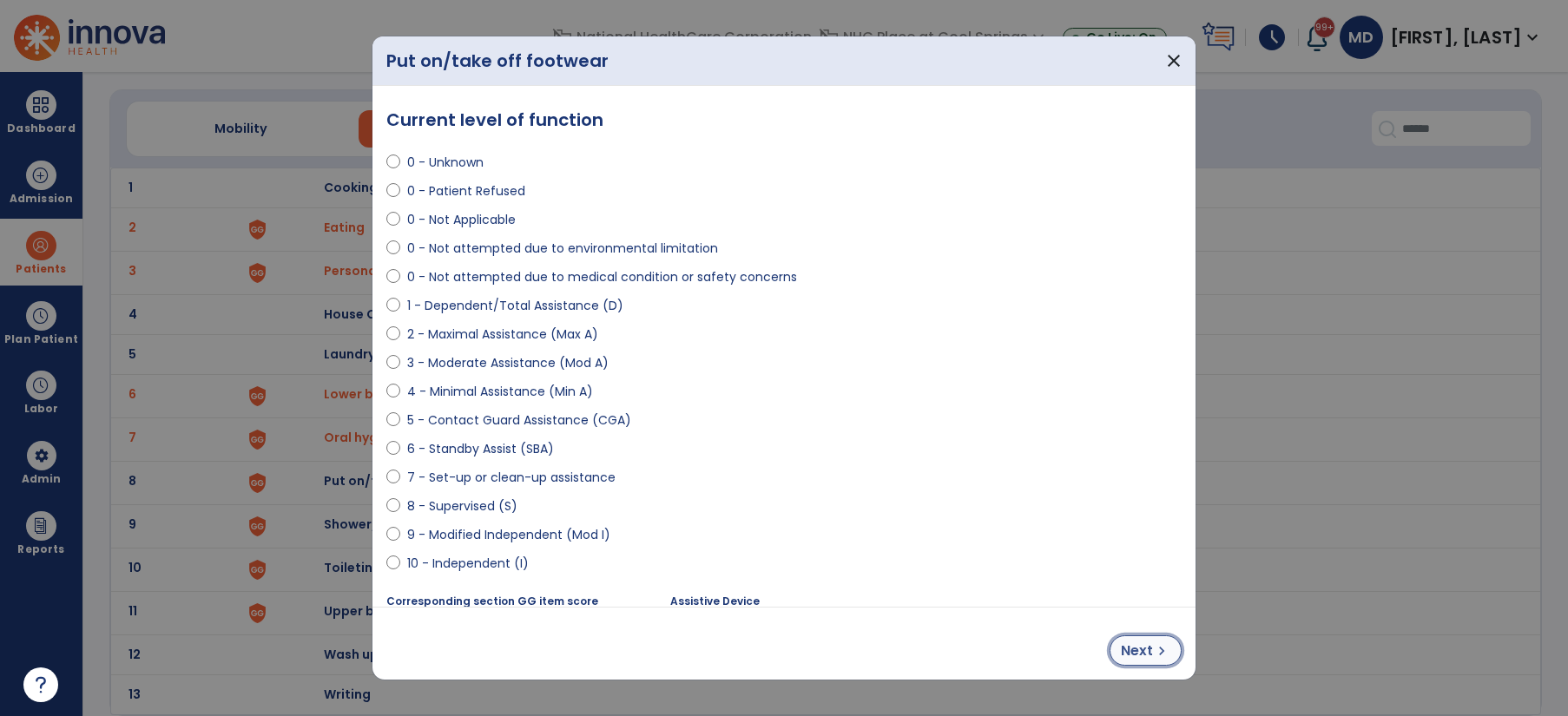 click on "Next" at bounding box center (1136, 651) 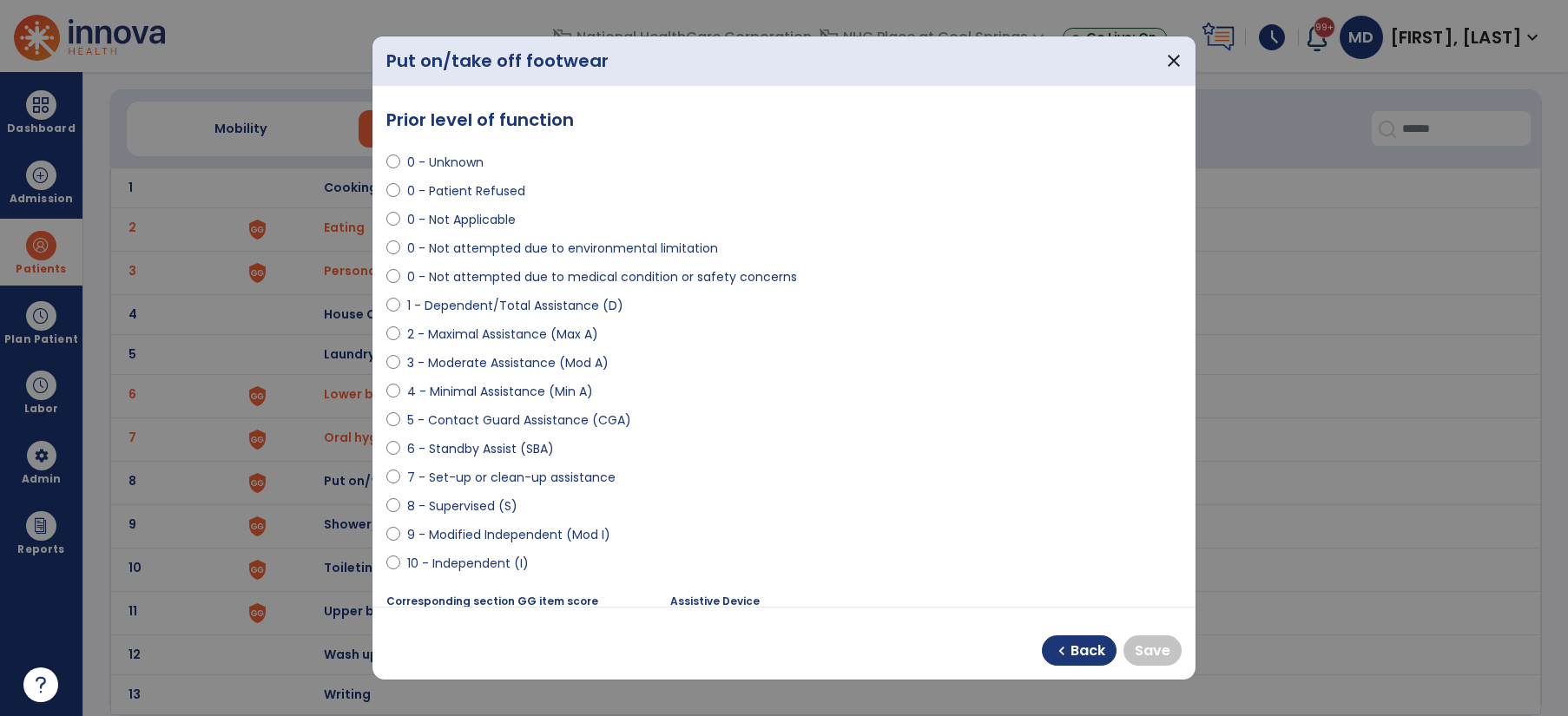click on "0 - Unknown 0 - Patient Refused 0 - Not Applicable 0 - Not attempted due to environmental limitation 0 - Not attempted due to medical condition or safety concerns 1 - Dependent/Total Assistance (D) 2 - Maximal Assistance (Max A) 3 - Moderate Assistance (Mod A) 4 - Minimal Assistance (Min A) 5 - Contact Guard Assistance (CGA) 6 - Standby Assist (SBA) 7 - Set-up or clean-up assistance 8 - Supervised (S) 9 - Modified Independent (Mod I) 10 - Independent (I)" at bounding box center (784, 356) 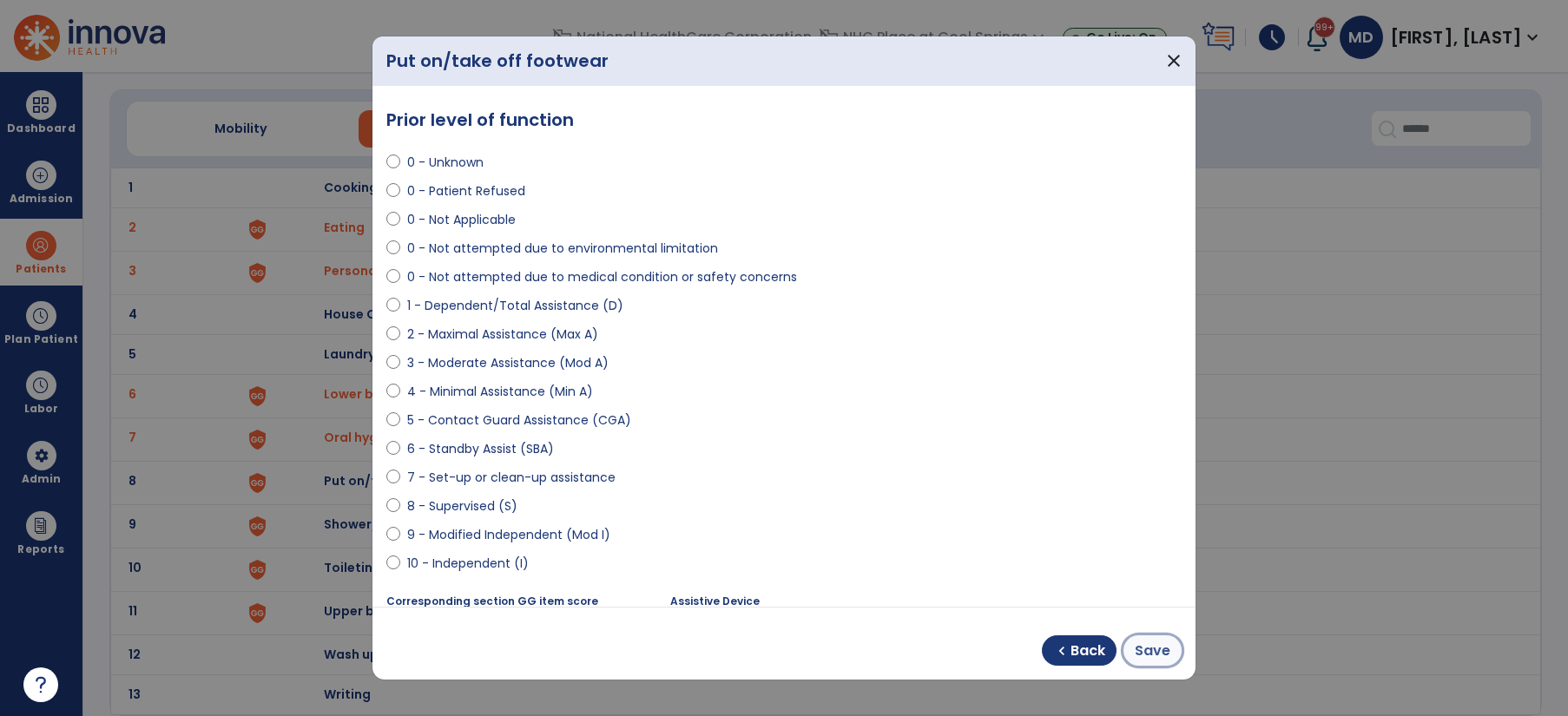 click on "Save" at bounding box center [1152, 651] 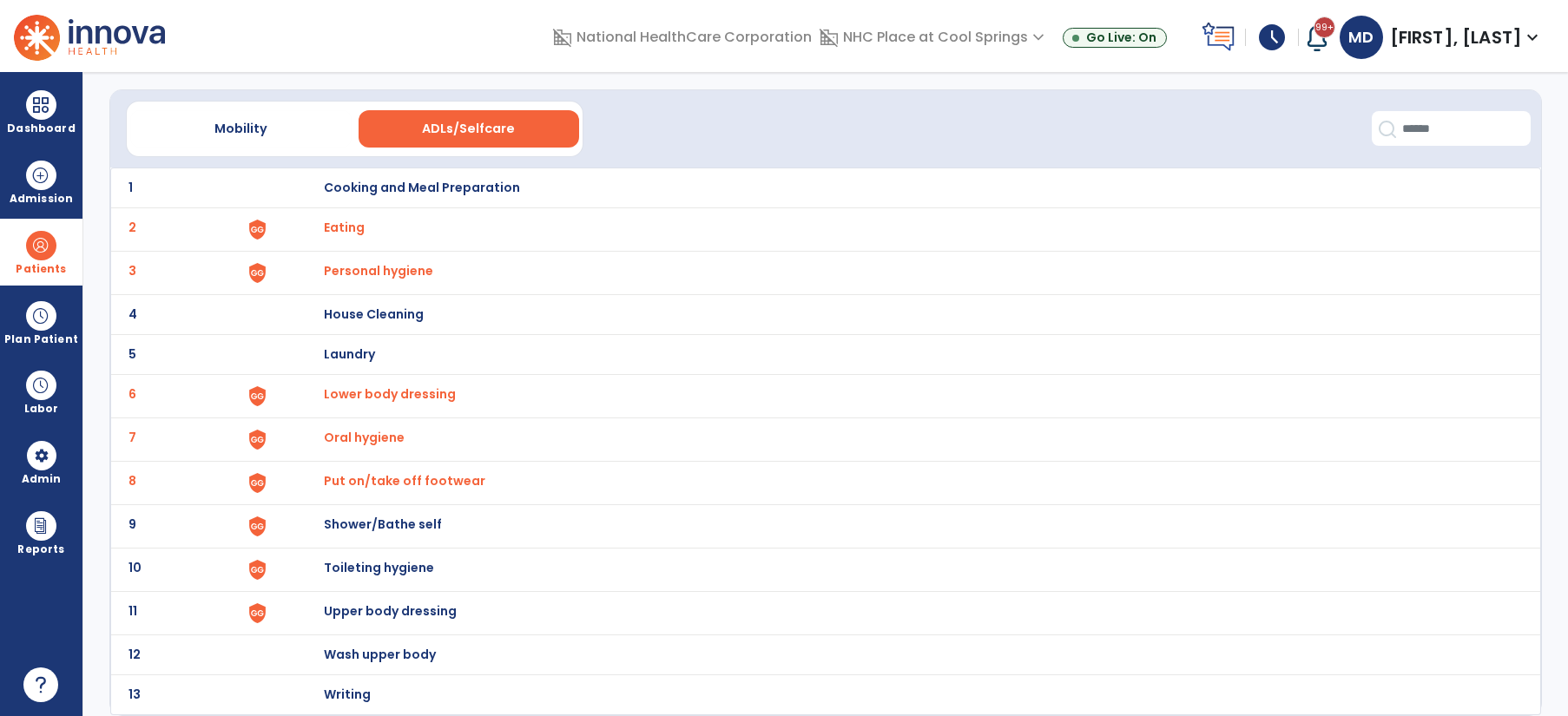 click on "Shower/Bathe self" at bounding box center [422, 187] 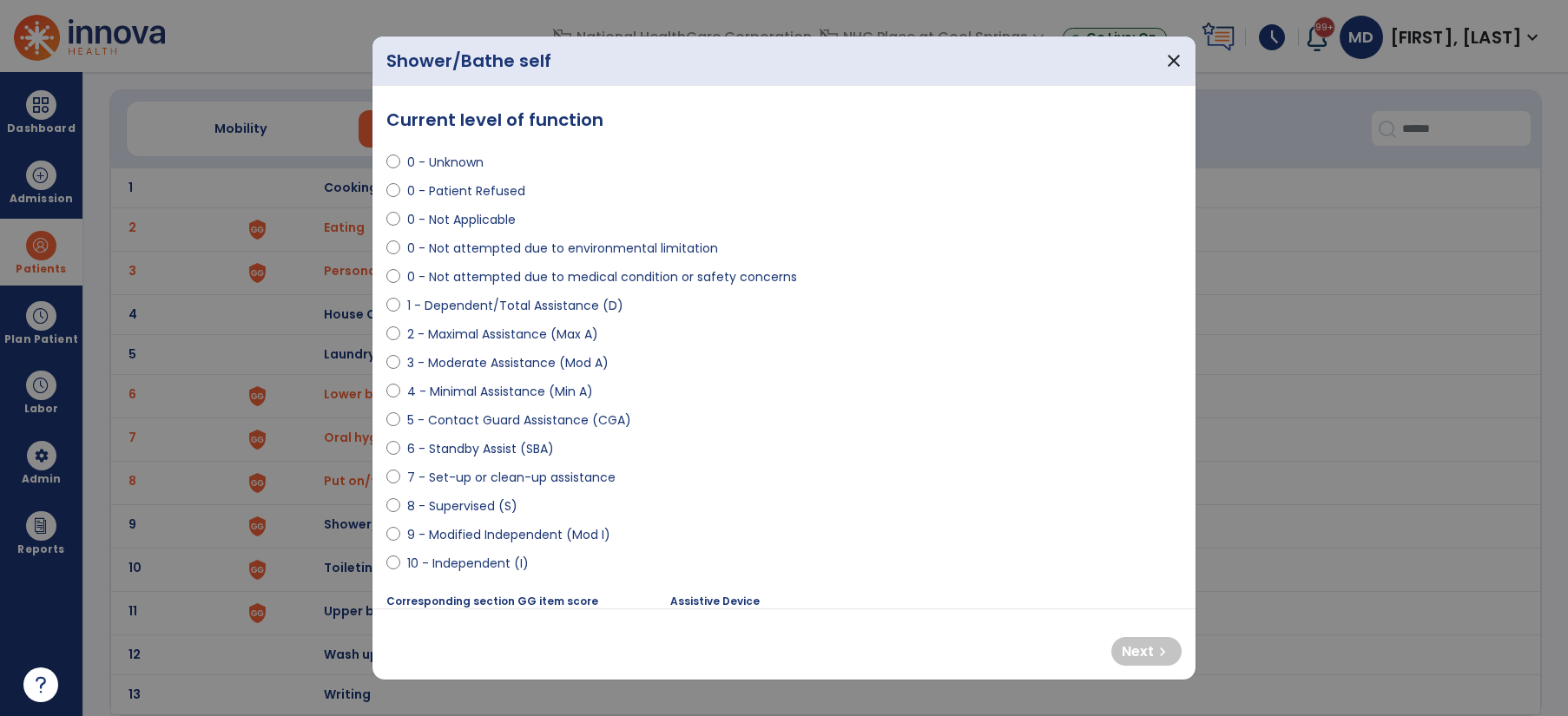click on "2 - Maximal Assistance (Max A)" at bounding box center (503, 334) 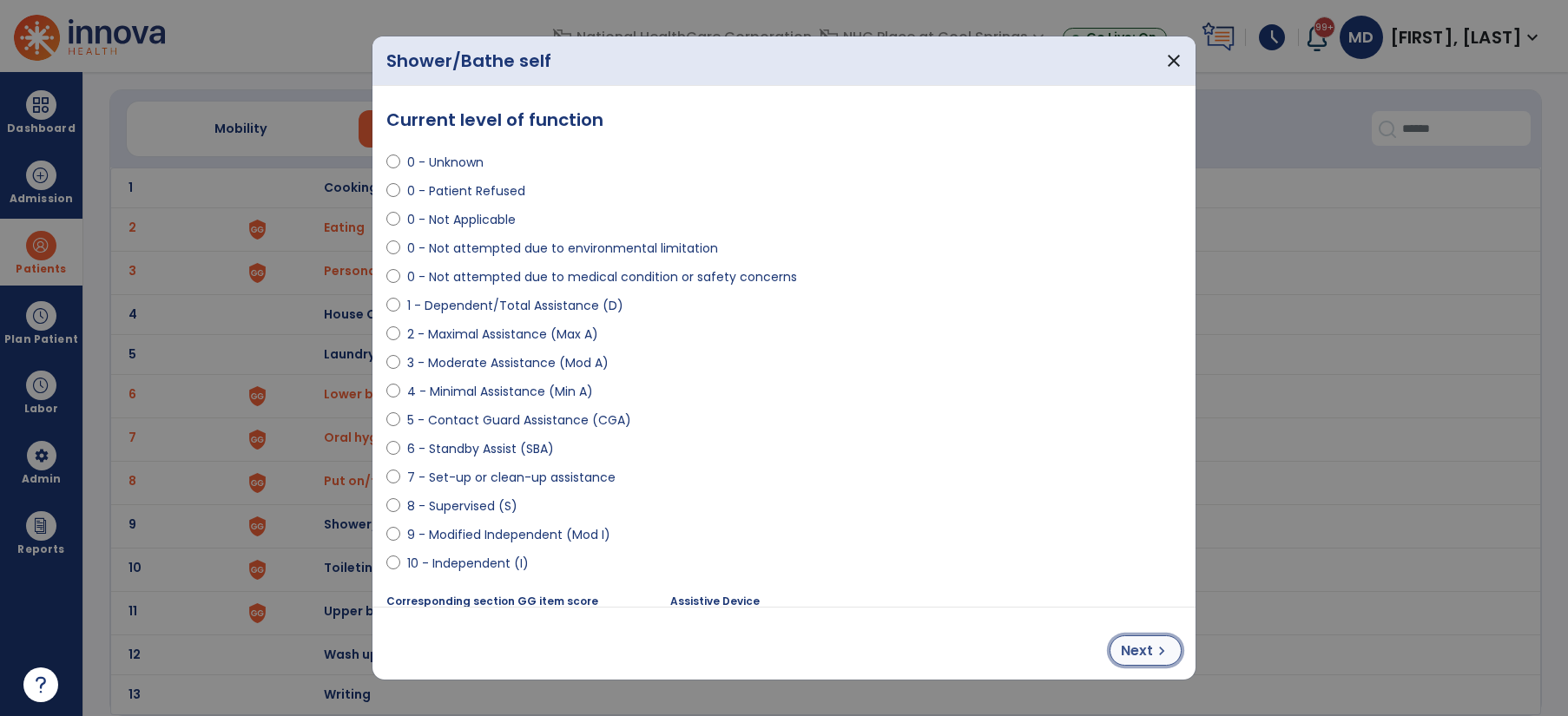 click on "Next  chevron_right" at bounding box center [1145, 650] 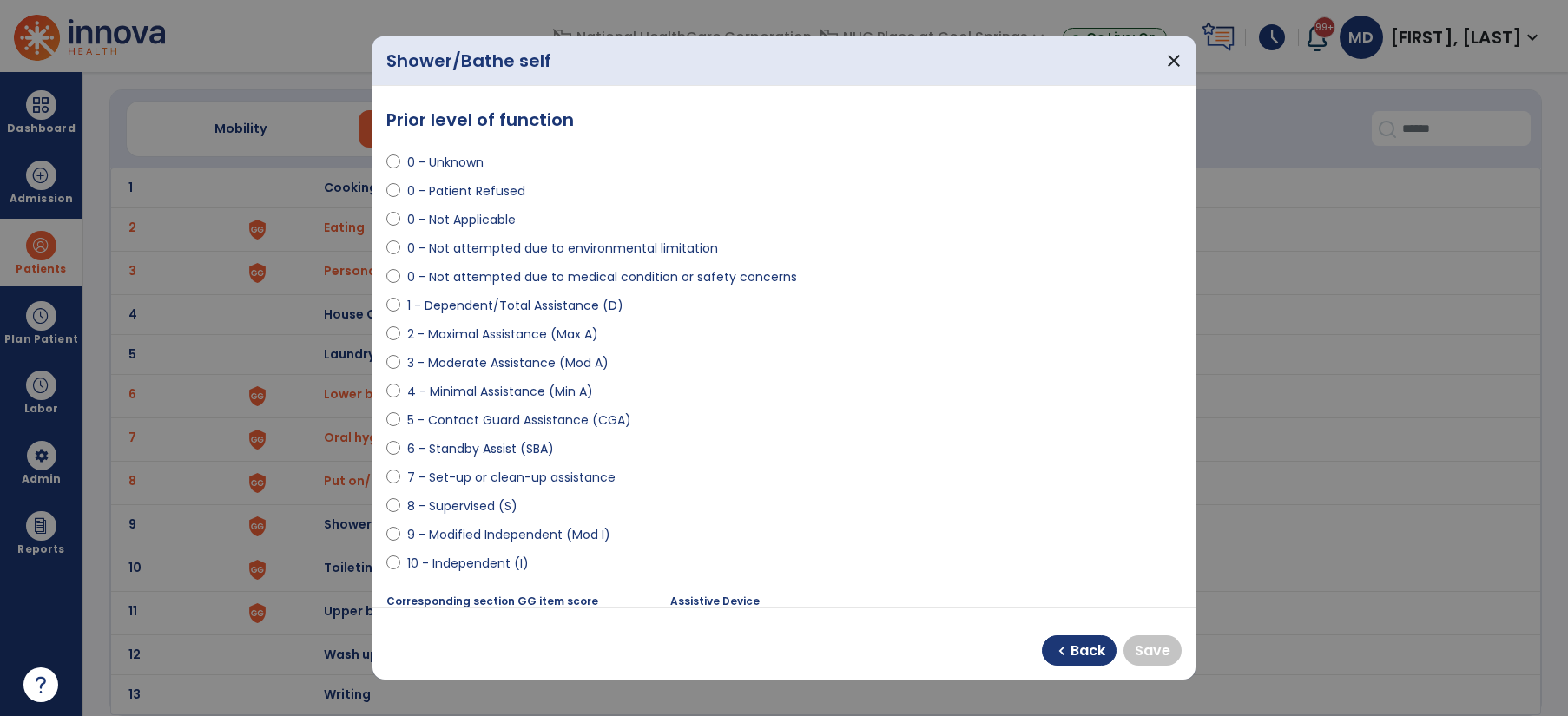 click on "3 - Moderate Assistance (Mod A)" at bounding box center [508, 363] 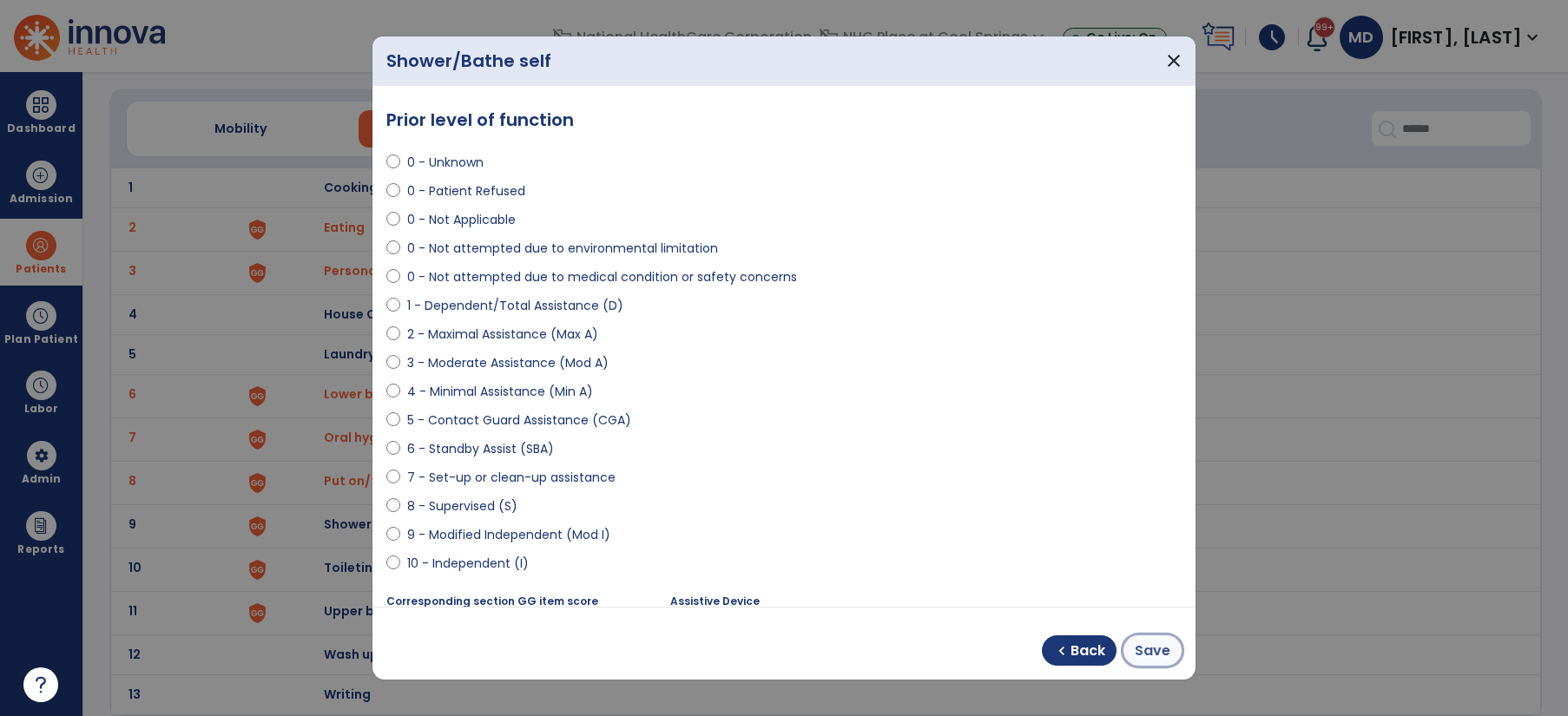 click on "Save" at bounding box center (1152, 650) 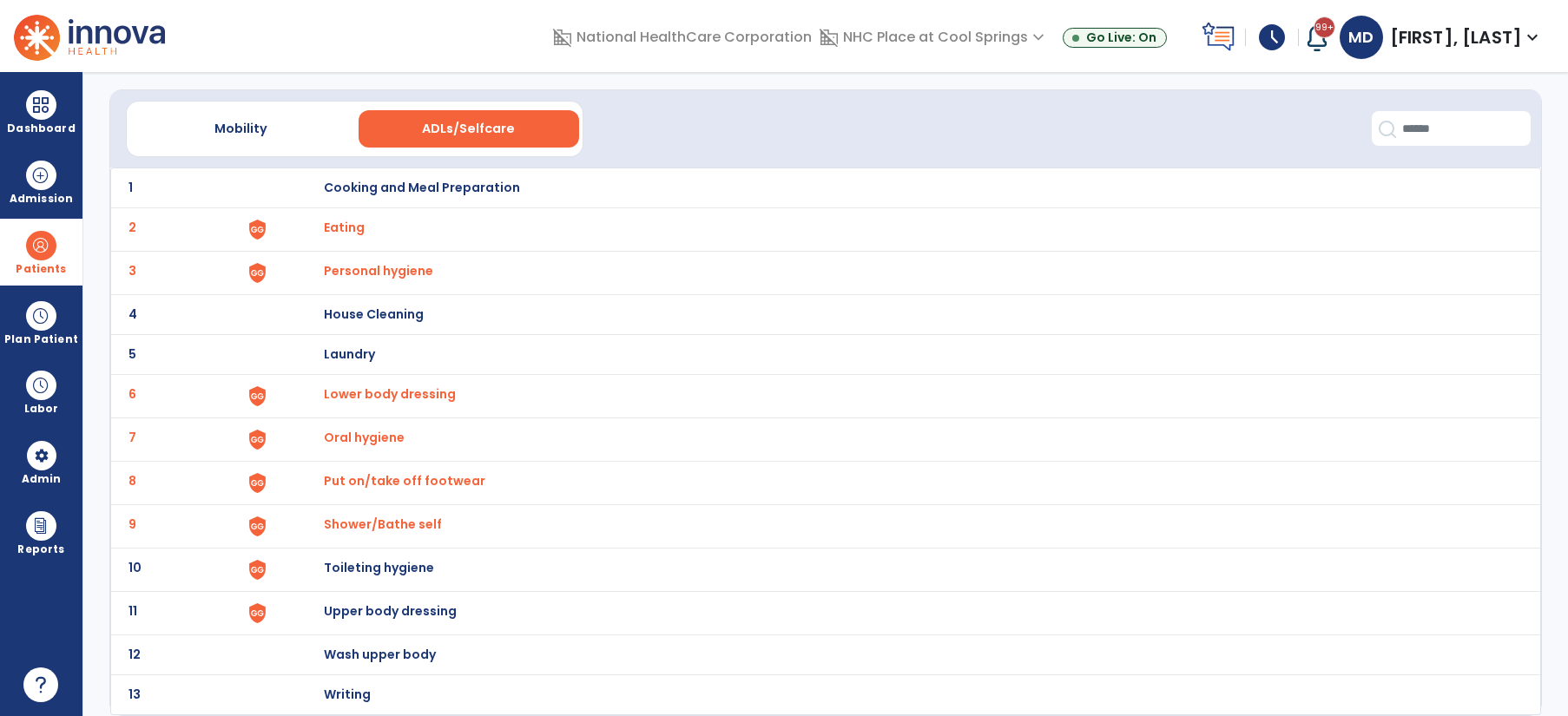 click on "Toileting hygiene" at bounding box center (906, 187) 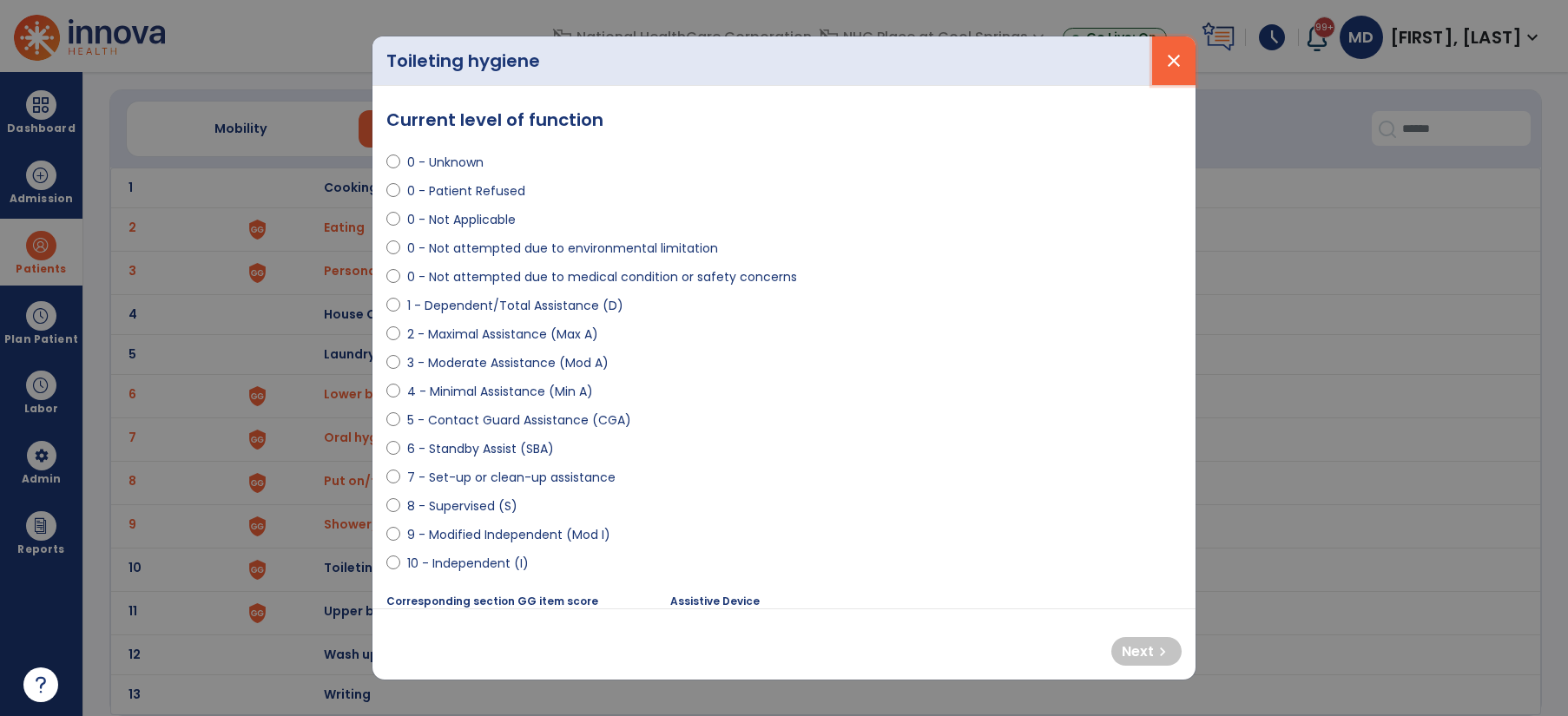 click on "close" at bounding box center (1174, 61) 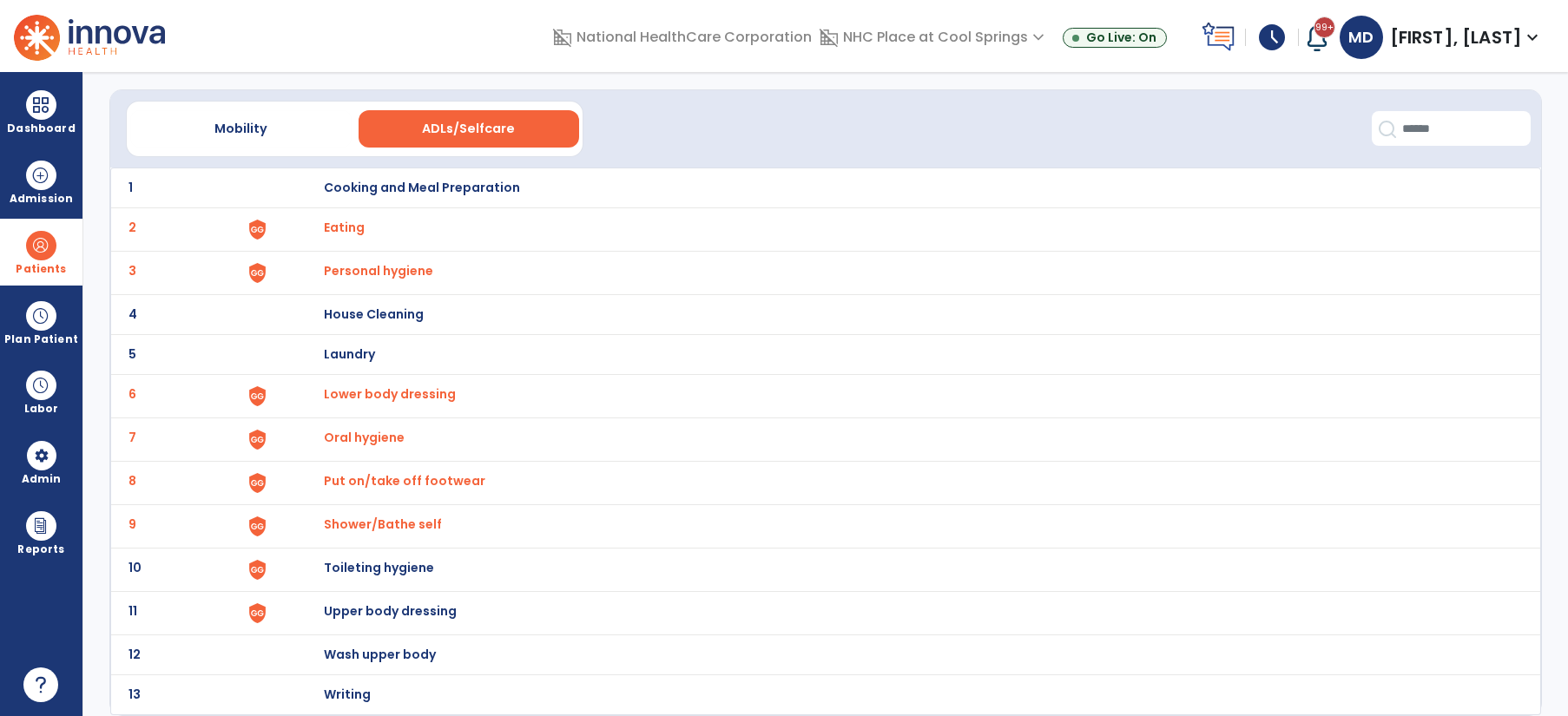 click on "Shower/Bathe self" at bounding box center (344, 227) 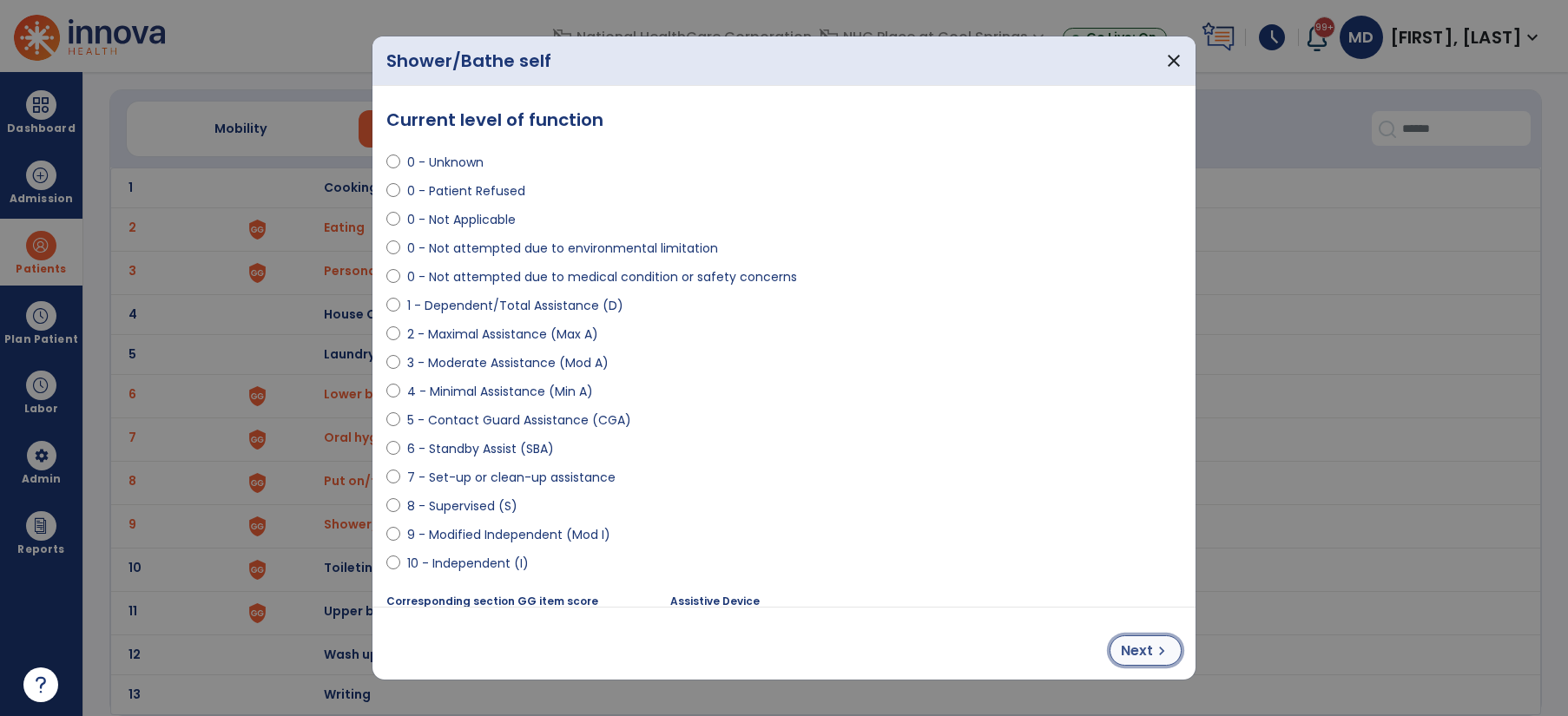 click on "Next" at bounding box center [1136, 651] 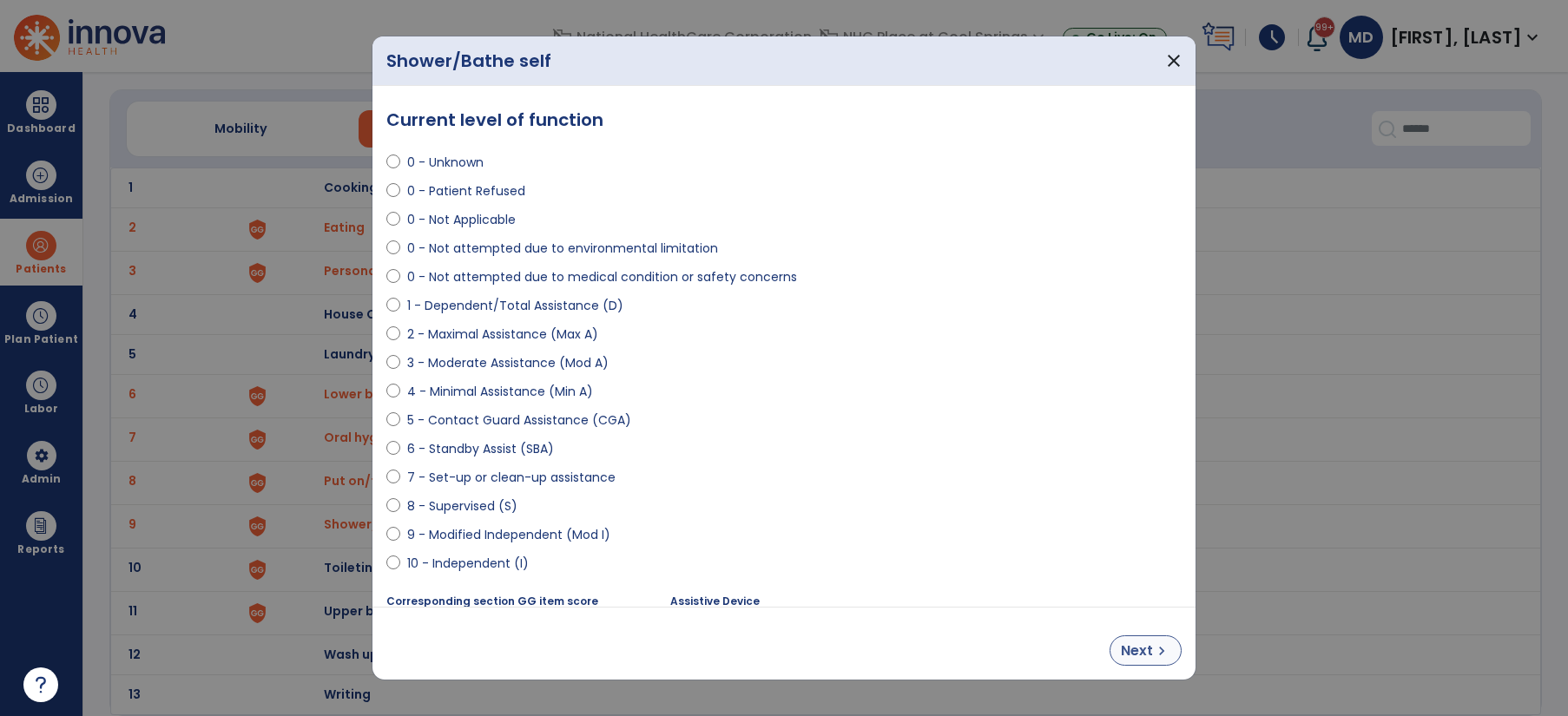 select on "**********" 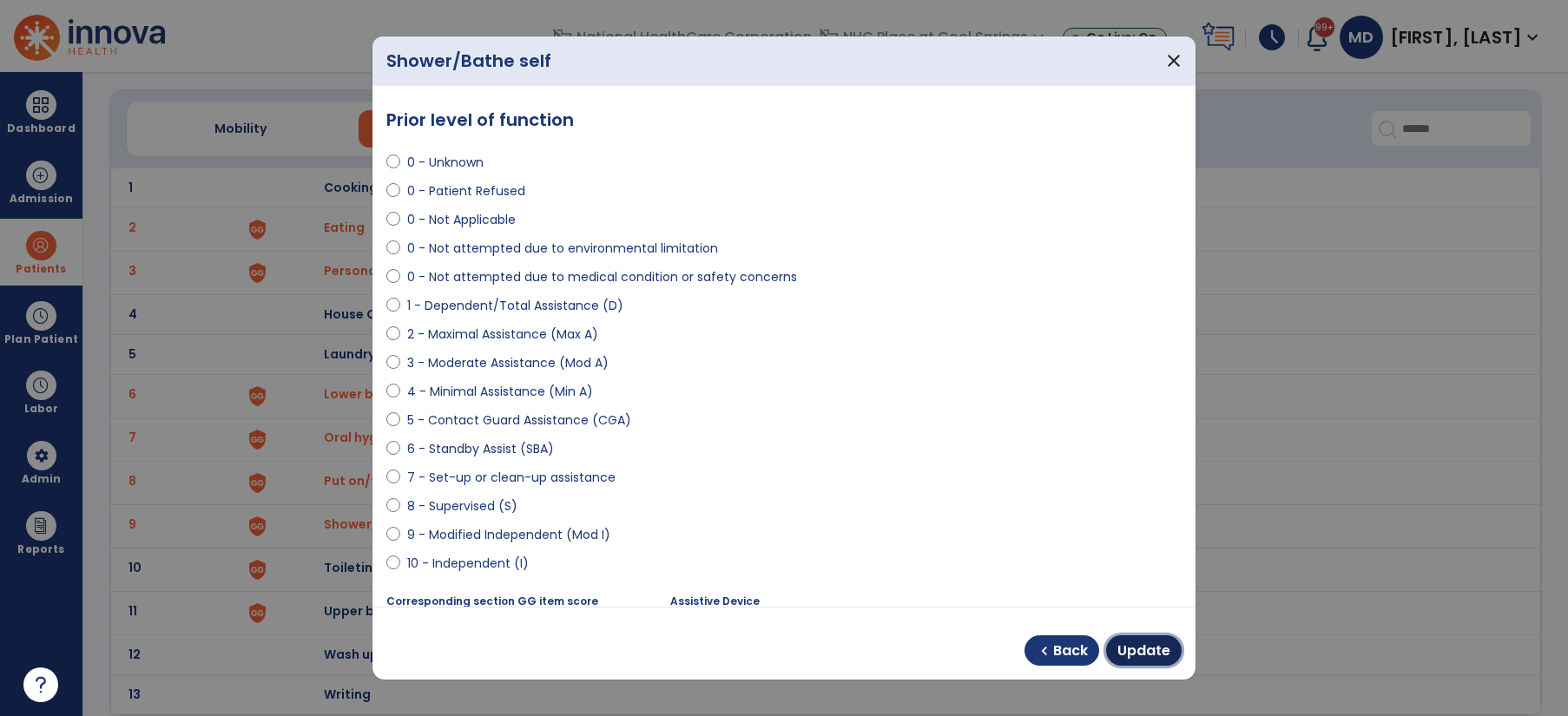 click on "Update" at bounding box center (1143, 651) 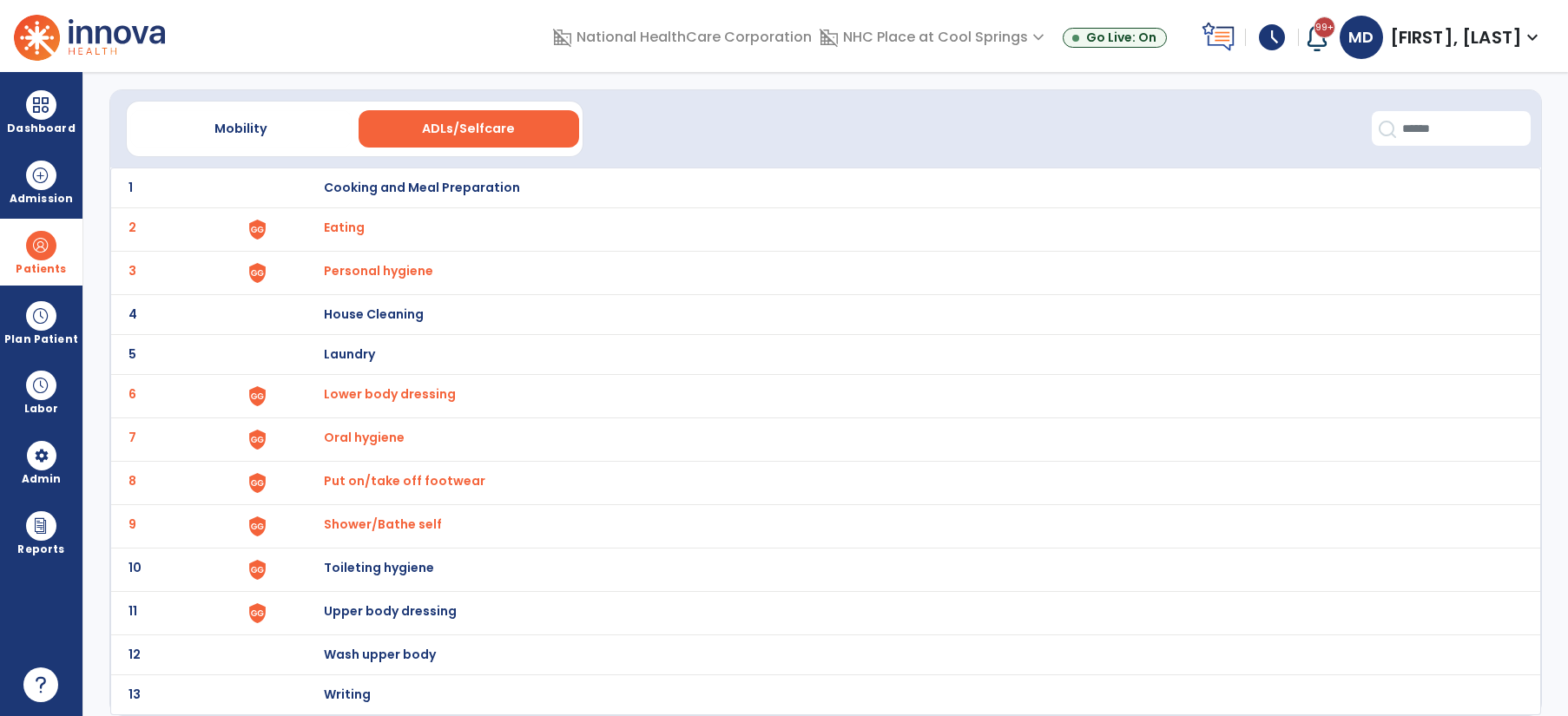 click on "Toileting hygiene" at bounding box center [422, 187] 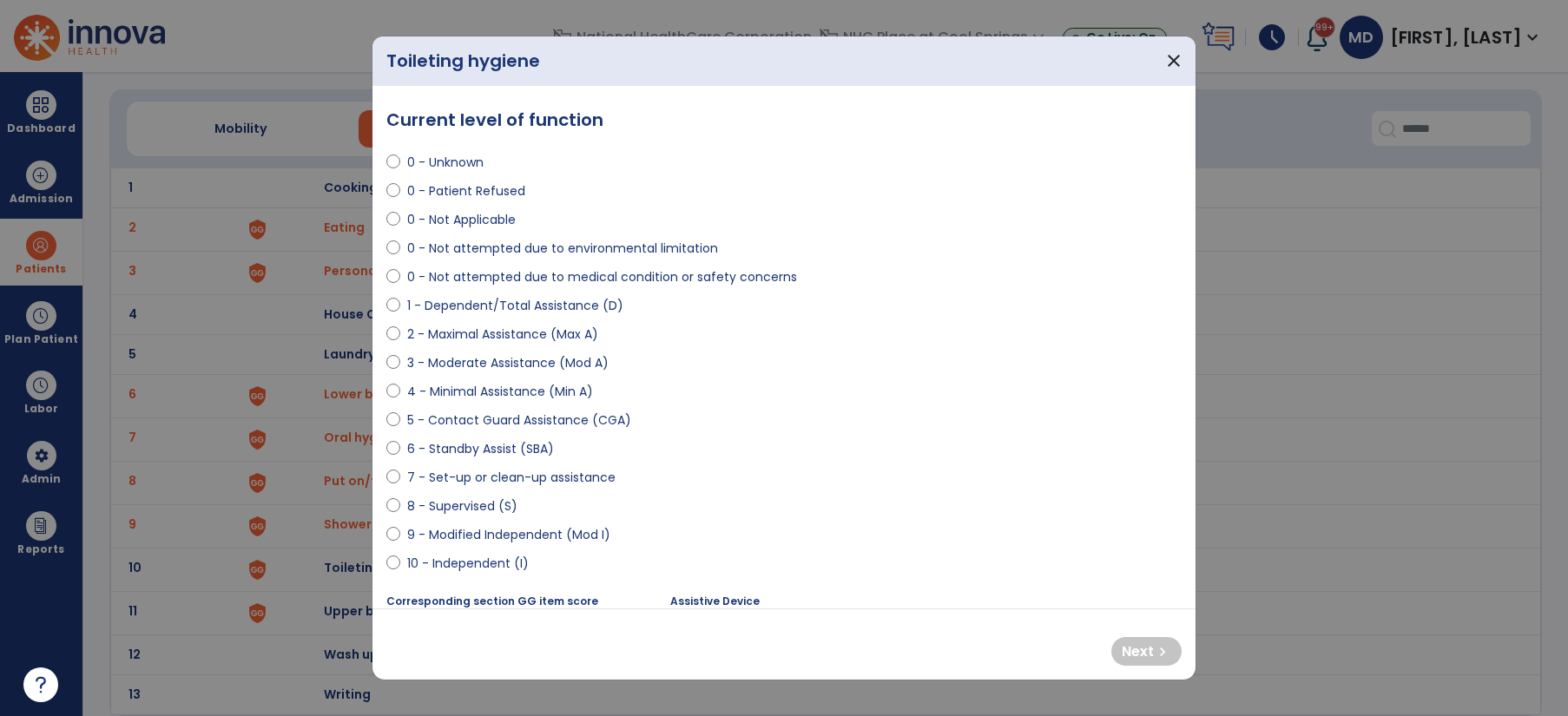 click on "4 - Minimal Assistance (Min A)" at bounding box center (500, 391) 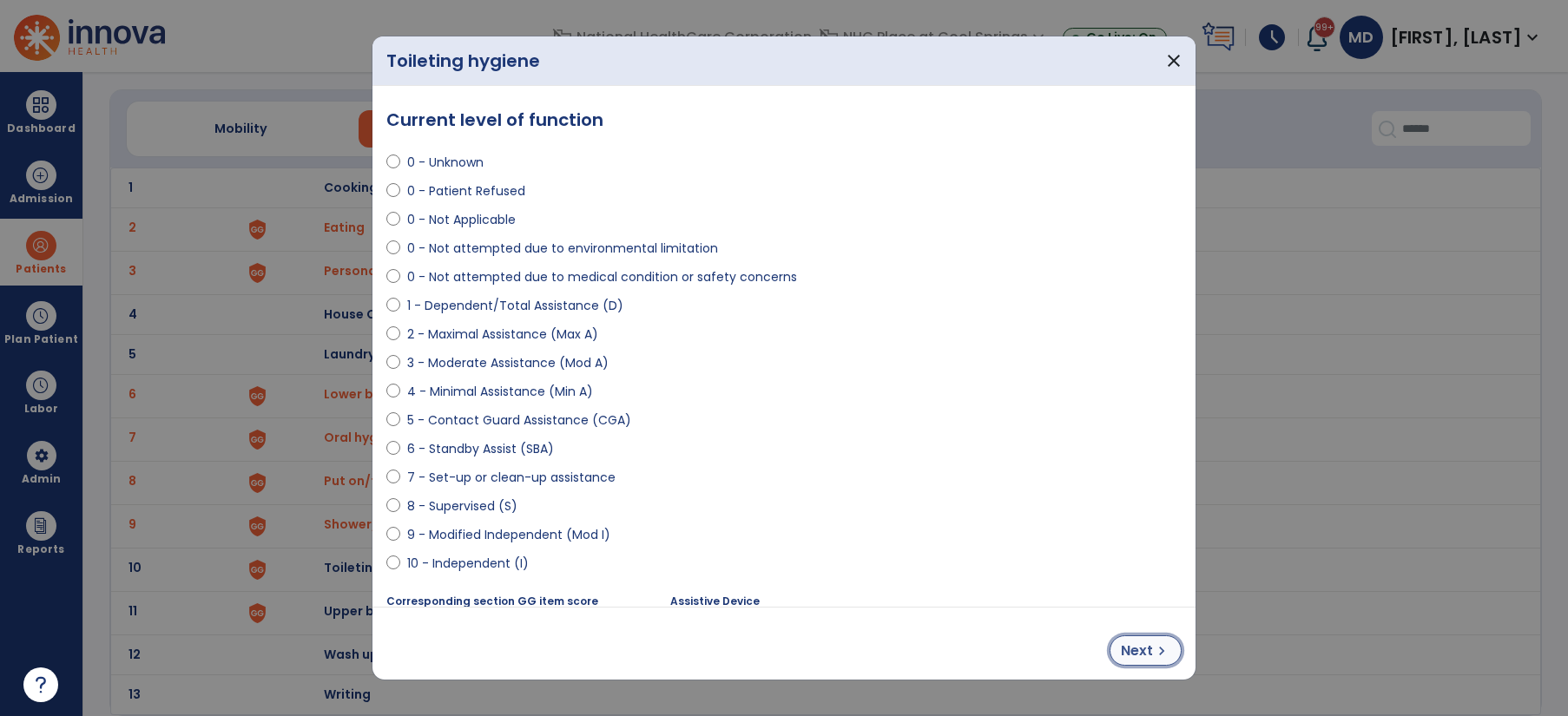 click on "chevron_right" at bounding box center [1162, 651] 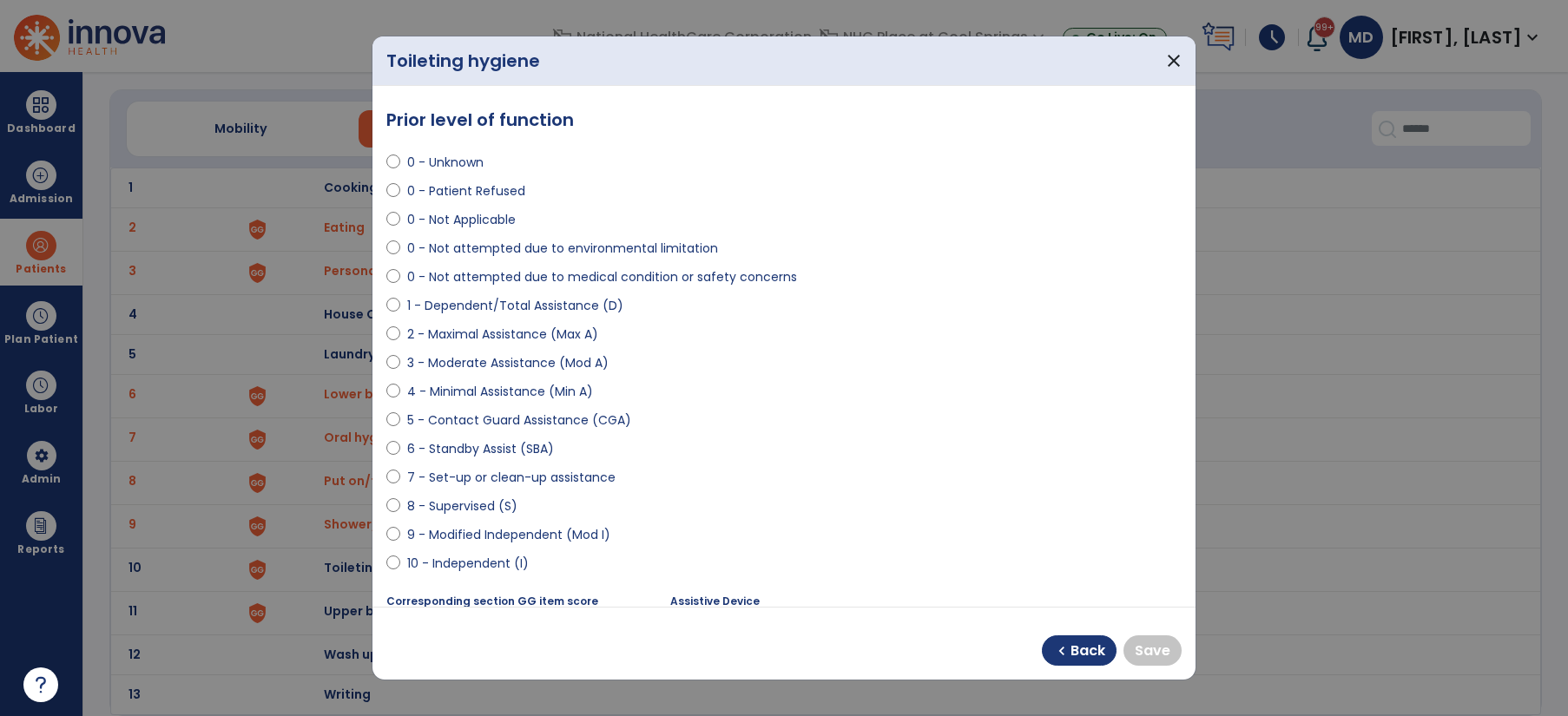 click on "9 - Modified Independent (Mod I)" at bounding box center (509, 535) 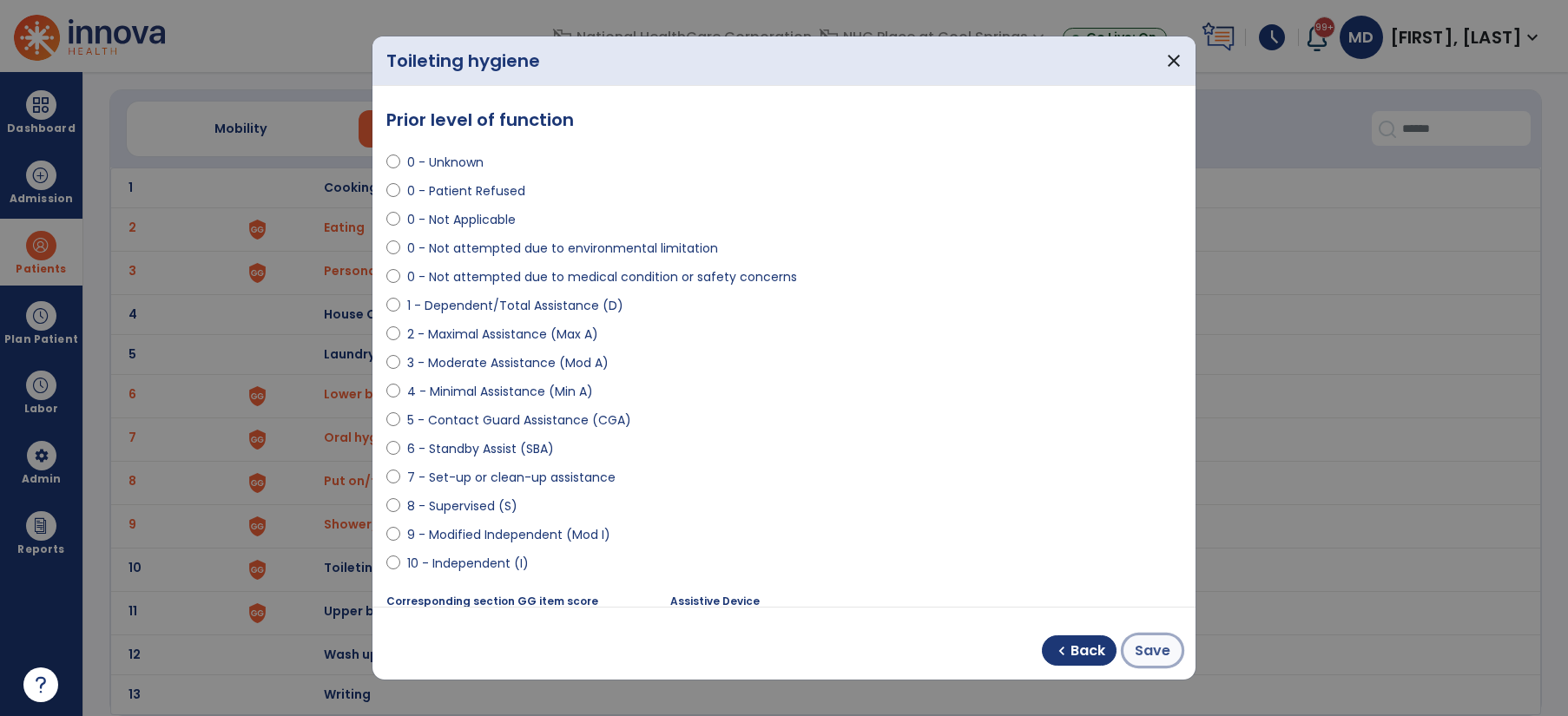 click on "Save" at bounding box center (1152, 651) 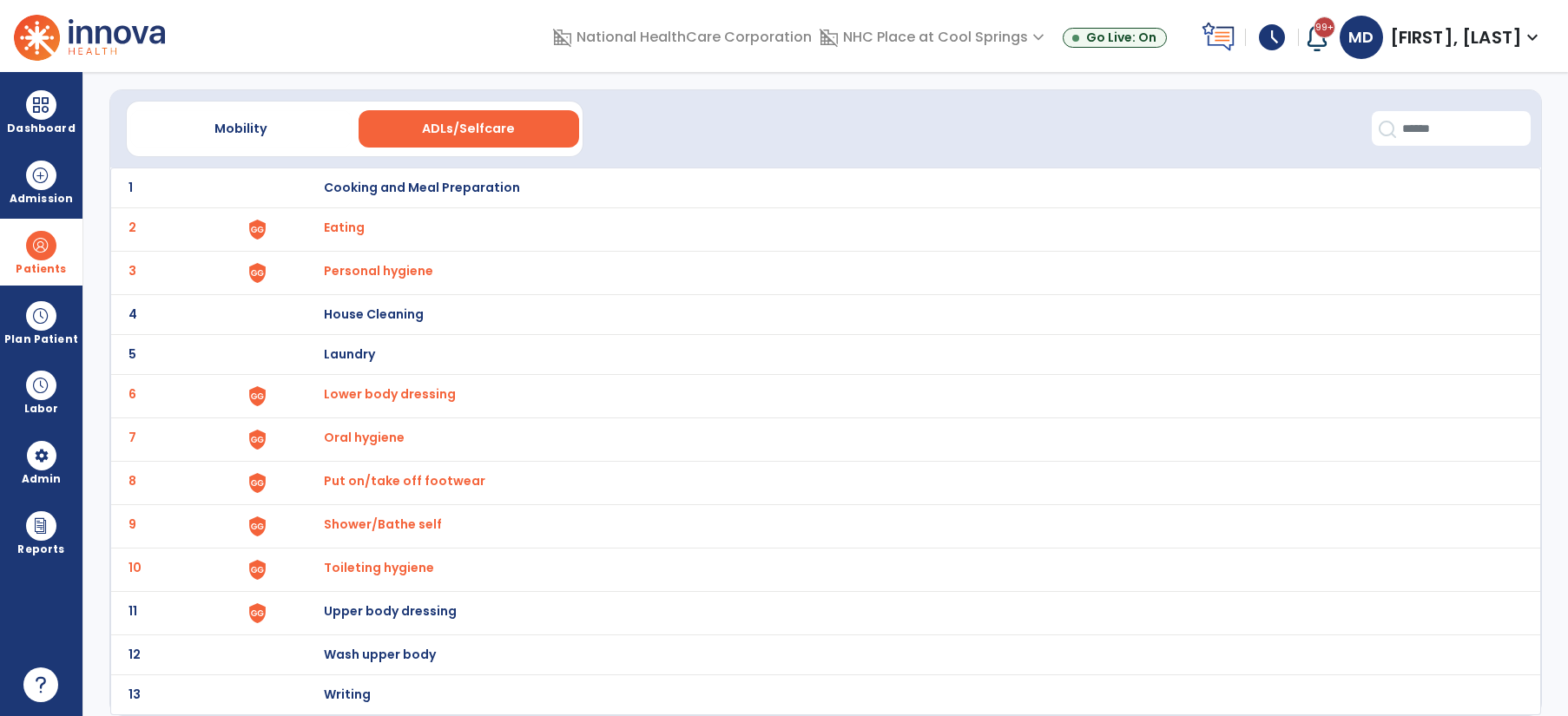 click on "Upper body dressing" at bounding box center [422, 187] 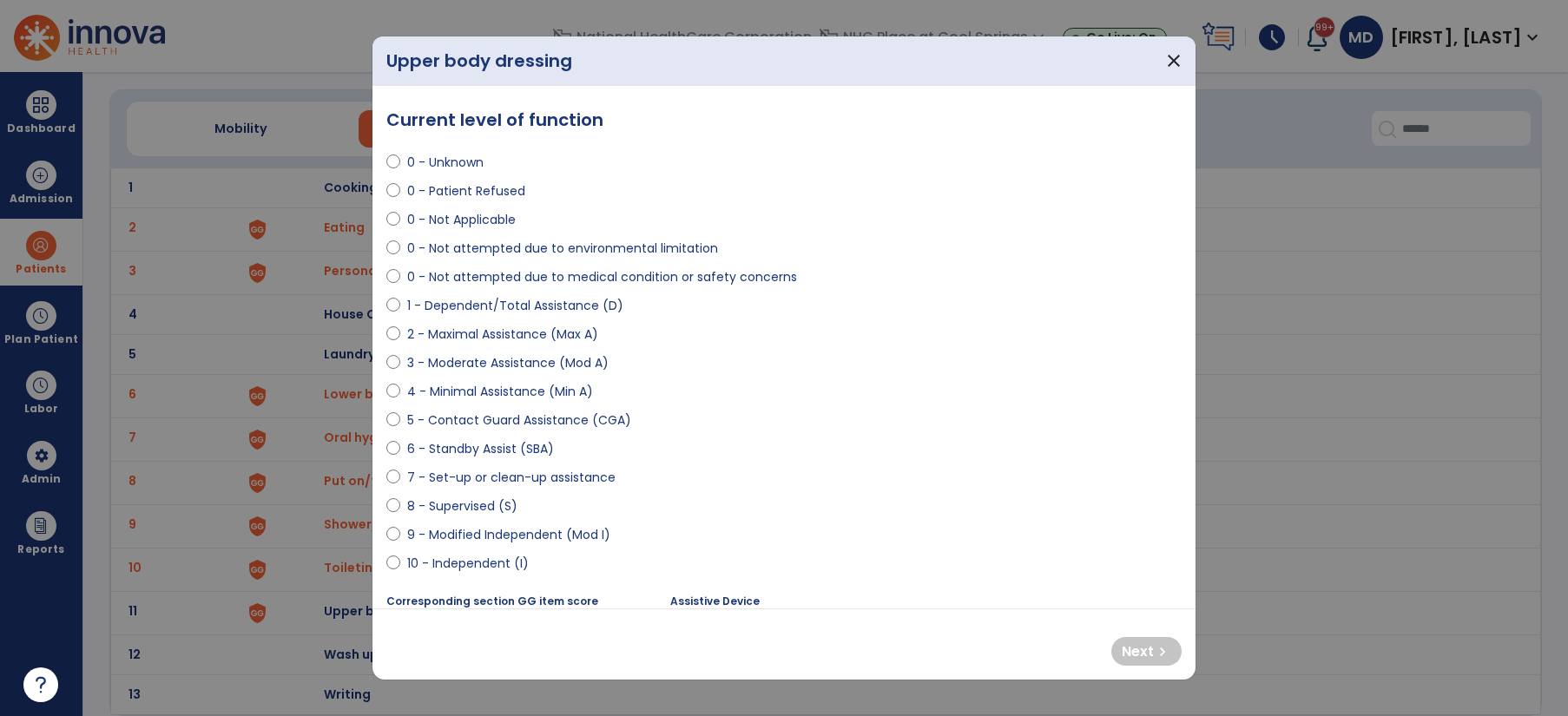 click on "5 - Contact Guard Assistance (CGA)" at bounding box center (519, 420) 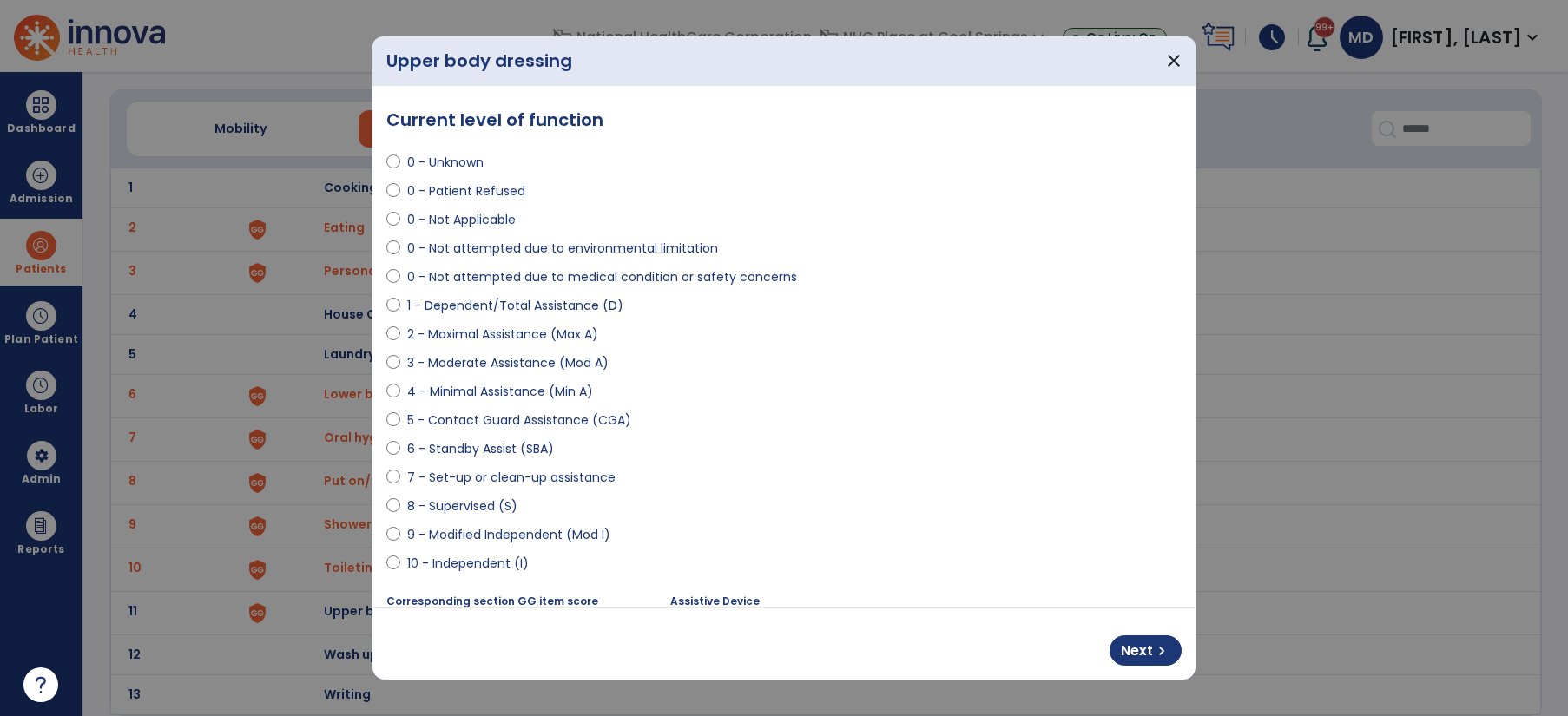 click on "6 - Standby Assist (SBA)" at bounding box center (480, 449) 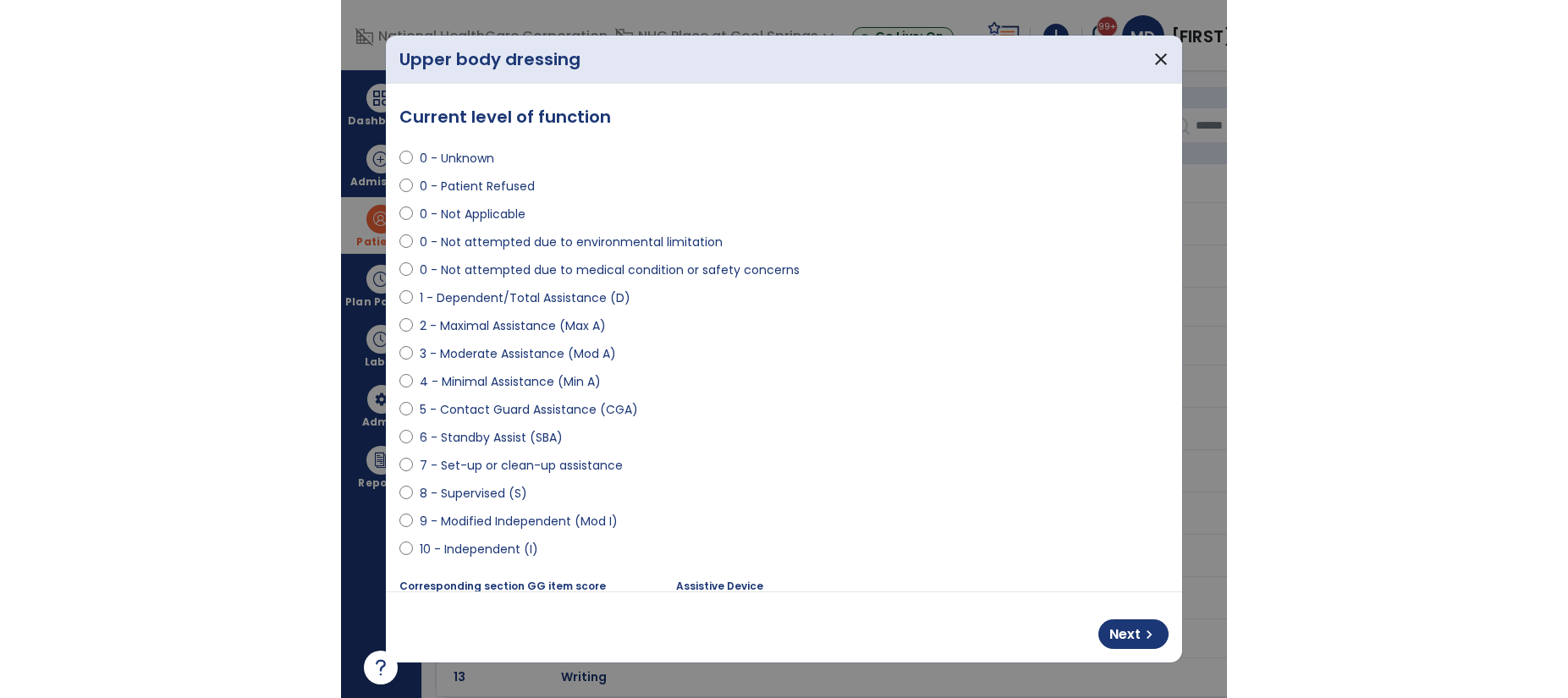 scroll, scrollTop: 39, scrollLeft: 0, axis: vertical 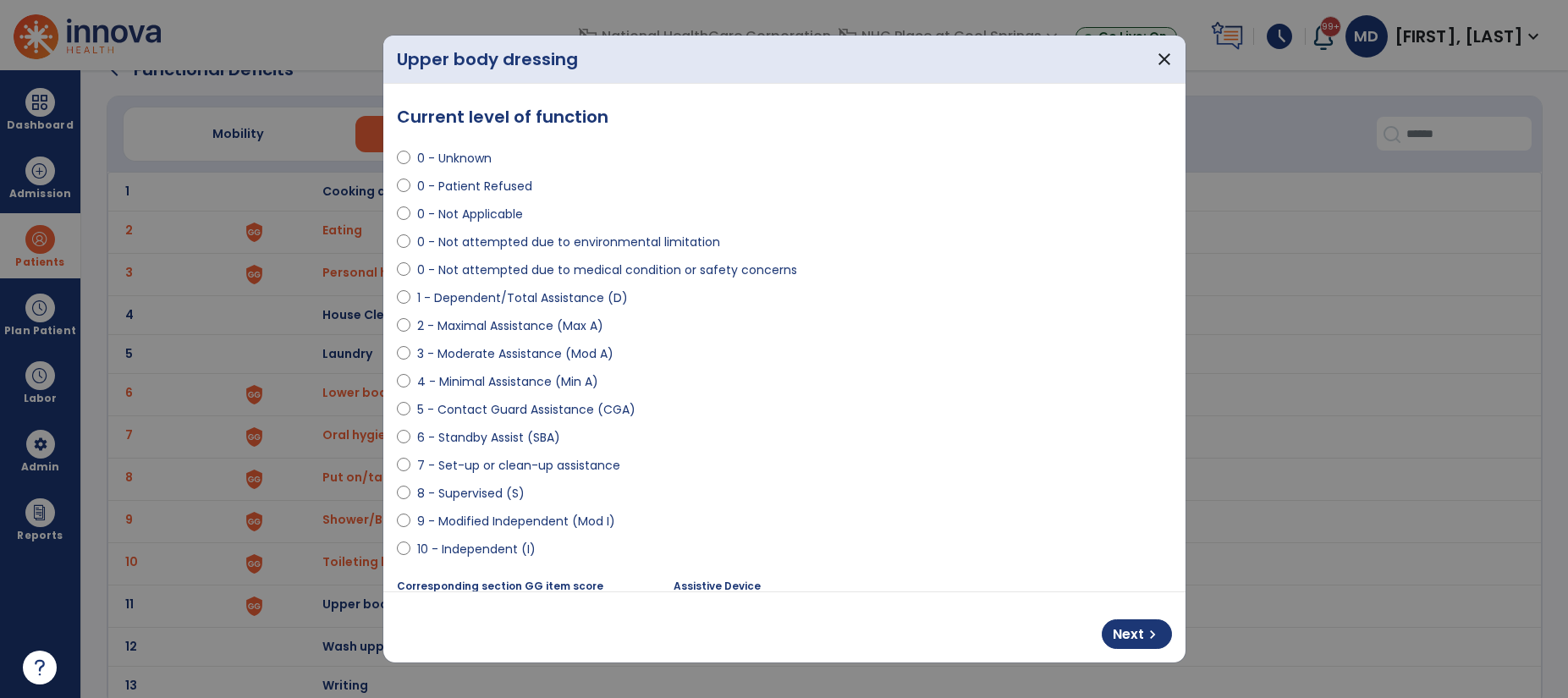 click on "8 - Supervised (S)" at bounding box center (470, 493) 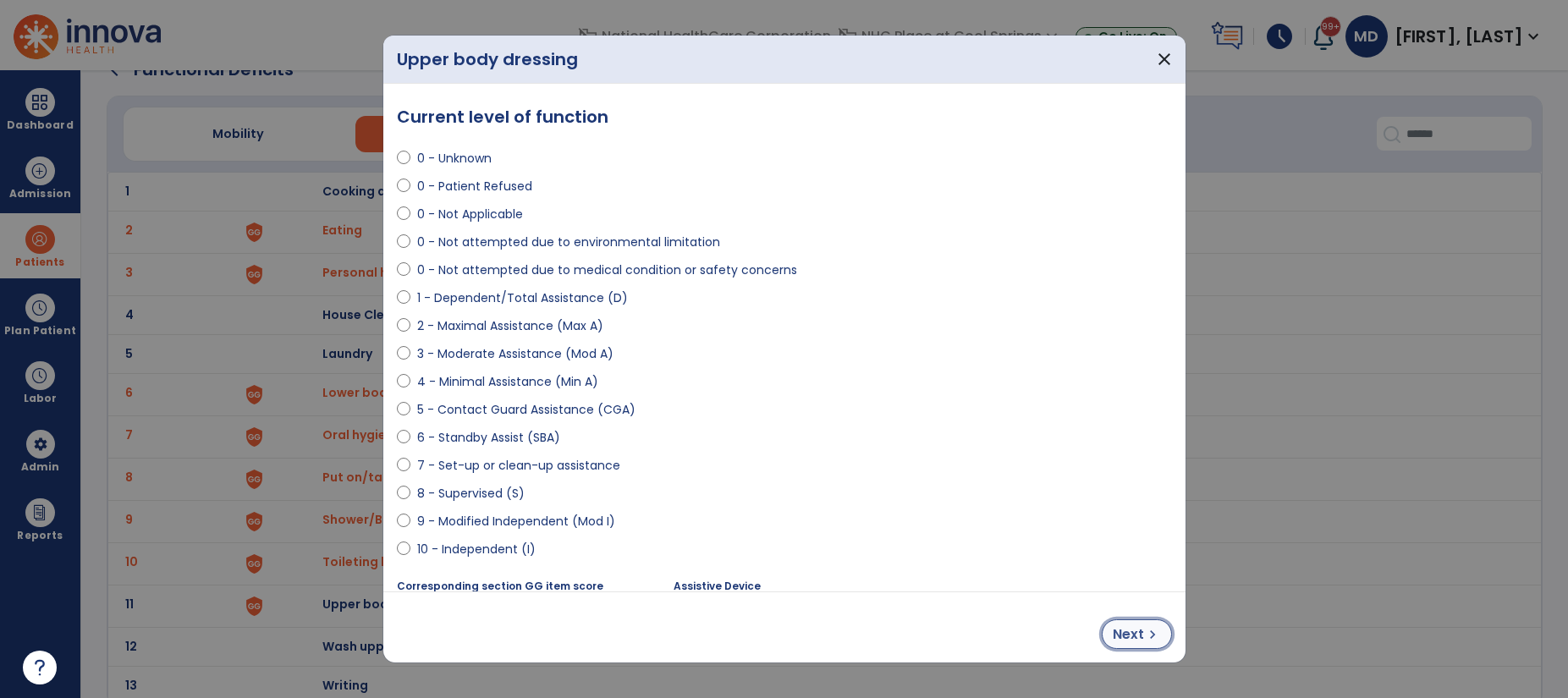 click on "Next" at bounding box center (1128, 635) 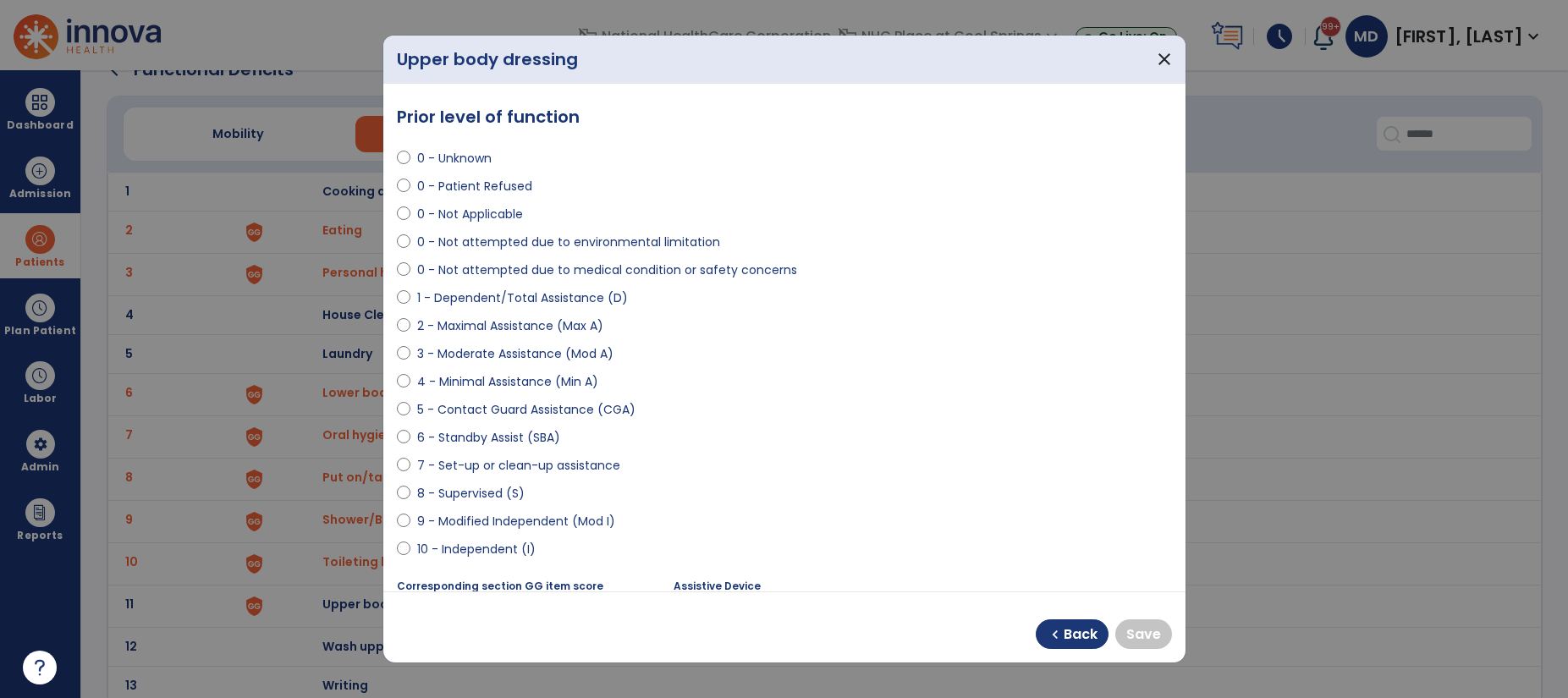 click on "9 - Modified Independent (Mod I)" at bounding box center (516, 521) 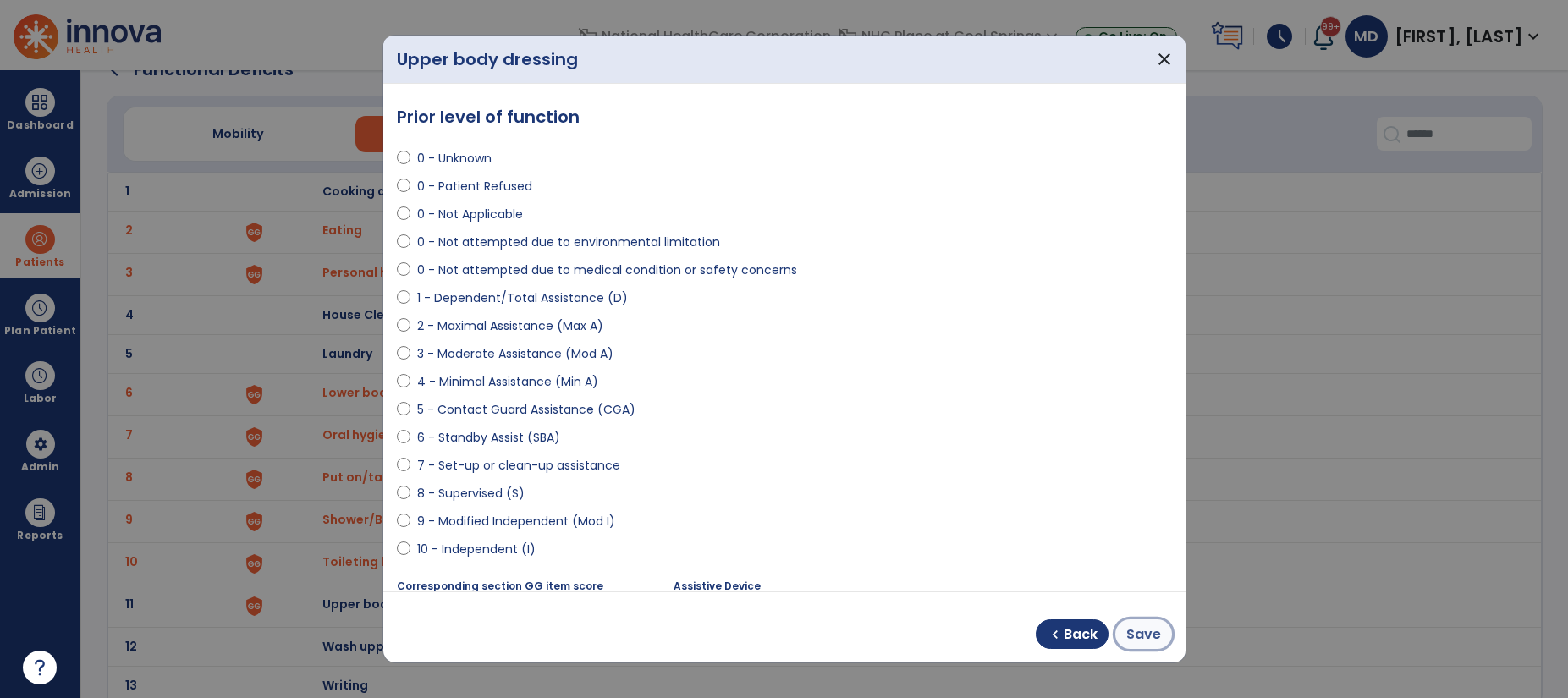 click on "Save" at bounding box center (1143, 635) 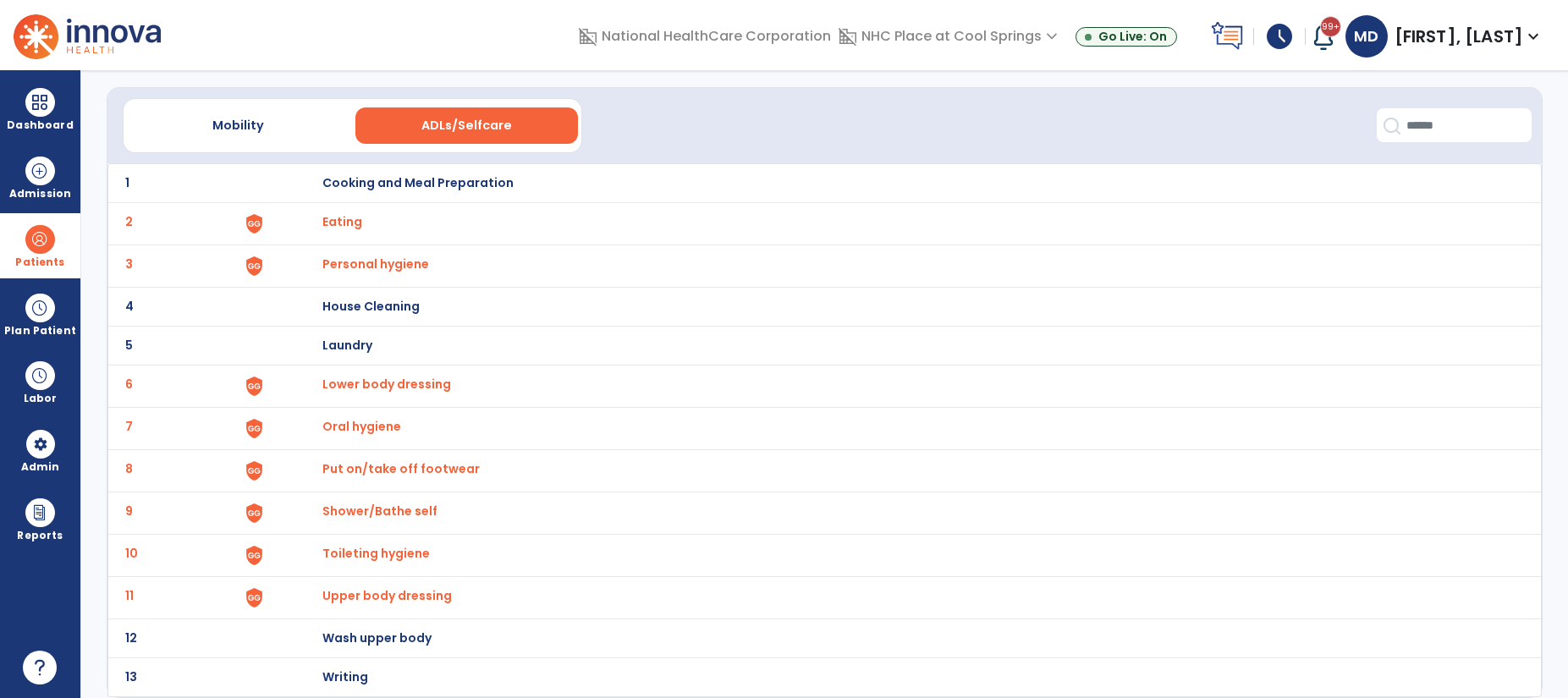 scroll, scrollTop: 0, scrollLeft: 0, axis: both 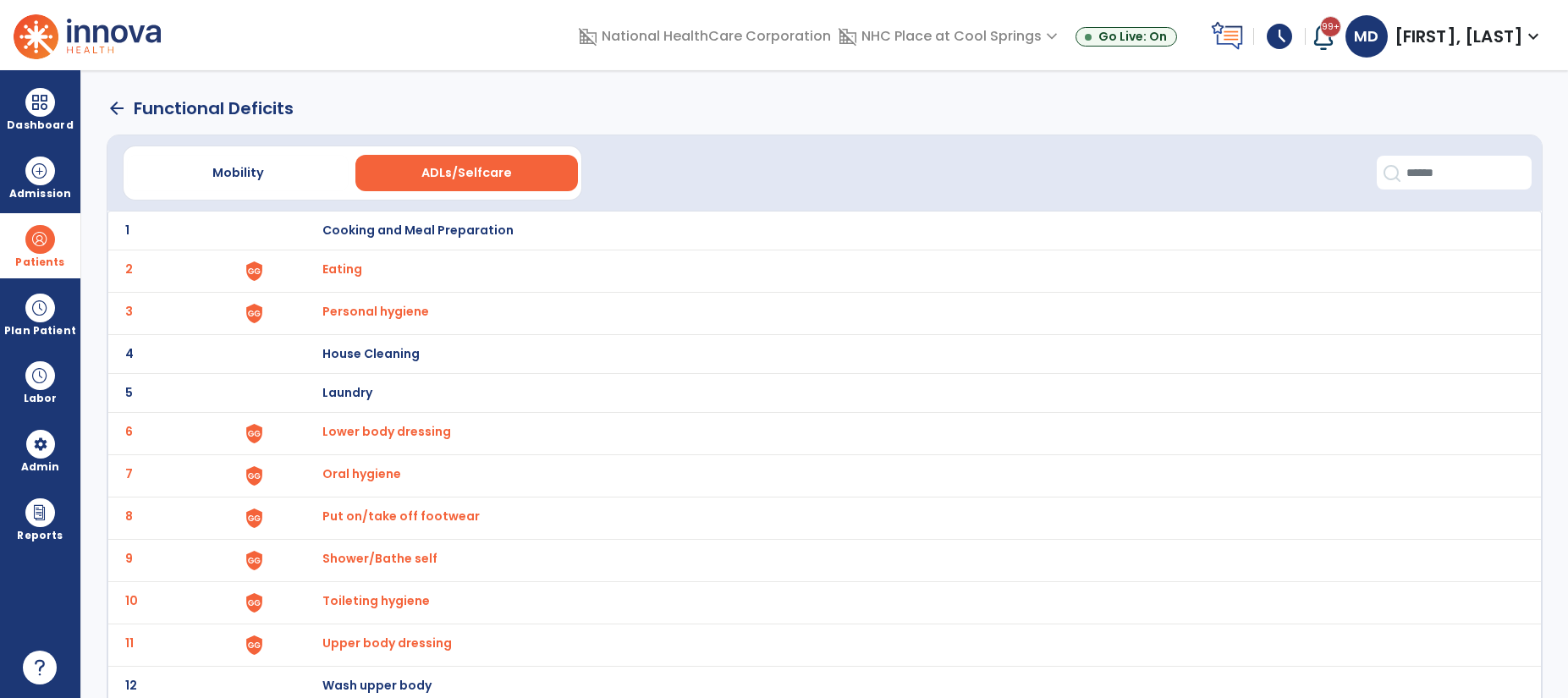 click on "arrow_back" 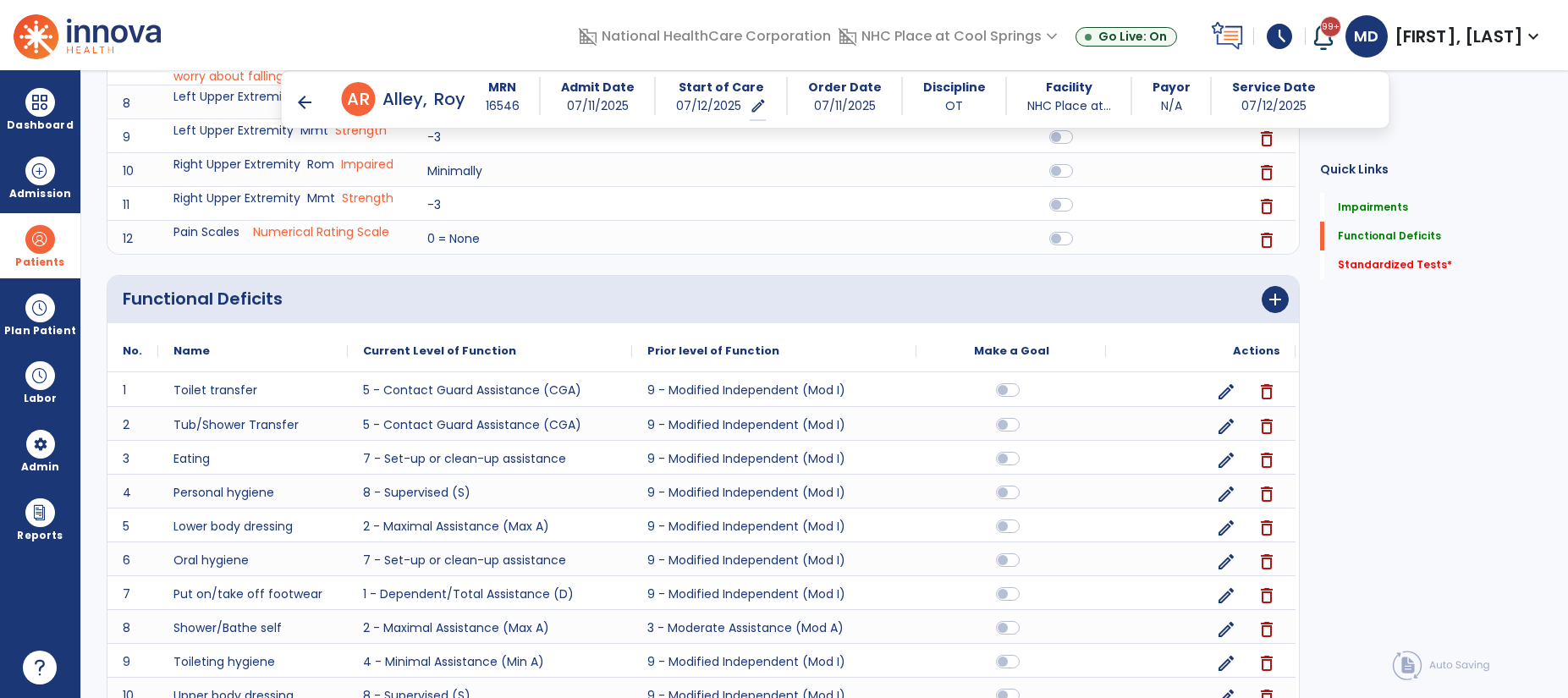 scroll, scrollTop: 1001, scrollLeft: 0, axis: vertical 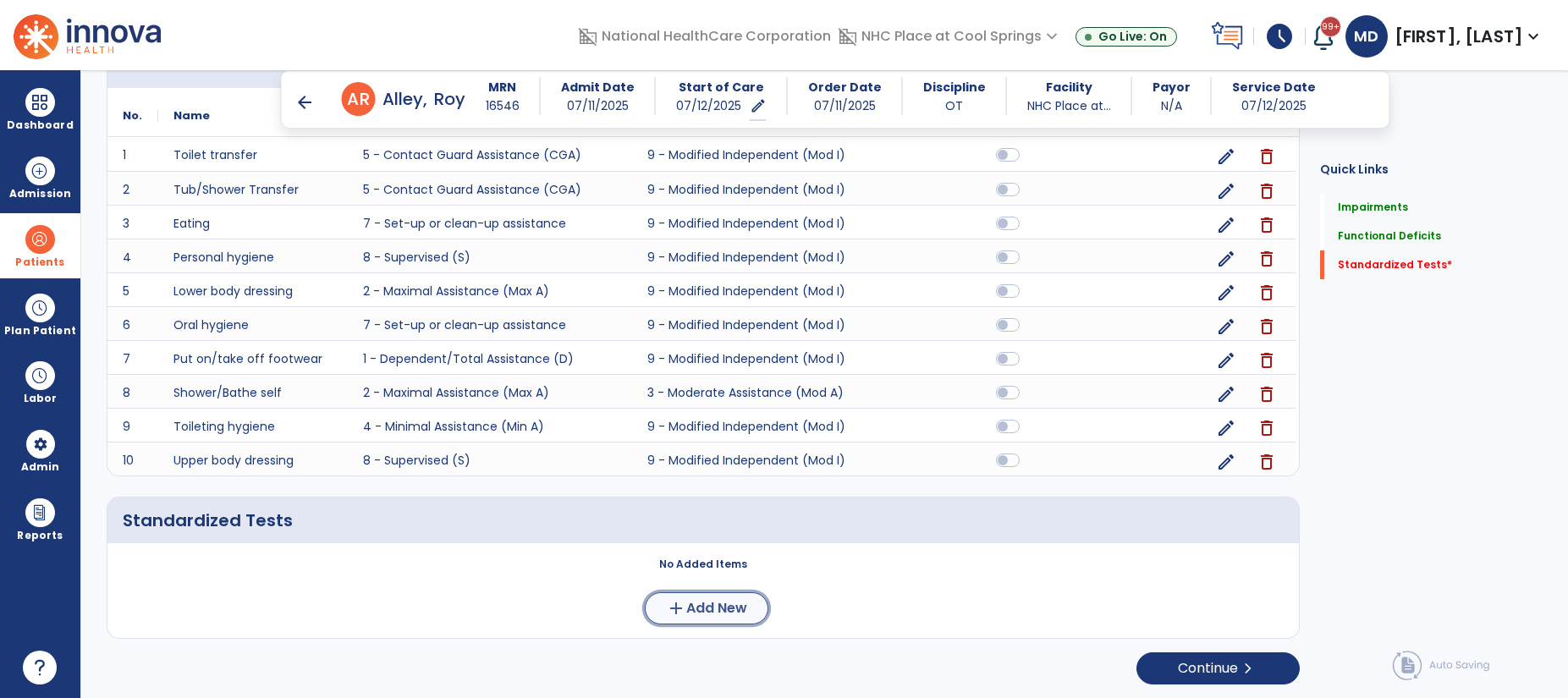click on "add  Add New" 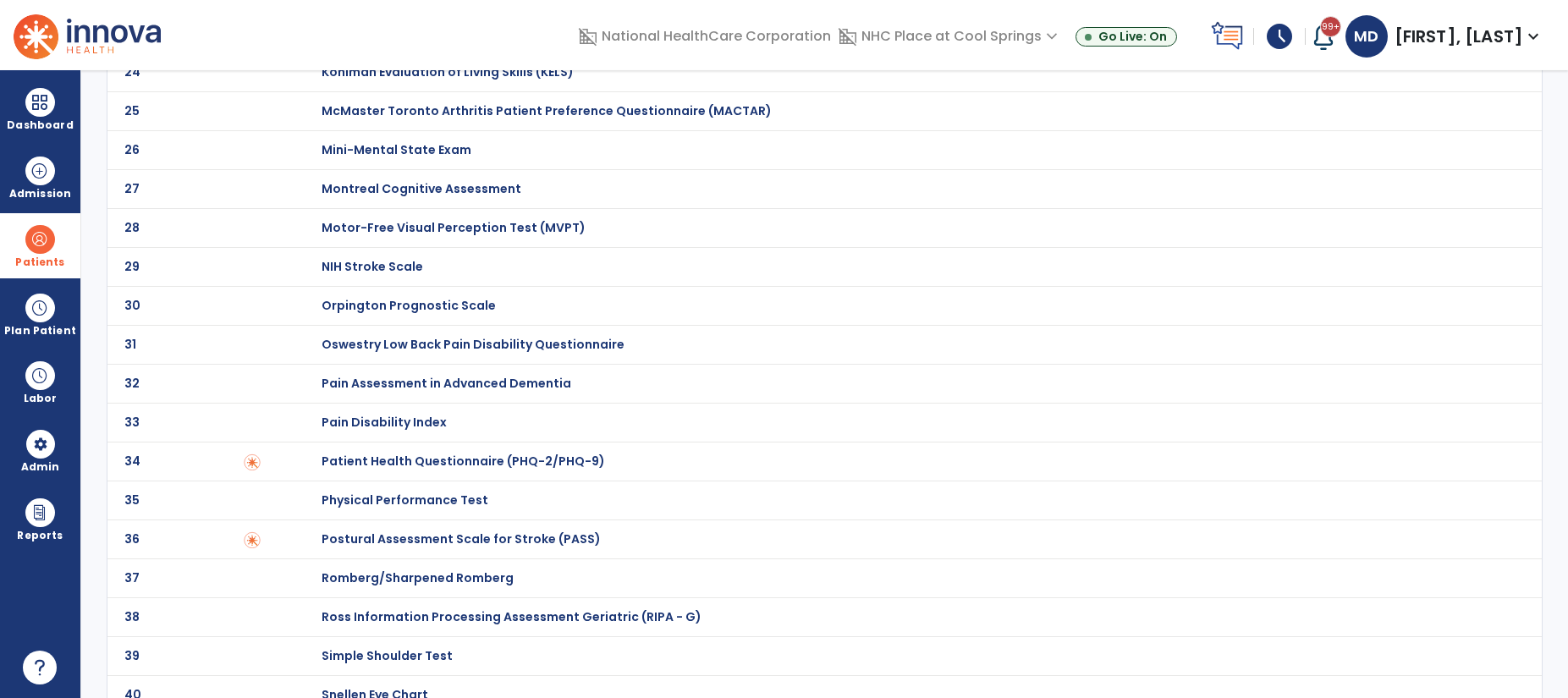 scroll, scrollTop: 0, scrollLeft: 0, axis: both 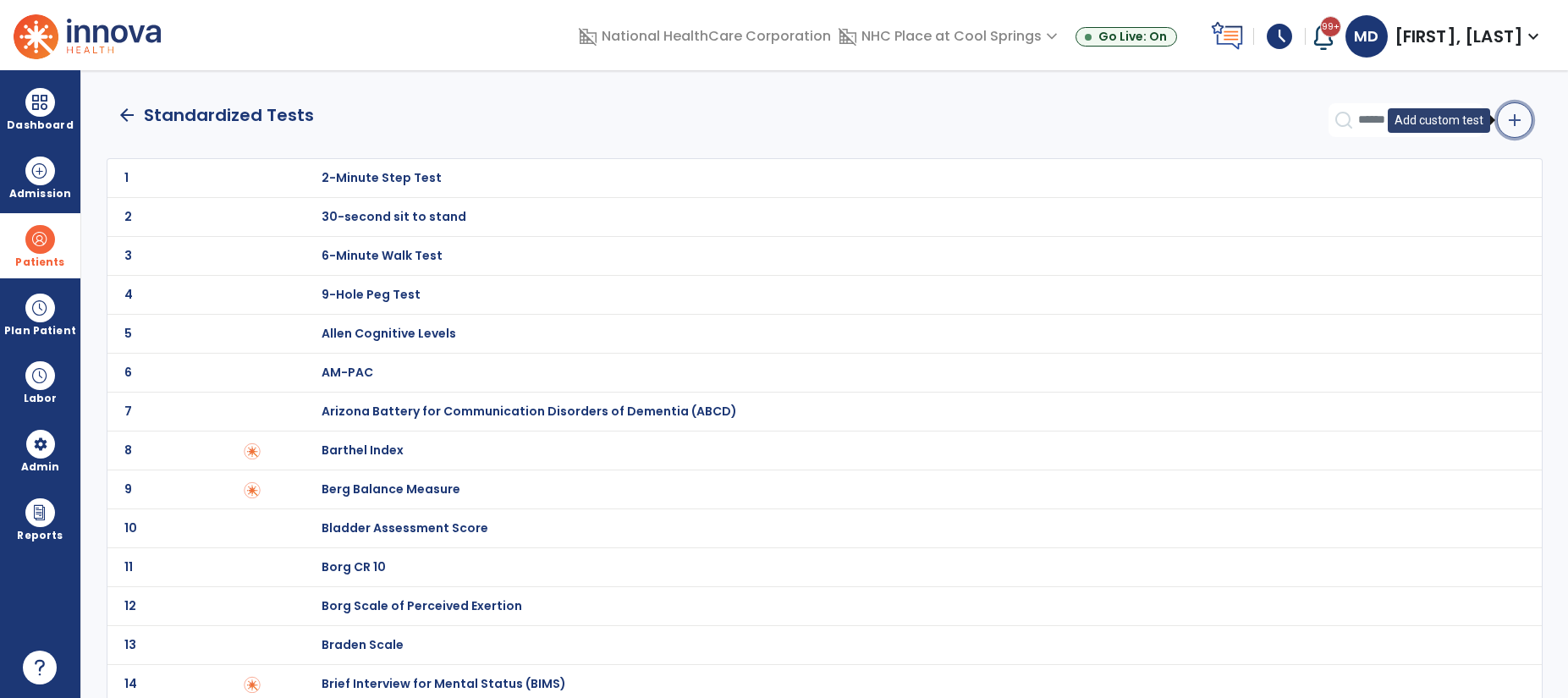 click on "add" 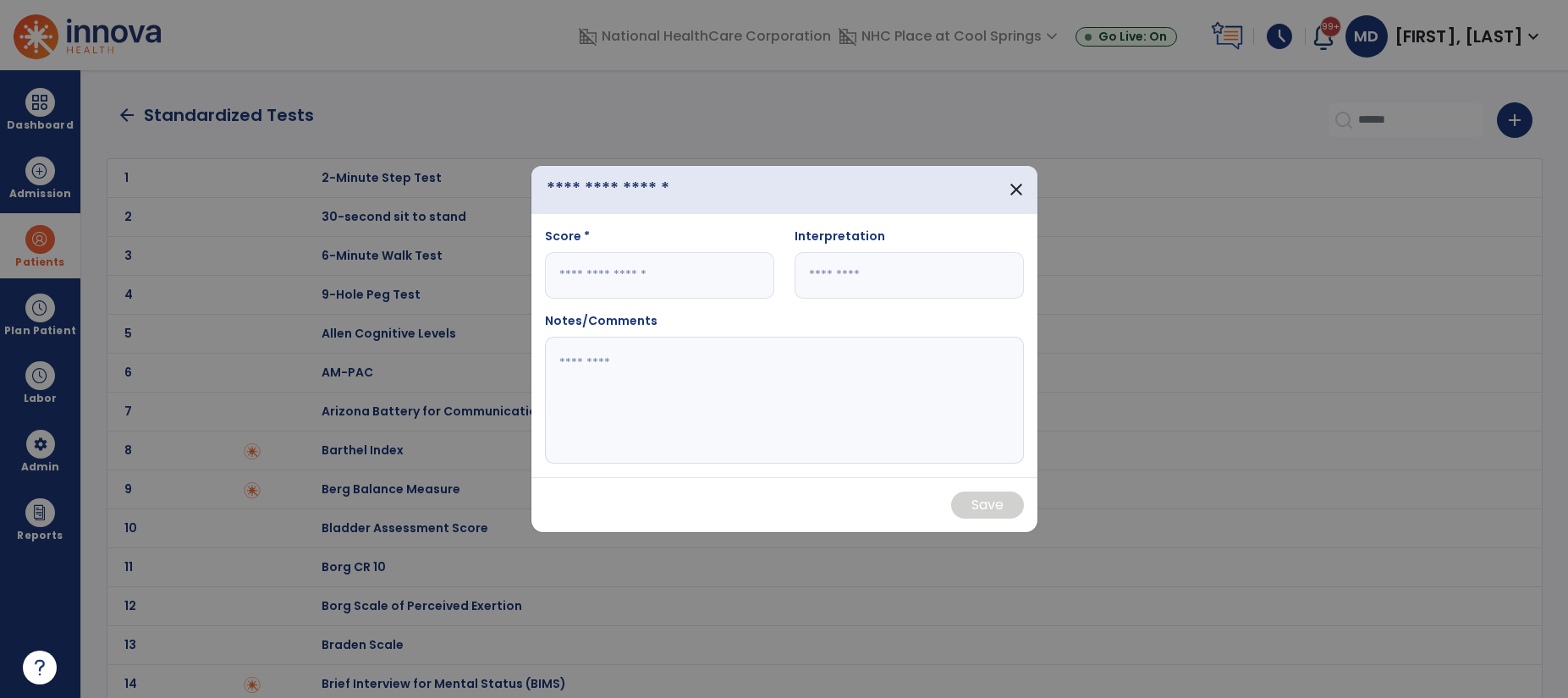 click at bounding box center (663, 189) 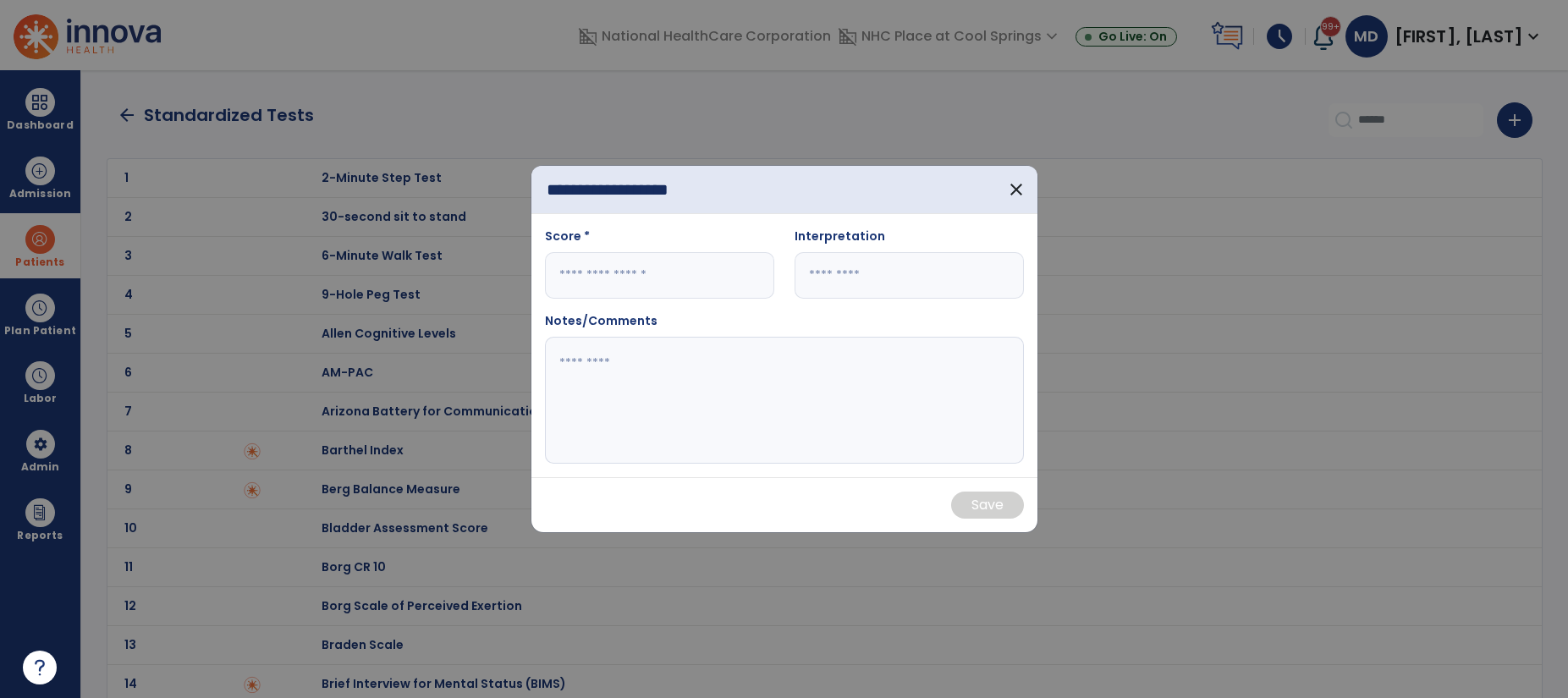 type on "**********" 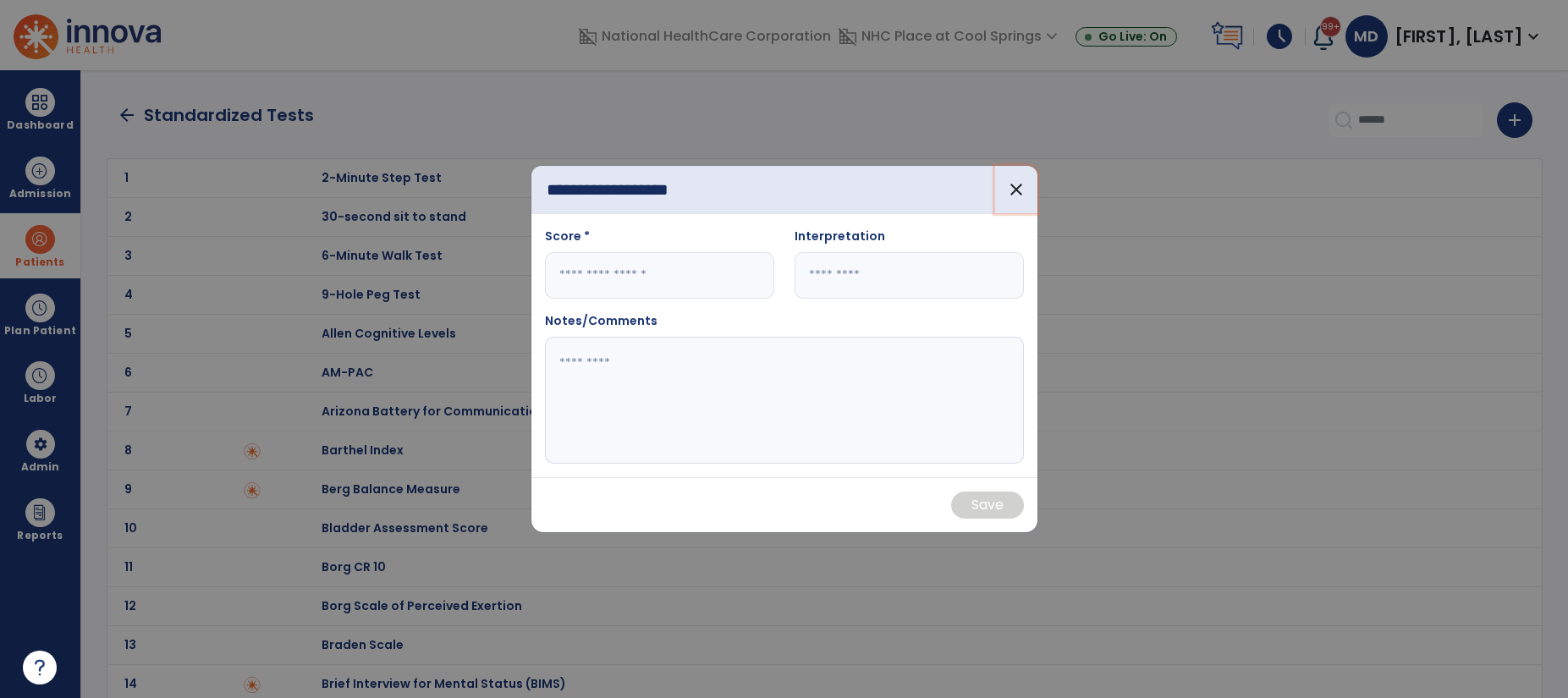 type 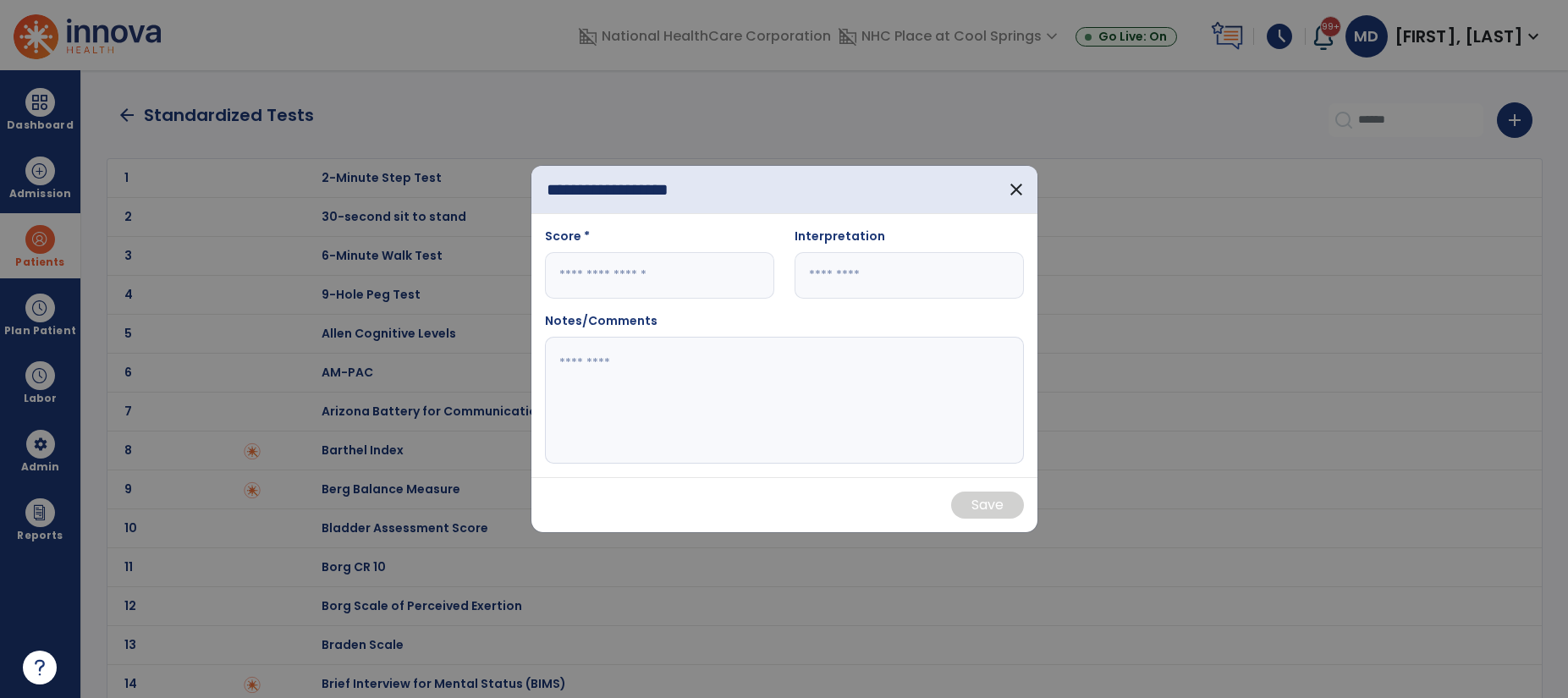 click at bounding box center (659, 275) 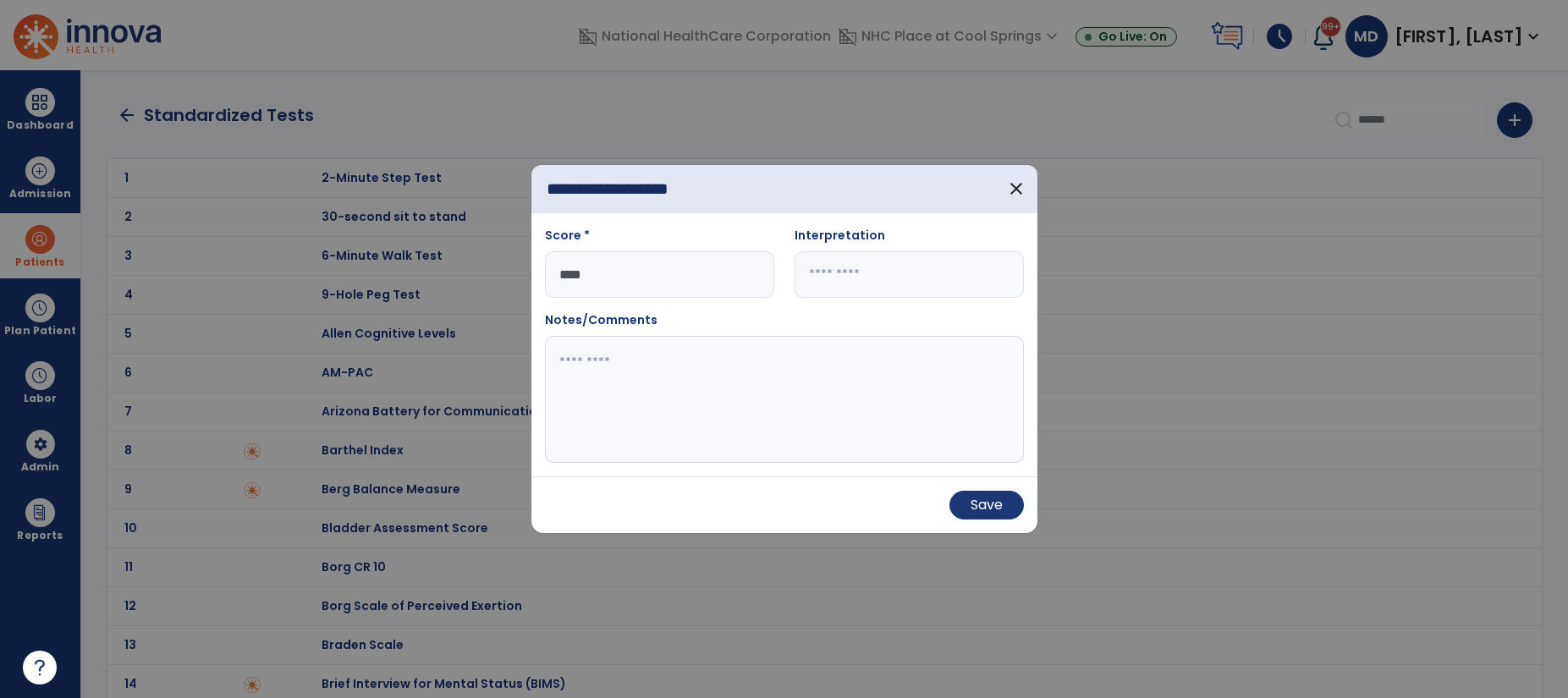 type on "****" 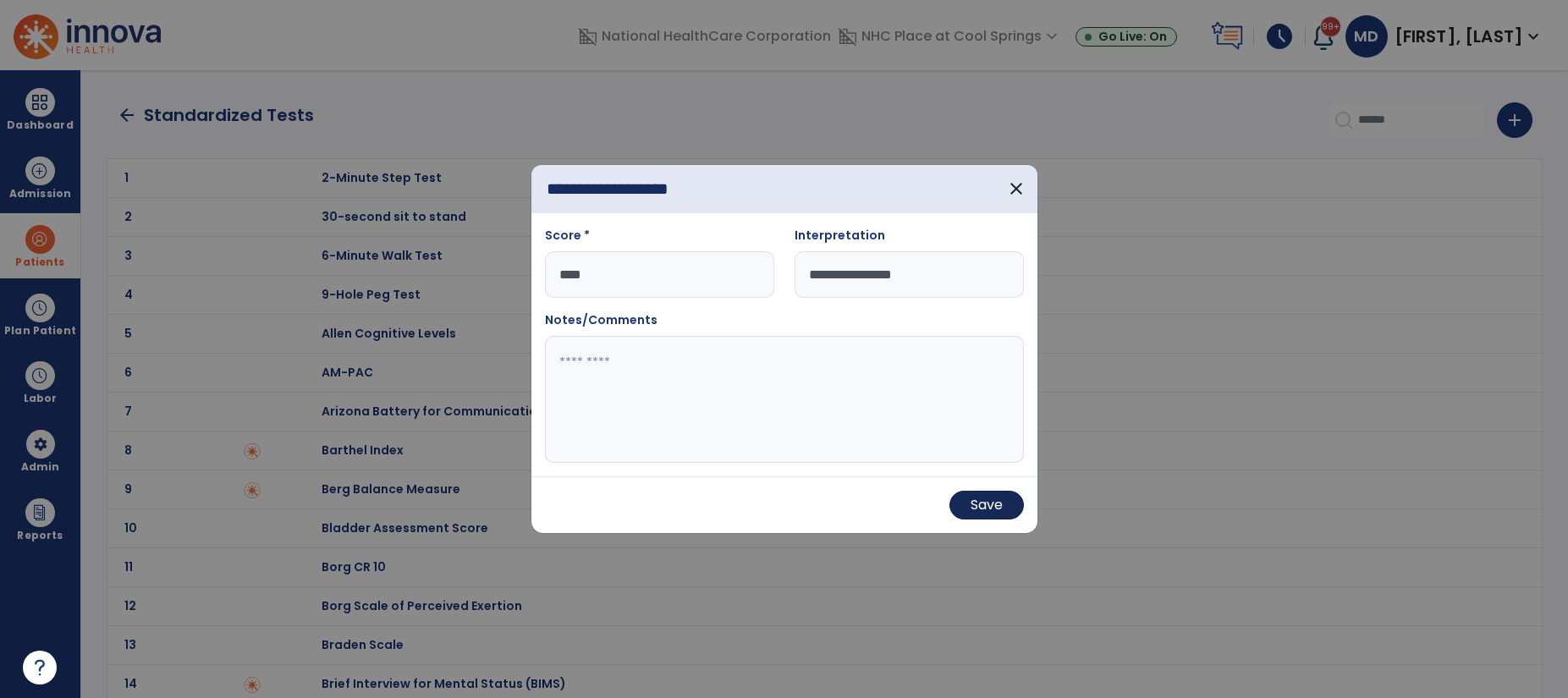 type on "**********" 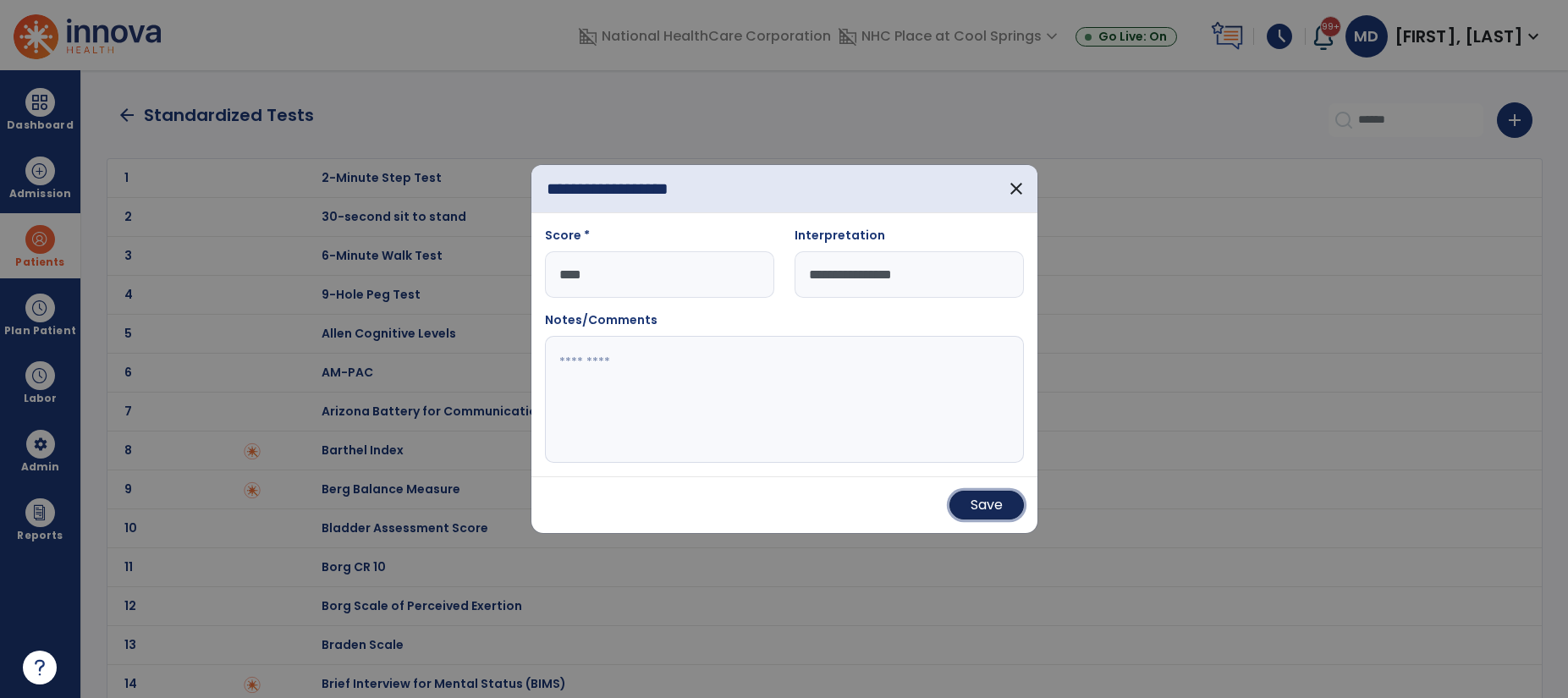 click on "Save" at bounding box center (987, 505) 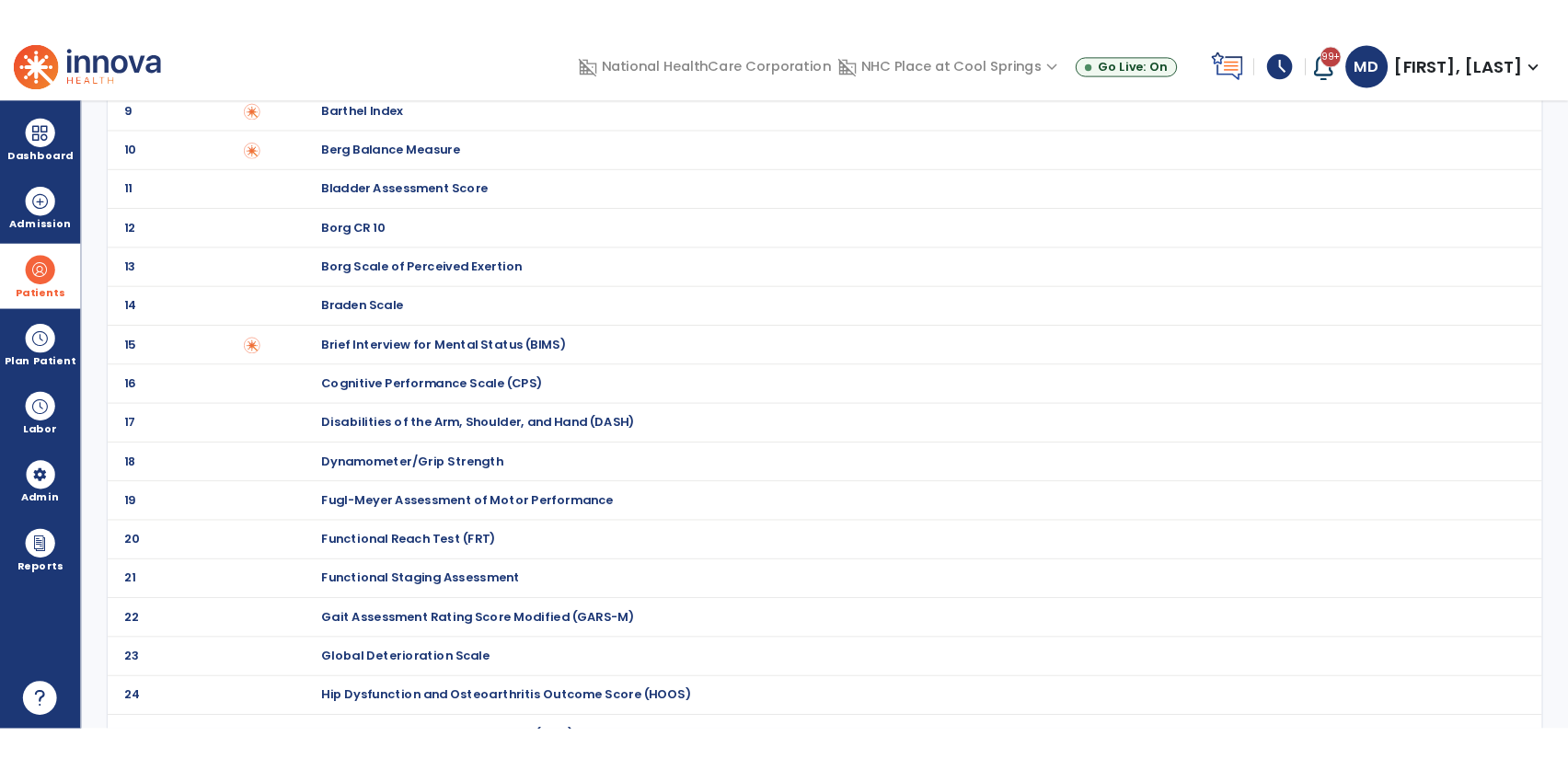 scroll, scrollTop: 466, scrollLeft: 0, axis: vertical 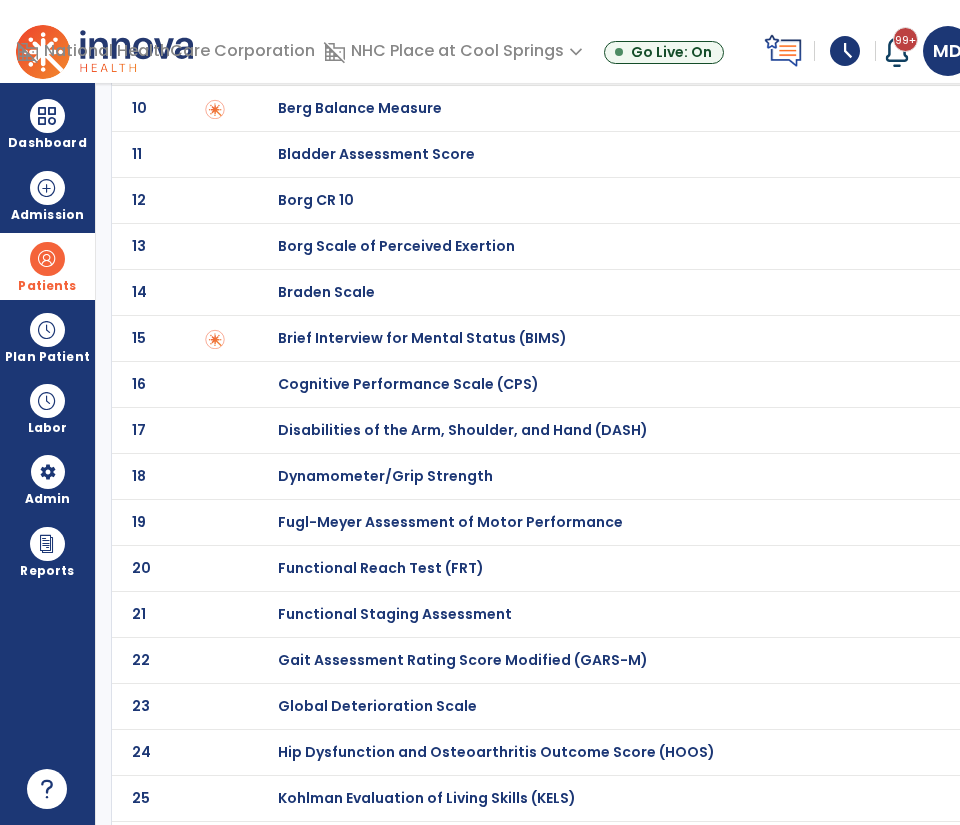 click on "14 Braden Scale" 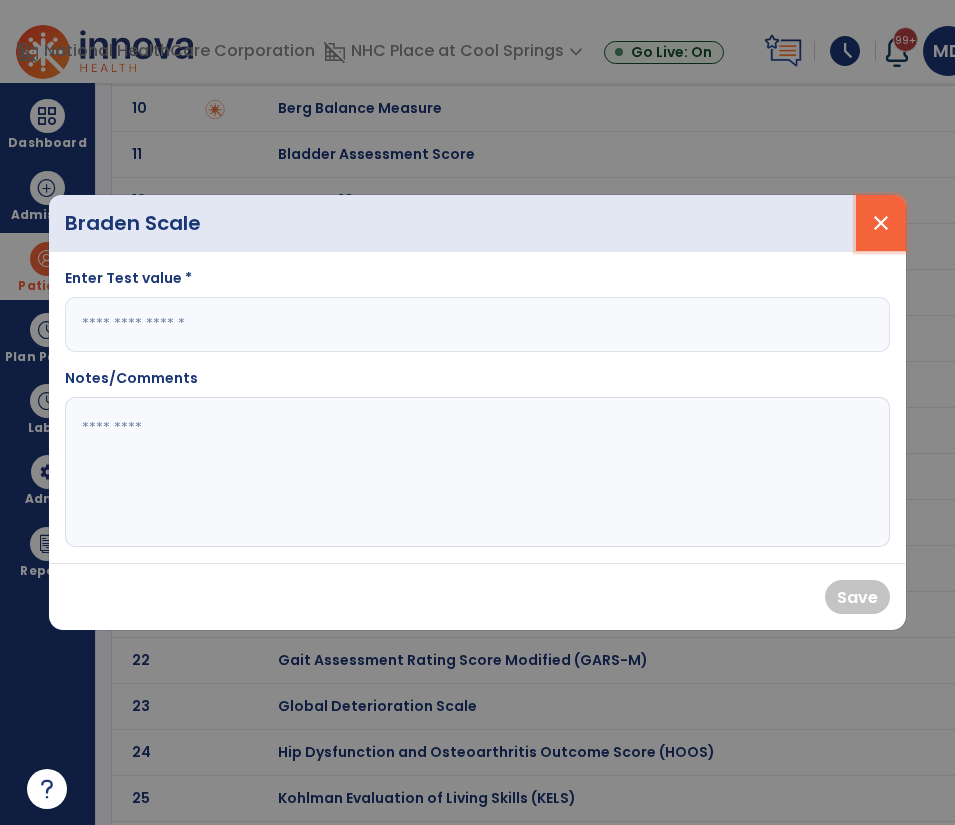 click on "close" at bounding box center [881, 223] 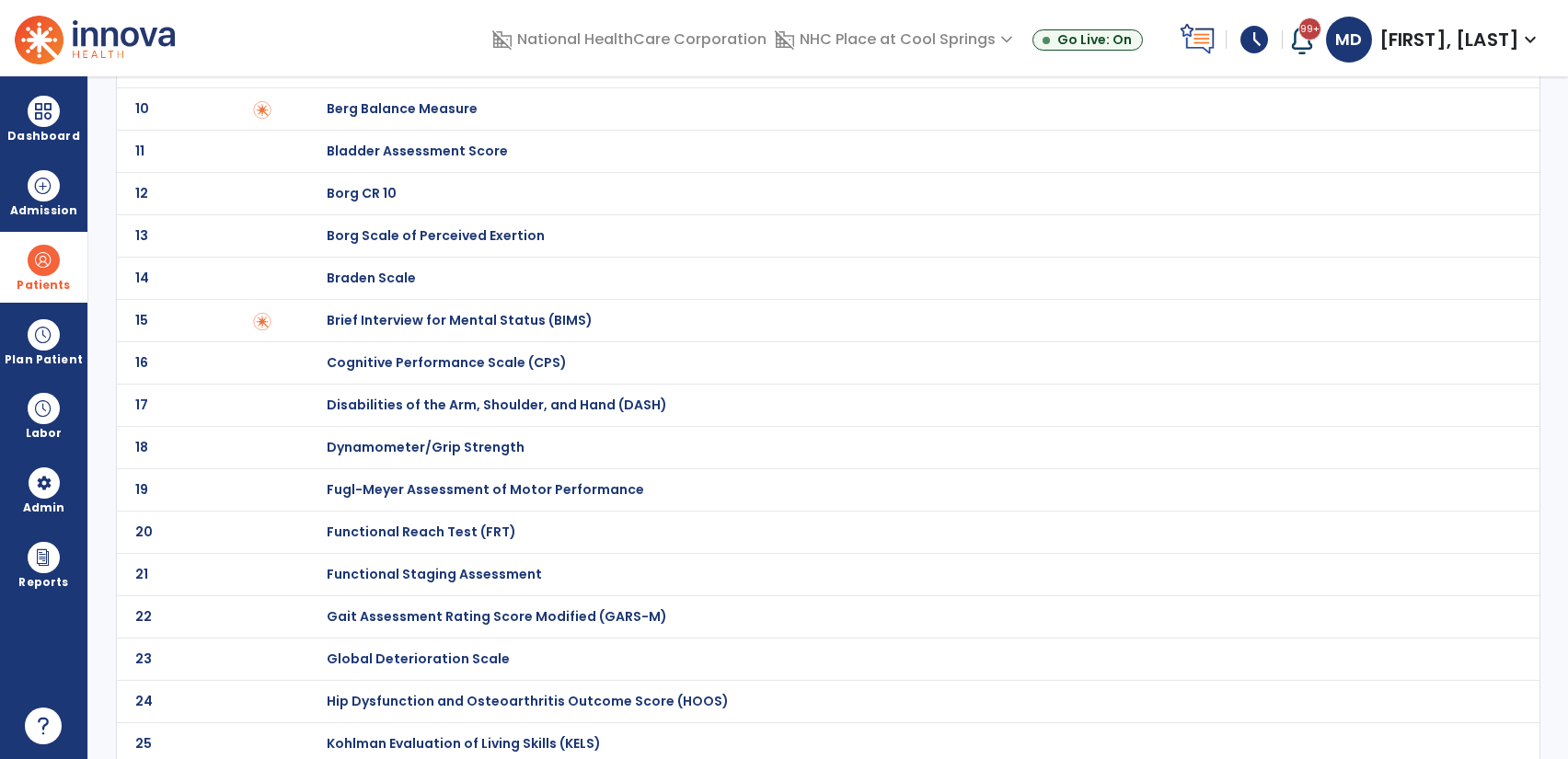 scroll, scrollTop: 507, scrollLeft: 0, axis: vertical 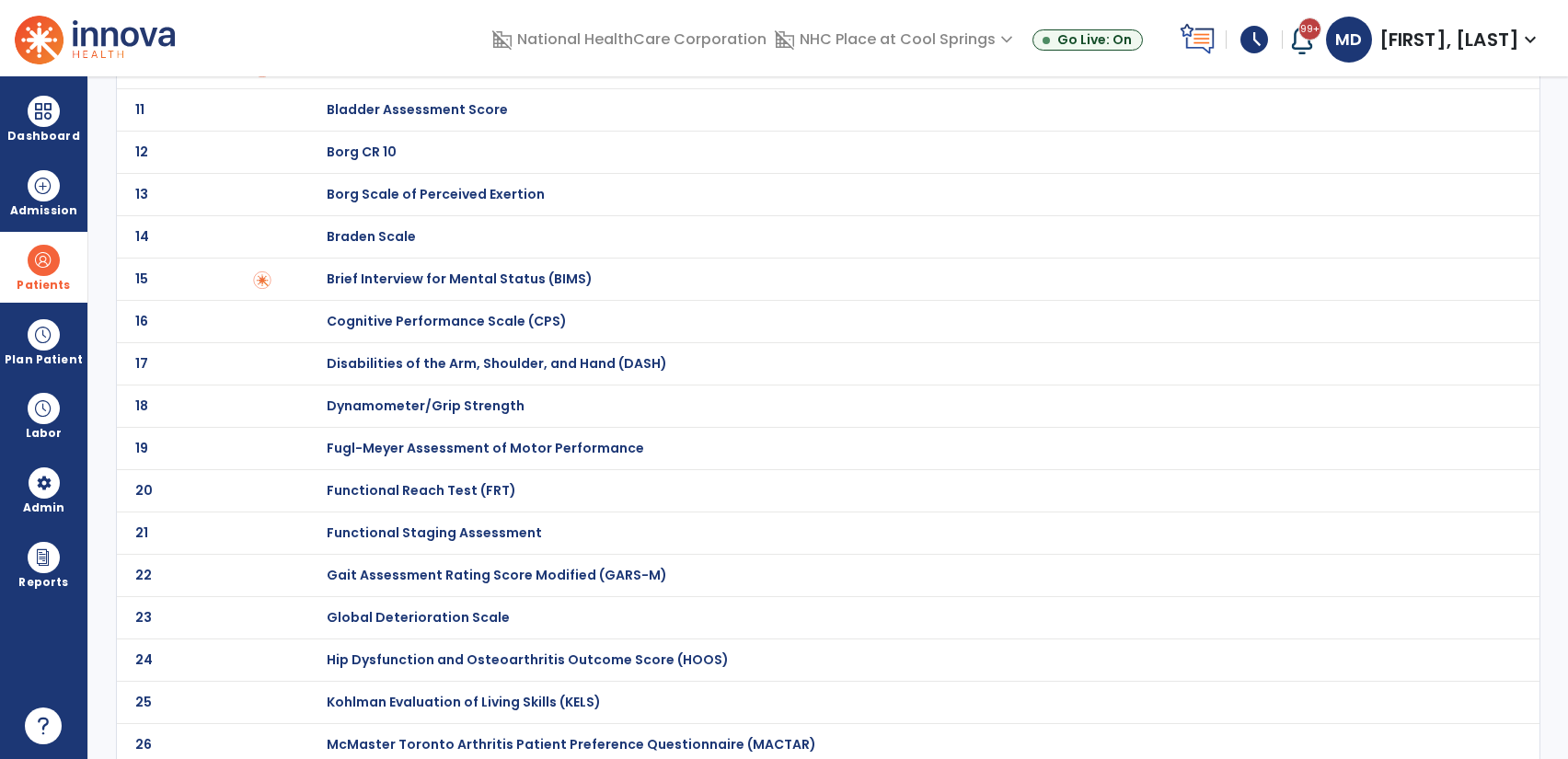 click on "Dynamometer/Grip Strength" at bounding box center [424, -314] 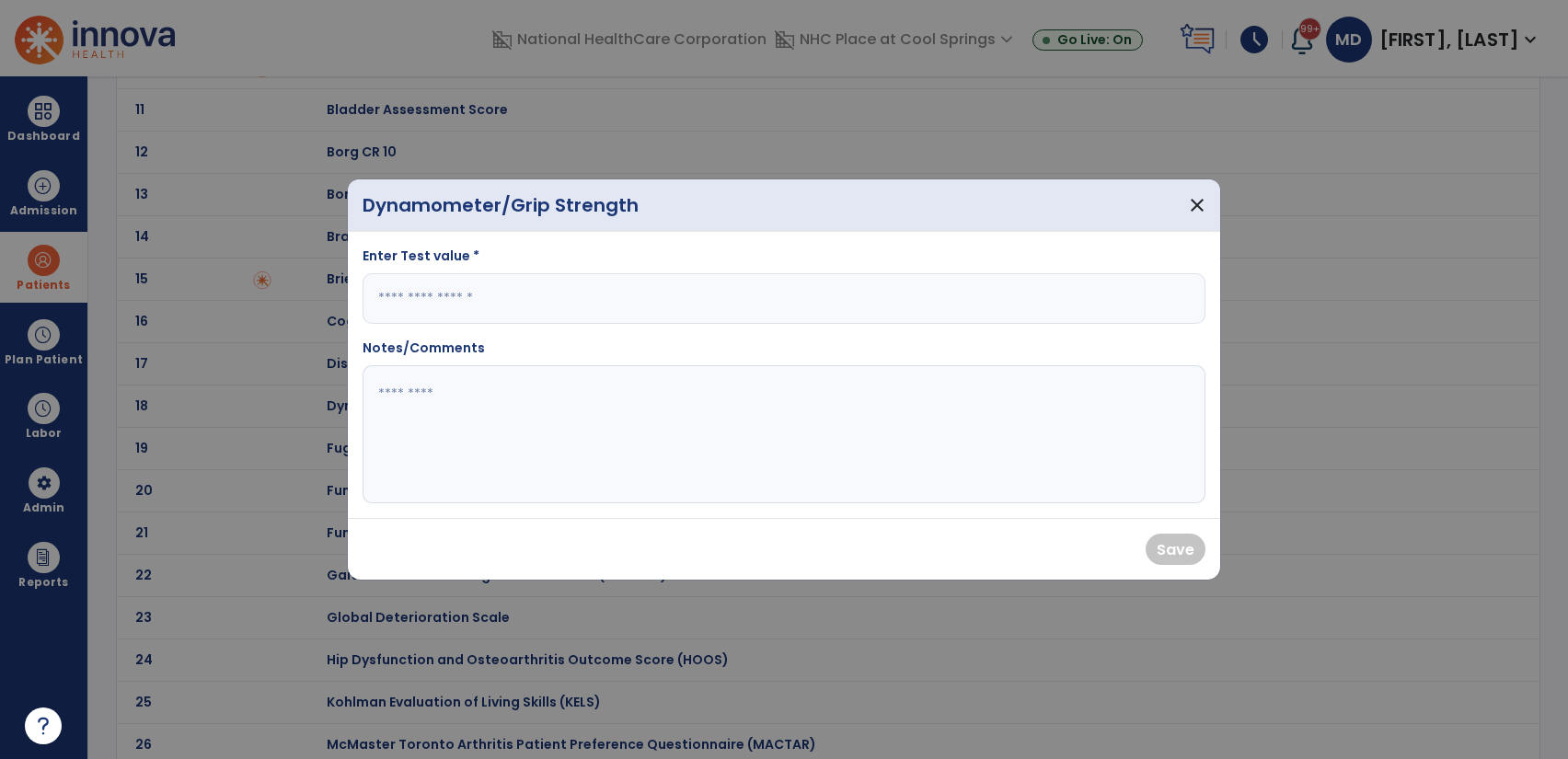 click at bounding box center [784, 298] 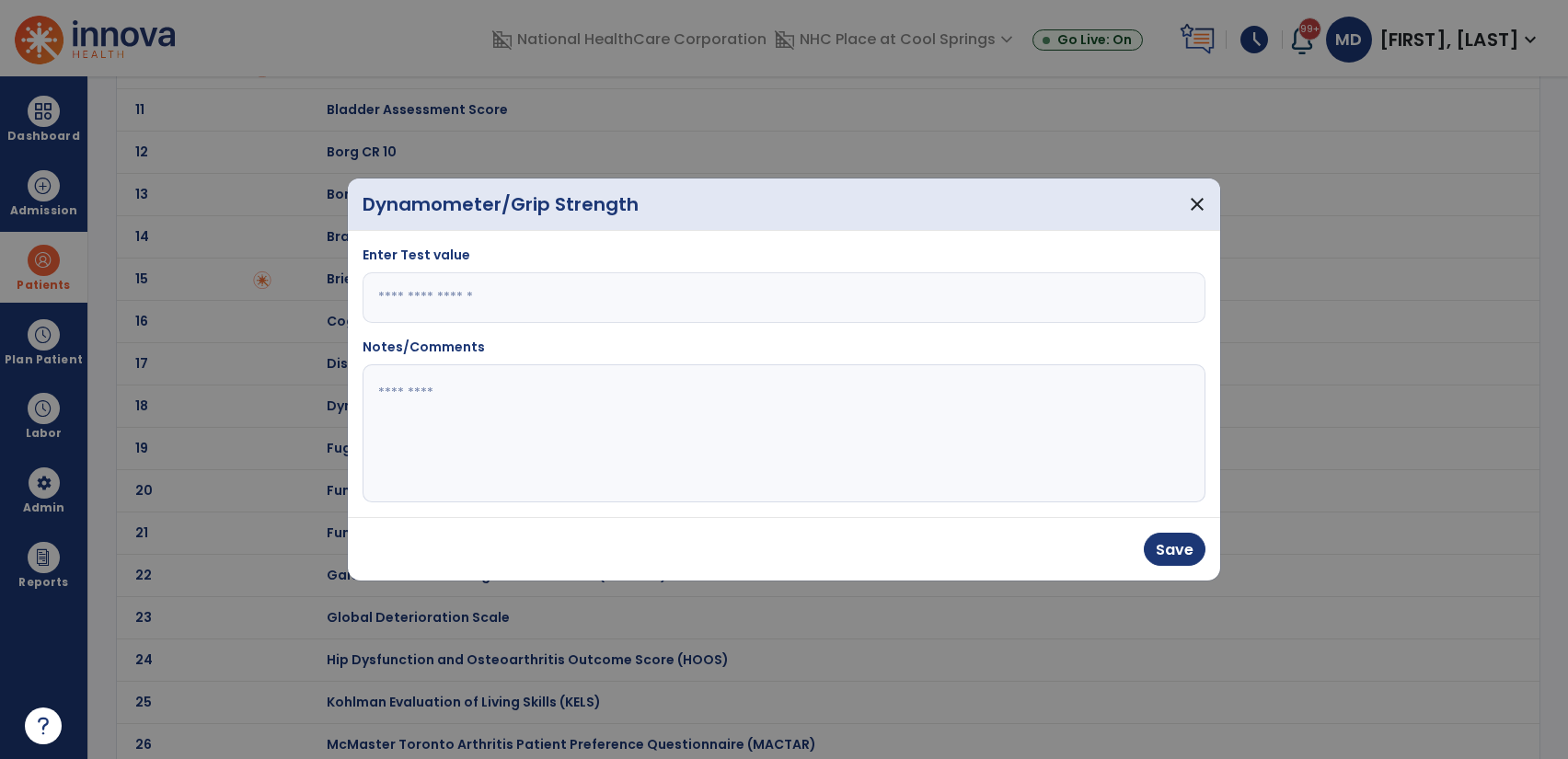 type on "****" 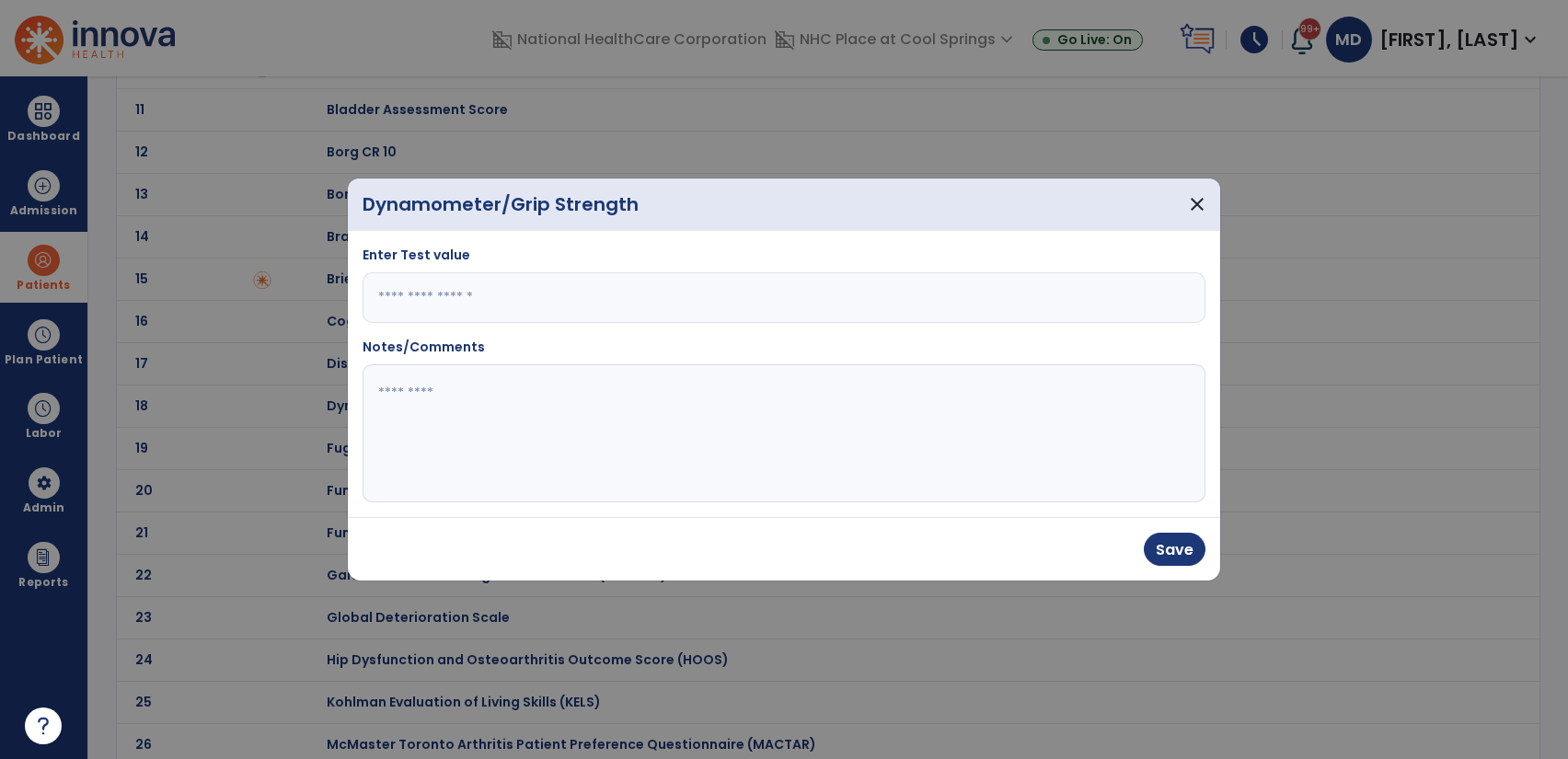 click on "Dynamometer/Grip Strength   close" at bounding box center [784, 204] 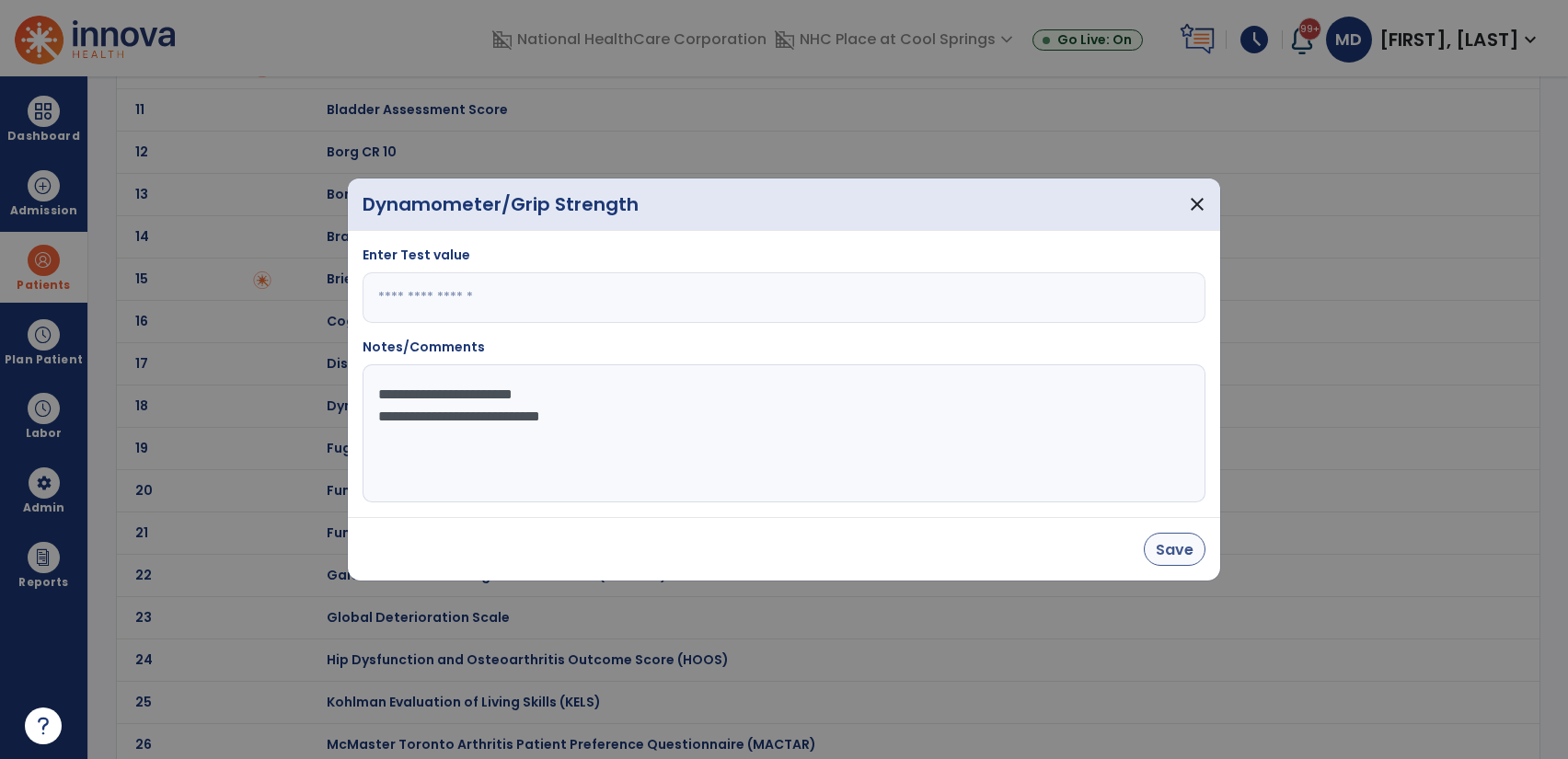 type on "**********" 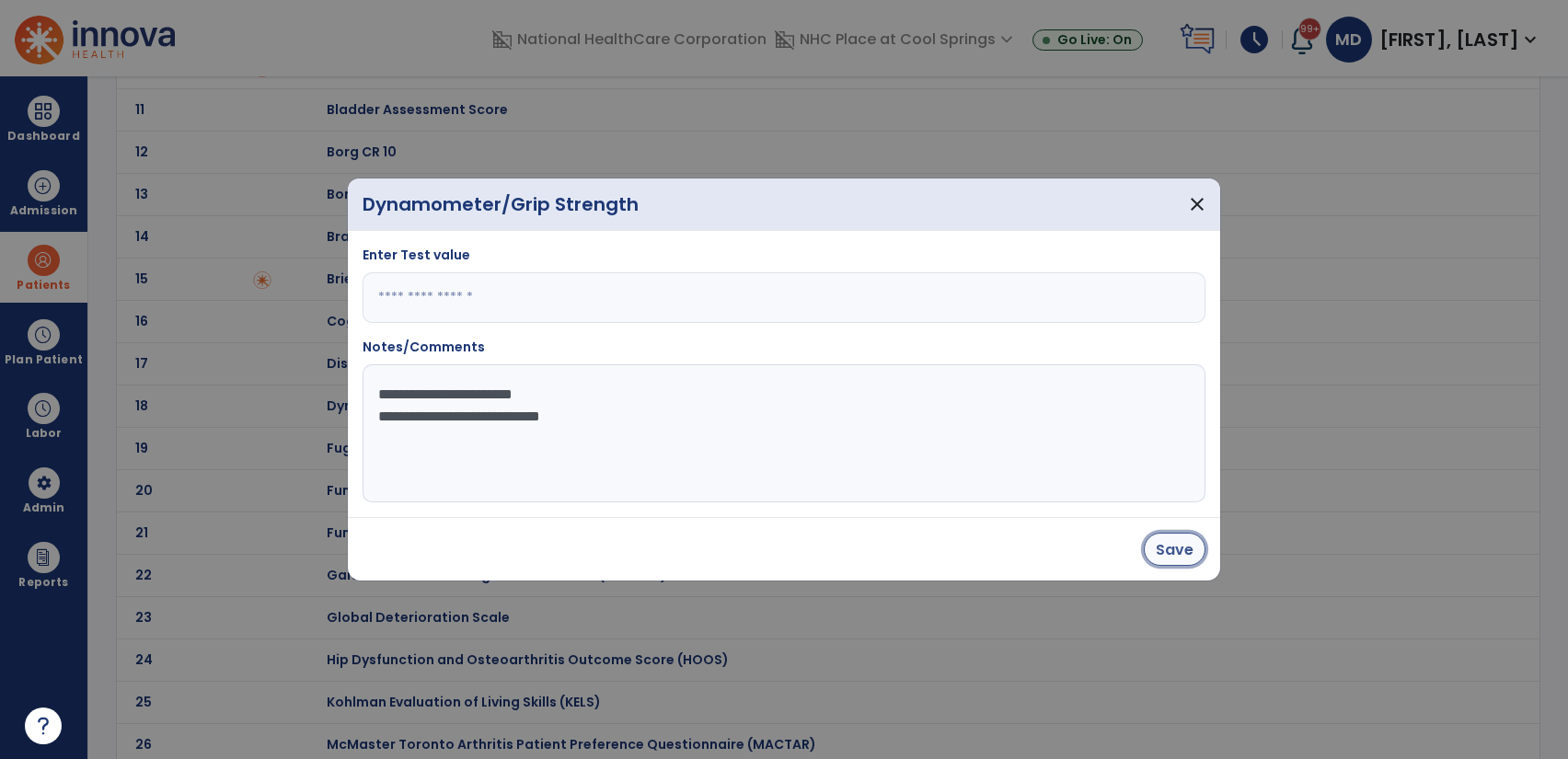 click on "Save" at bounding box center (1174, 549) 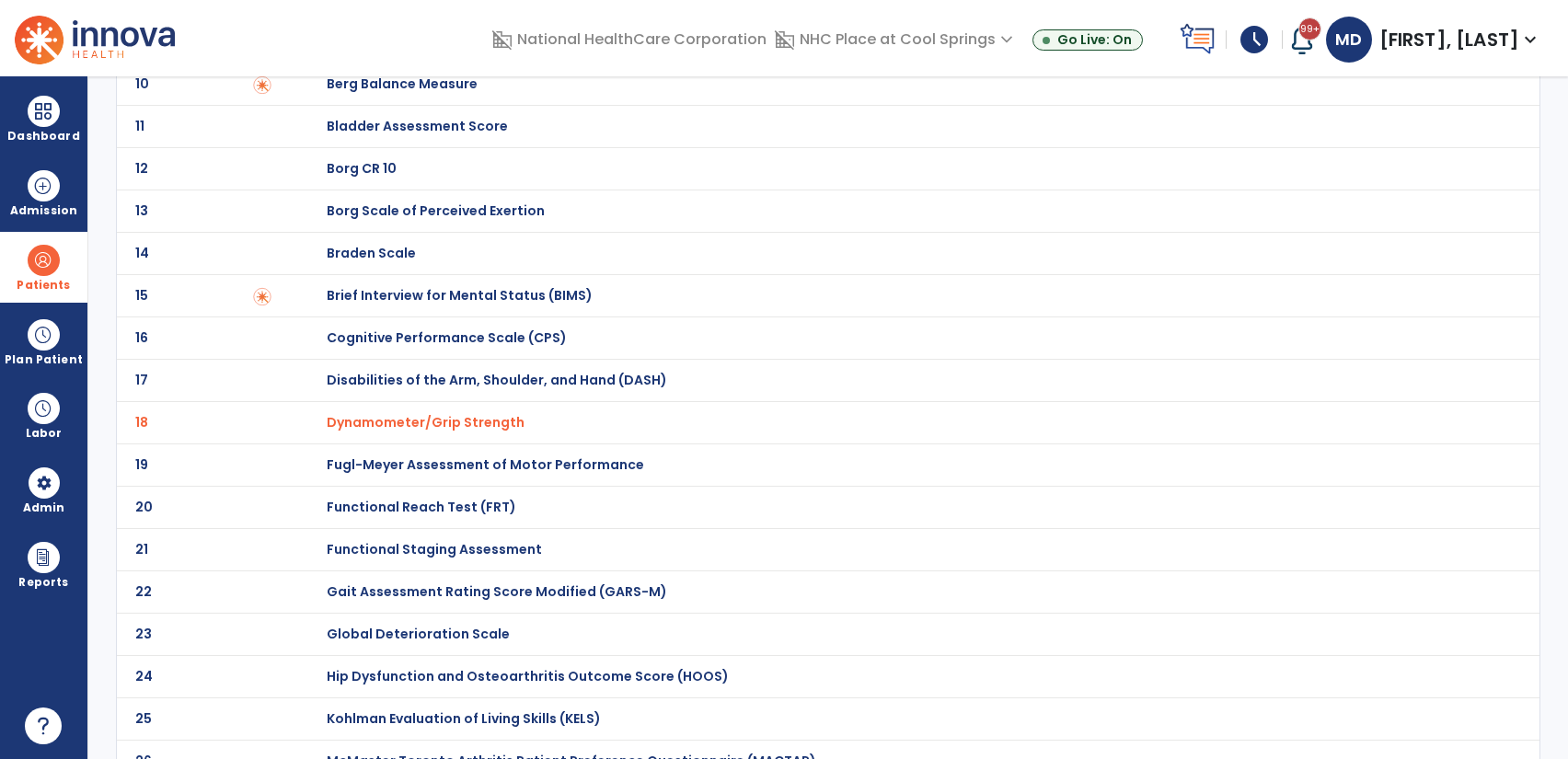 scroll, scrollTop: 491, scrollLeft: 0, axis: vertical 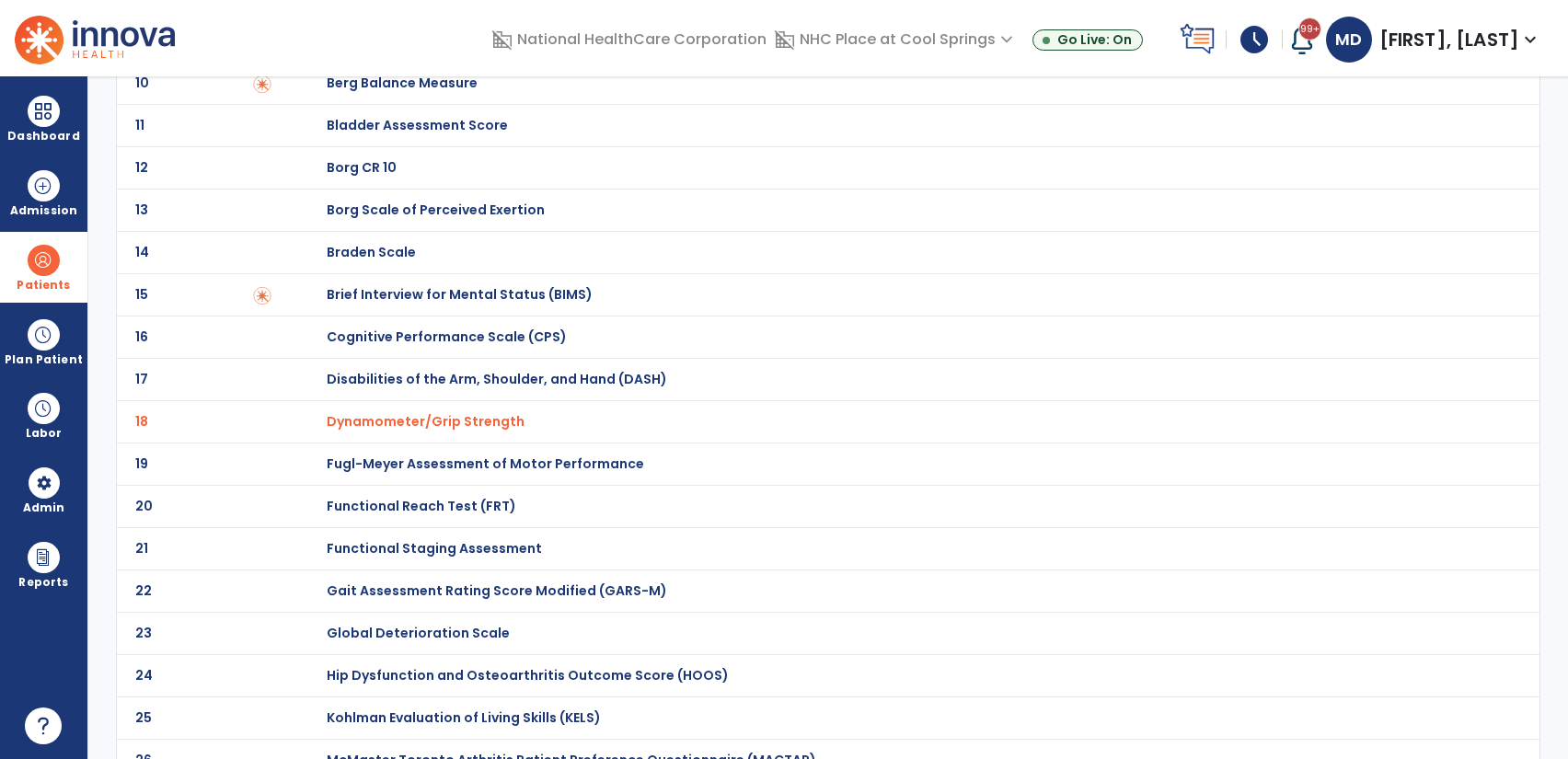 click on "Dynamometer/Grip Strength" at bounding box center [424, -298] 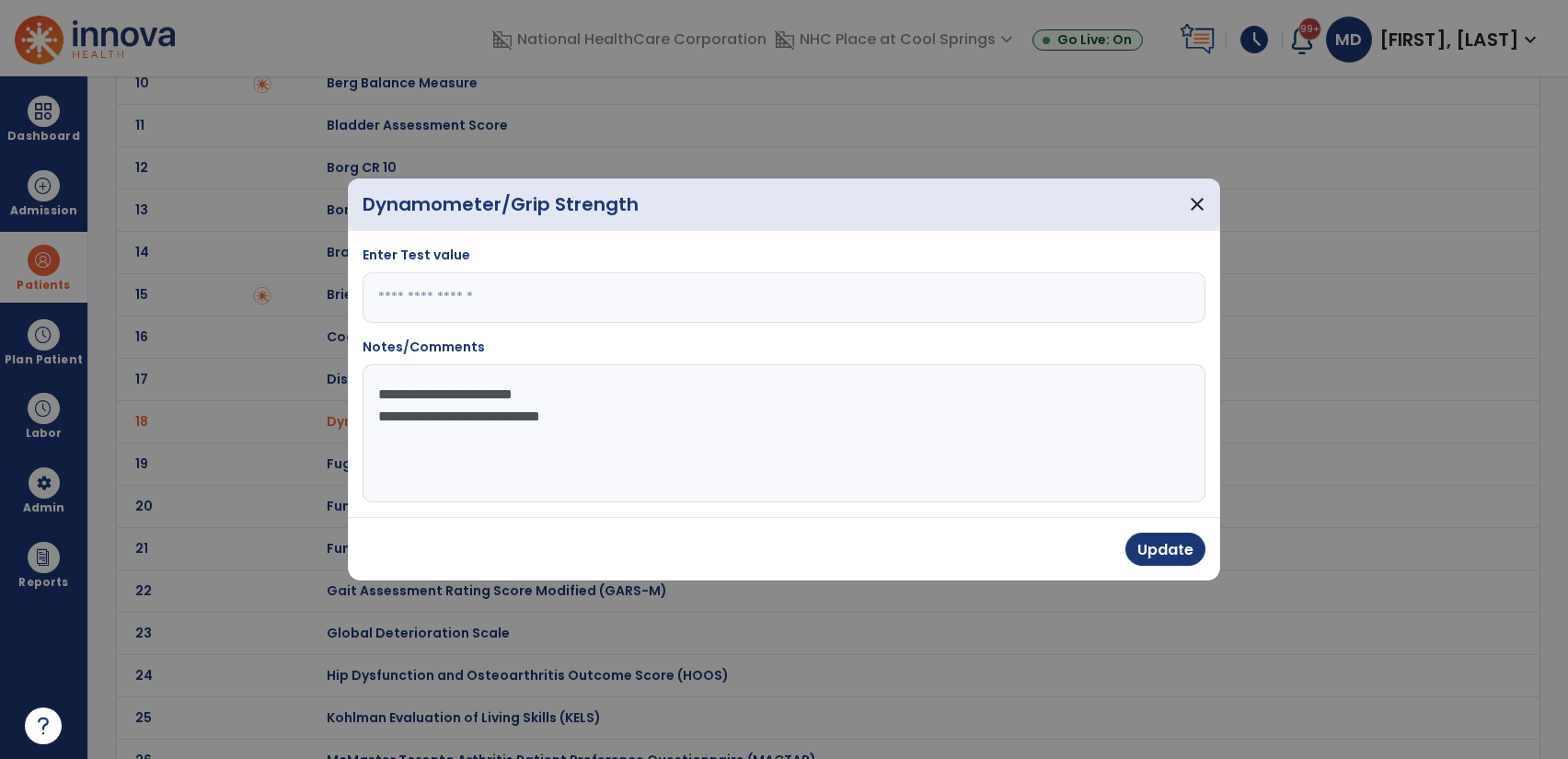 click on "**********" 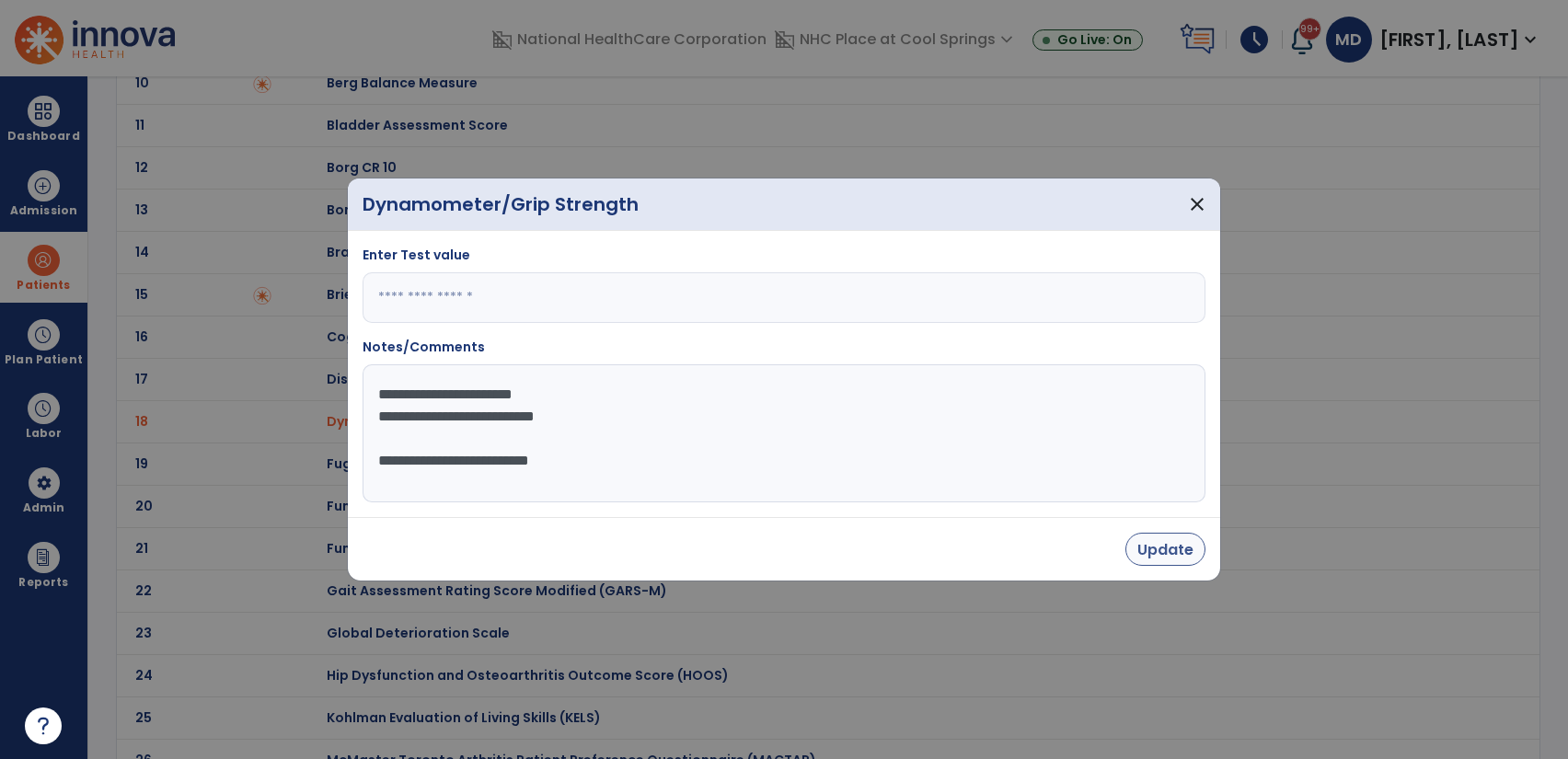 type on "**********" 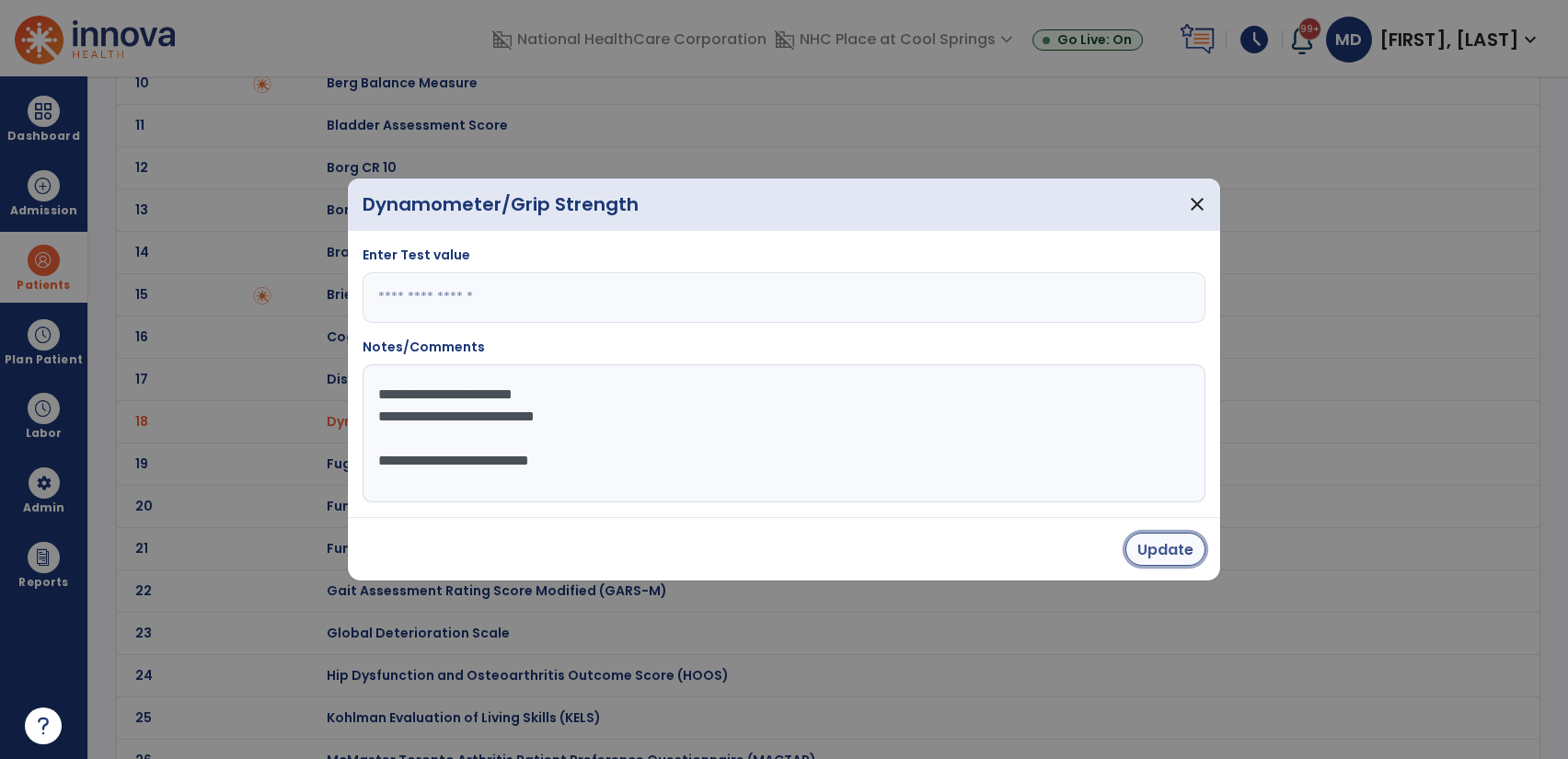 click on "Update" at bounding box center (1165, 549) 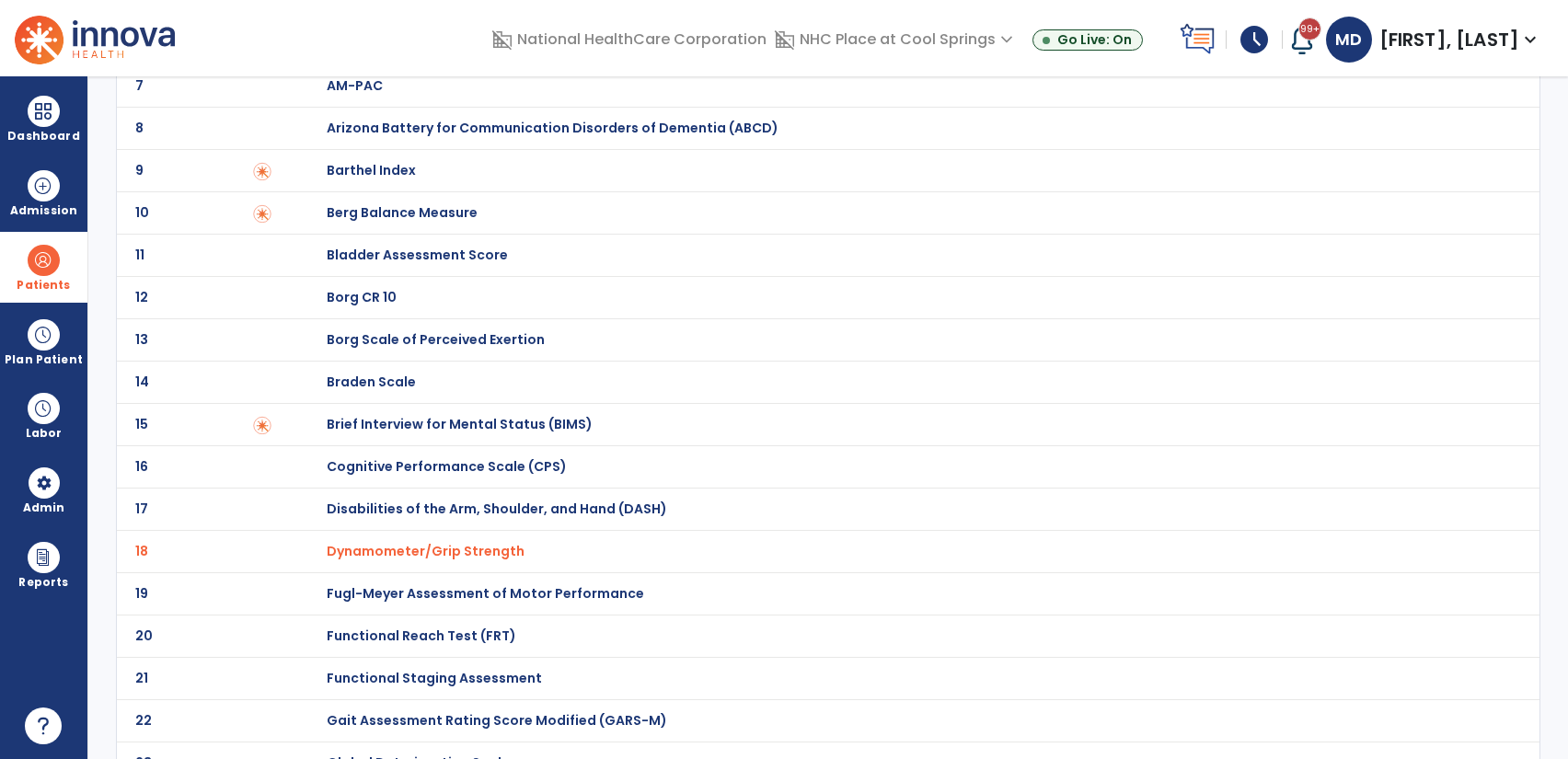 scroll, scrollTop: 355, scrollLeft: 0, axis: vertical 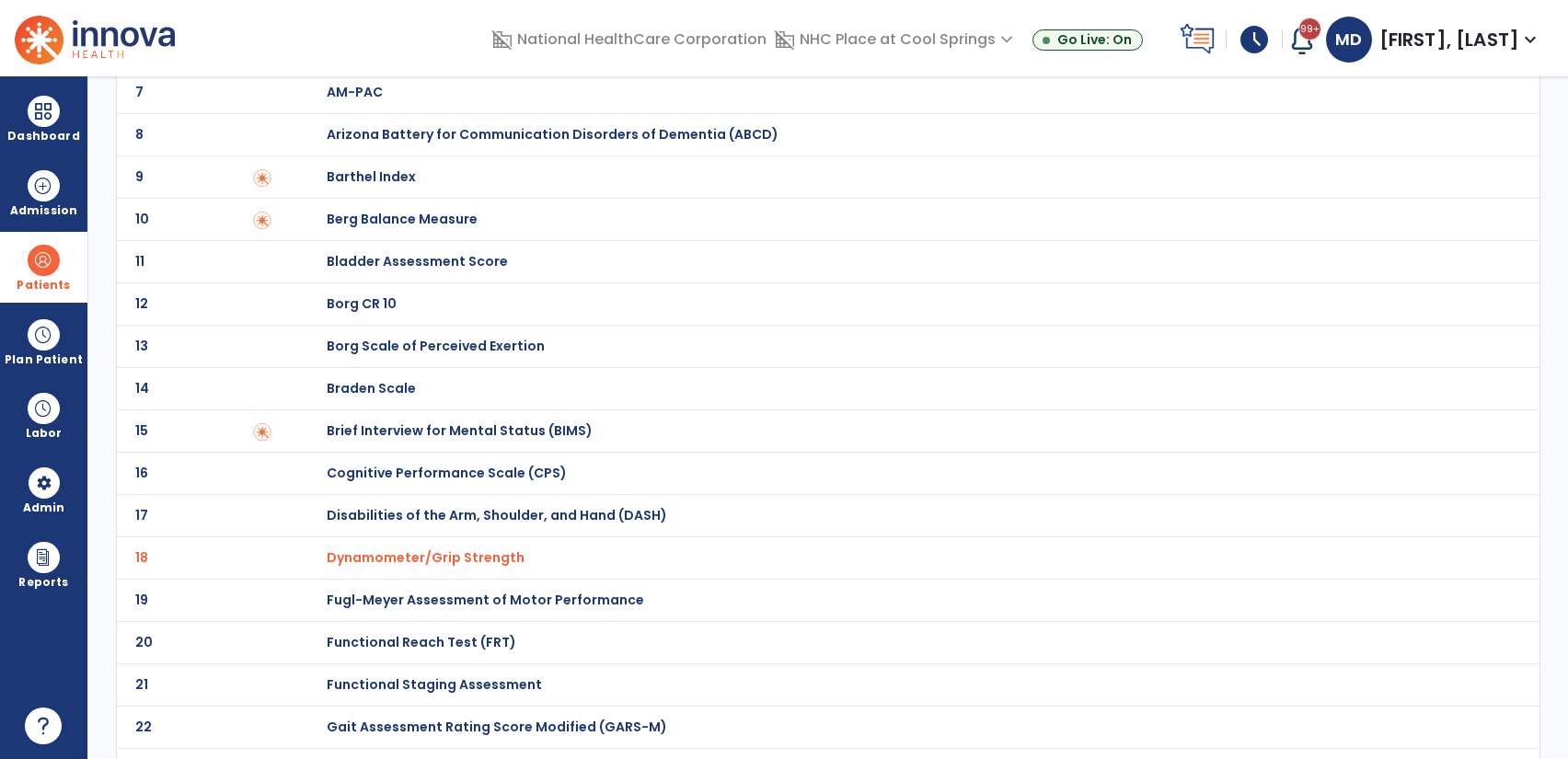 click on "Dynamometer/Grip Strength" at bounding box center [424, -162] 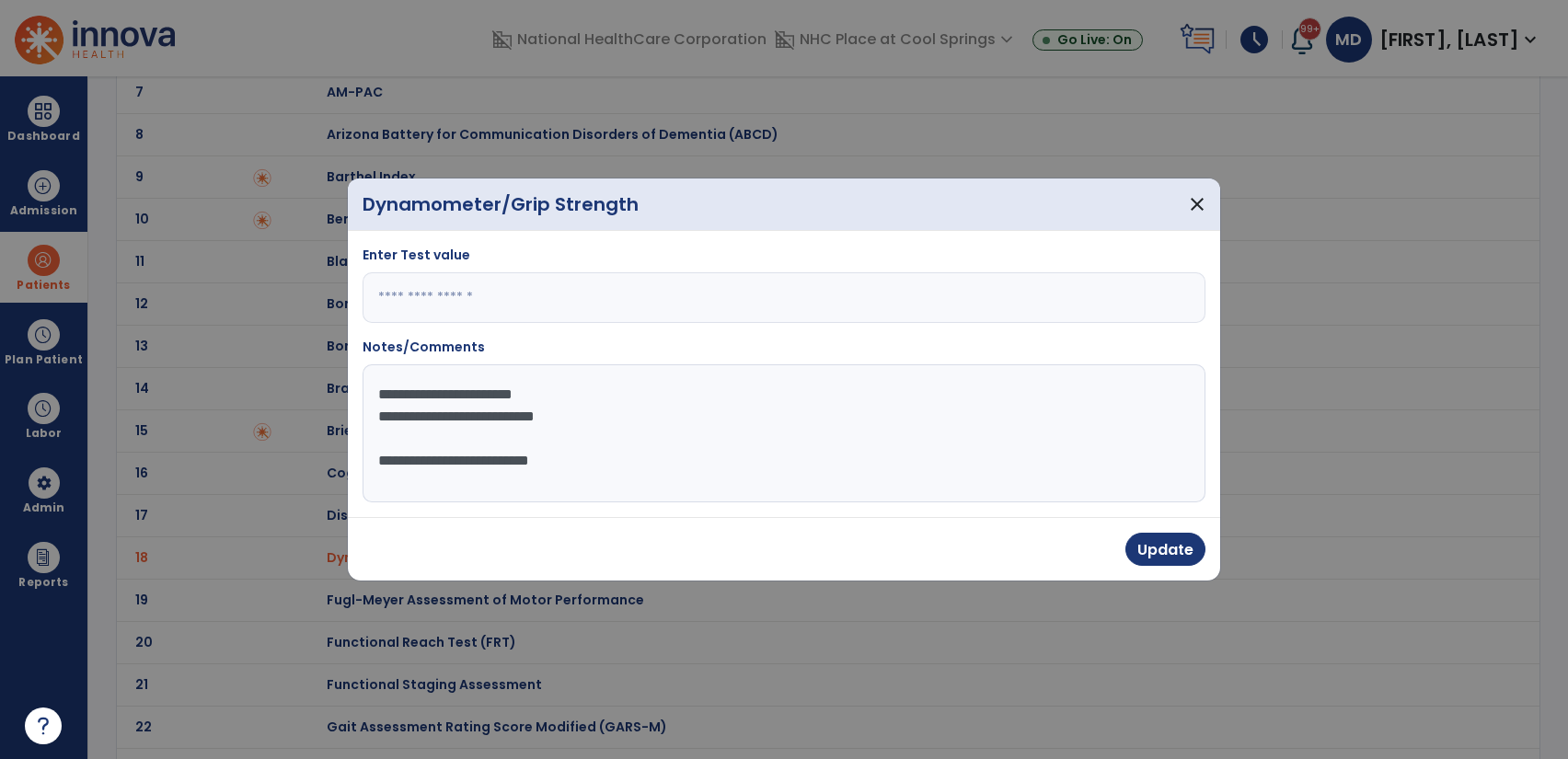 drag, startPoint x: 596, startPoint y: 458, endPoint x: 307, endPoint y: 388, distance: 297.35669 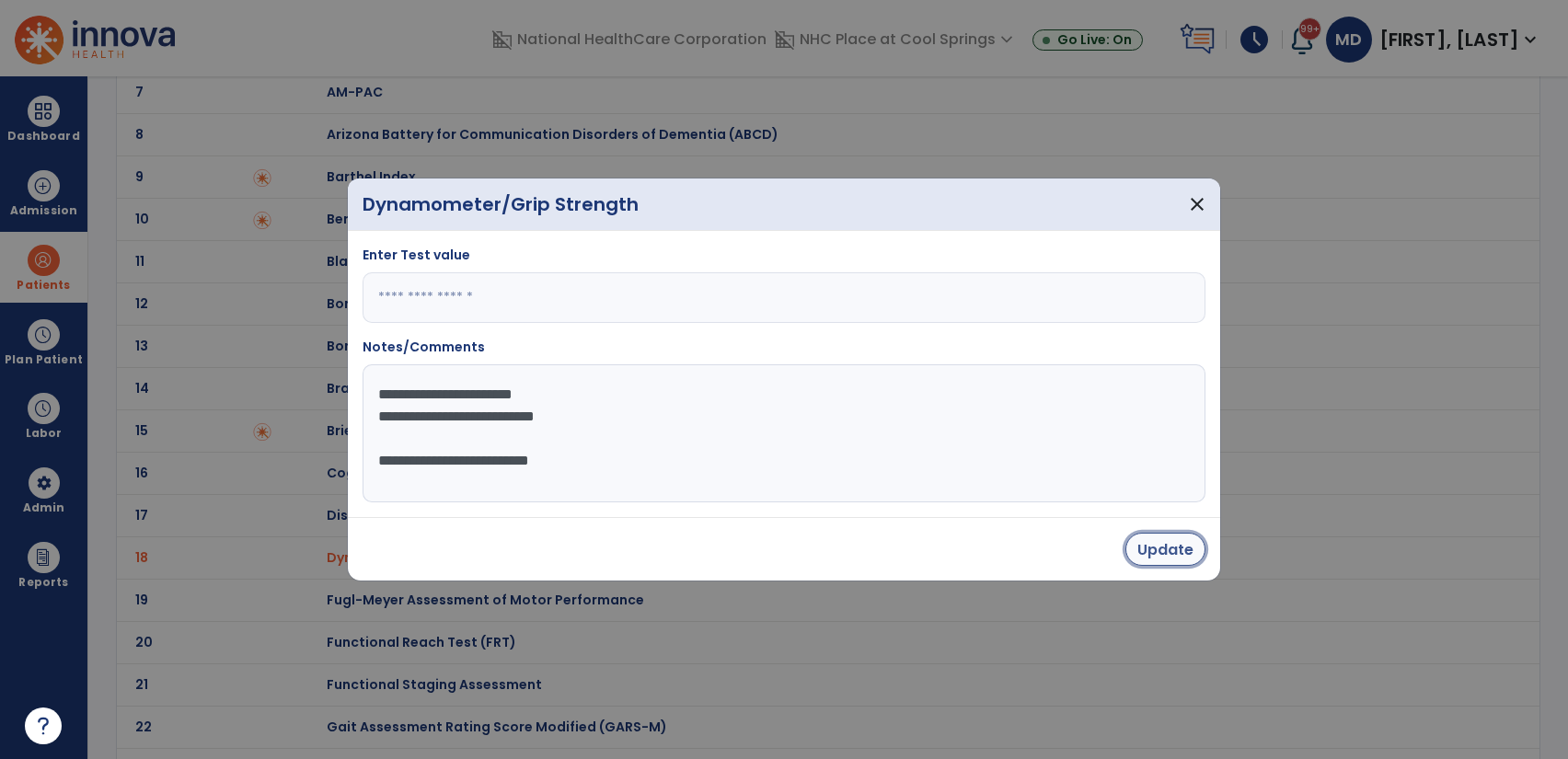 click on "Update" at bounding box center (1165, 549) 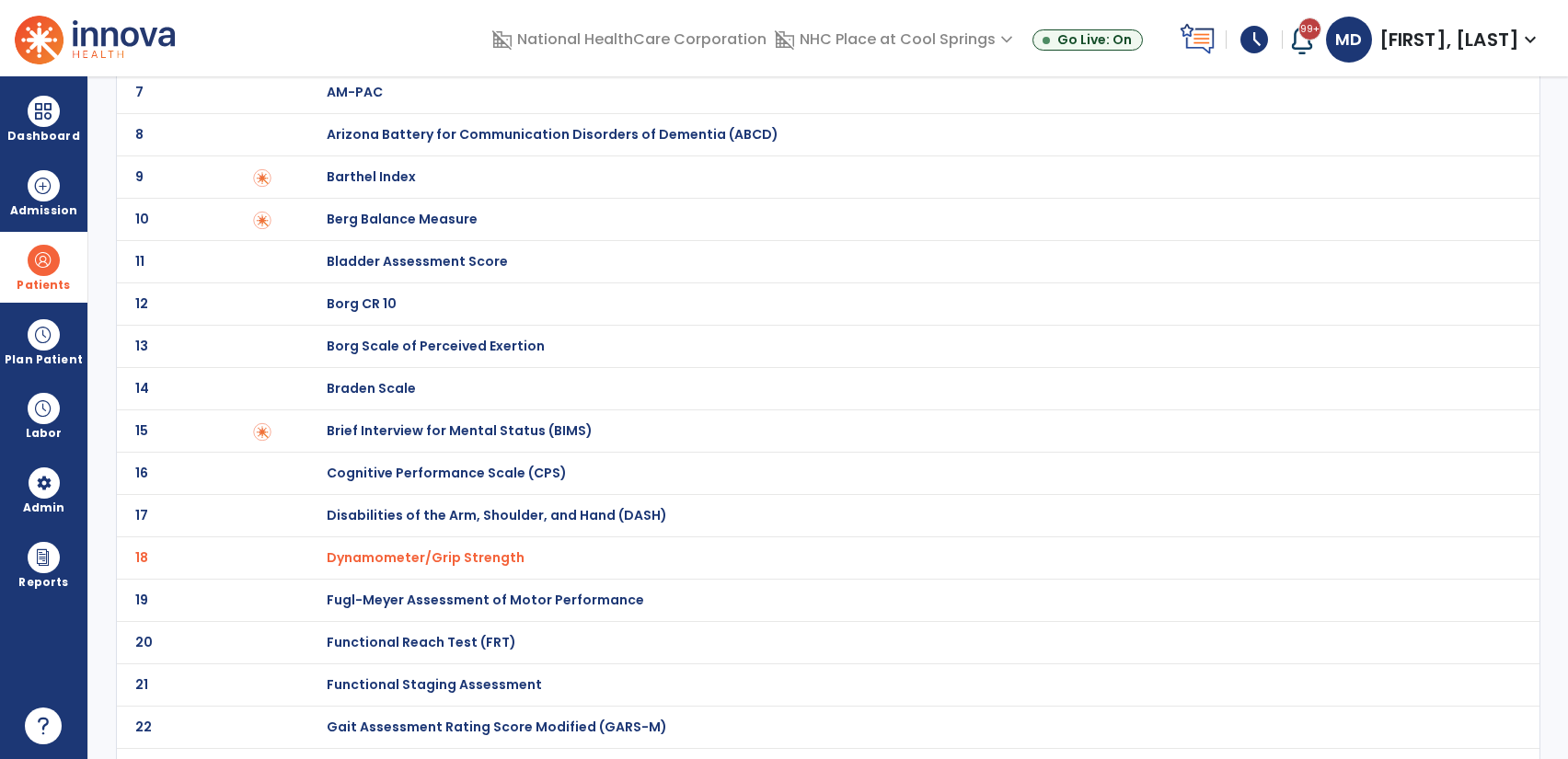 click on "domain_disabled   National HealthCare Corporation   domain_disabled   NHC Place at Cool Springs   expand_more   NHC Place at Cool Springs  Go Live: On schedule My Time:   Saturday, Jul 12    ***** stop  Stop   Open your timecard  arrow_right 99+ Notifications Mark as read Census Alert - A01 Yesterday at 10:23 PM | NHC Place at Cool Springs Census Alert - A08 Yesterday at 4:48 PM | NHC Place at Cool Springs Census Alert - A01 Yesterday at 4:13 PM | NHC Place at Cool Springs Census Alert - A01 Yesterday at 3:23 PM | NHC Place at Cool Springs Census Alert - A01 Yesterday at 3:08 PM | NHC Place at Cool Springs See all Notifications  MD   Davis, Meandria   expand_more   home   Home   person   Profile   help   Help   logout   Log out" at bounding box center (912, 38) 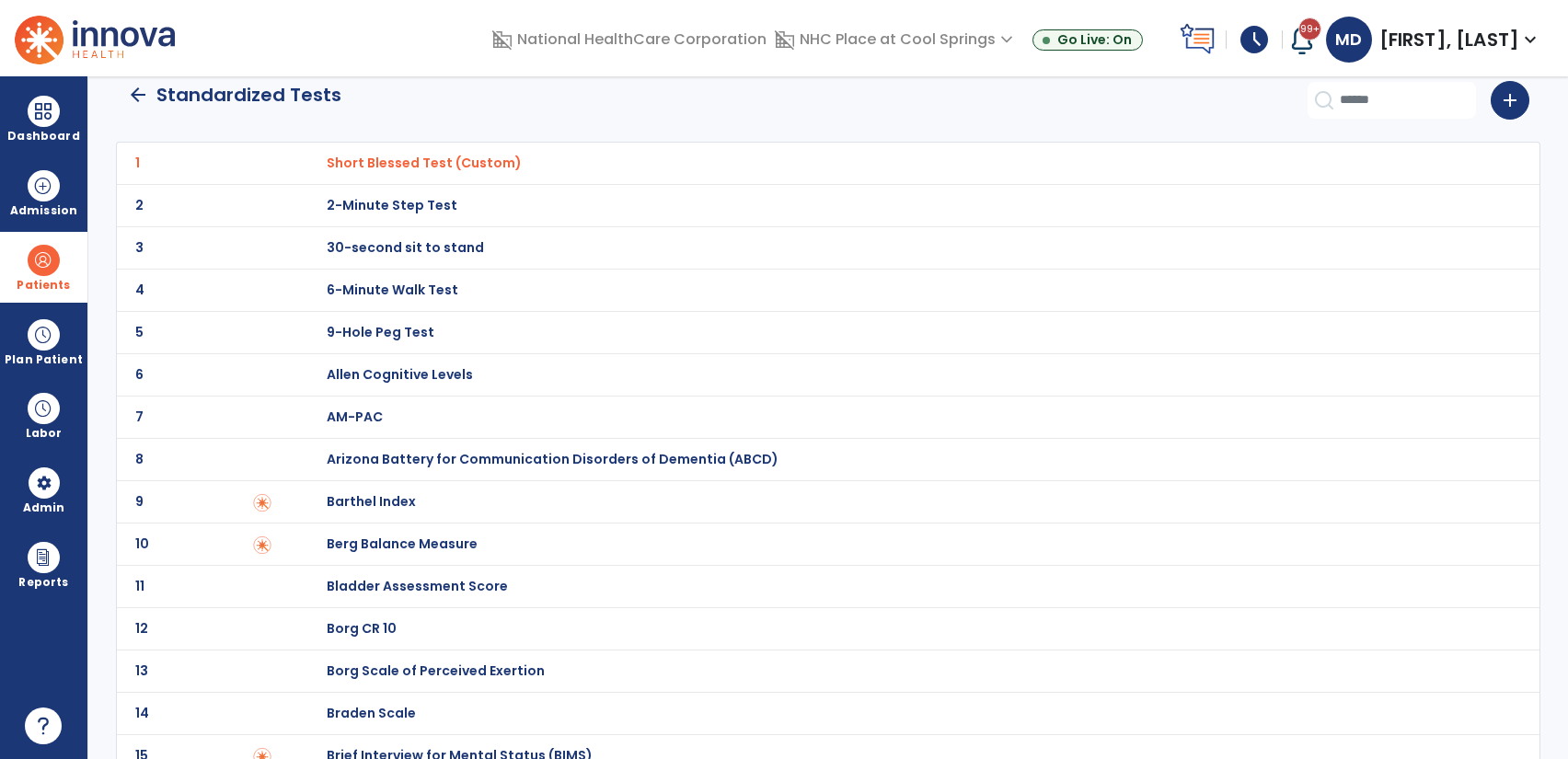 scroll, scrollTop: 0, scrollLeft: 0, axis: both 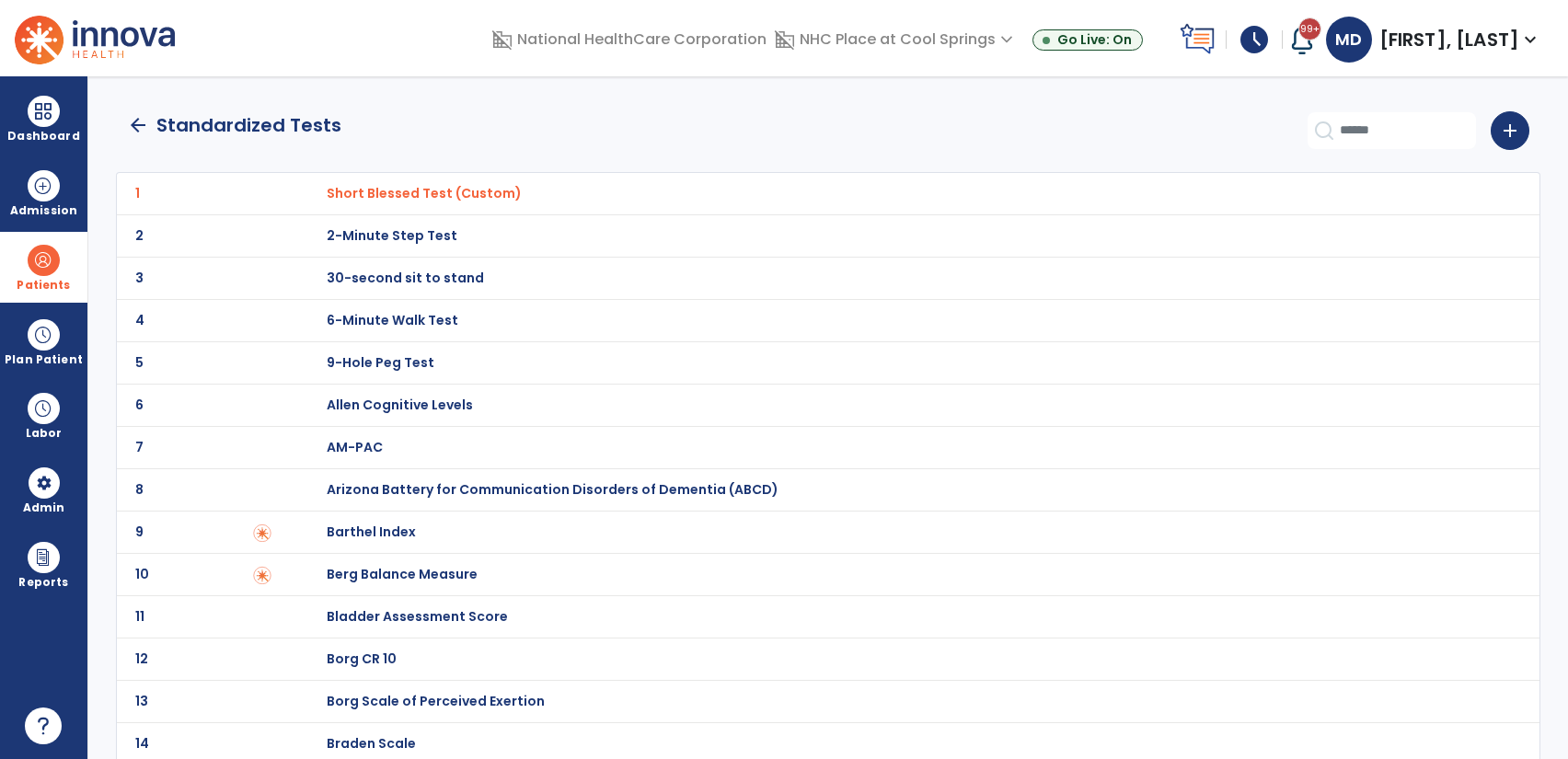 click on "arrow_back   Standardized Tests   add" 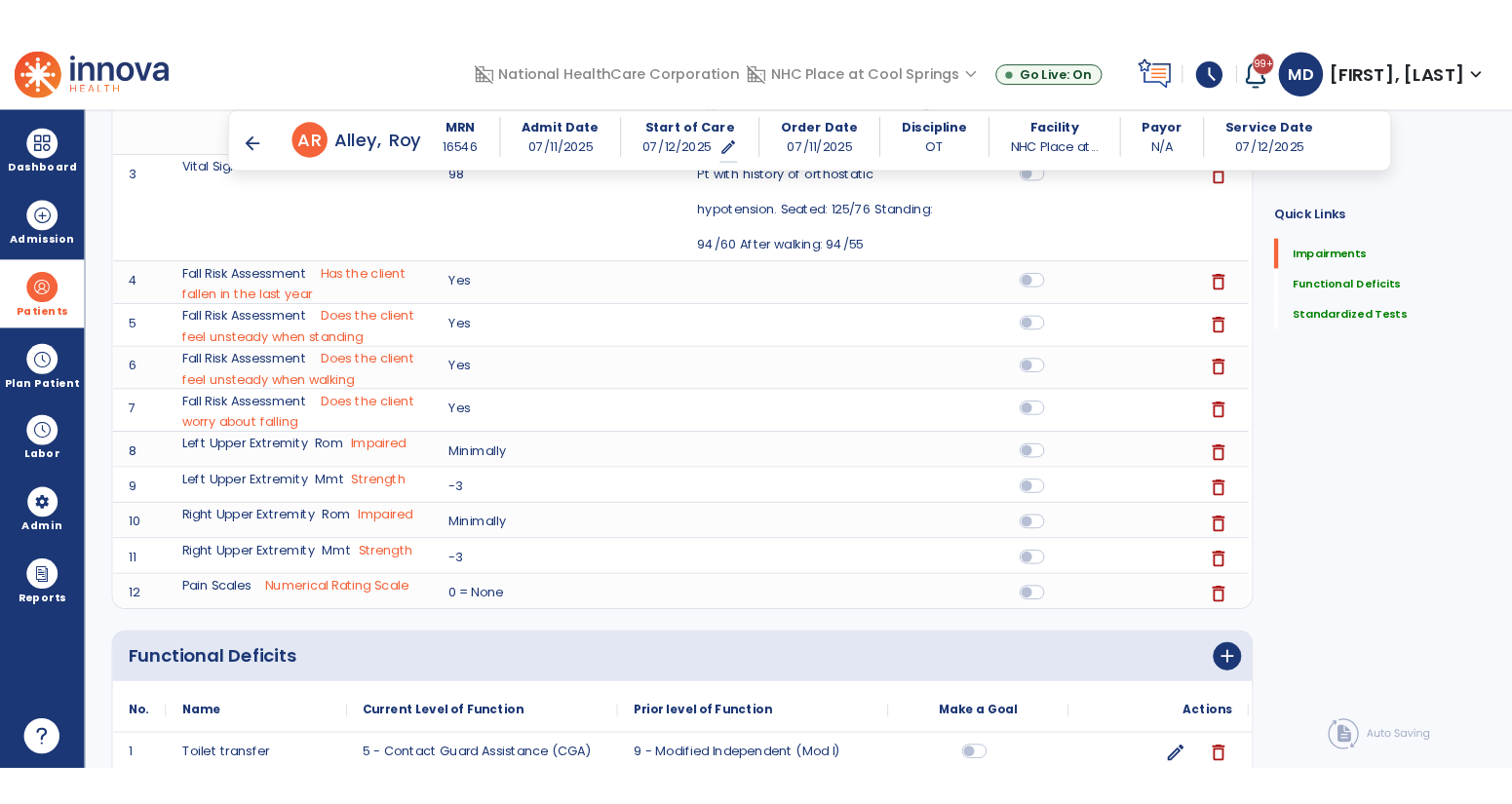 scroll, scrollTop: 0, scrollLeft: 0, axis: both 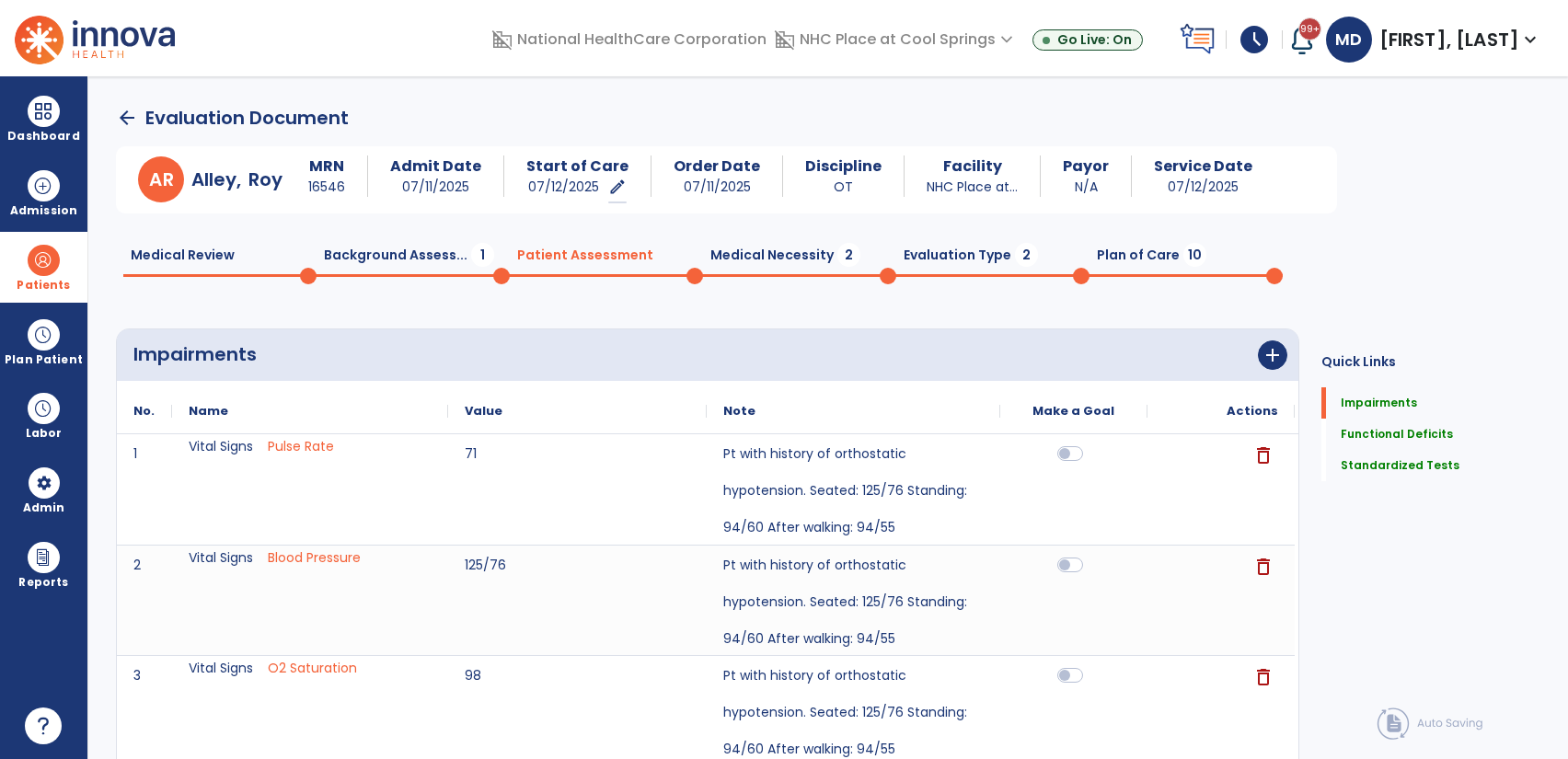 click on "Medical Necessity  2" 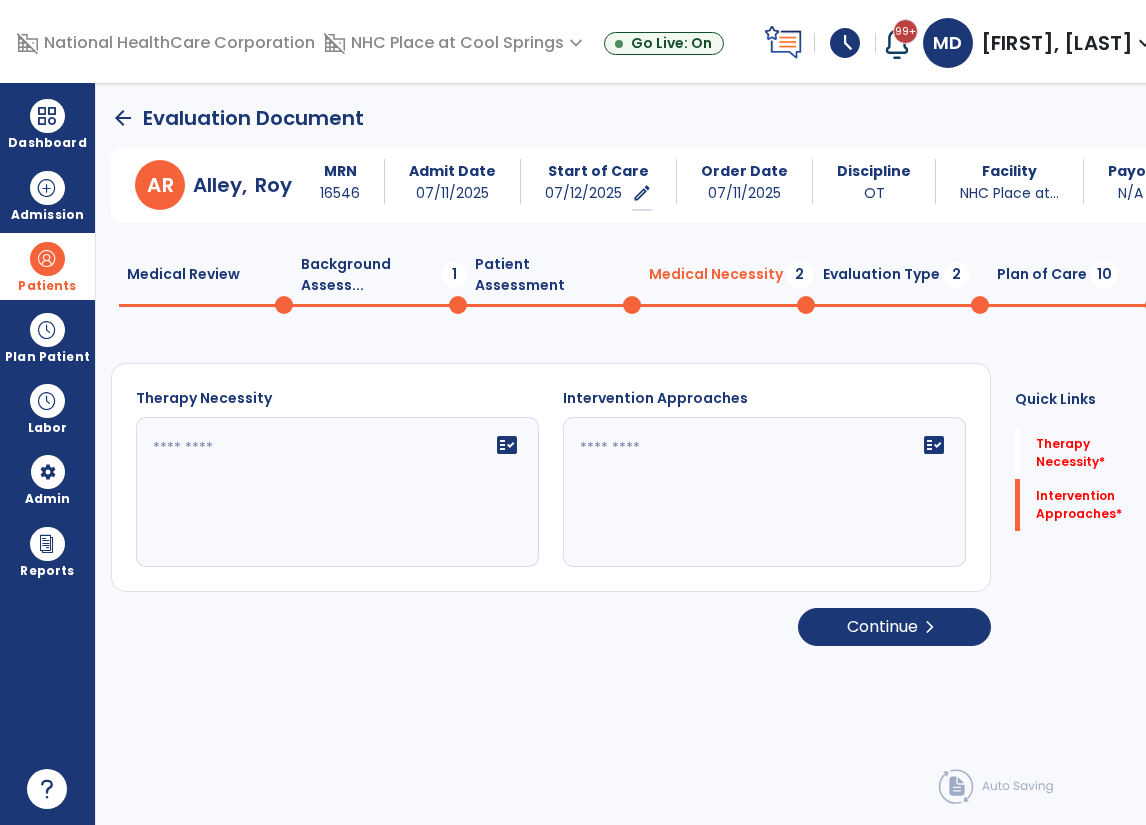 click on "fact_check" 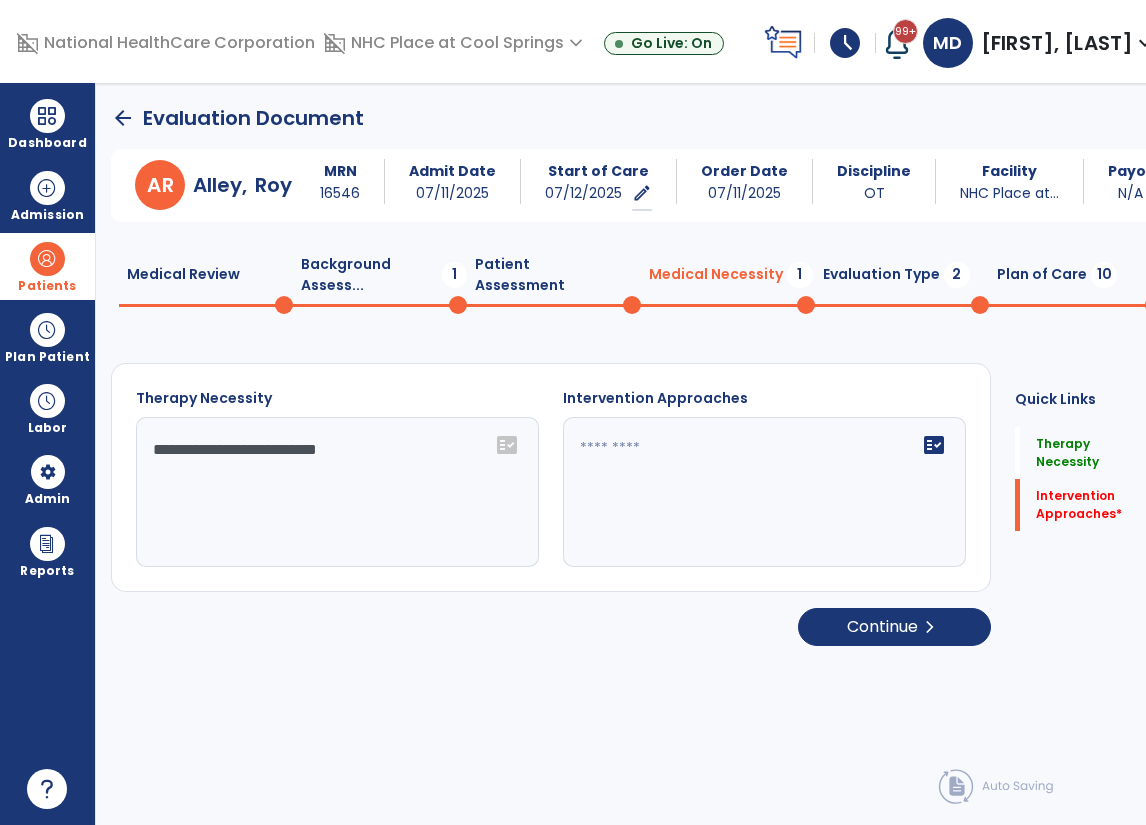 click on "**********" 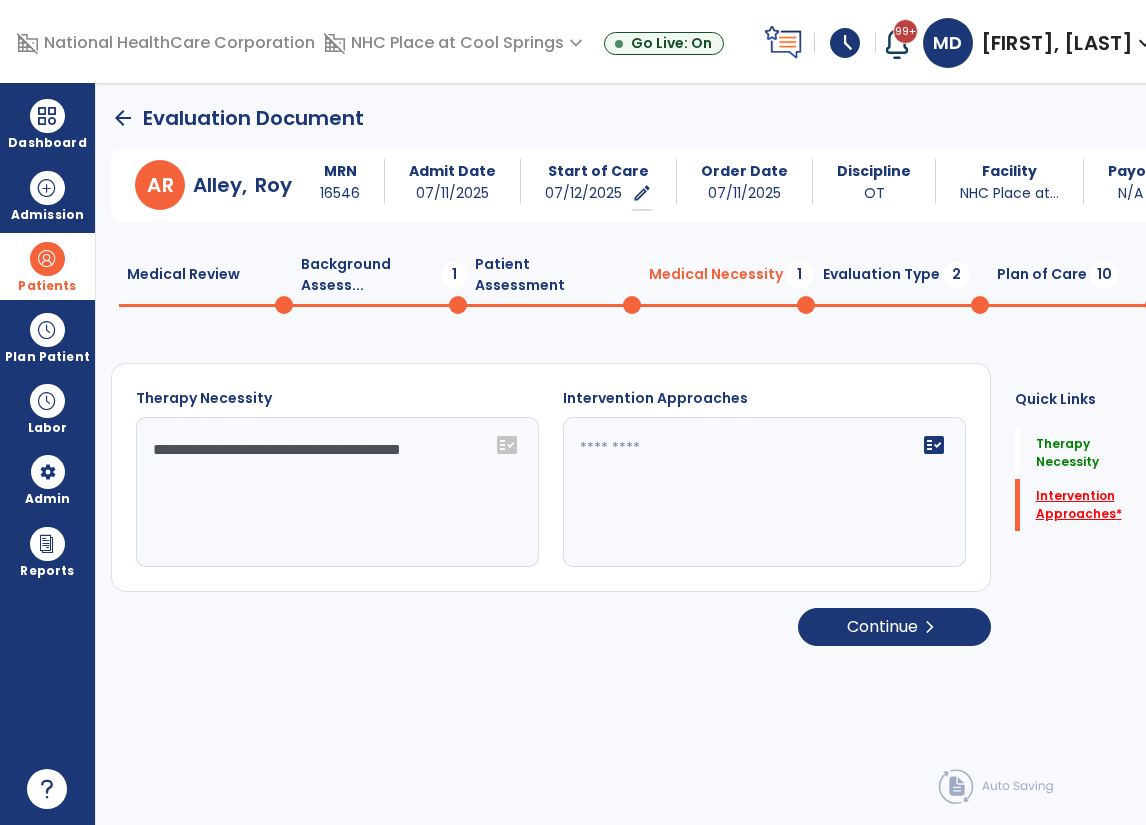 type on "**********" 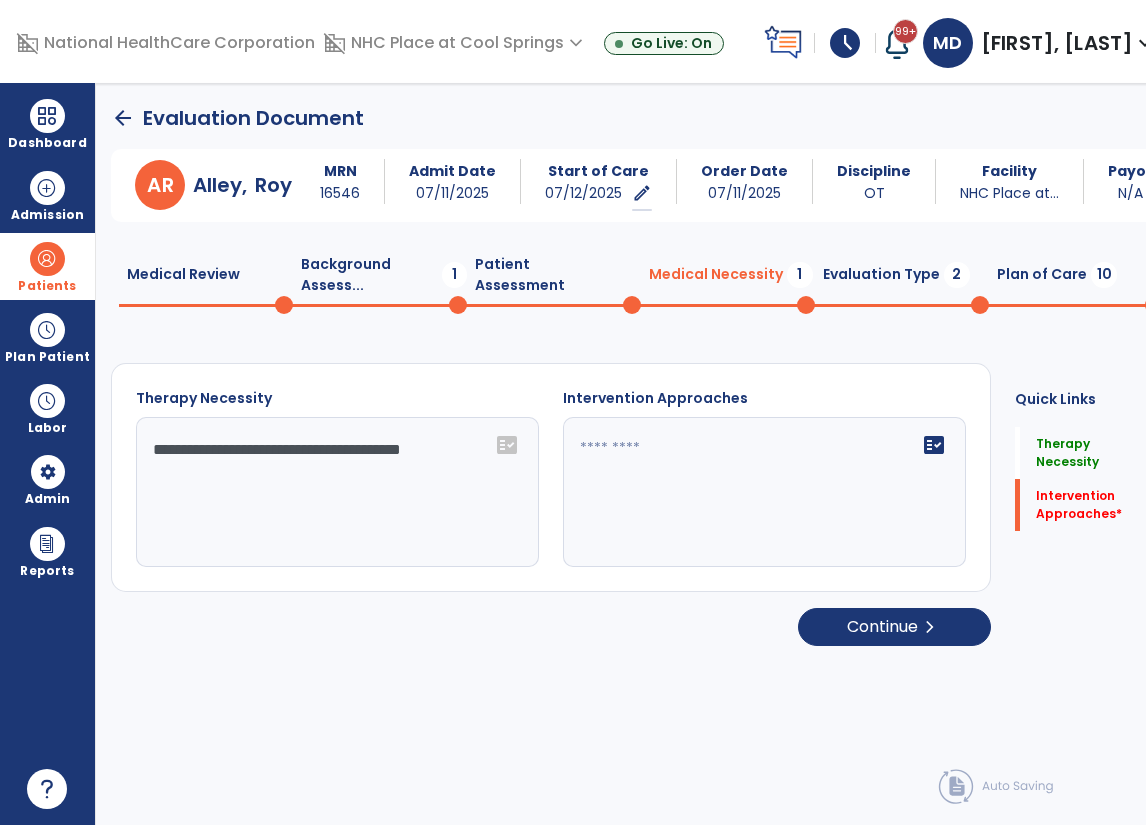 drag, startPoint x: 605, startPoint y: 681, endPoint x: 688, endPoint y: 624, distance: 100.68764 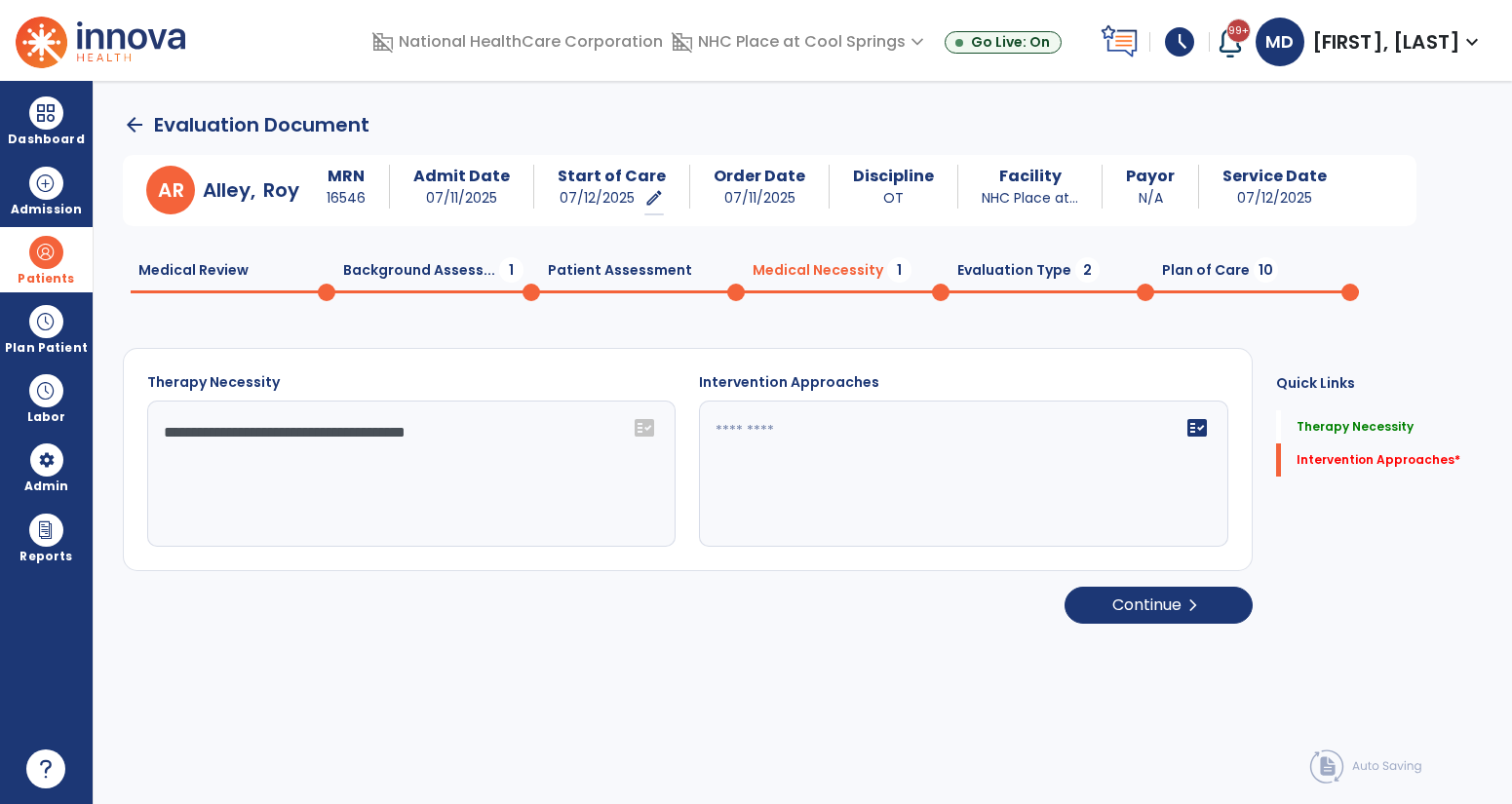 click on "Background Assess...  1" 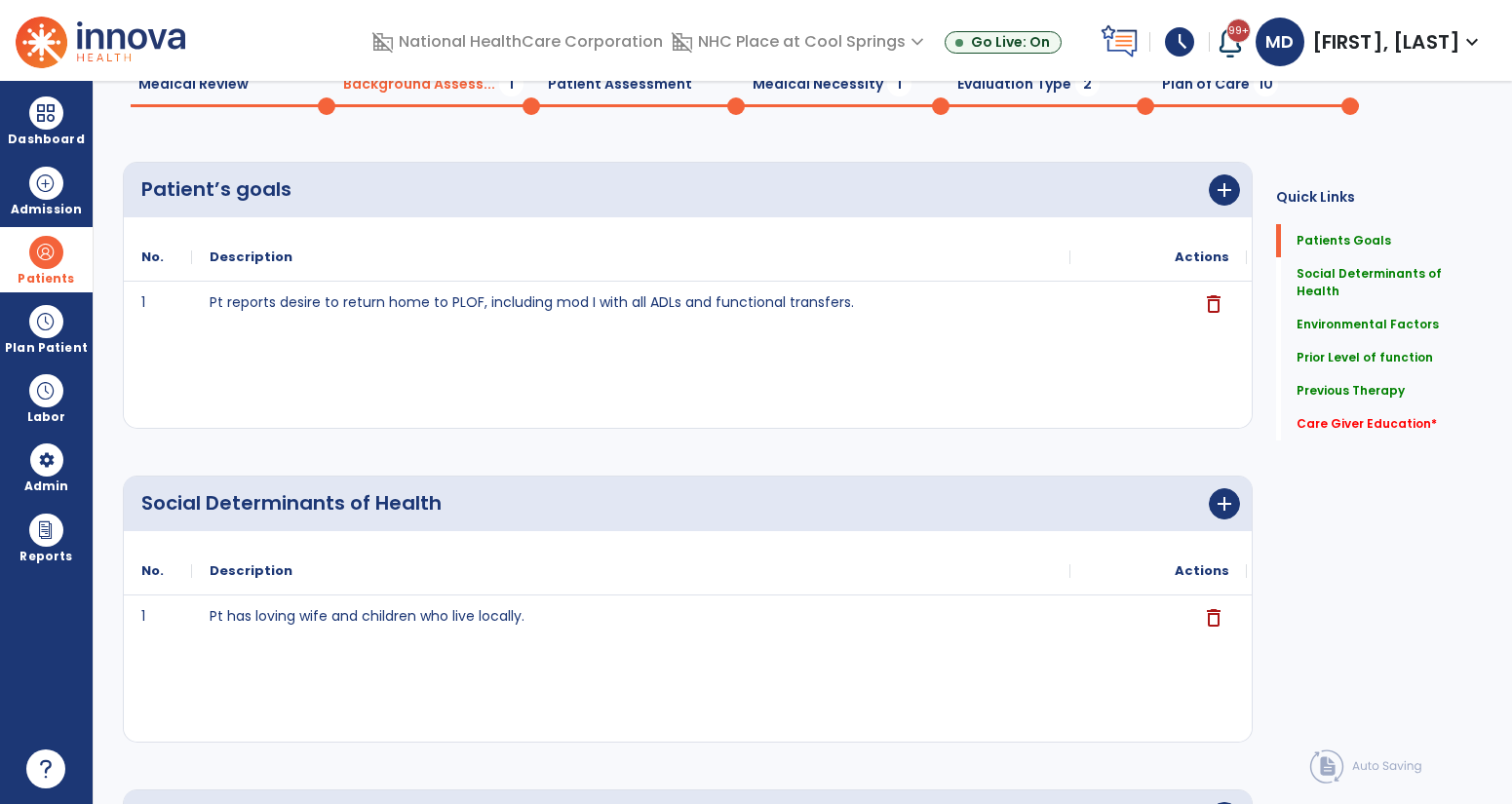 scroll, scrollTop: 0, scrollLeft: 0, axis: both 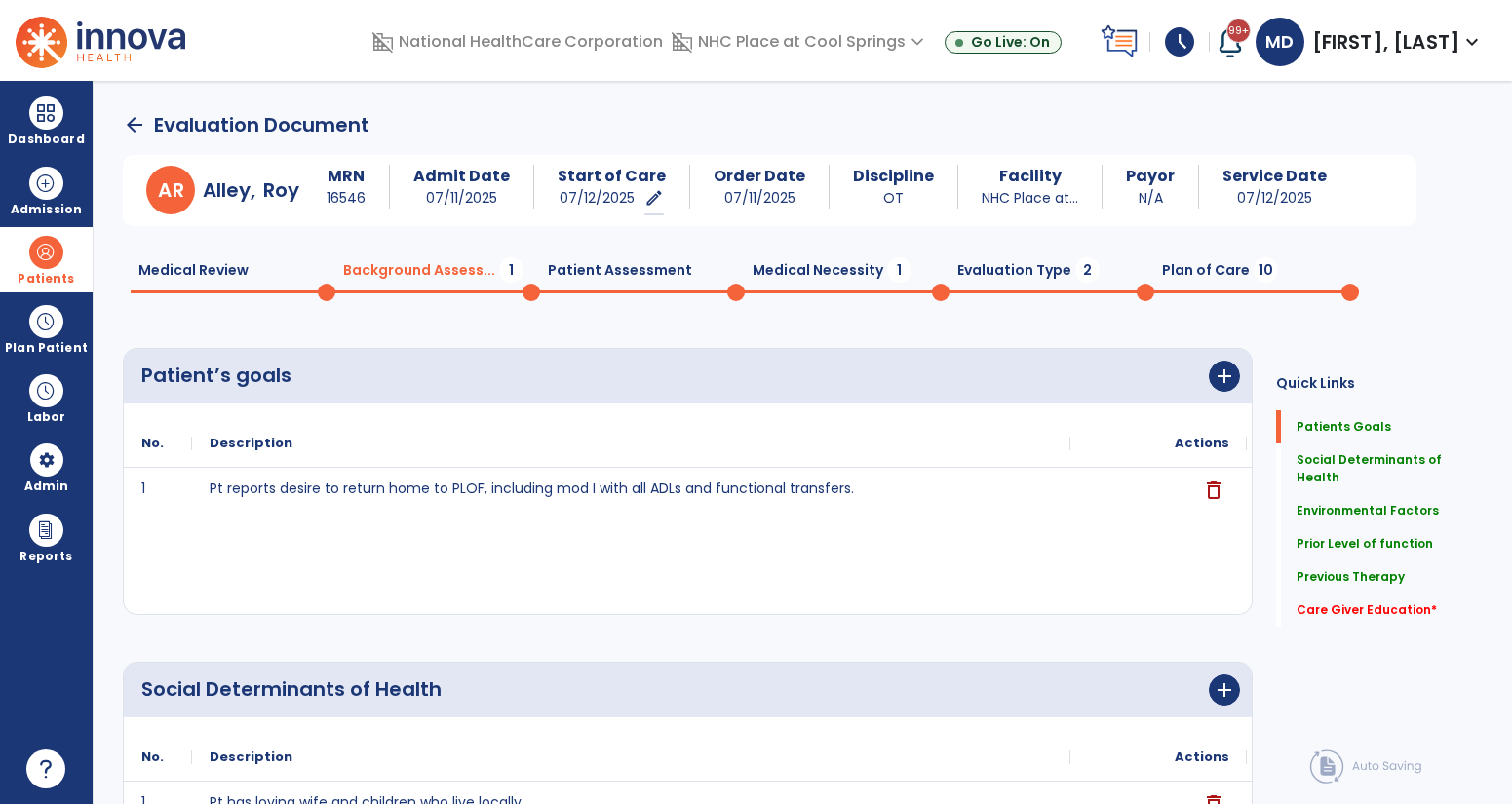 click on "Patient Assessment  0" 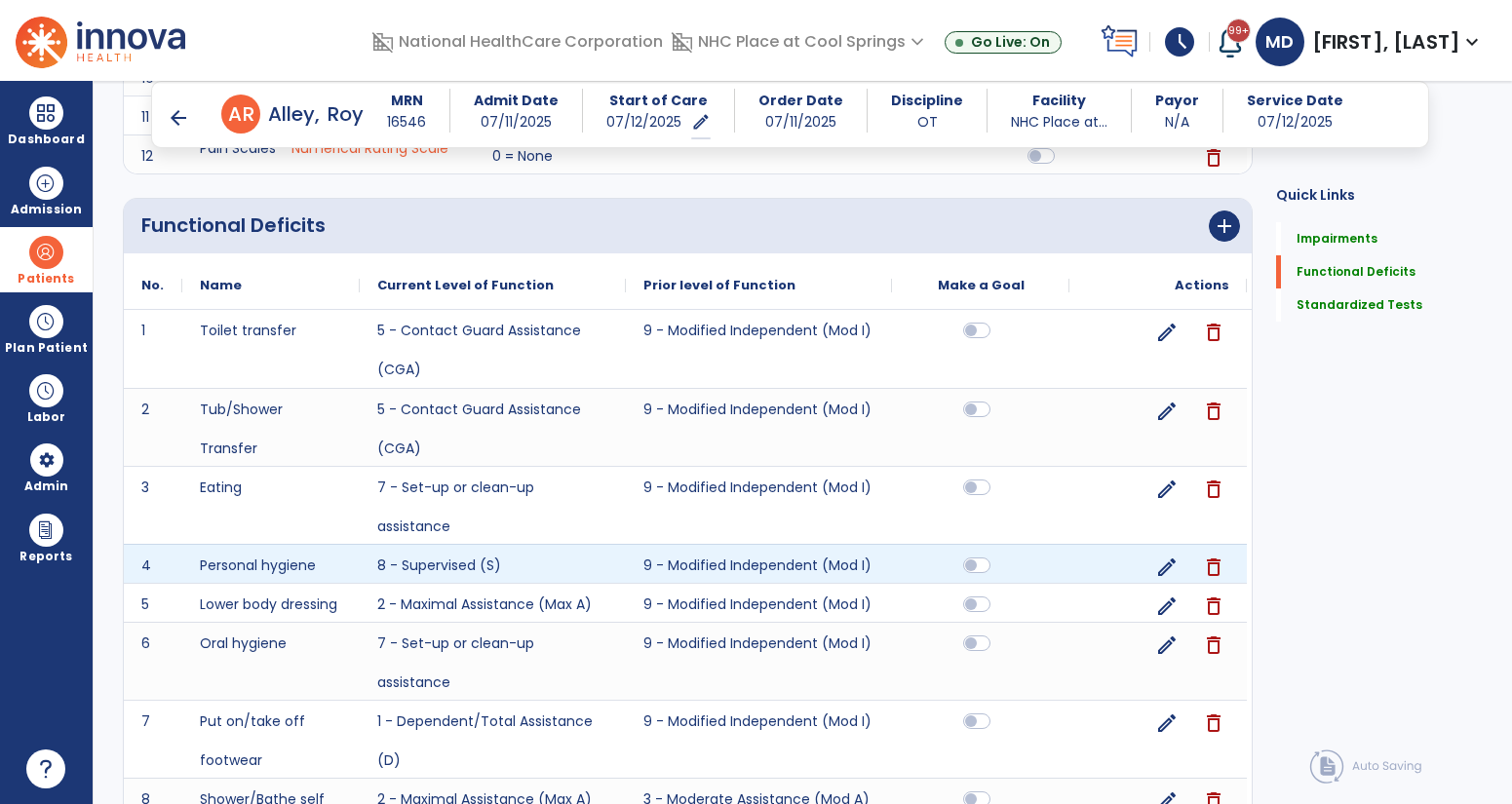 scroll, scrollTop: 1609, scrollLeft: 0, axis: vertical 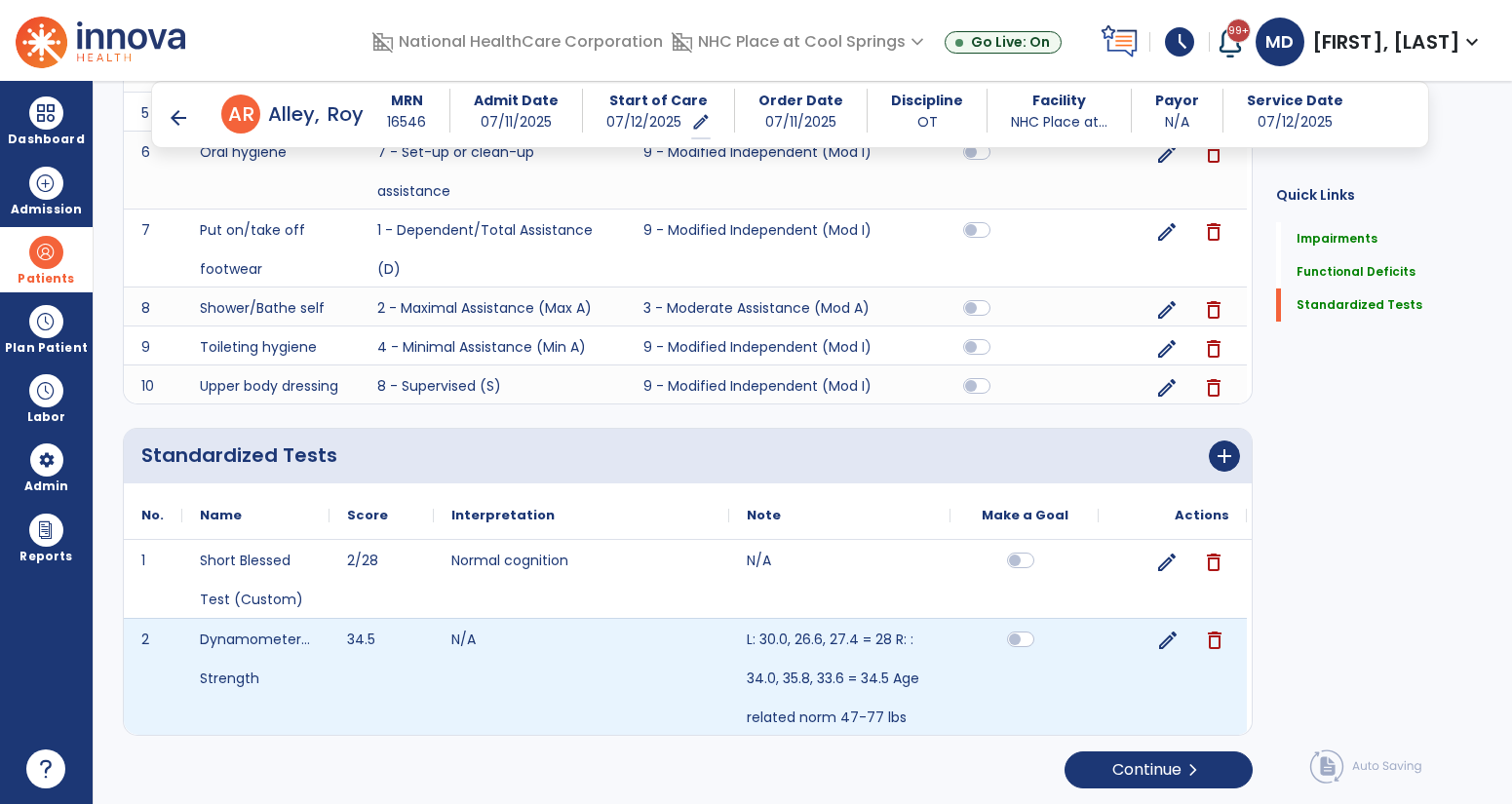 click on "edit" 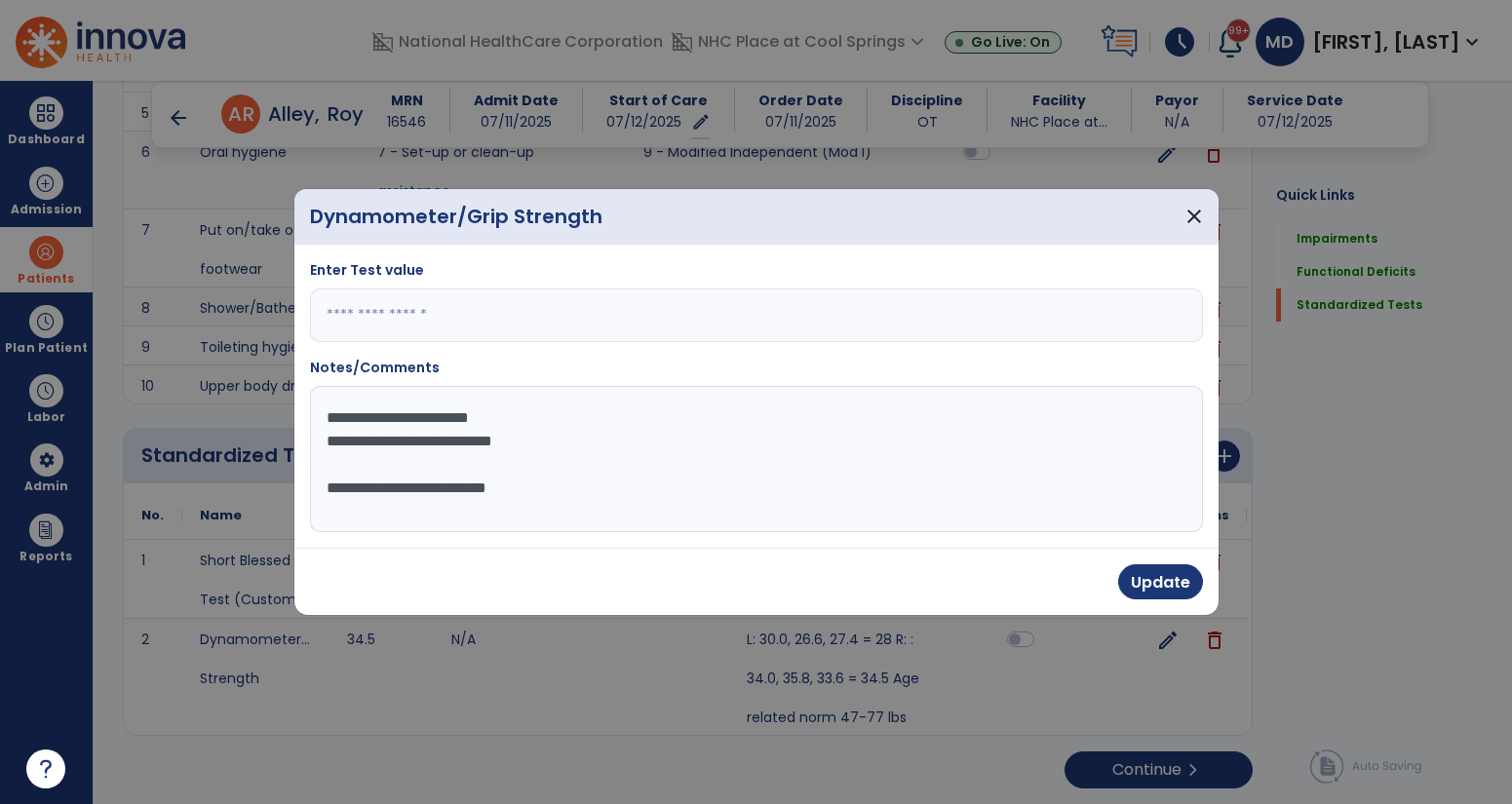 click on "**********" 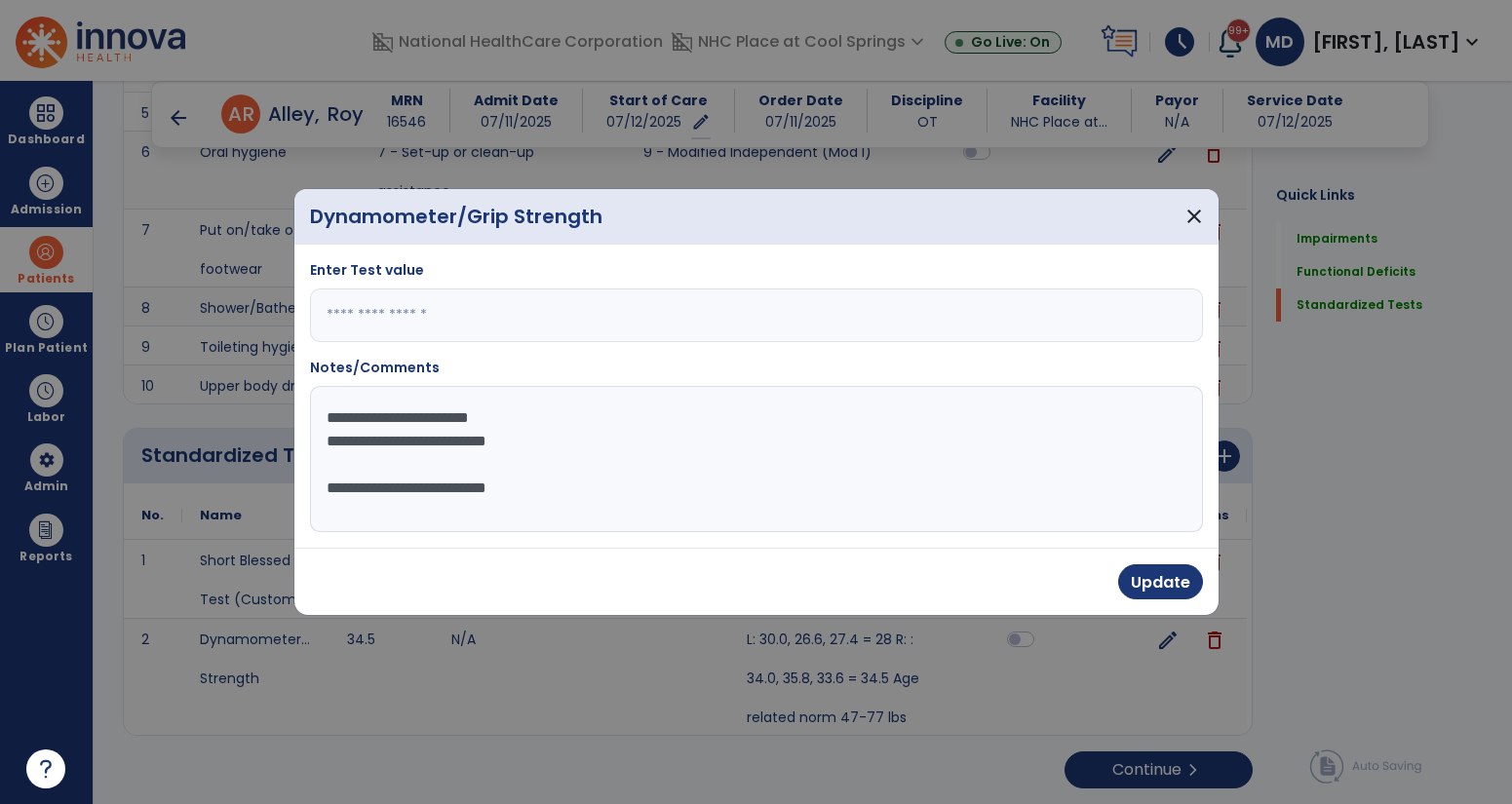 click on "**********" 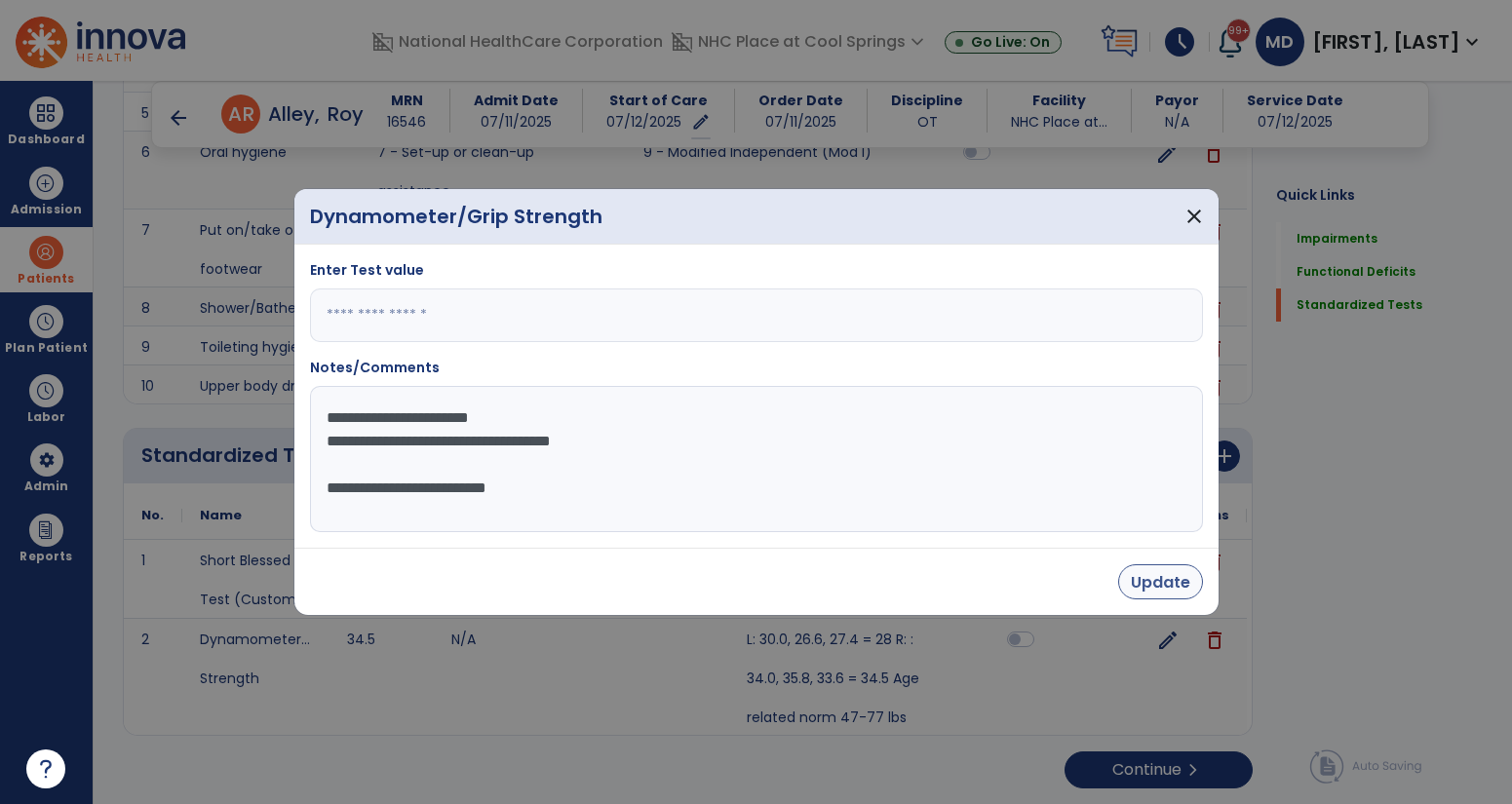 type on "**********" 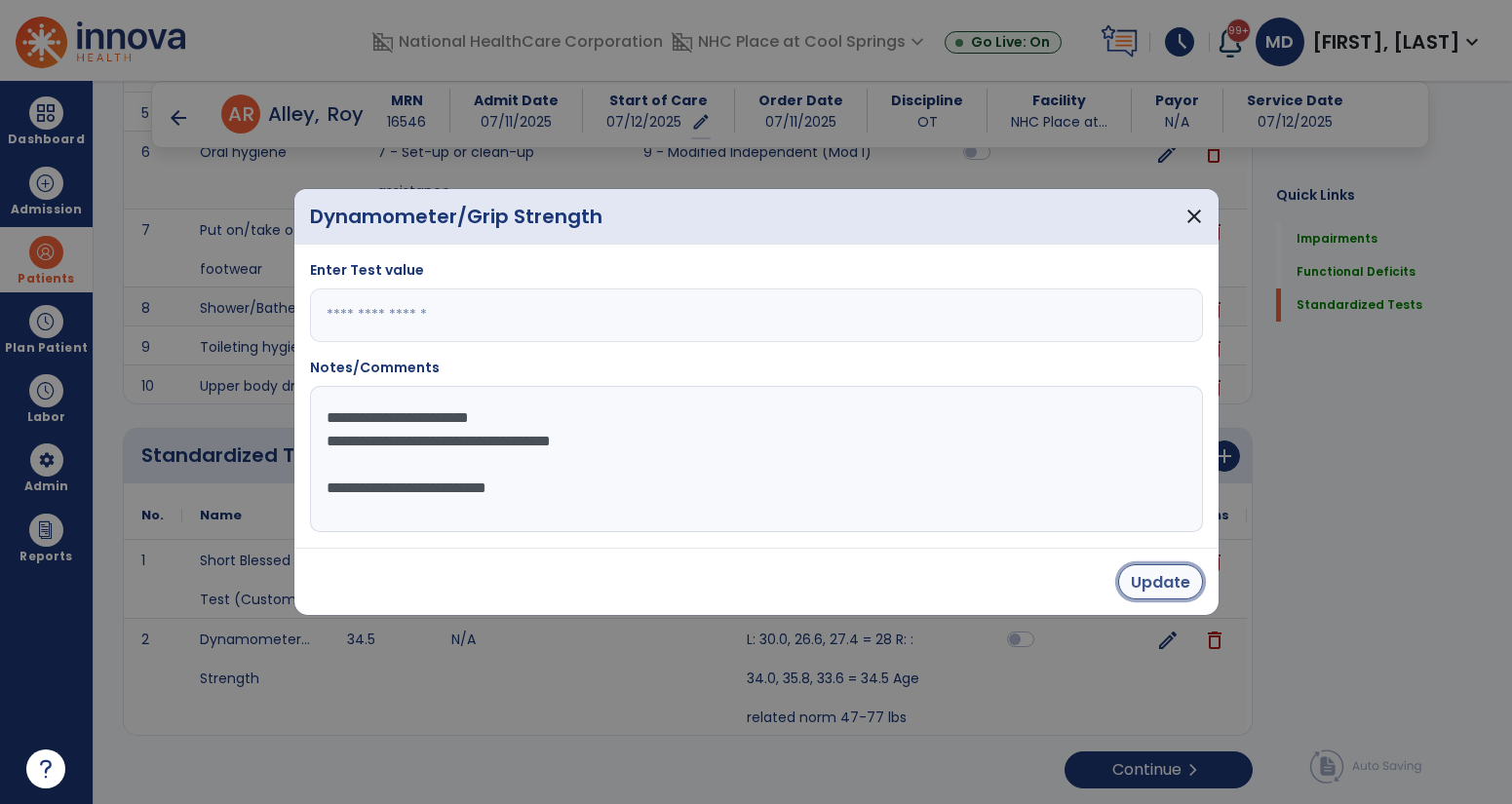 click on "Update" at bounding box center (1160, 582) 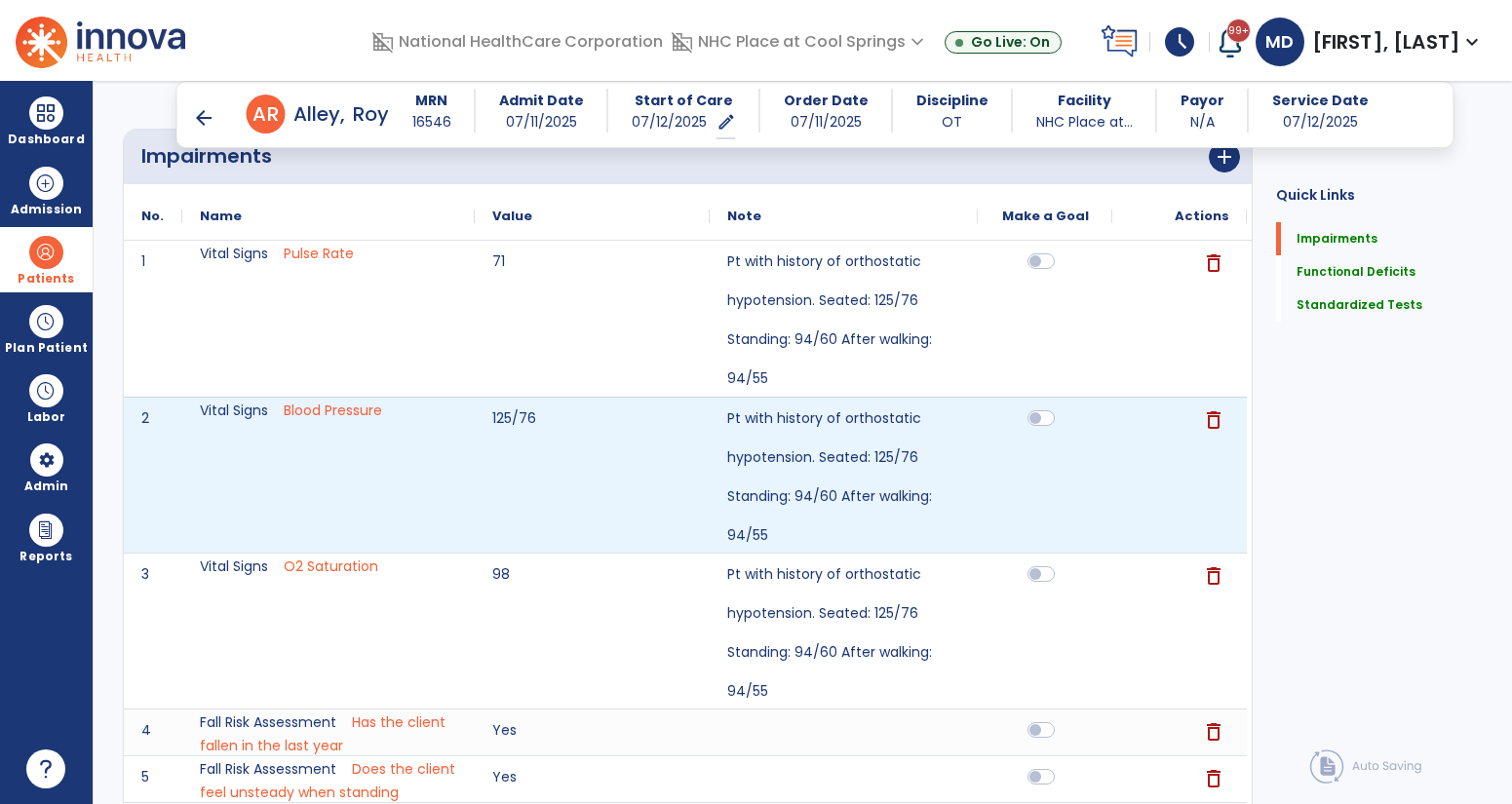 scroll, scrollTop: 202, scrollLeft: 0, axis: vertical 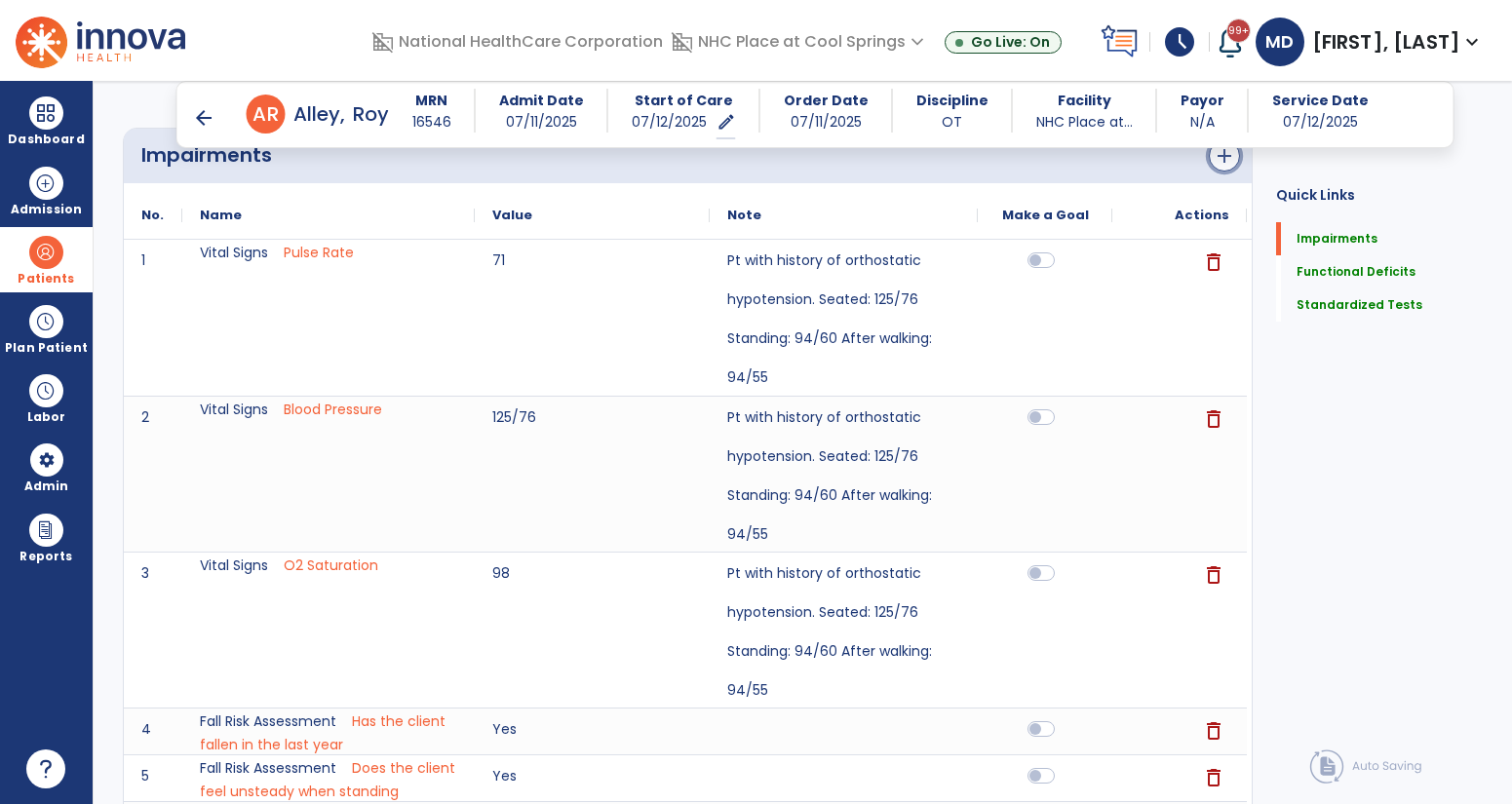 click on "add" 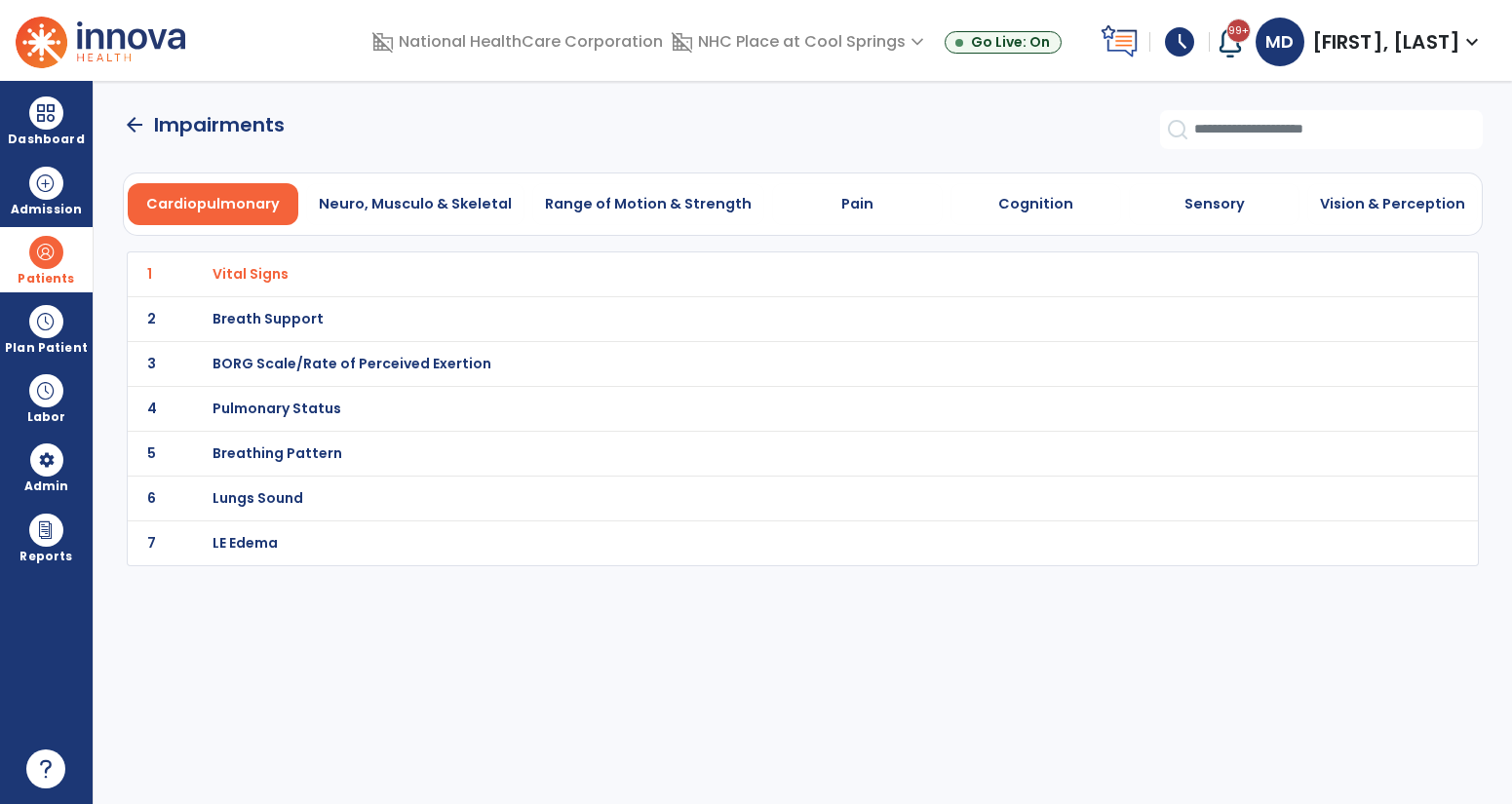 scroll, scrollTop: 0, scrollLeft: 0, axis: both 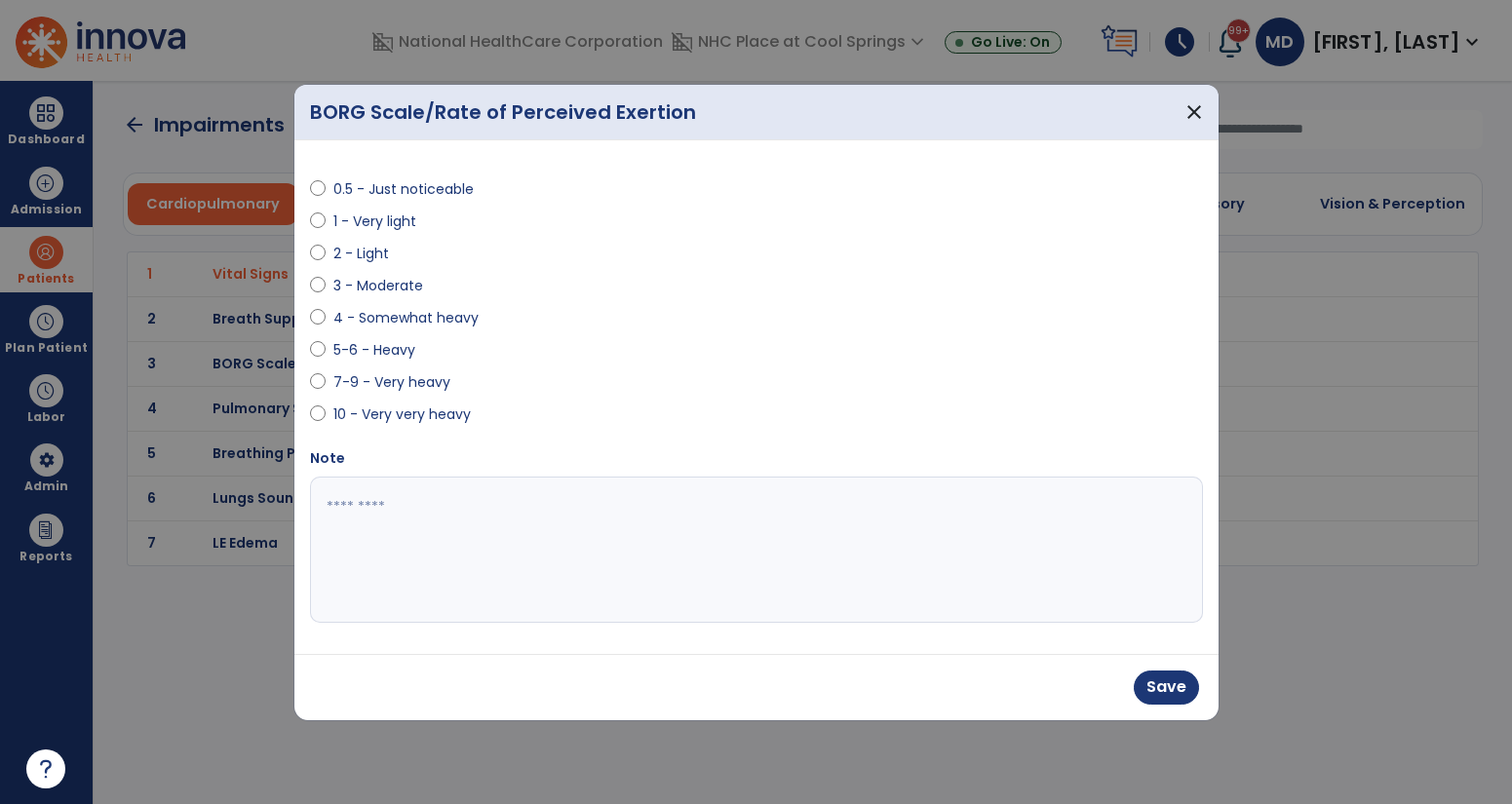 click at bounding box center (756, 550) 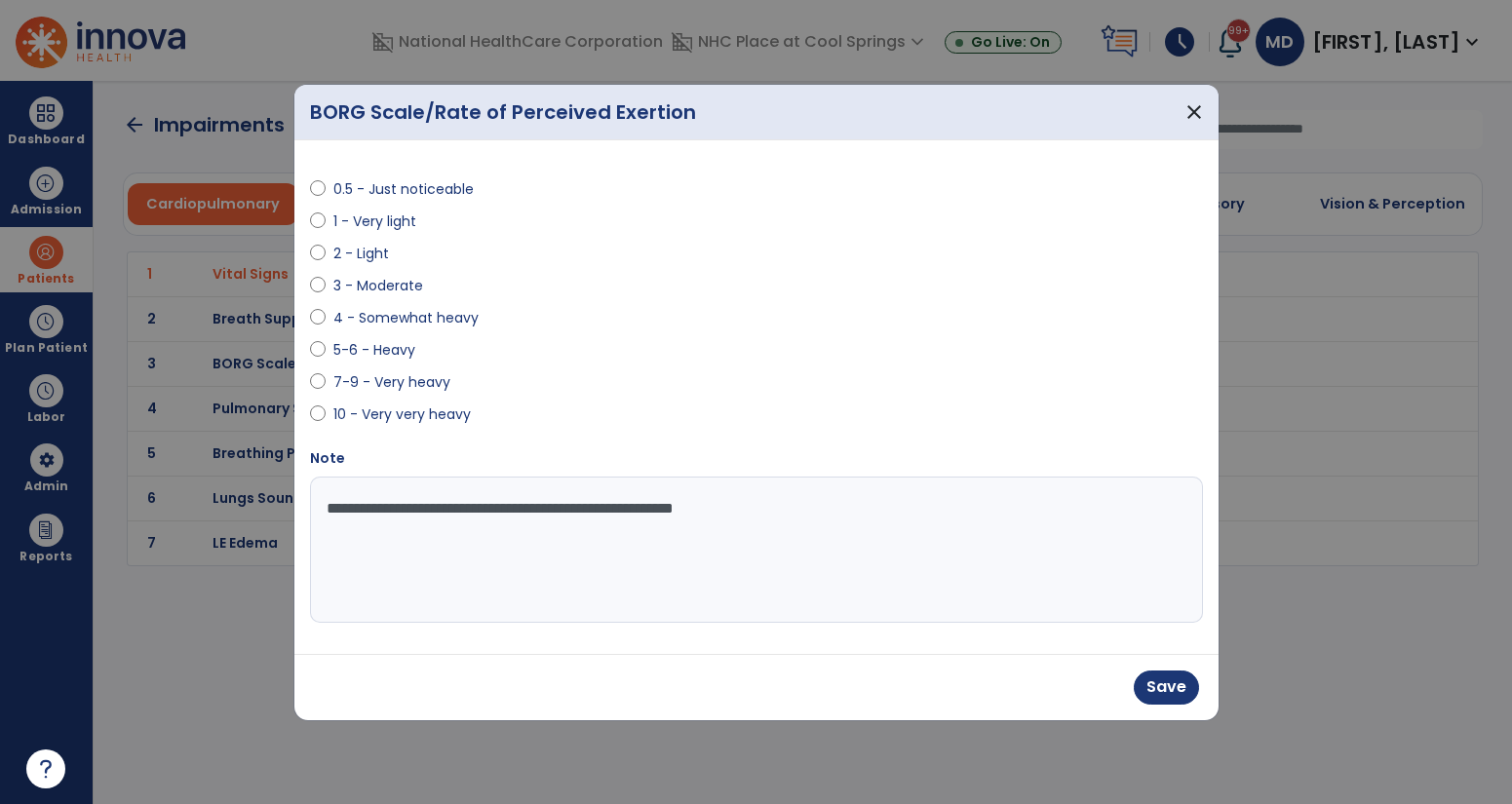 click on "**********" at bounding box center [756, 550] 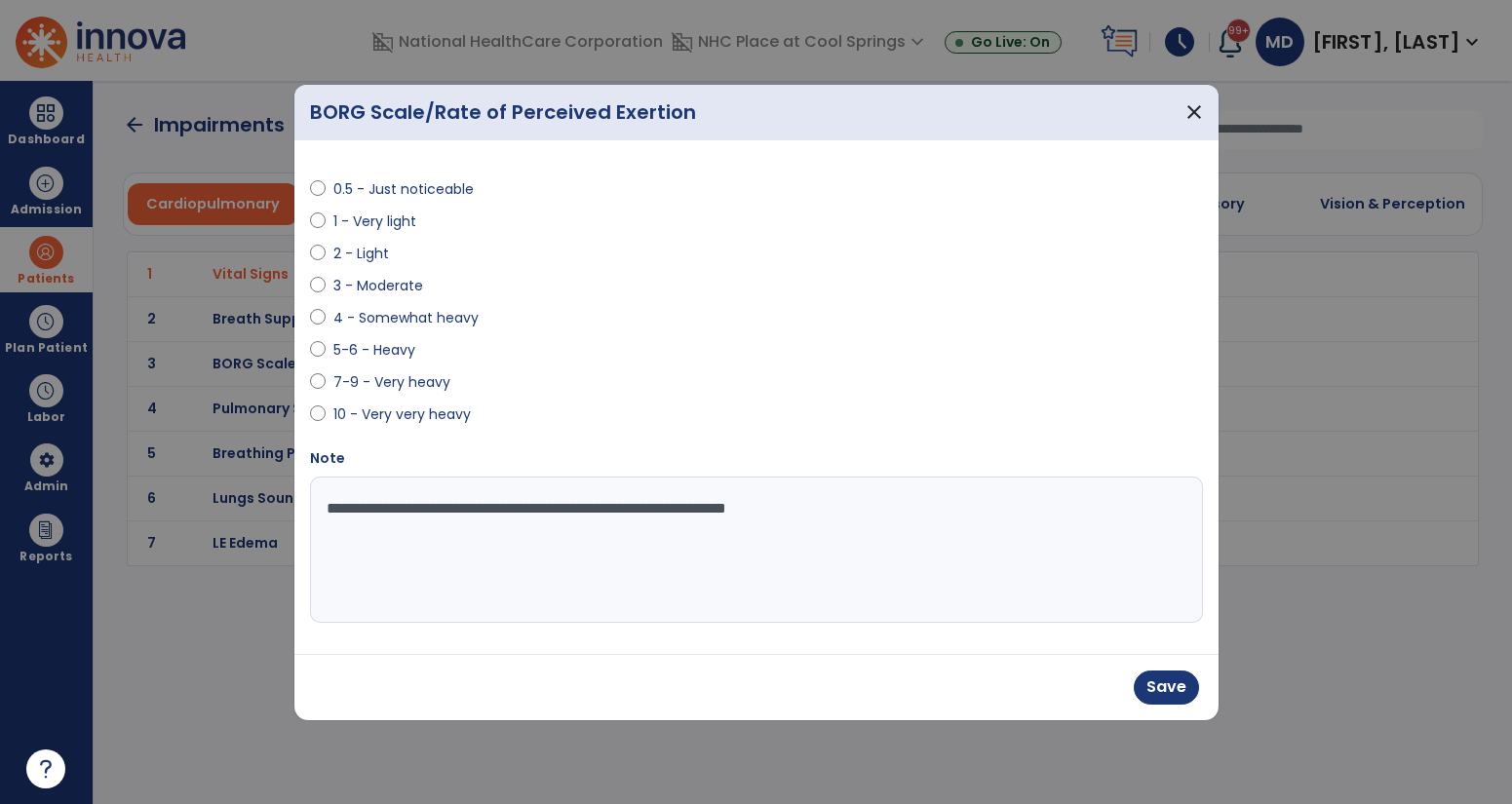 click on "**********" at bounding box center (756, 550) 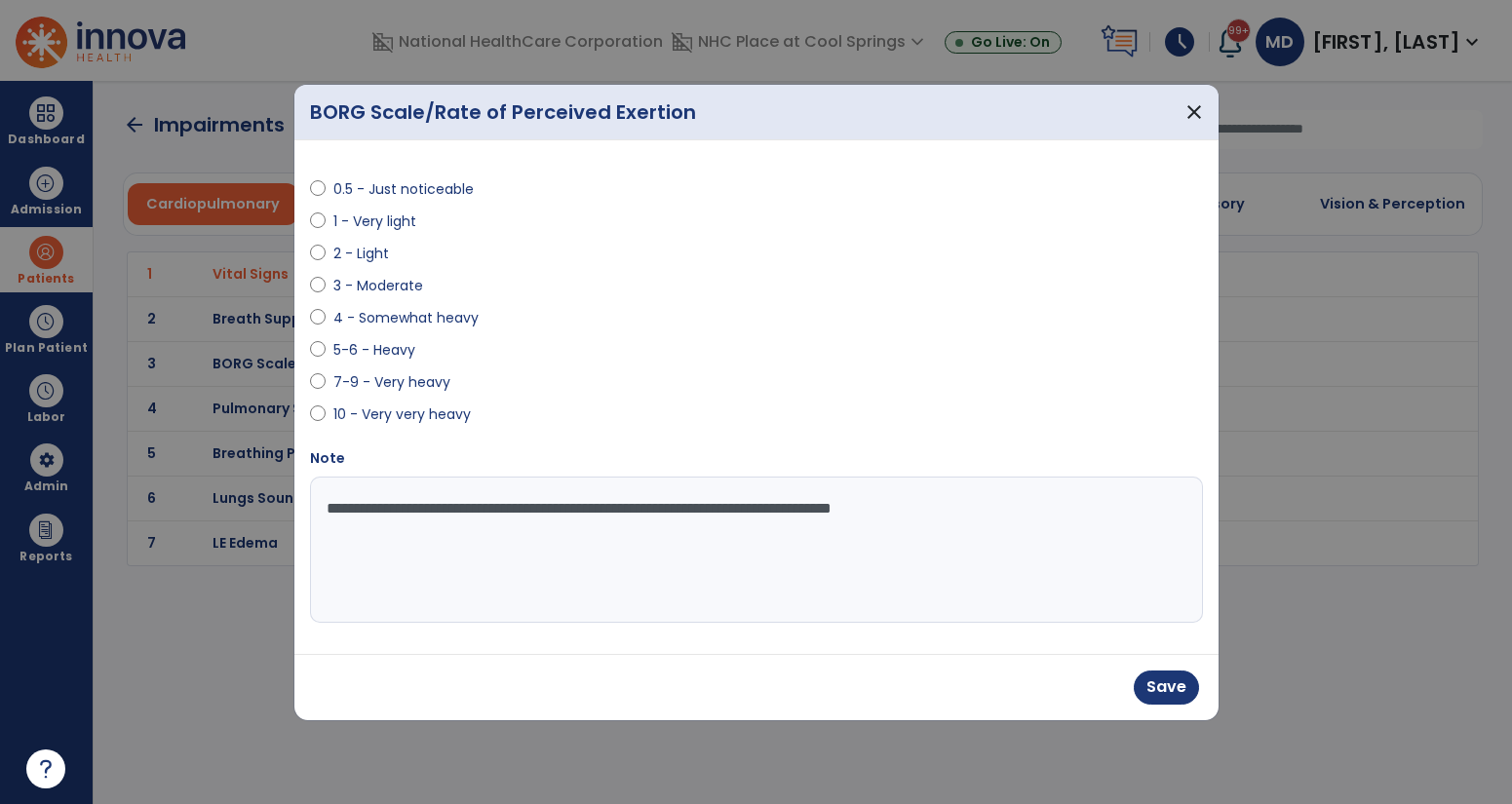 click on "**********" at bounding box center (756, 550) 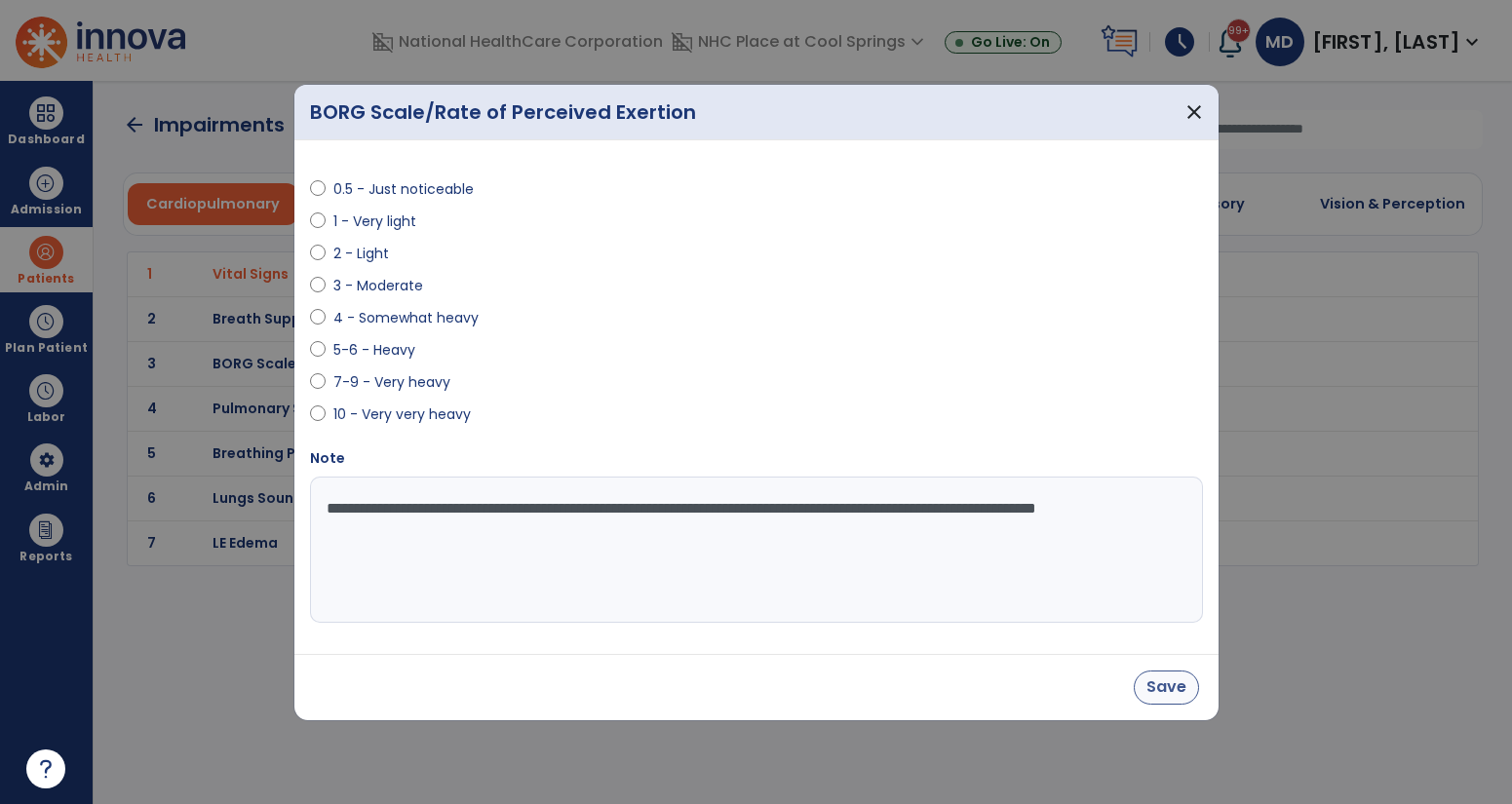 type on "**********" 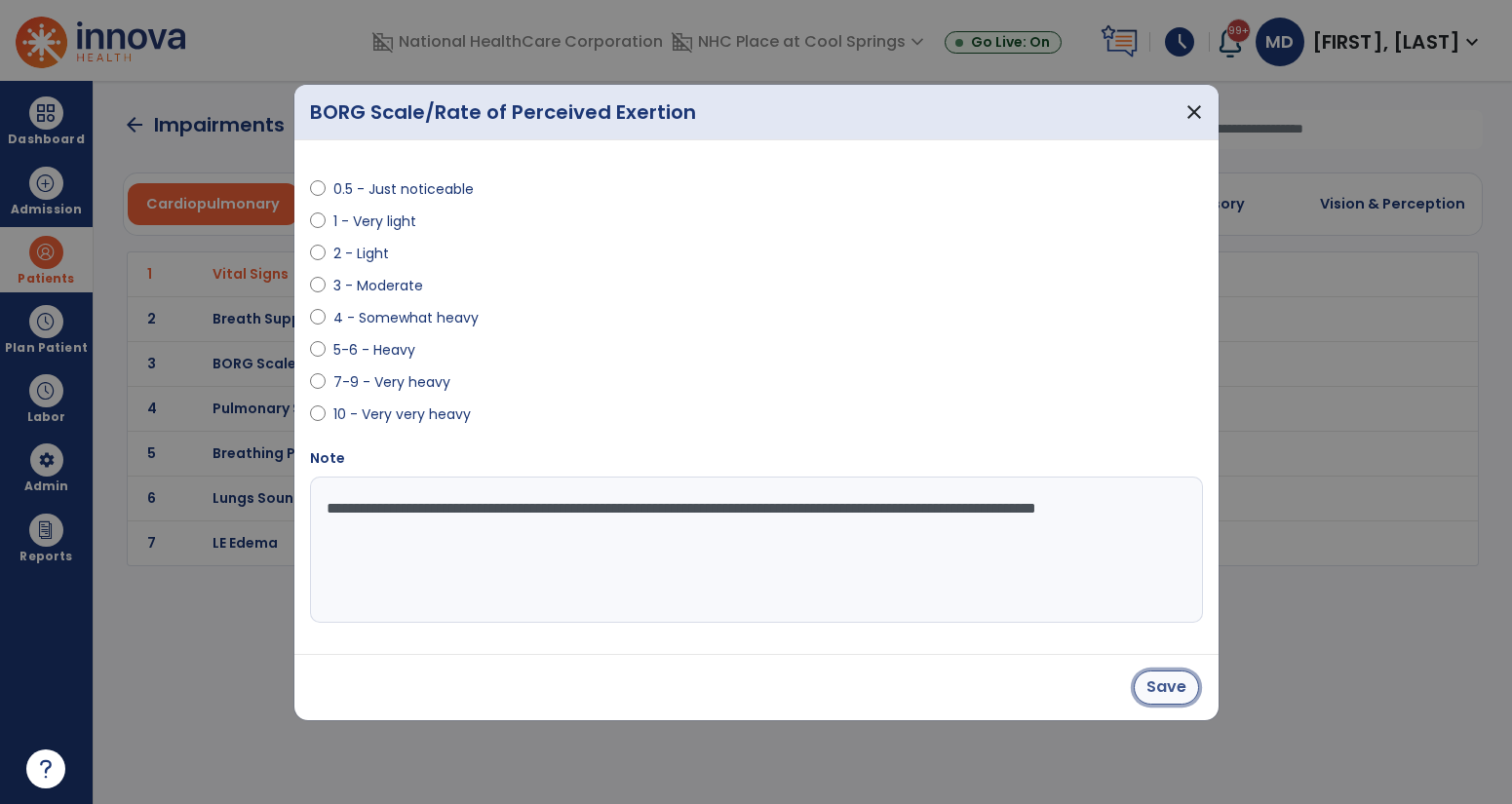click on "Save" at bounding box center (1166, 687) 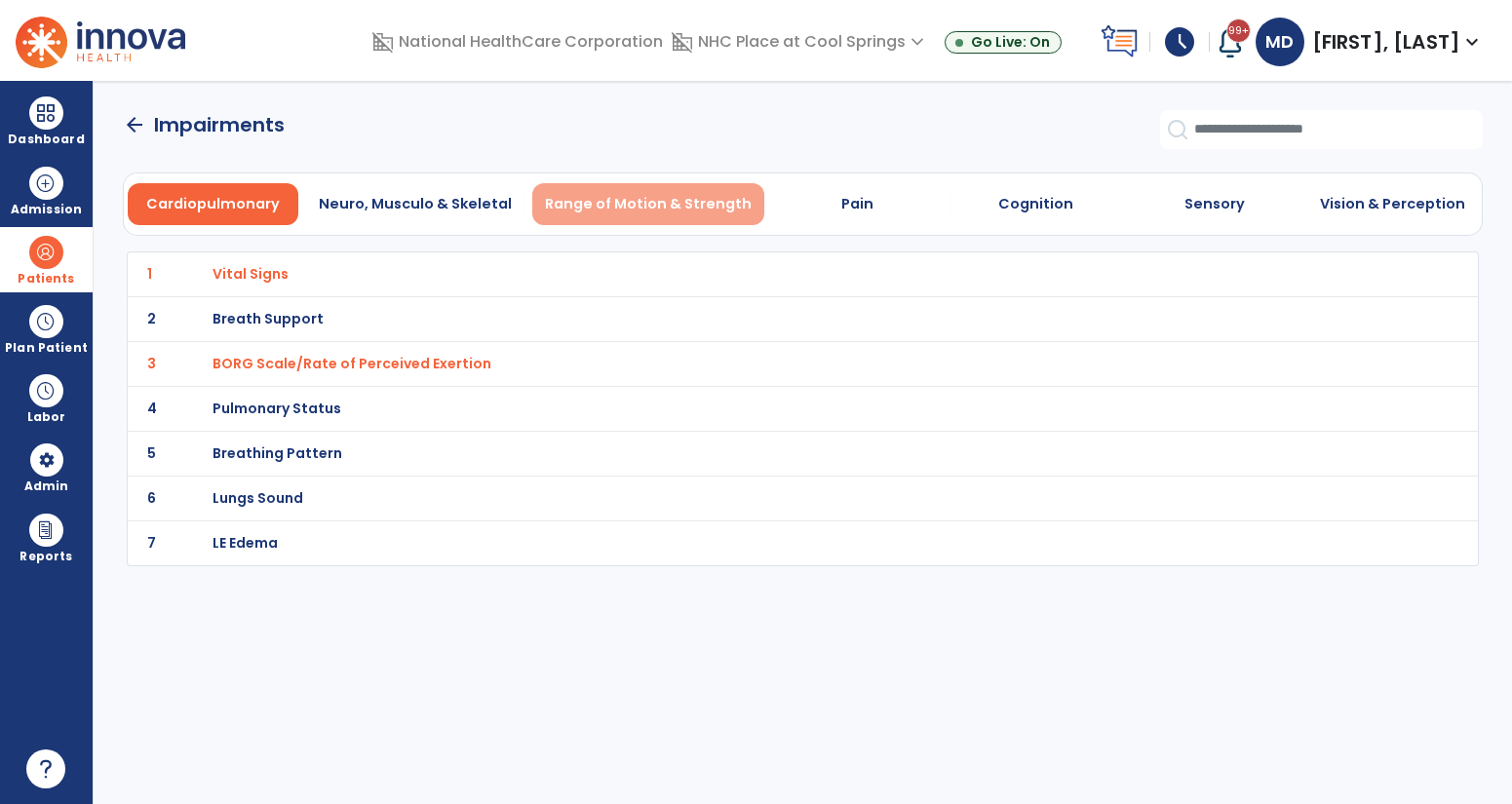 click on "Range of Motion & Strength" at bounding box center [648, 204] 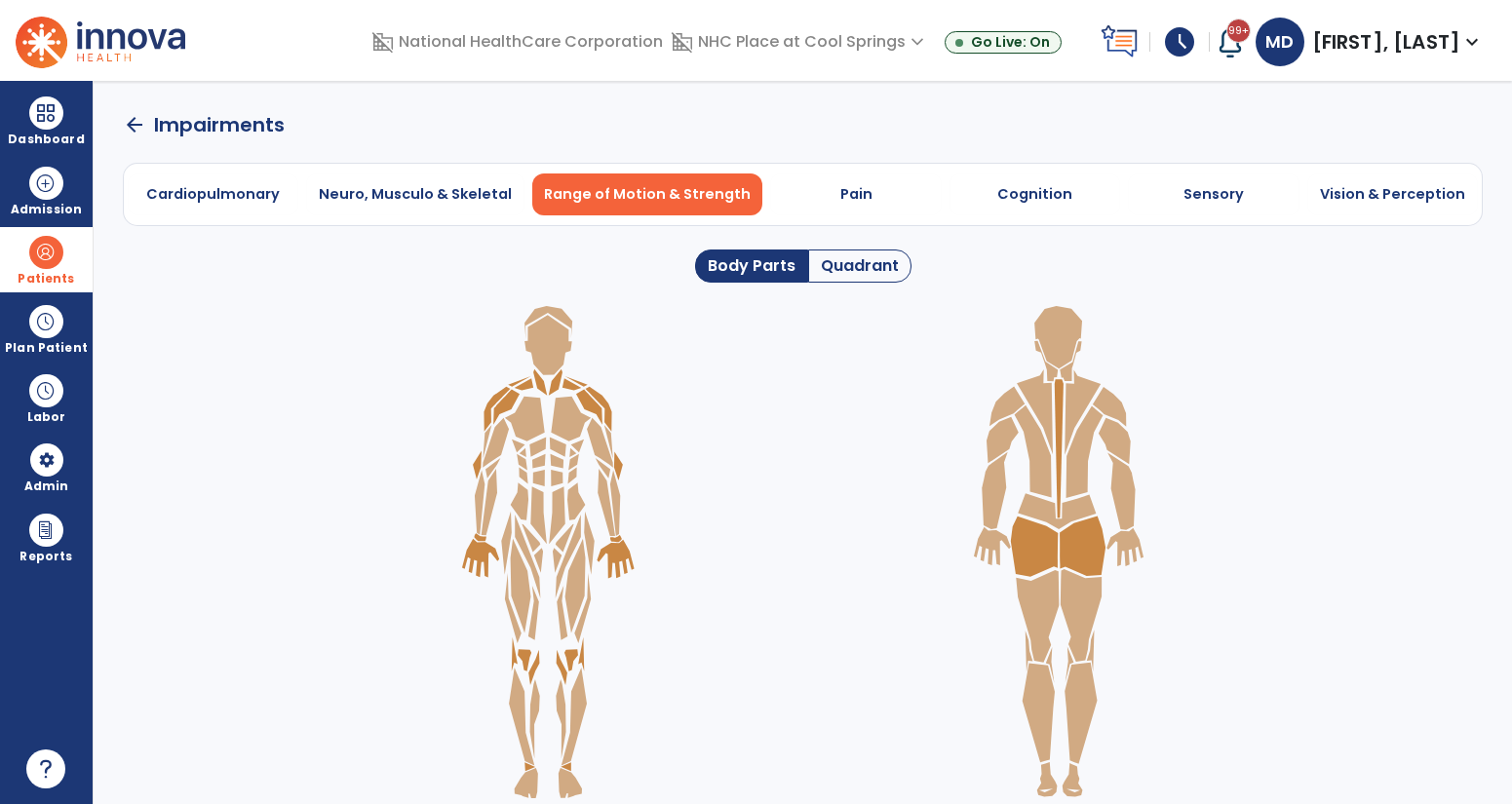 click on "Quadrant" 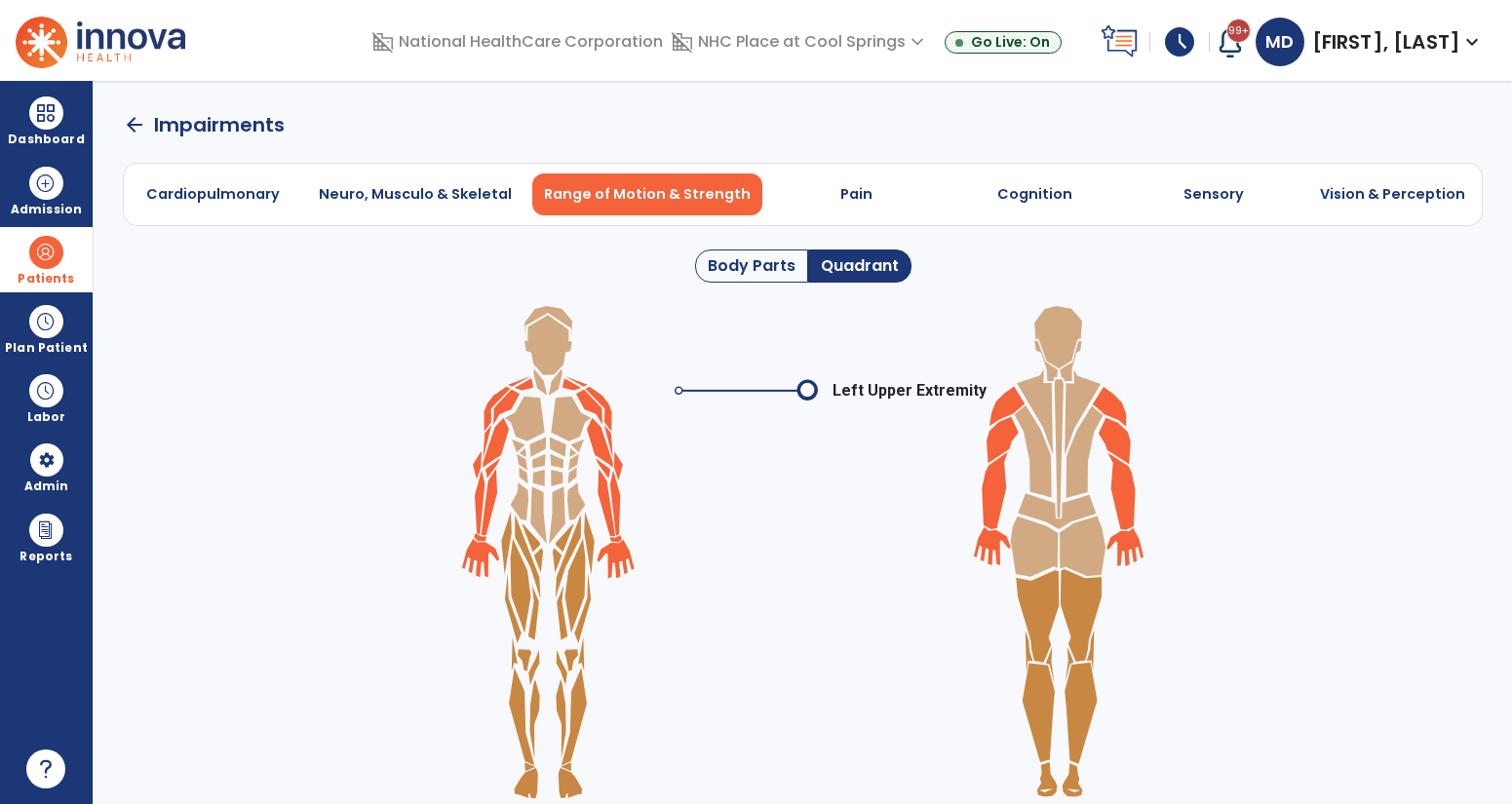 click 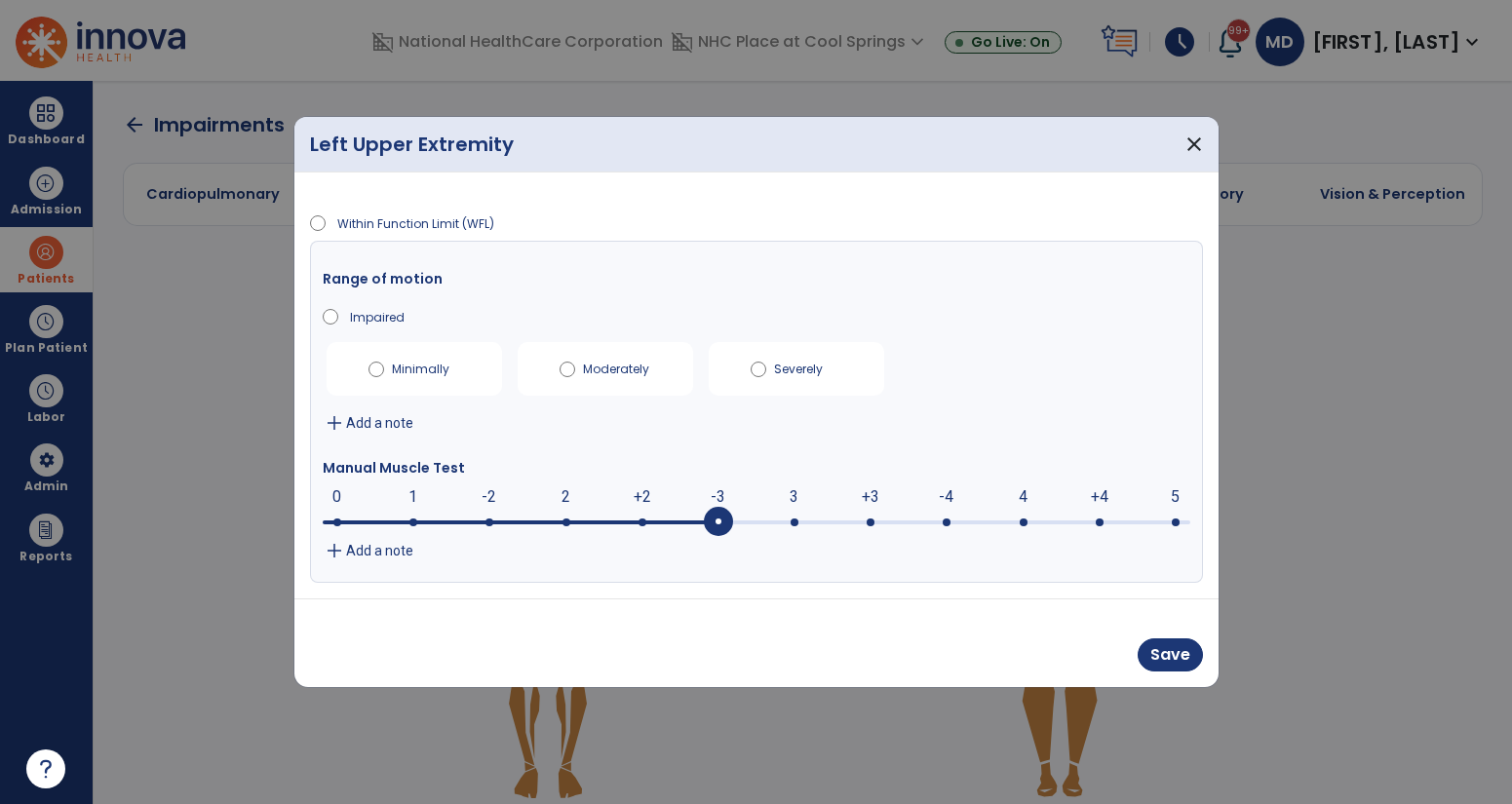 click on "Add a note" at bounding box center (379, 551) 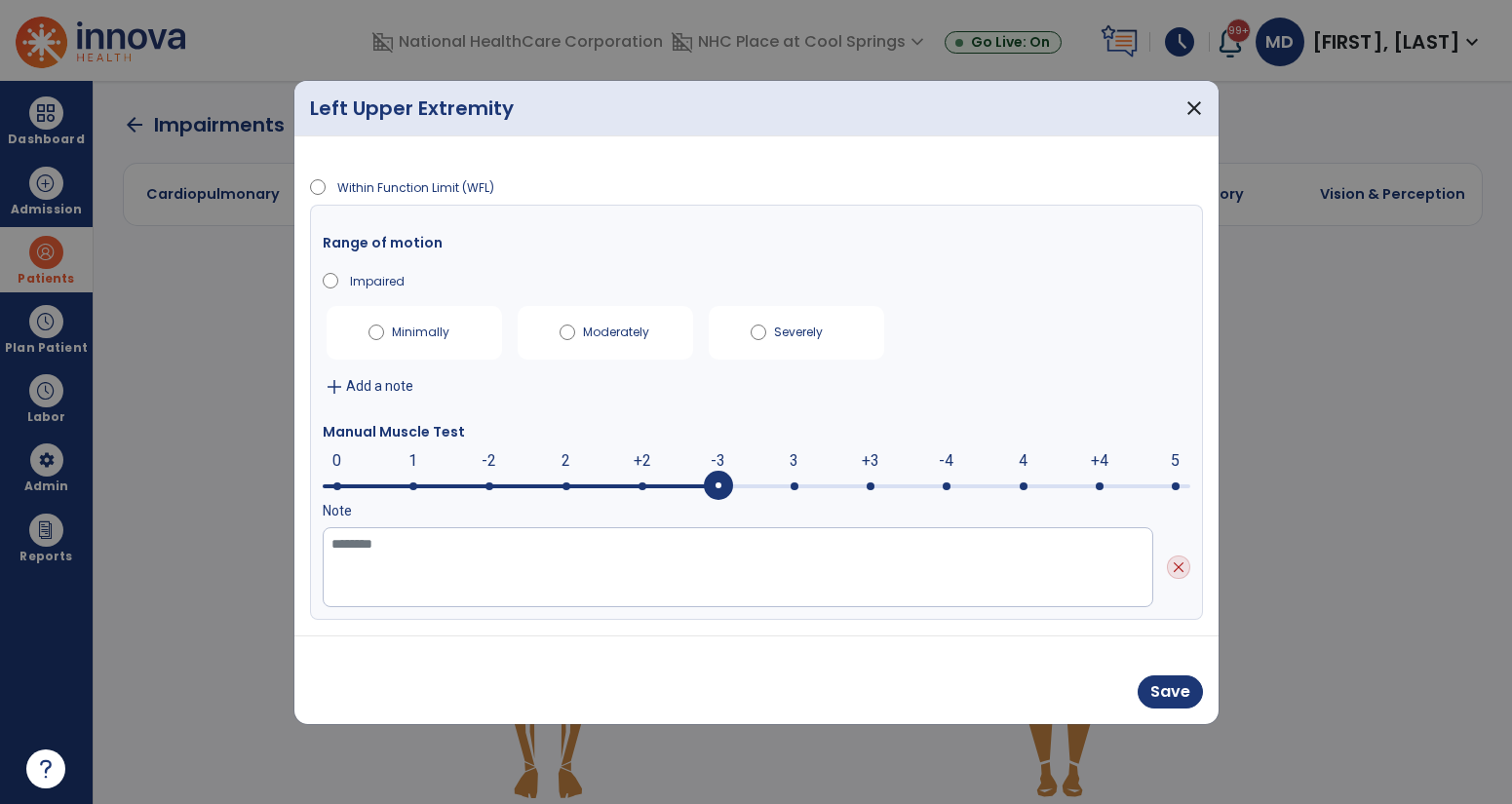 click at bounding box center [756, 484] 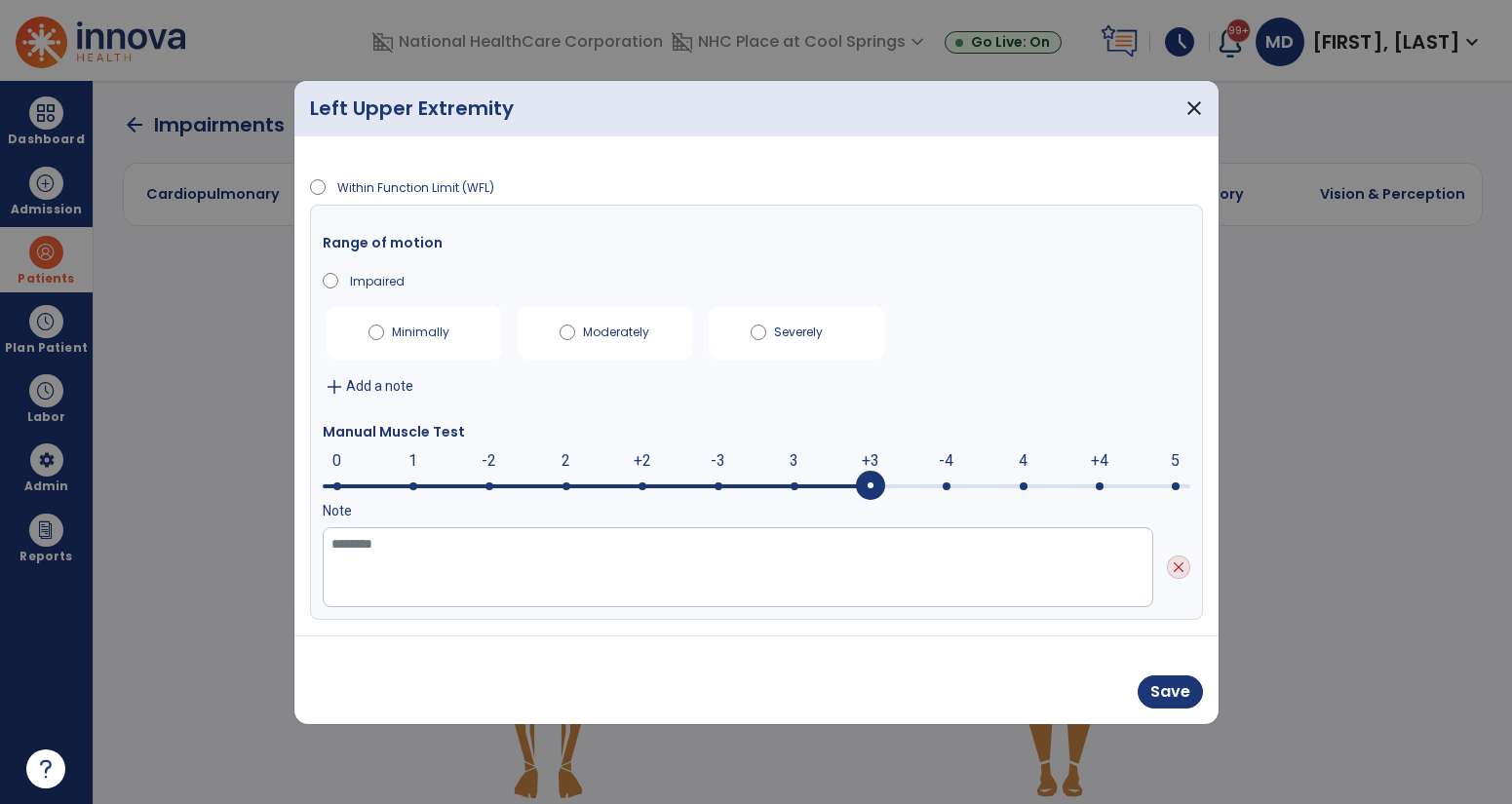 click at bounding box center [871, 486] 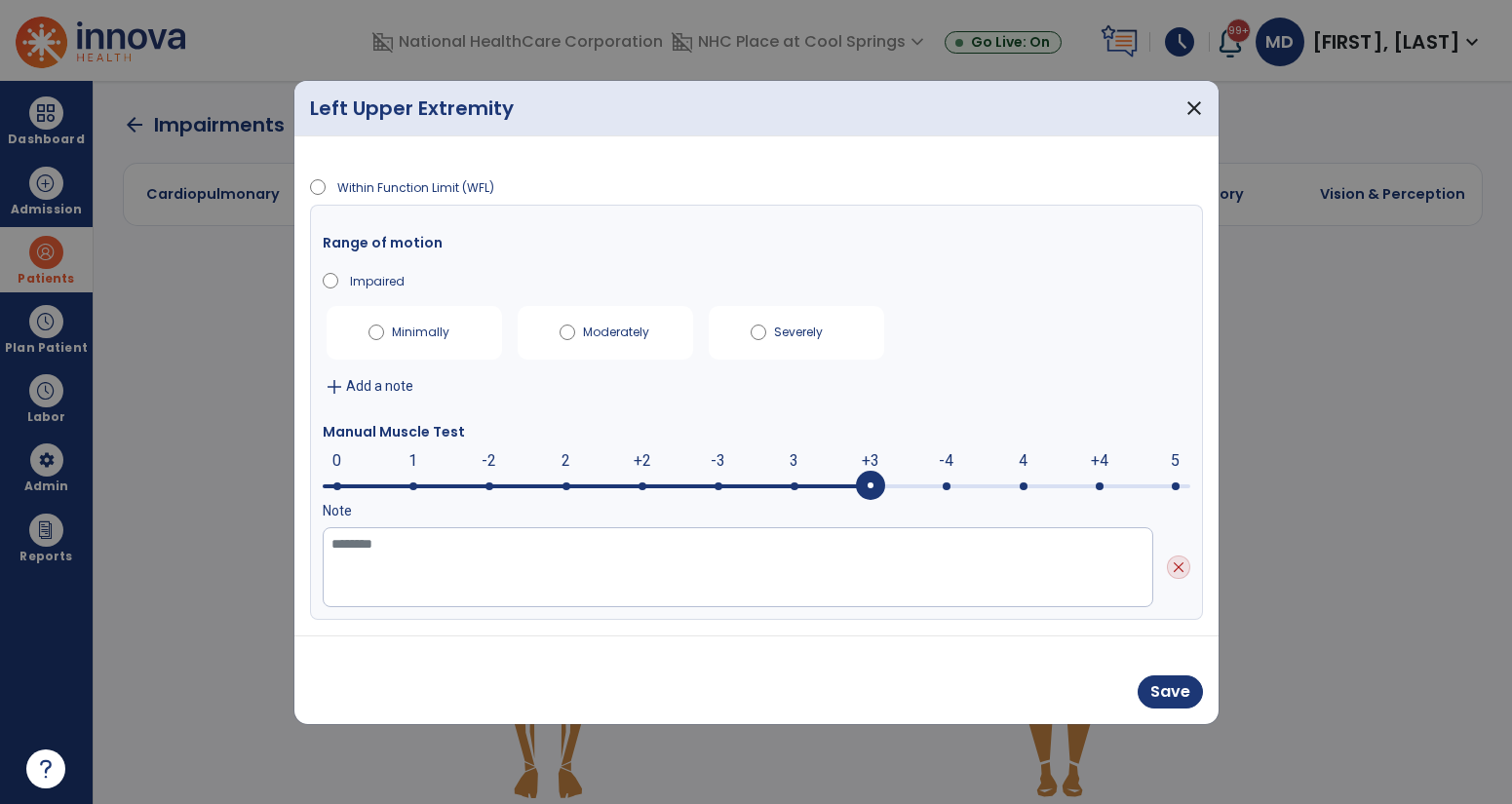 click on "Save" at bounding box center (756, 679) 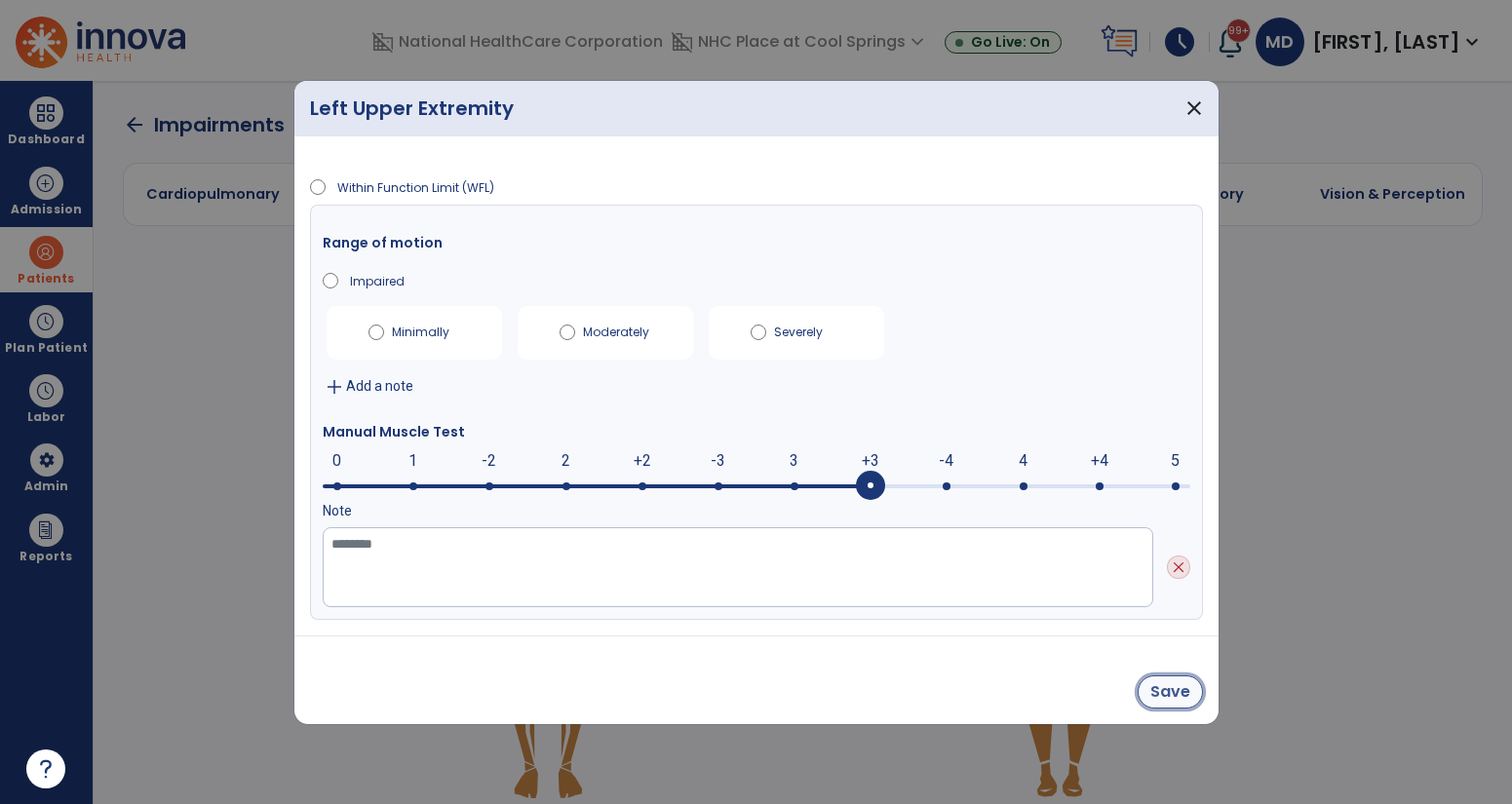 click on "Save" at bounding box center (1170, 692) 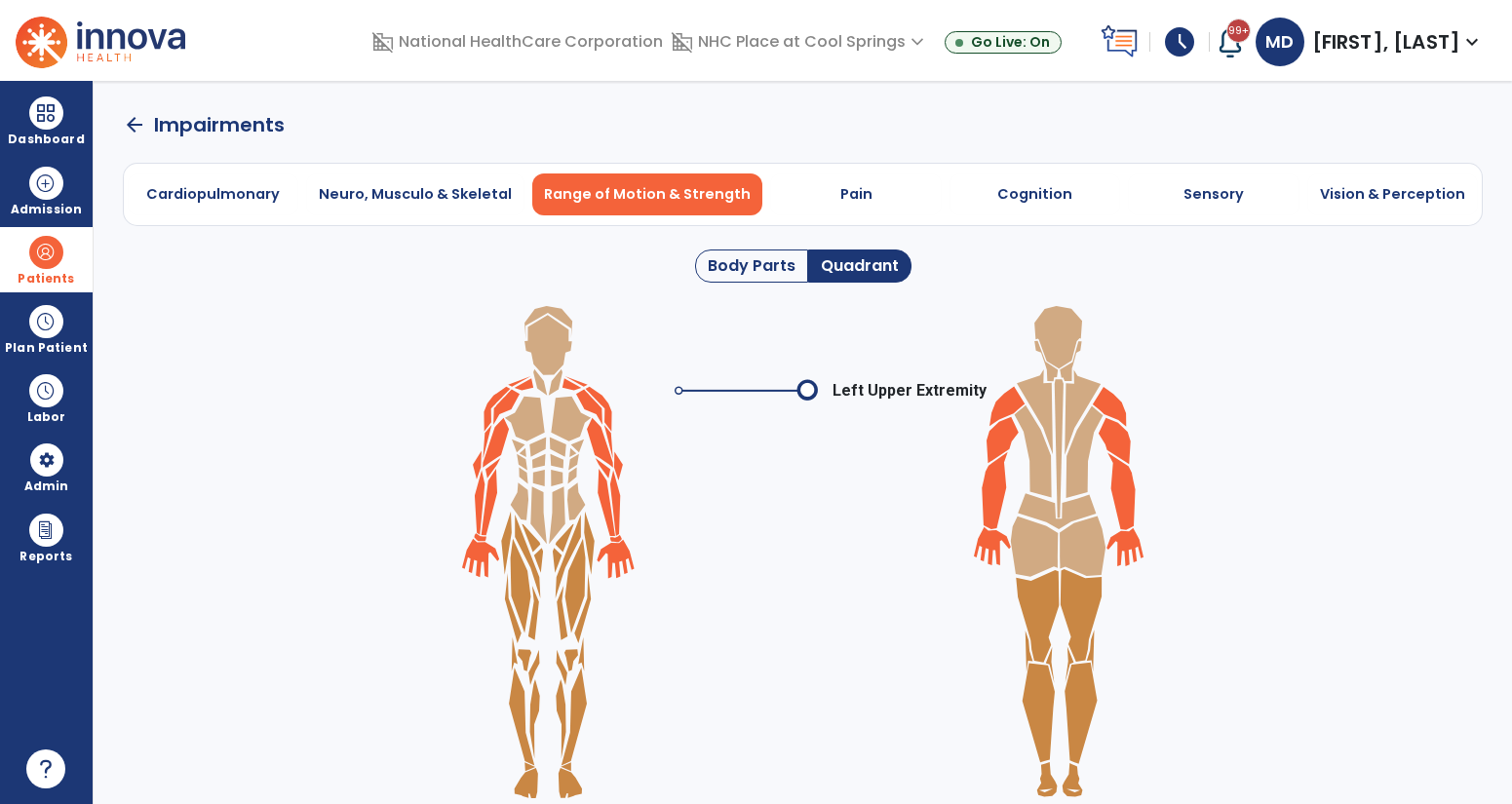 click 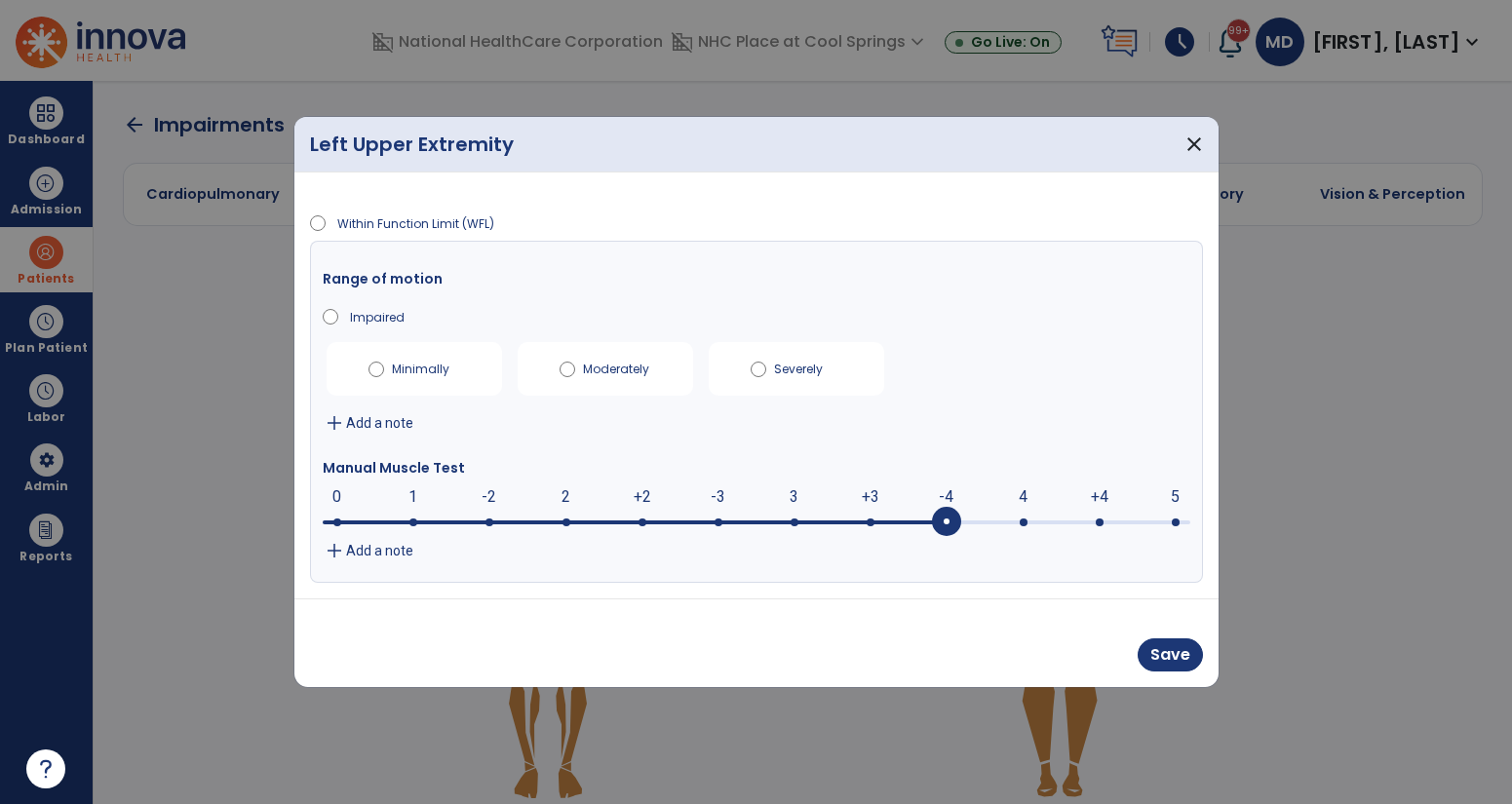 click at bounding box center (947, 522) 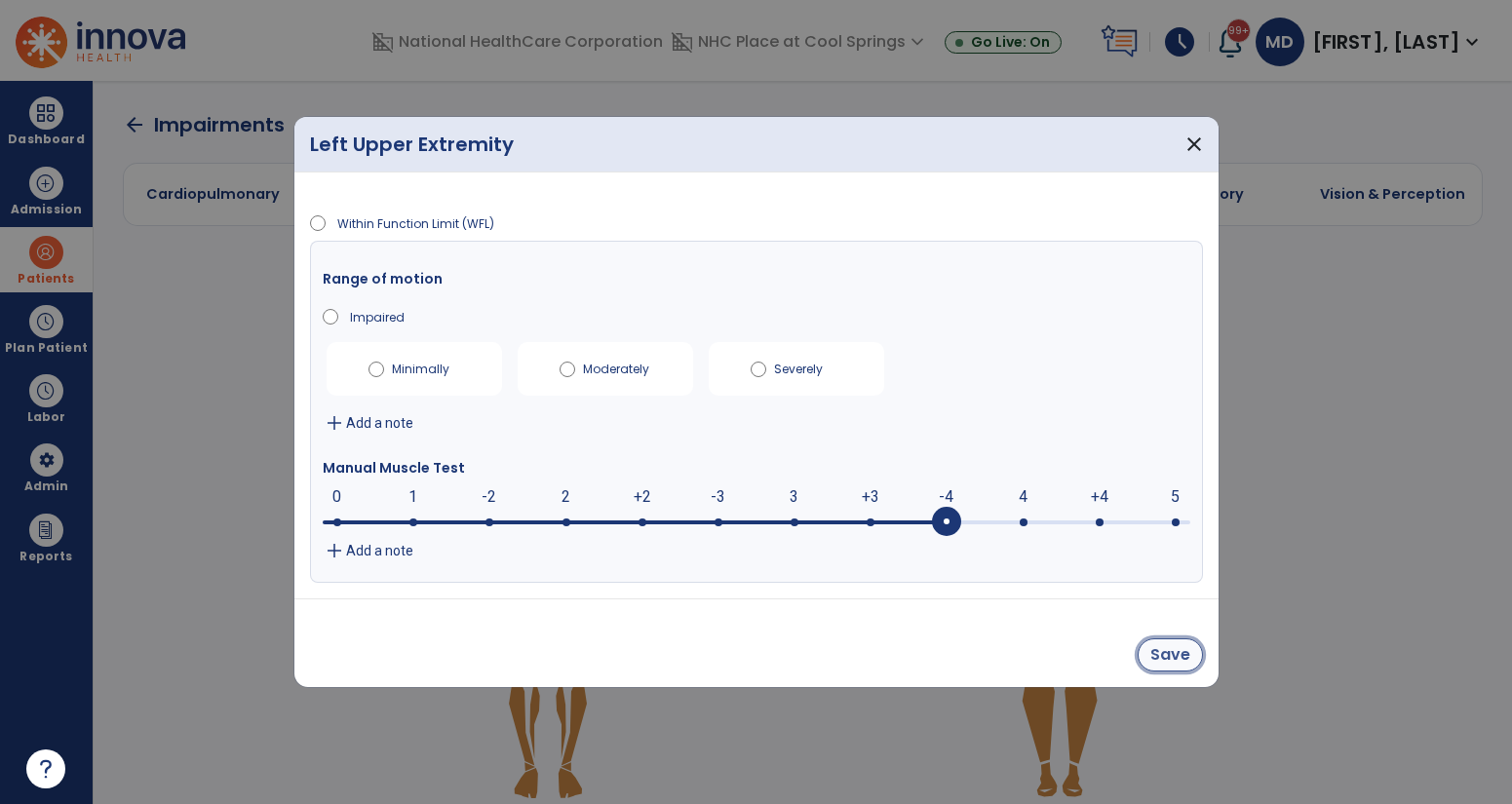 click on "Save" at bounding box center (1170, 655) 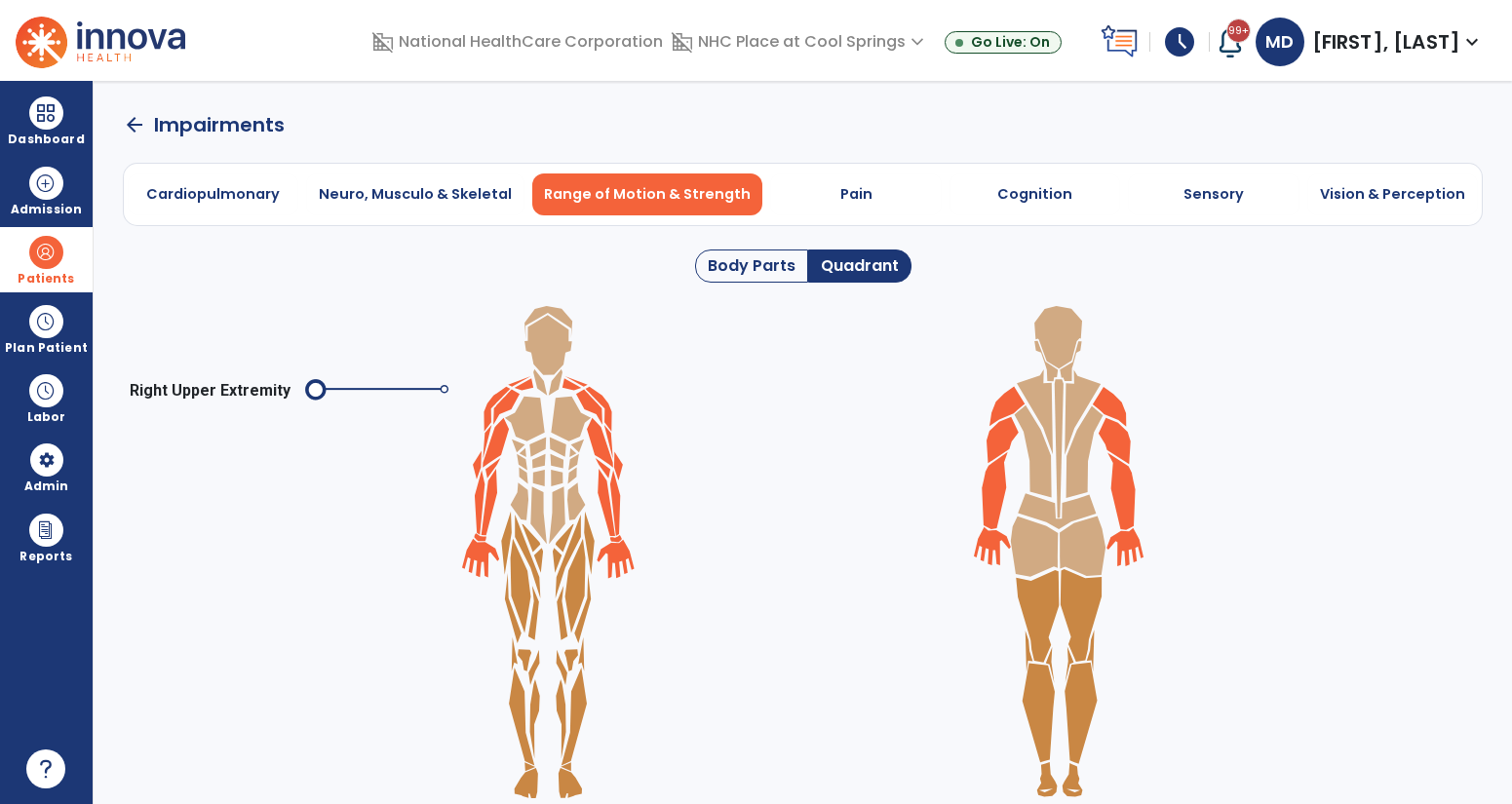 click 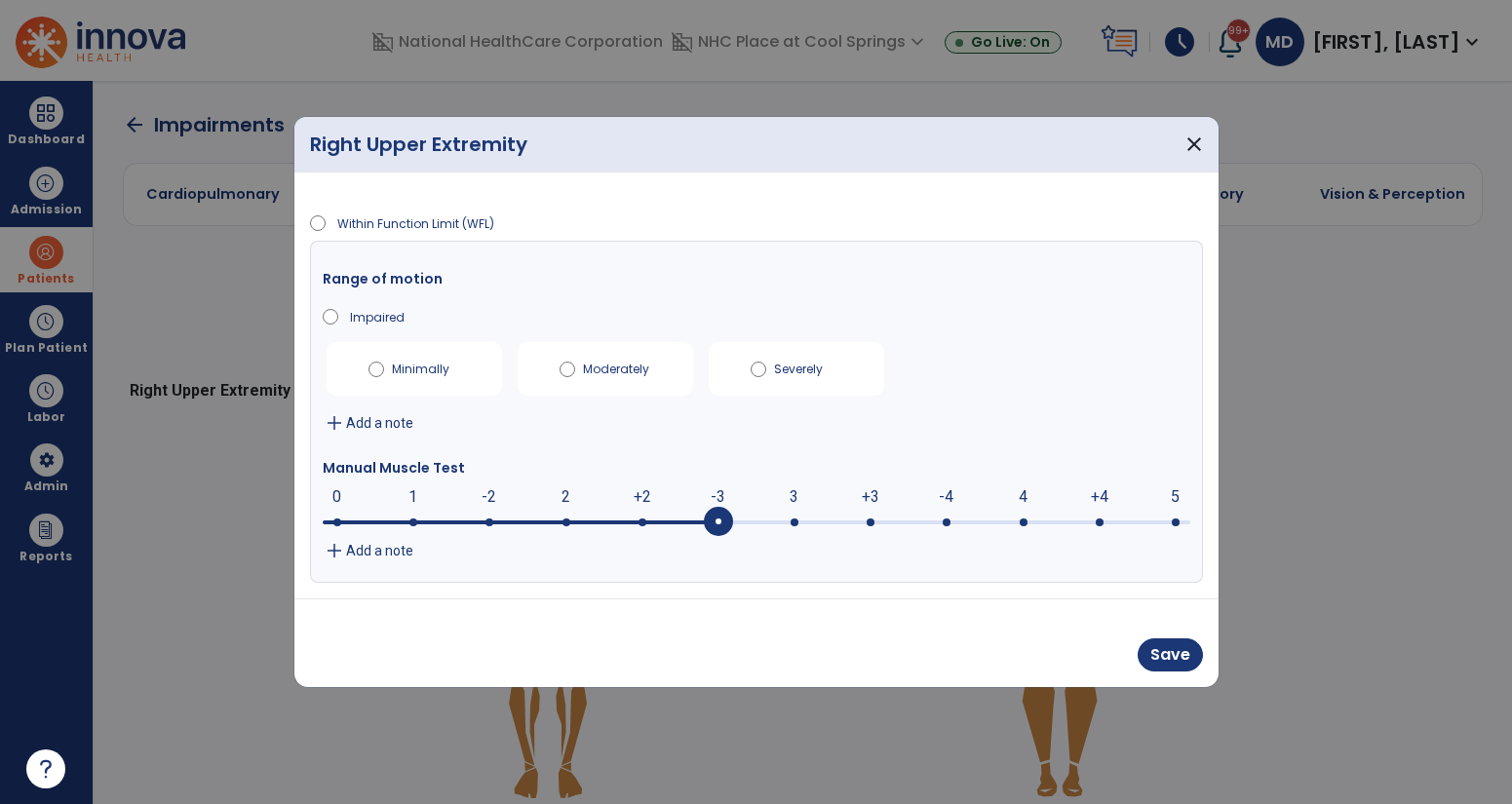 click at bounding box center (947, 522) 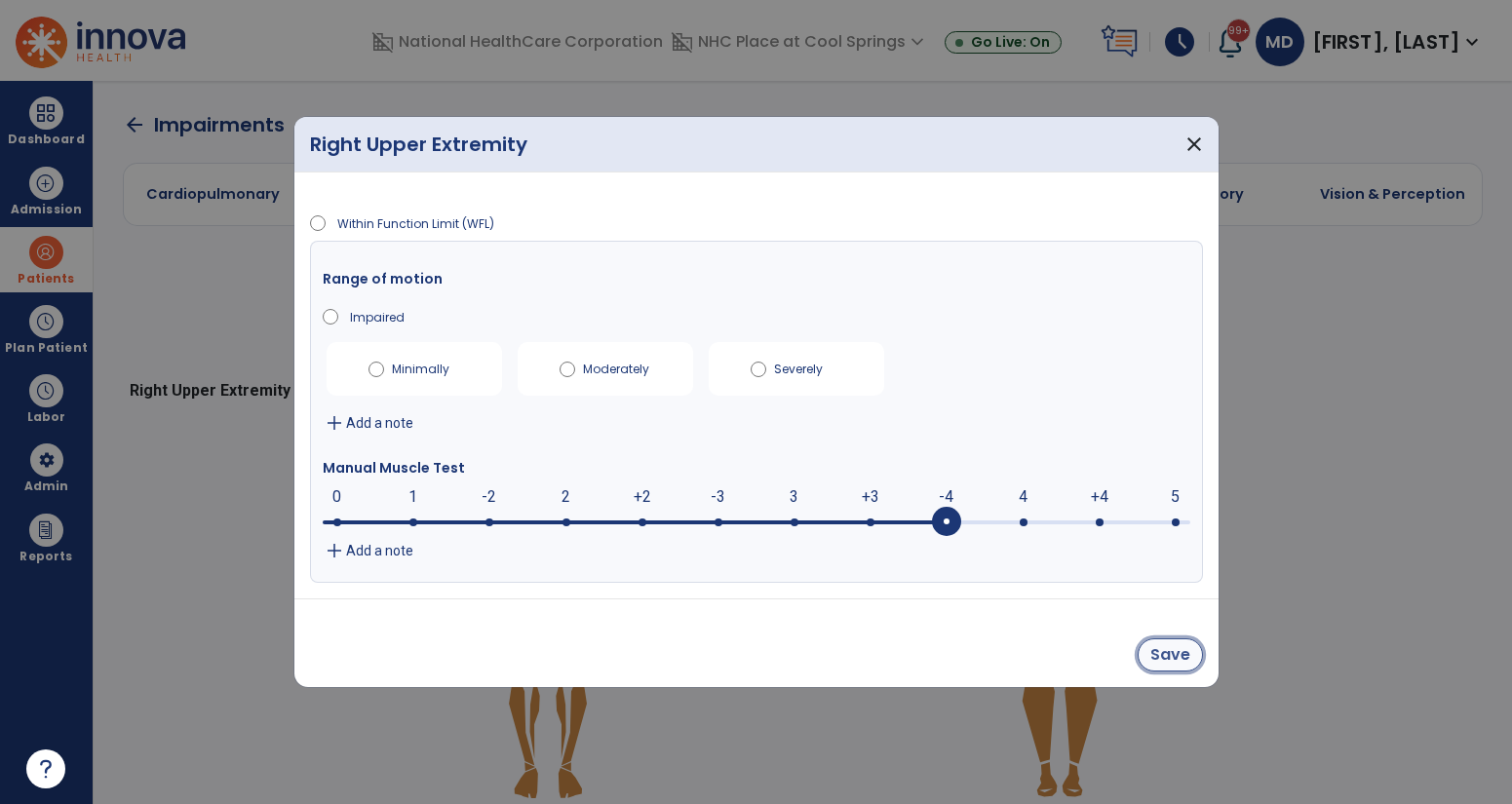 click on "Save" at bounding box center (1170, 655) 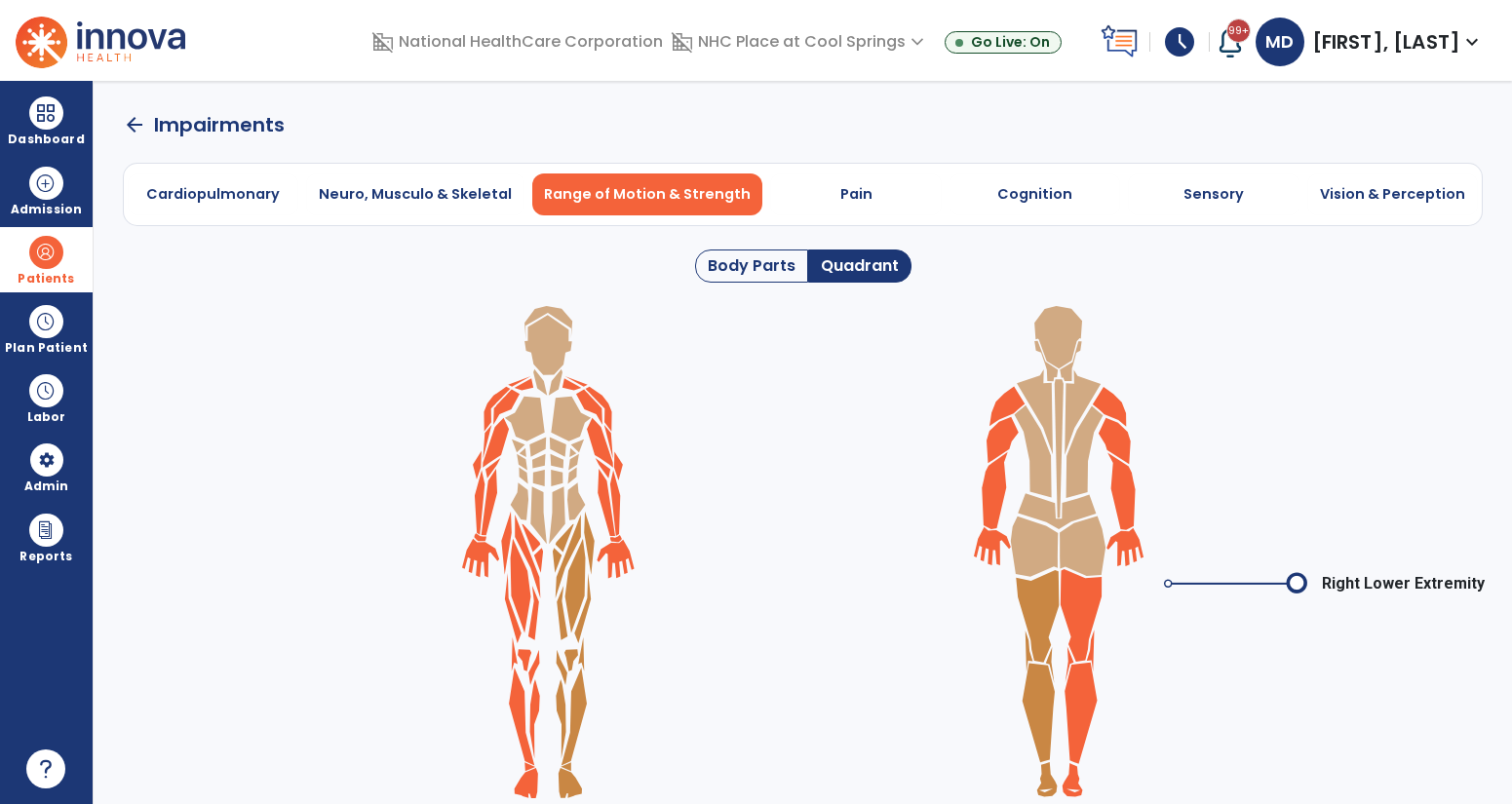 click on "arrow_back" 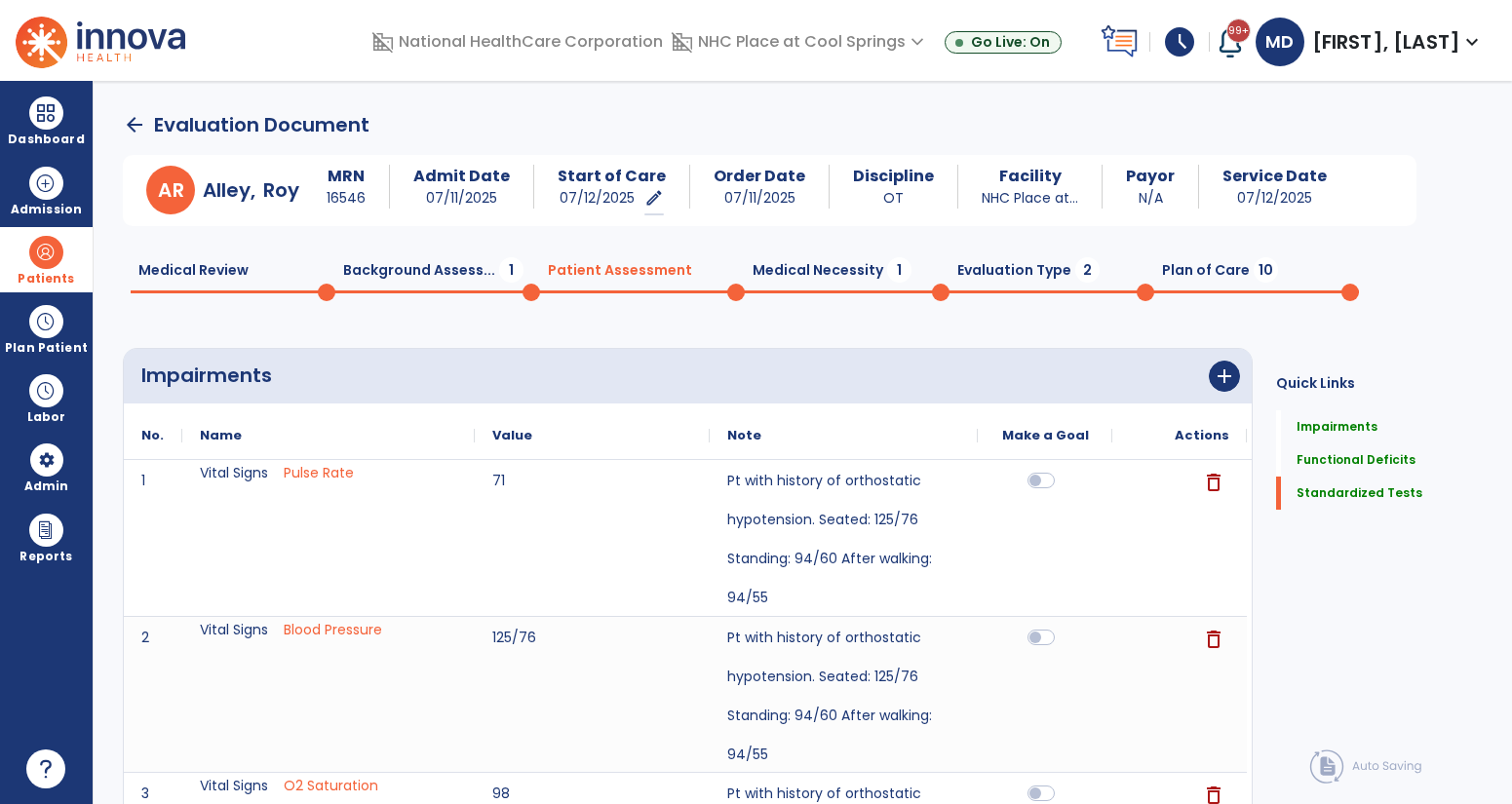 click on "Medical Necessity  1" 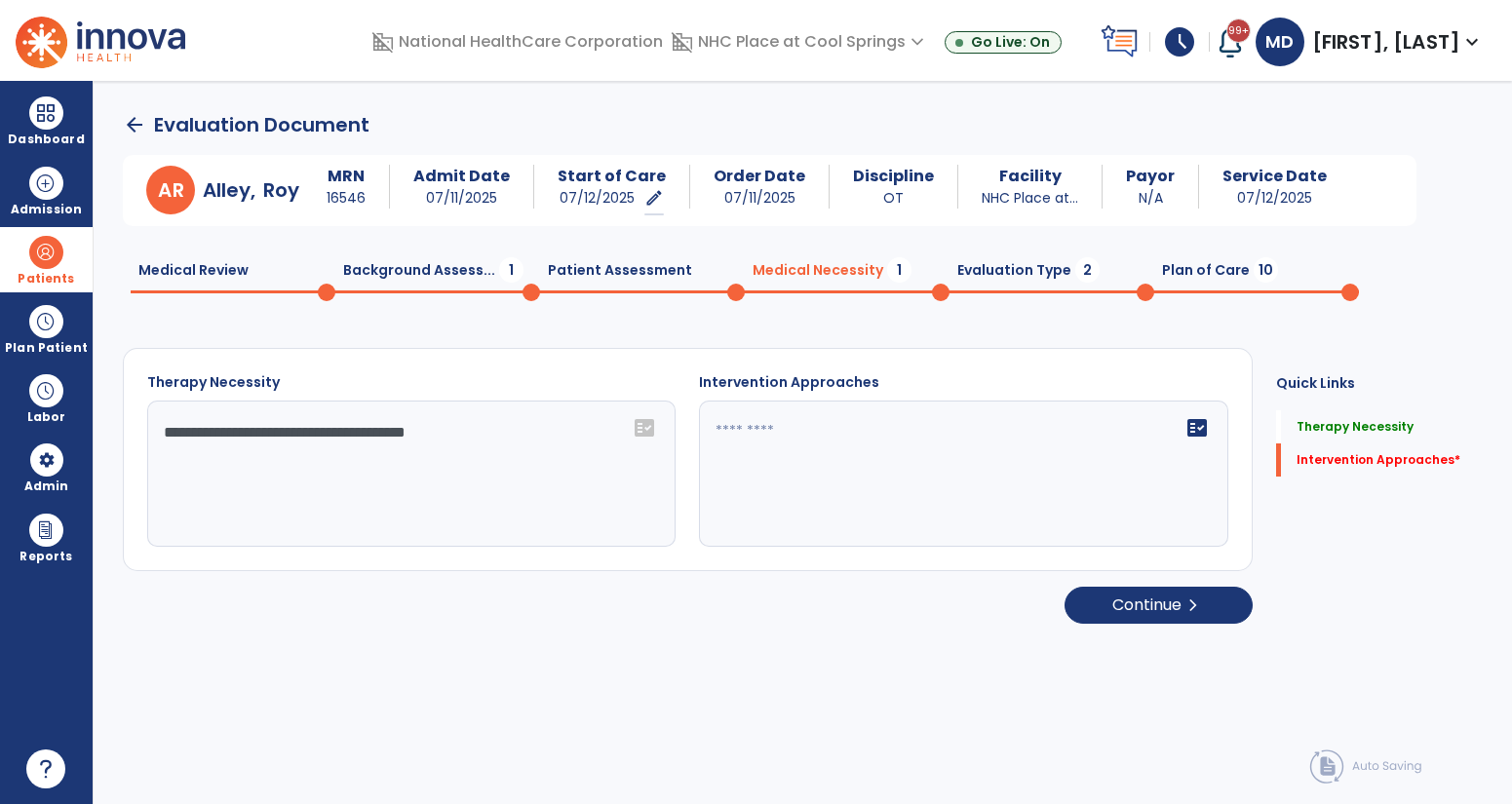 click on "**********" 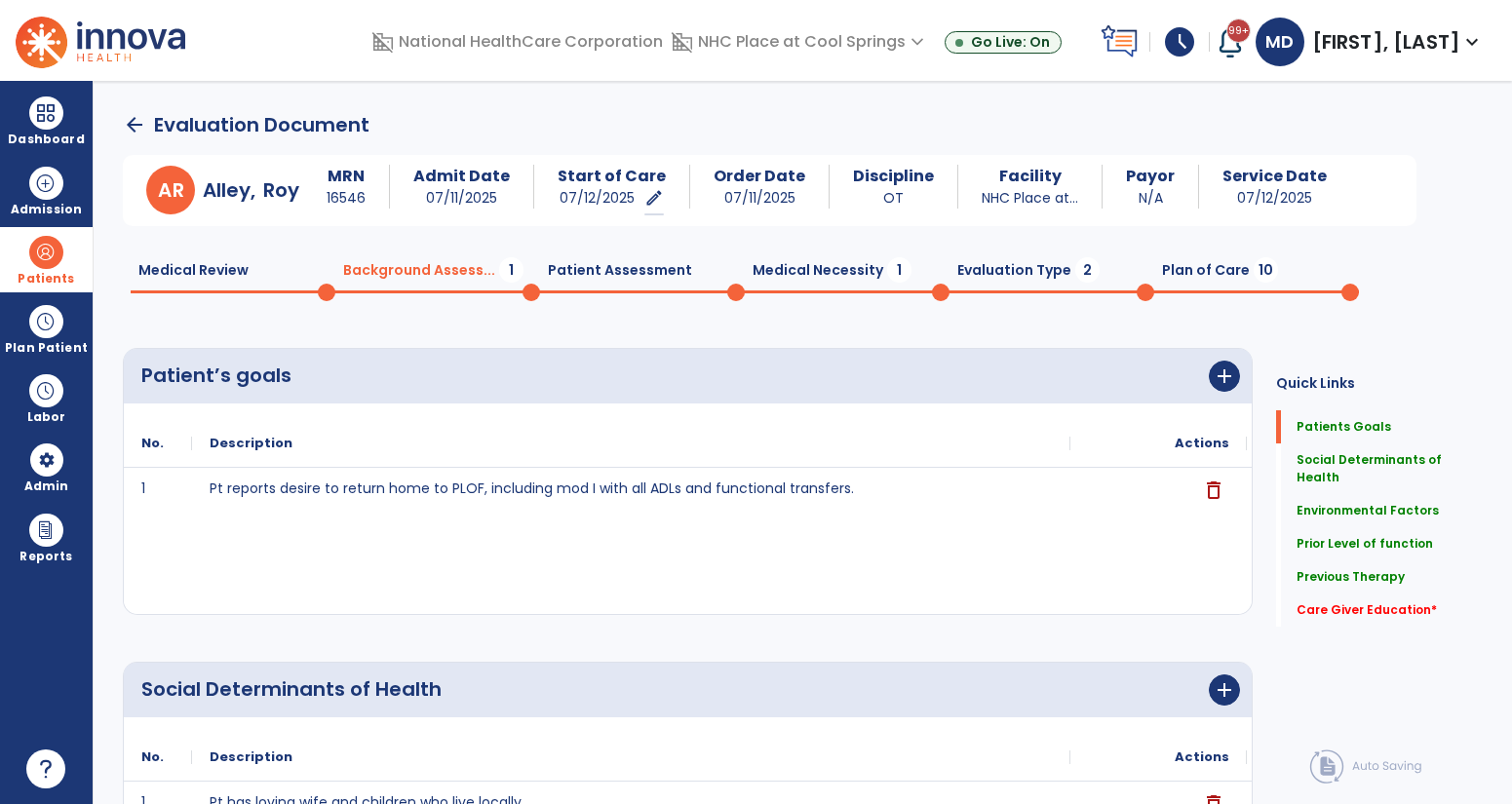 click on "Medical Review  0" 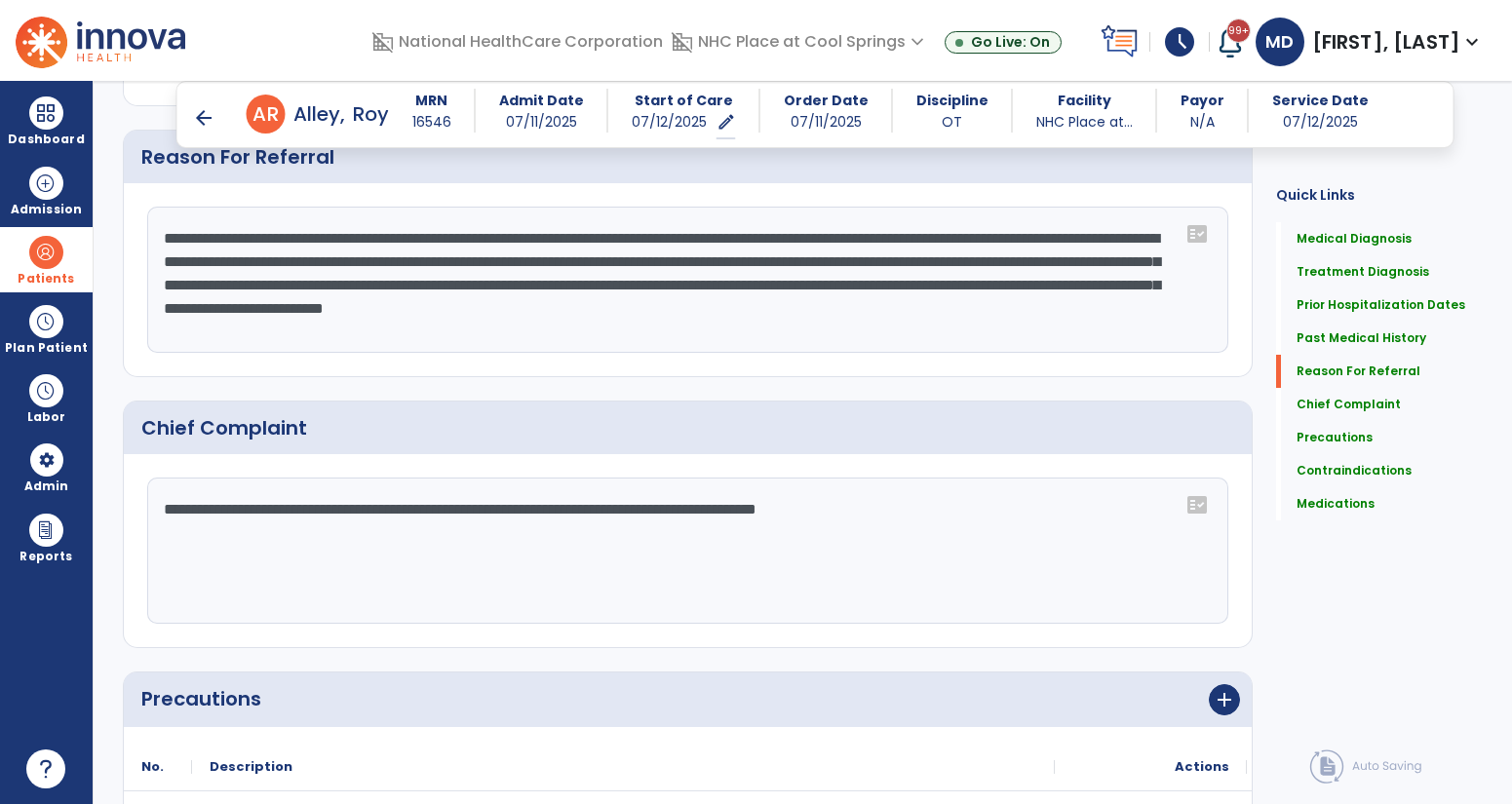 scroll, scrollTop: 1291, scrollLeft: 0, axis: vertical 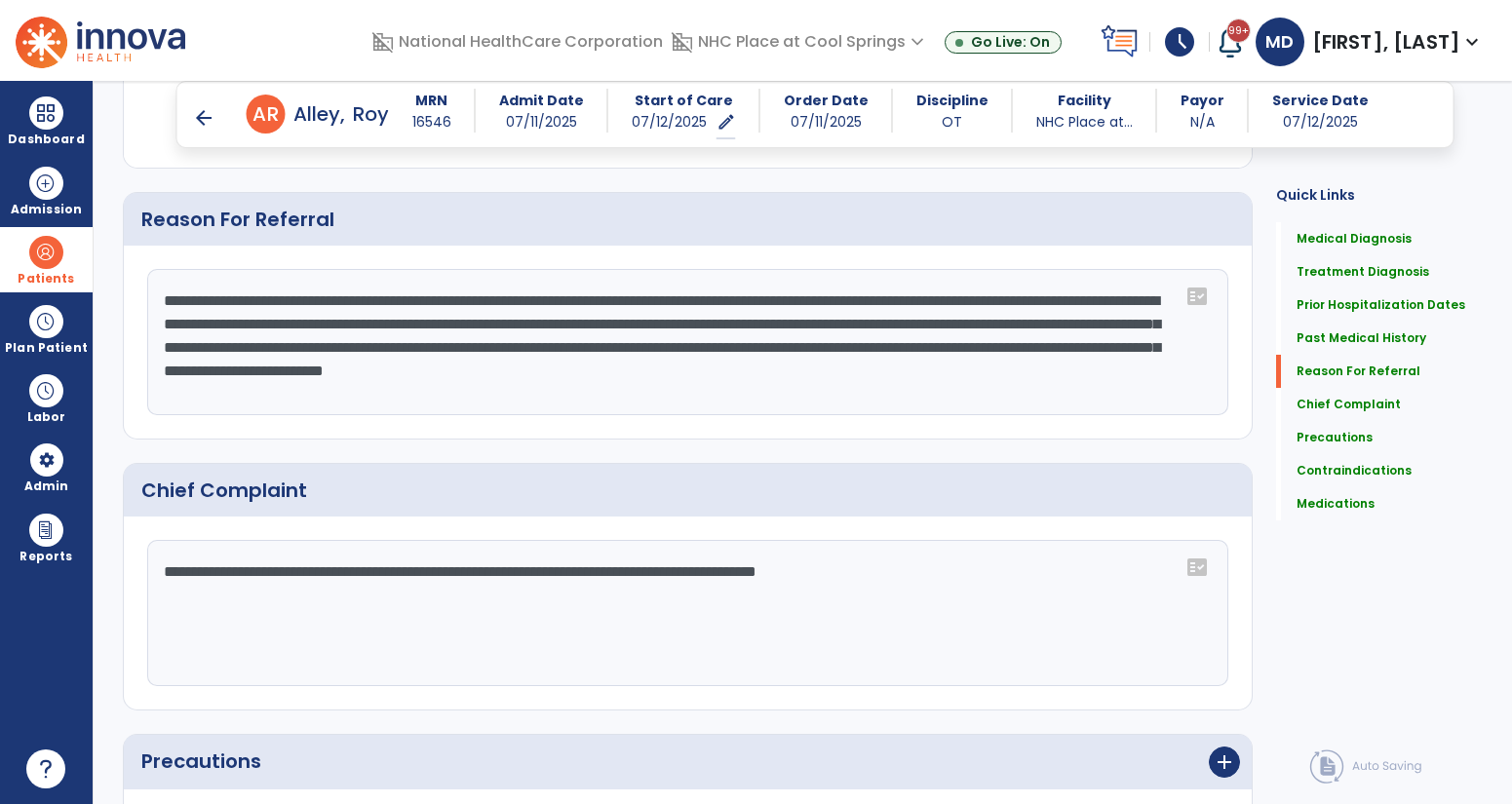 click on "**********" 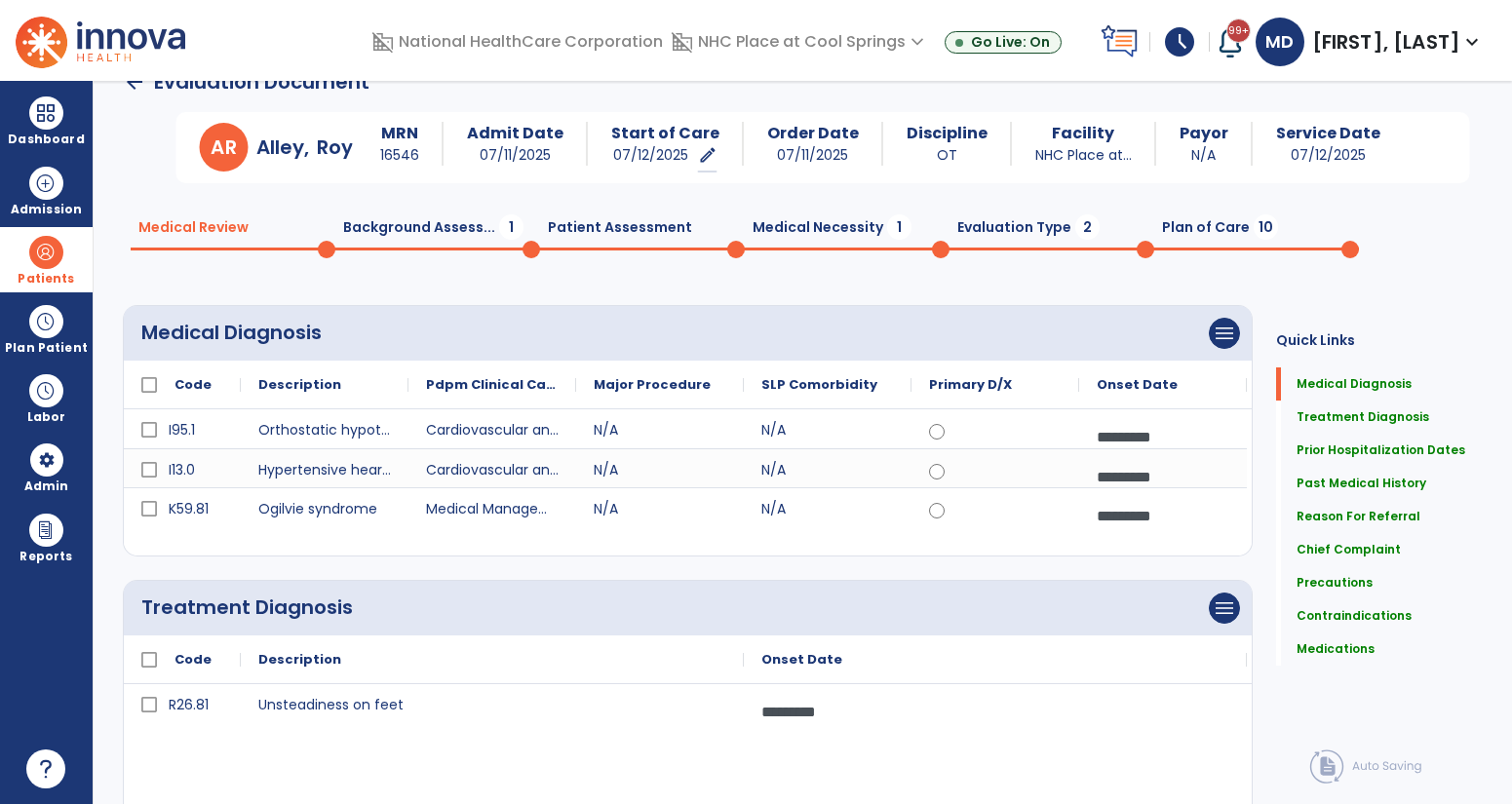 scroll, scrollTop: 0, scrollLeft: 0, axis: both 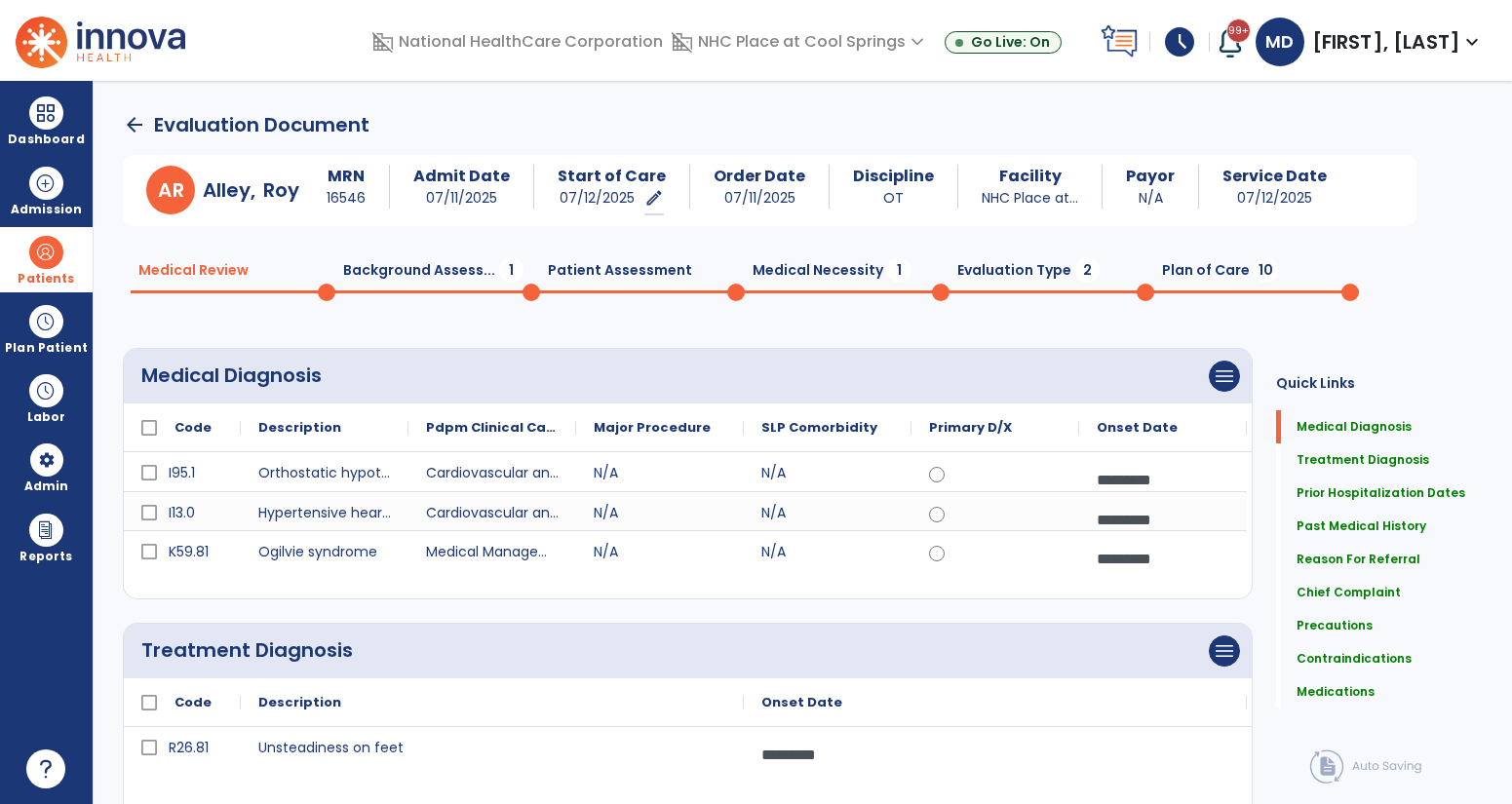 click on "Medical Review  0  Background Assess...  1  Patient Assessment  0  Medical Necessity  1  Evaluation Type  2  Plan of Care  10" 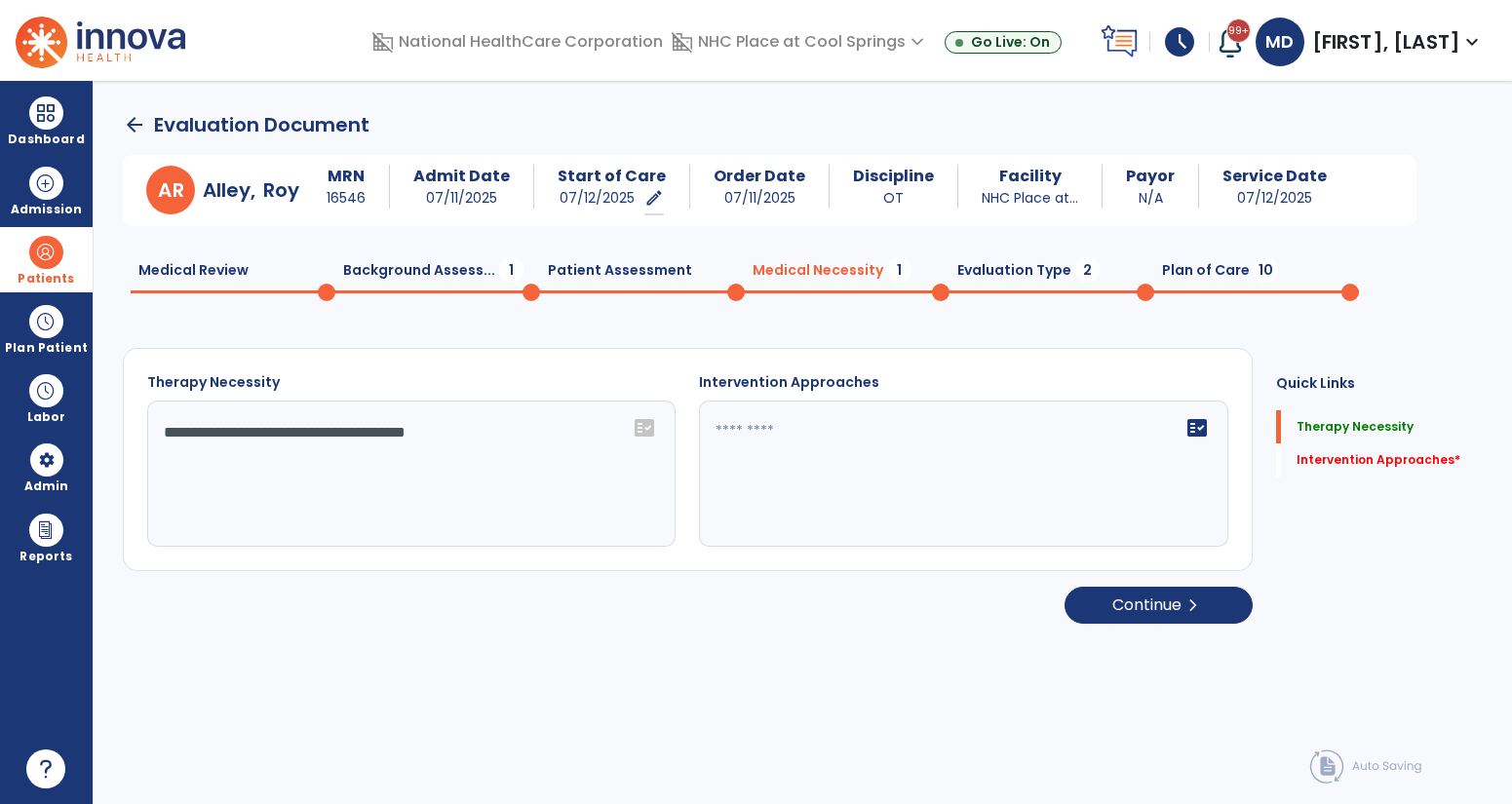 click on "**********" 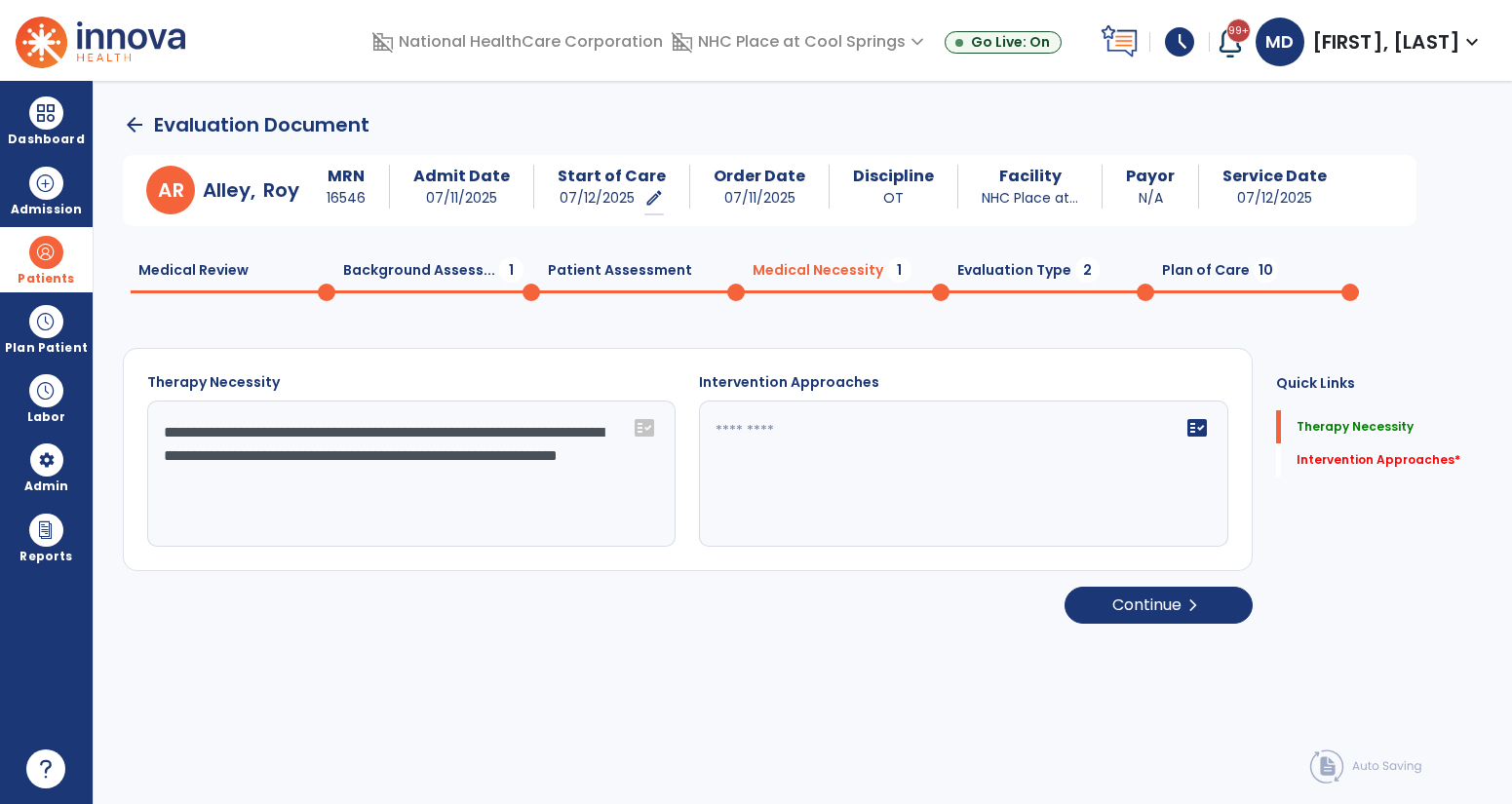 click on "**********" 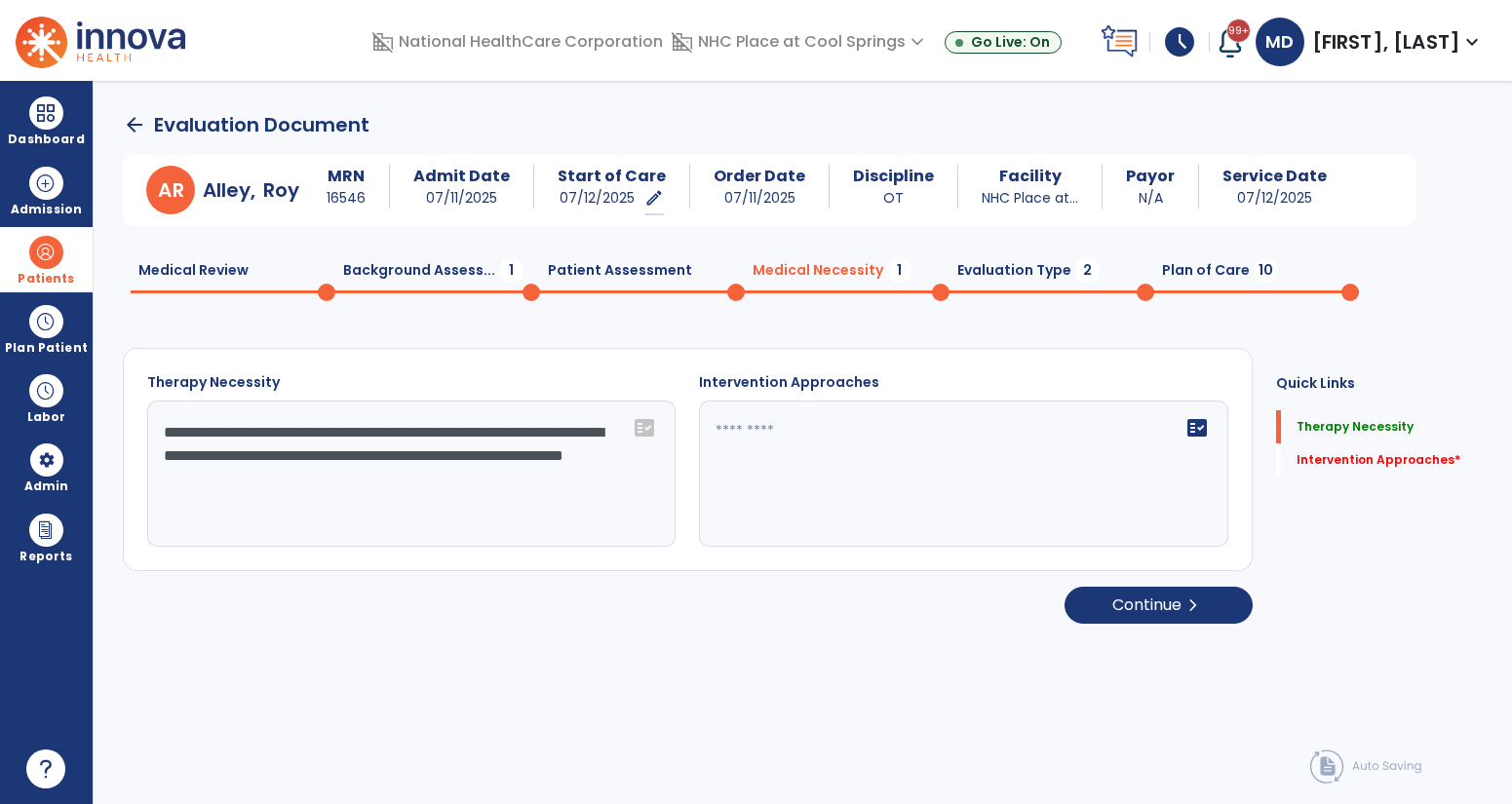 type on "**********" 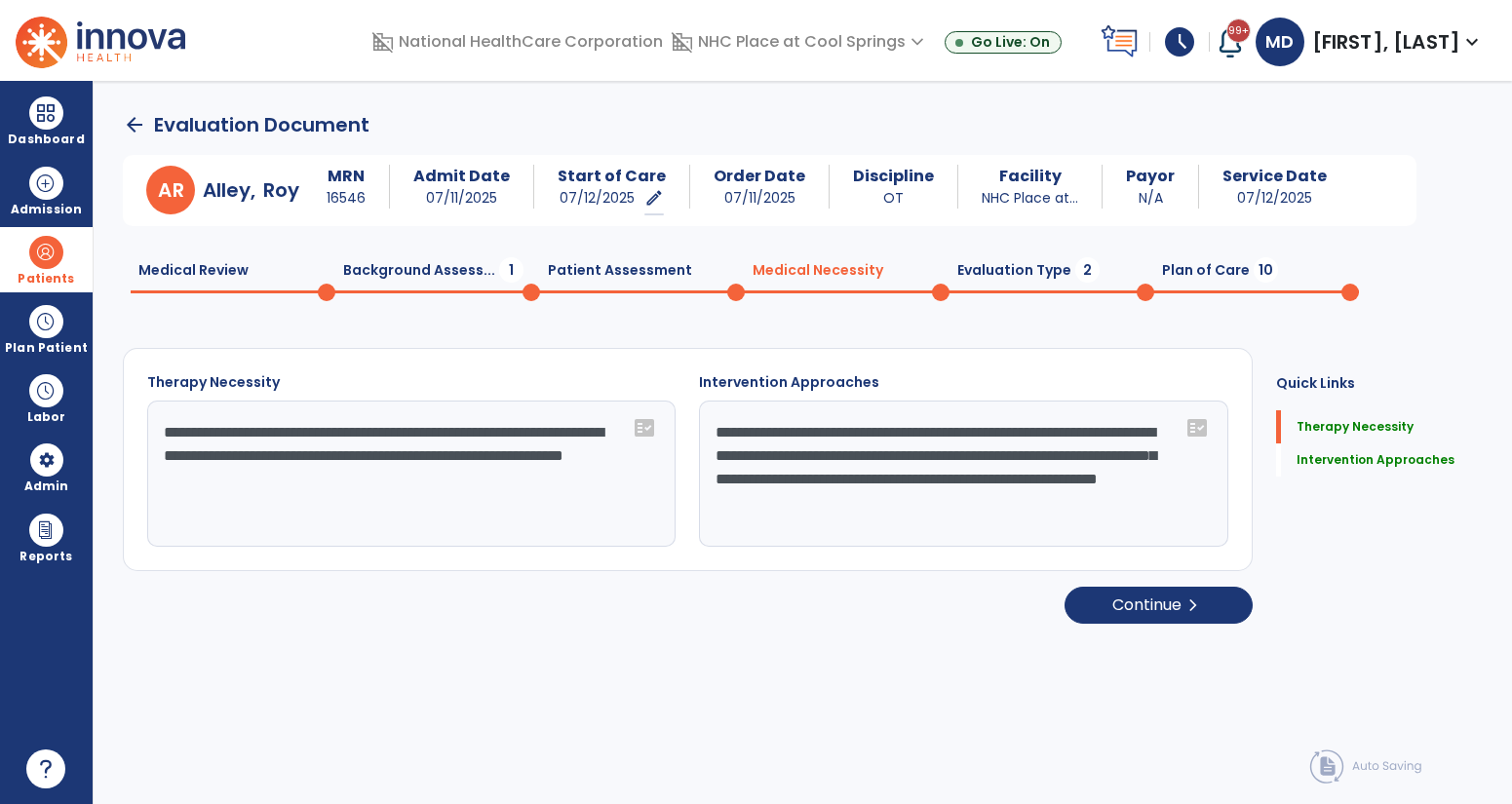 click on "**********" 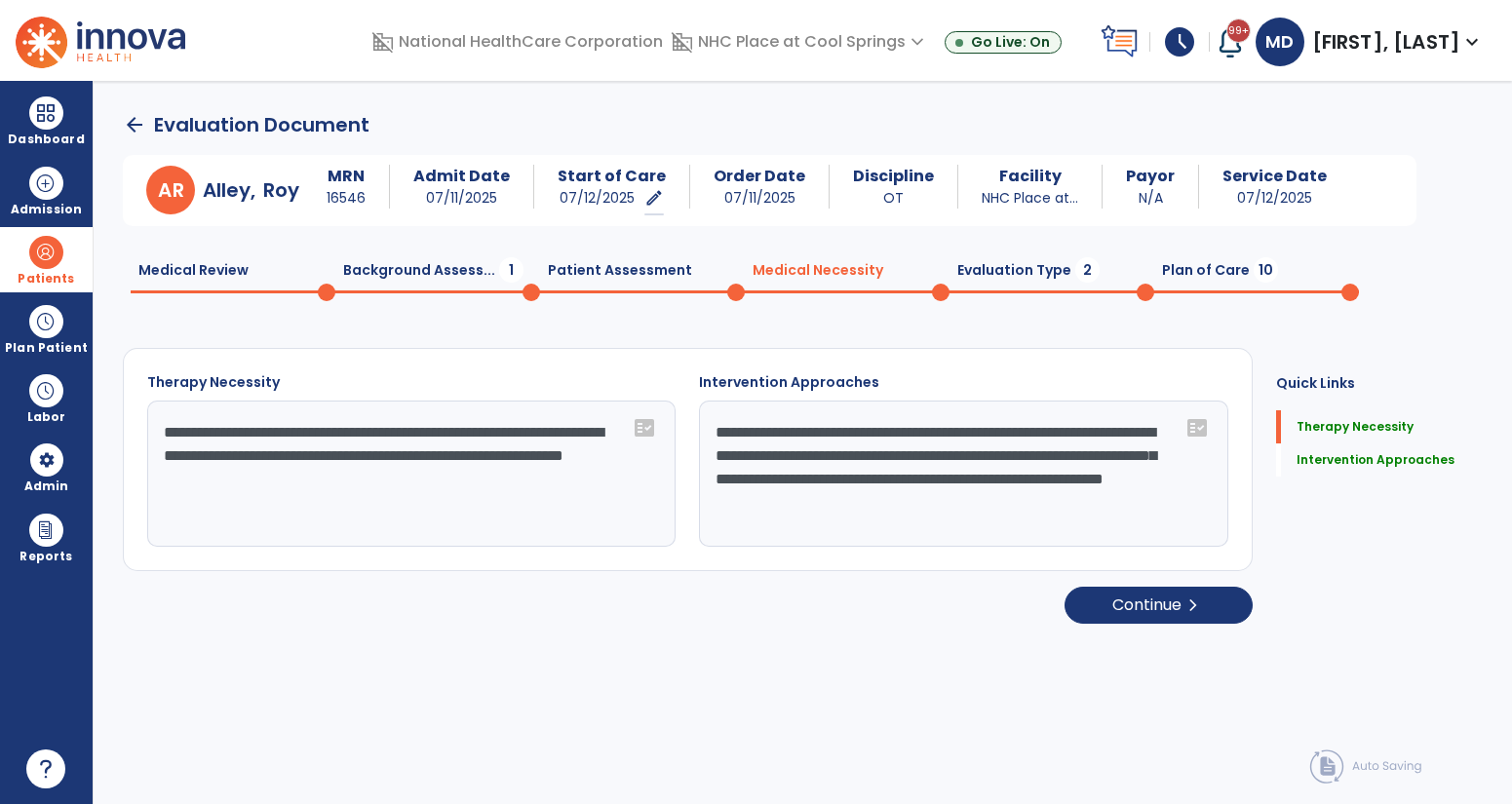 click on "**********" 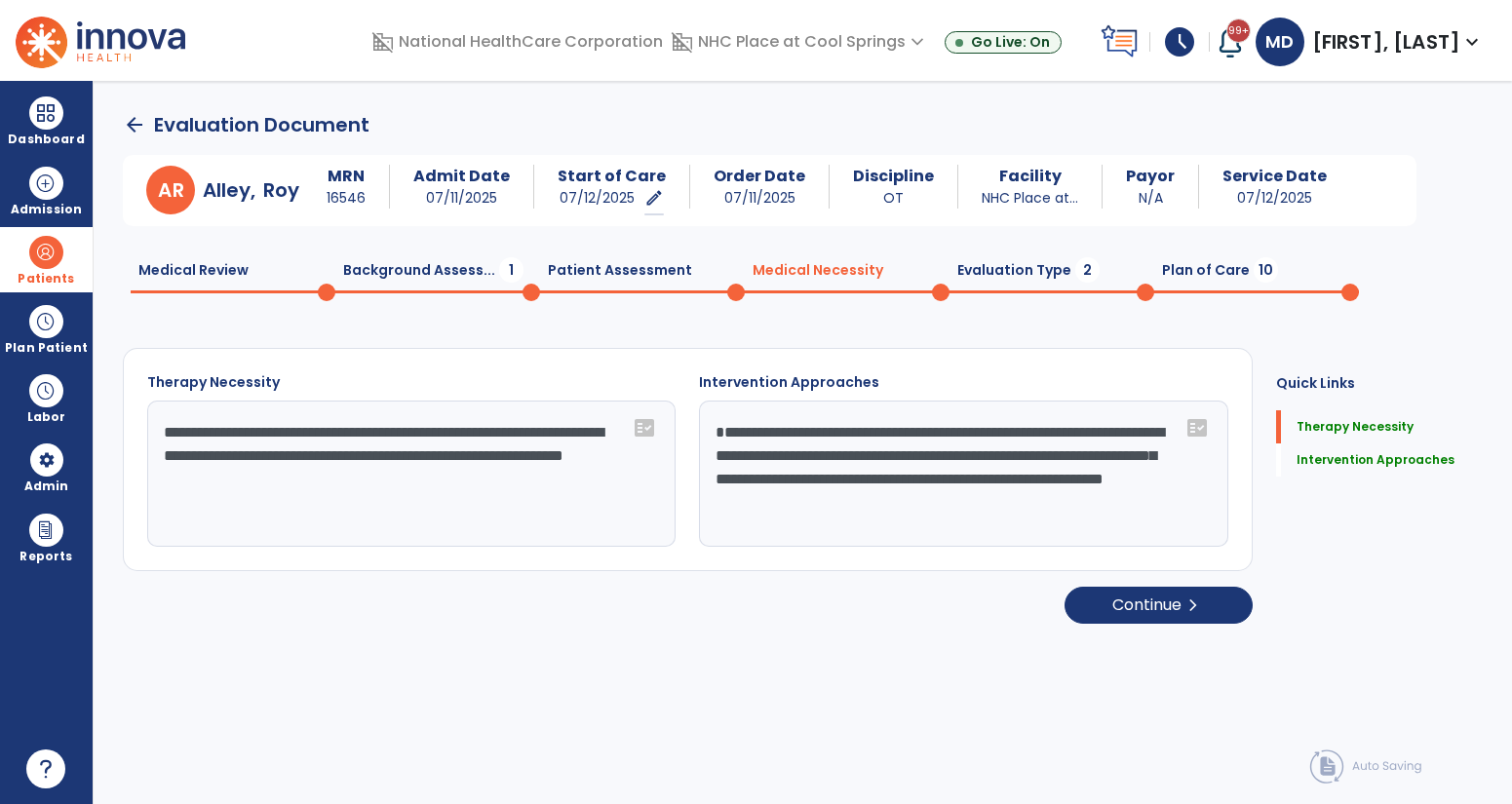 click on "**********" 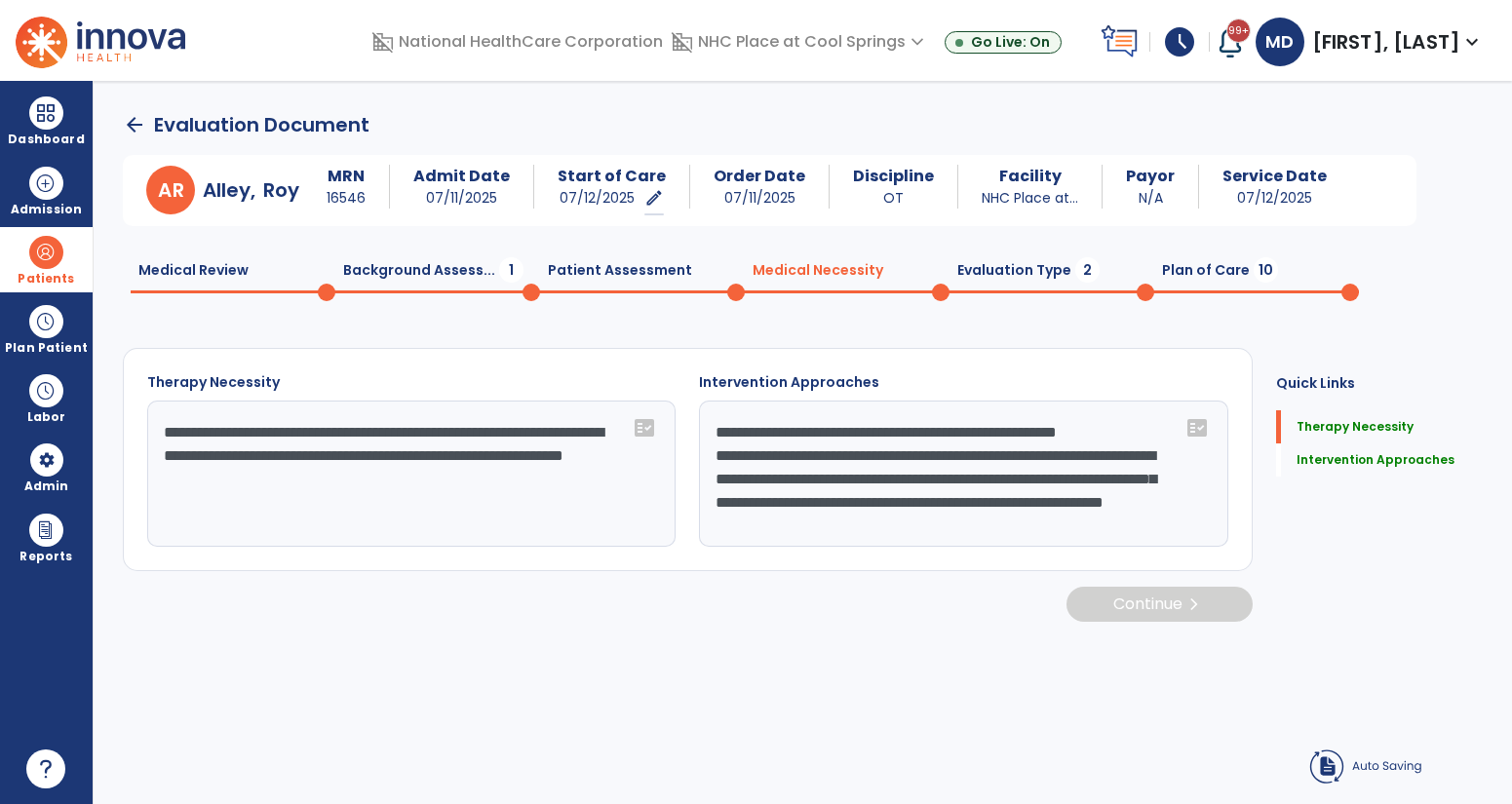 type on "**********" 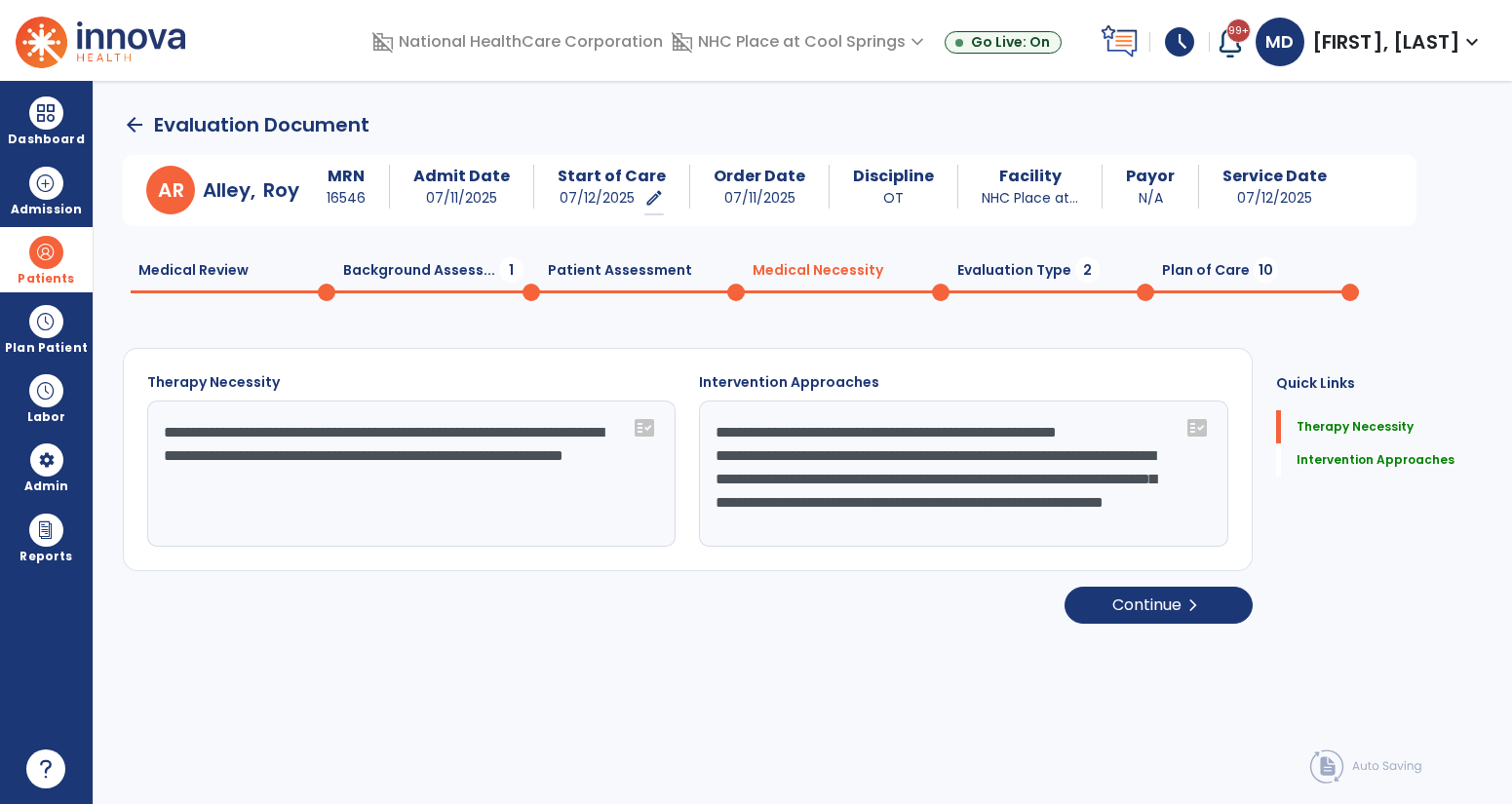 type on "**********" 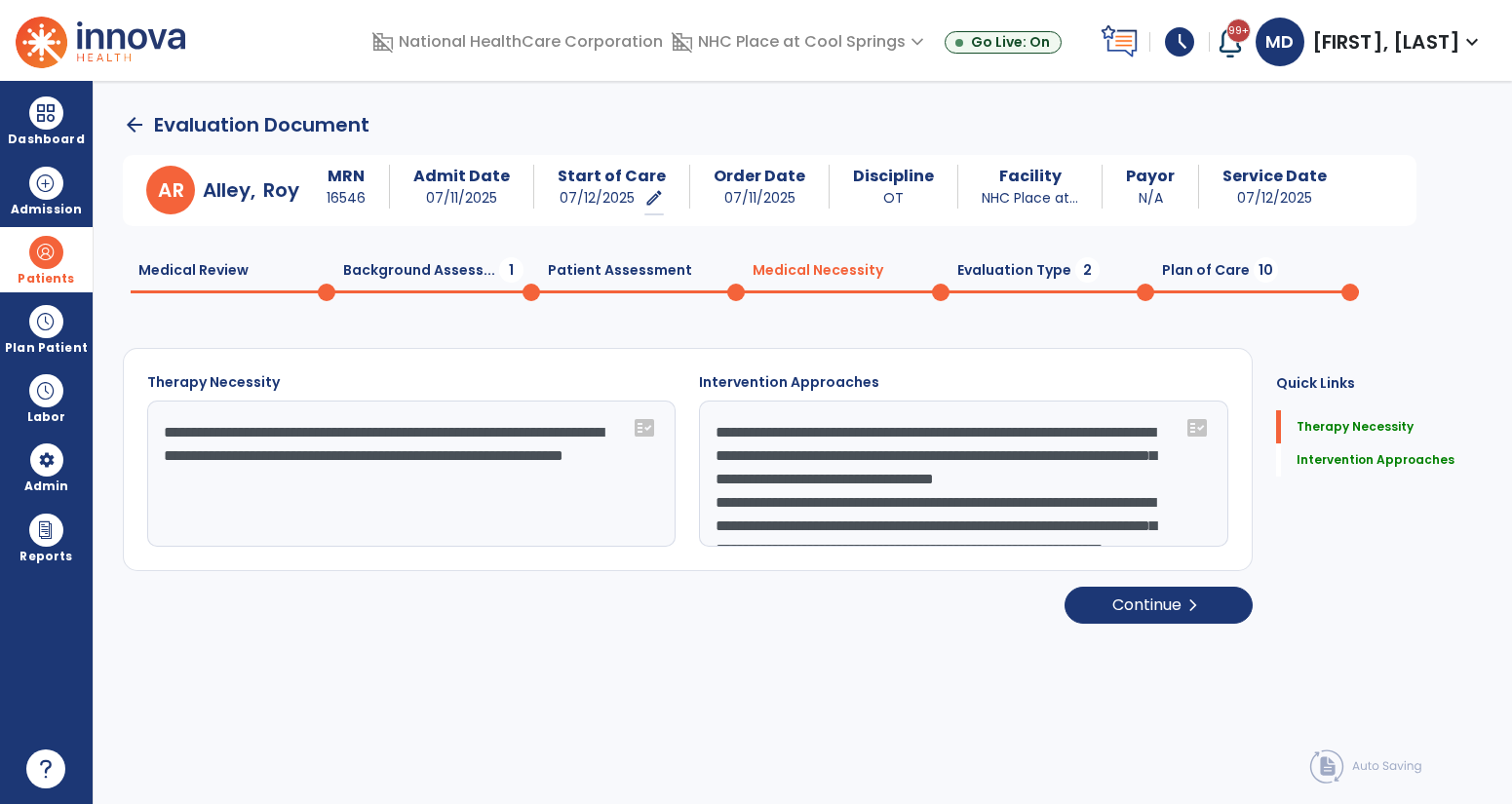 scroll, scrollTop: 12, scrollLeft: 0, axis: vertical 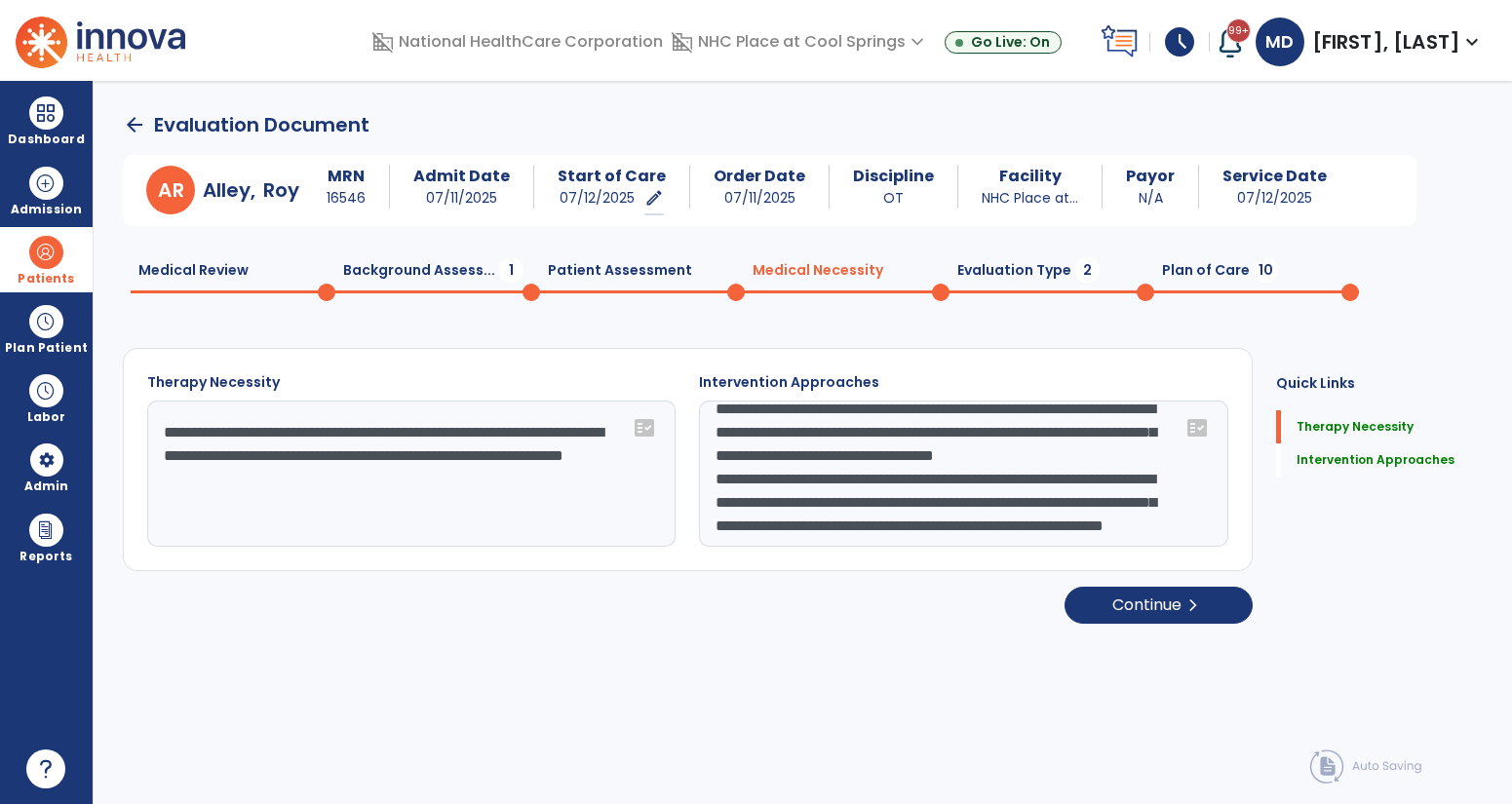 click on "**********" 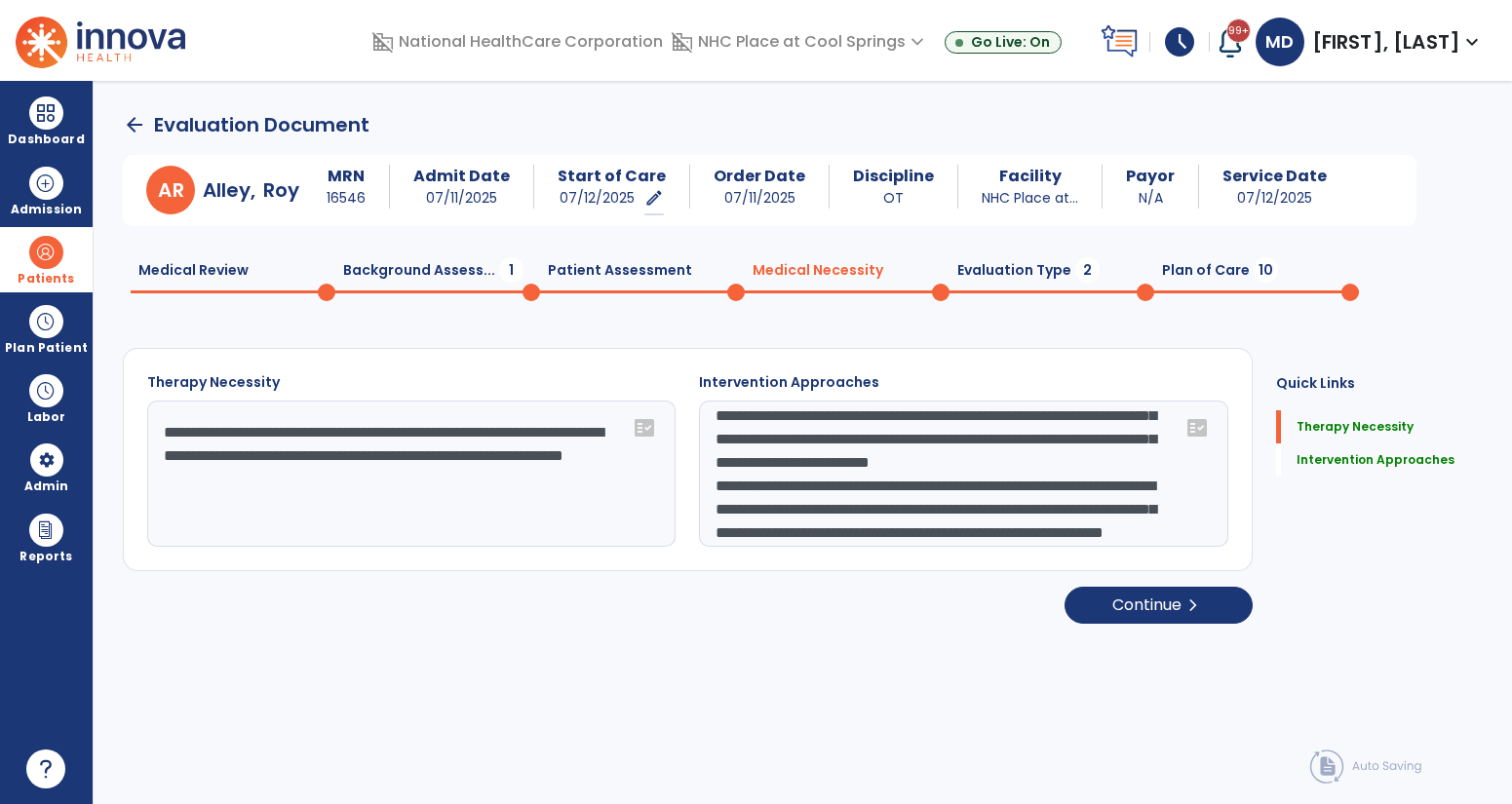 click on "**********" 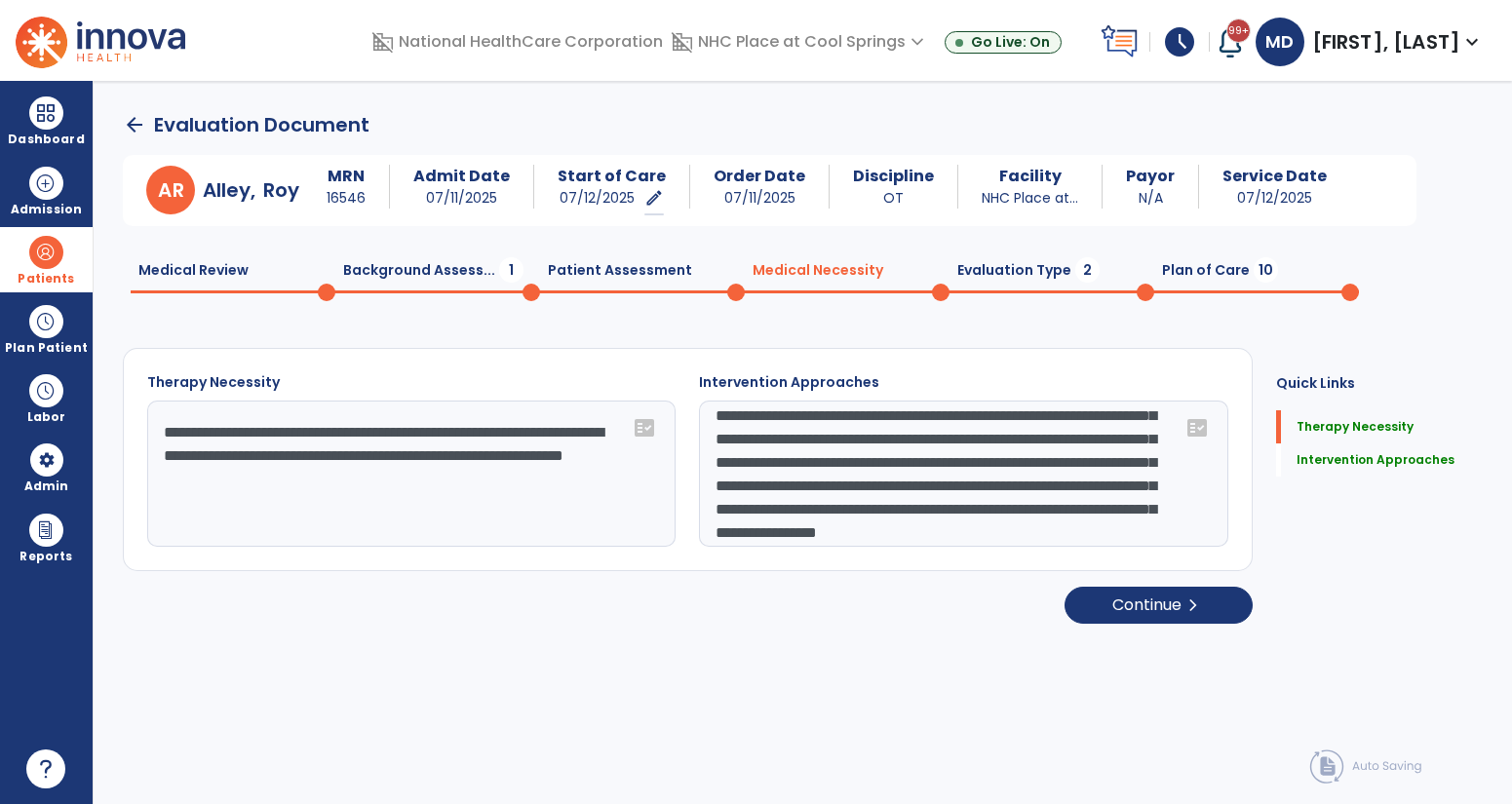 scroll, scrollTop: 17, scrollLeft: 0, axis: vertical 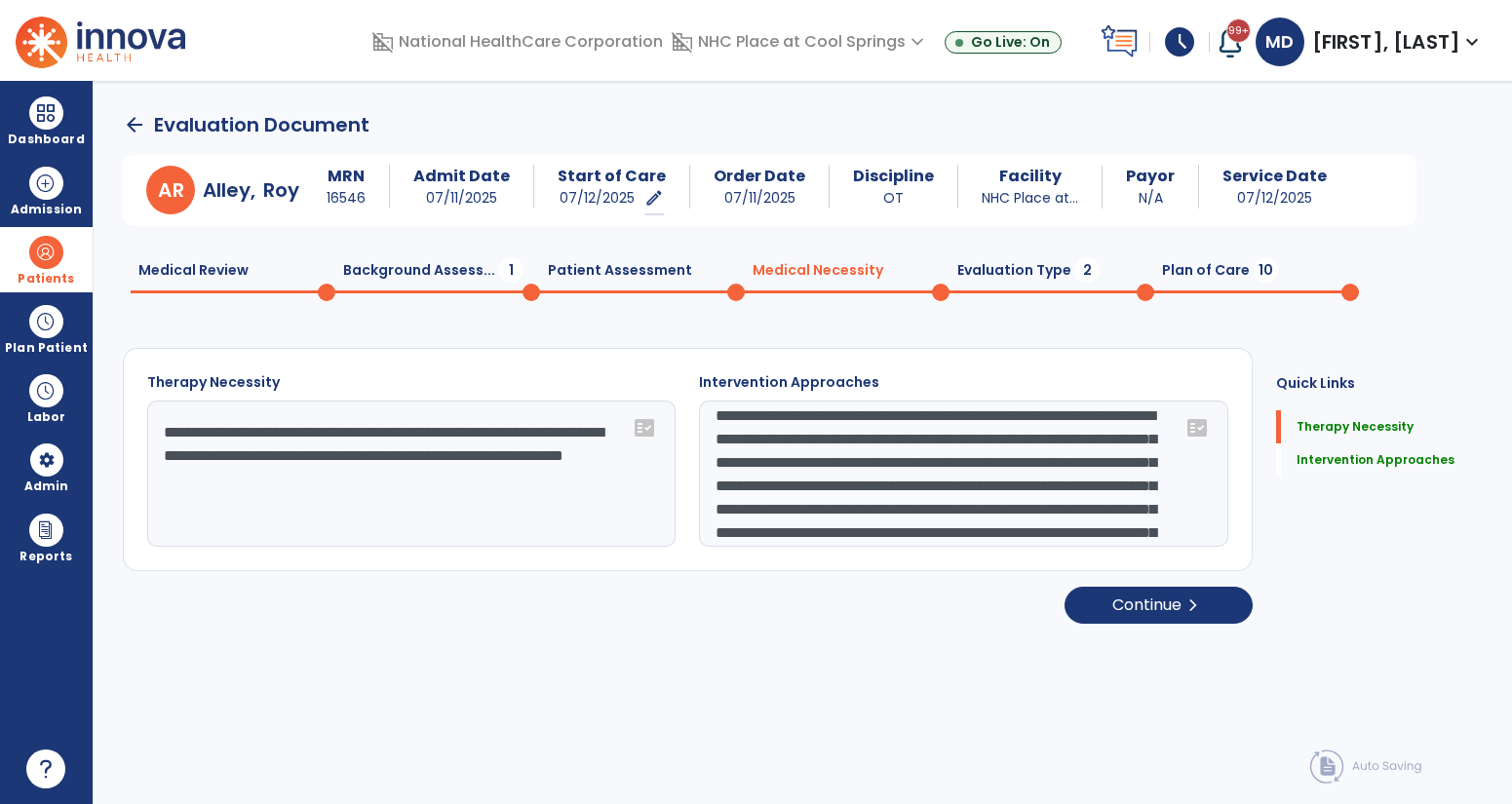 click on "**********" 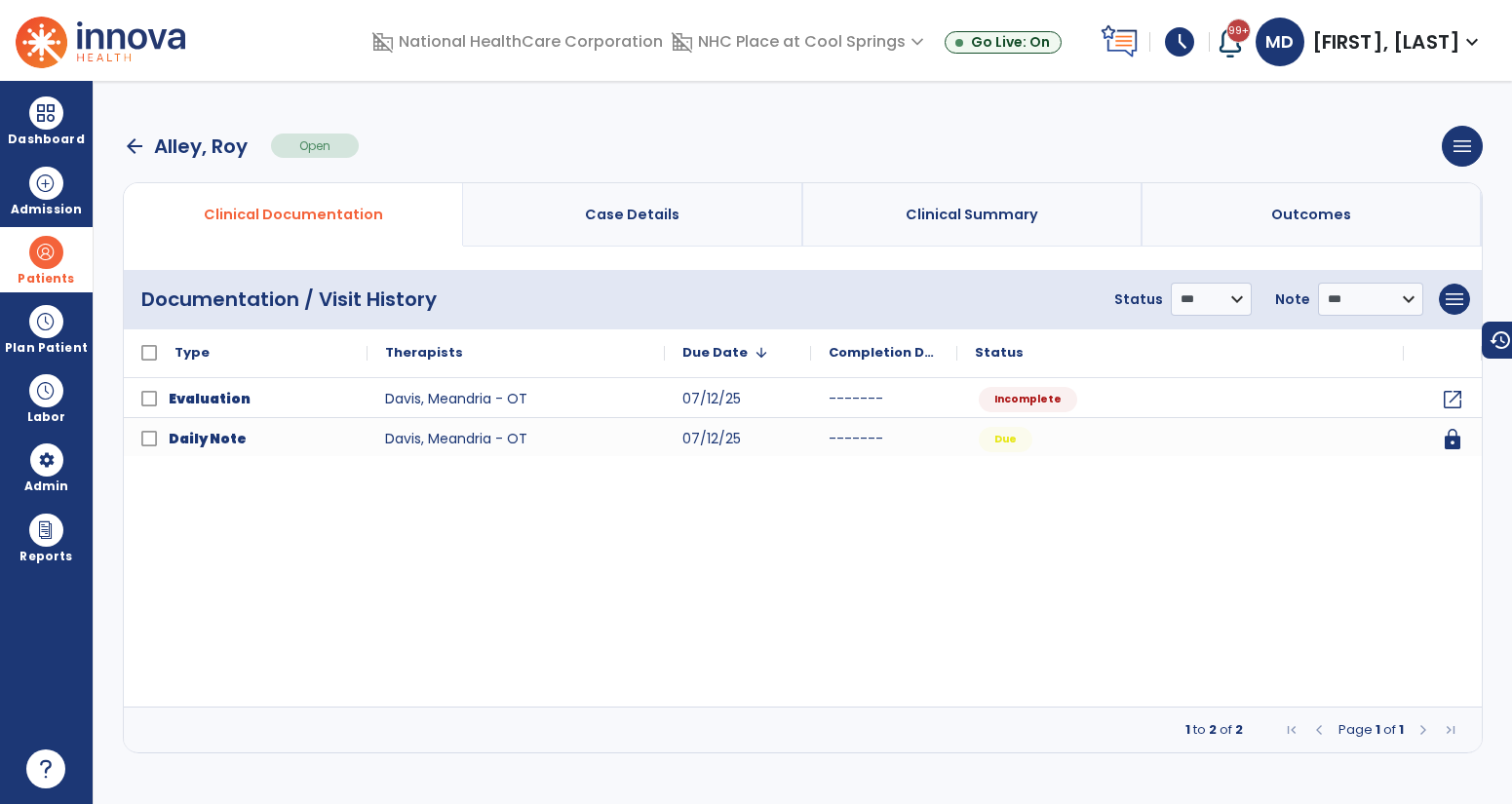 click on "arrow_back" at bounding box center (135, 146) 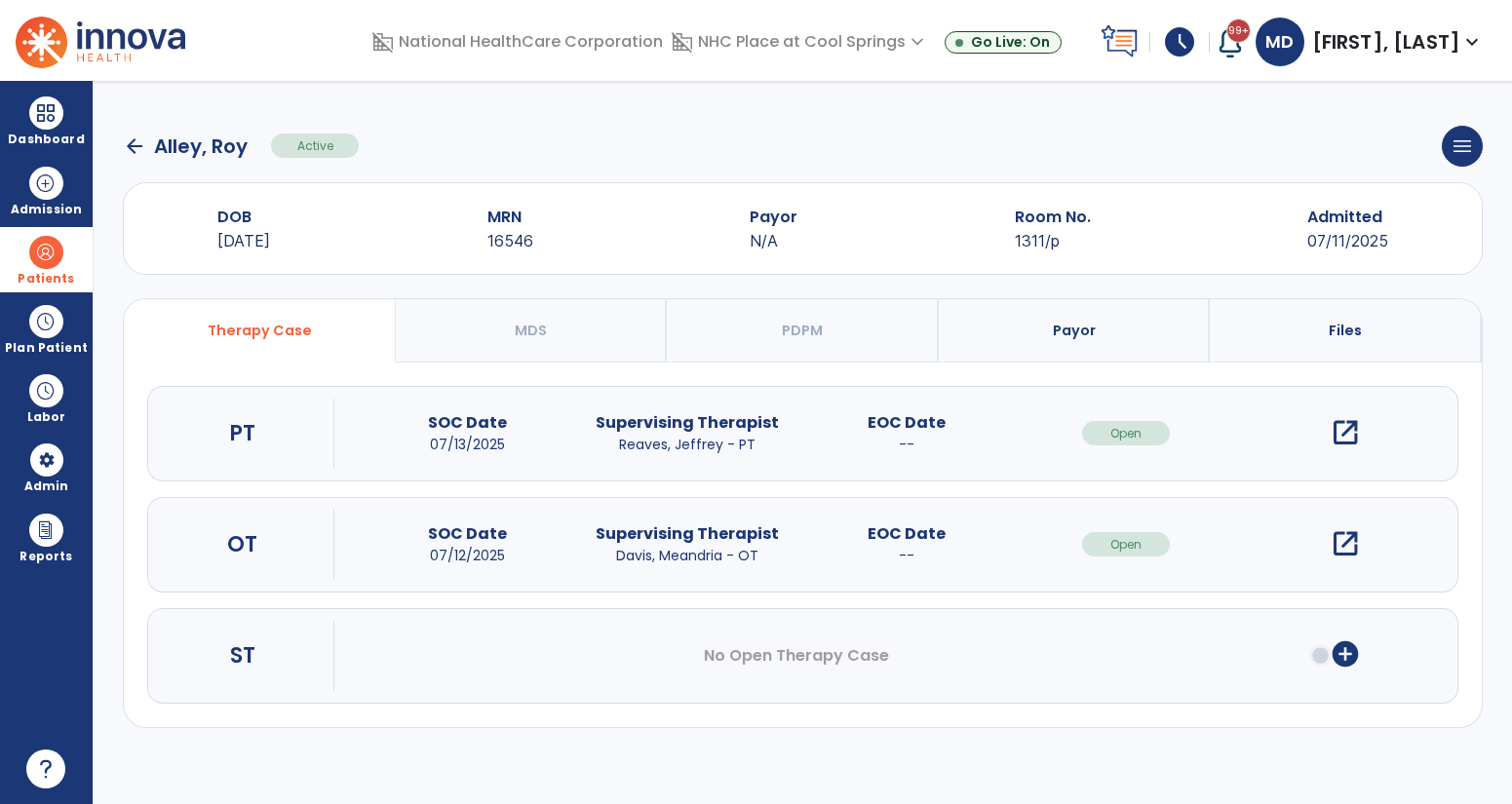 click on "arrow_back" 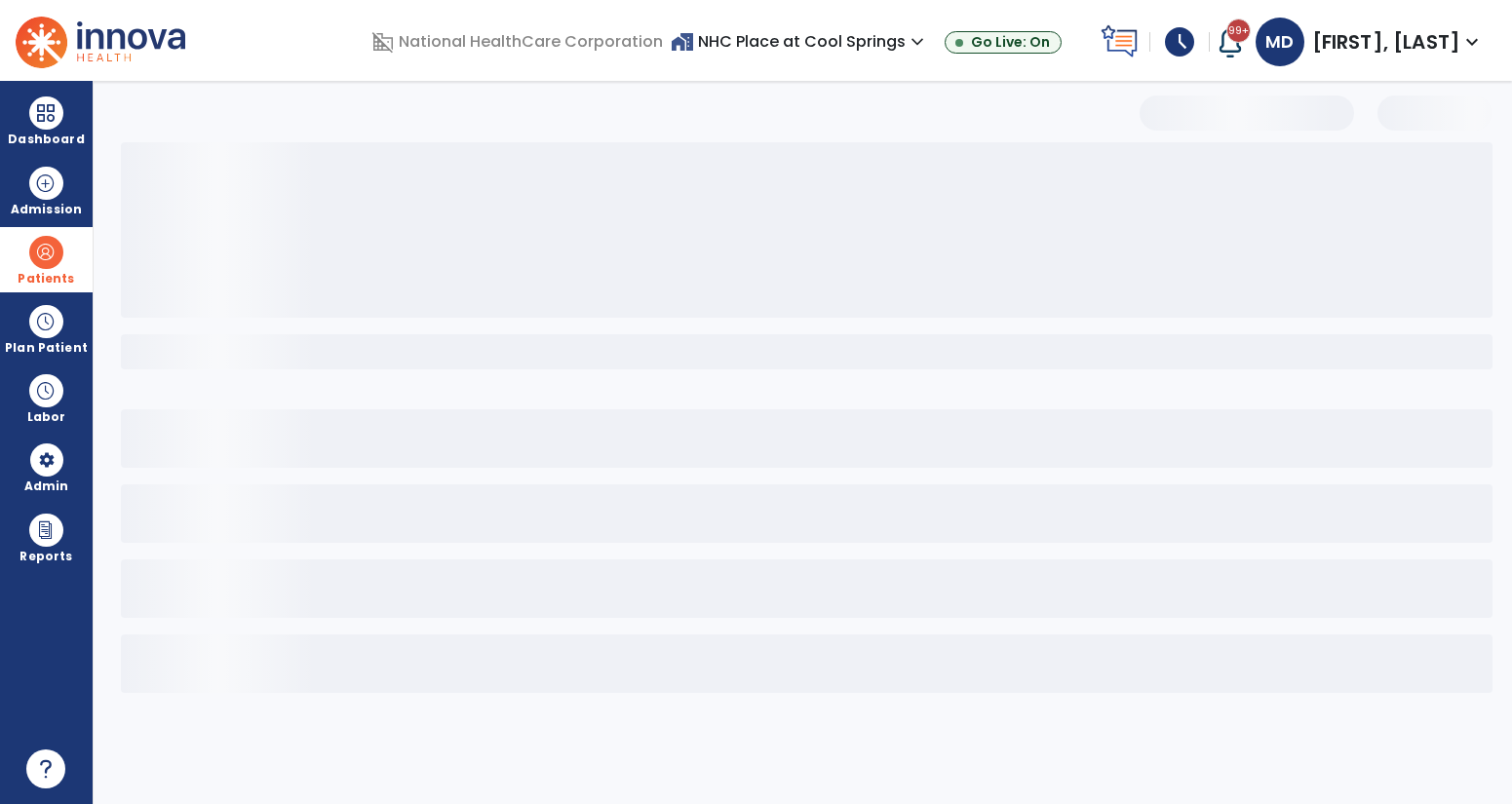 select on "***" 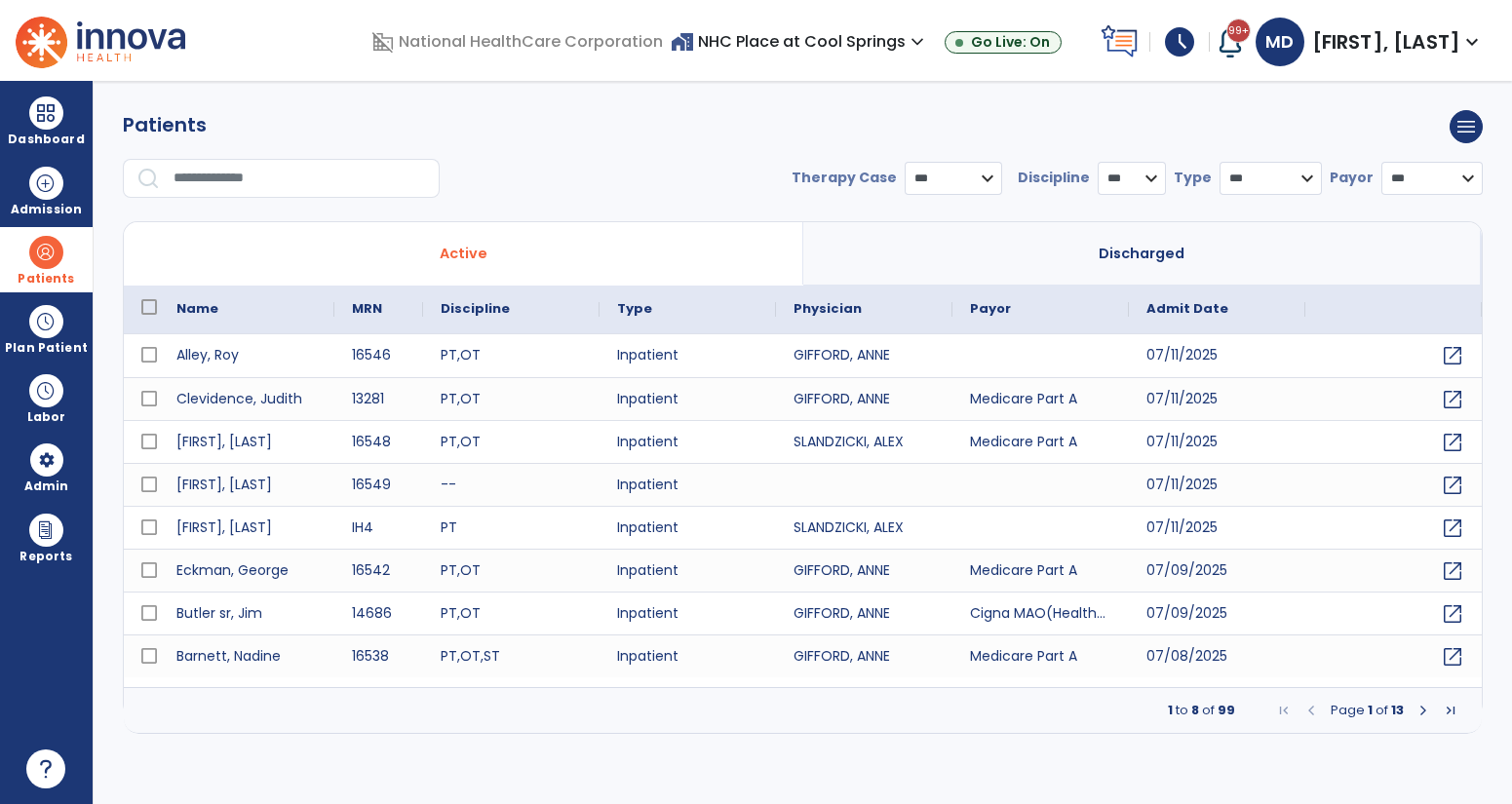 click at bounding box center [299, 178] 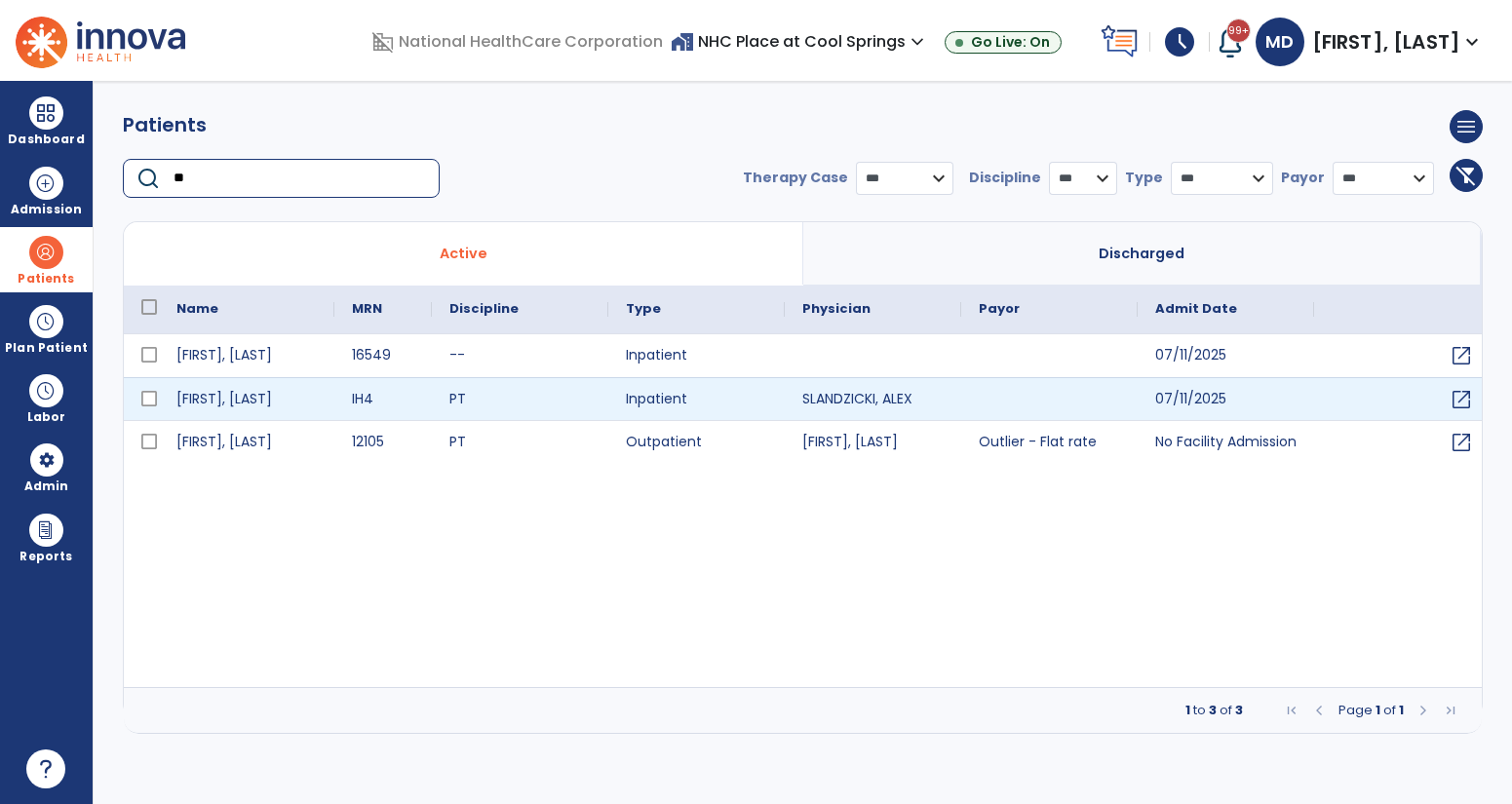 type on "**" 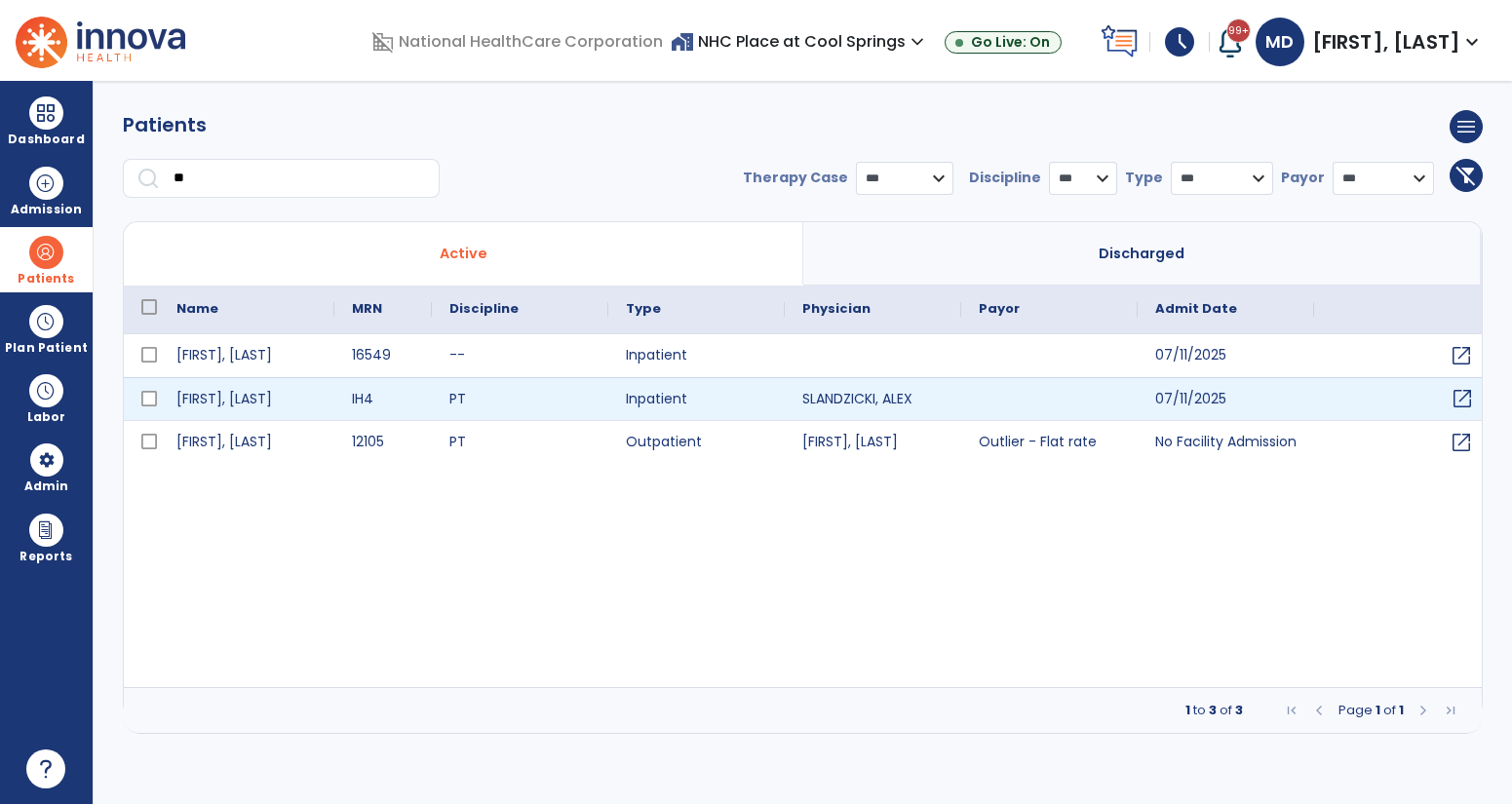 click on "open_in_new" at bounding box center (1462, 399) 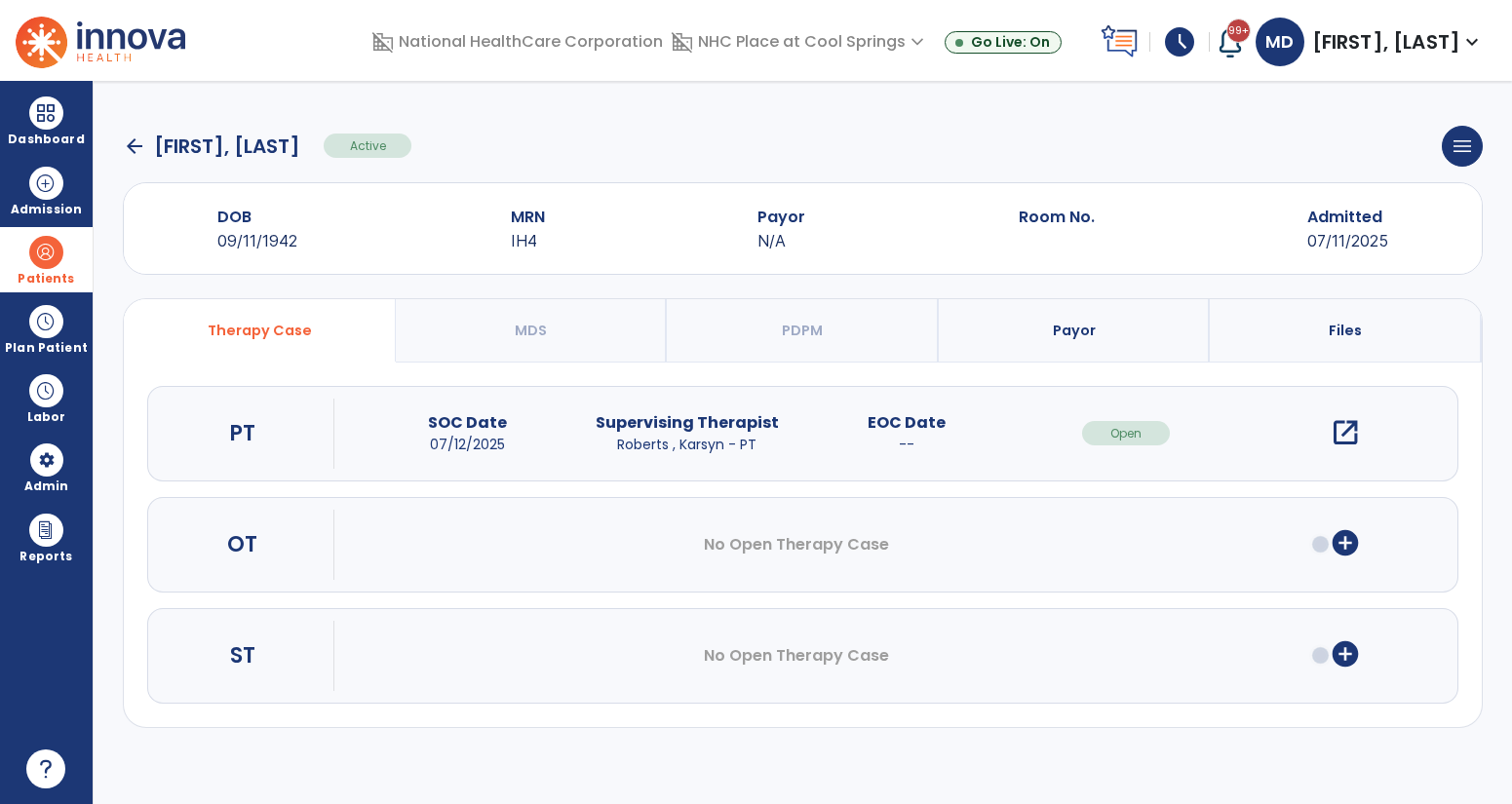 click on "add_circle" at bounding box center (1345, 543) 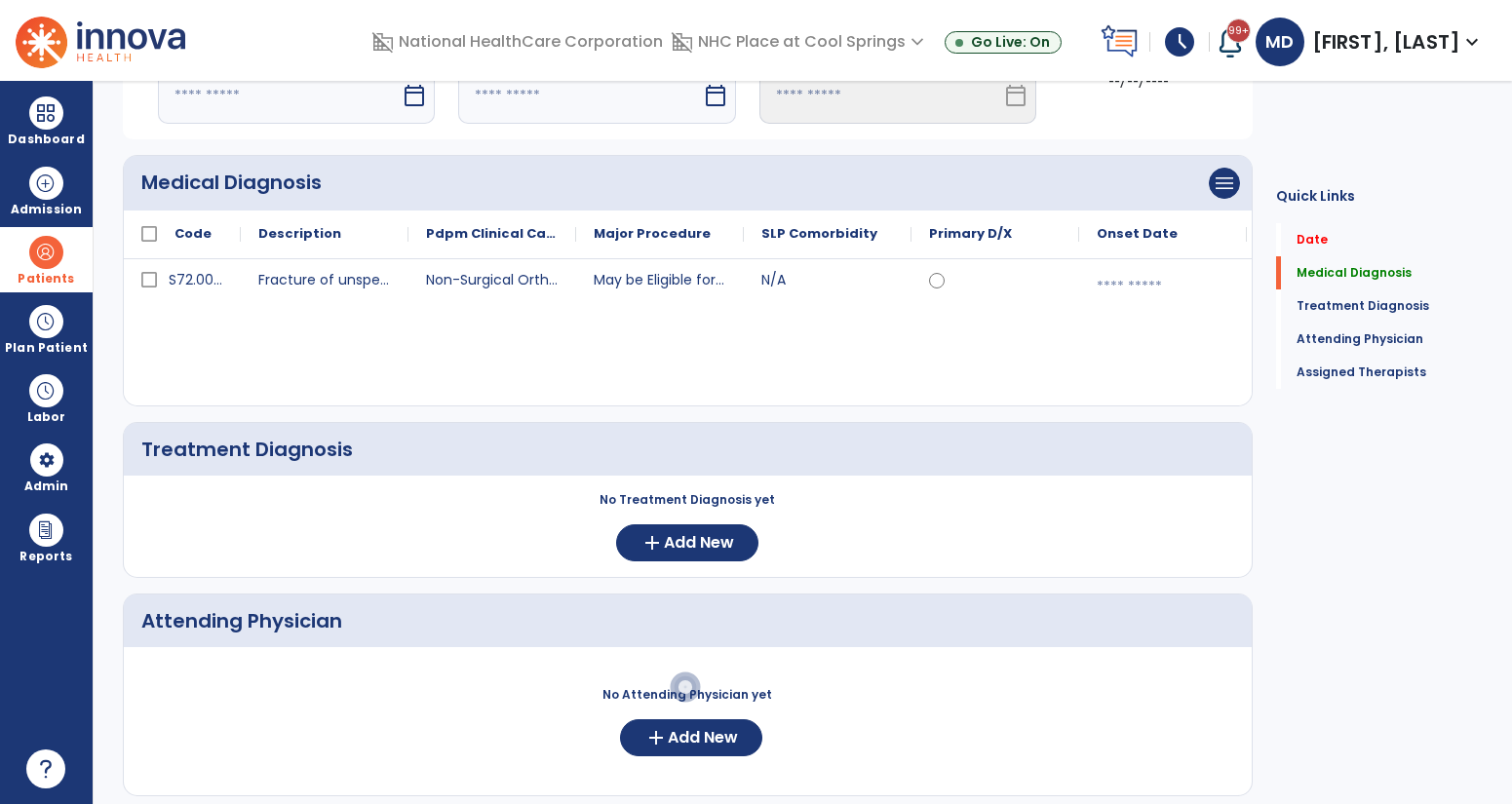 scroll, scrollTop: 134, scrollLeft: 0, axis: vertical 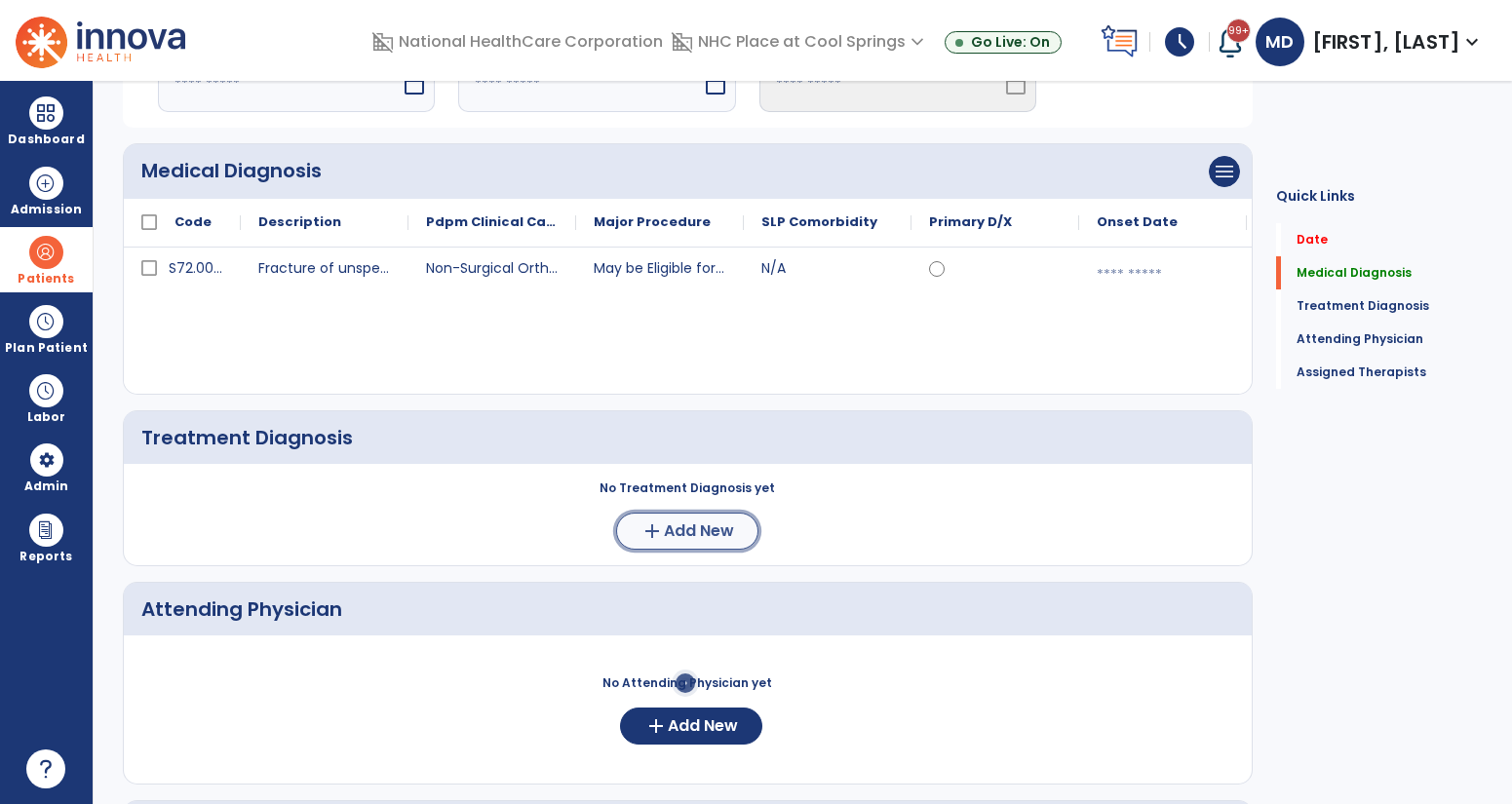 click on "add  Add New" 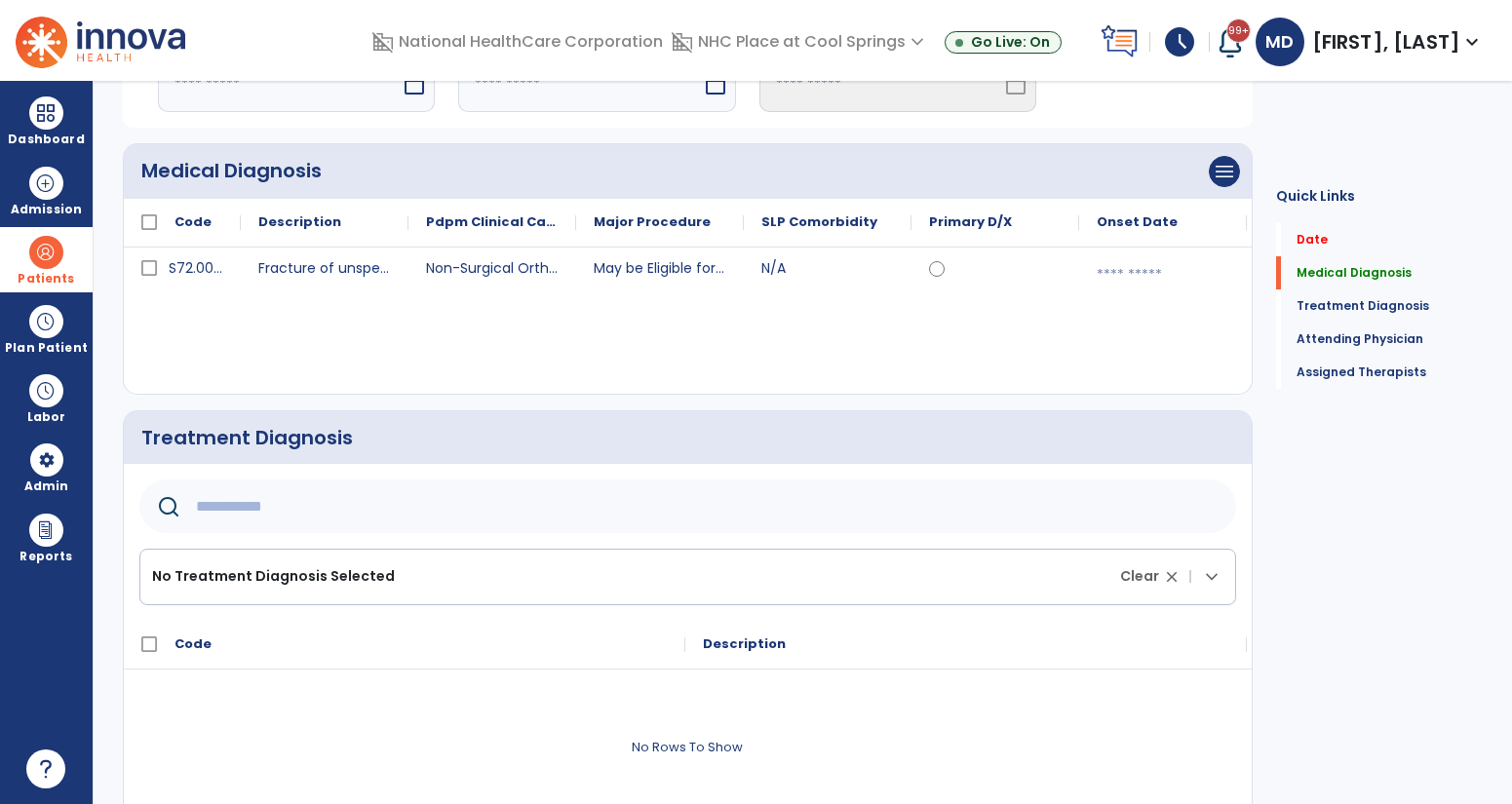 click 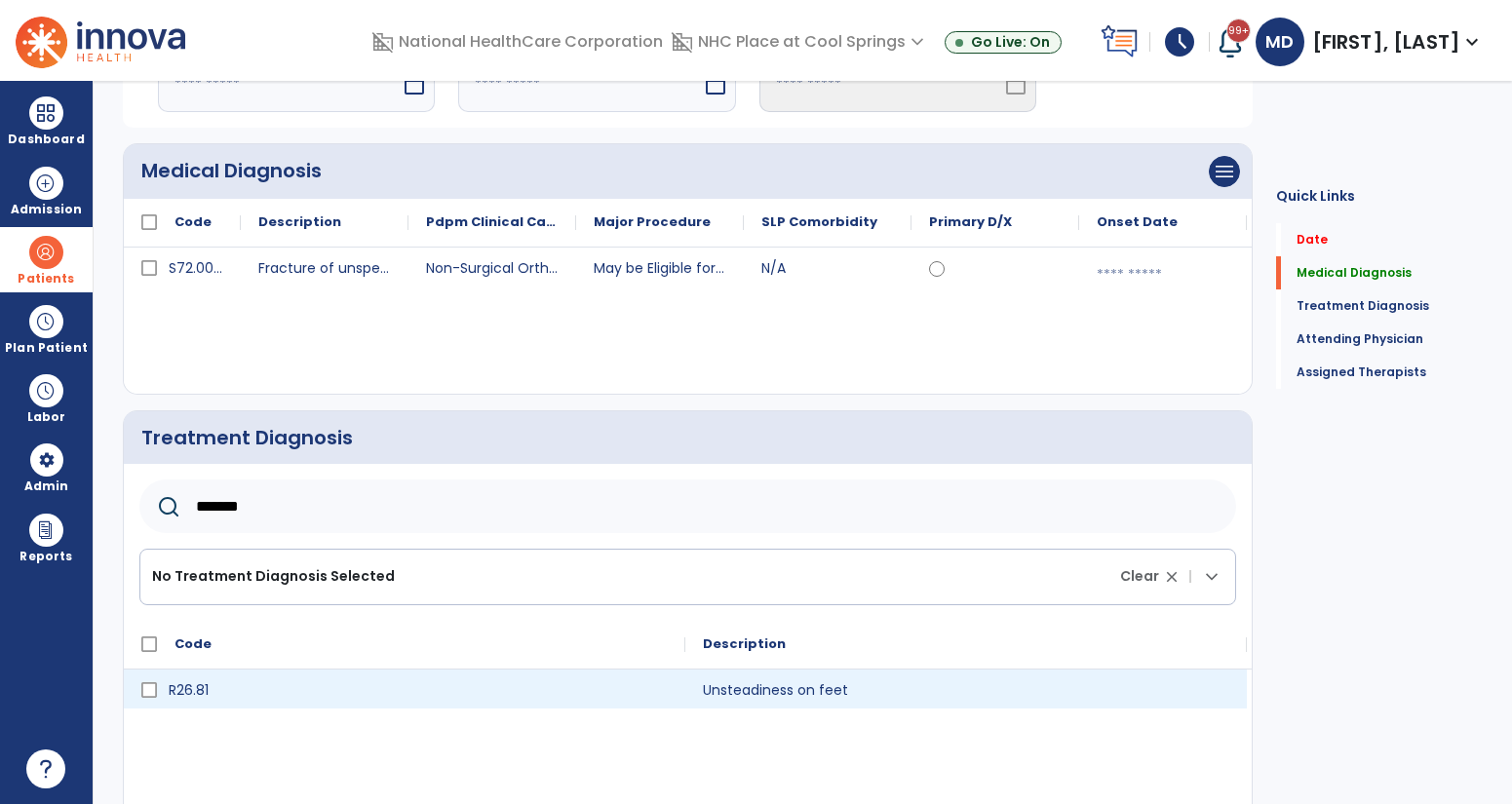 type on "*******" 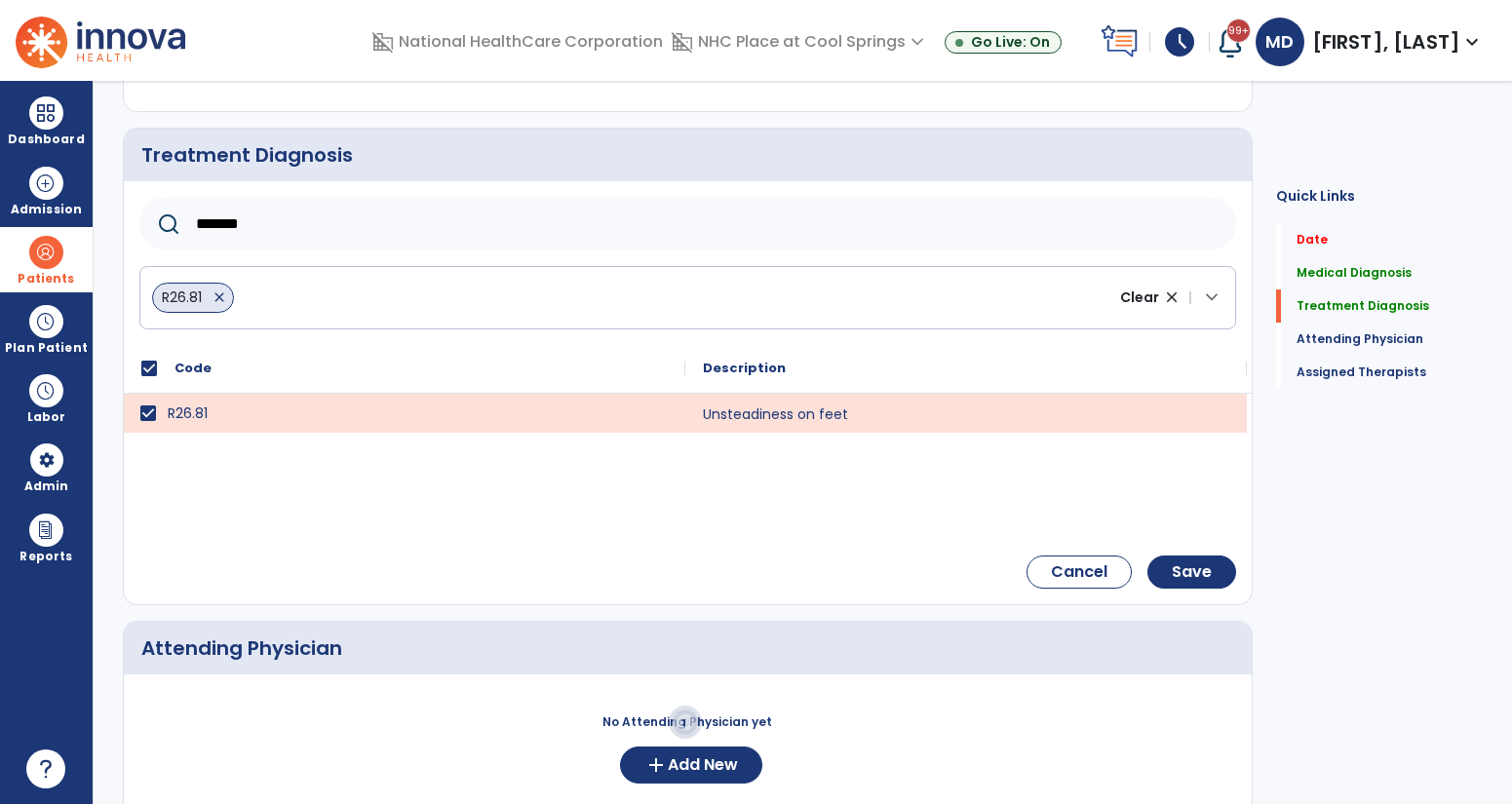 scroll, scrollTop: 418, scrollLeft: 0, axis: vertical 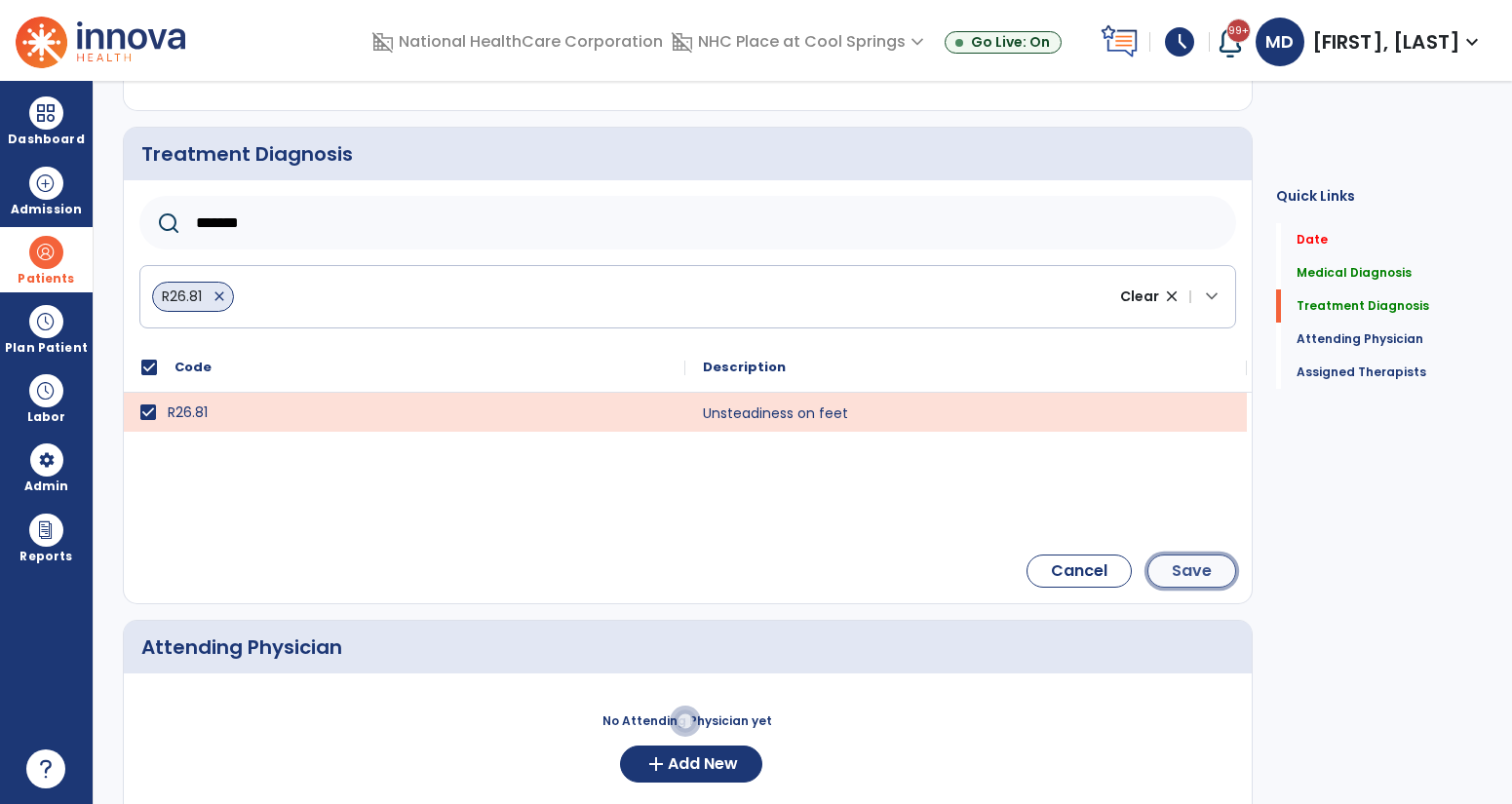 click on "Save" 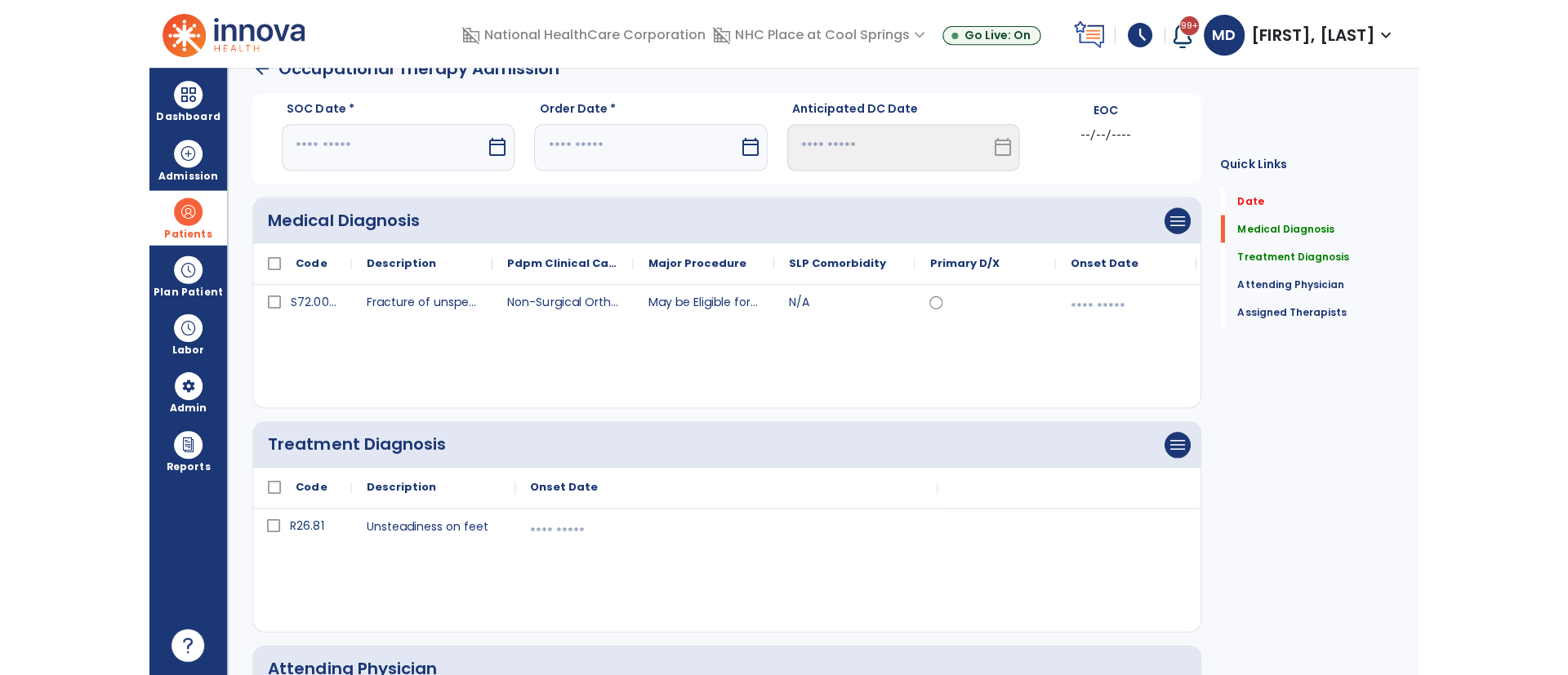 scroll, scrollTop: 0, scrollLeft: 0, axis: both 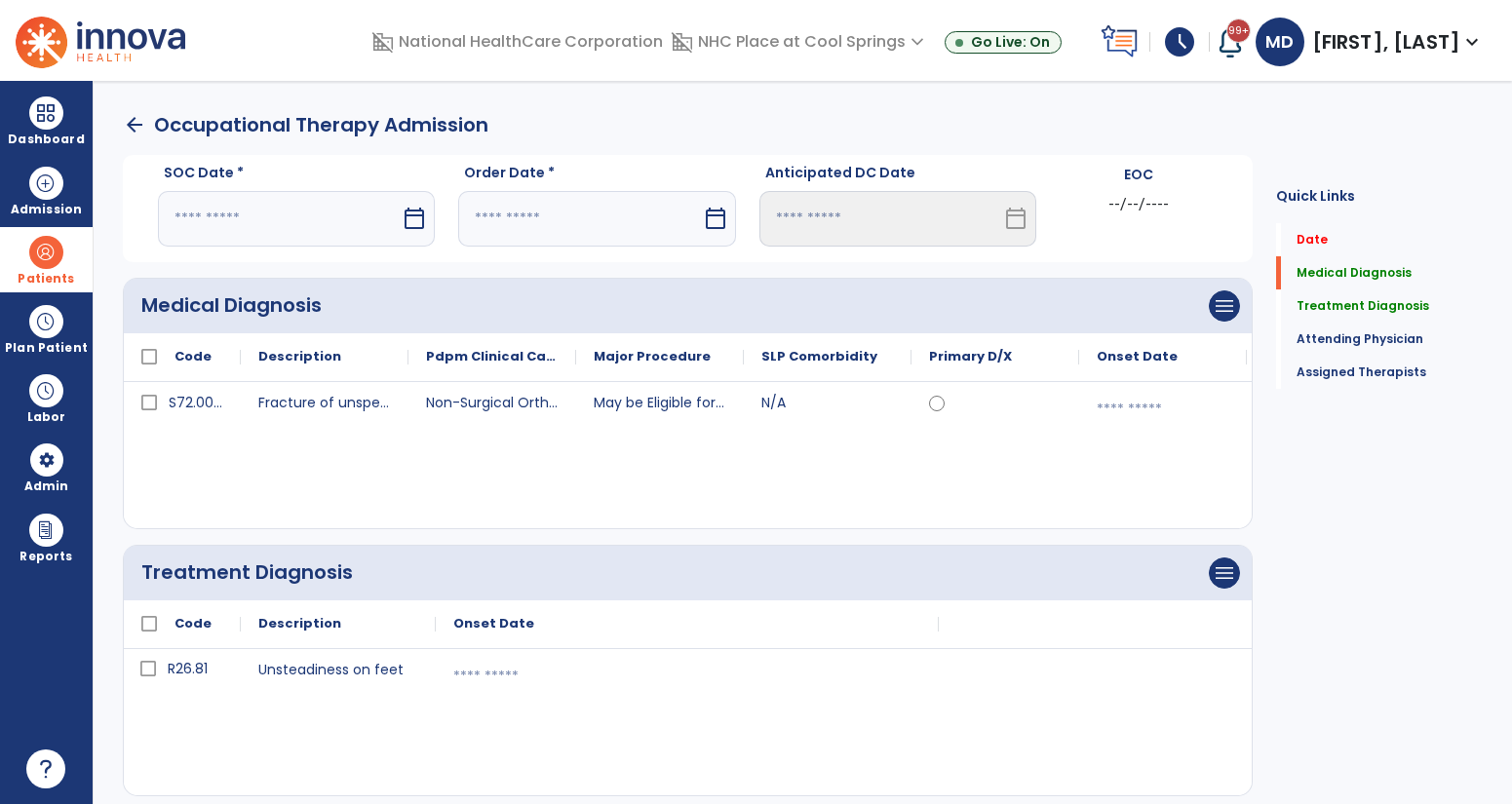 click on "arrow_back" 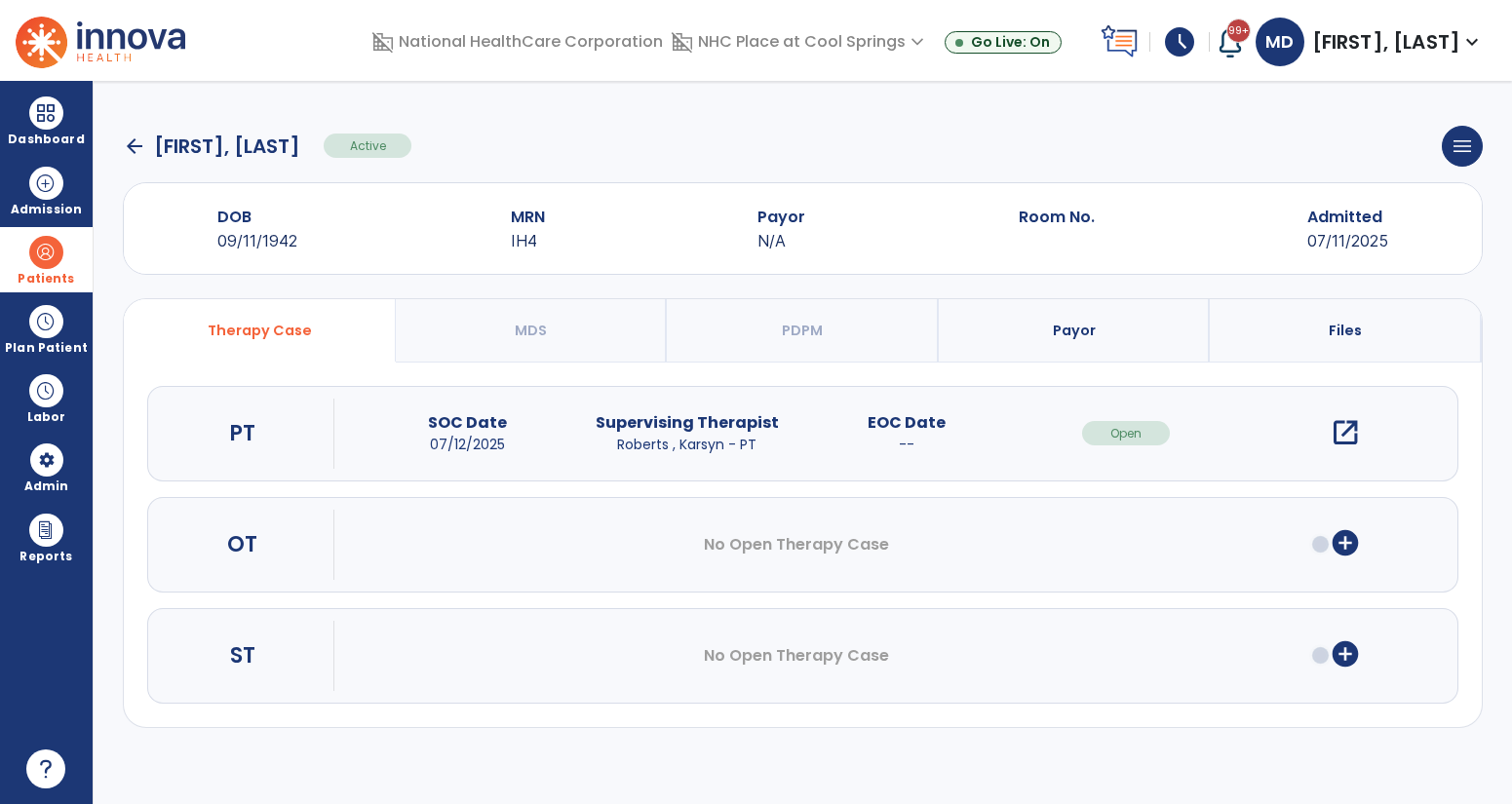 click on "add_circle" at bounding box center (1345, 543) 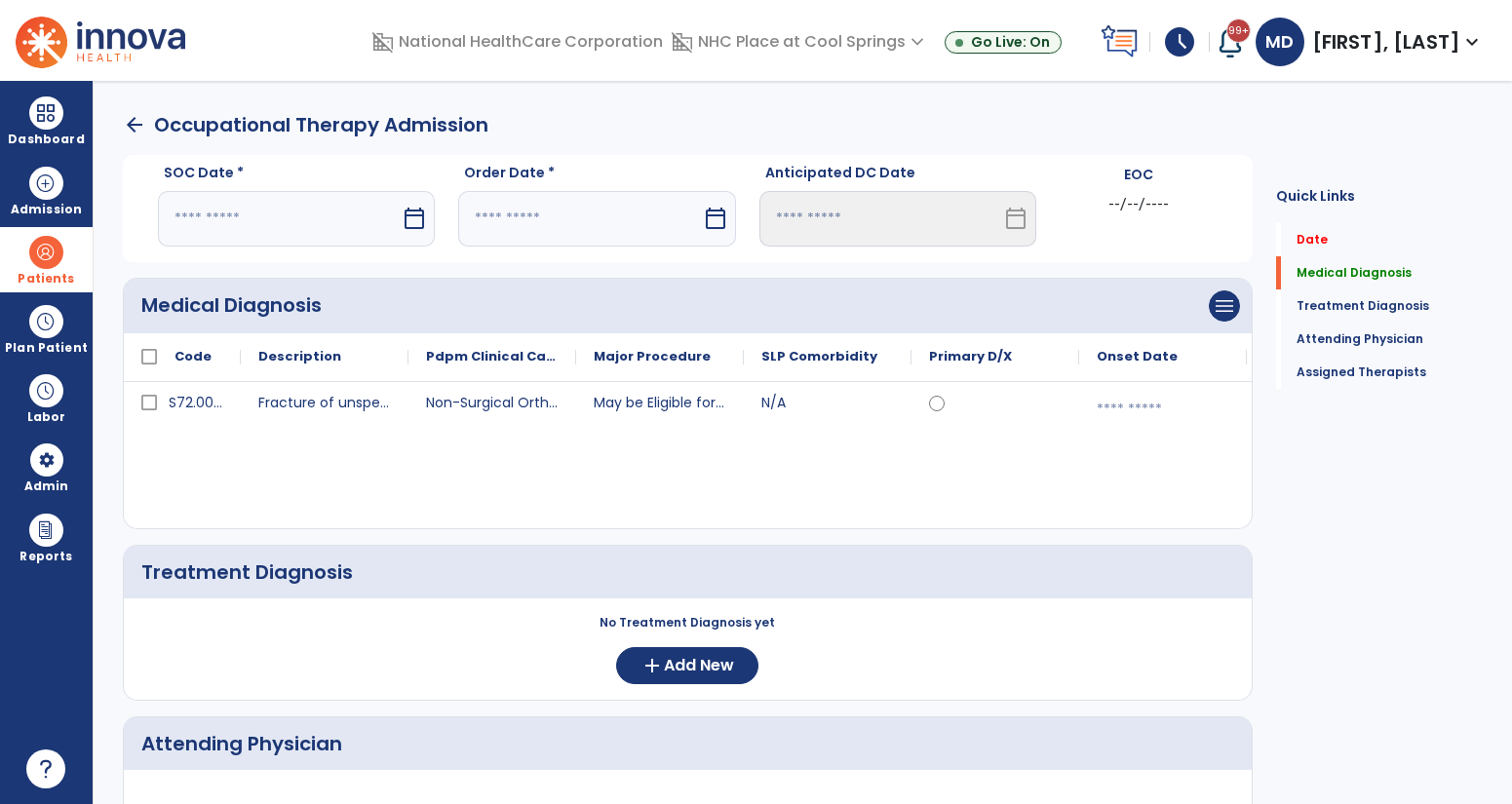 click on "arrow_back" 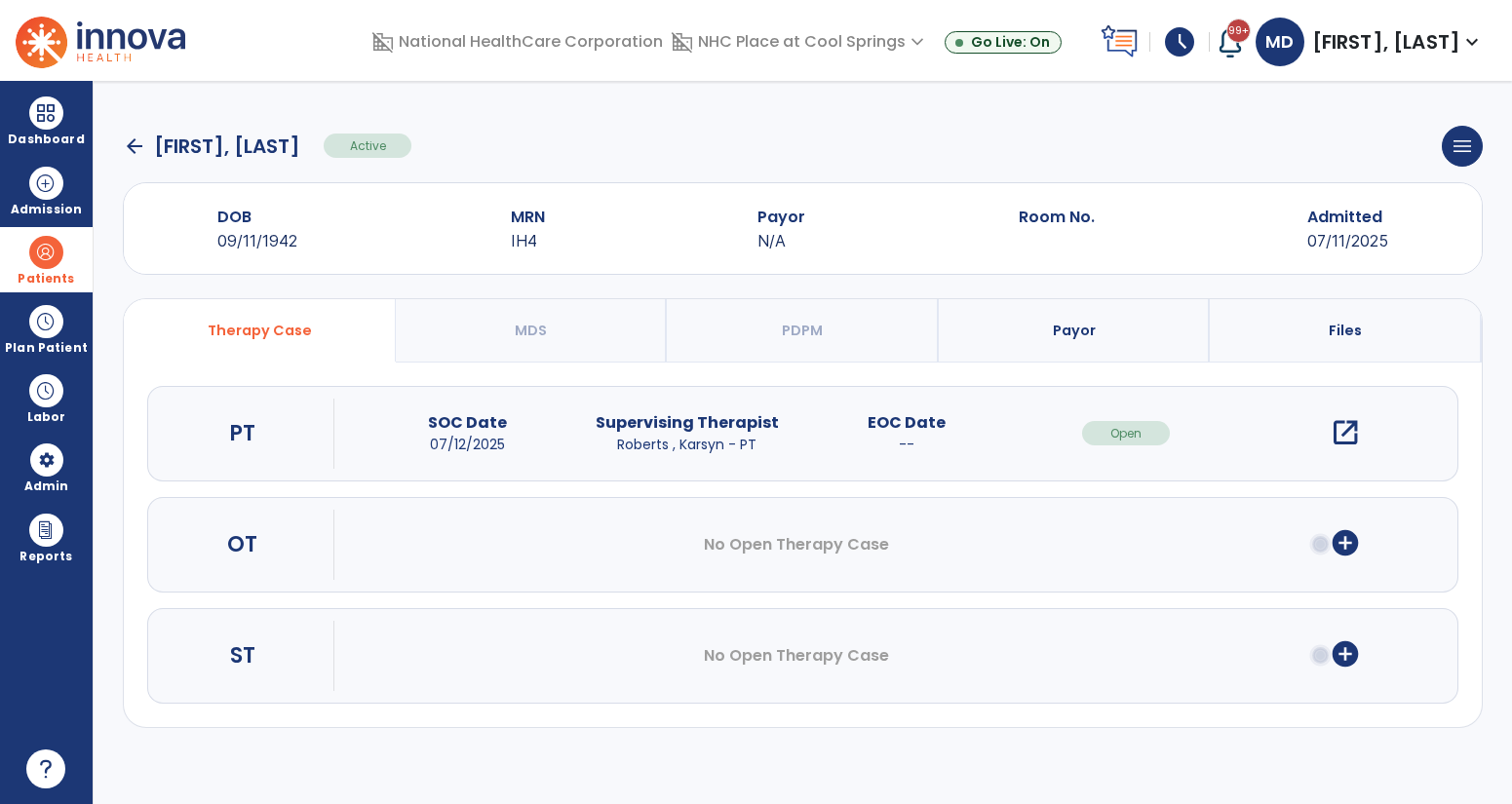 click at bounding box center [46, 252] 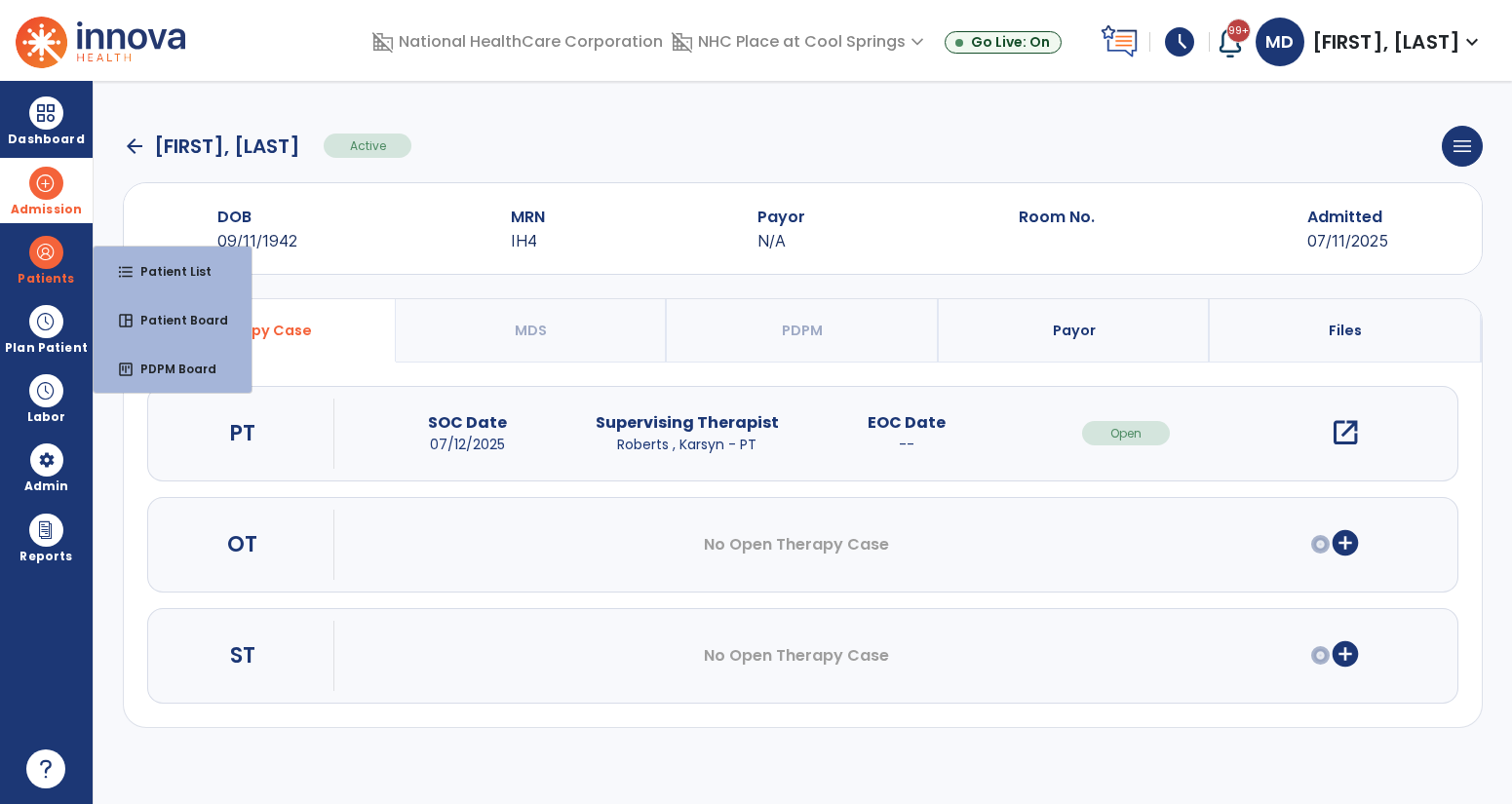 click on "Admission" at bounding box center [46, 210] 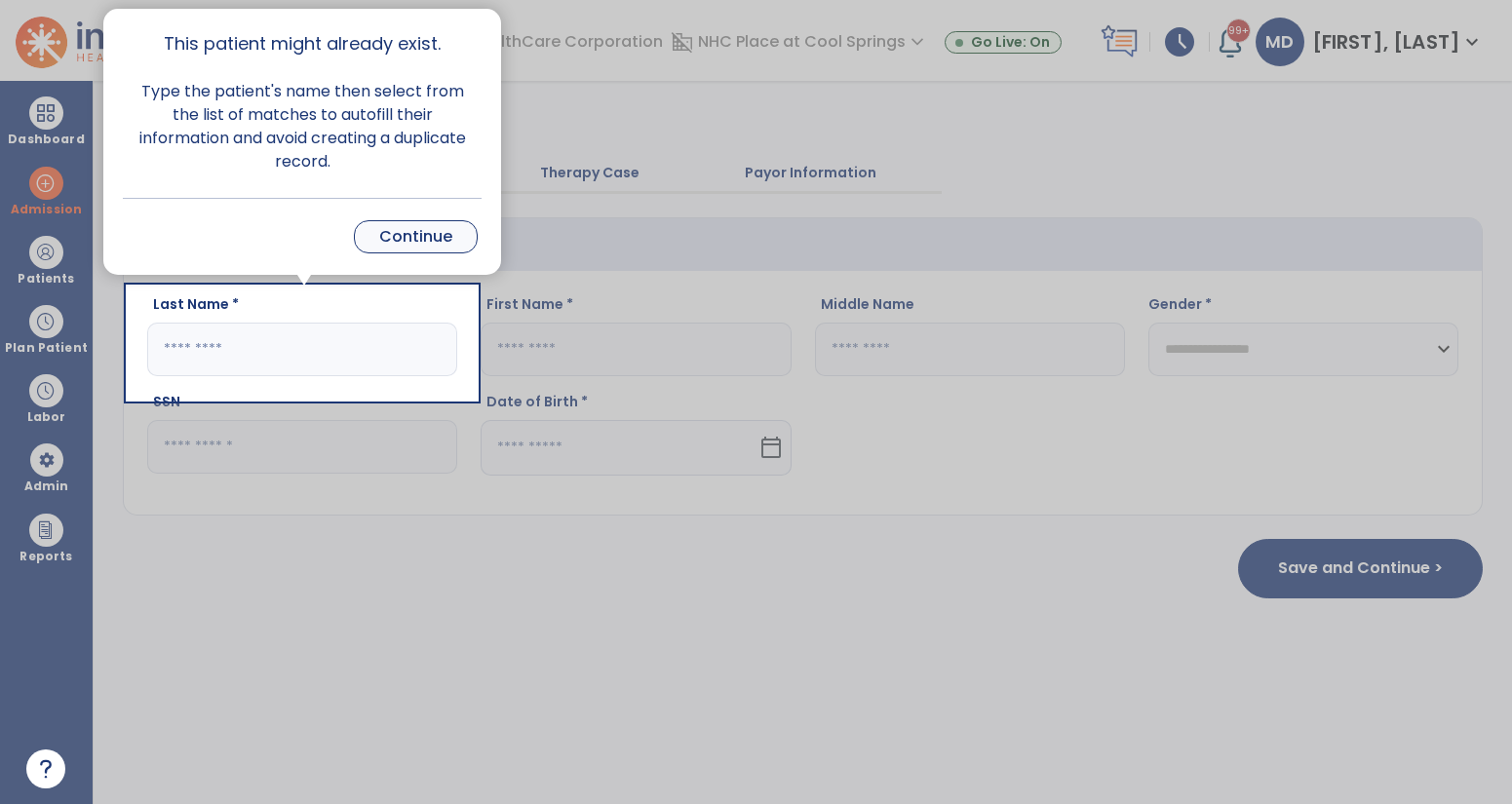 click on "Continue" at bounding box center [415, 237] 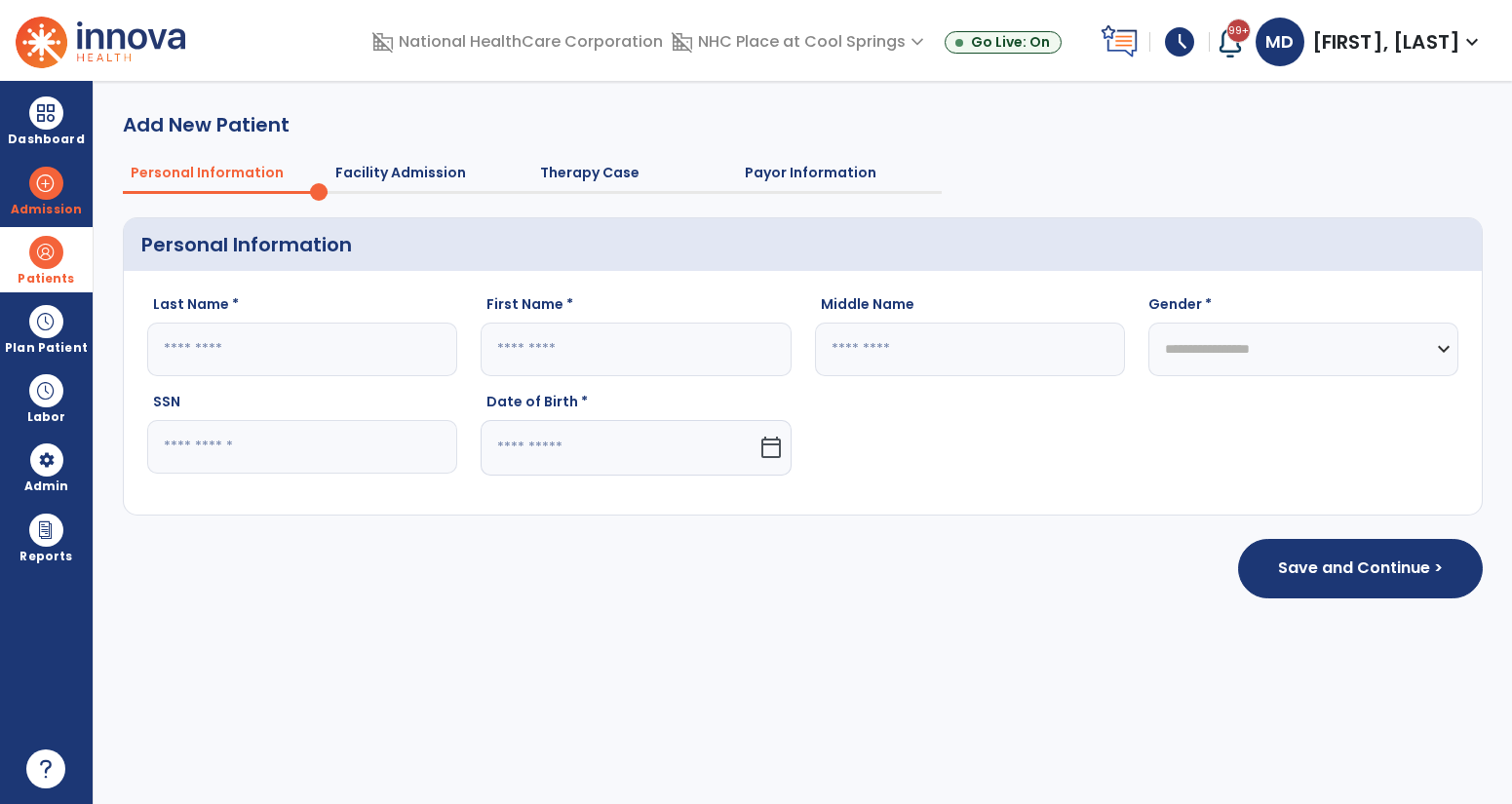 click at bounding box center (46, 252) 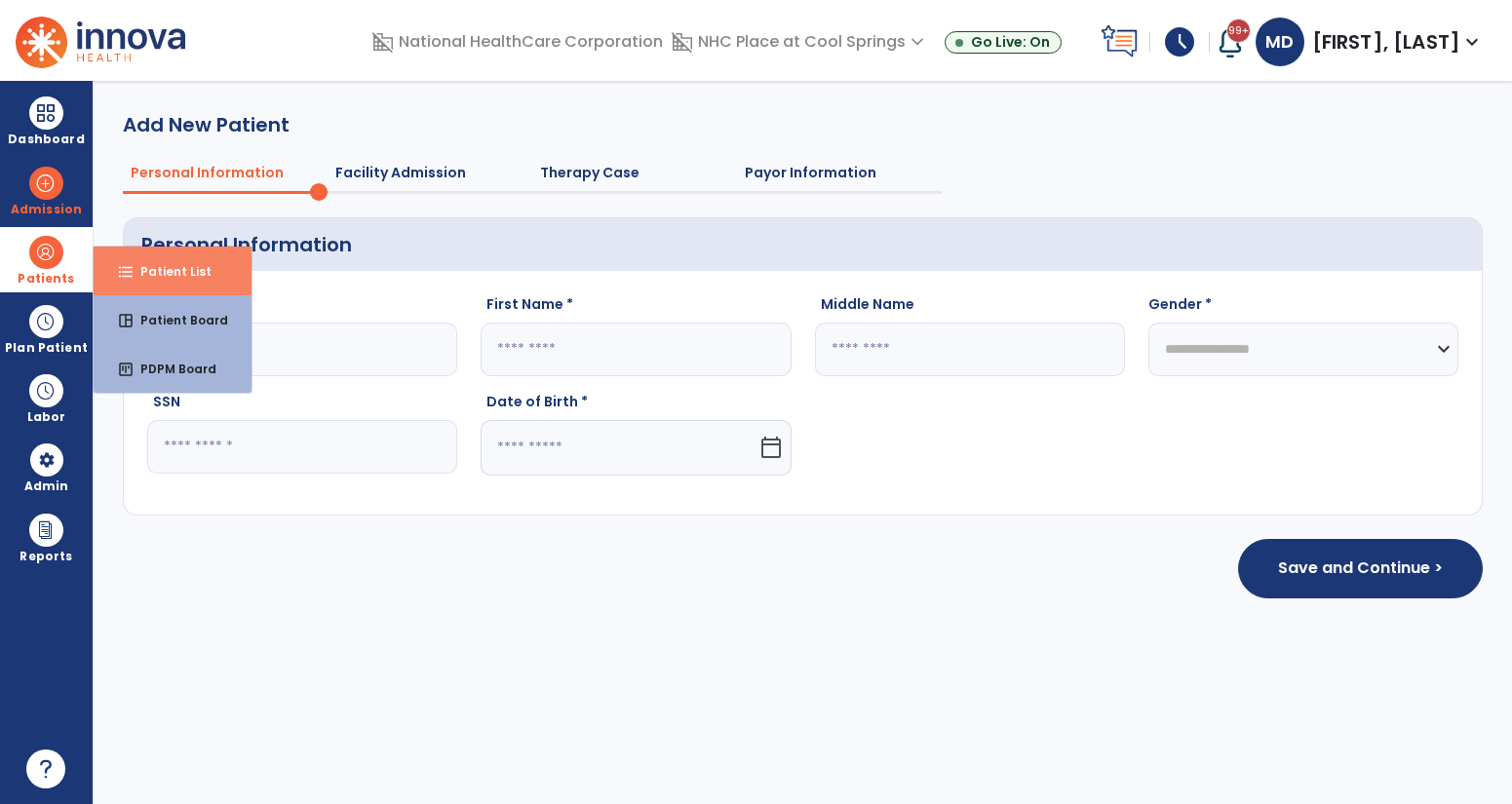 click on "Patient List" at bounding box center (168, 271) 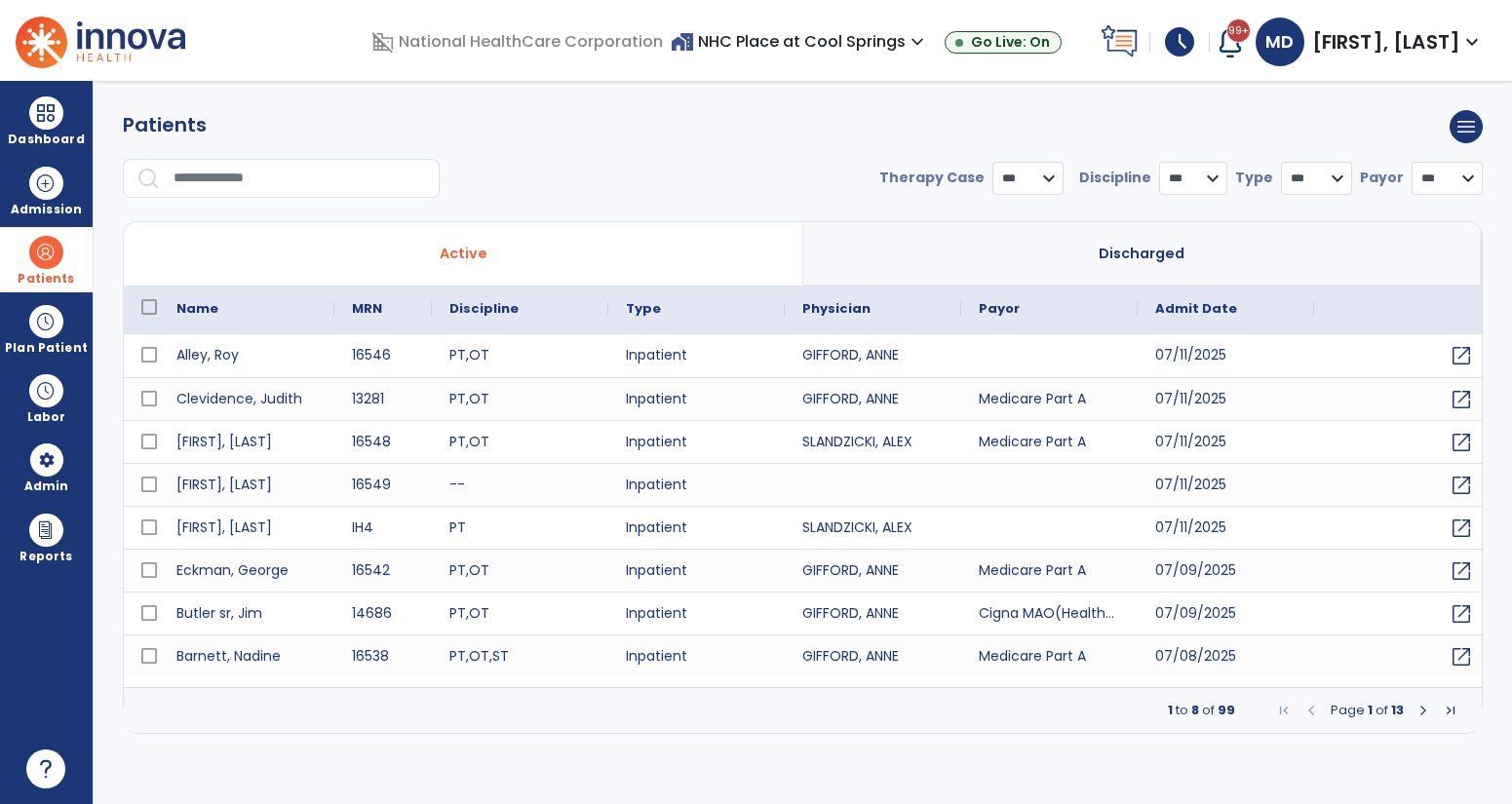 select on "***" 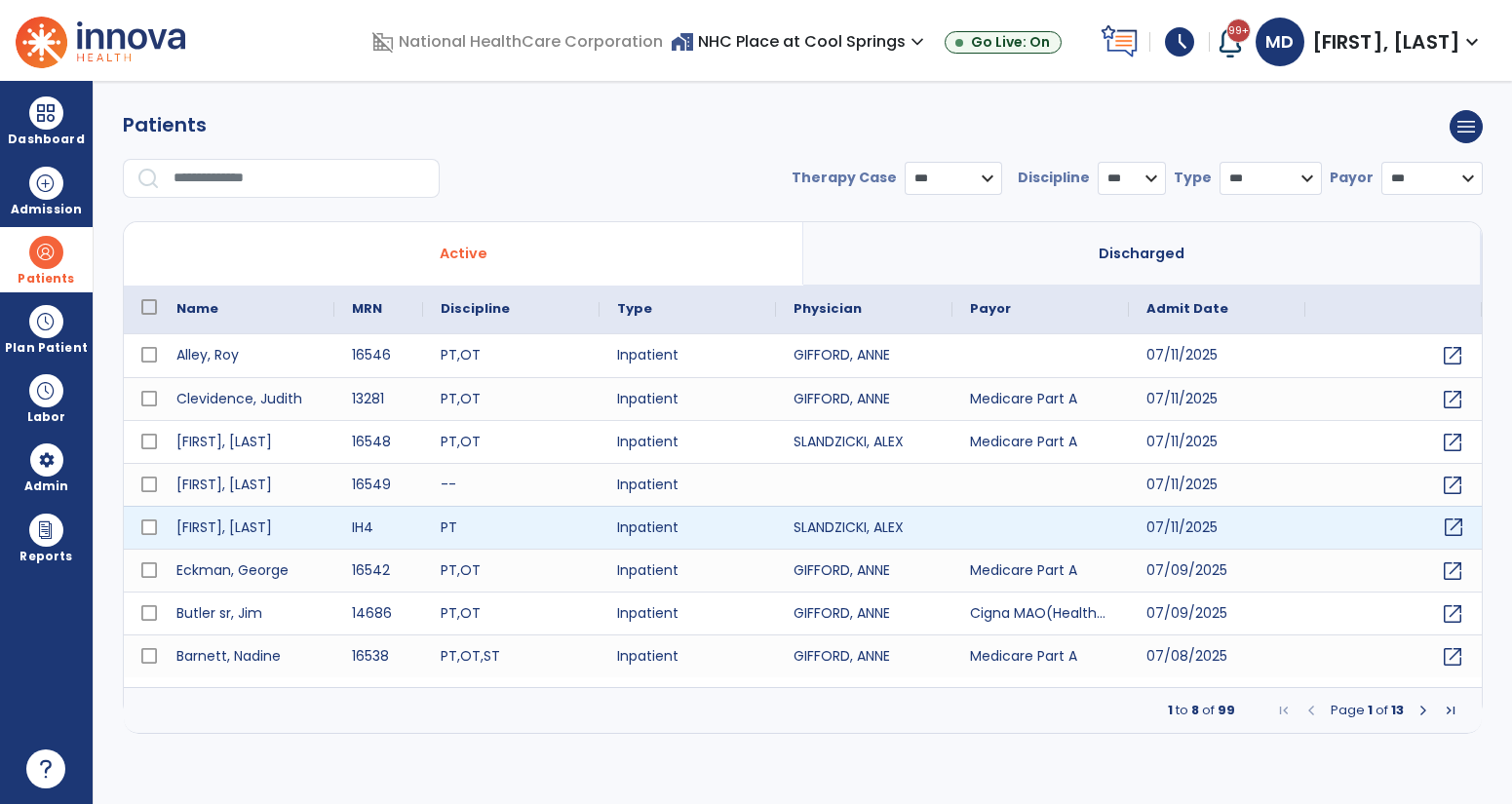 click on "open_in_new" at bounding box center (1454, 527) 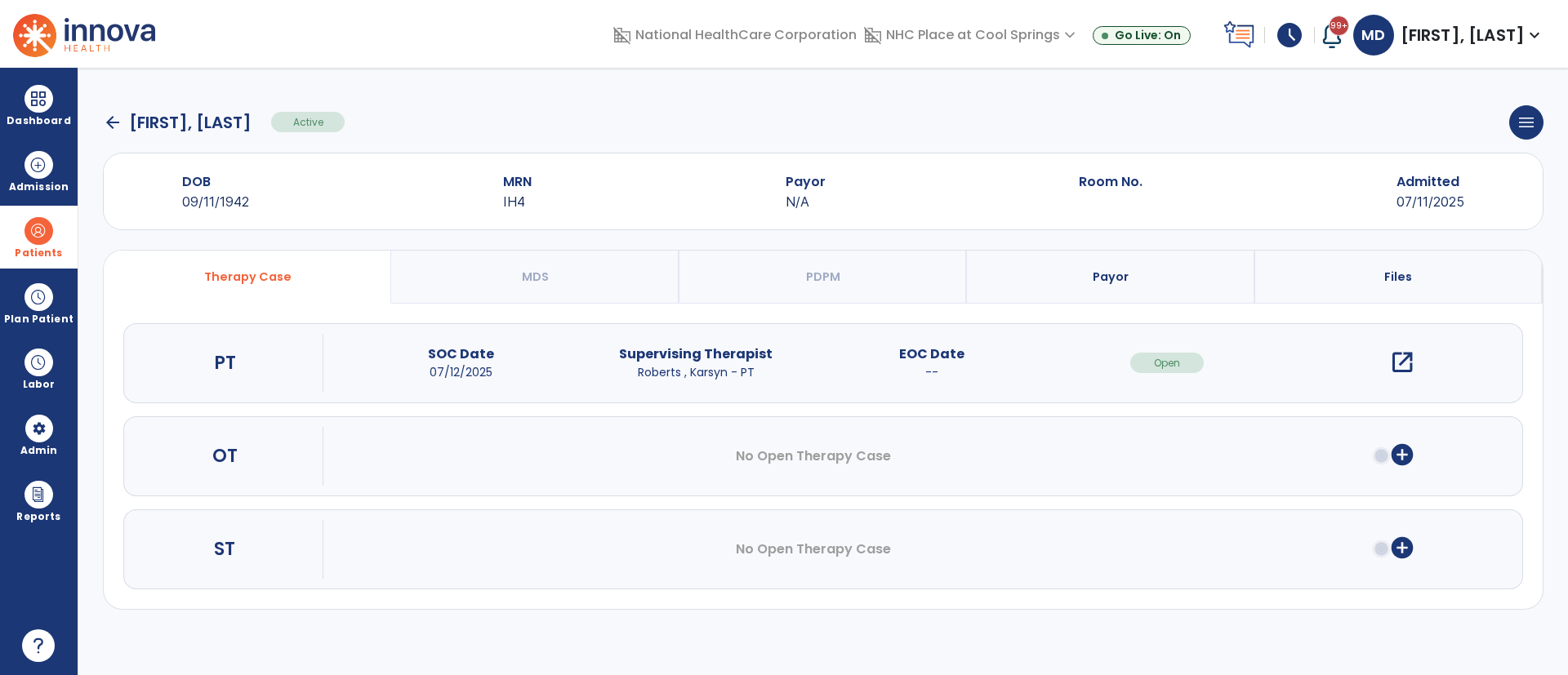 click 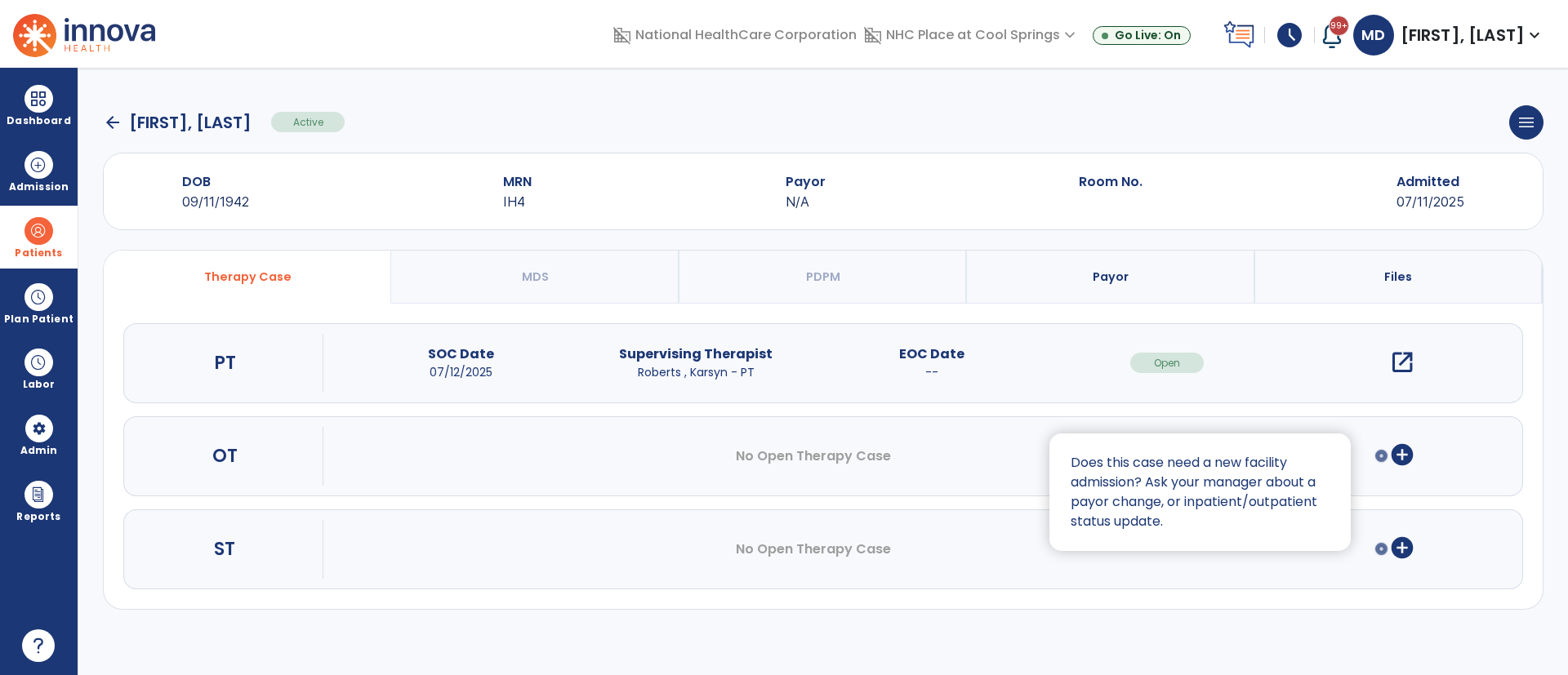 click at bounding box center (784, 337) 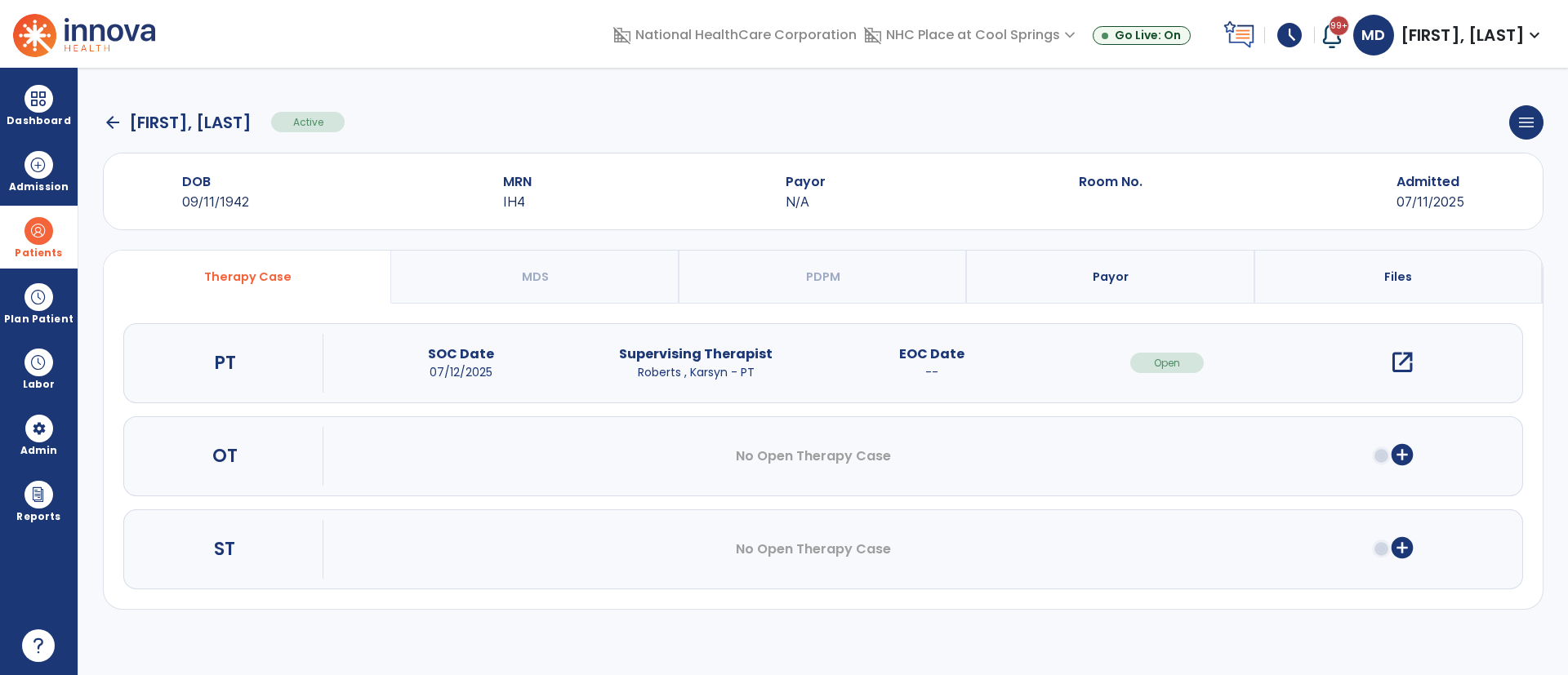 click on "open_in_new" at bounding box center [1402, 362] 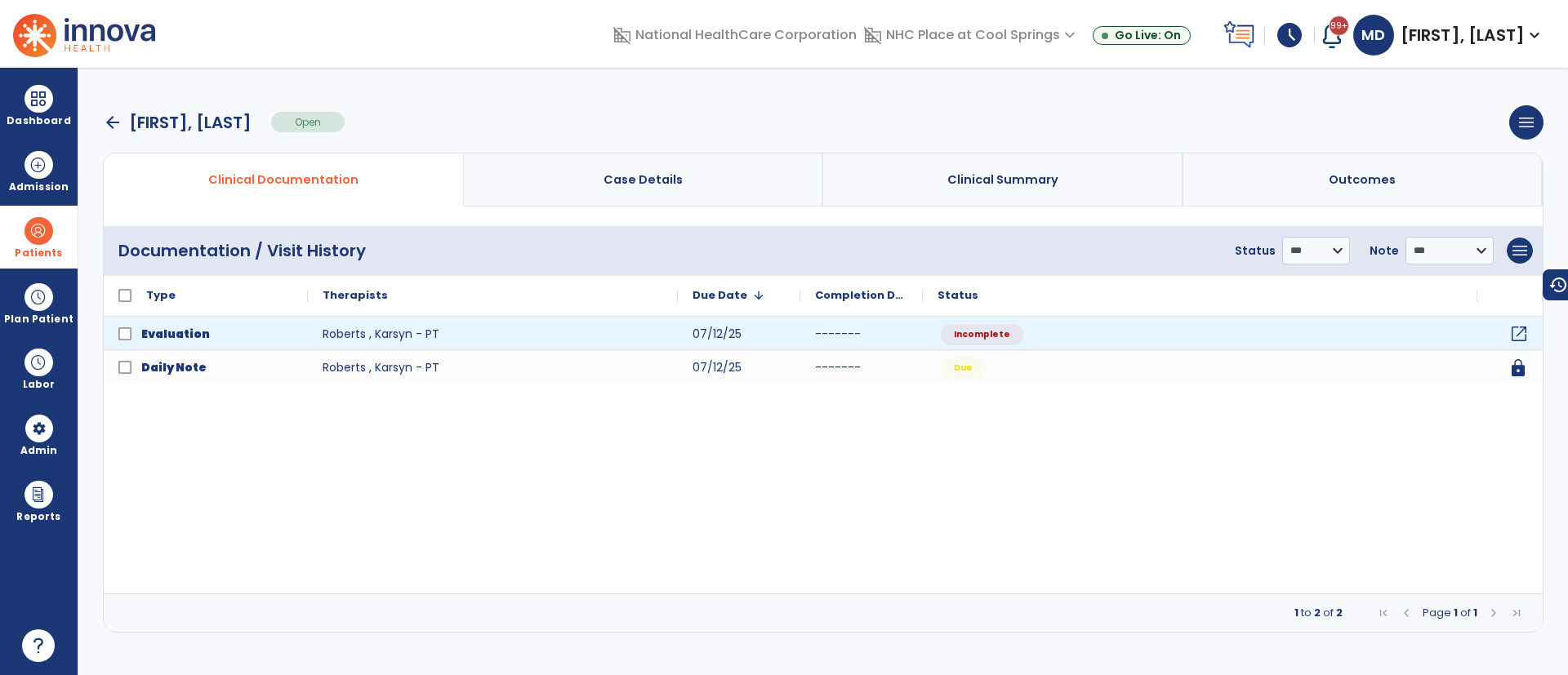 click on "open_in_new" 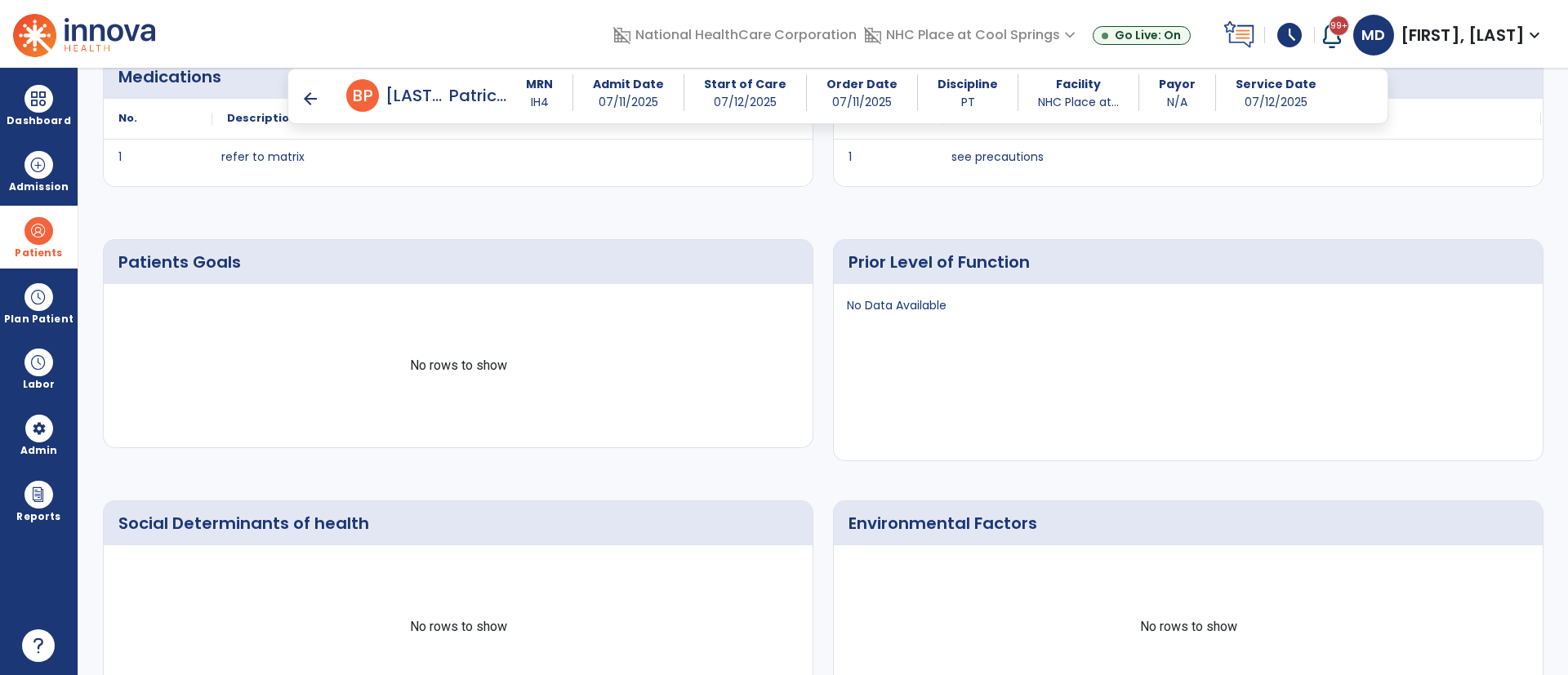 scroll, scrollTop: 0, scrollLeft: 0, axis: both 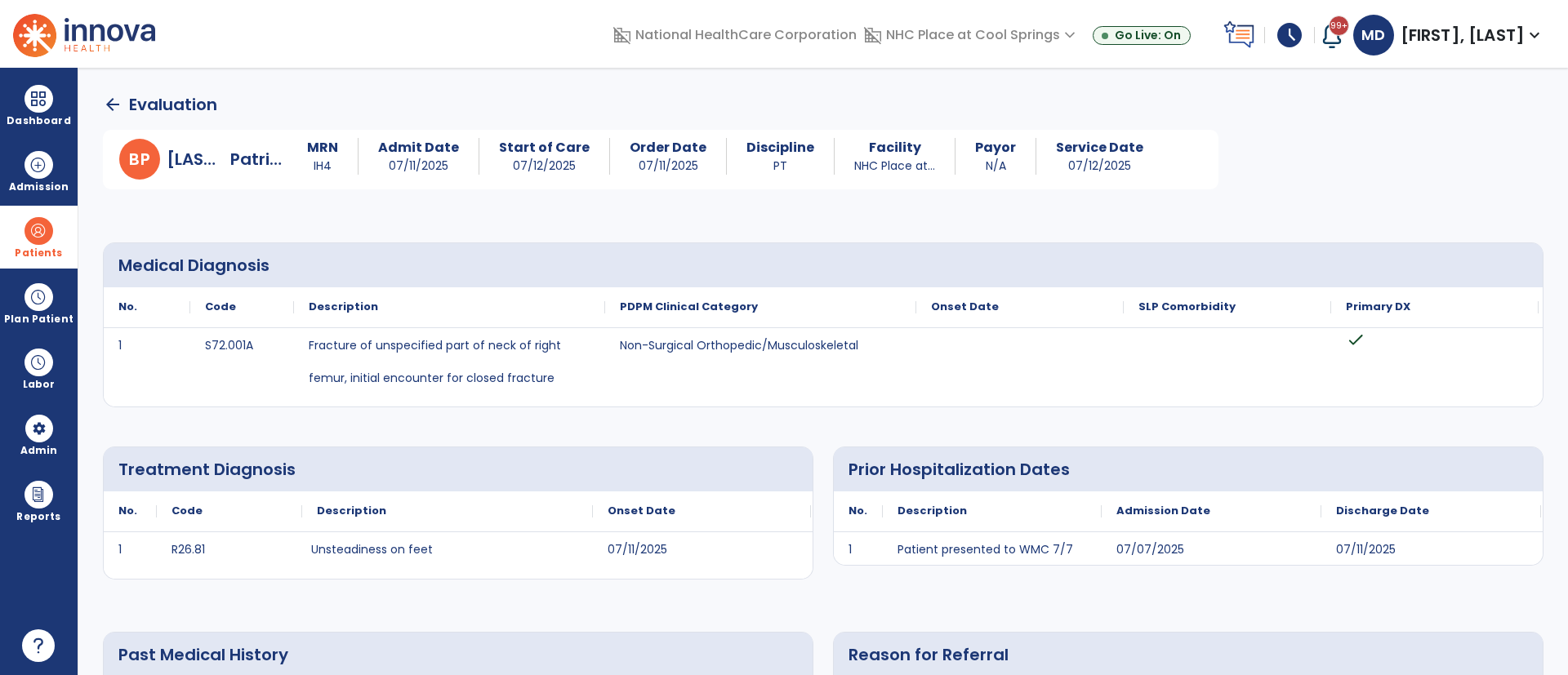 click on "arrow_back" 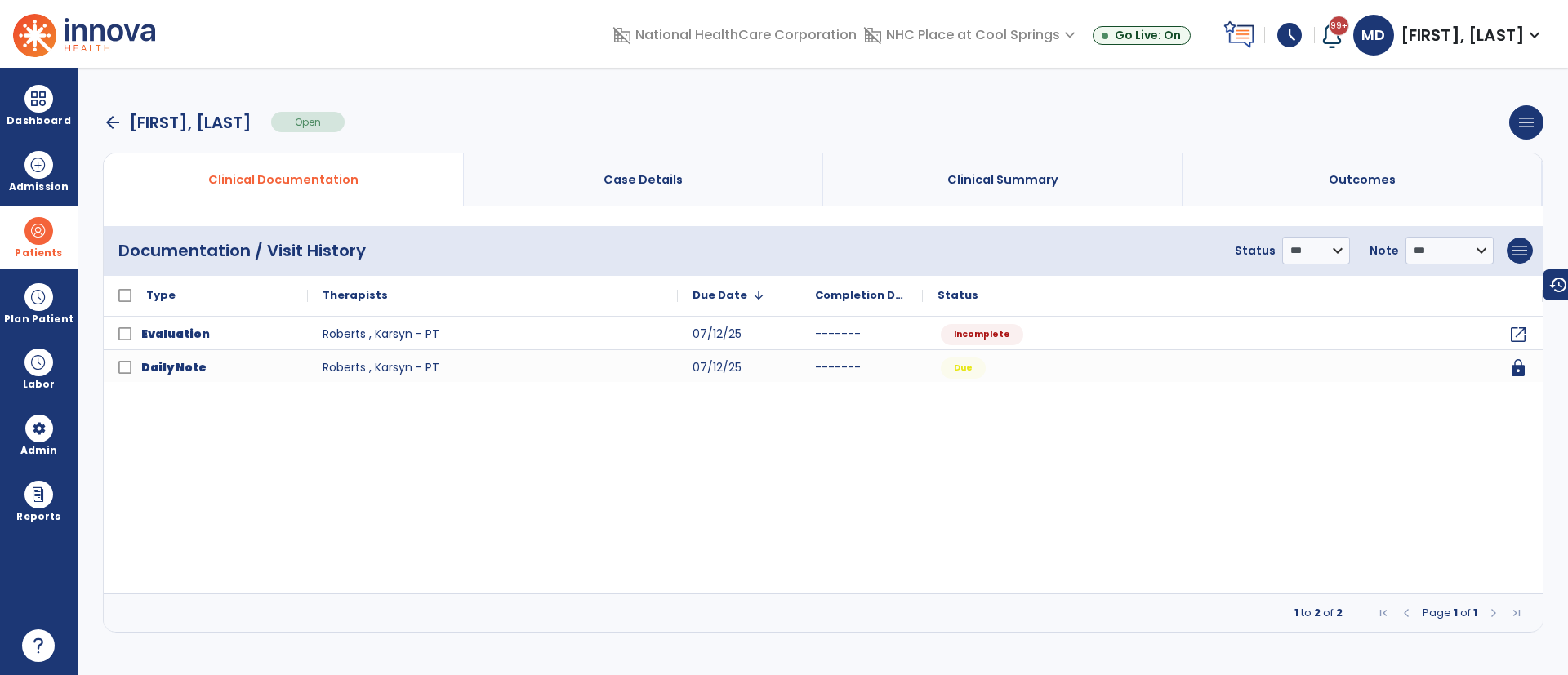 click on "arrow_back" at bounding box center [113, 122] 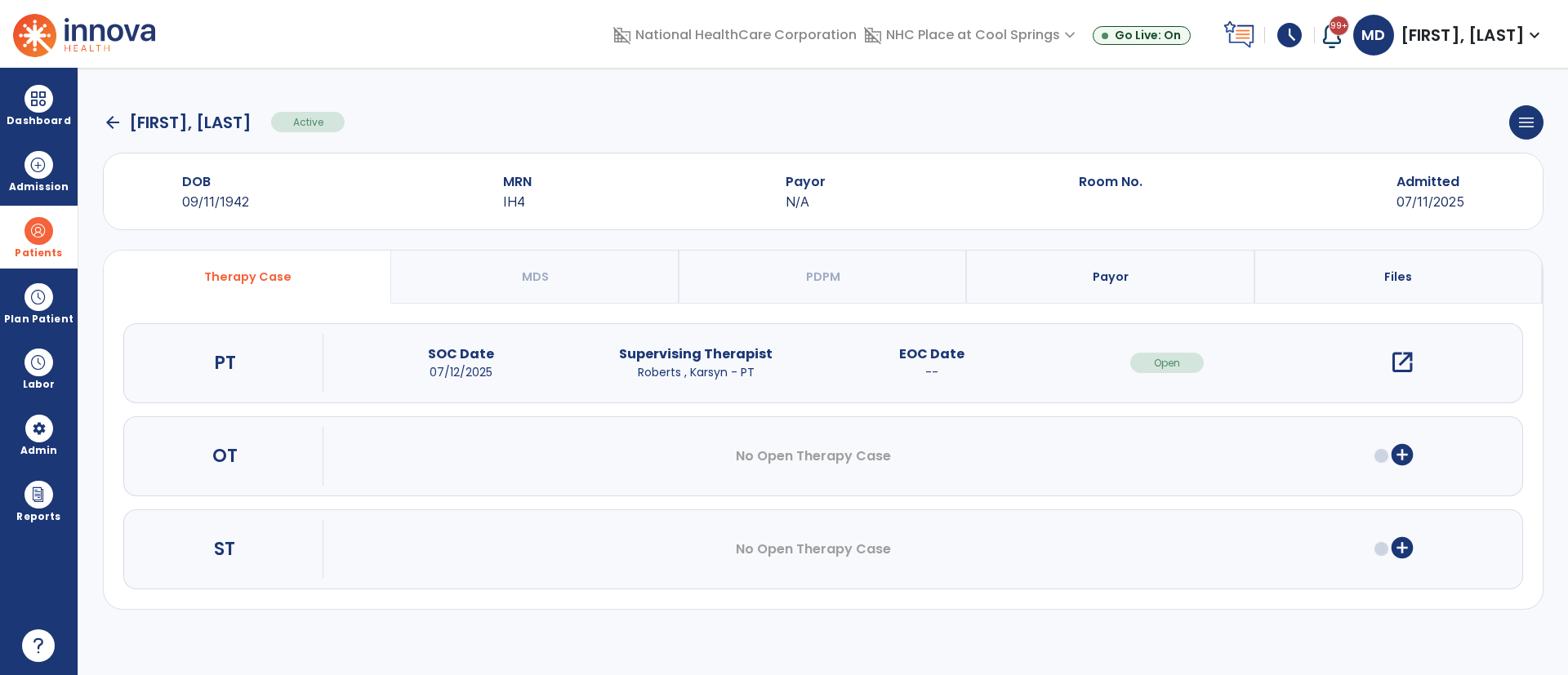 click on "add_circle" at bounding box center [1402, 455] 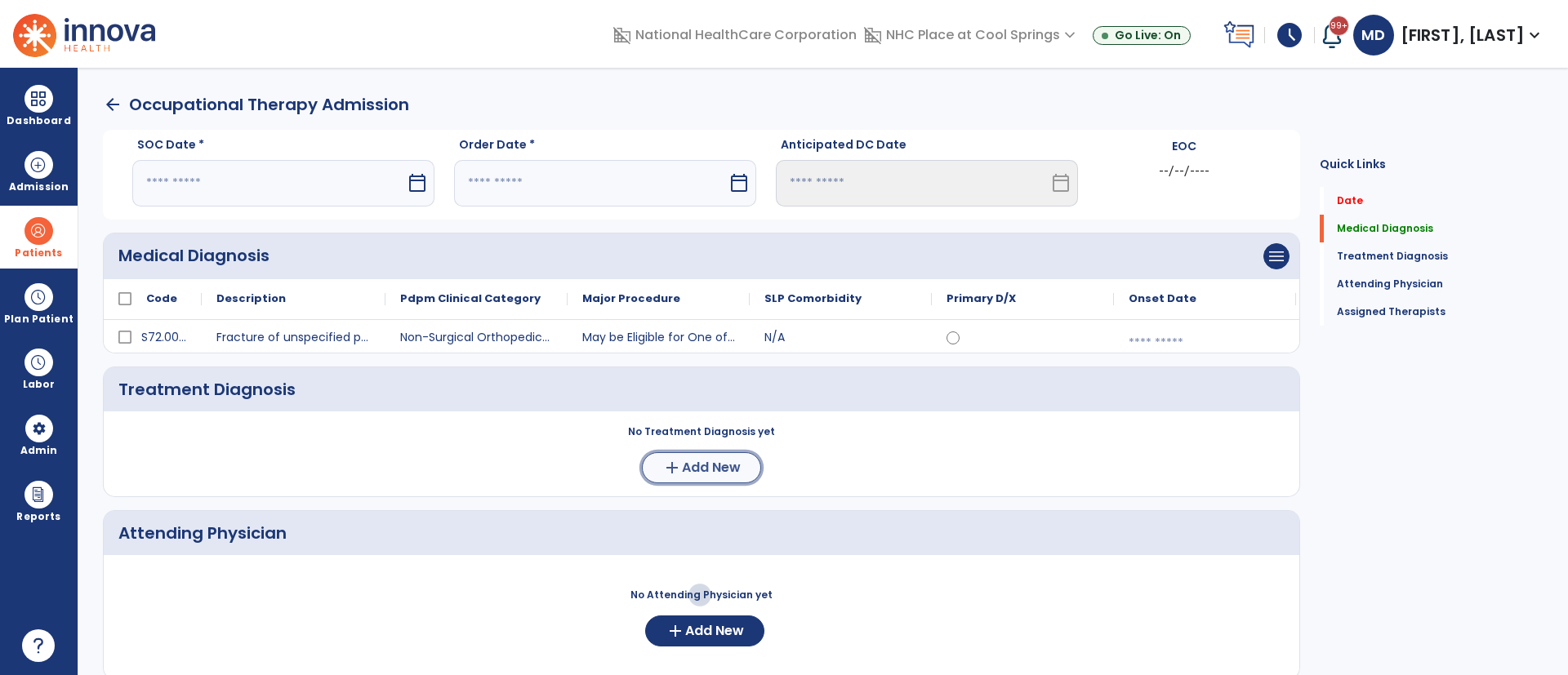 click on "Add New" 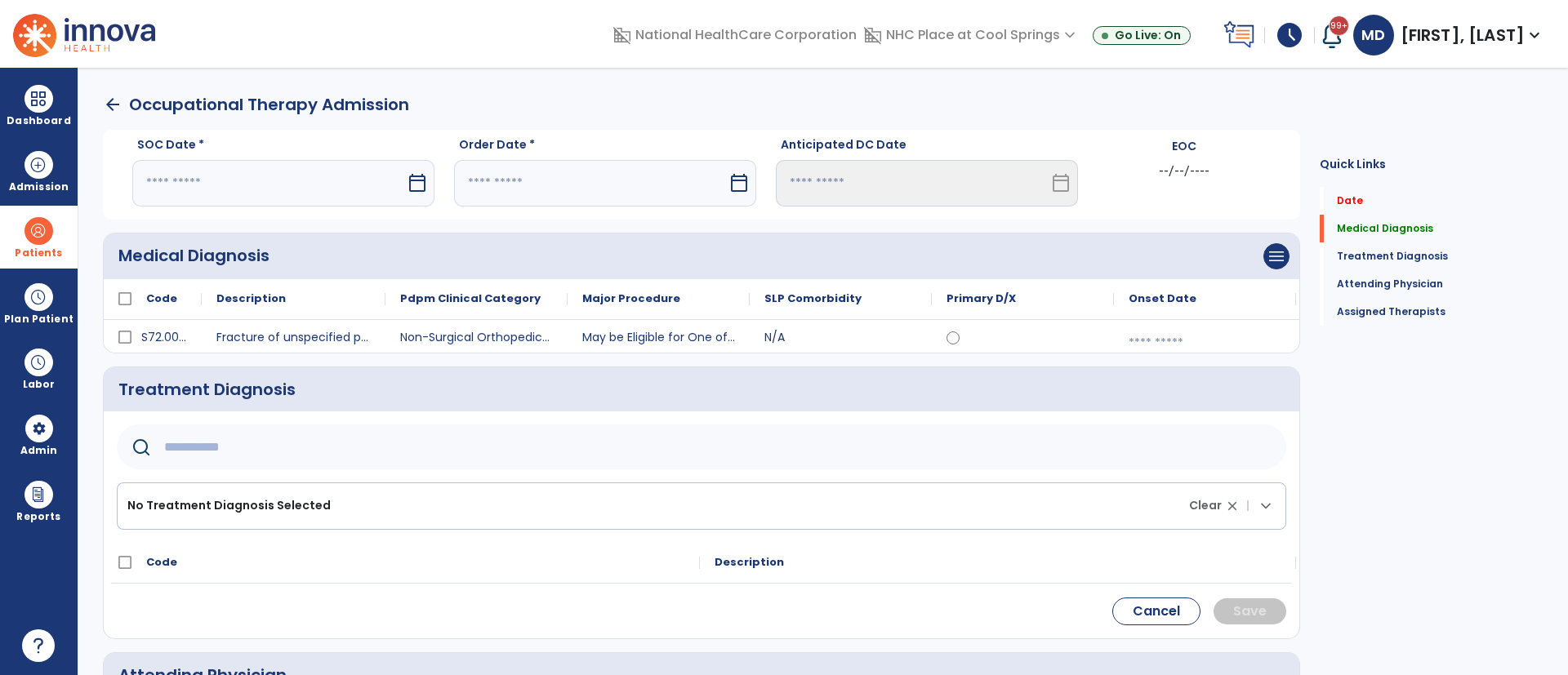click 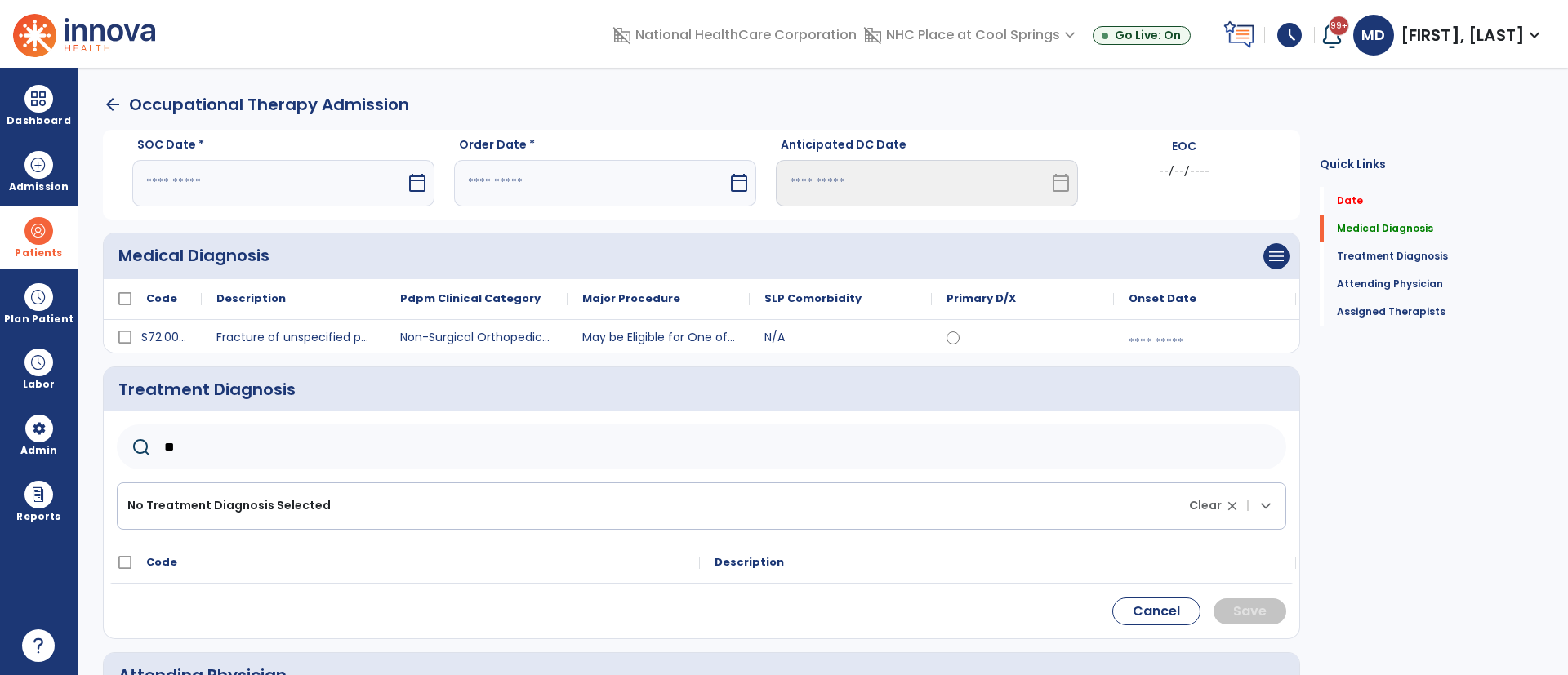 type on "*" 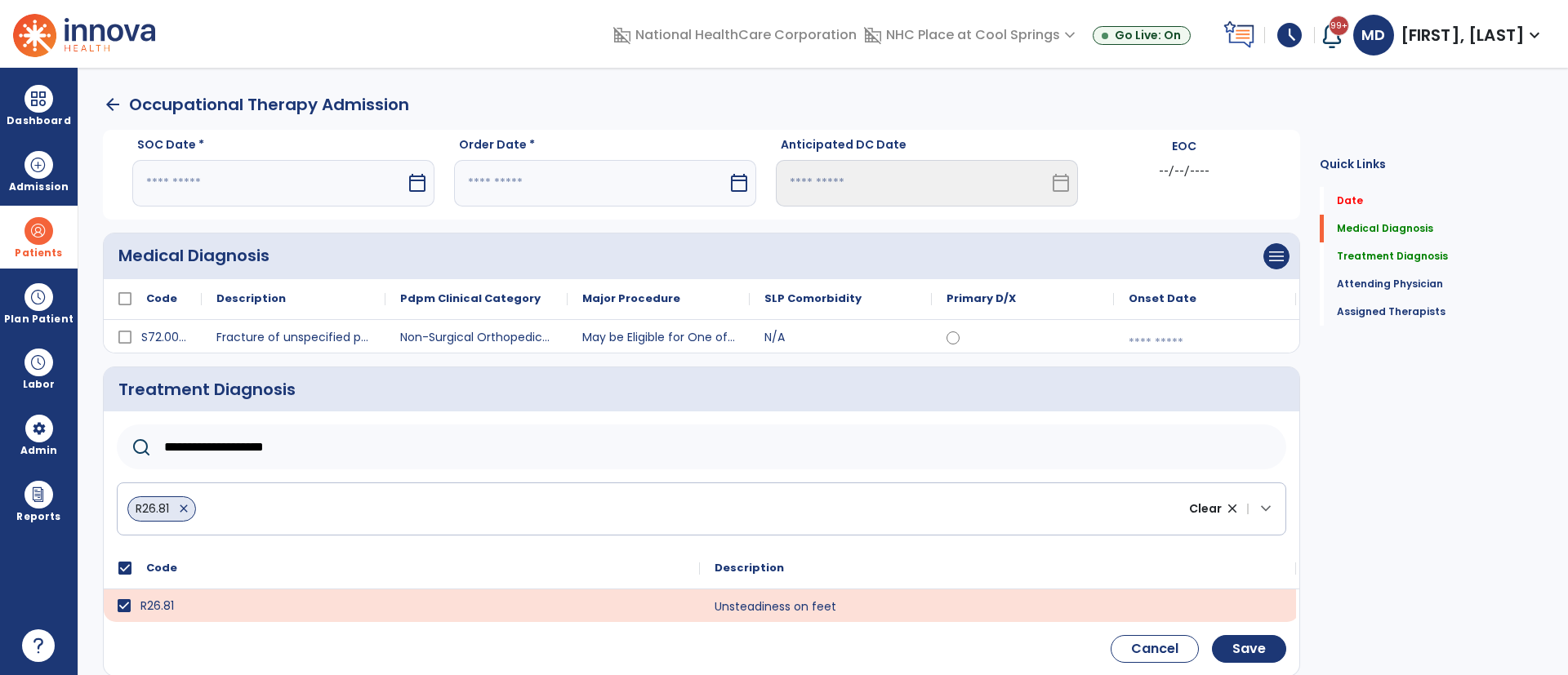 click on "**********" 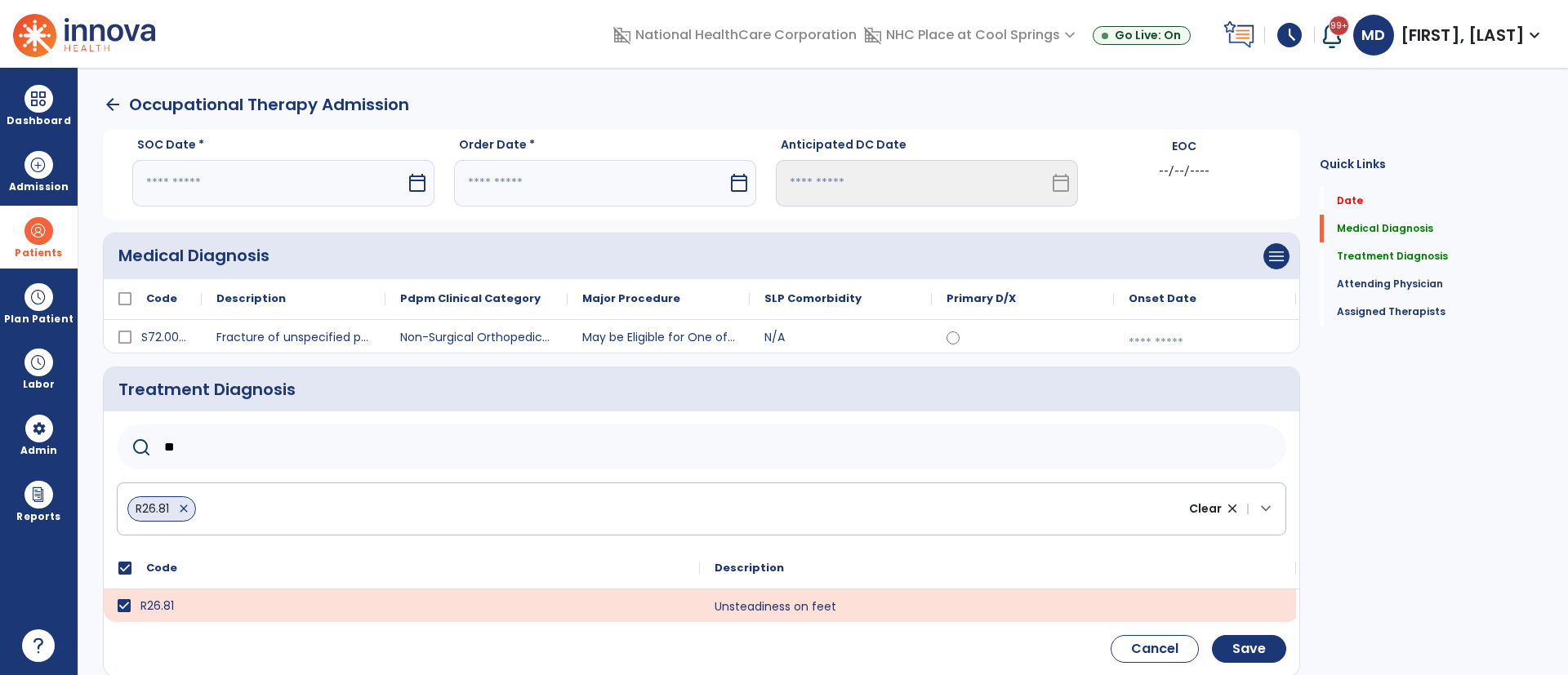 type on "*" 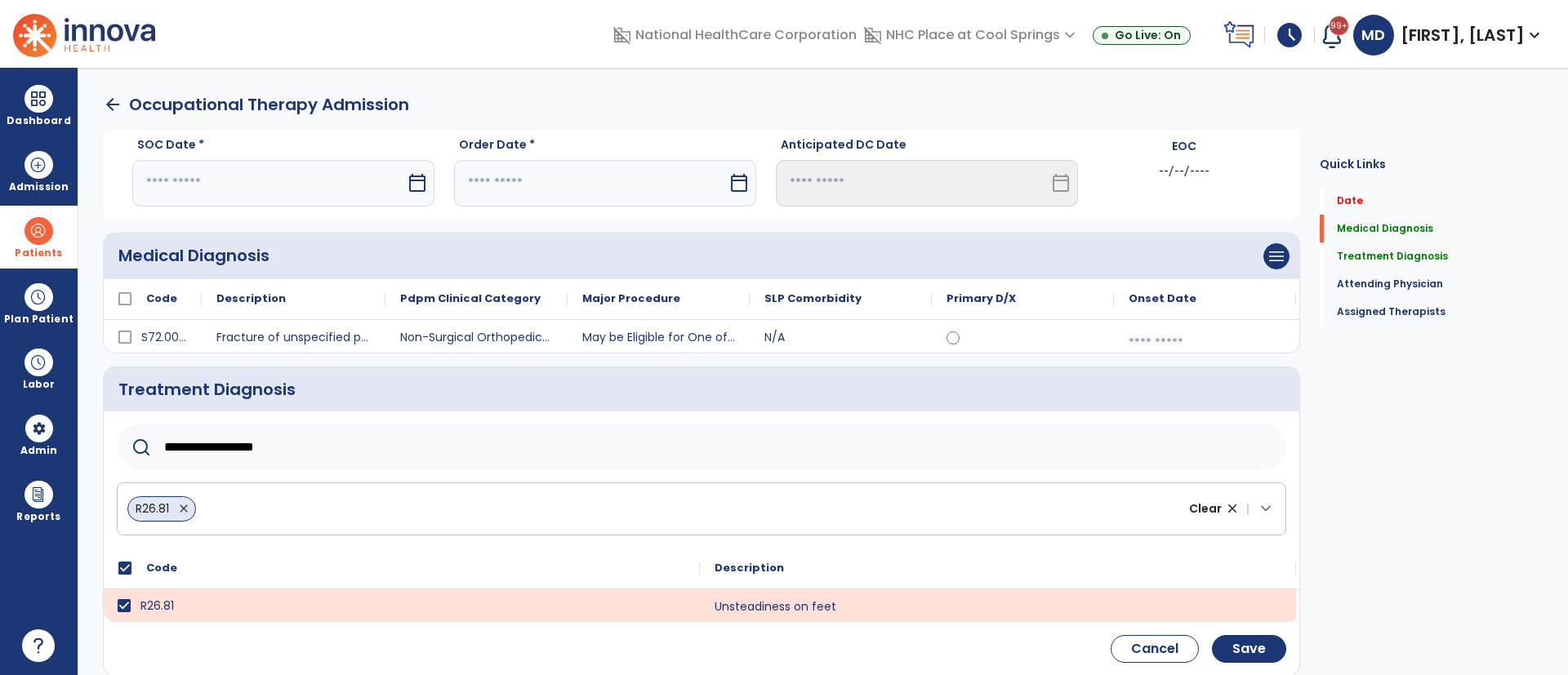 type on "**********" 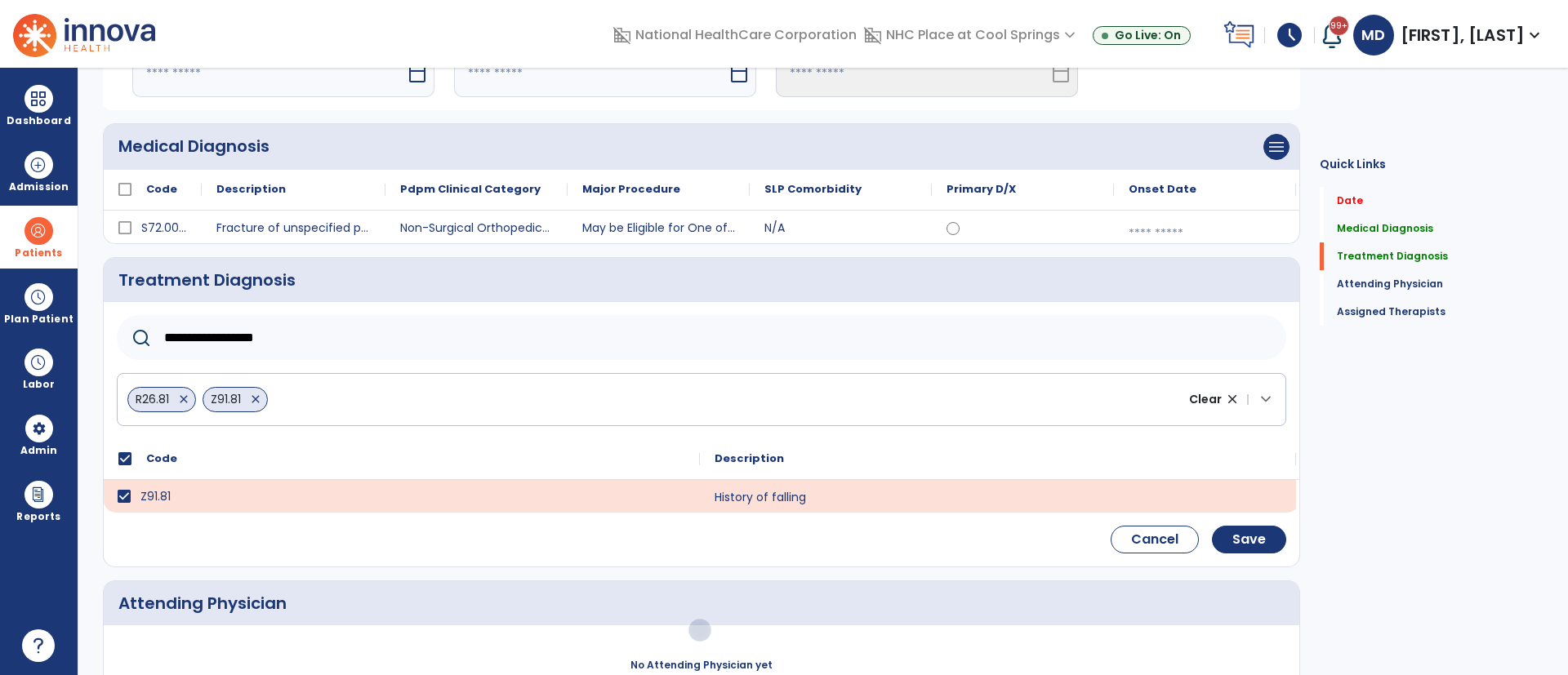 scroll, scrollTop: 152, scrollLeft: 0, axis: vertical 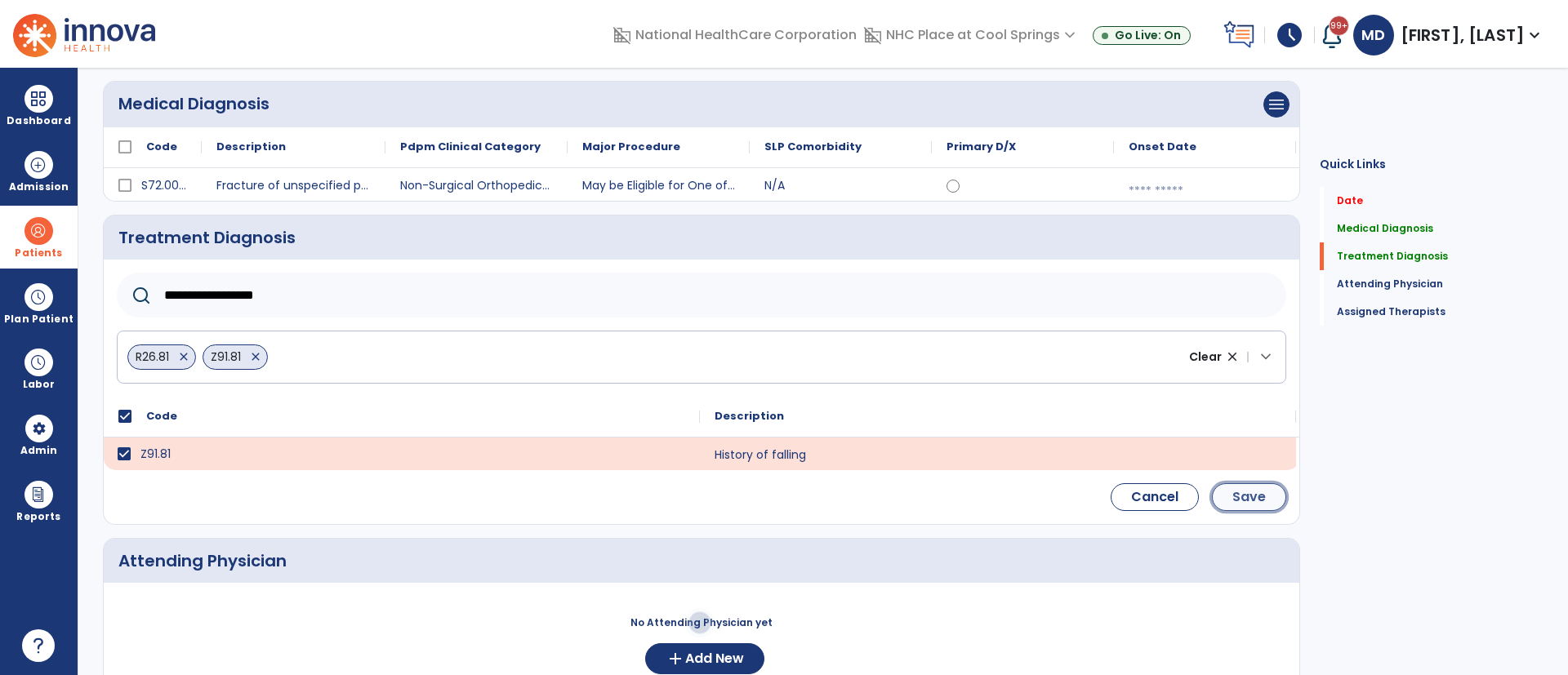 click on "Save" 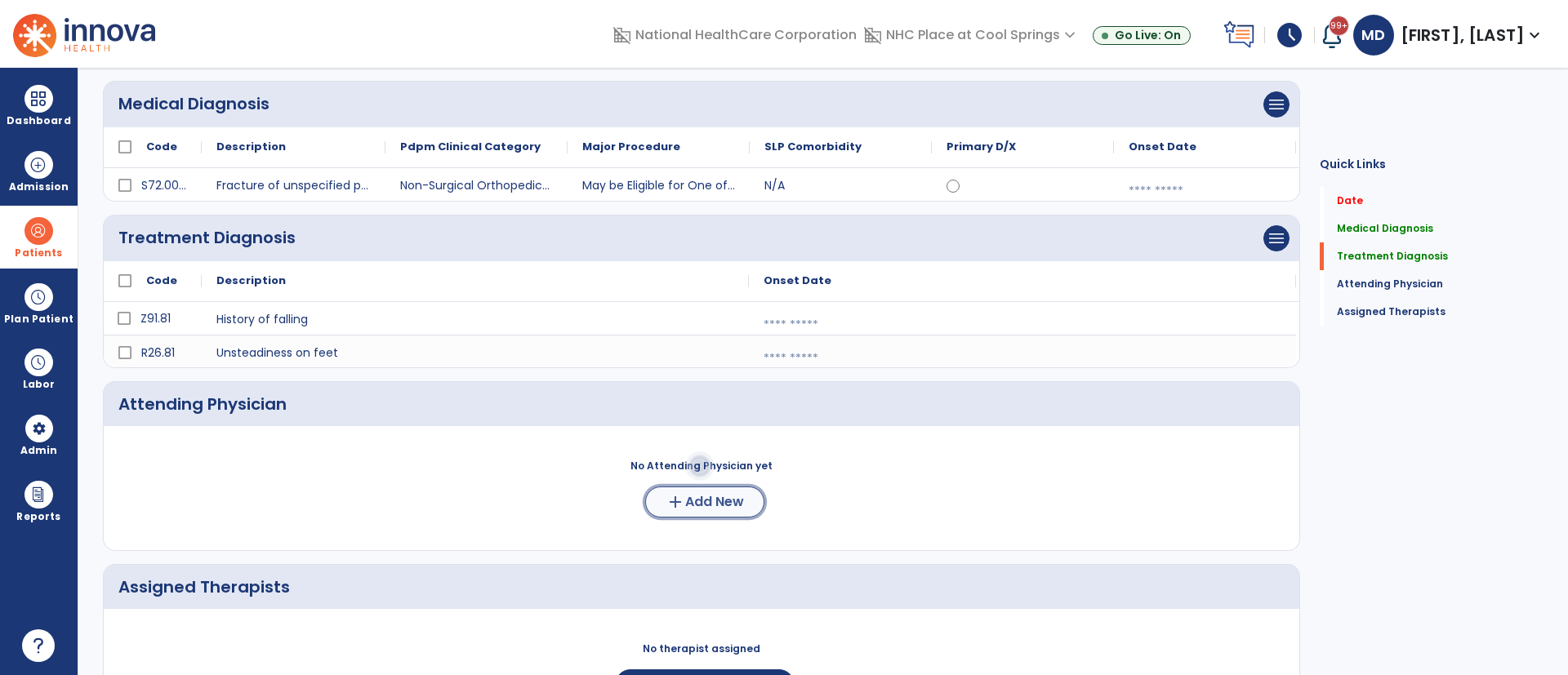 click on "Add New" 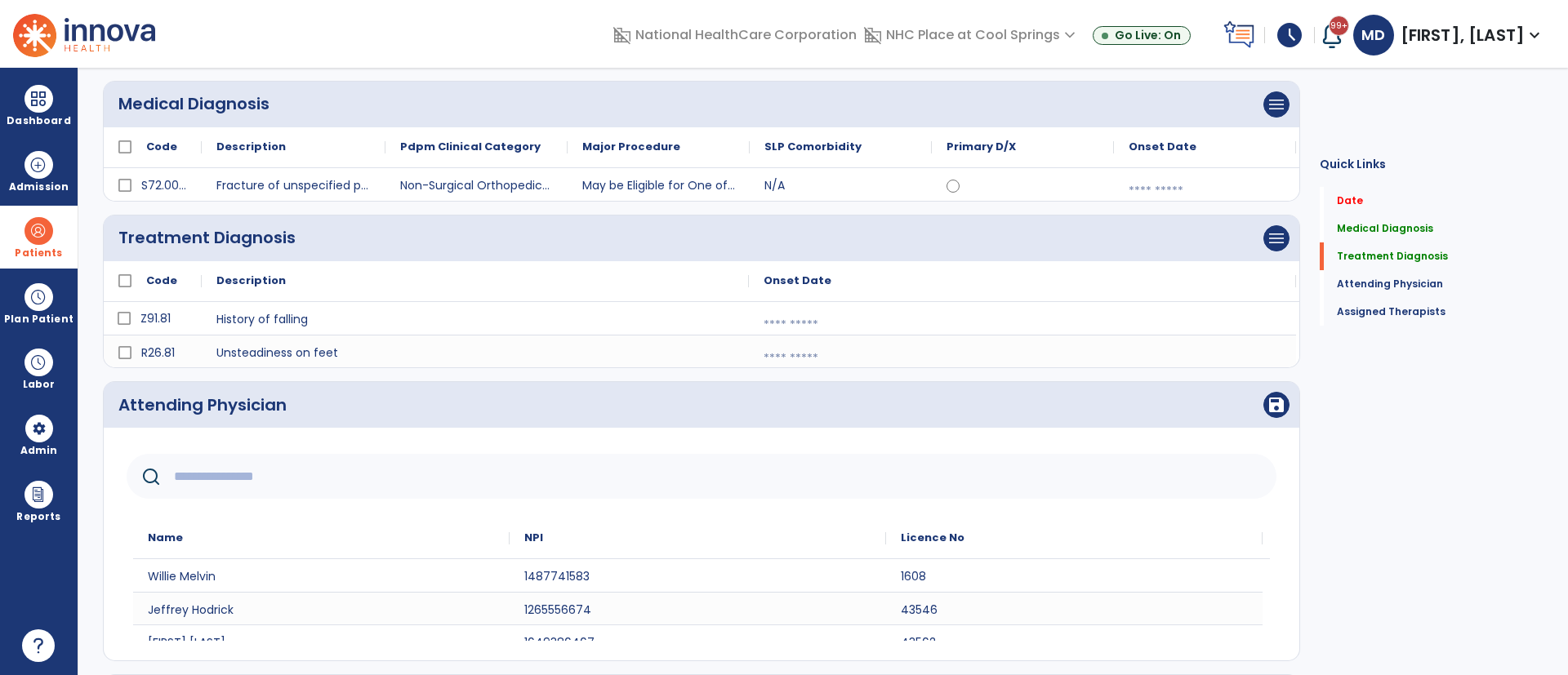 click 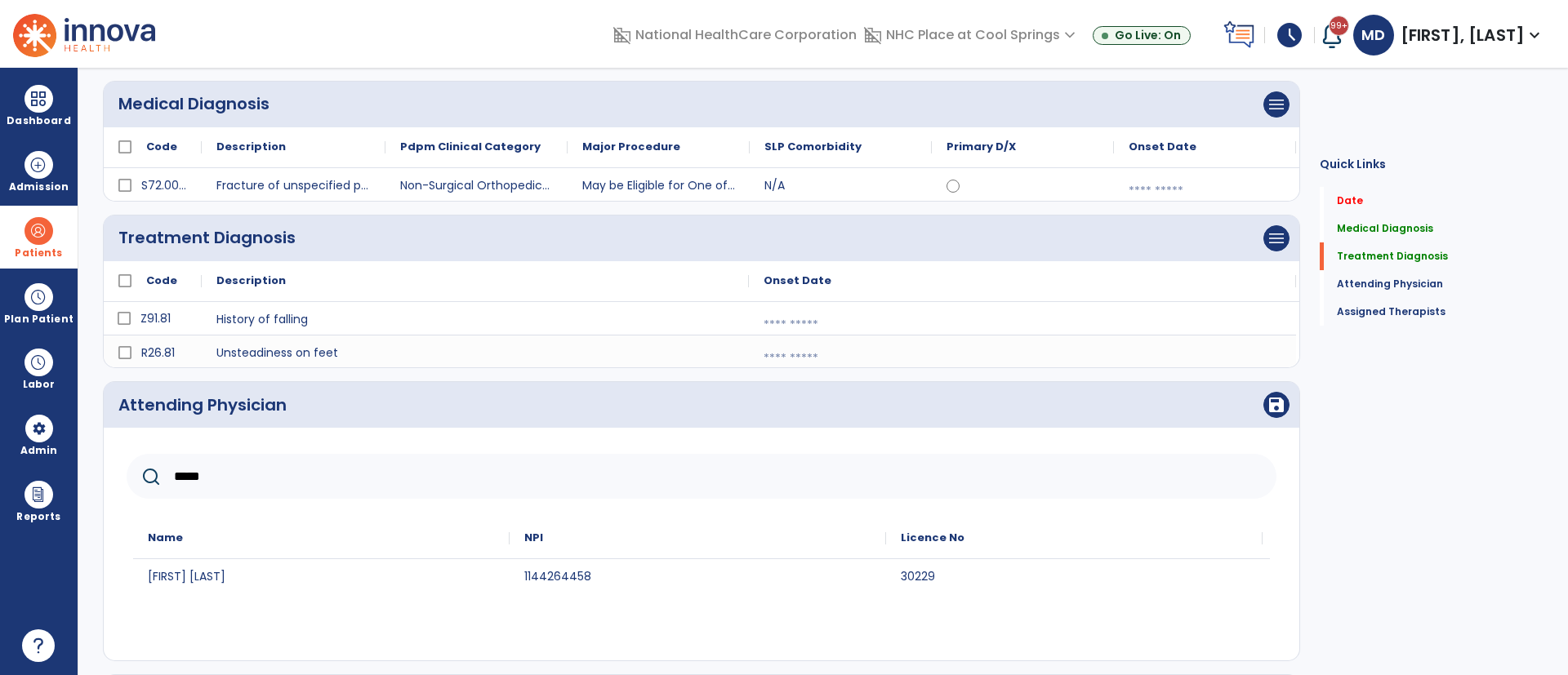 type on "*****" 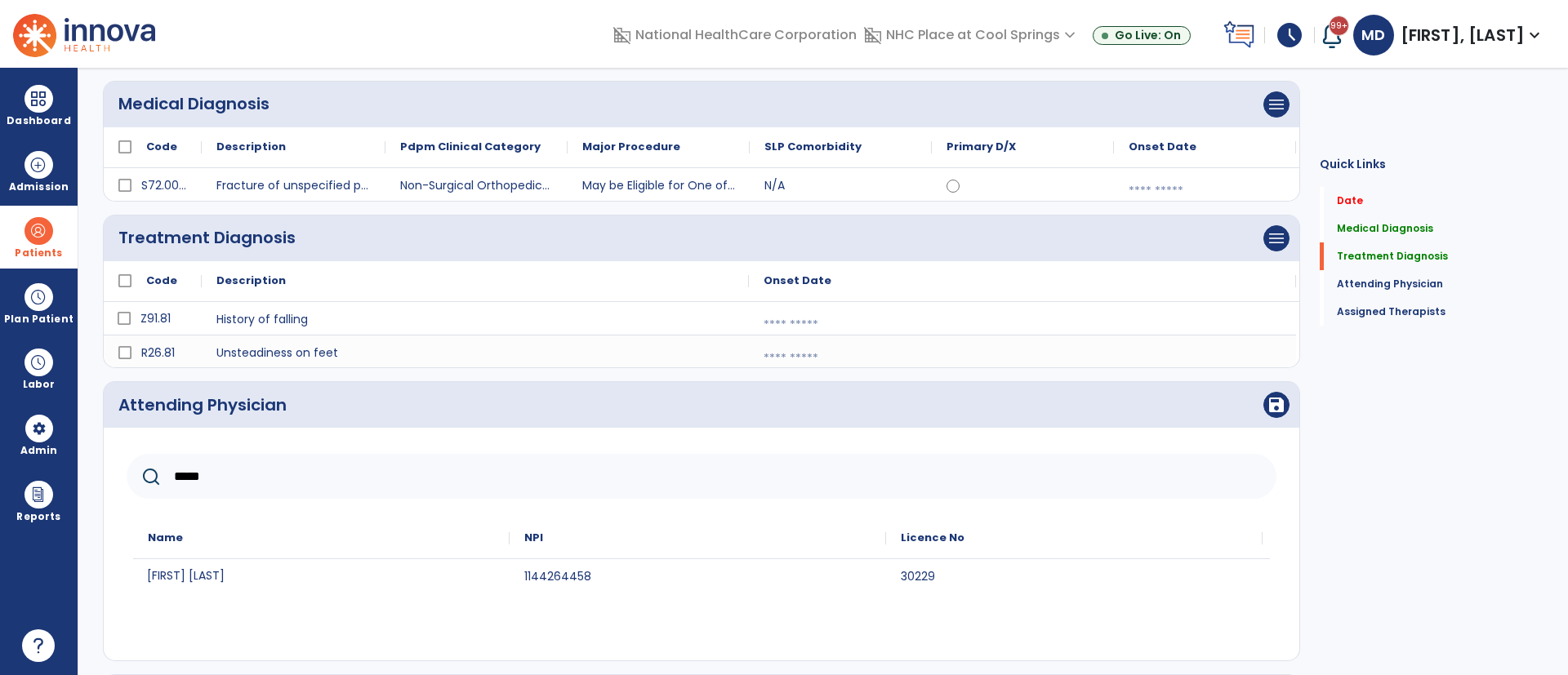 click on "[FIRST] [LAST]" 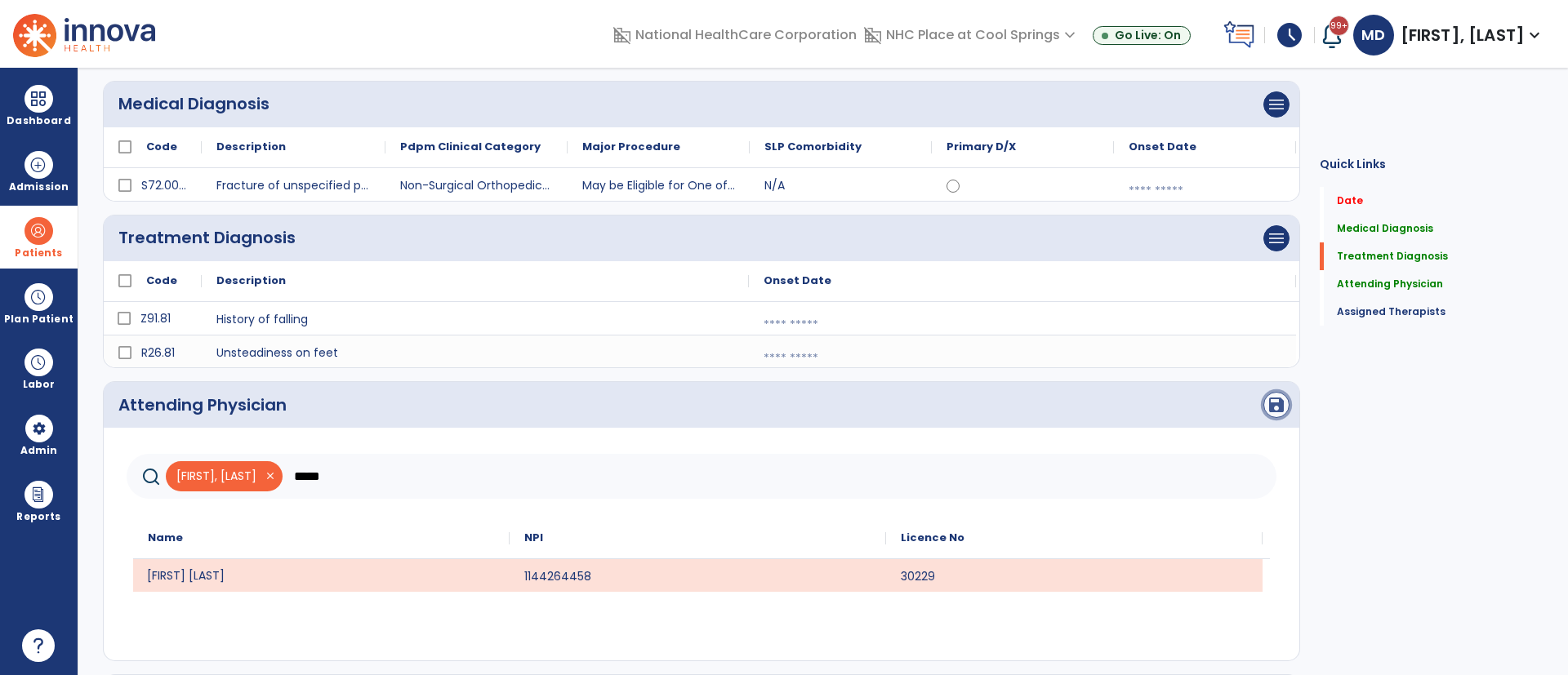click on "save" 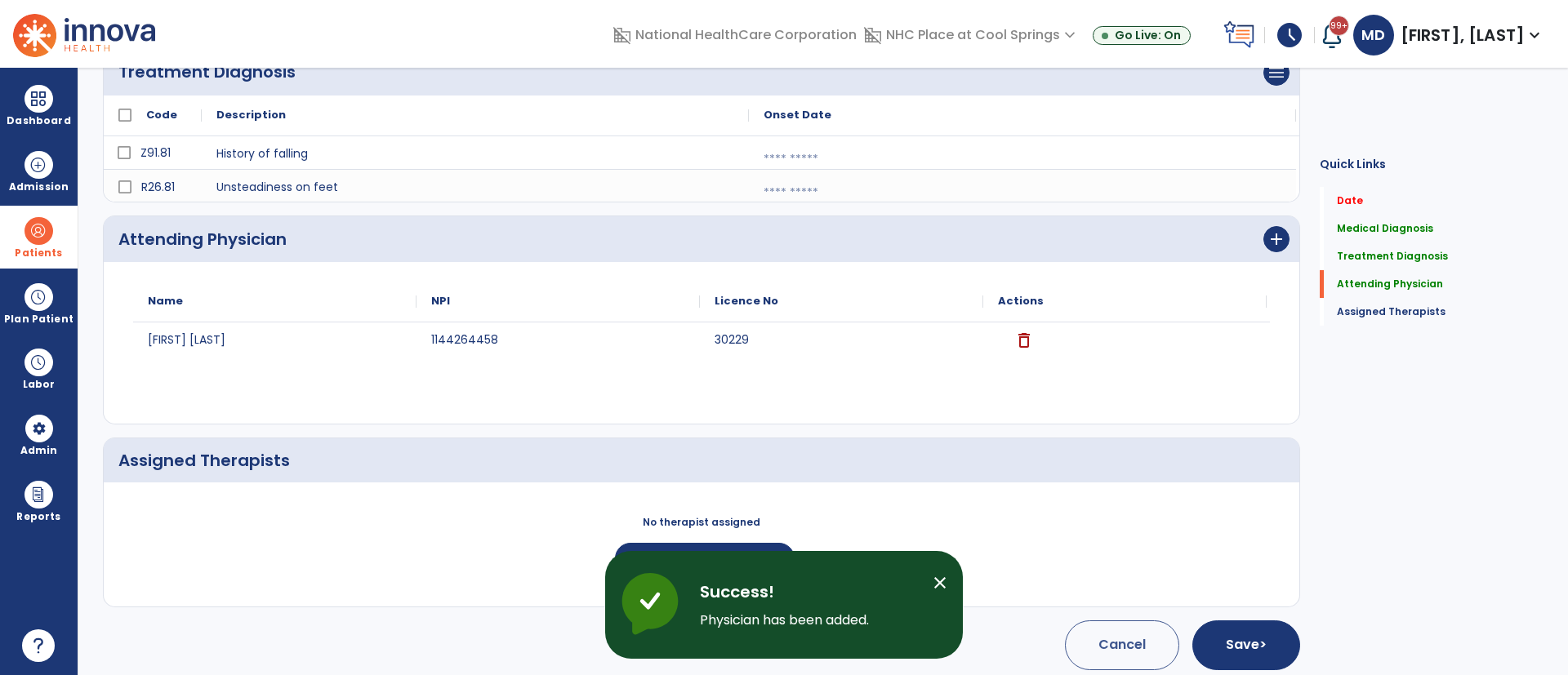 scroll, scrollTop: 326, scrollLeft: 0, axis: vertical 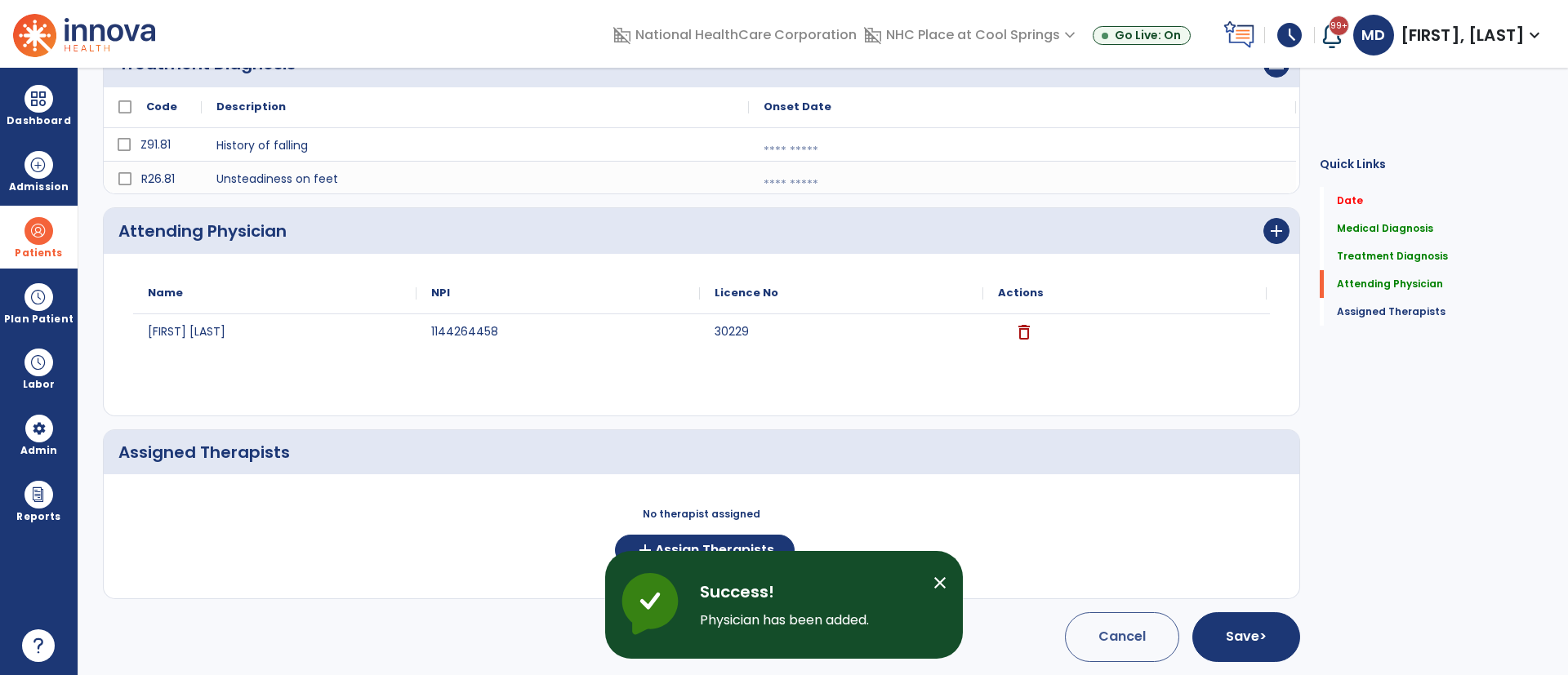 click on "Success! Physician  has been added." at bounding box center [810, 605] 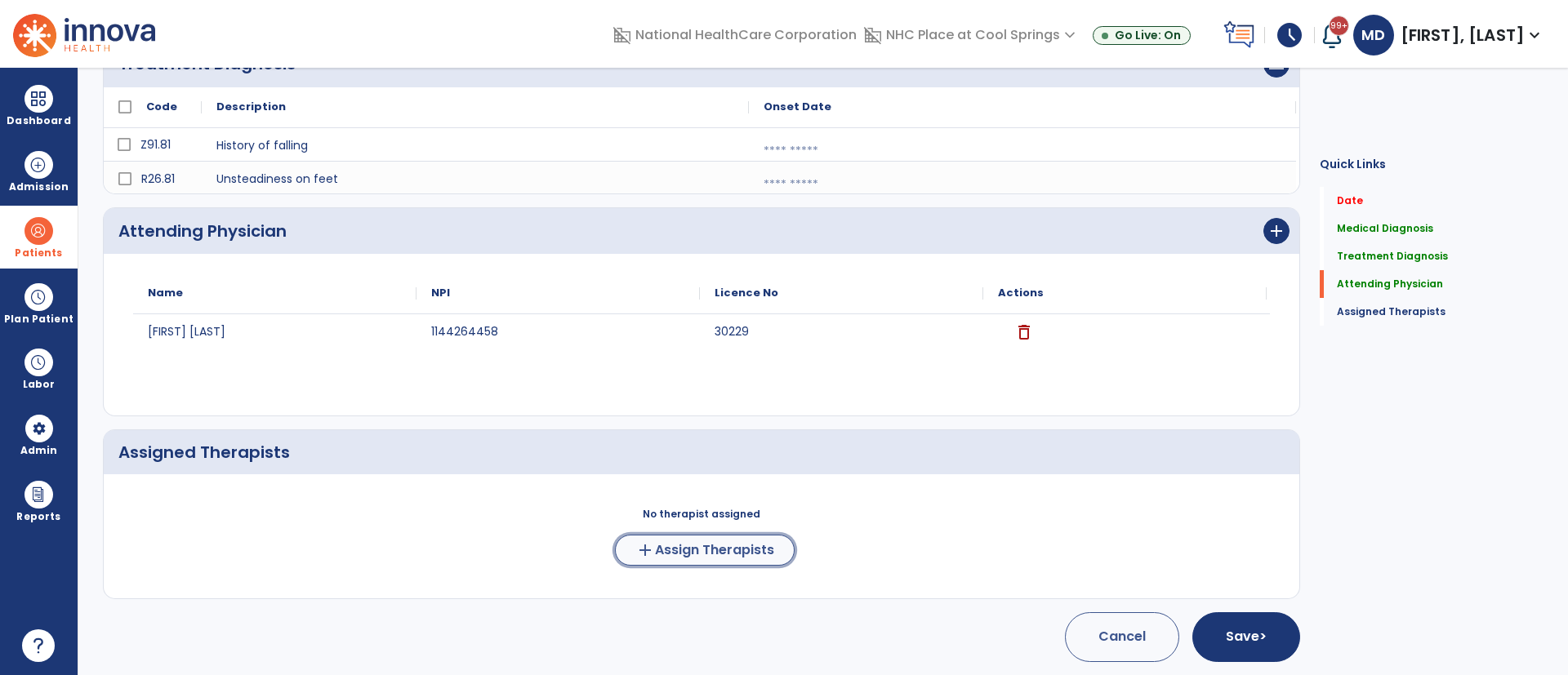 click on "Assign Therapists" 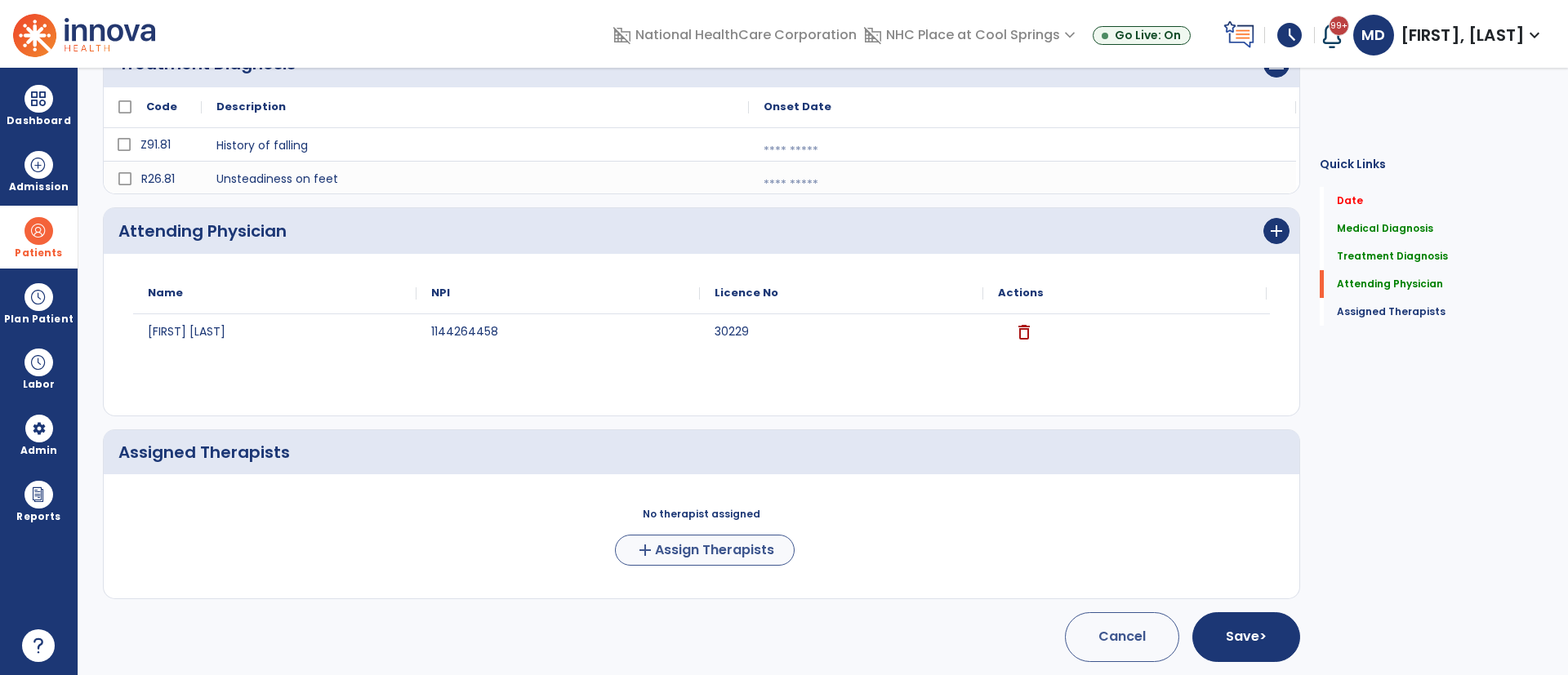 scroll, scrollTop: 322, scrollLeft: 0, axis: vertical 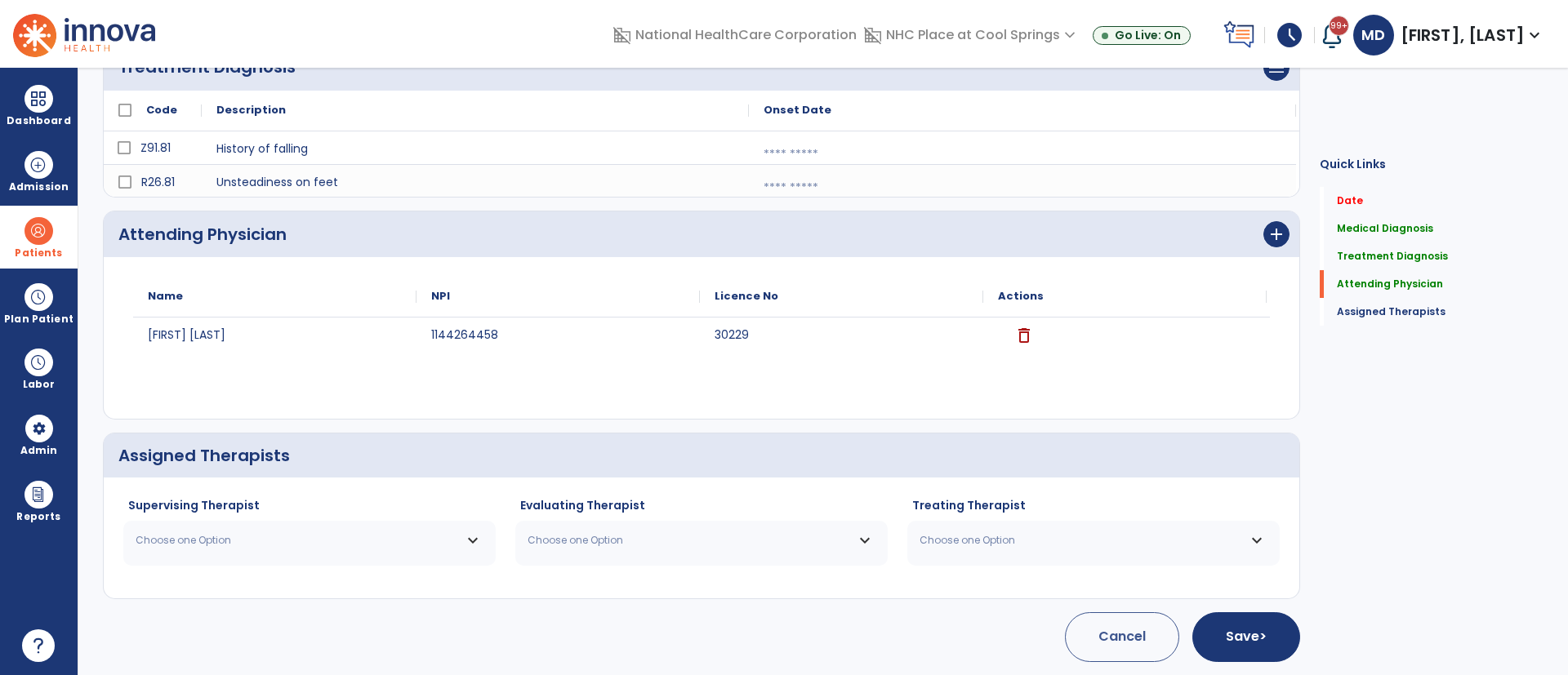 click on "Choose one Option" at bounding box center [299, 540] 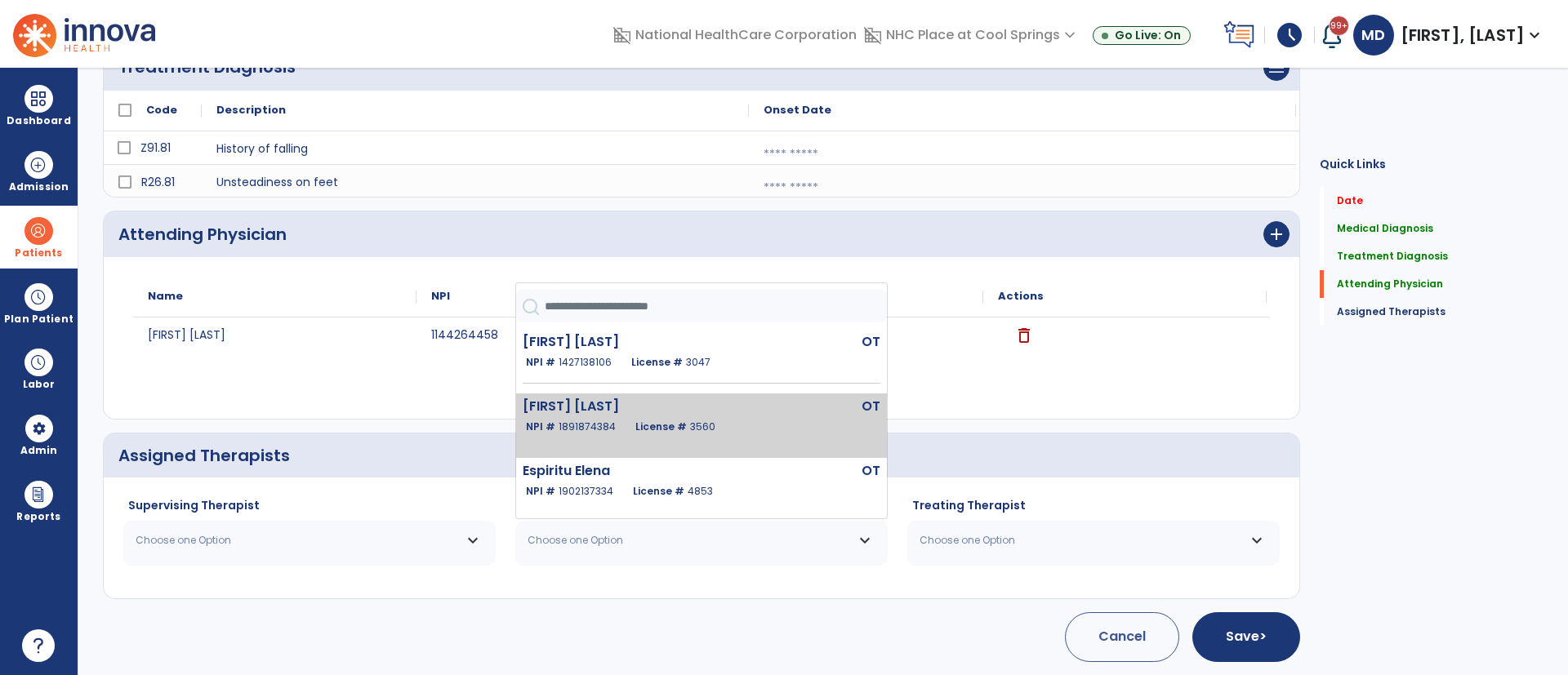 click on "[FIRST] [LAST]" 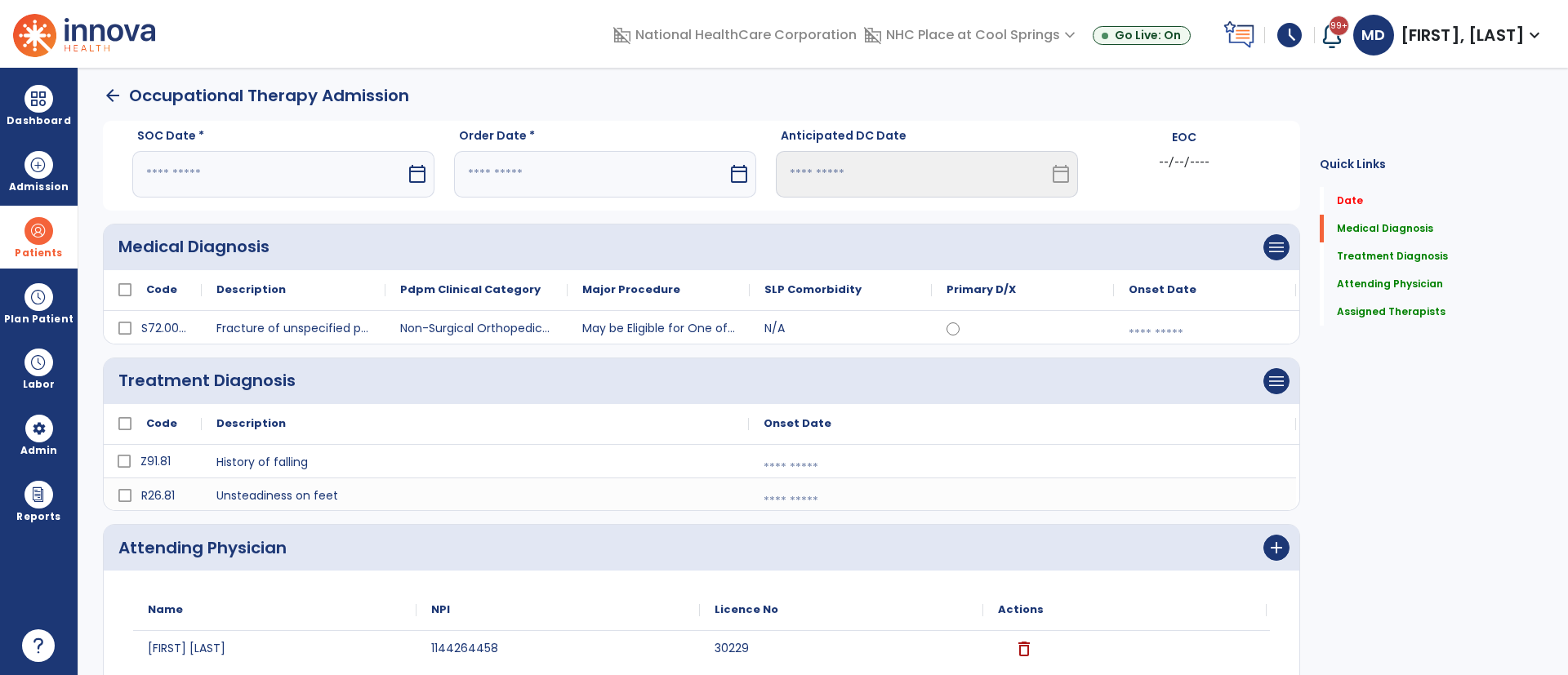 scroll, scrollTop: 0, scrollLeft: 0, axis: both 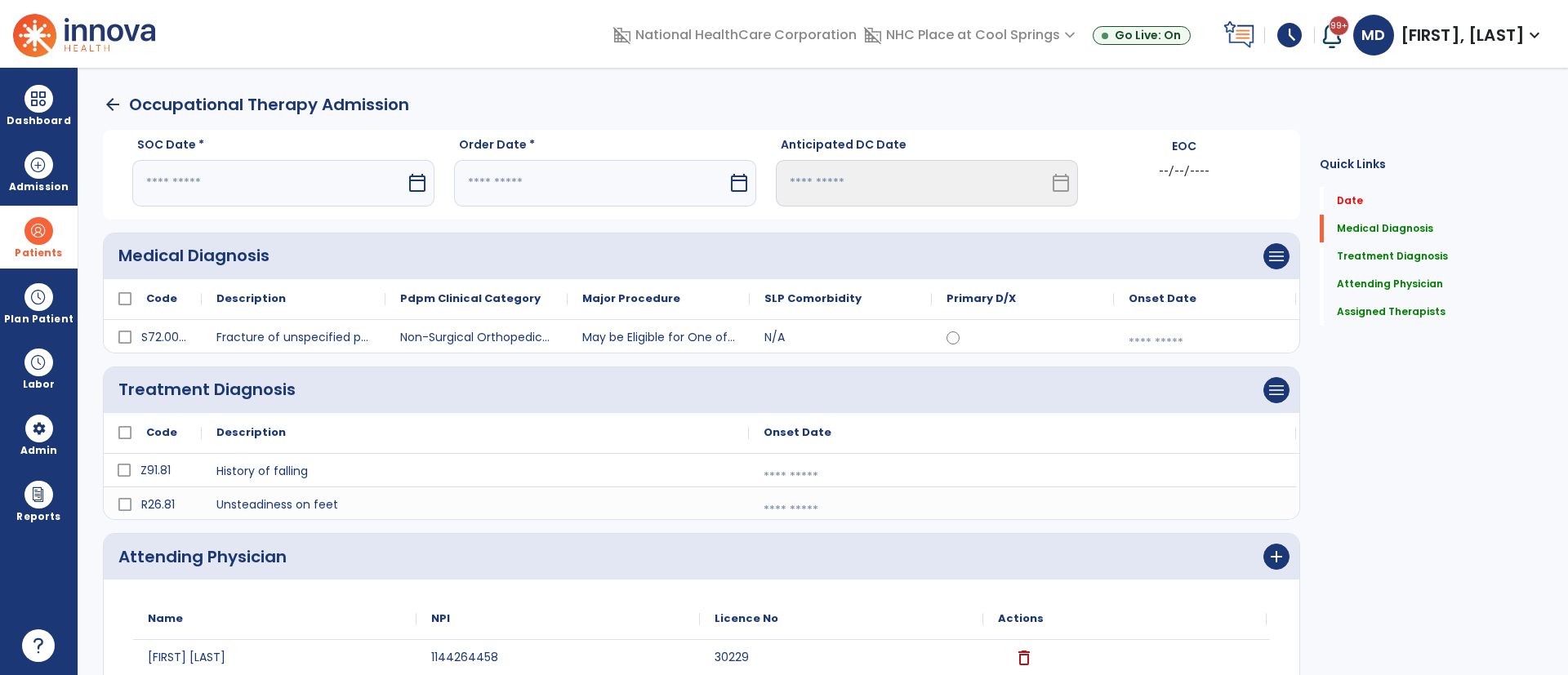 click on "calendar_today" at bounding box center (417, 183) 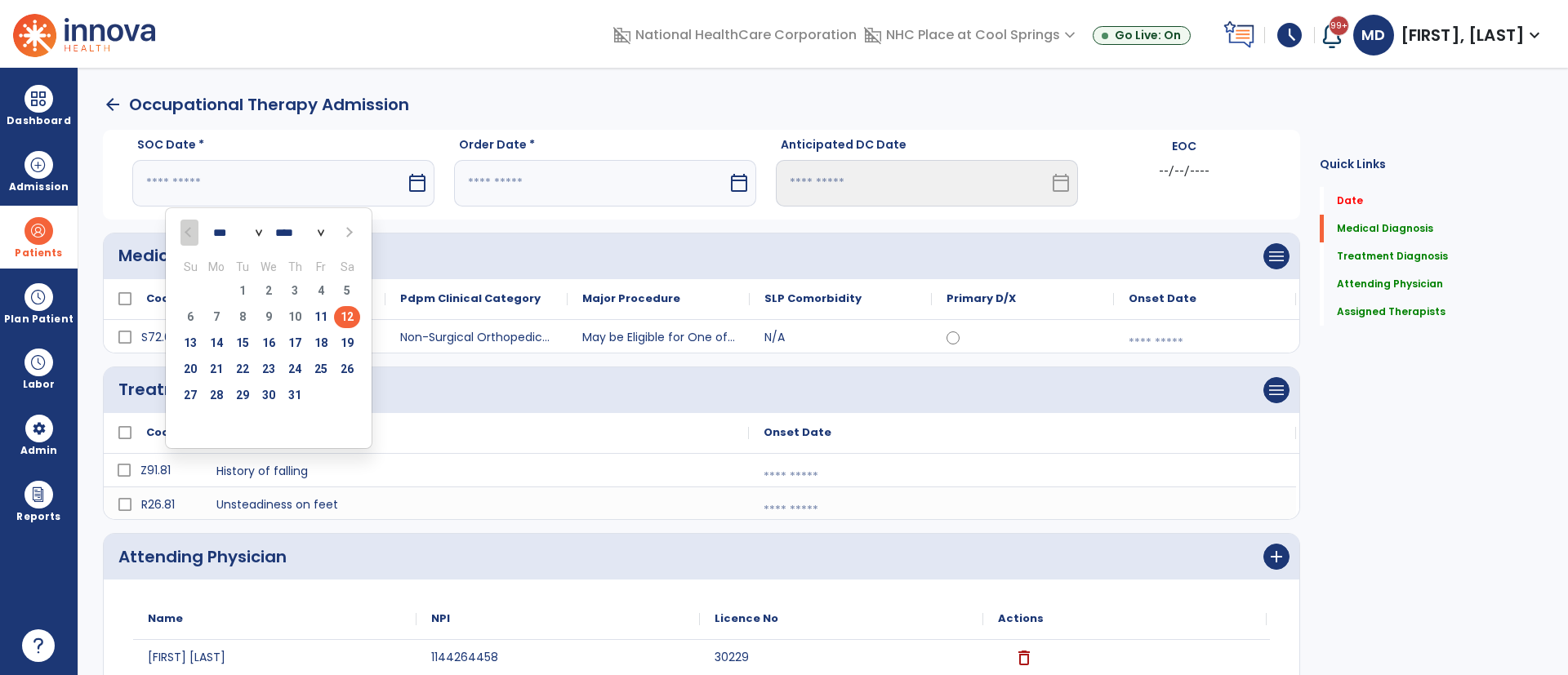 click on "12" at bounding box center (347, 317) 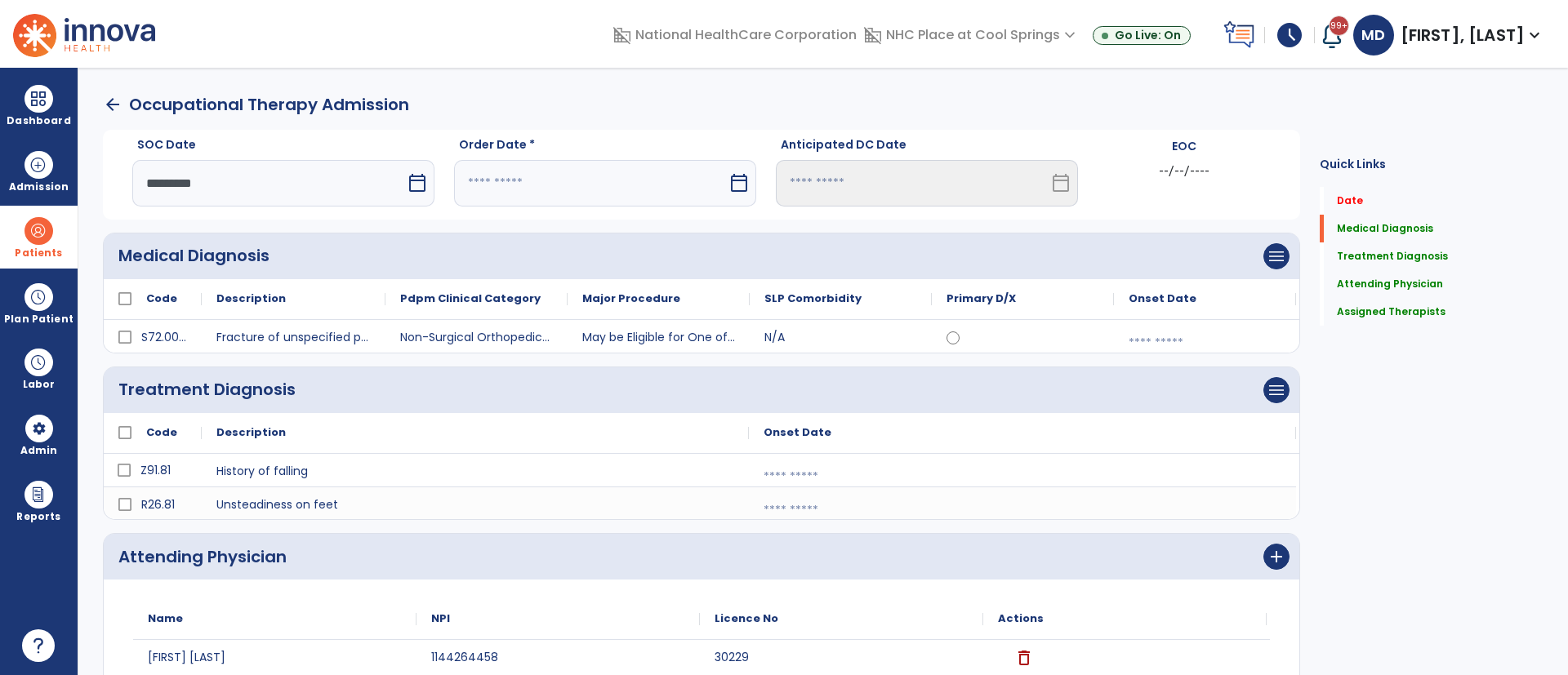 click on "calendar_today" at bounding box center (739, 183) 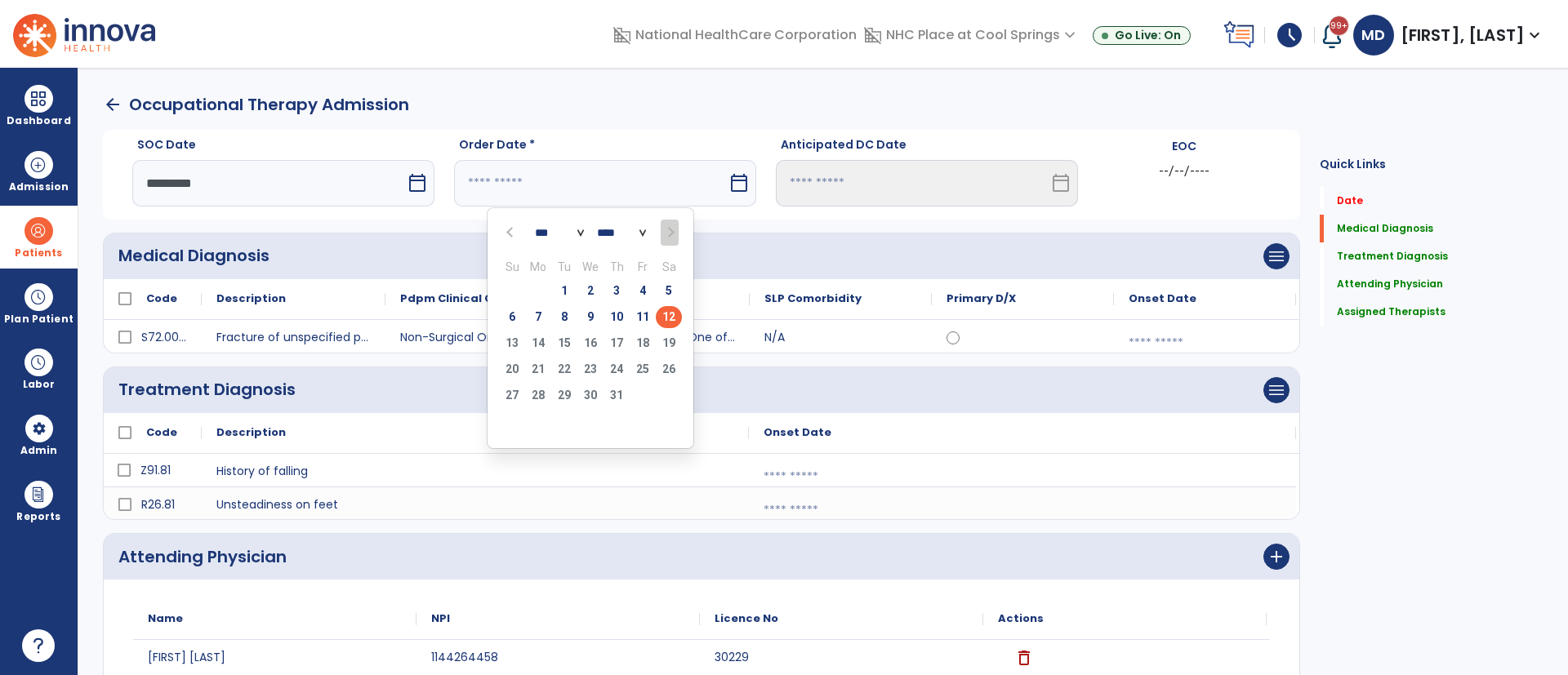 click on "12" at bounding box center (669, 317) 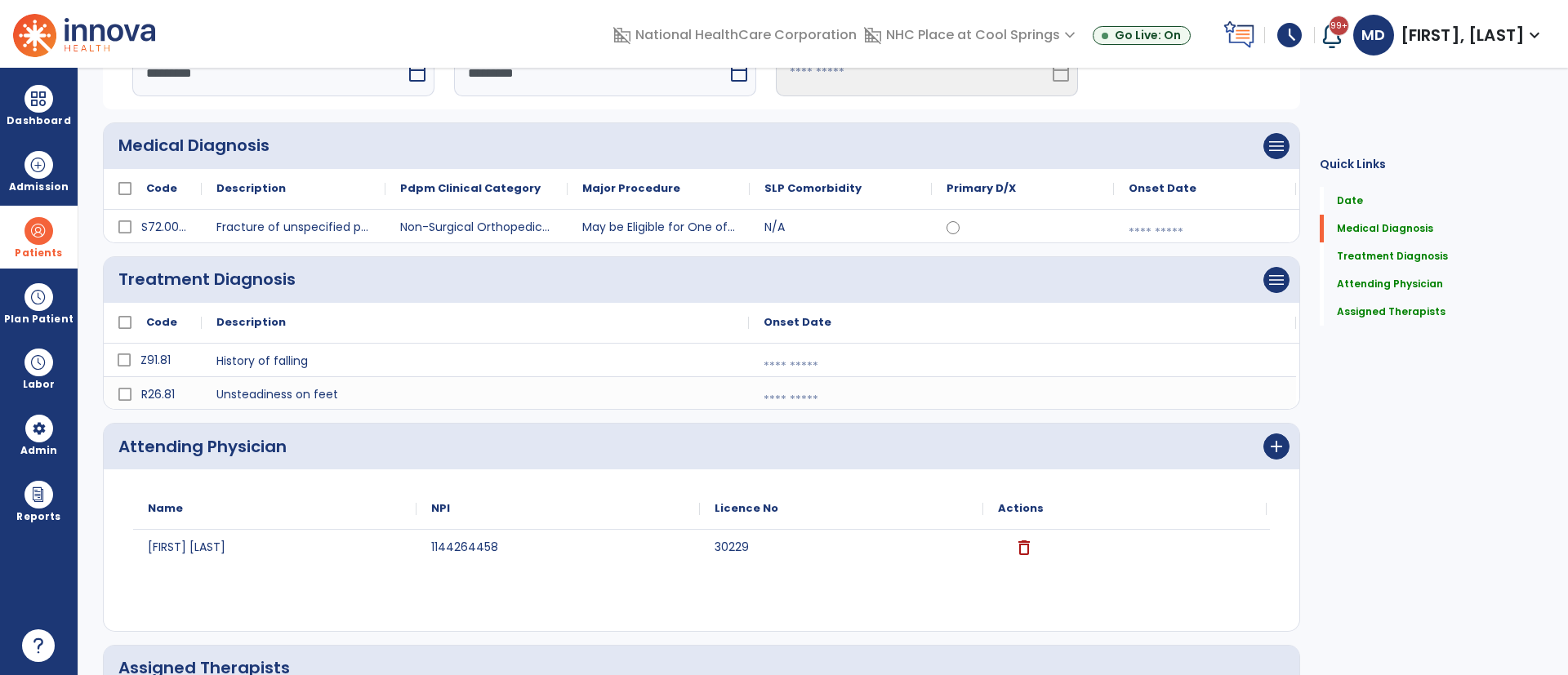 scroll, scrollTop: 322, scrollLeft: 0, axis: vertical 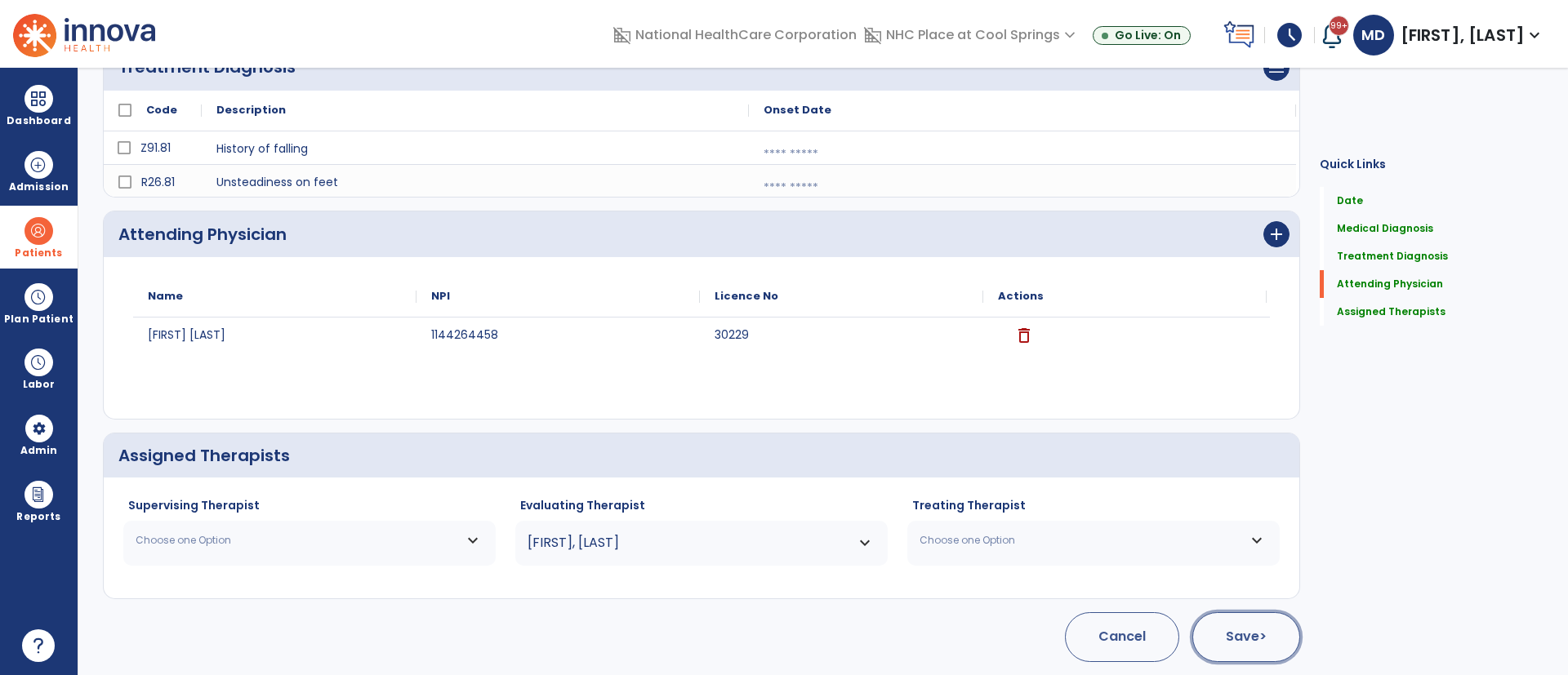 click on "Save  >" 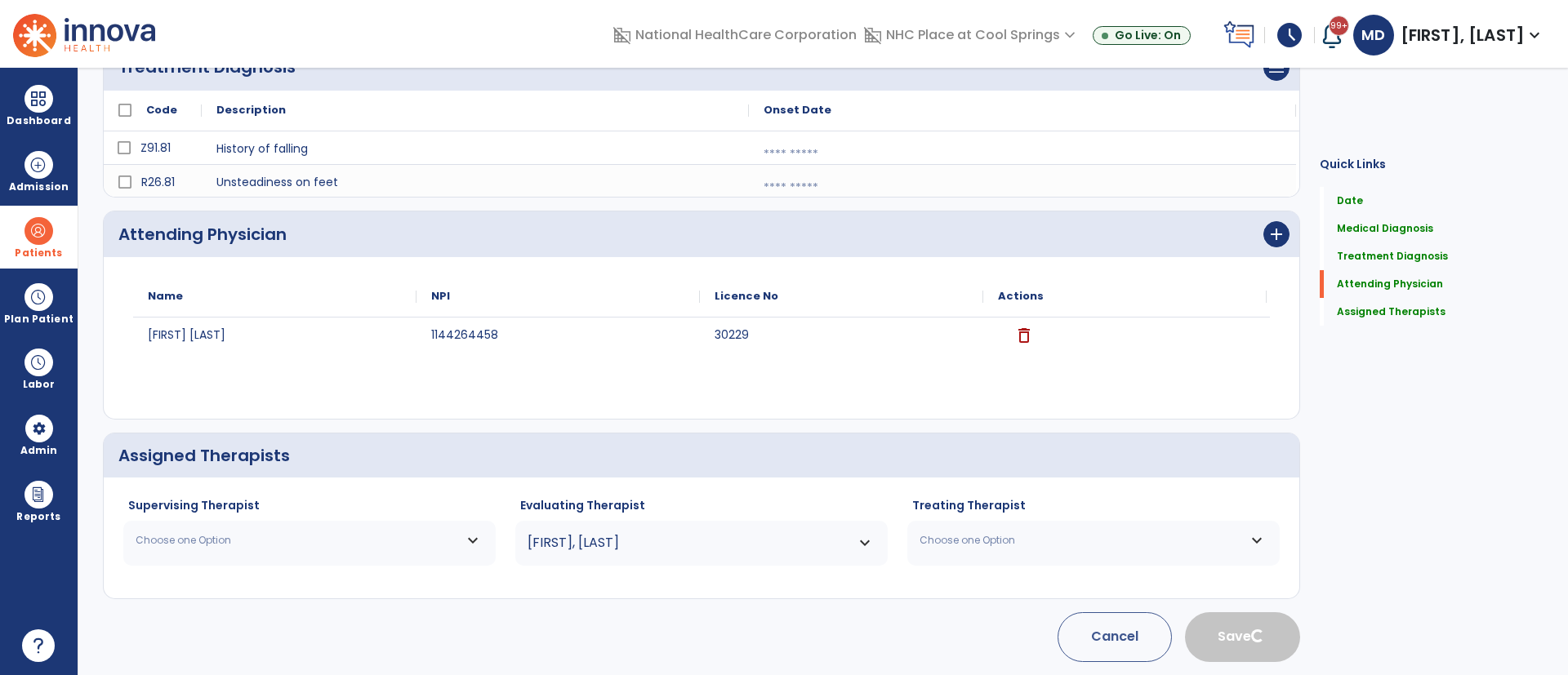 type 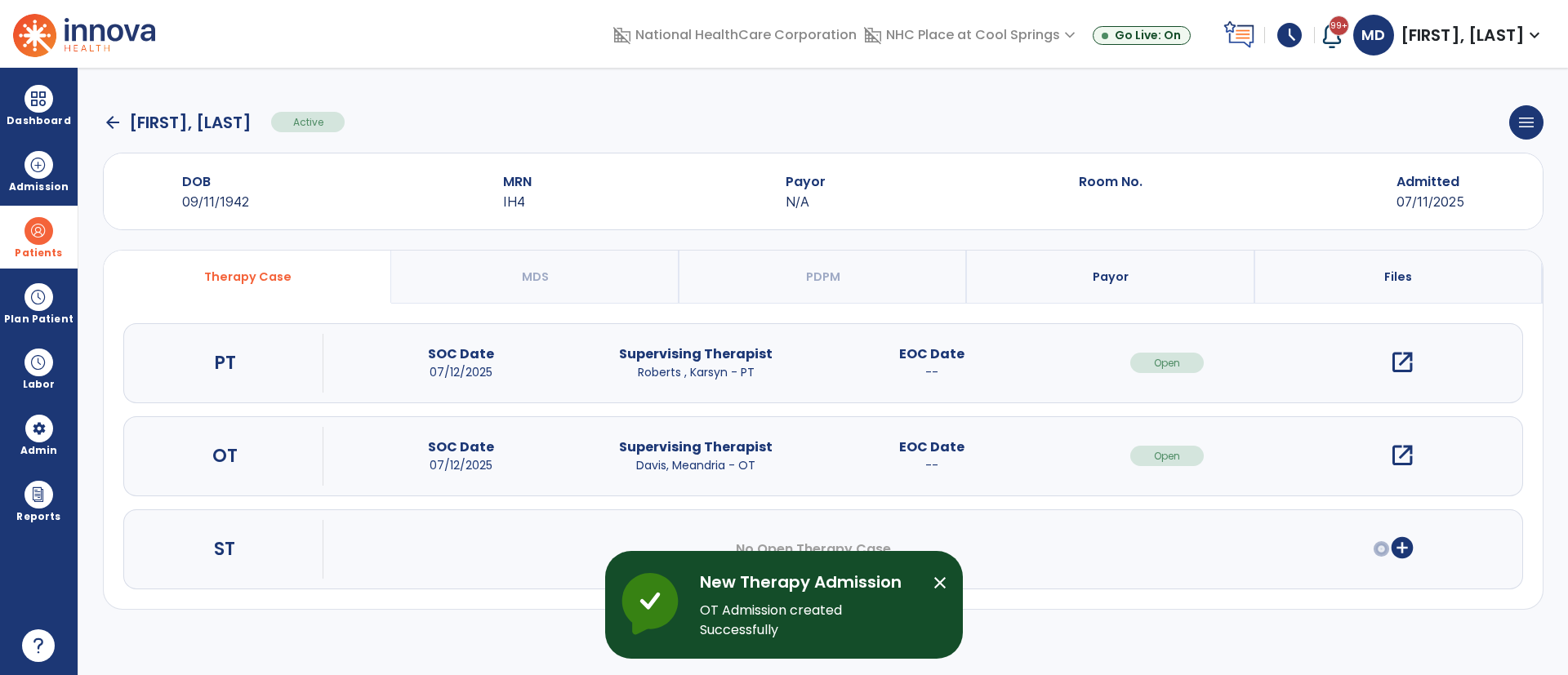 scroll, scrollTop: 0, scrollLeft: 0, axis: both 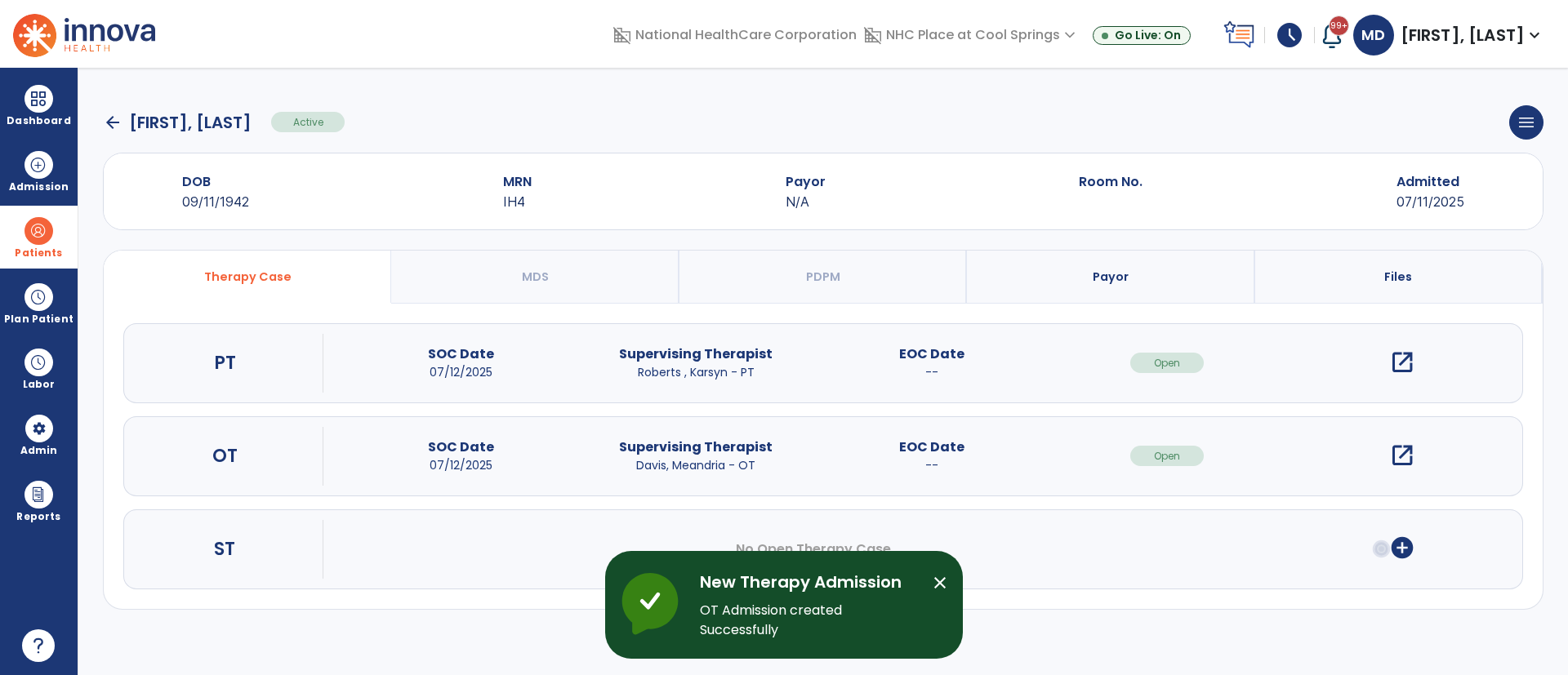 click on "open_in_new" at bounding box center [1402, 455] 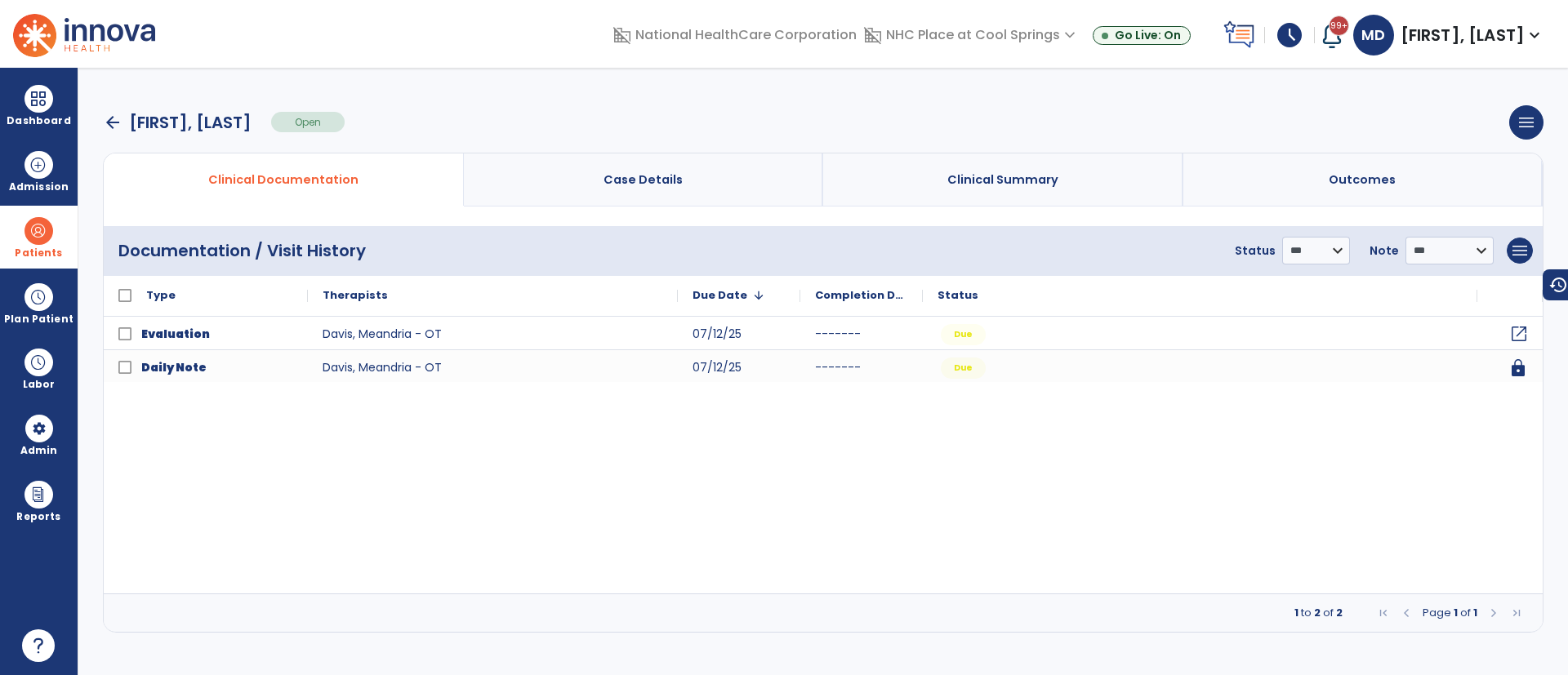 click on "open_in_new" 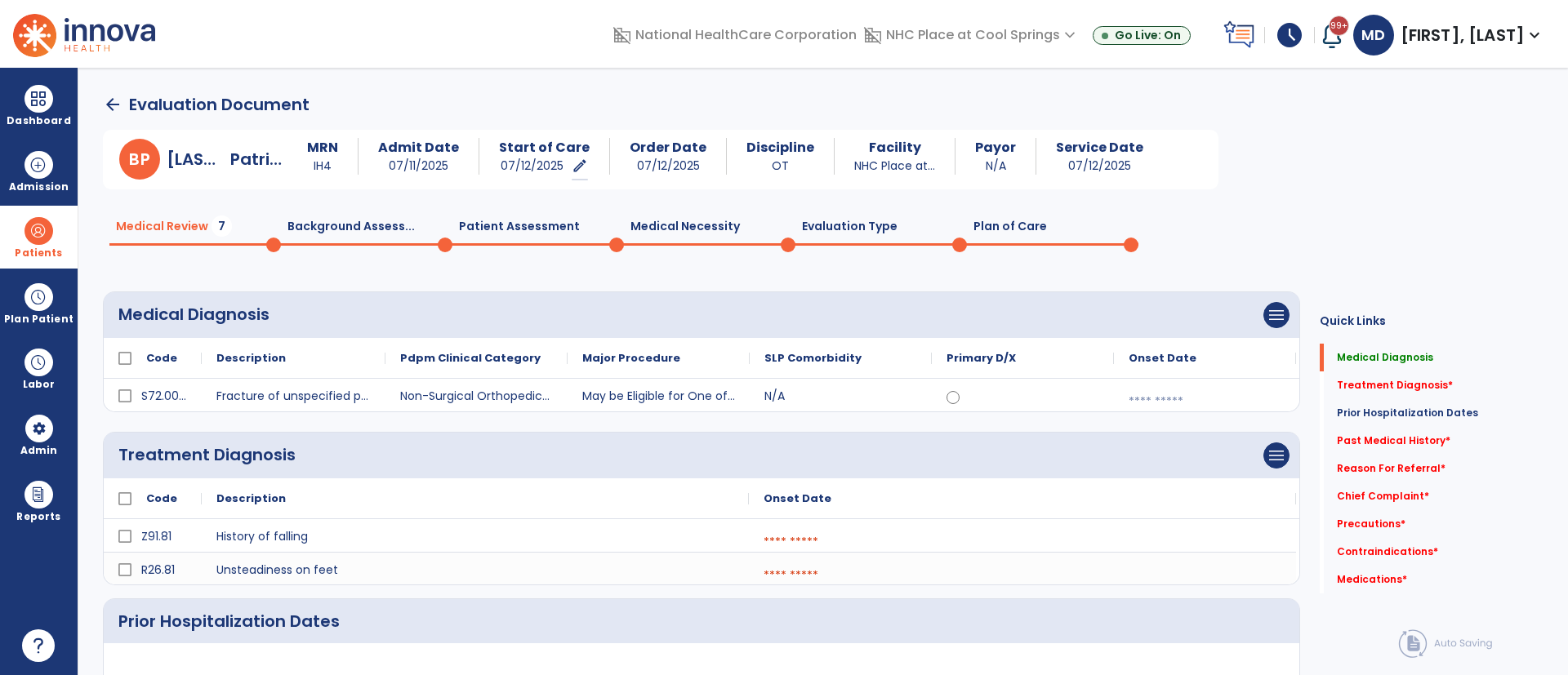 click at bounding box center (1022, 542) 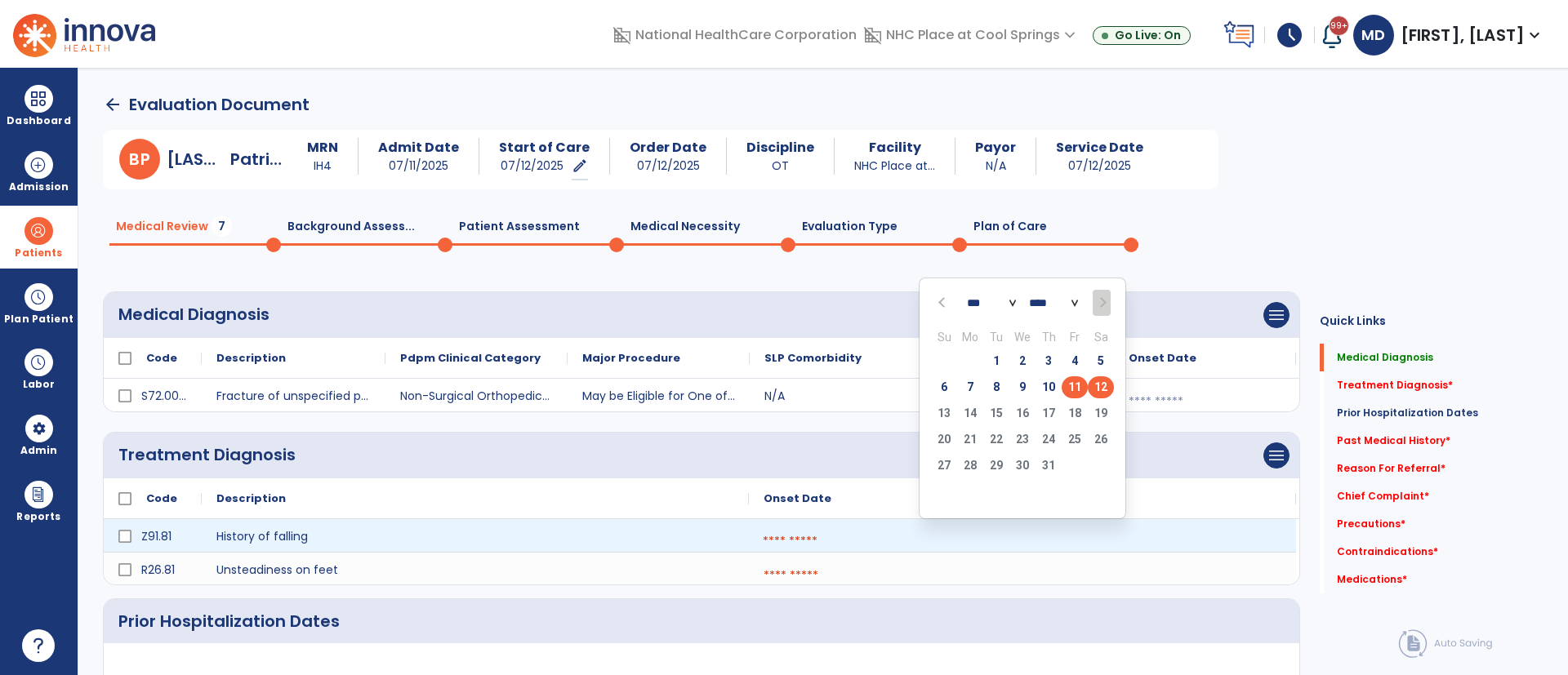 click on "11" 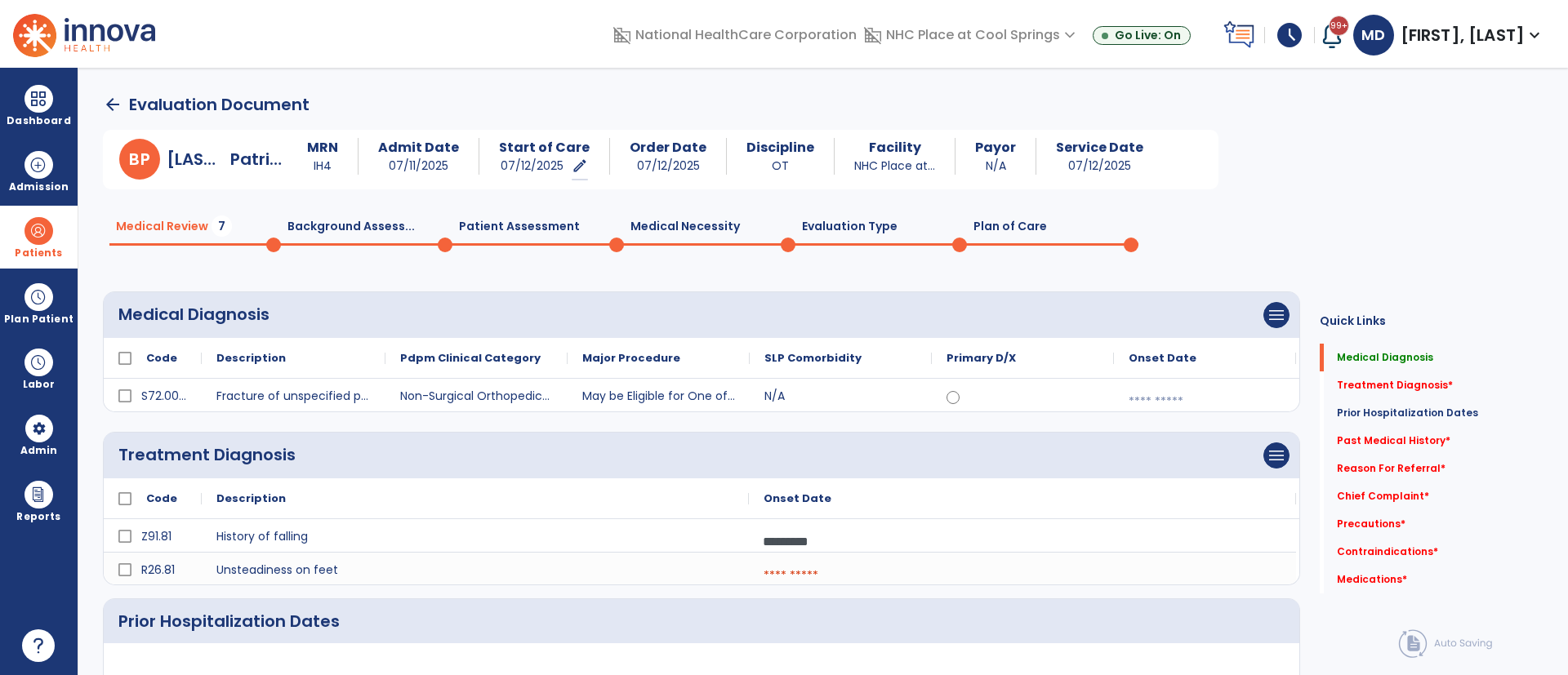 click at bounding box center (1022, 575) 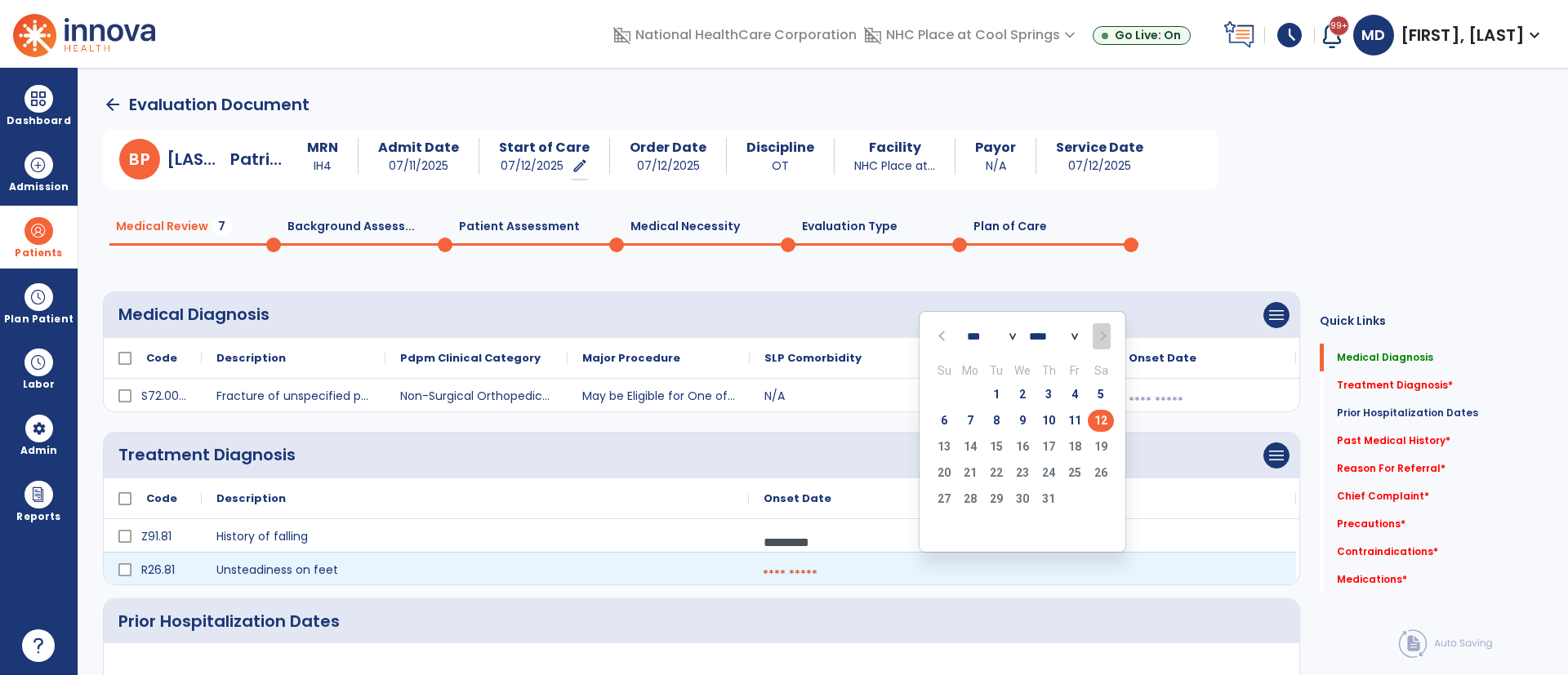 click on "12" 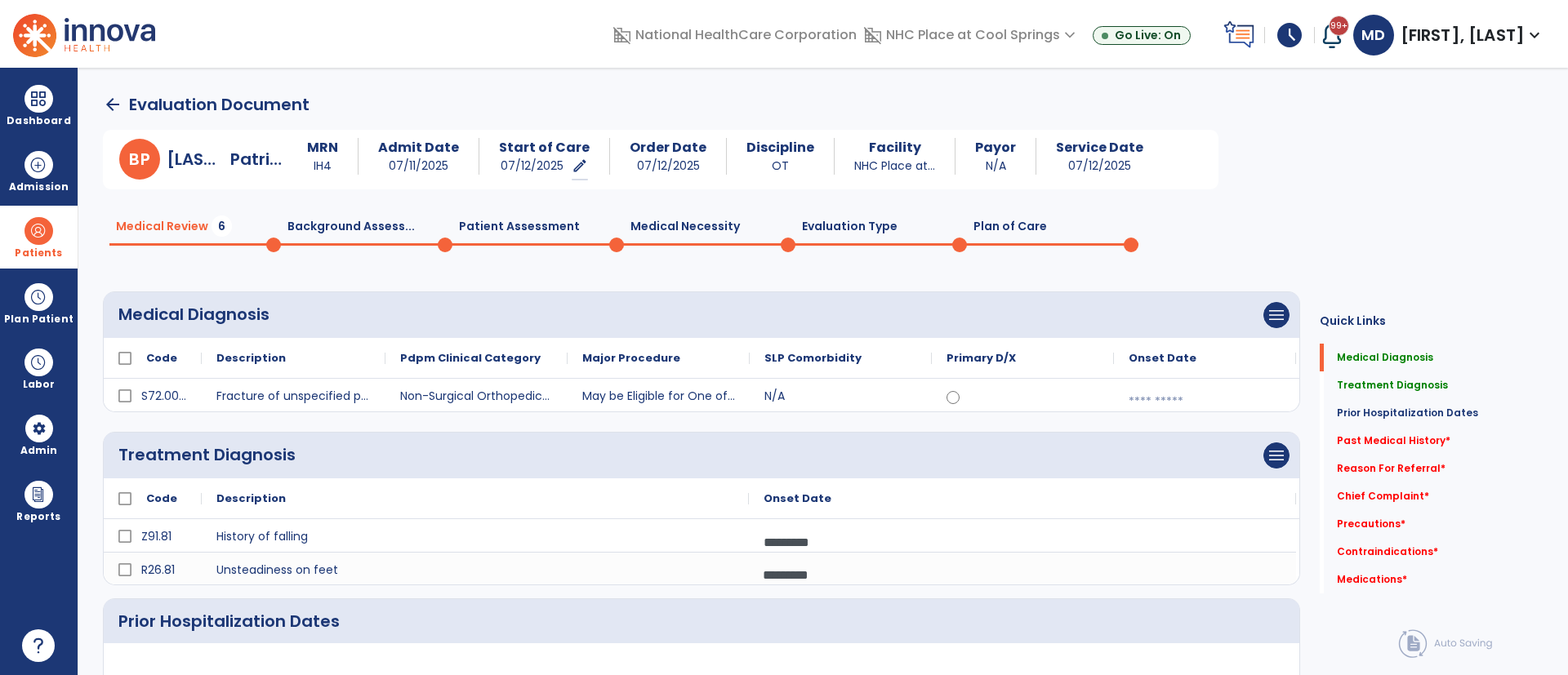 click at bounding box center (1205, 402) 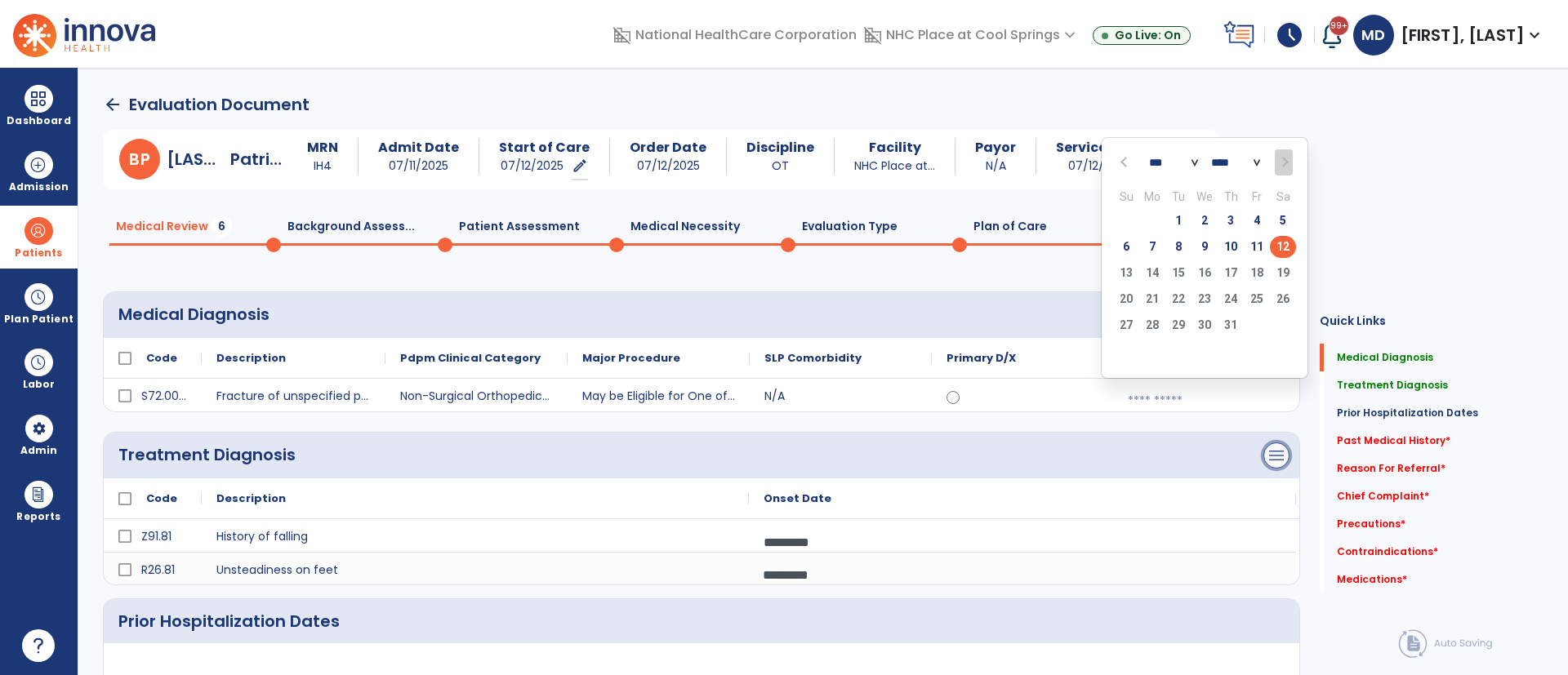 click on "menu" at bounding box center [1276, 315] 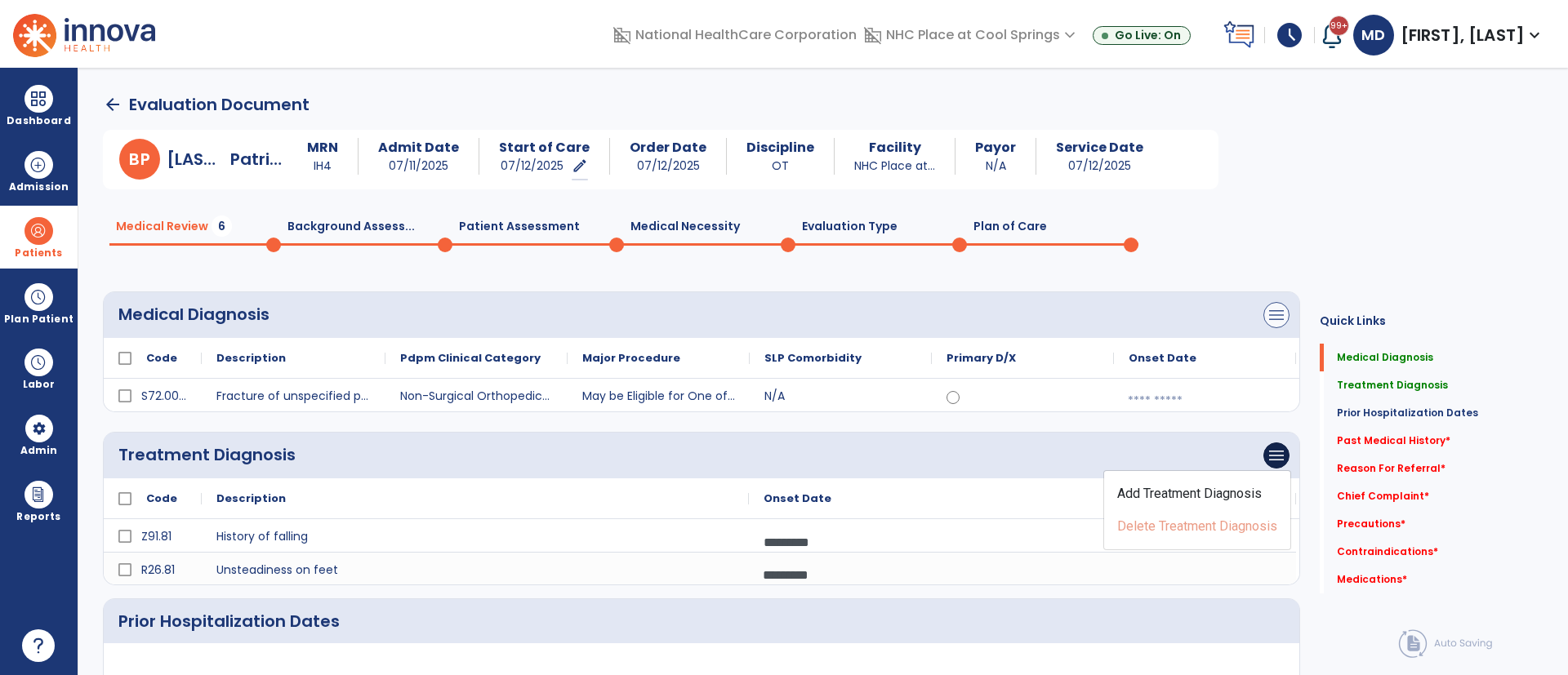 click on "menu" at bounding box center [1276, 315] 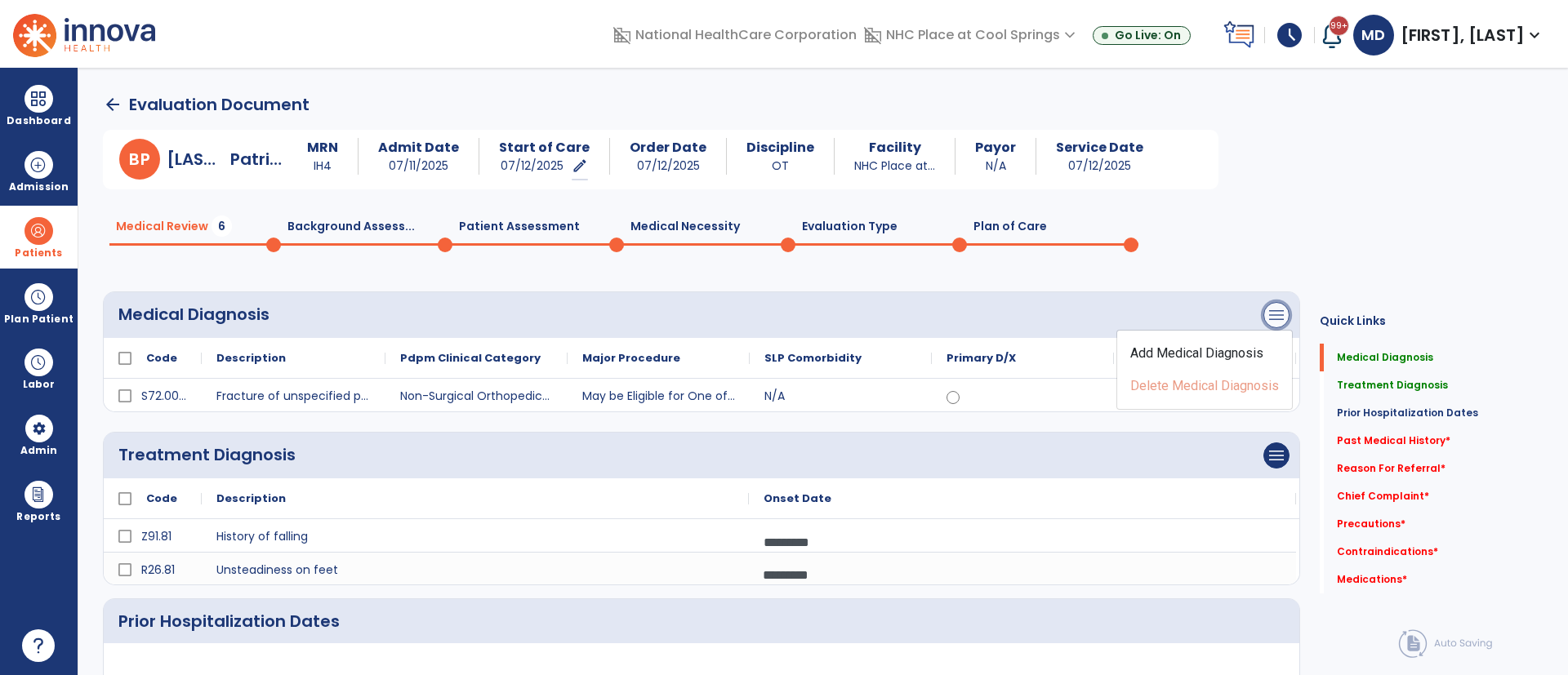 click on "menu" at bounding box center (1276, 315) 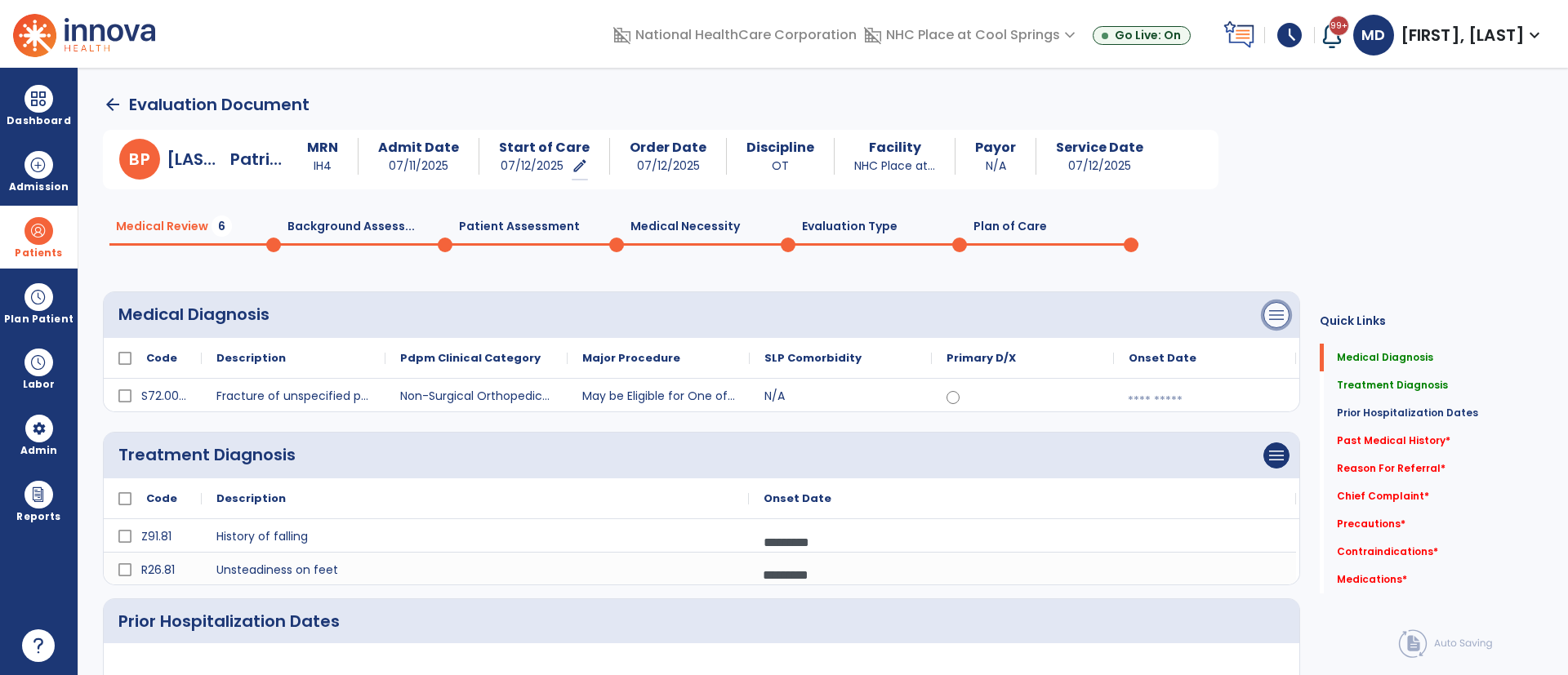 click on "menu" at bounding box center (1276, 315) 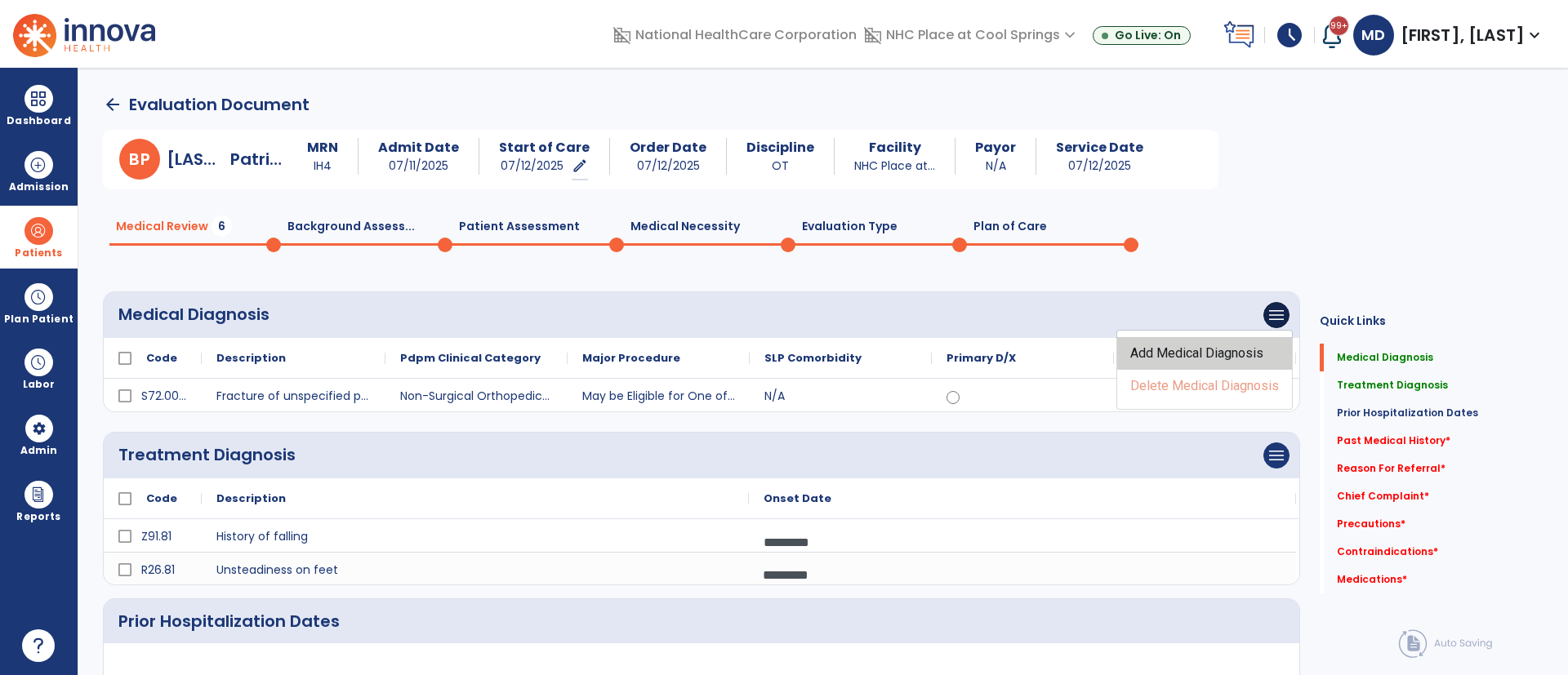 click on "Add Medical Diagnosis" 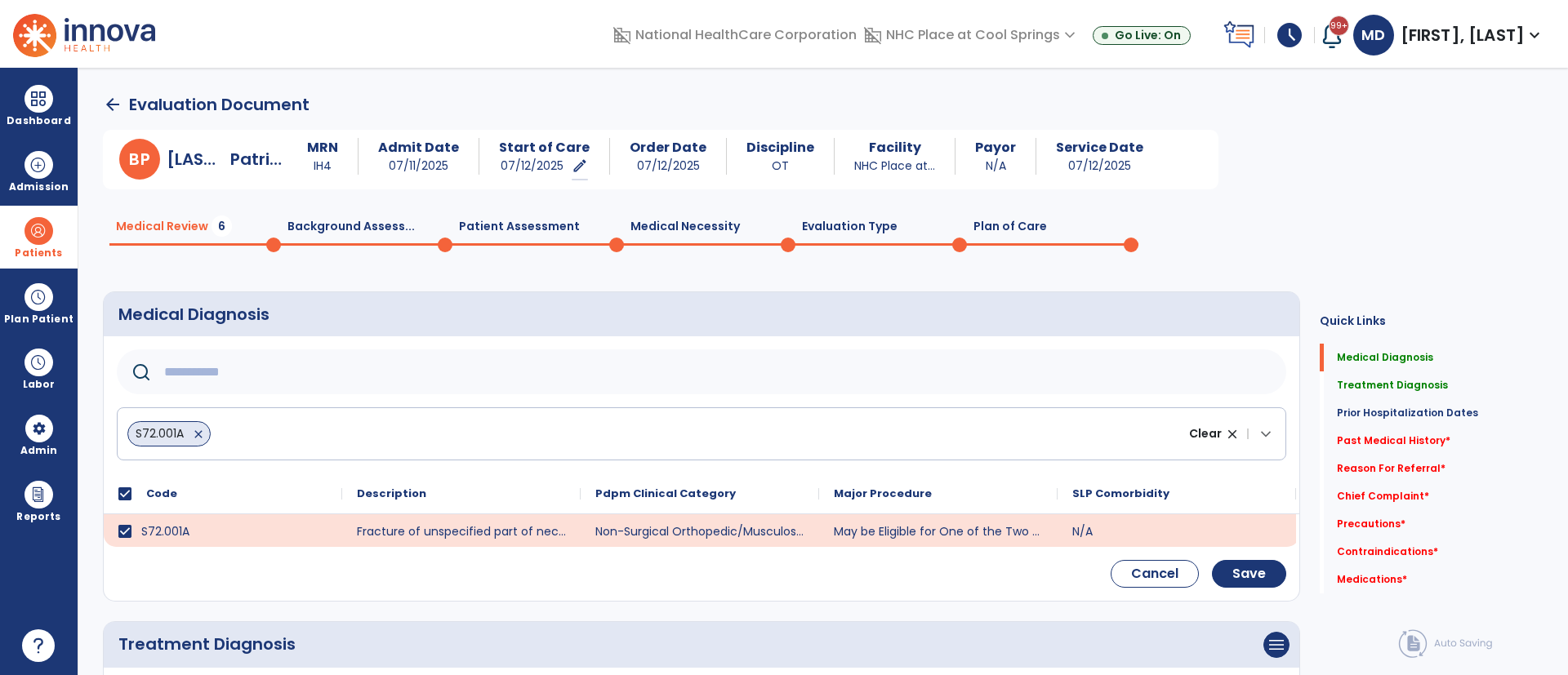 click 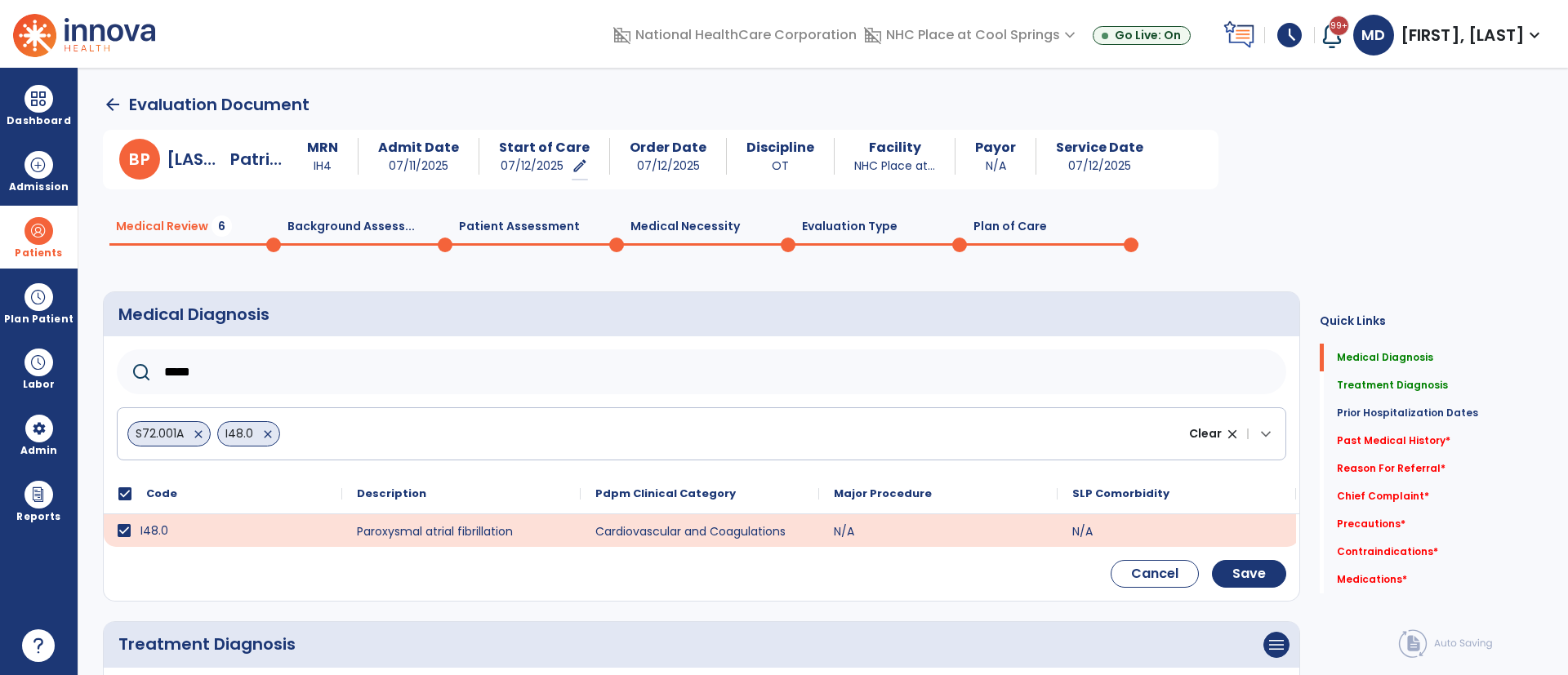 click on "*****" 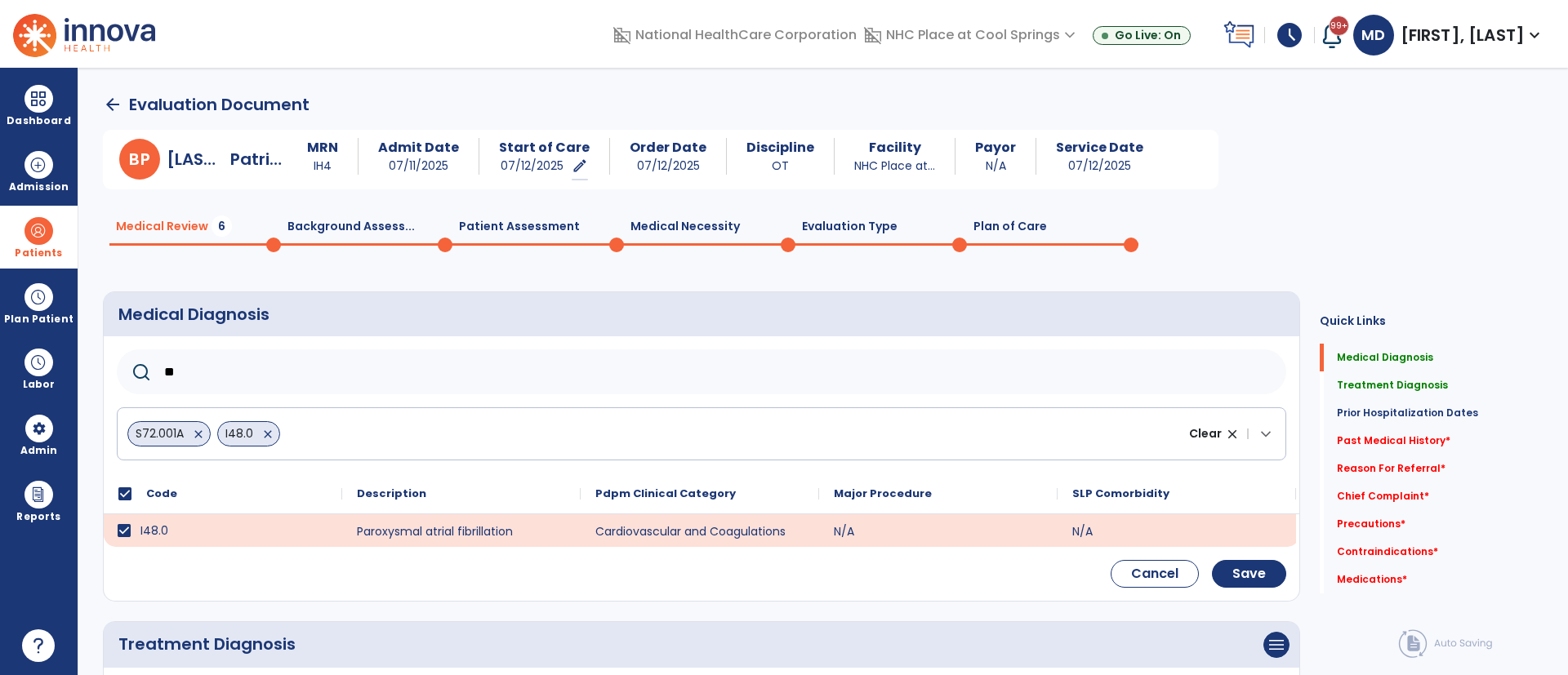 type on "*" 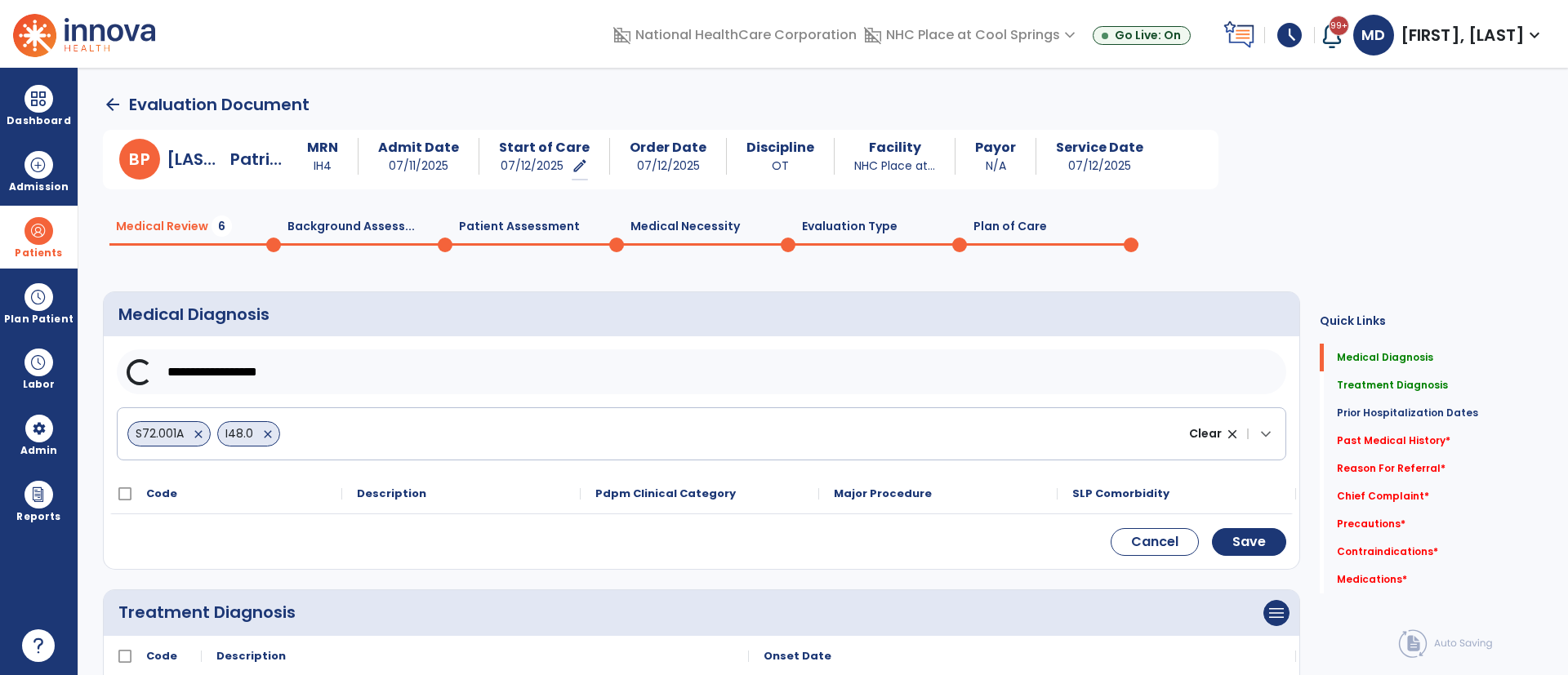 click on "**********" 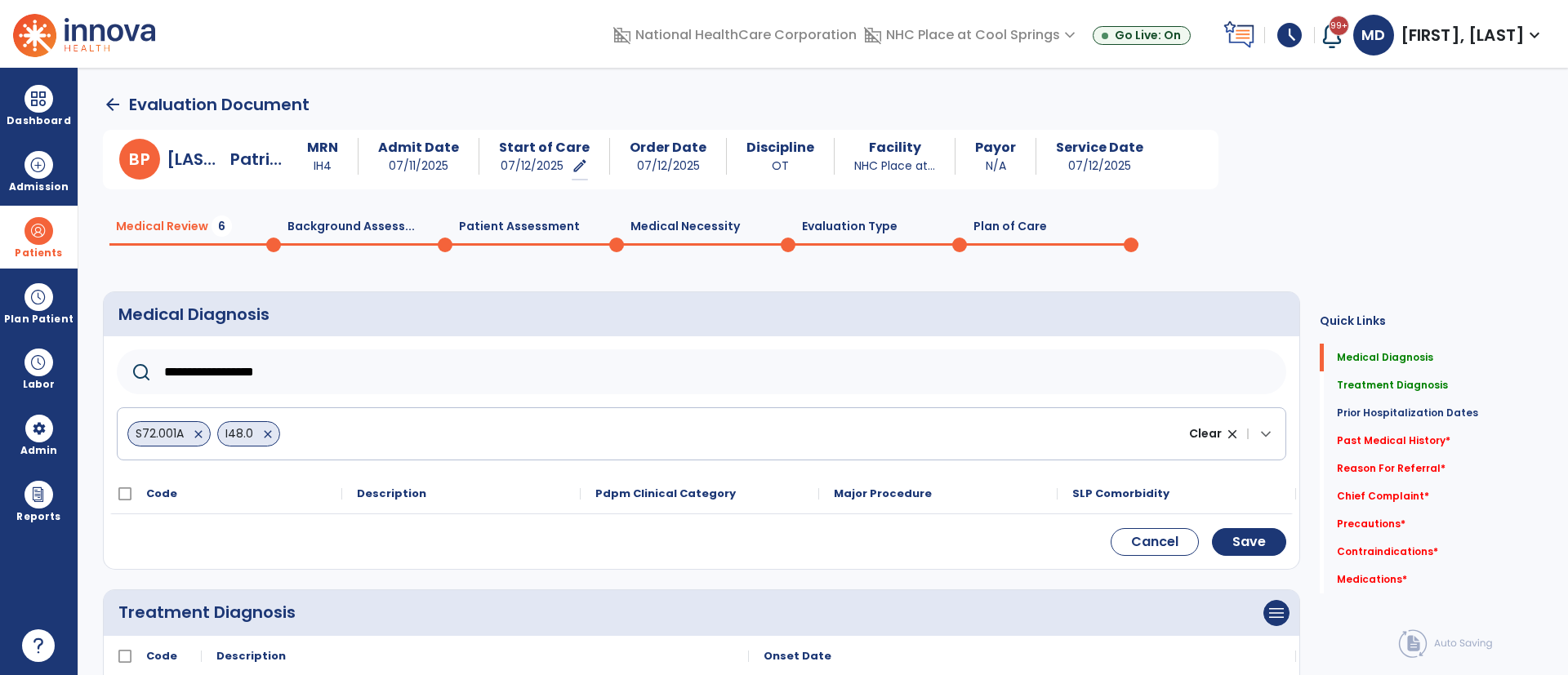 type on "**********" 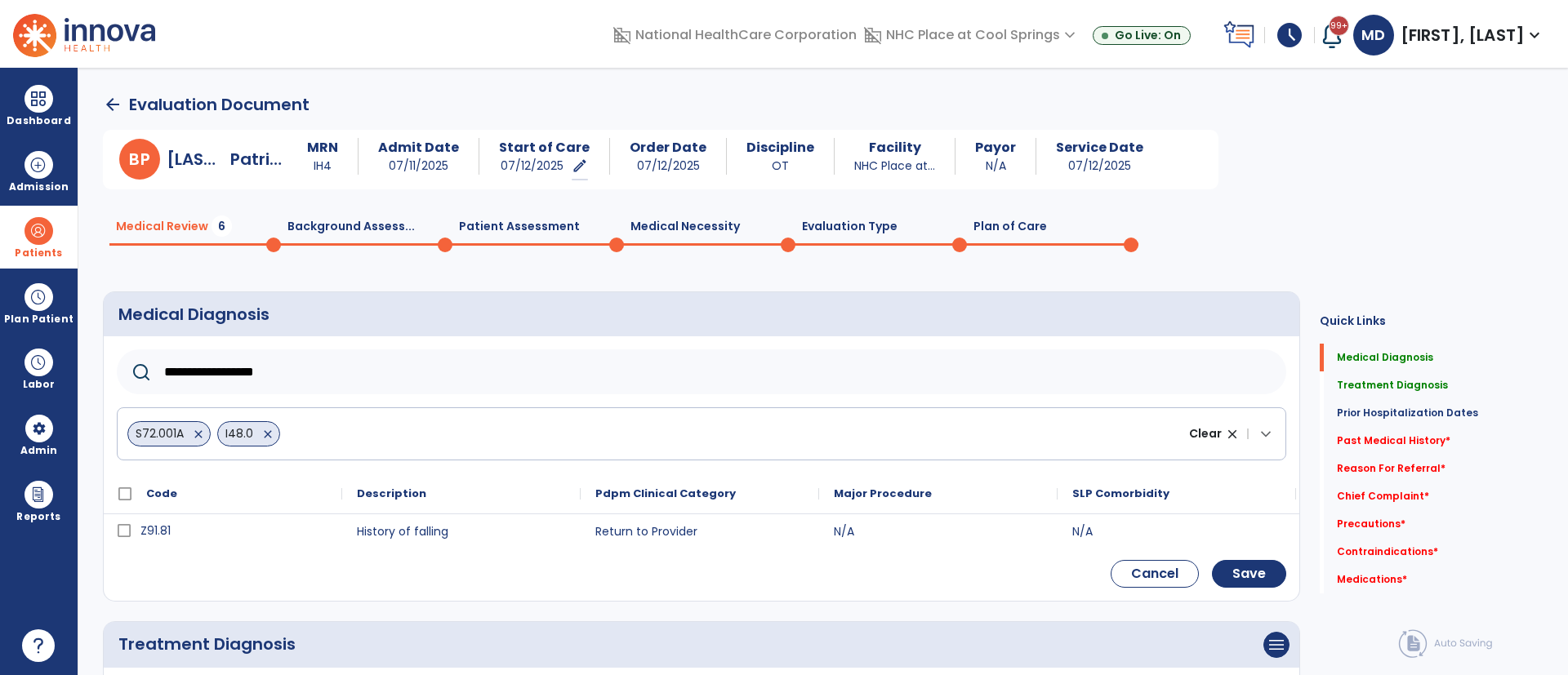 click on "Z91.81" at bounding box center [234, 531] 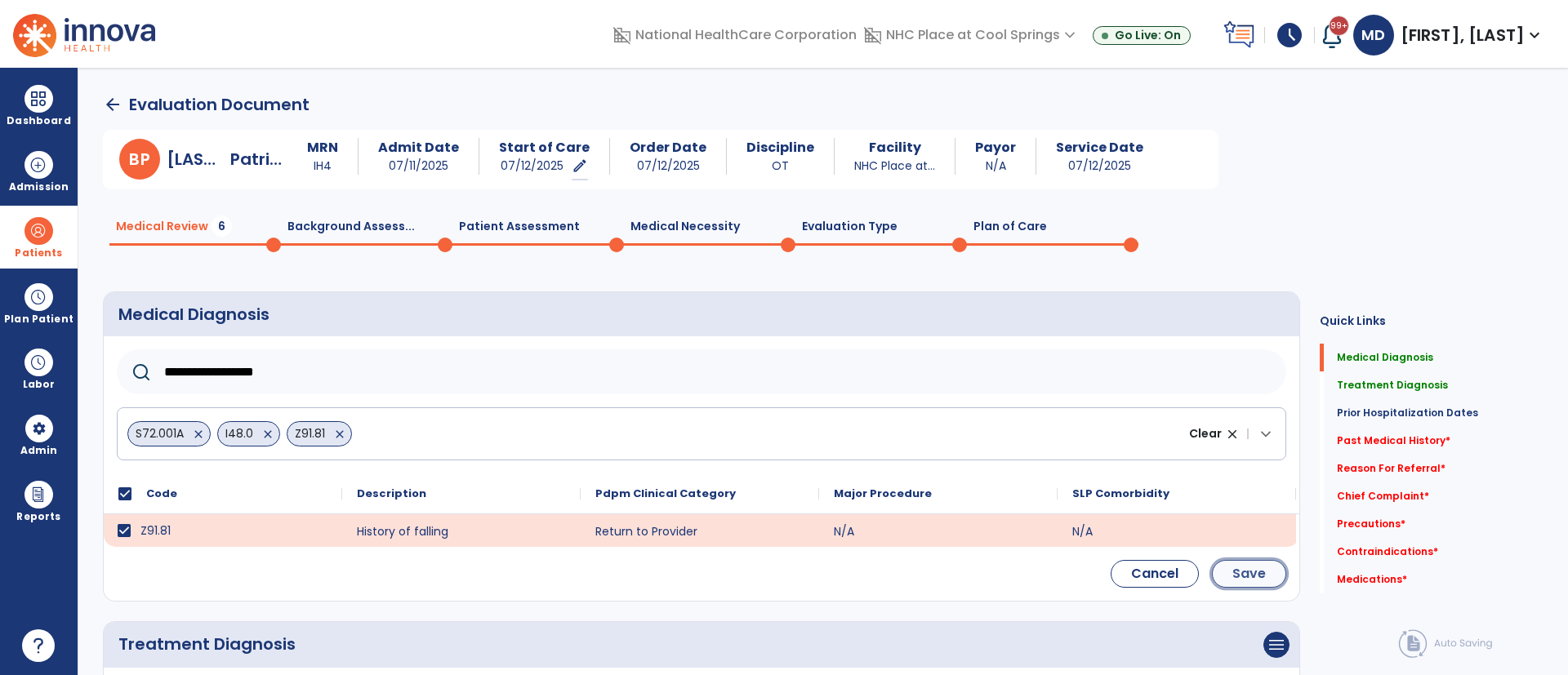 click on "Save" 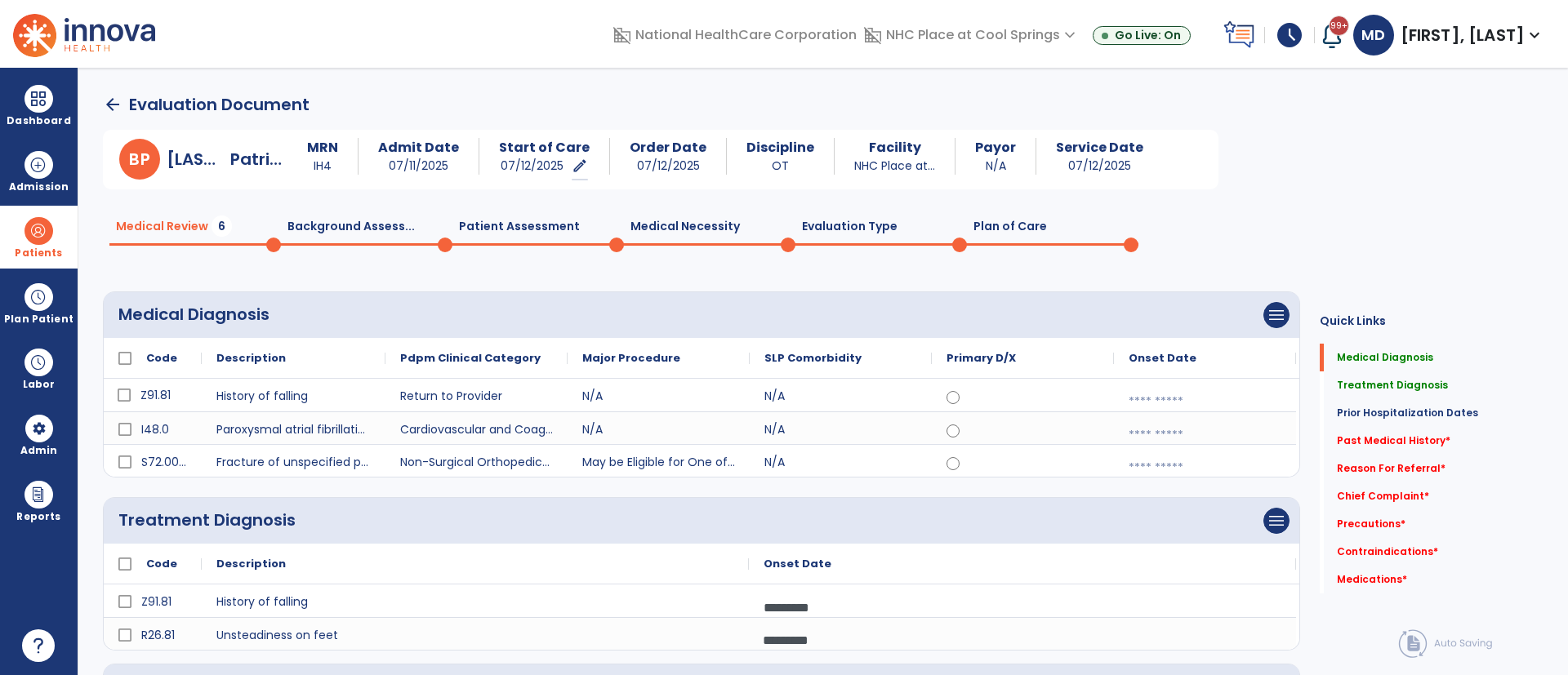 click at bounding box center [1205, 435] 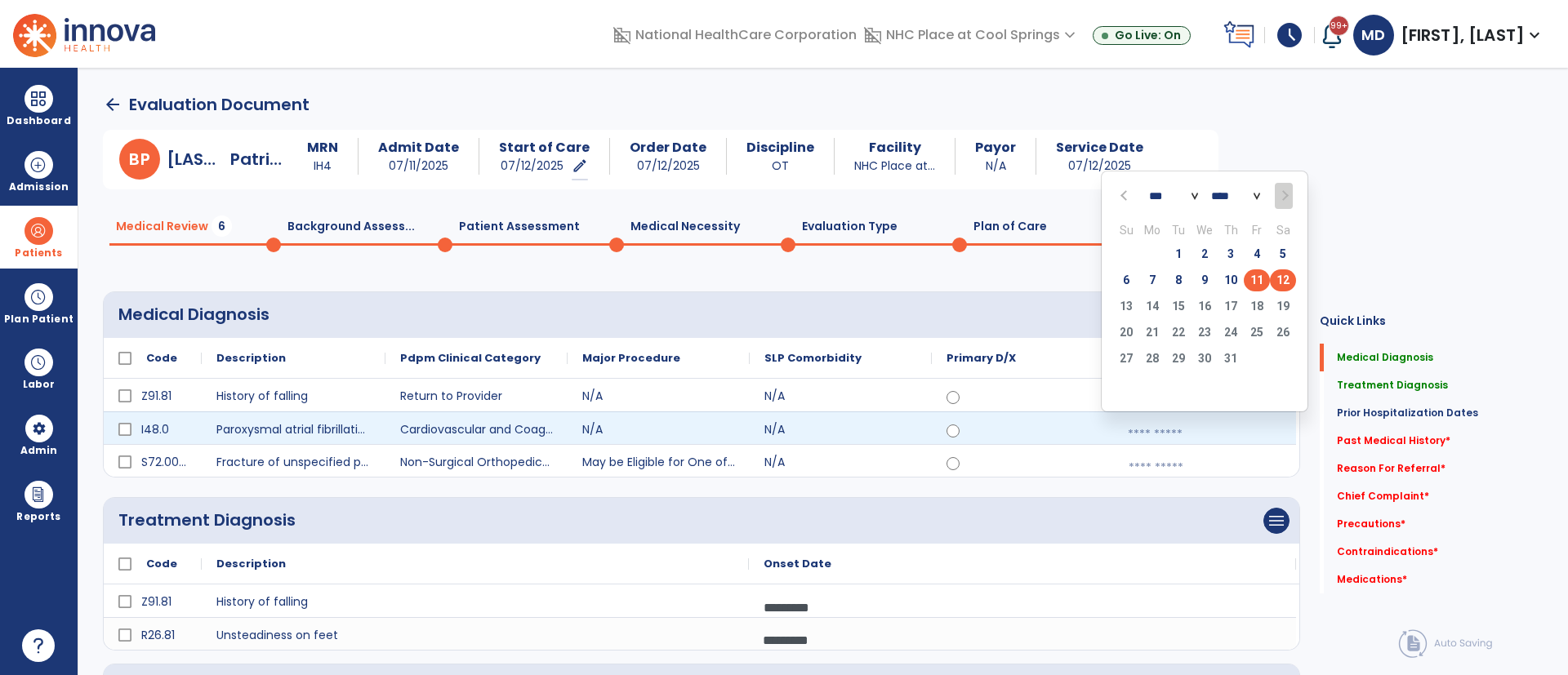 click on "11" 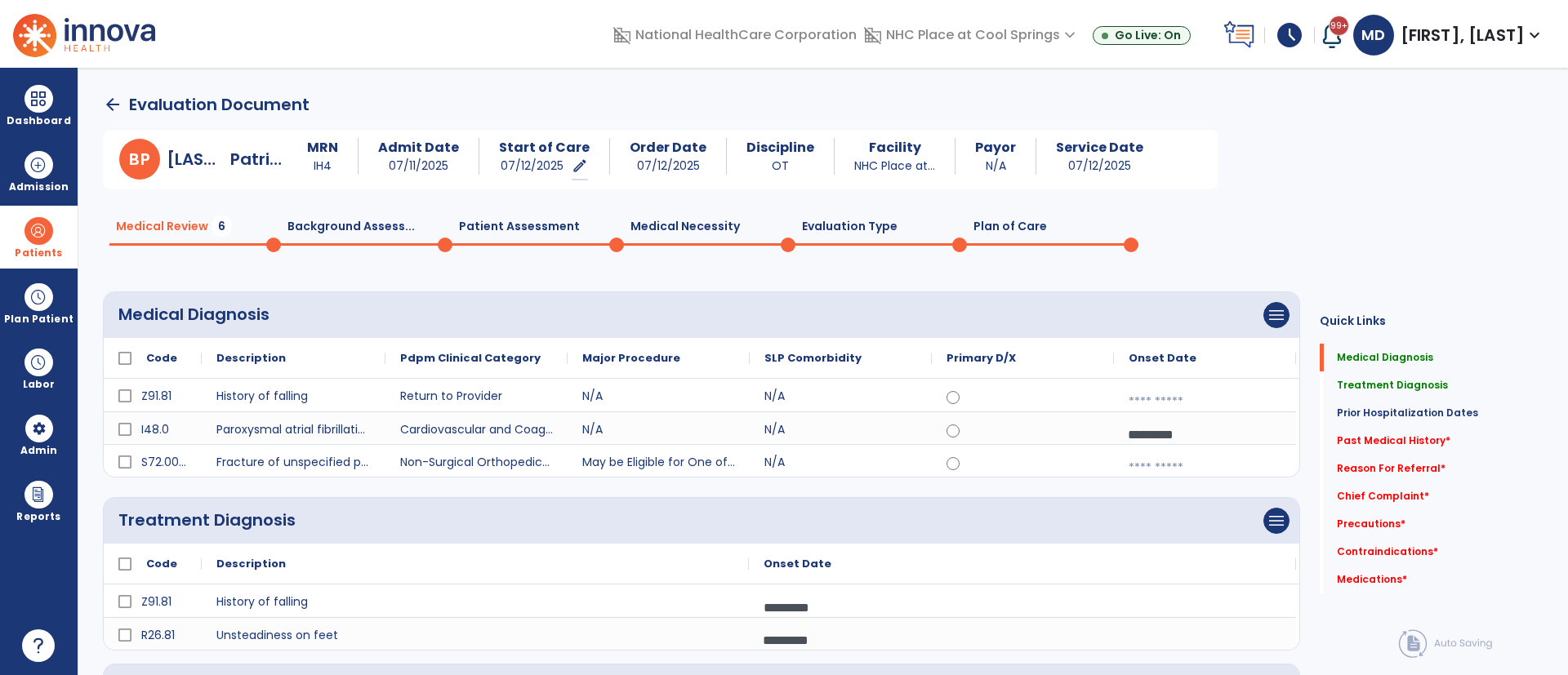 click at bounding box center (1205, 402) 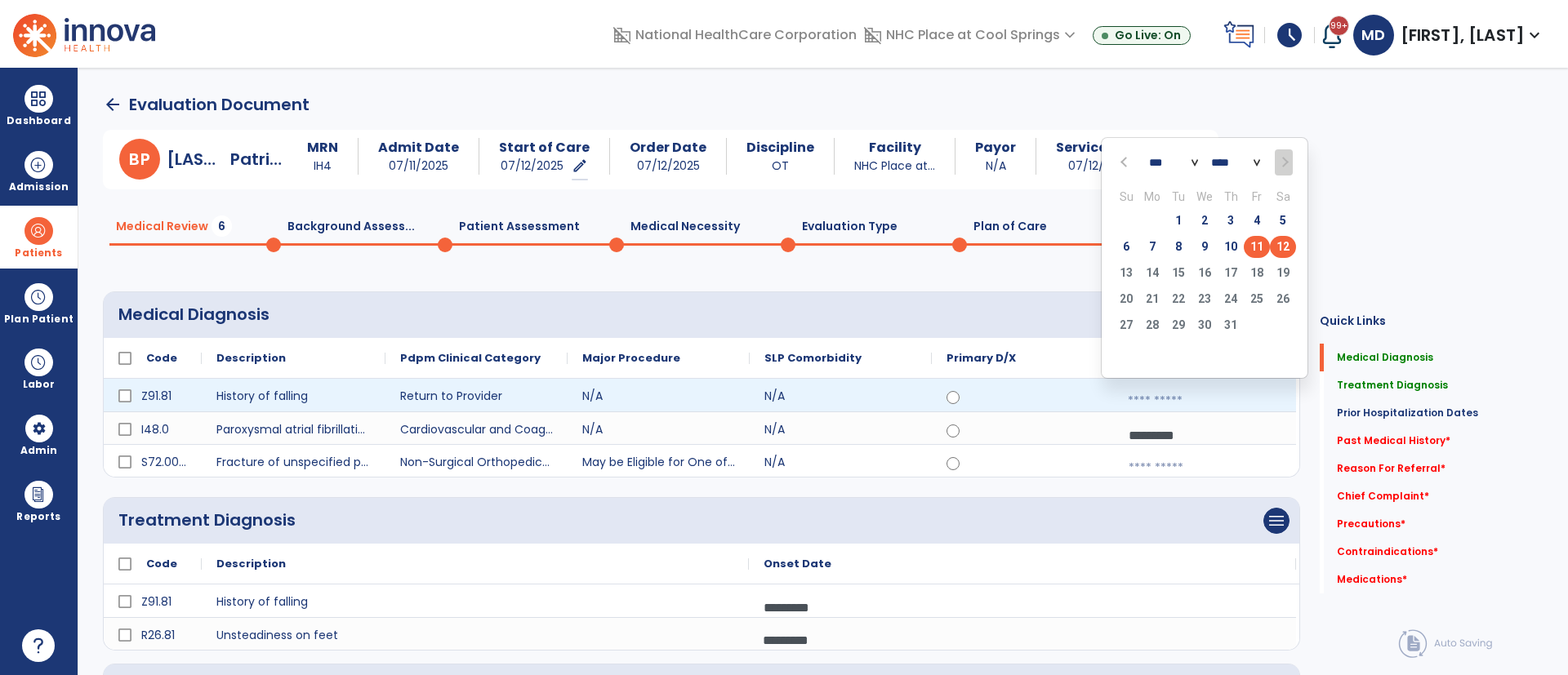 click on "11" 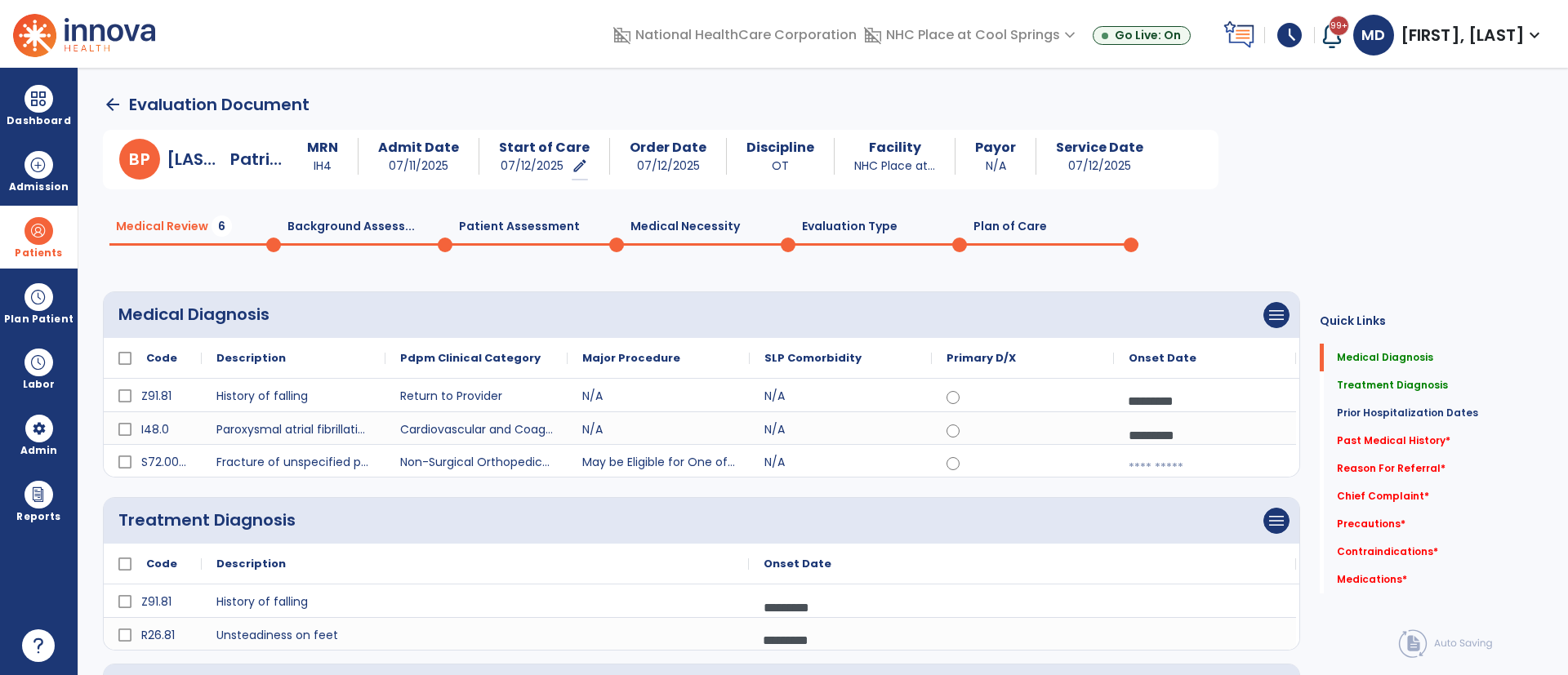 click at bounding box center (1205, 468) 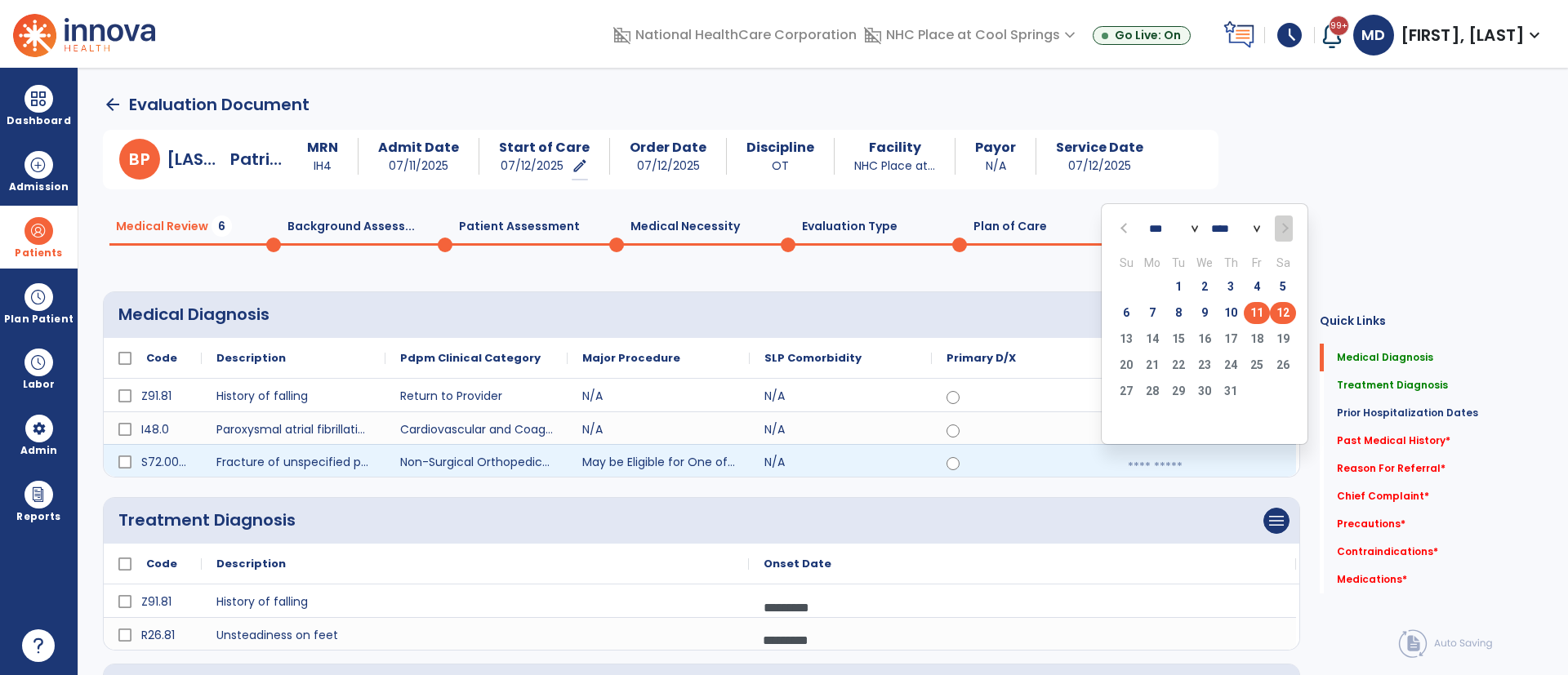 click on "11" 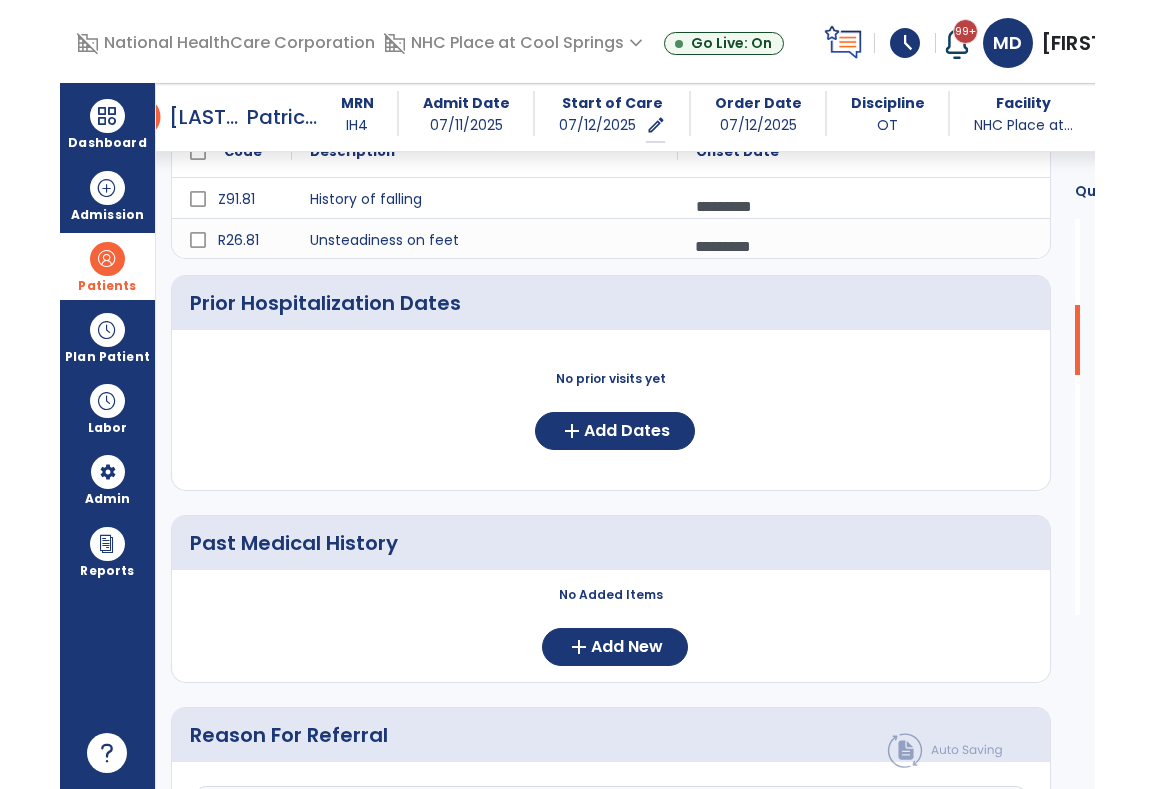 scroll, scrollTop: 525, scrollLeft: 0, axis: vertical 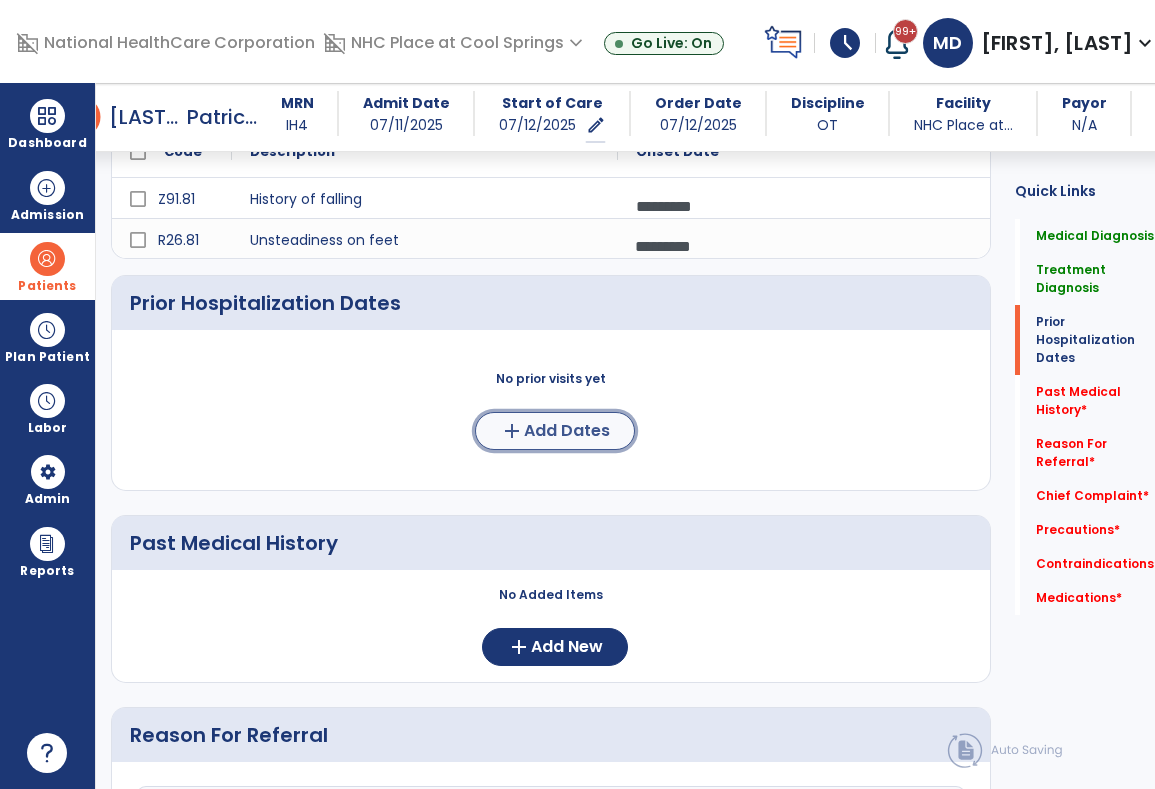 click on "Add Dates" 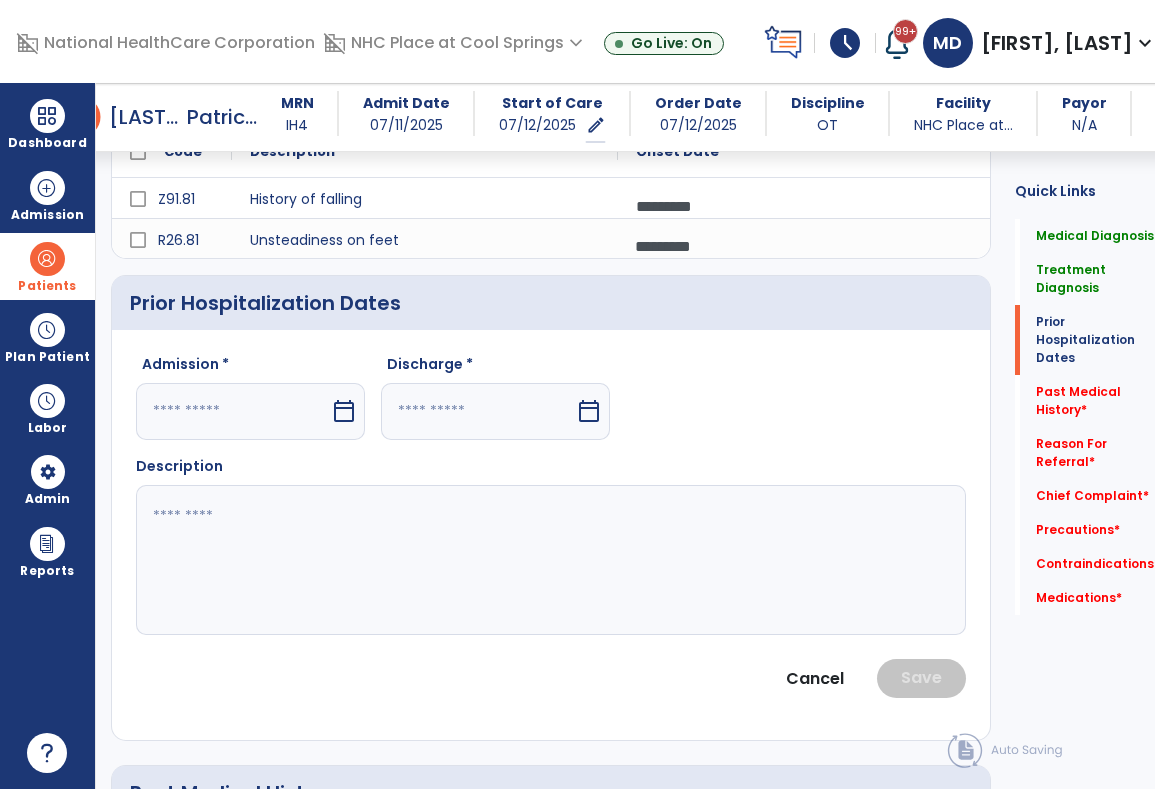click at bounding box center (233, 411) 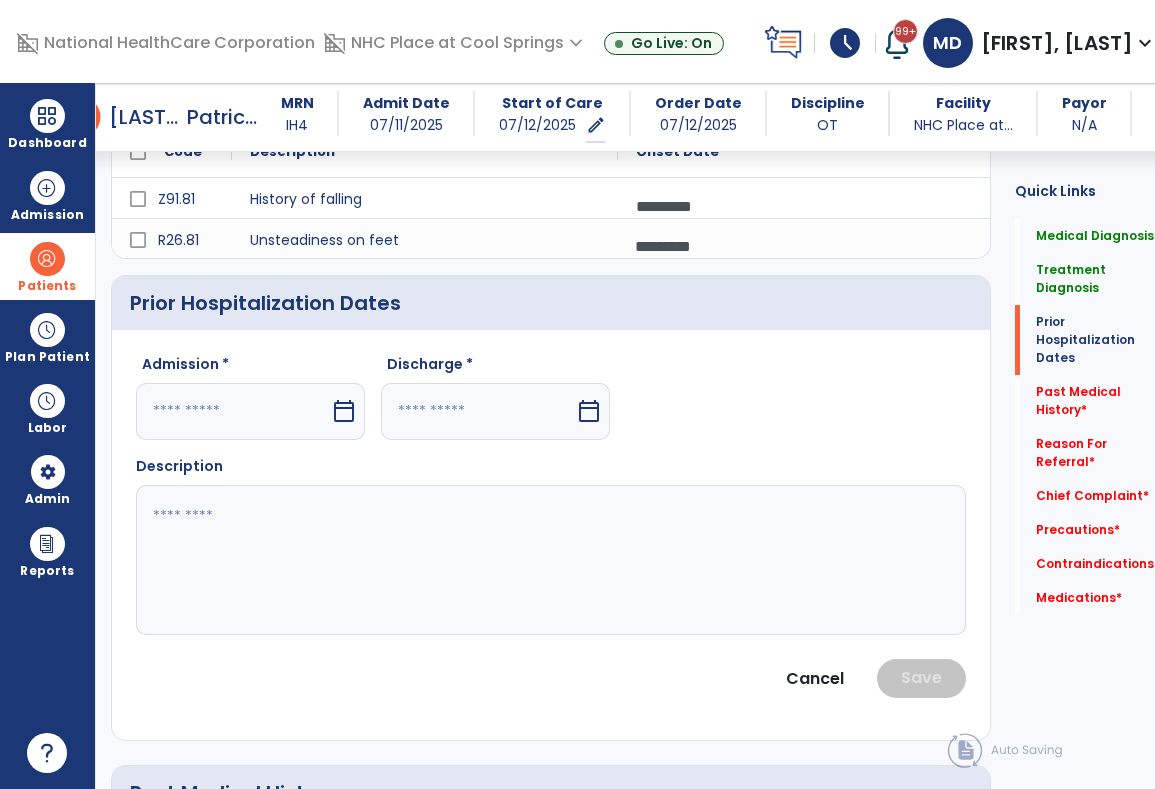 select on "*" 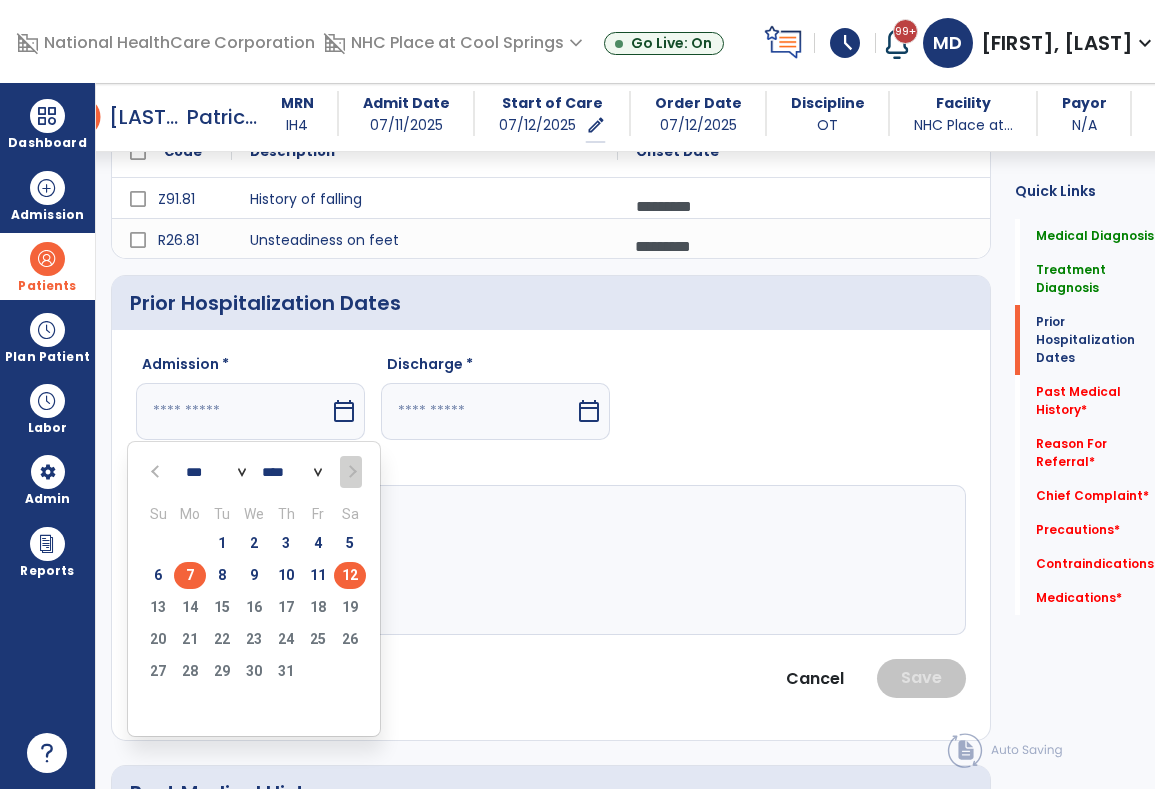 click on "7" at bounding box center (190, 575) 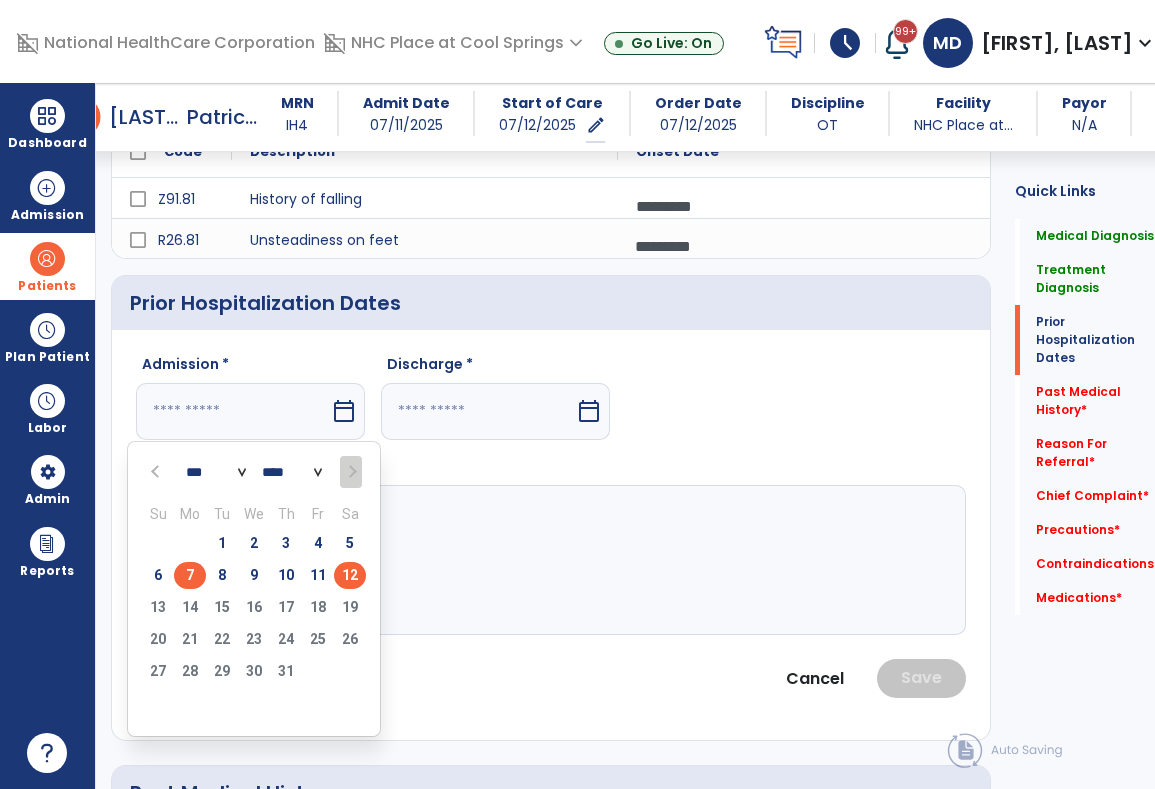 type on "********" 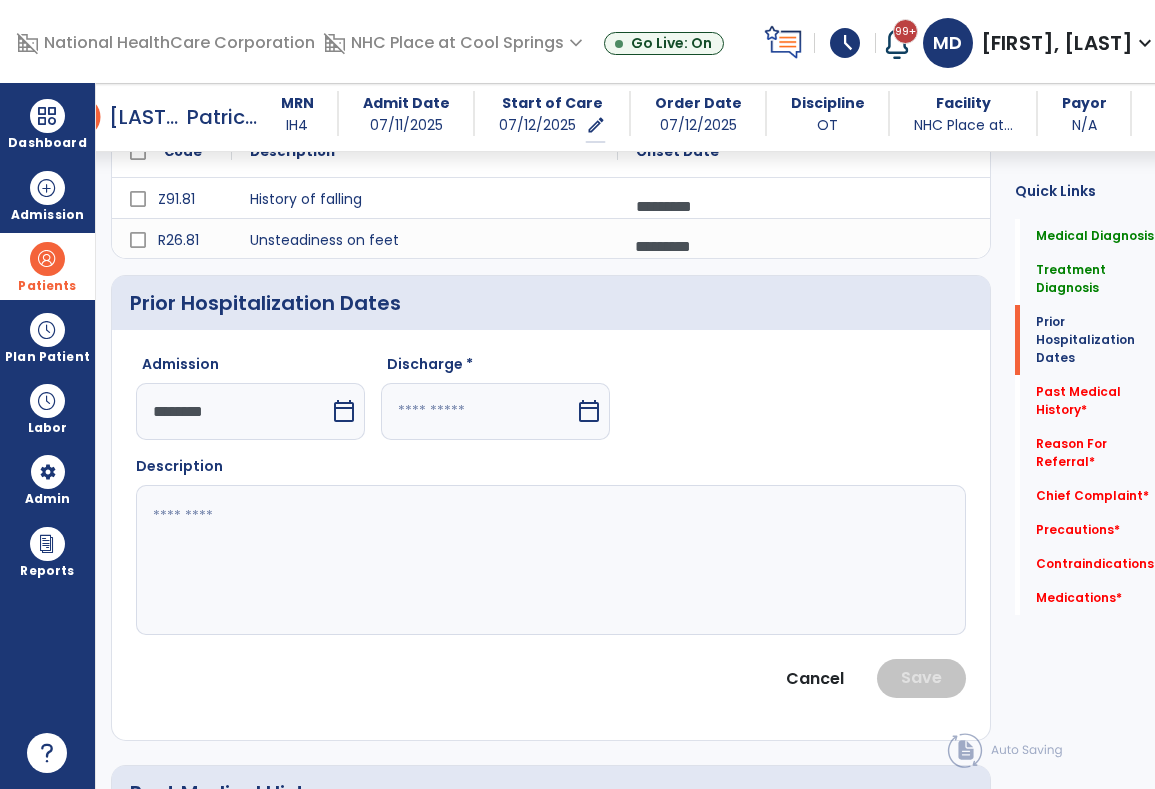 click at bounding box center [478, 411] 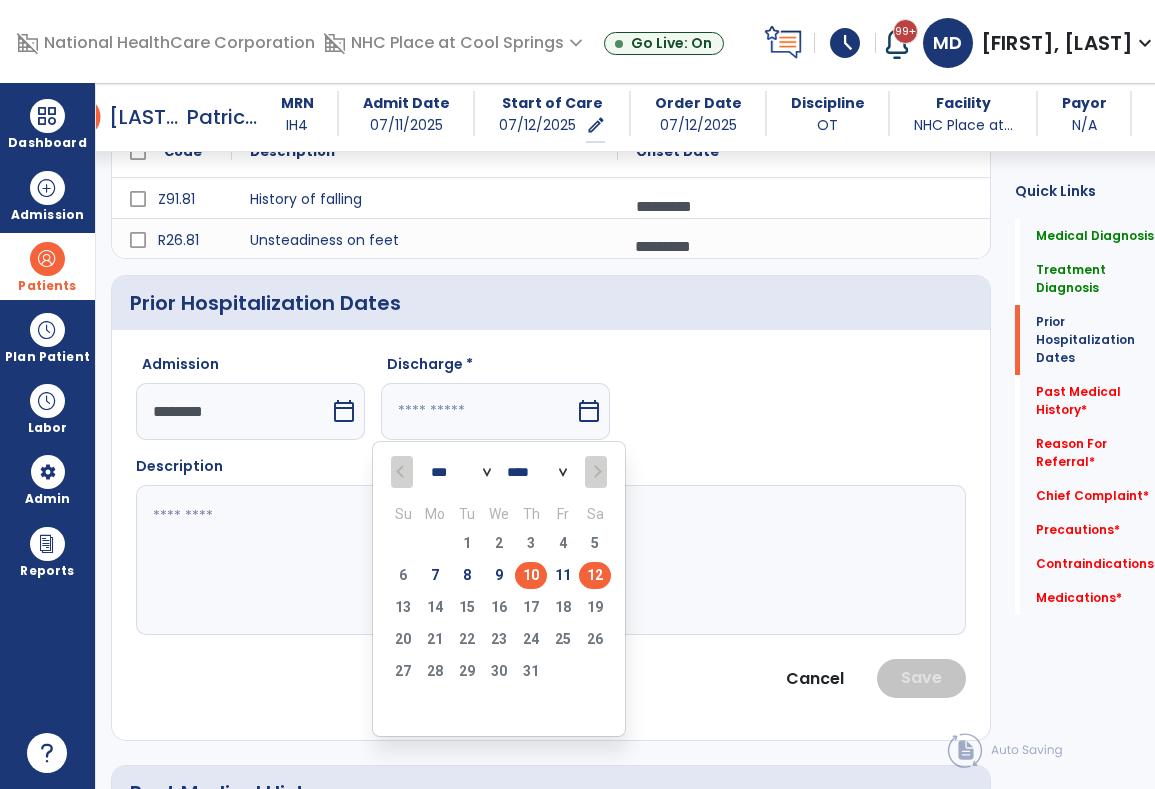 click on "10" at bounding box center (531, 575) 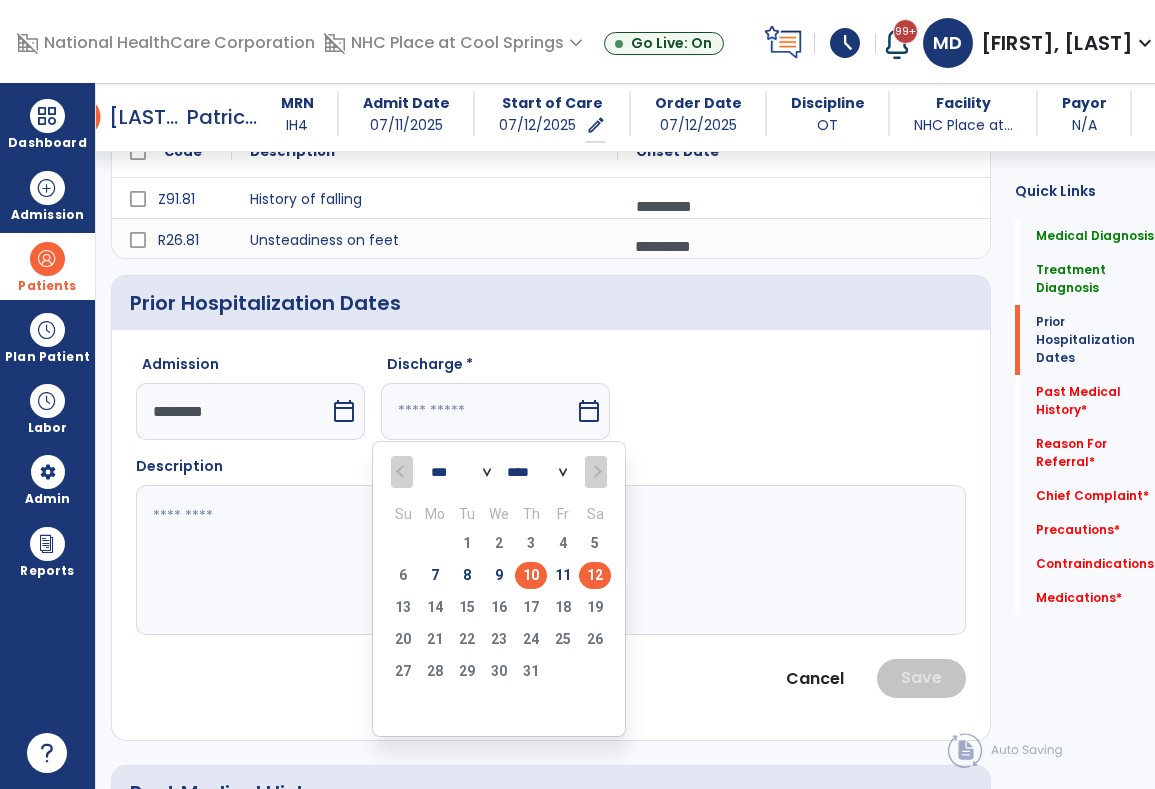 type on "*********" 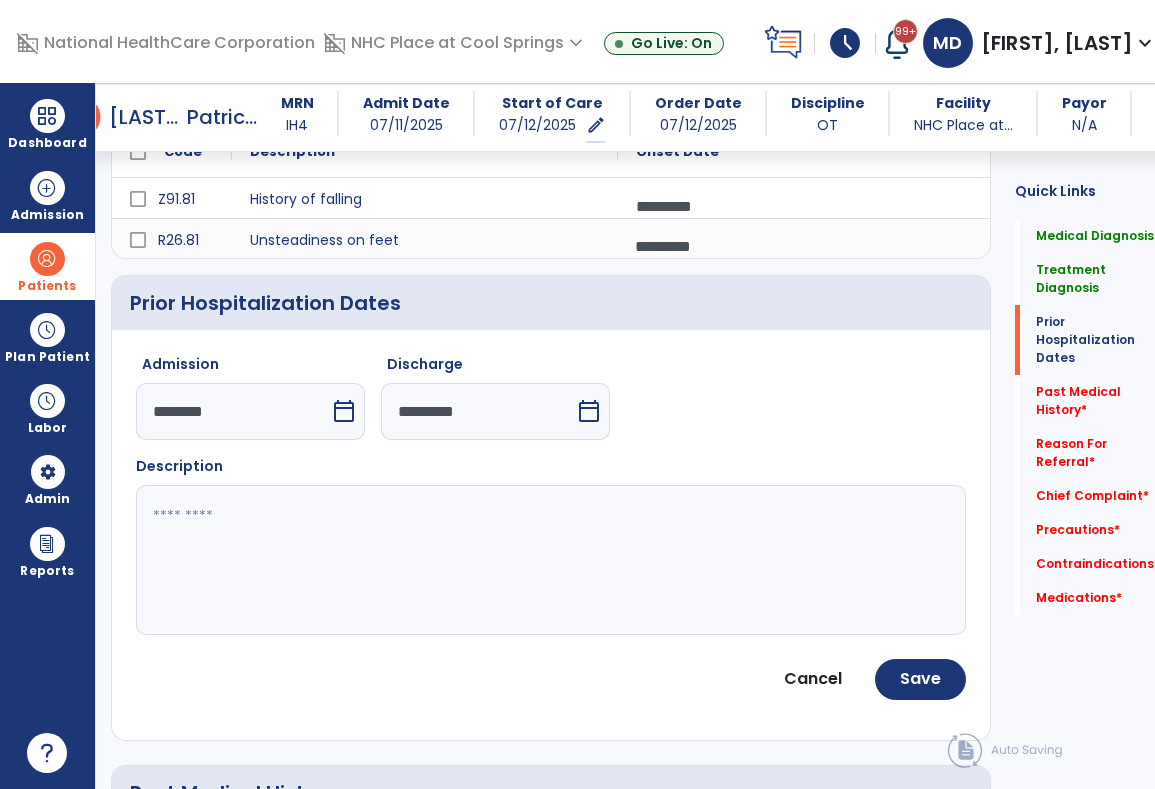 click 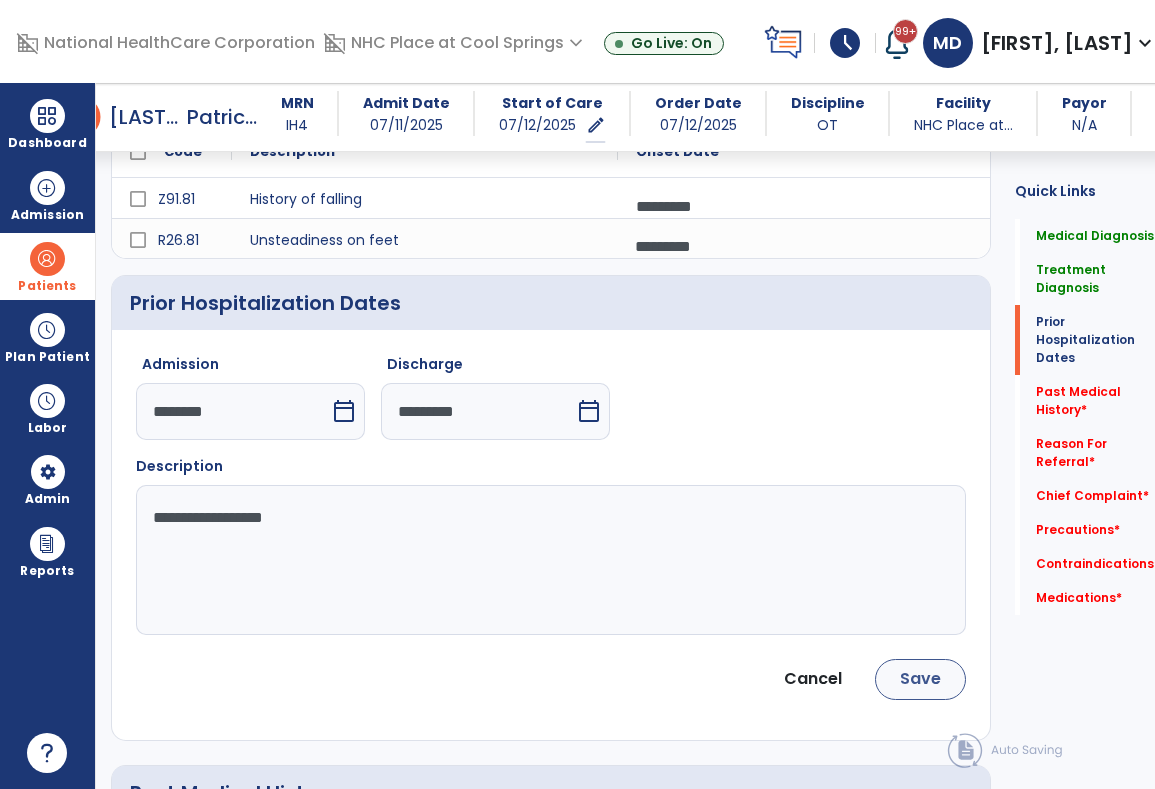 type on "**********" 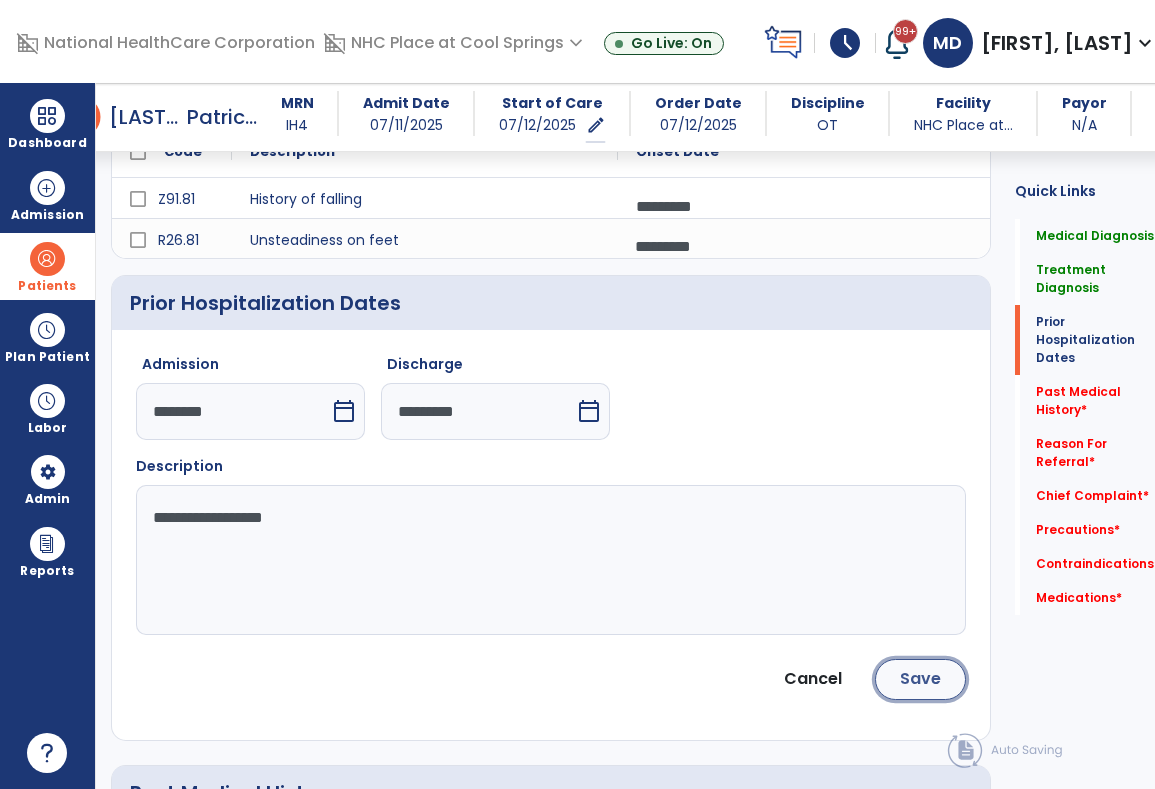 click on "Save" 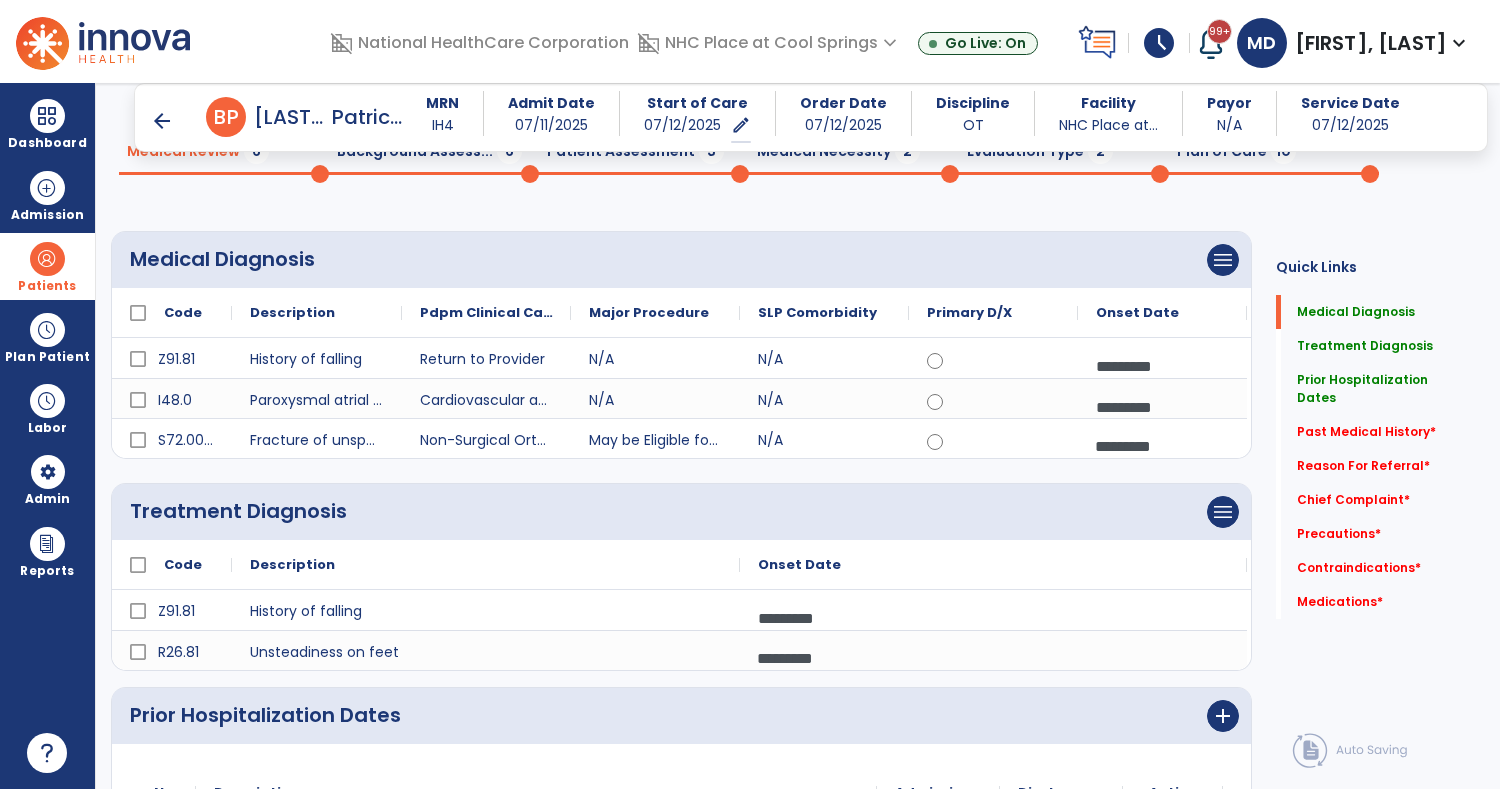 scroll, scrollTop: 0, scrollLeft: 0, axis: both 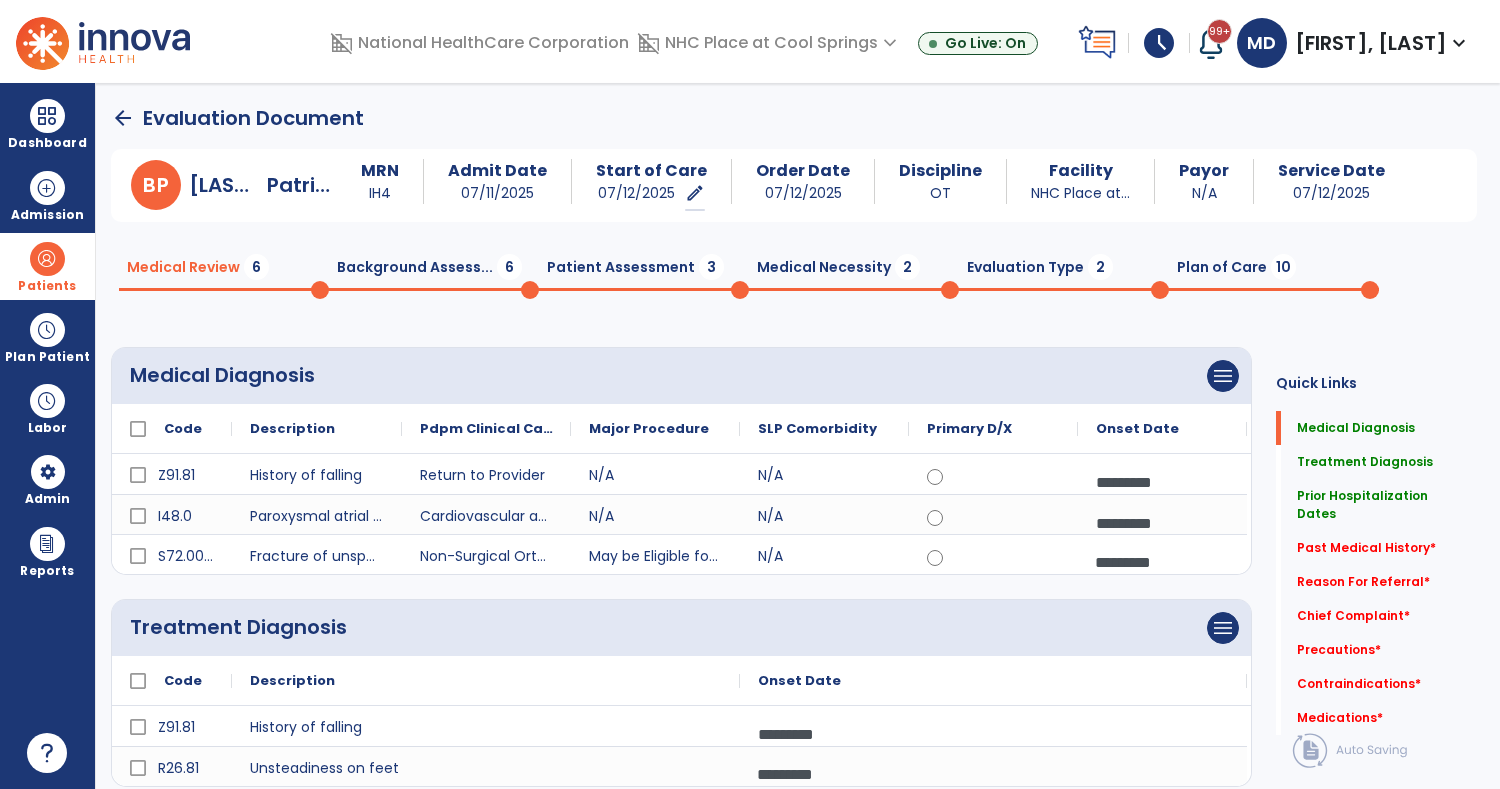 click on "Background Assess...  6" 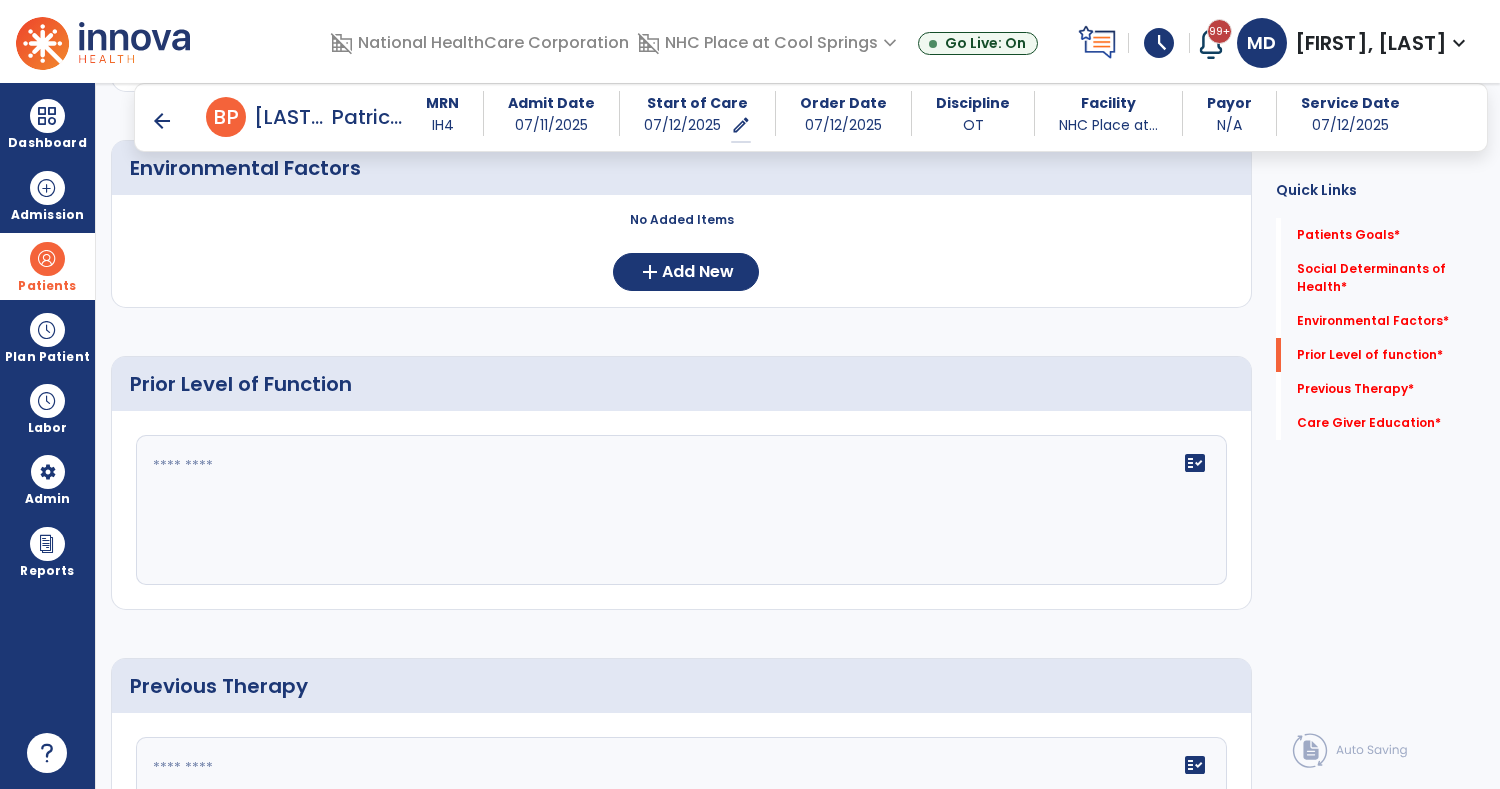 scroll, scrollTop: 564, scrollLeft: 0, axis: vertical 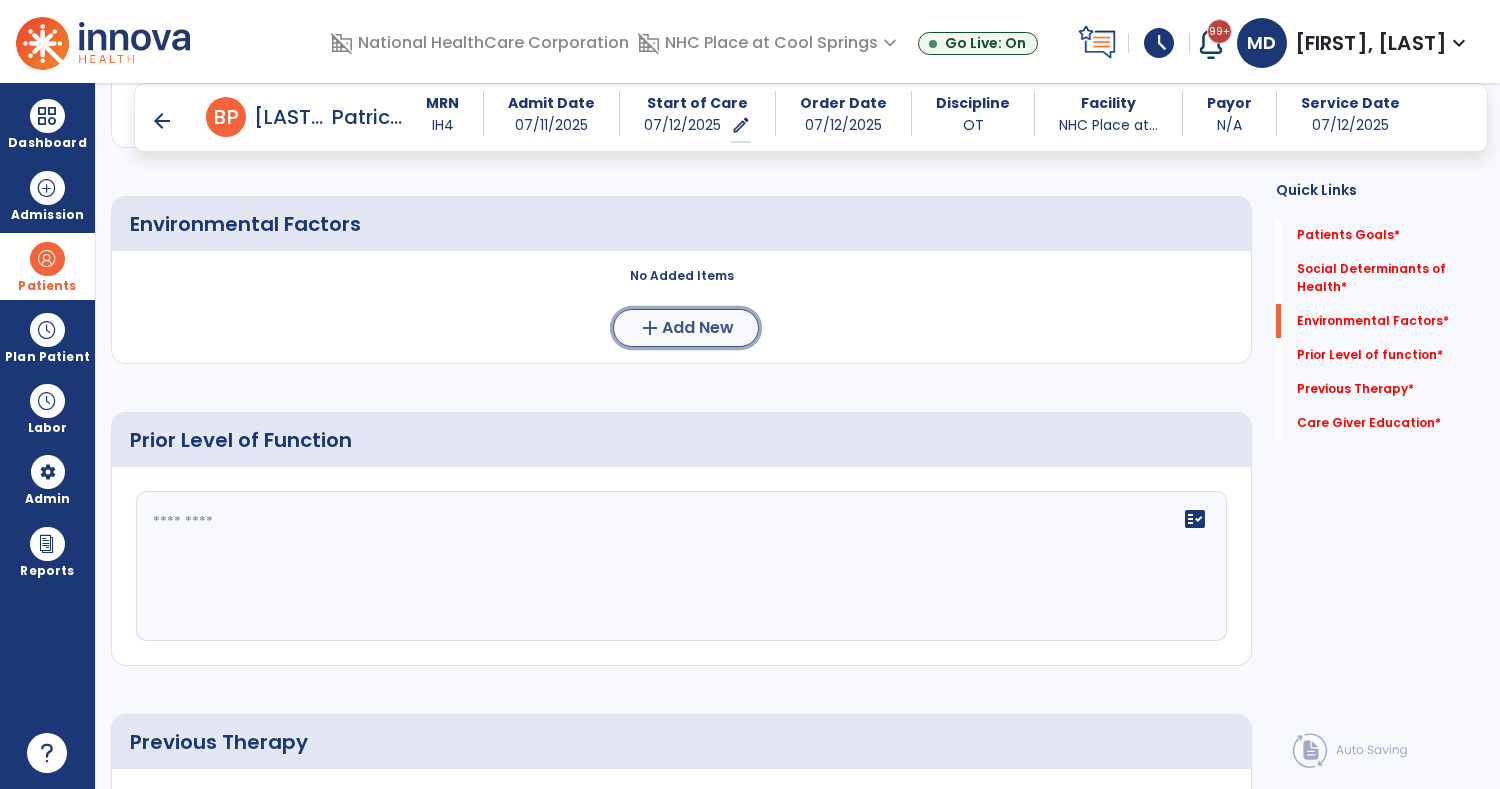 click on "Add New" 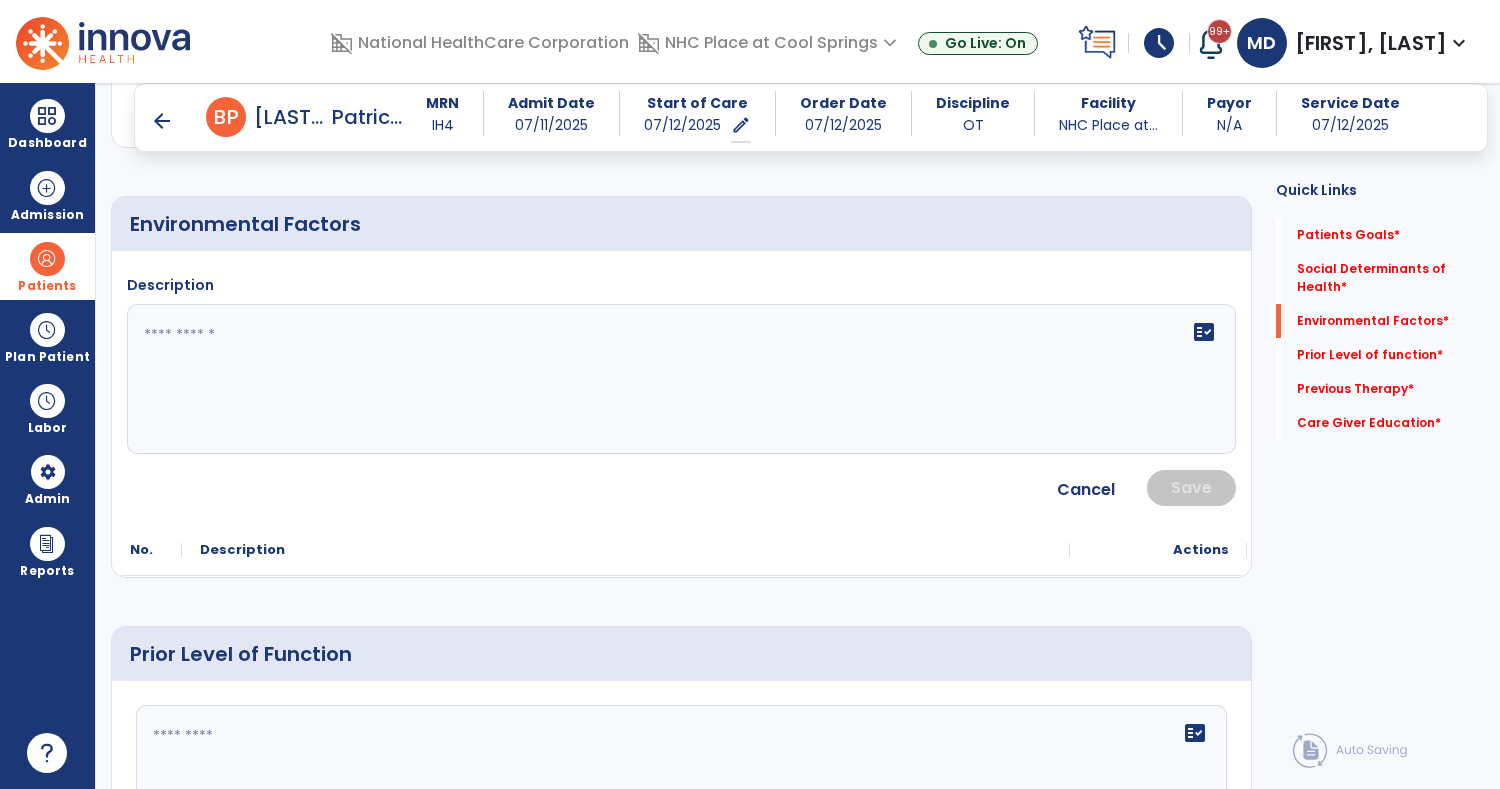 click 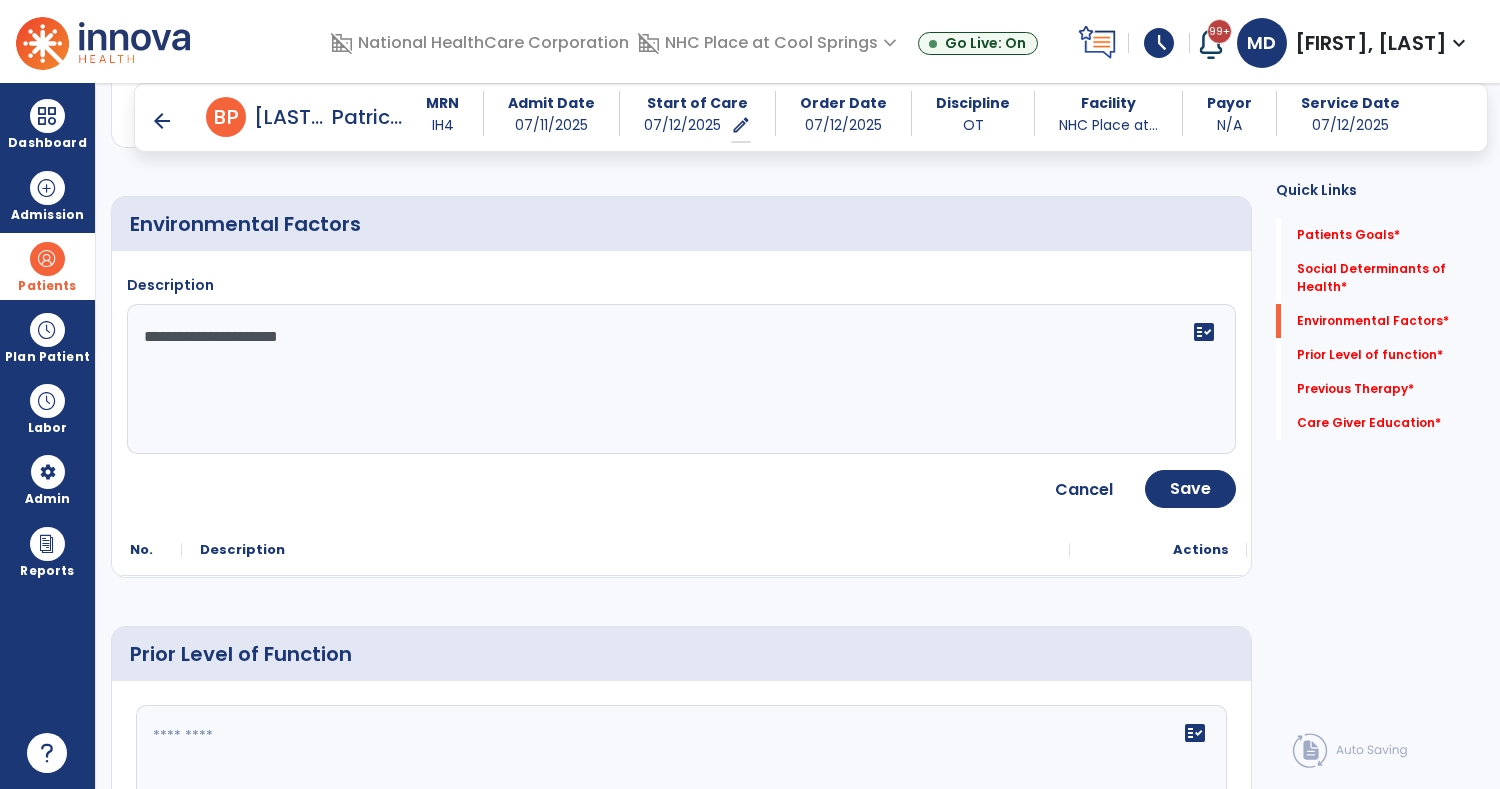 click on "**********" 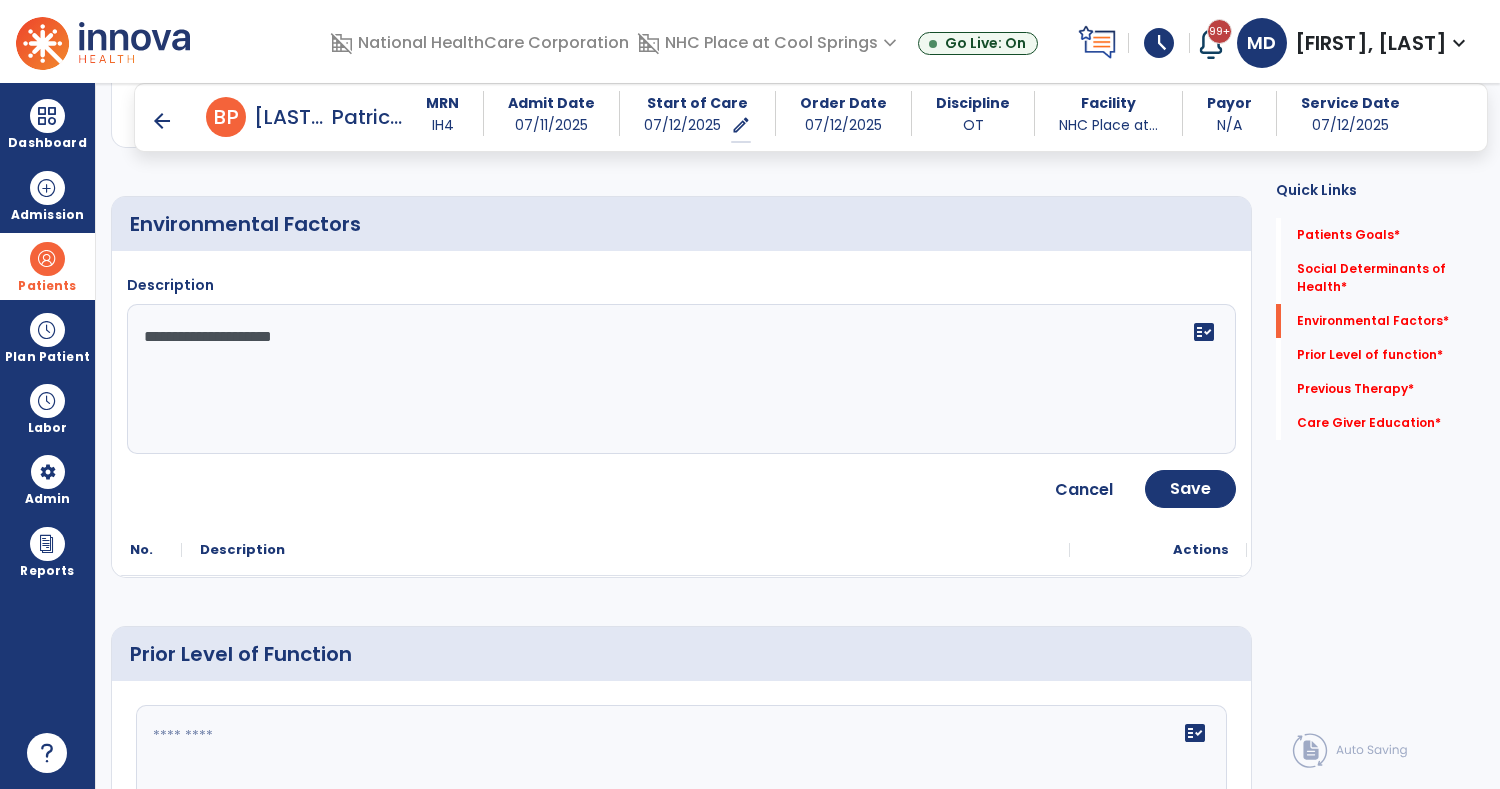 type on "**********" 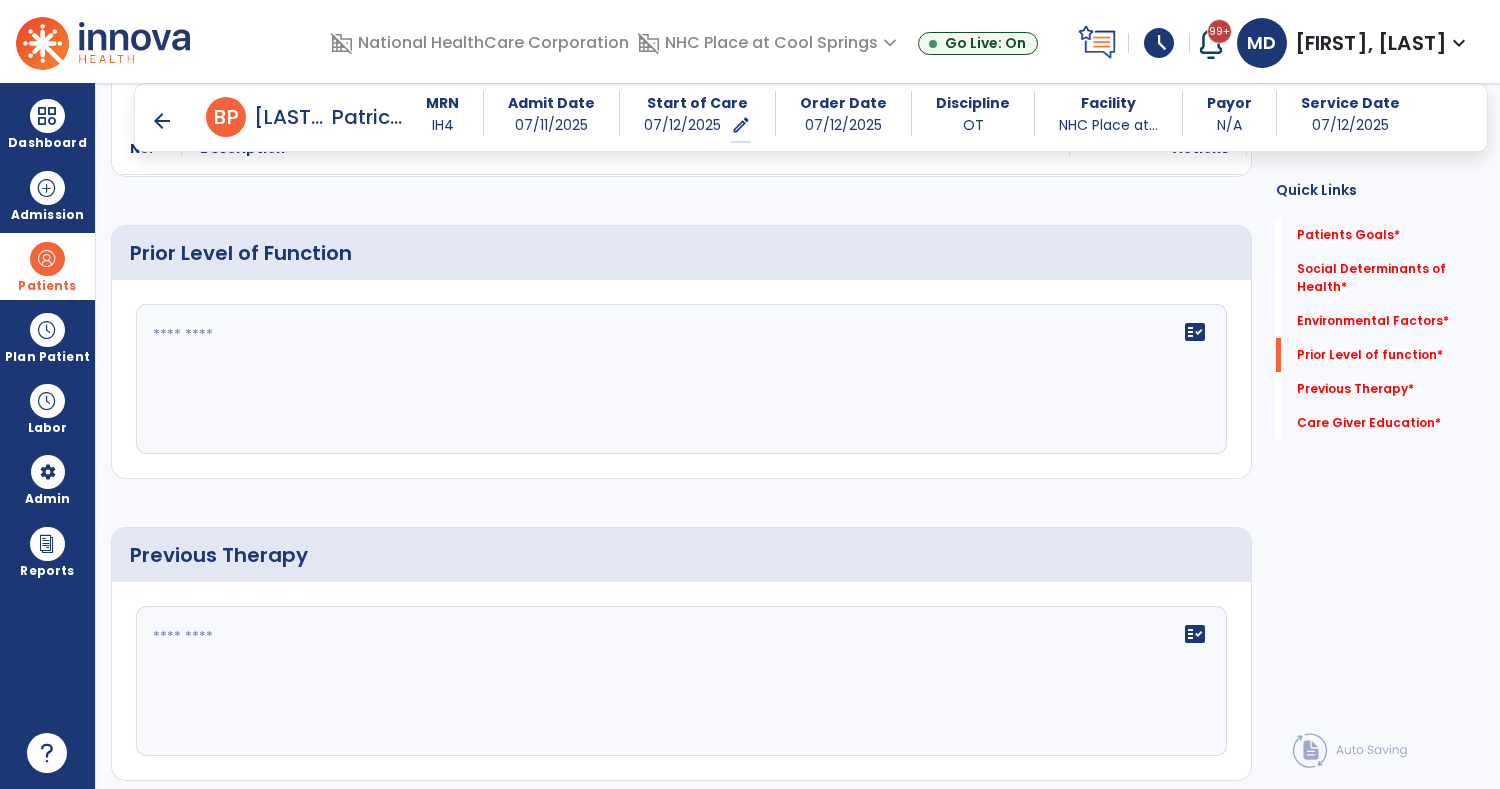 scroll, scrollTop: 956, scrollLeft: 0, axis: vertical 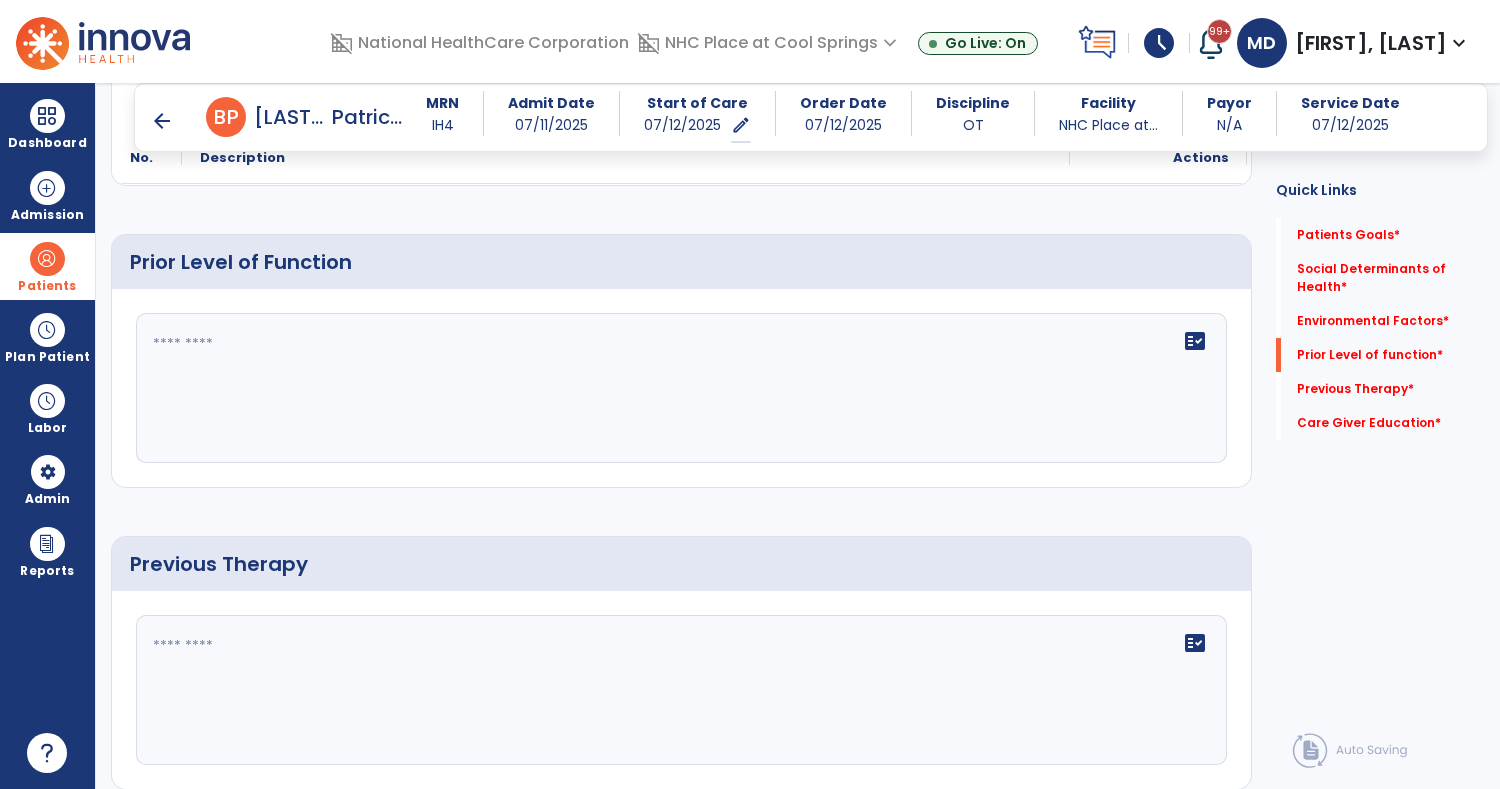 click on "fact_check" 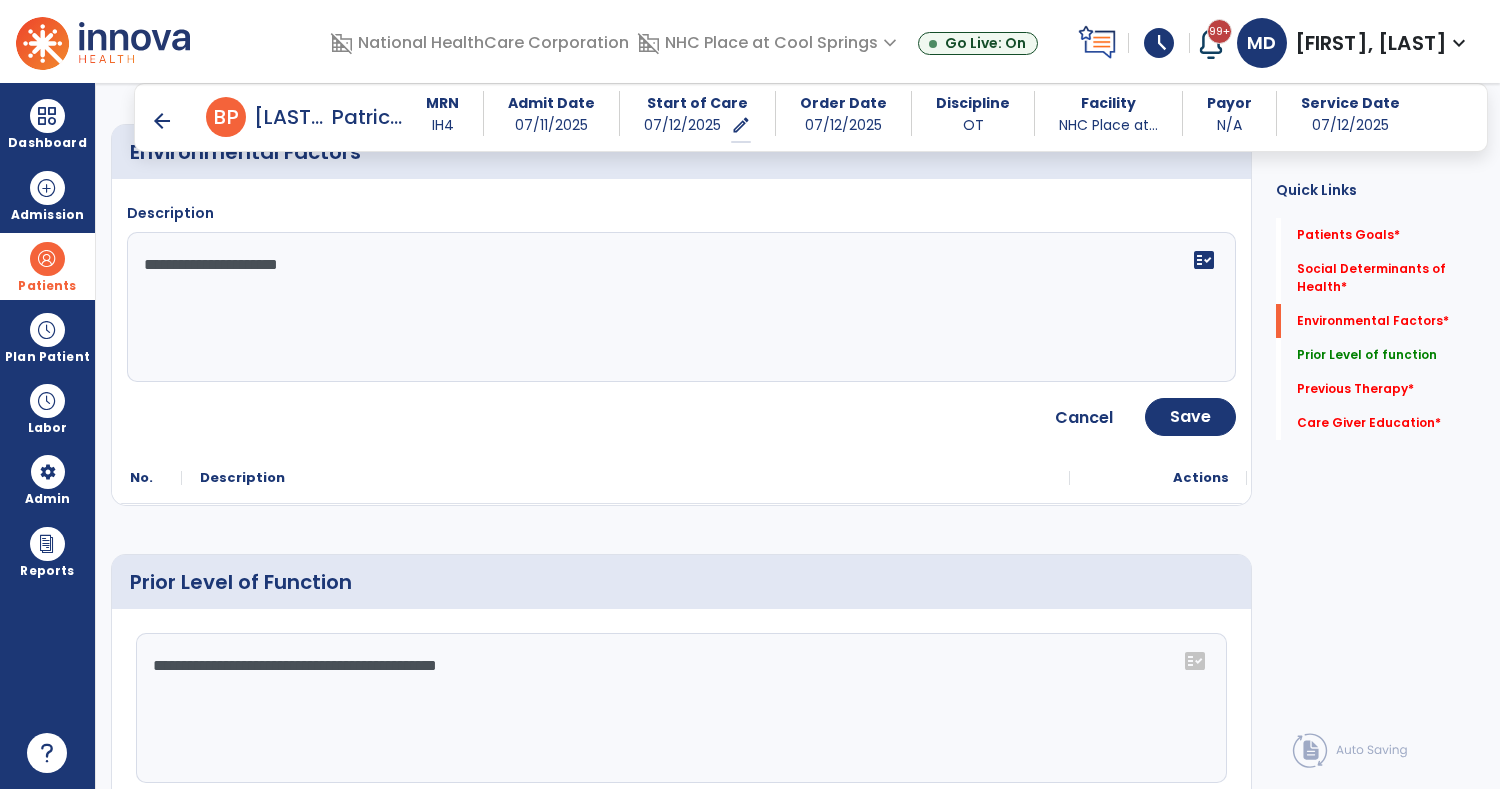 scroll, scrollTop: 545, scrollLeft: 0, axis: vertical 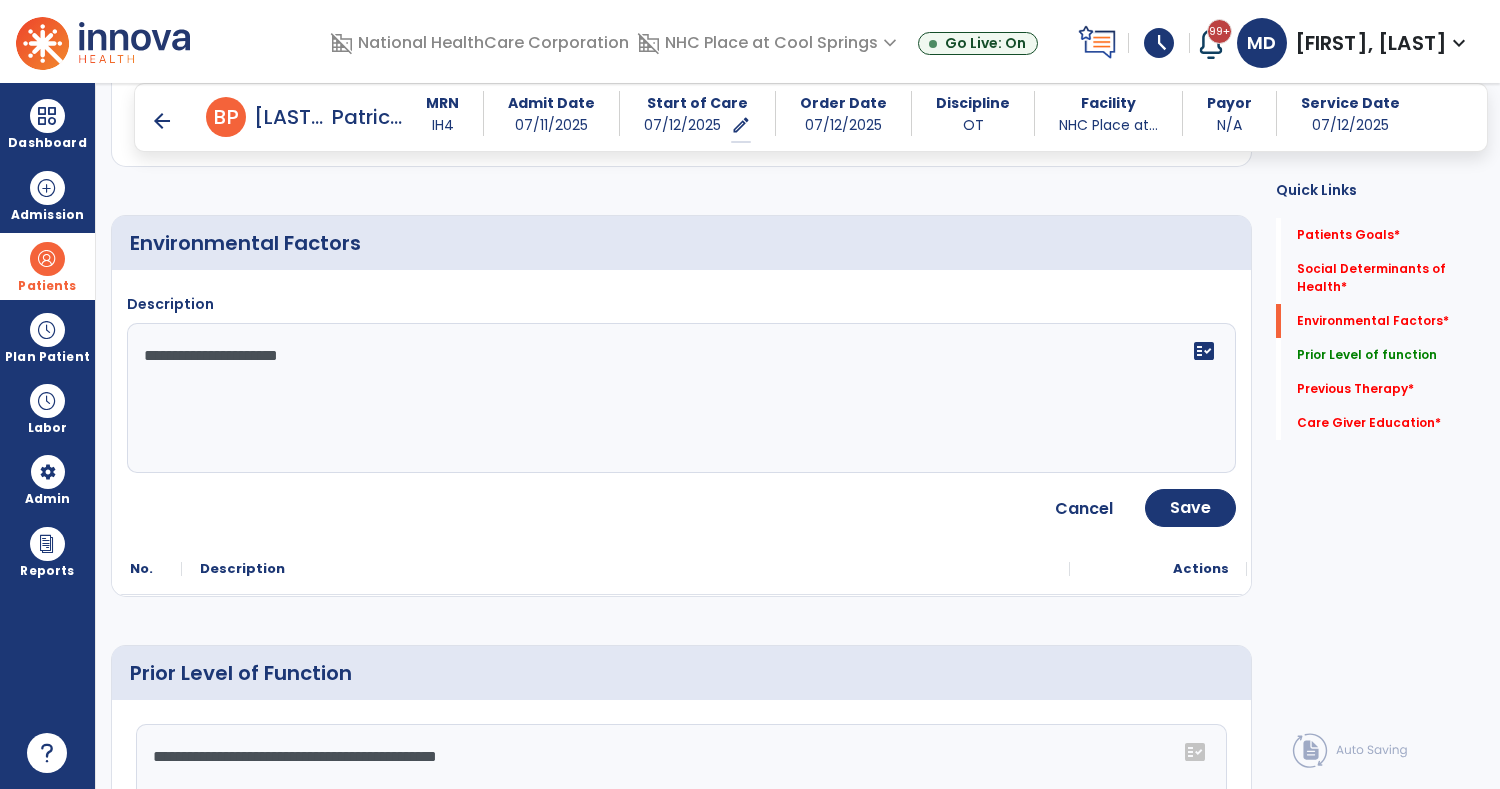type on "**********" 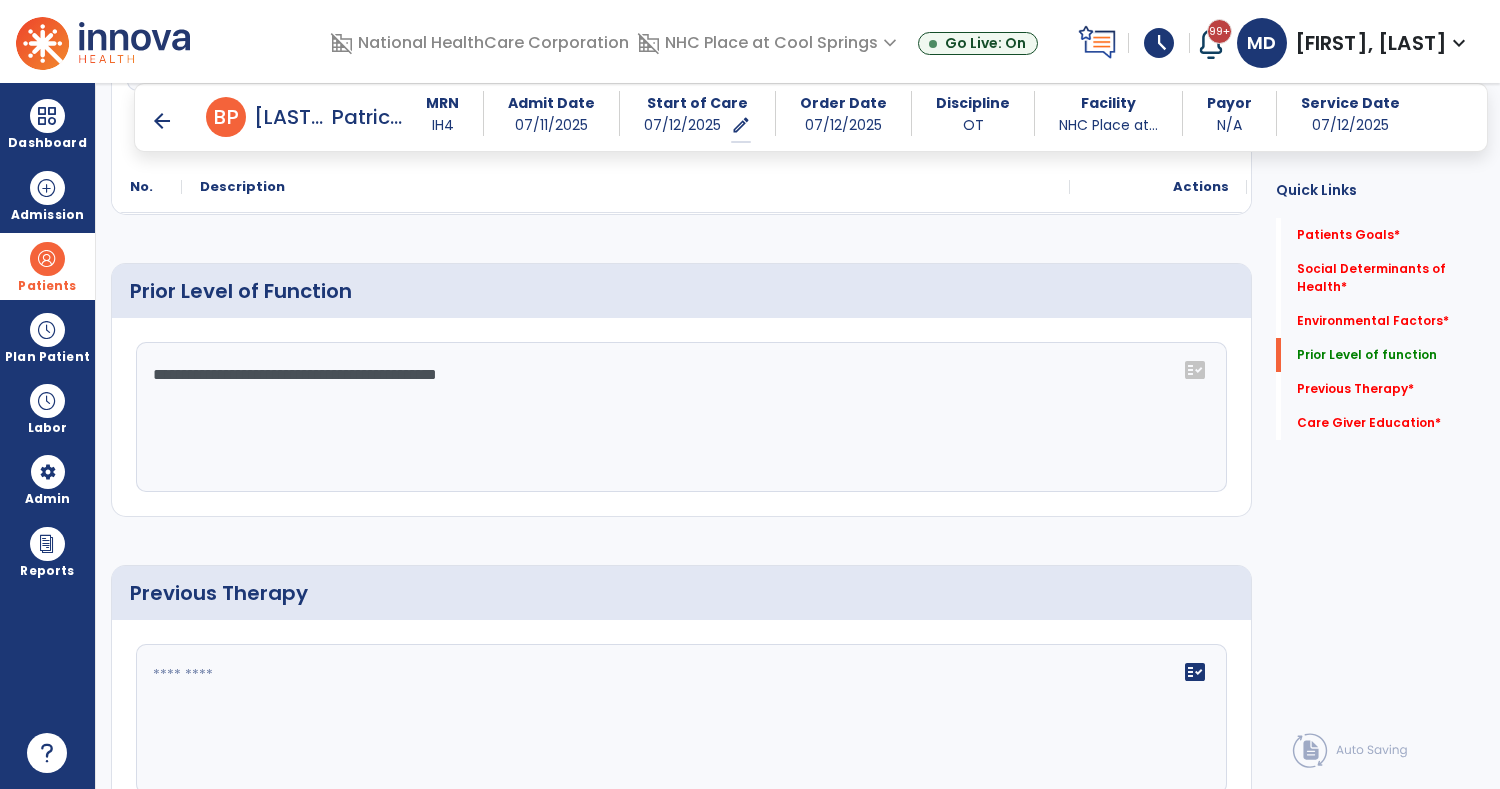 scroll, scrollTop: 929, scrollLeft: 0, axis: vertical 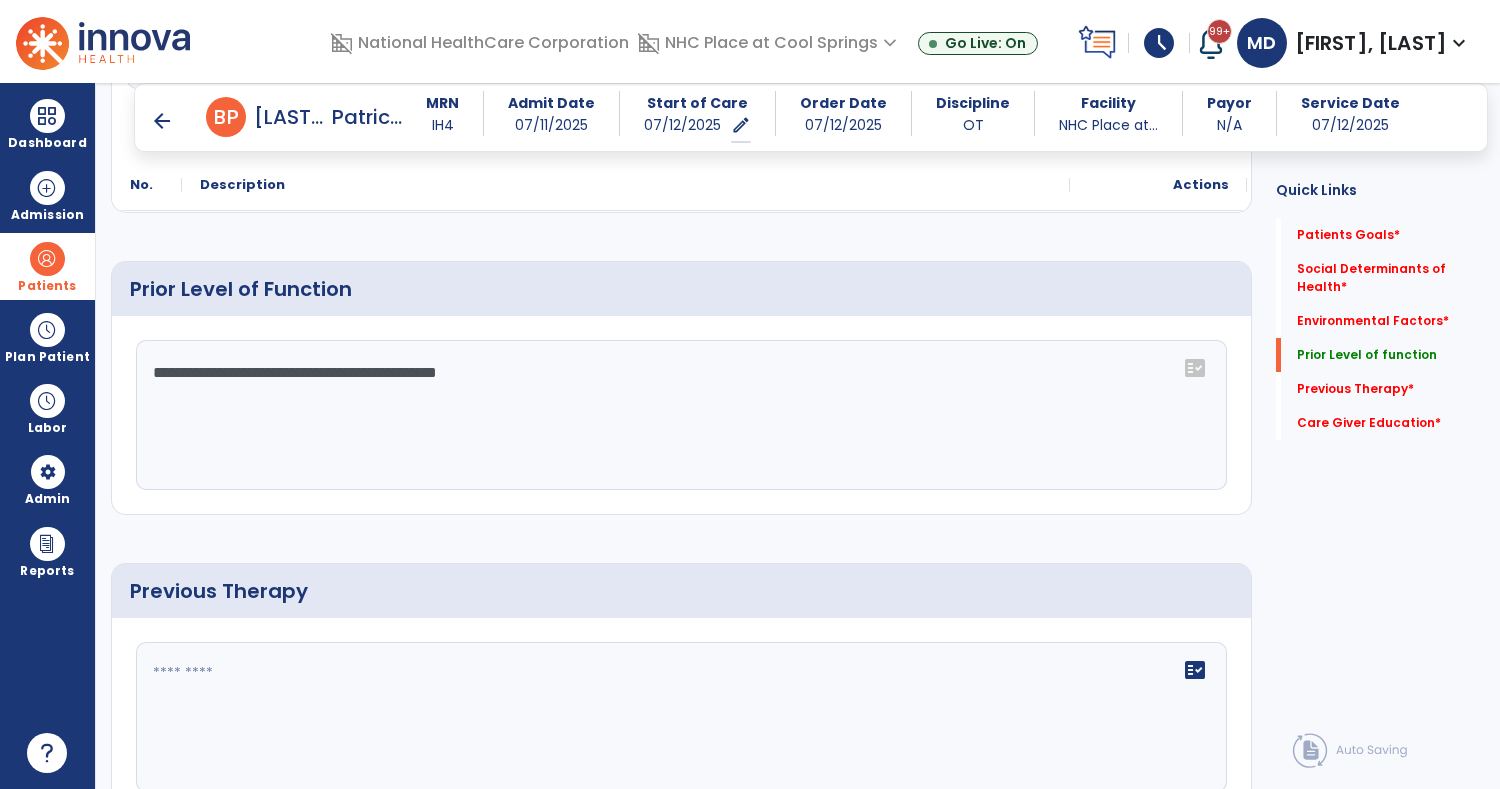 type on "**********" 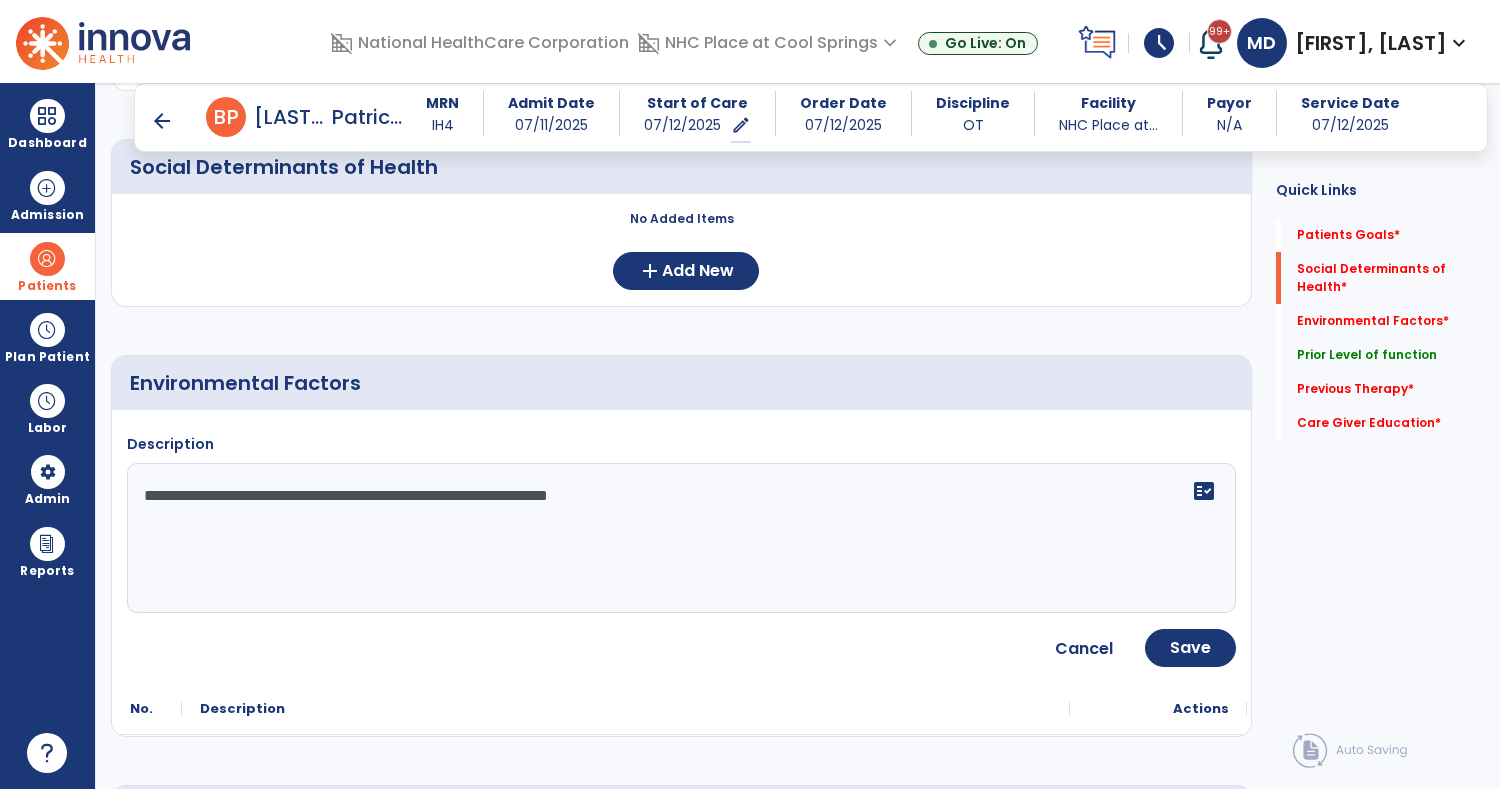 scroll, scrollTop: 0, scrollLeft: 0, axis: both 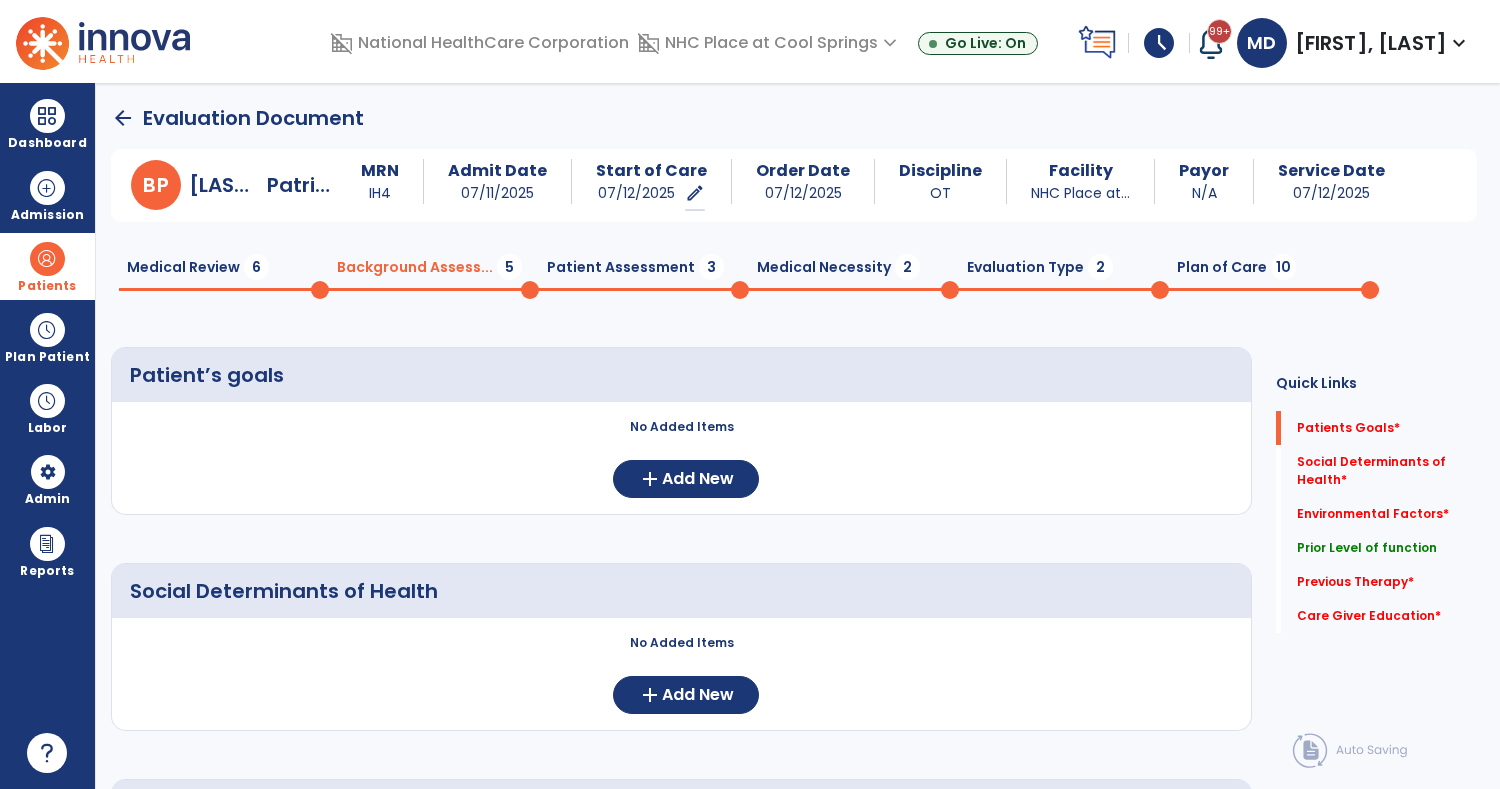 type on "**********" 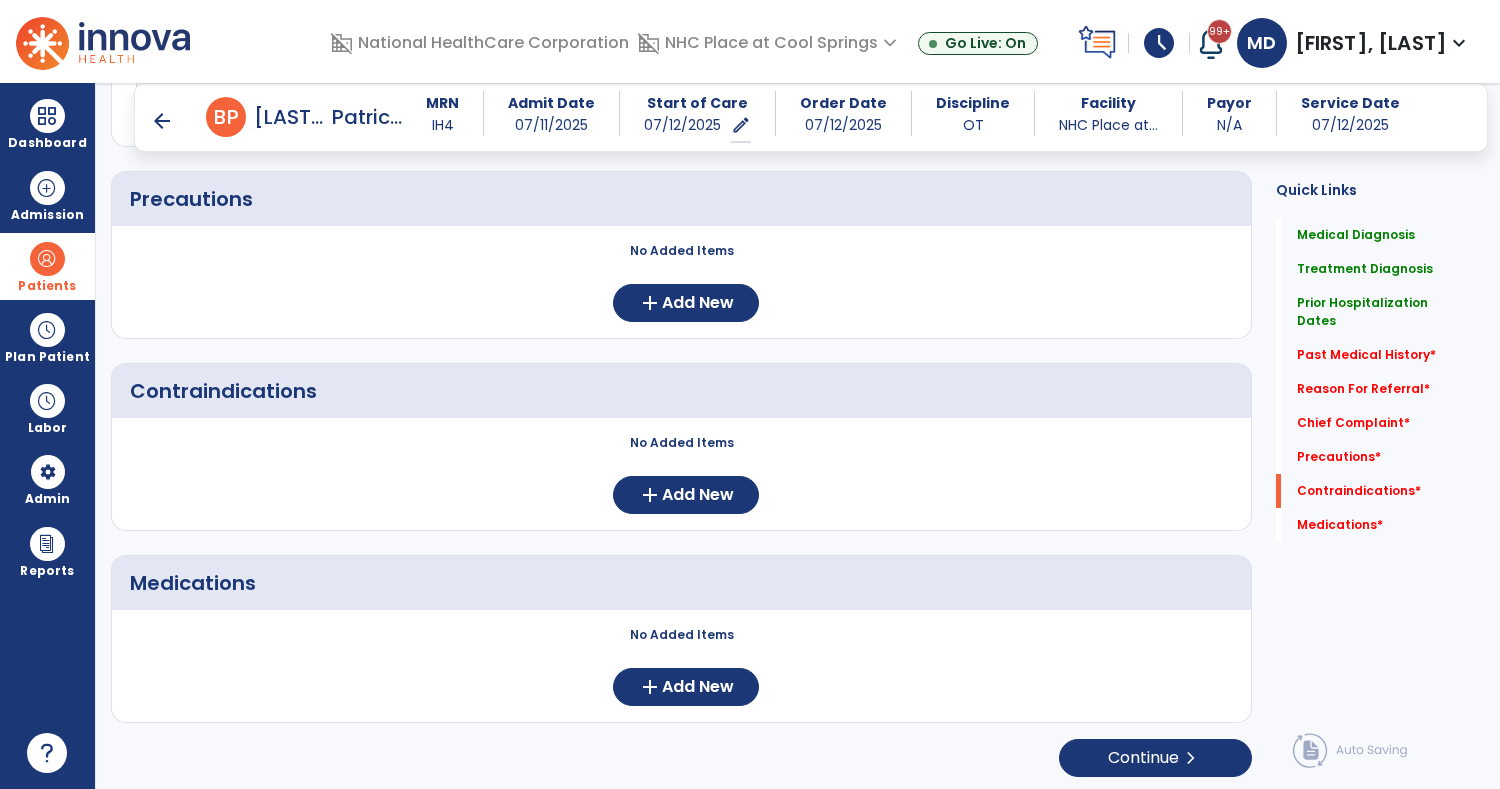 scroll, scrollTop: 1584, scrollLeft: 0, axis: vertical 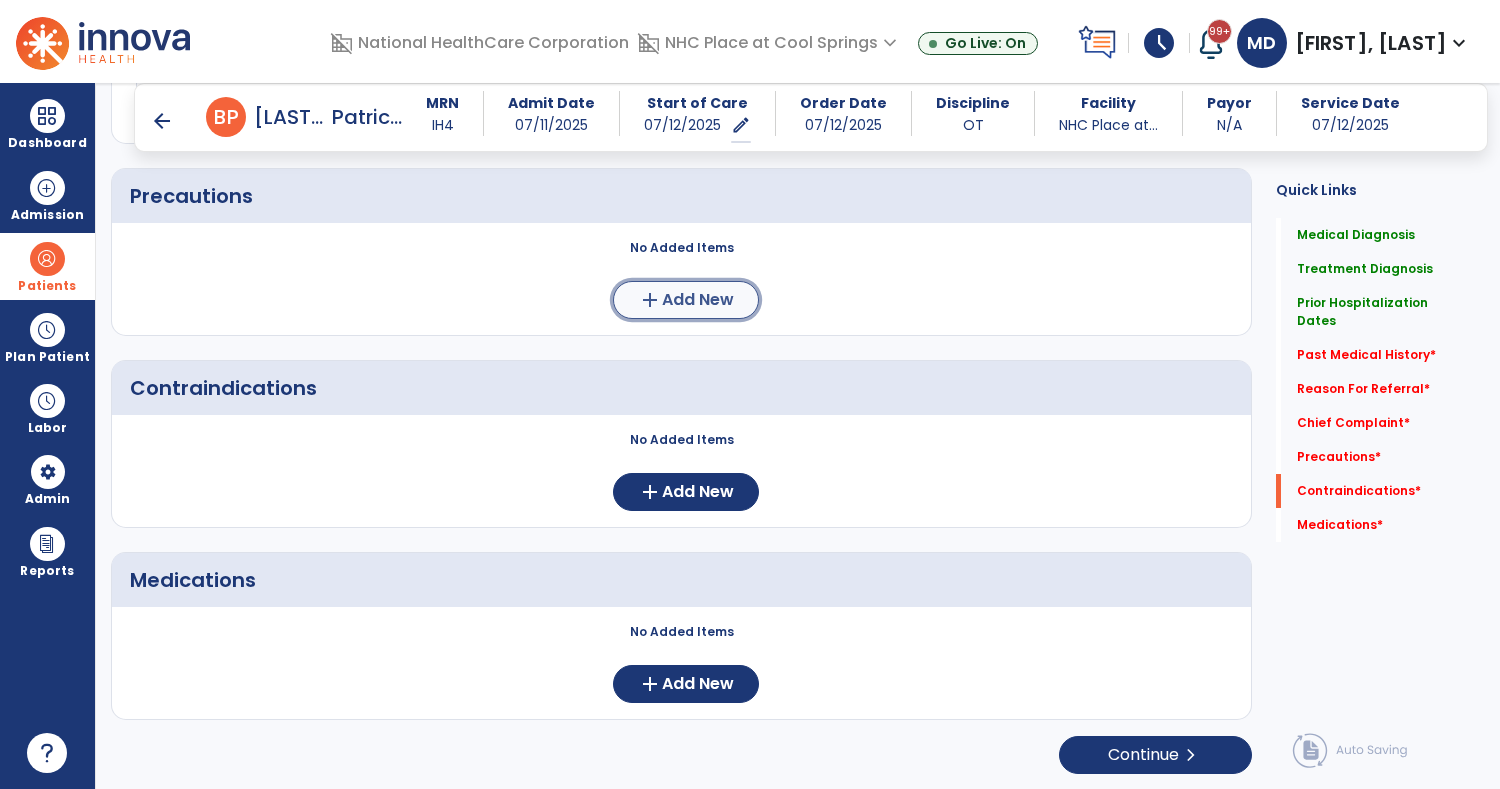 click on "Add New" 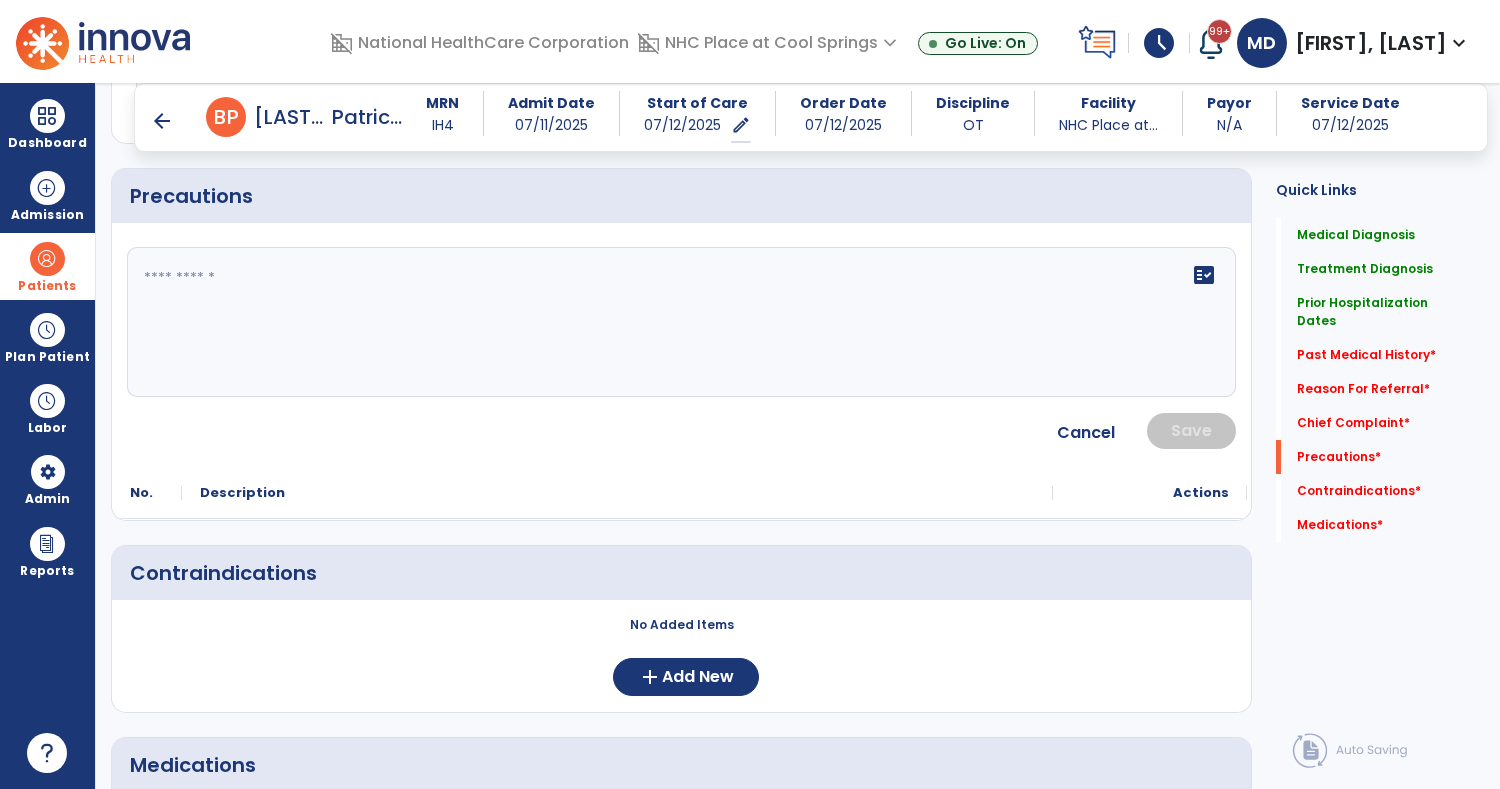 click on "fact_check" 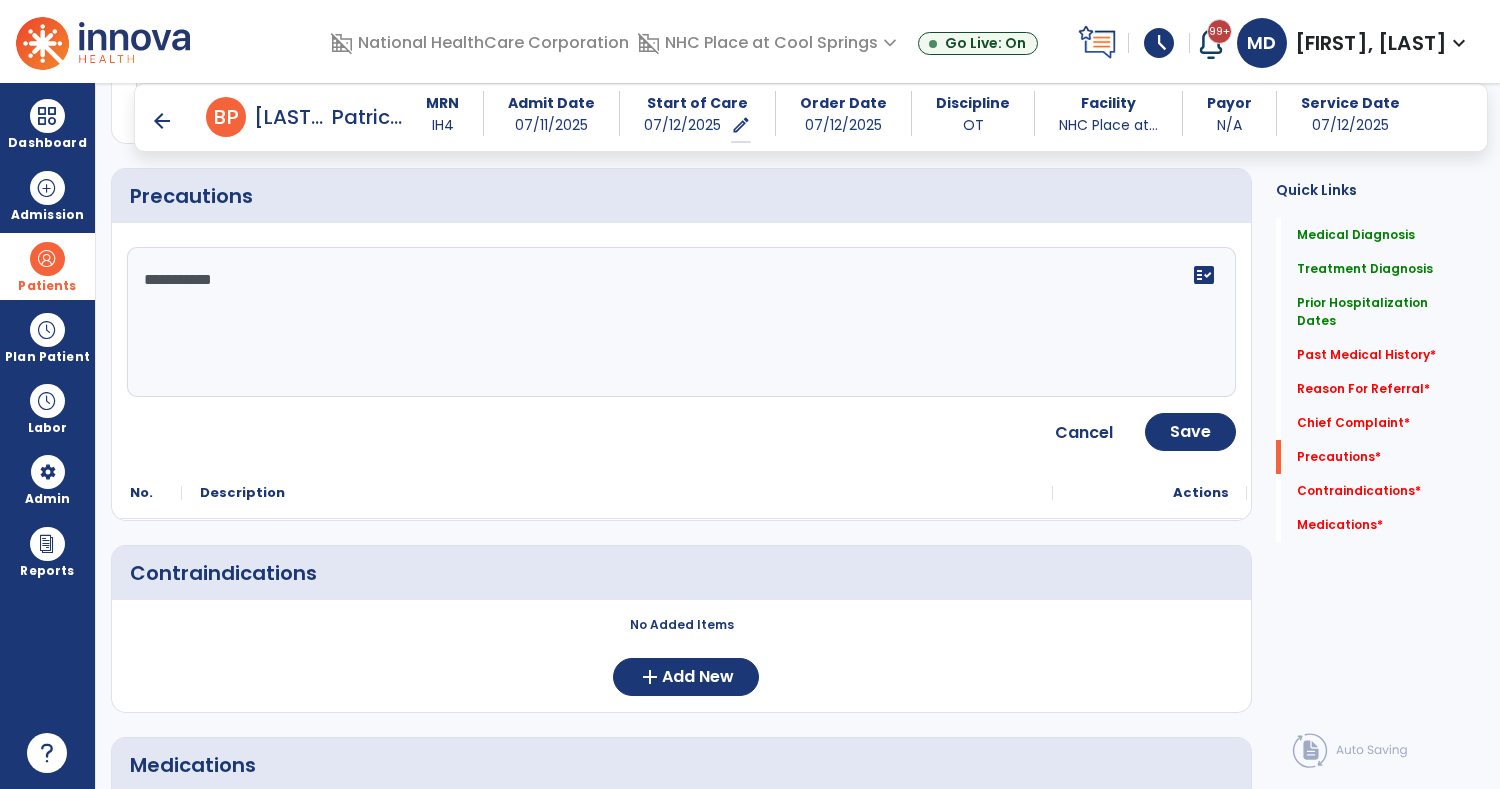 type on "**********" 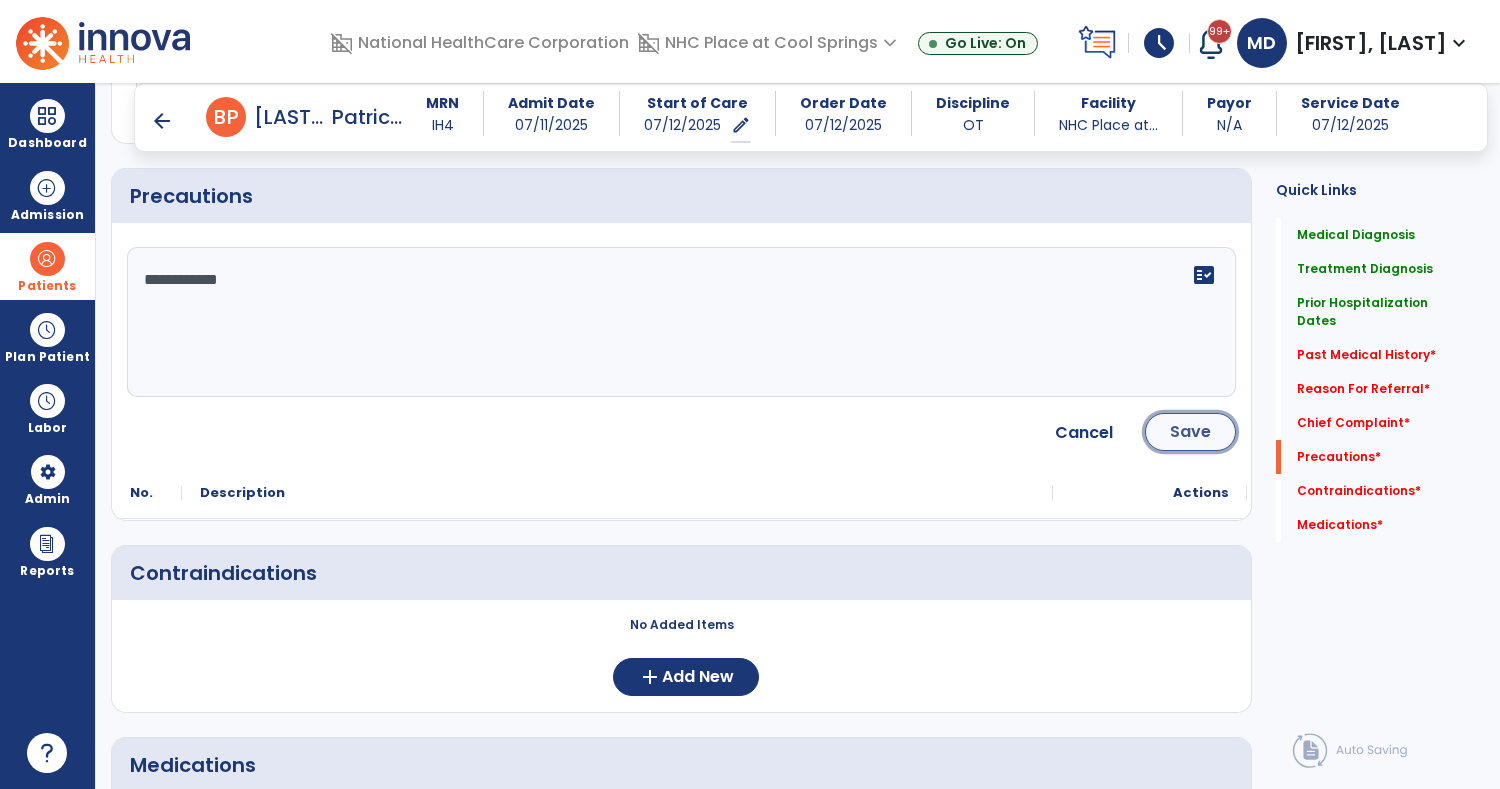 click on "Save" 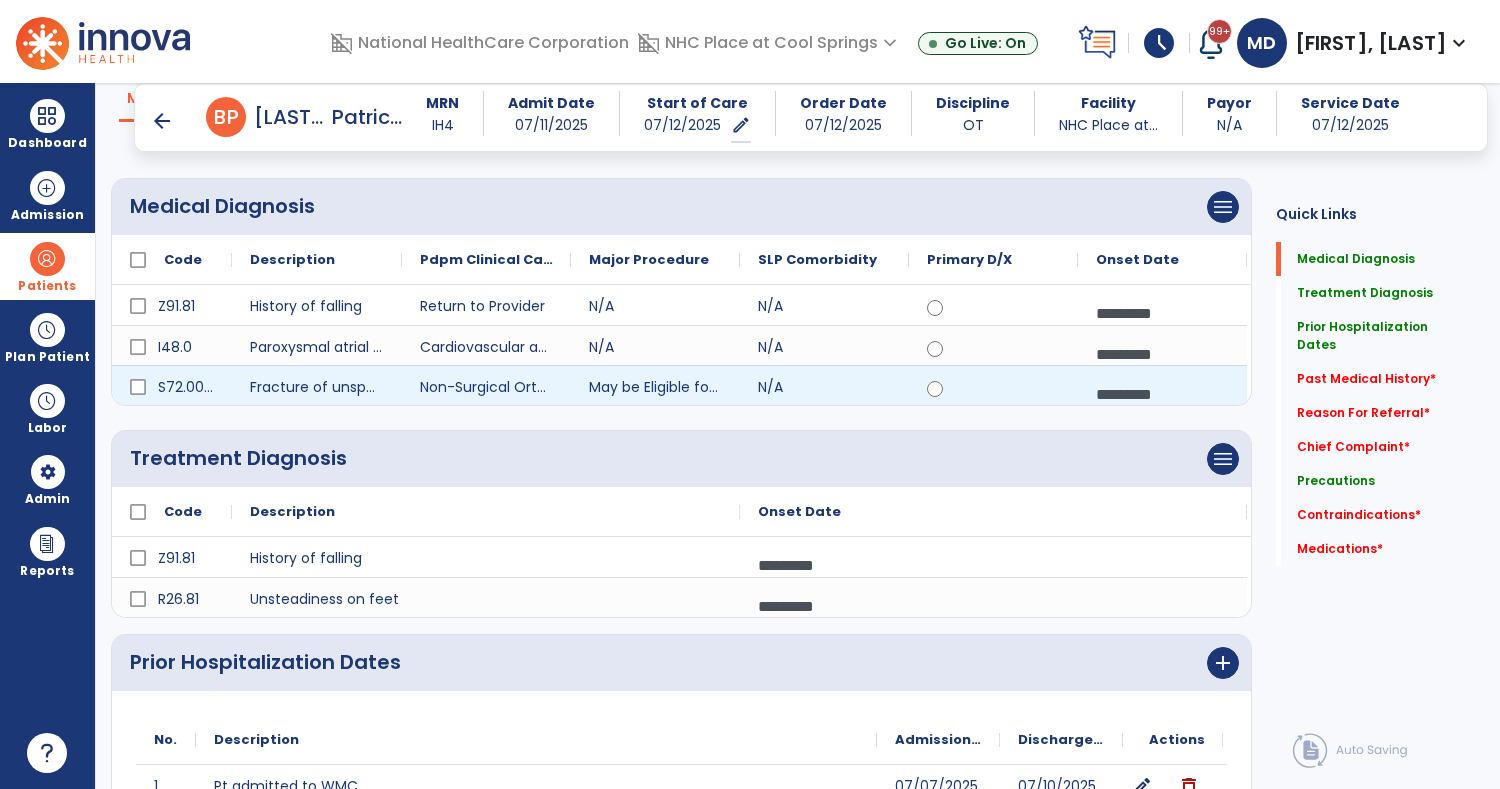 scroll, scrollTop: 0, scrollLeft: 0, axis: both 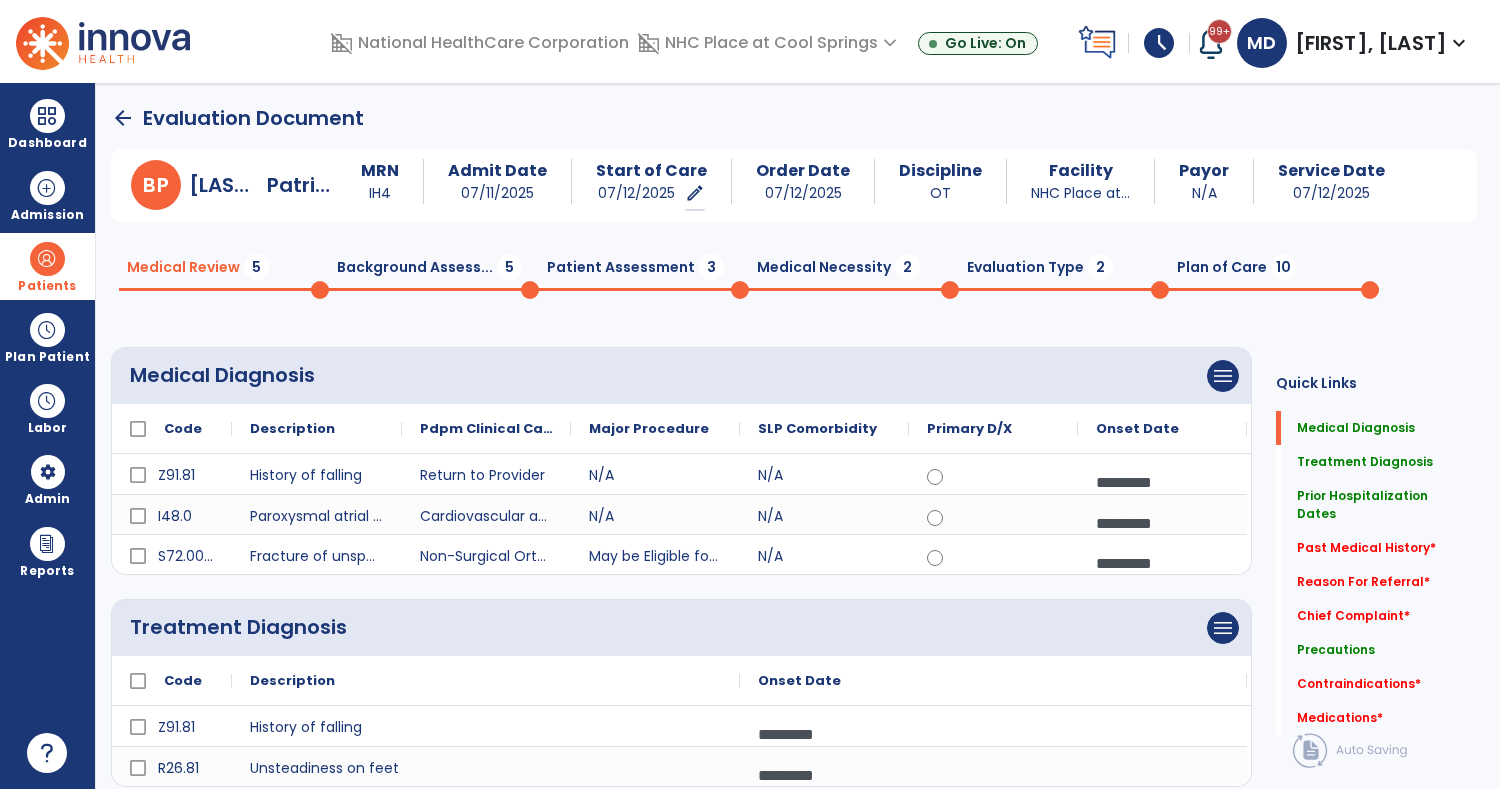 click on "Background Assess...  5" 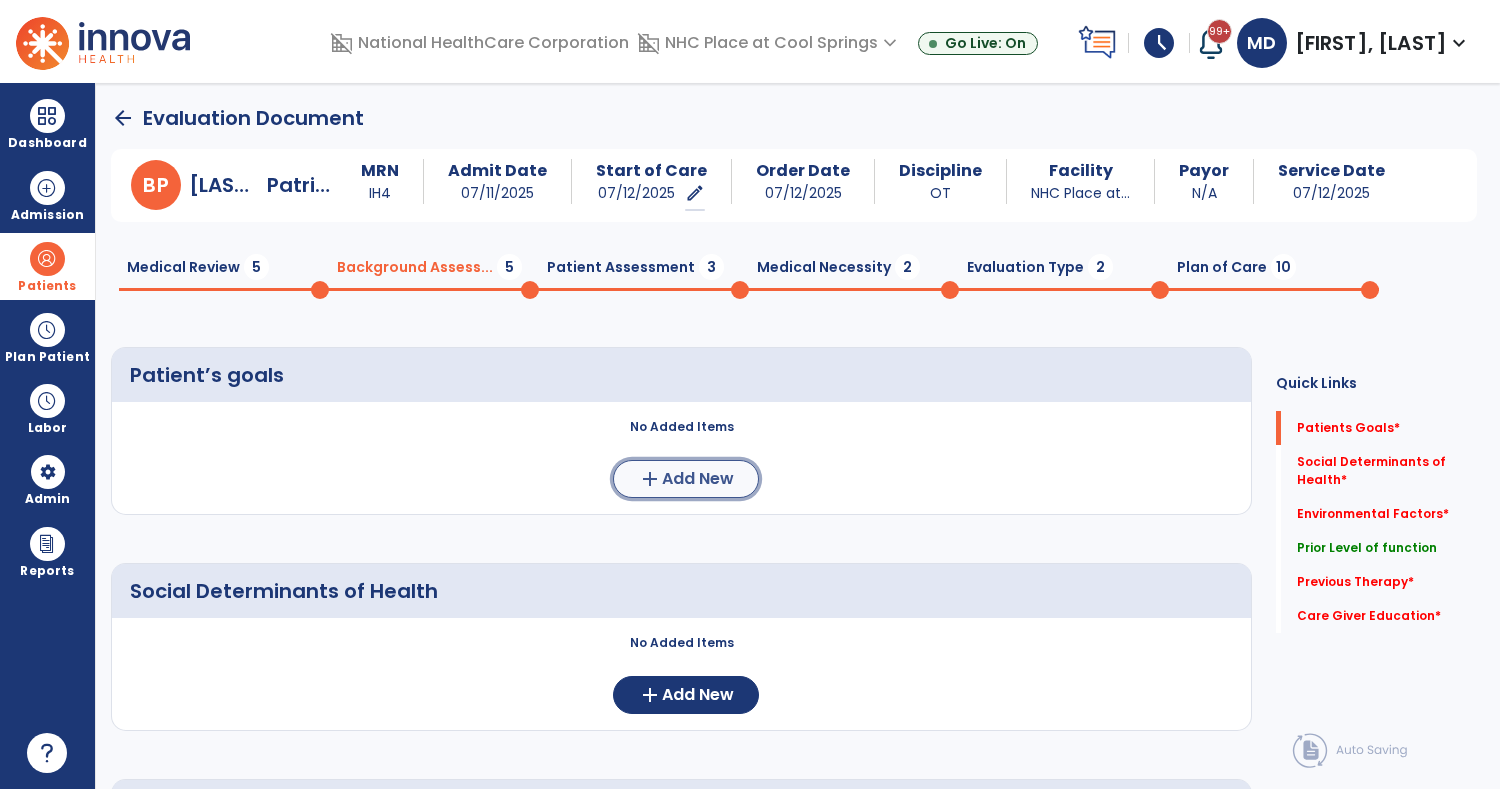 click on "Add New" 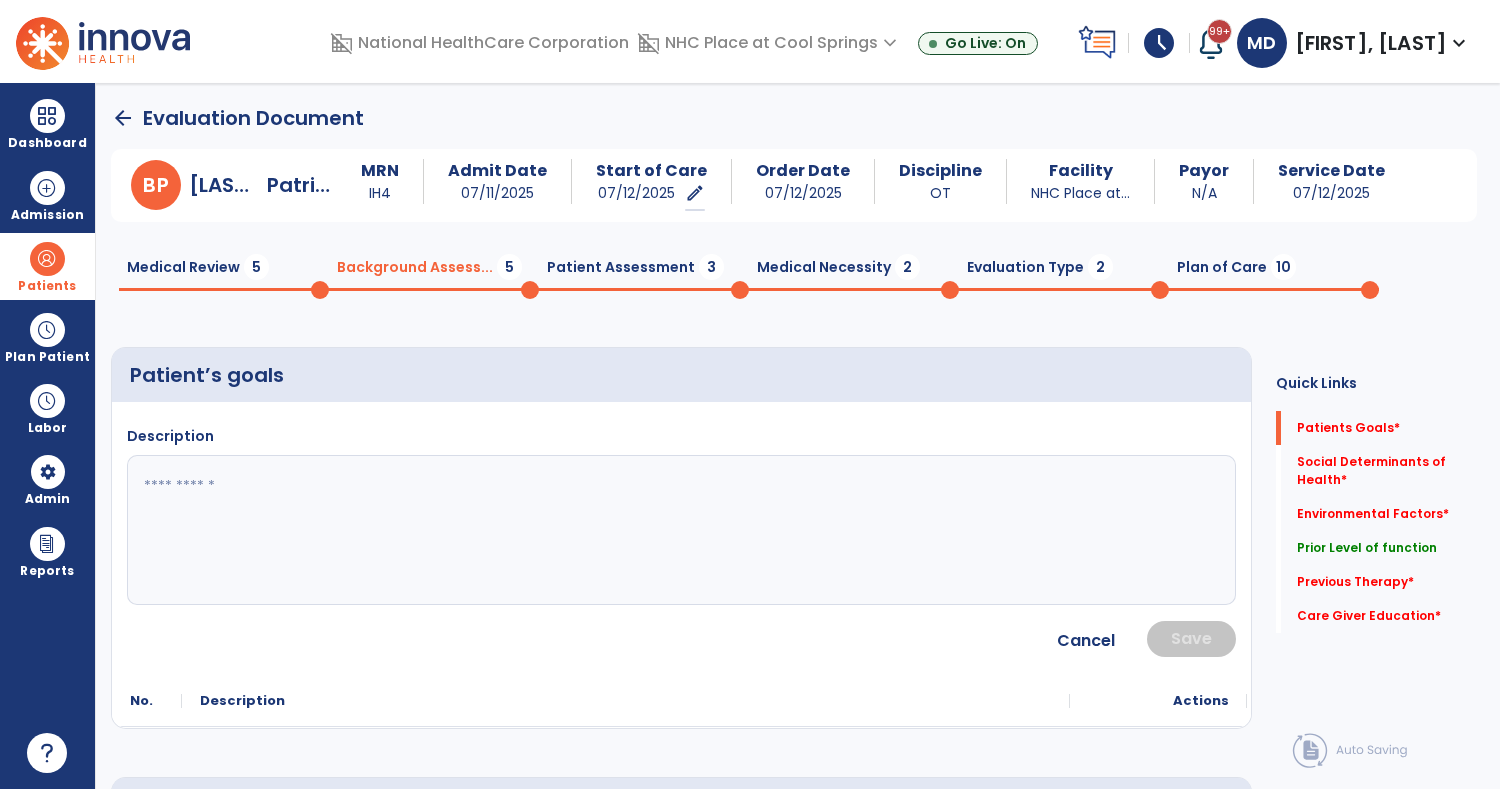 click 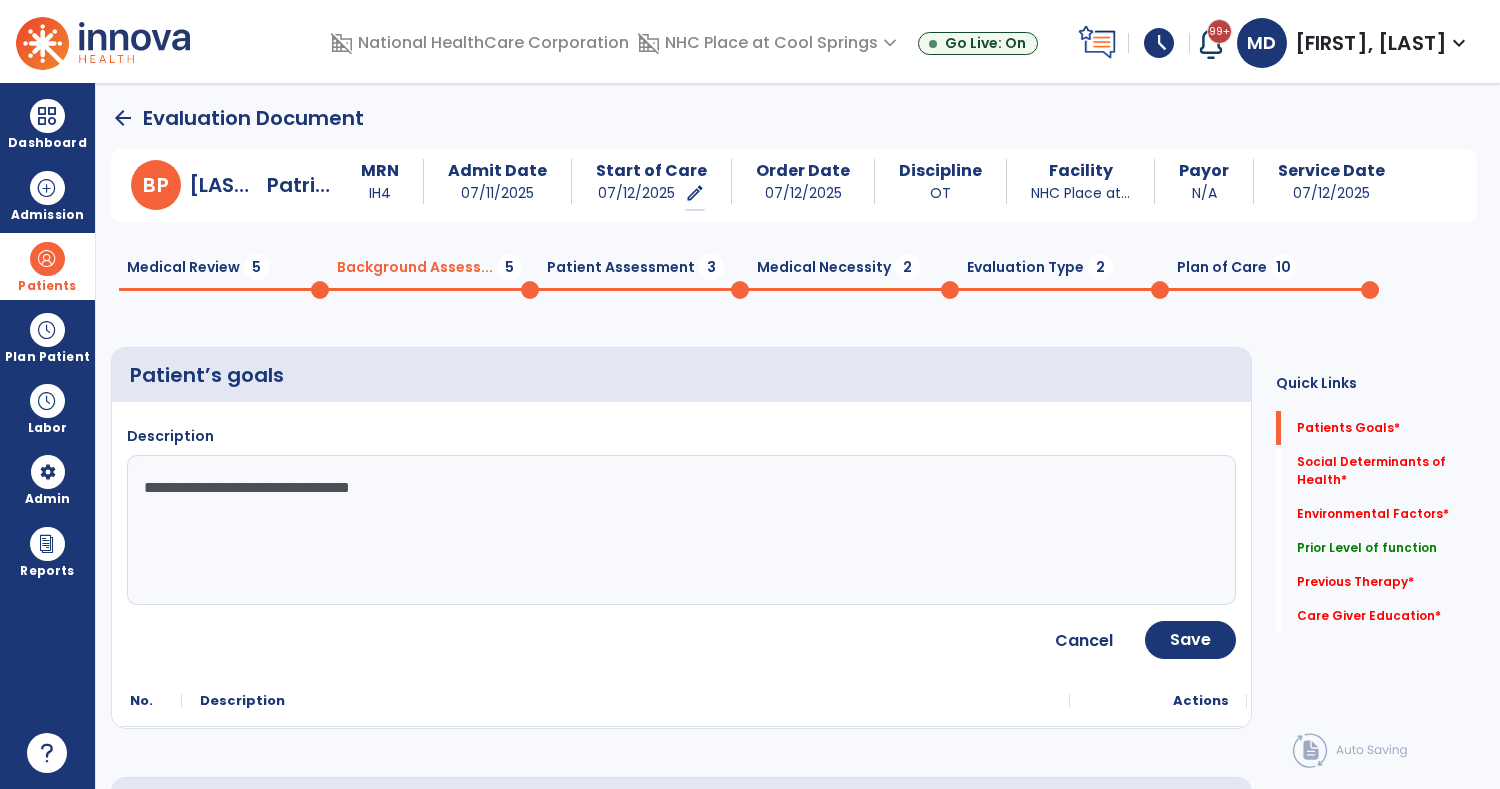 type on "**********" 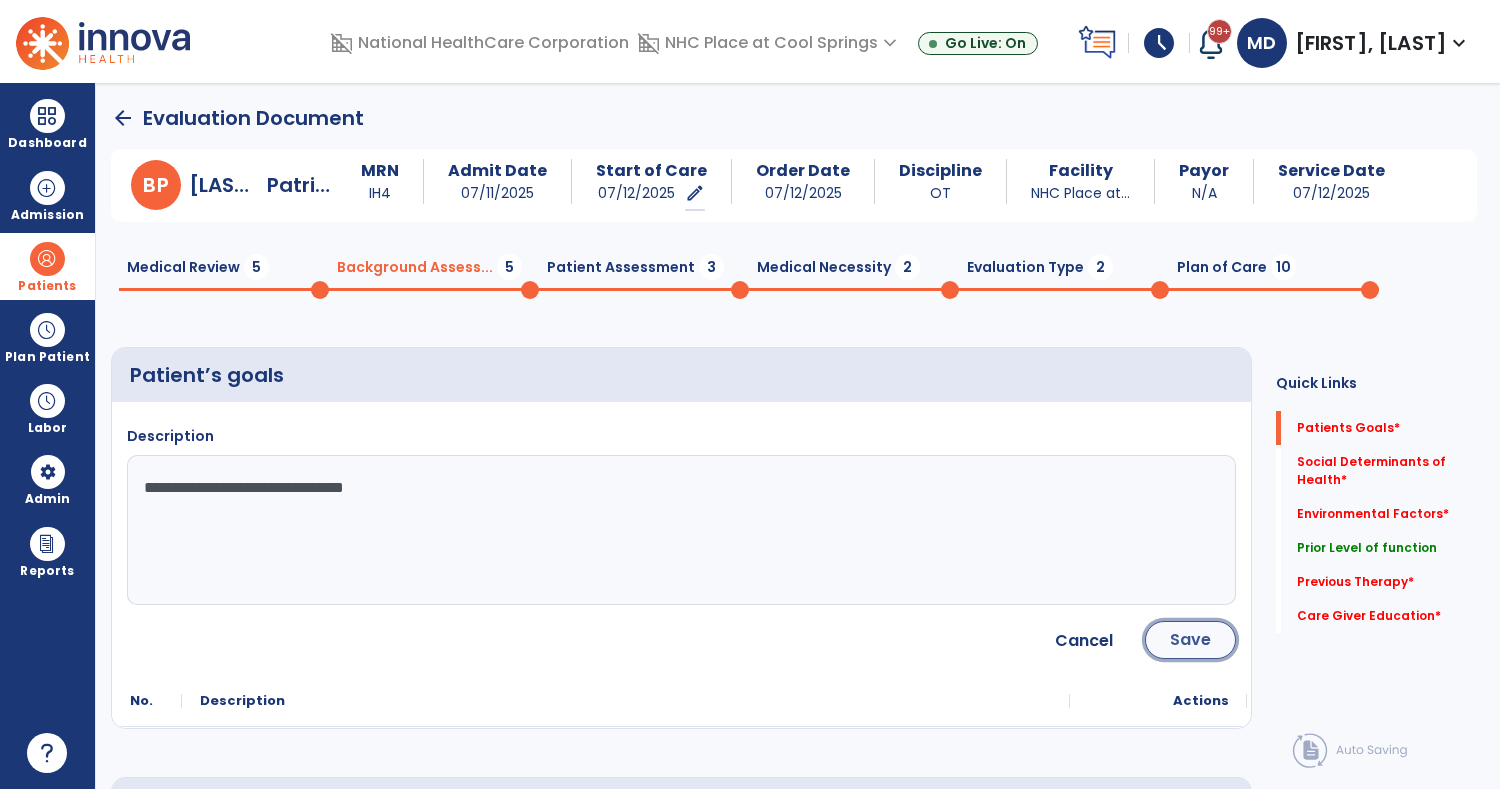 click on "Save" 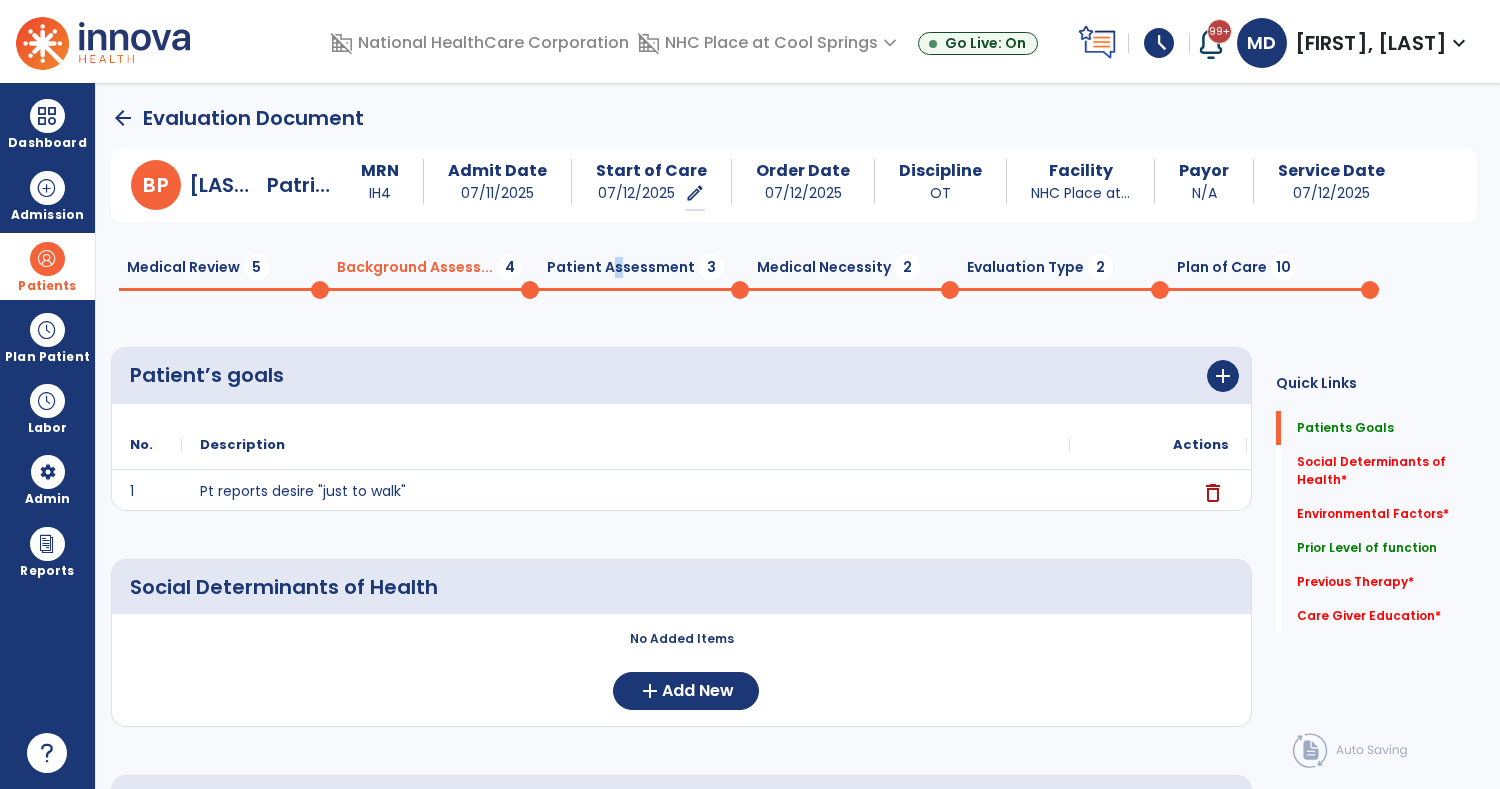 drag, startPoint x: 604, startPoint y: 260, endPoint x: 613, endPoint y: 253, distance: 11.401754 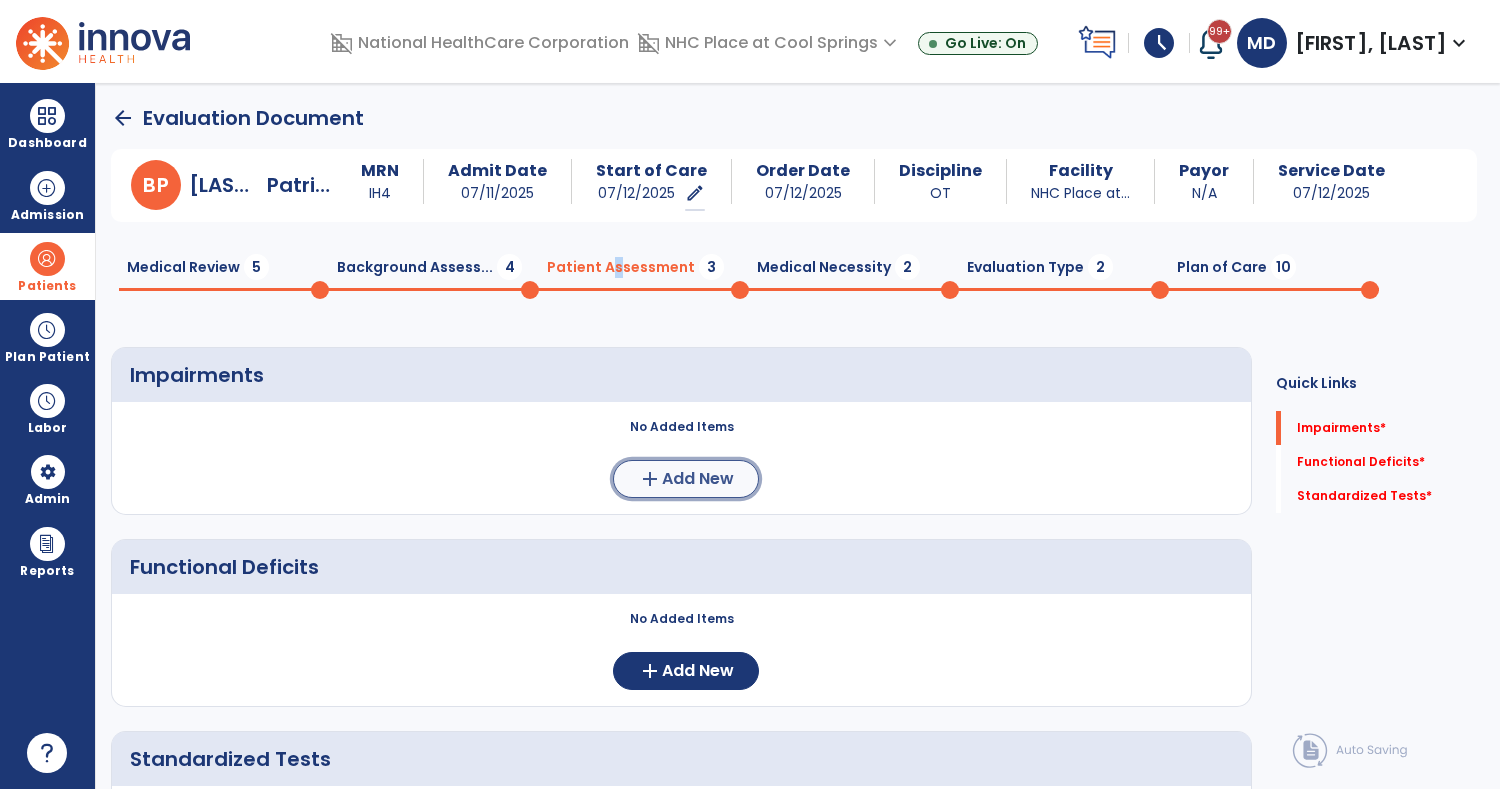 click on "Add New" 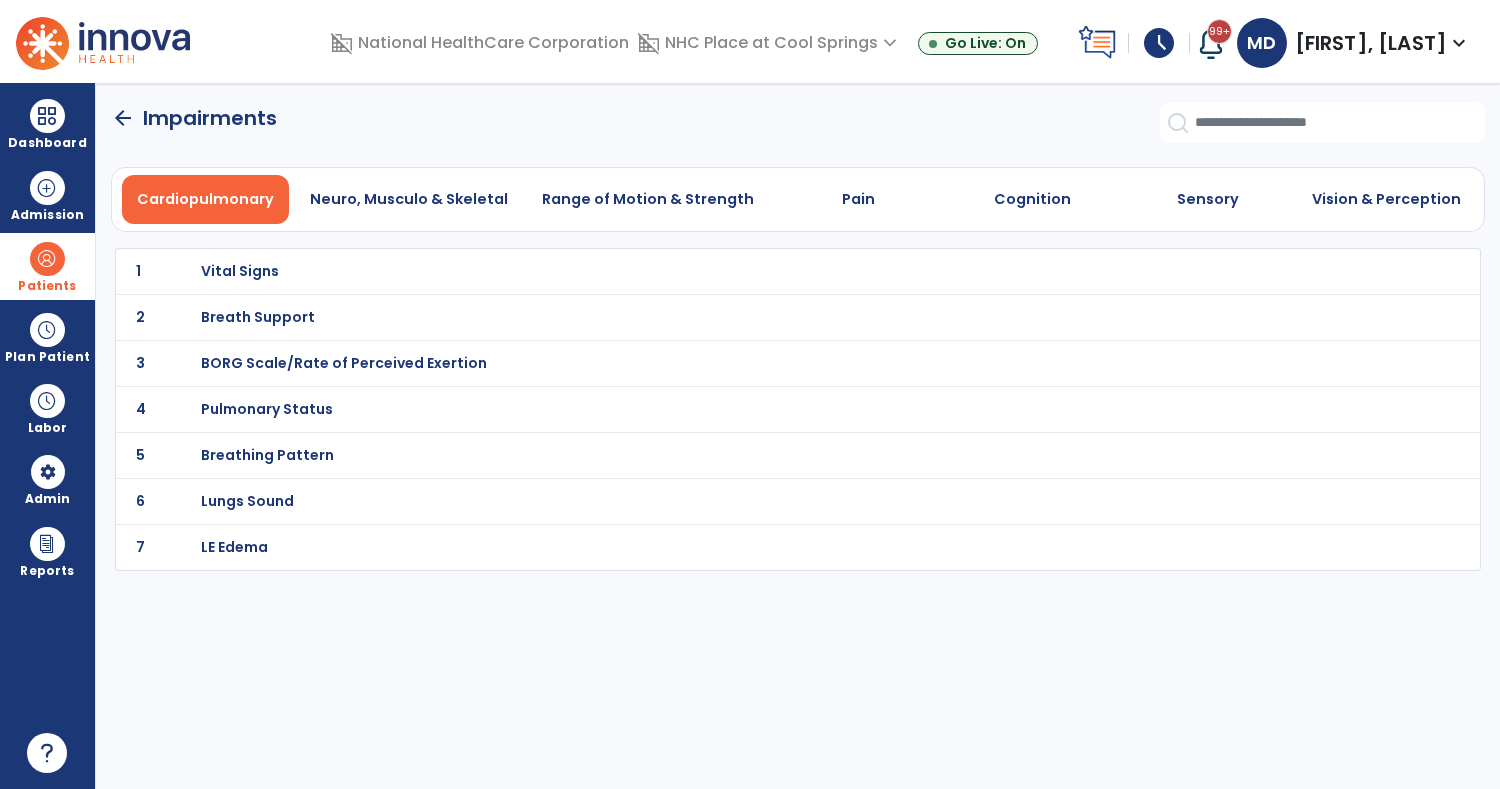 click on "Vital Signs" at bounding box center (754, 271) 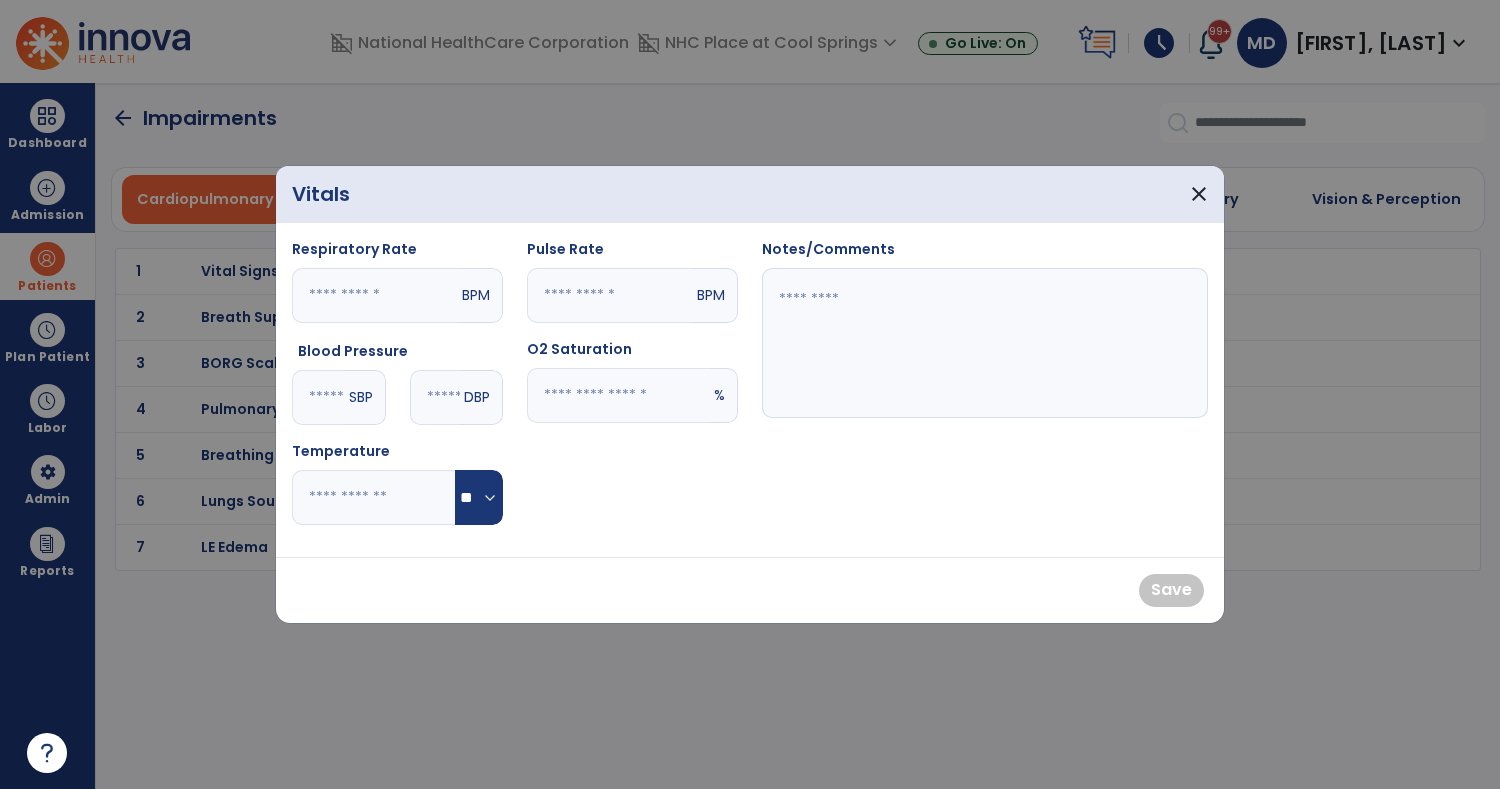 click at bounding box center [610, 295] 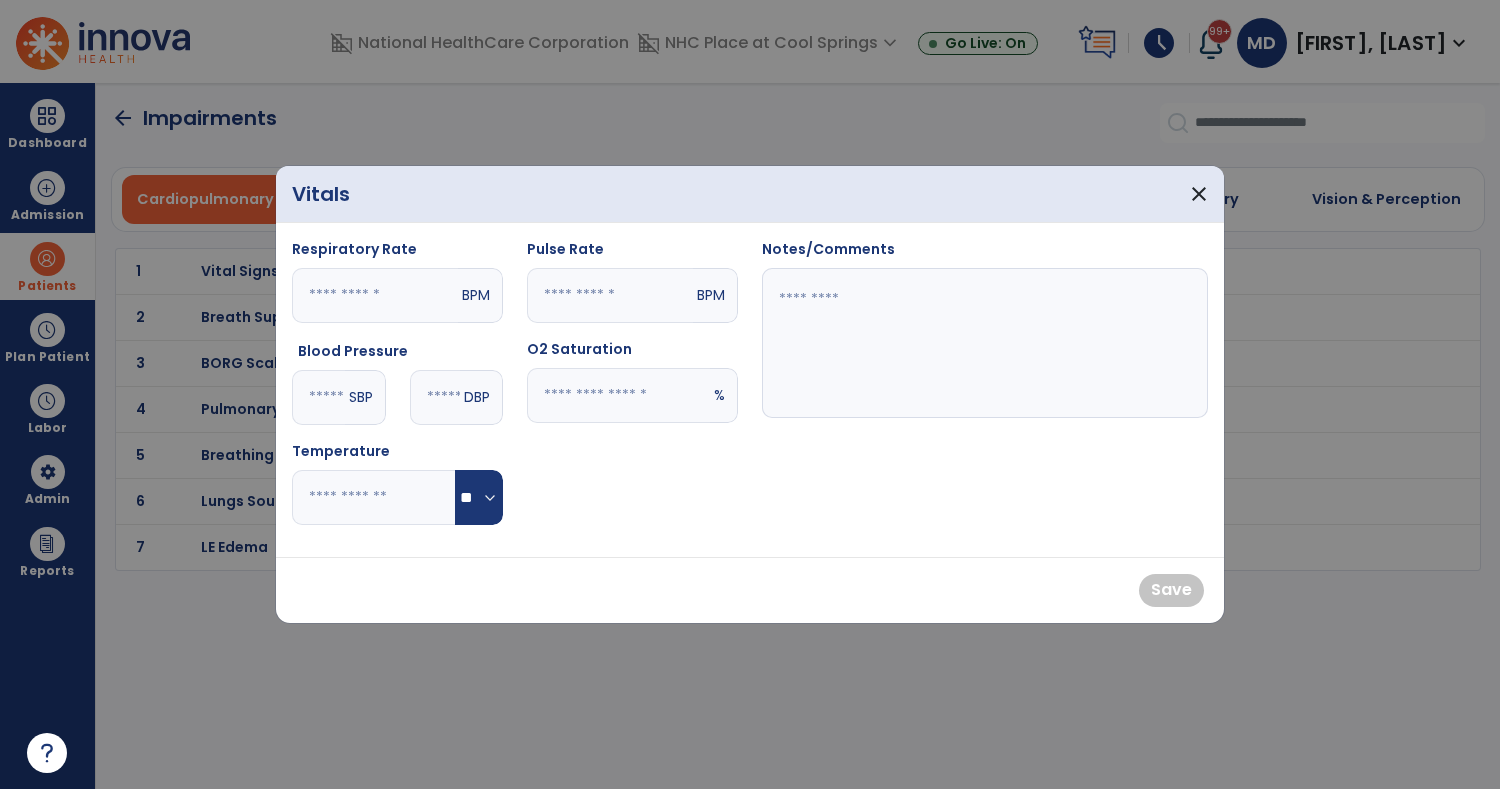 type on "**" 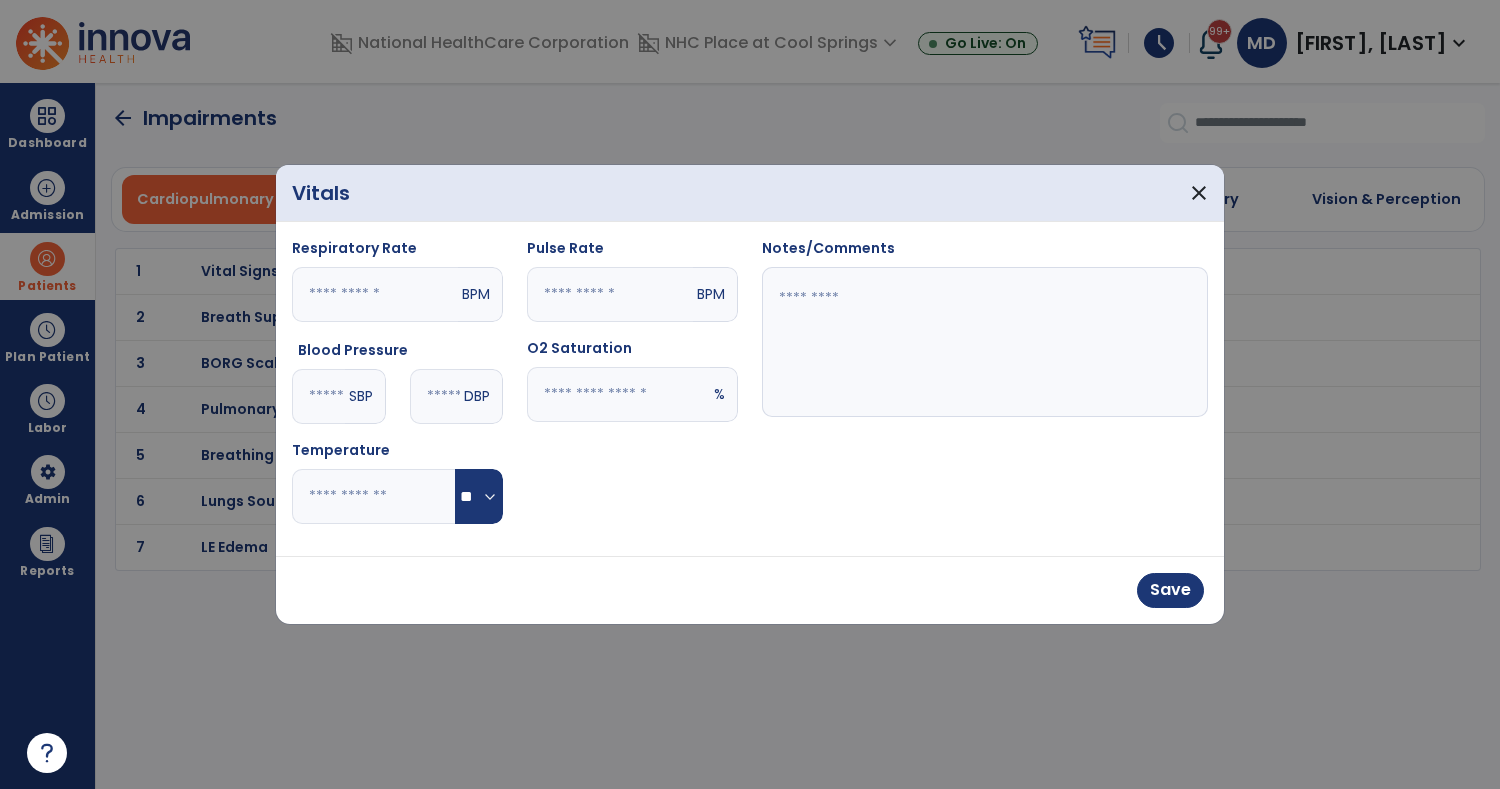click at bounding box center (618, 394) 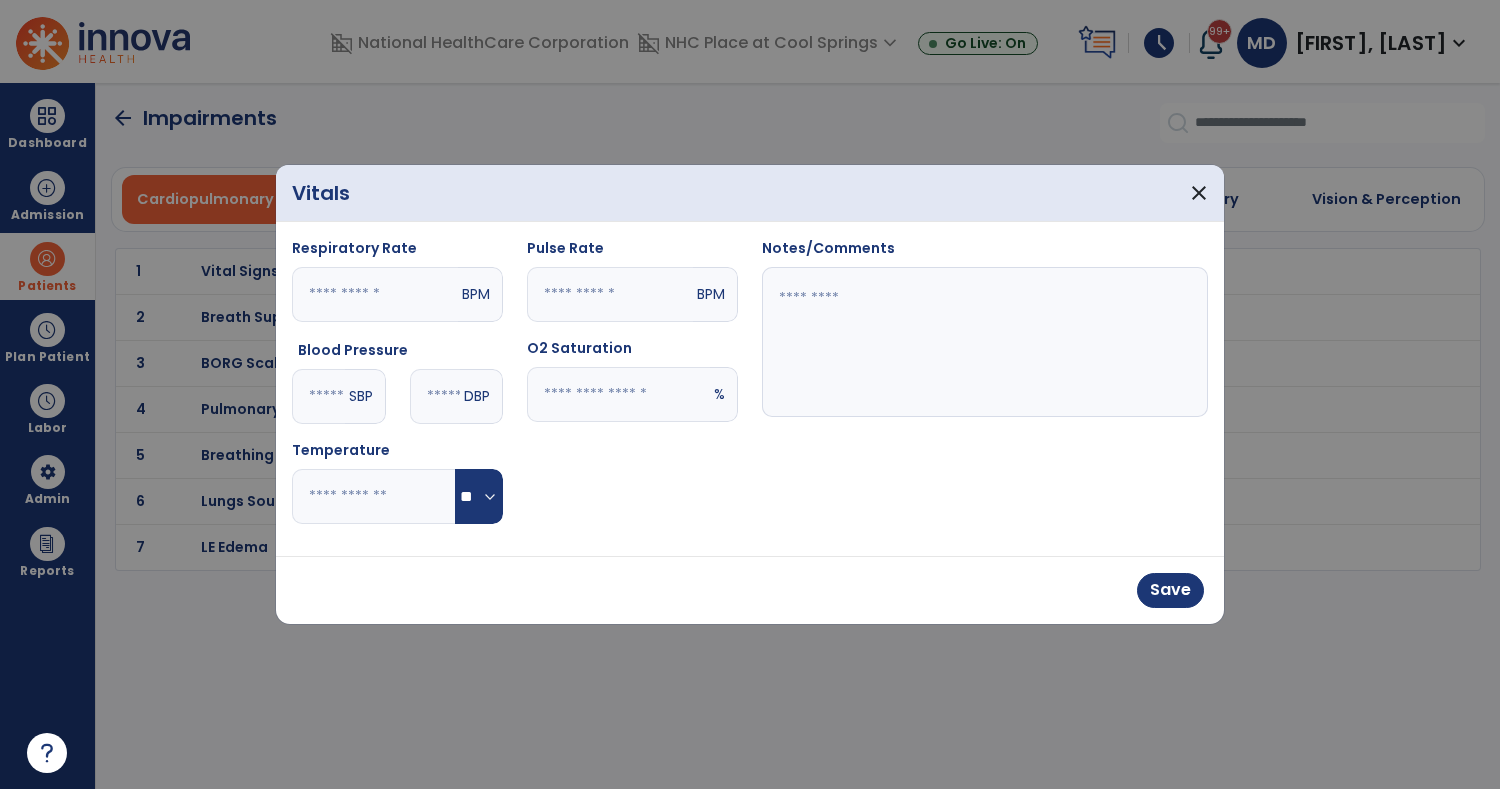 type on "**" 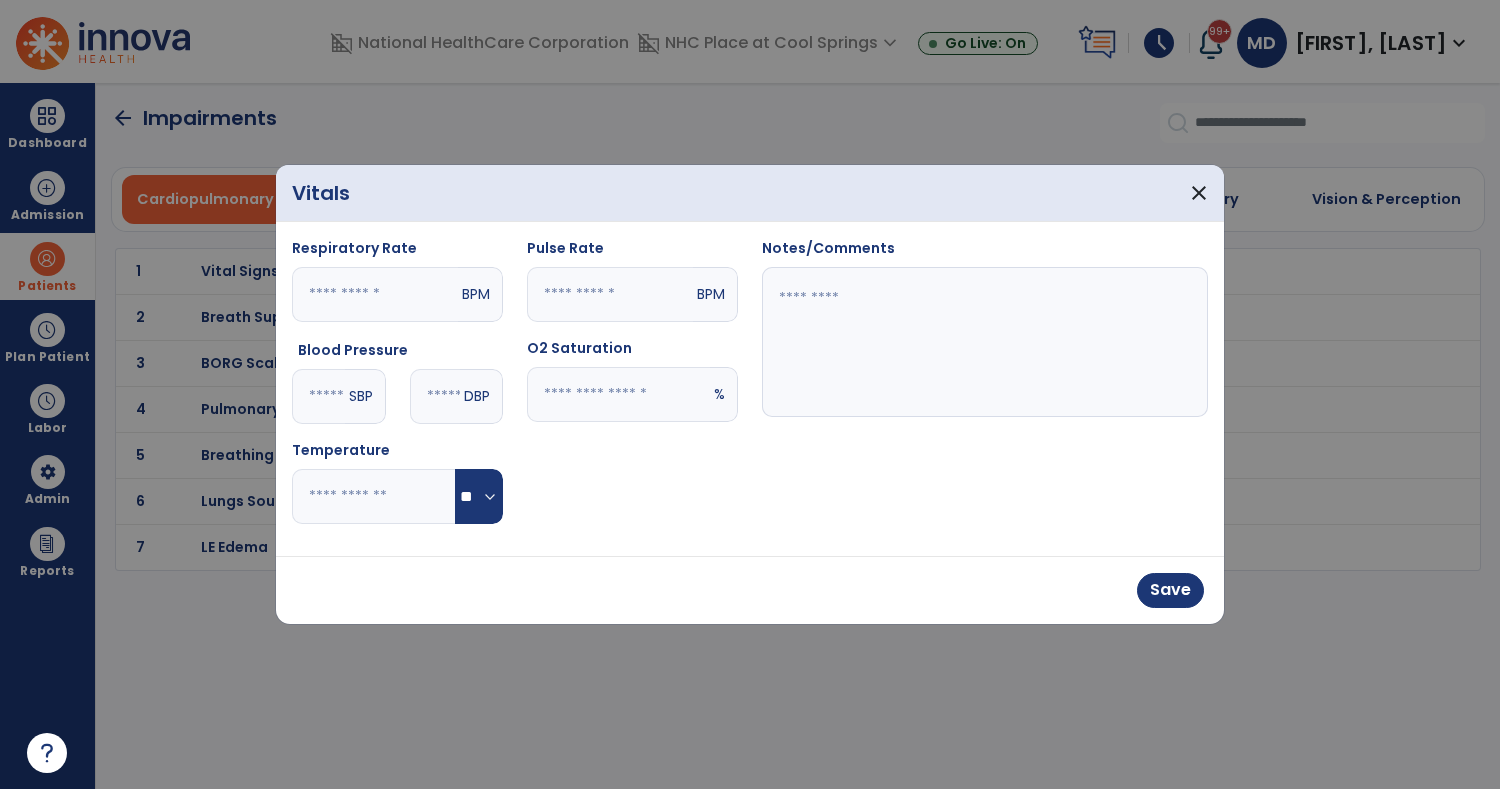click at bounding box center (318, 396) 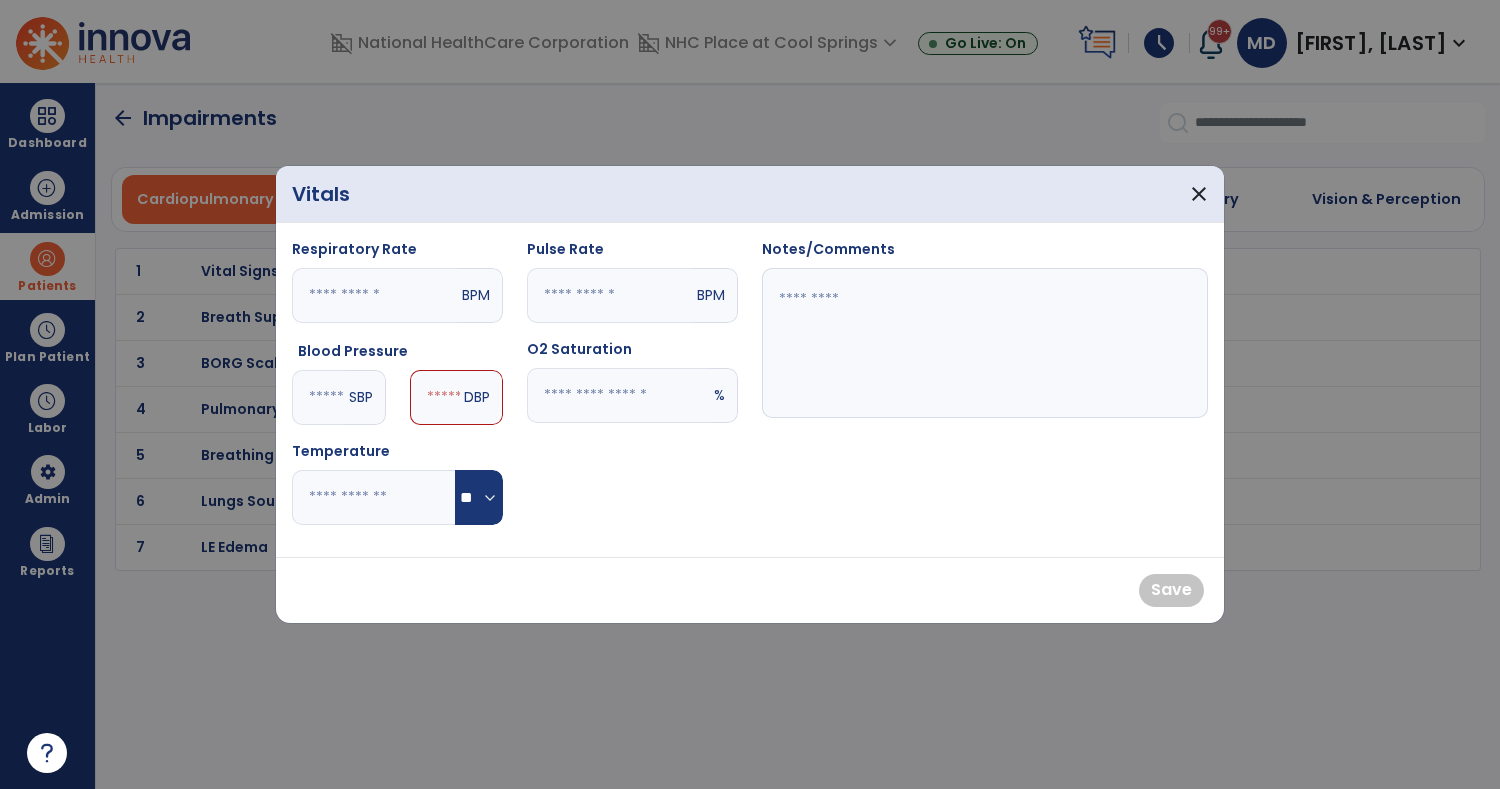 type on "***" 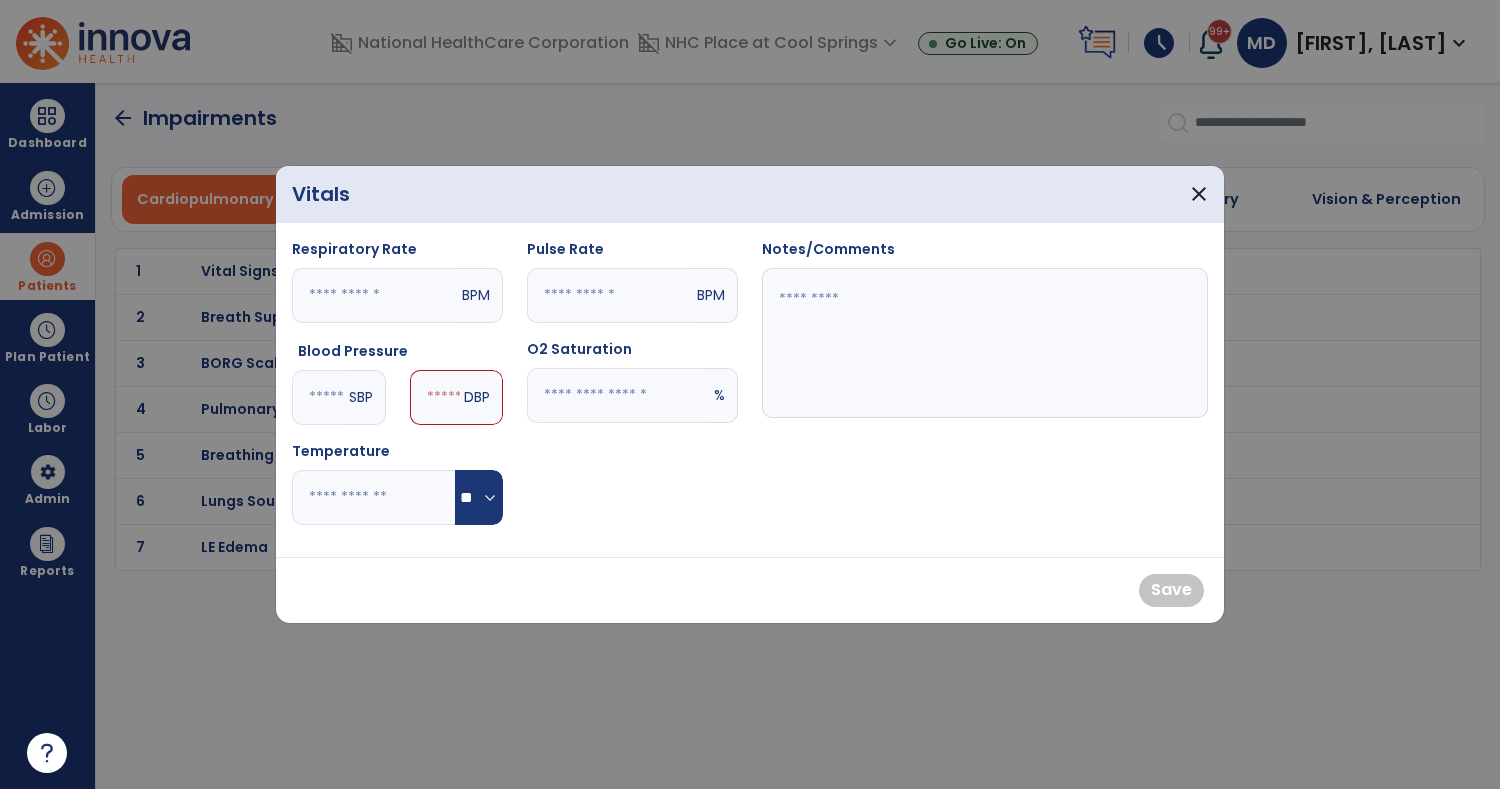 click at bounding box center [435, 397] 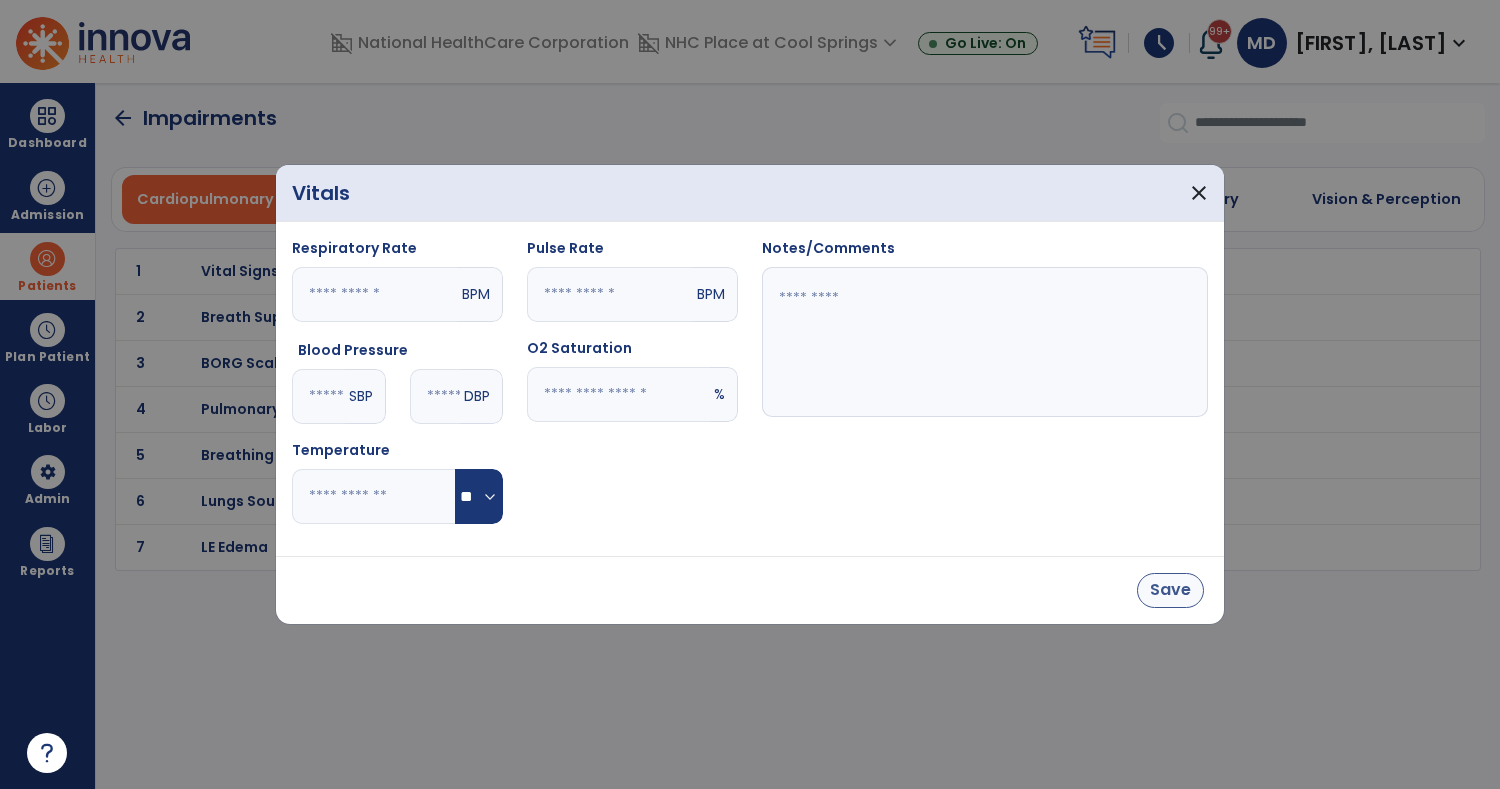 type on "**" 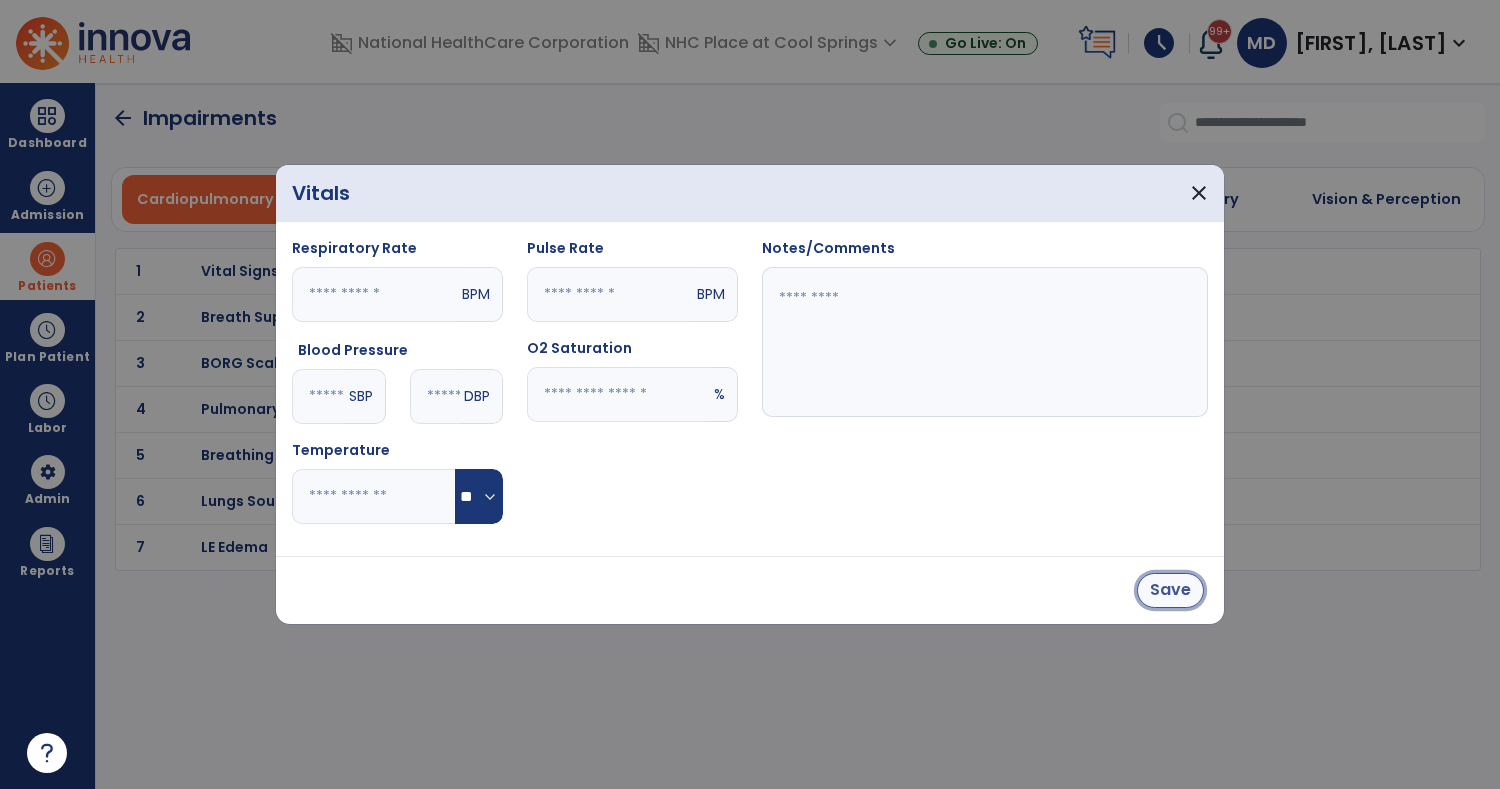 click on "Save" at bounding box center (1170, 590) 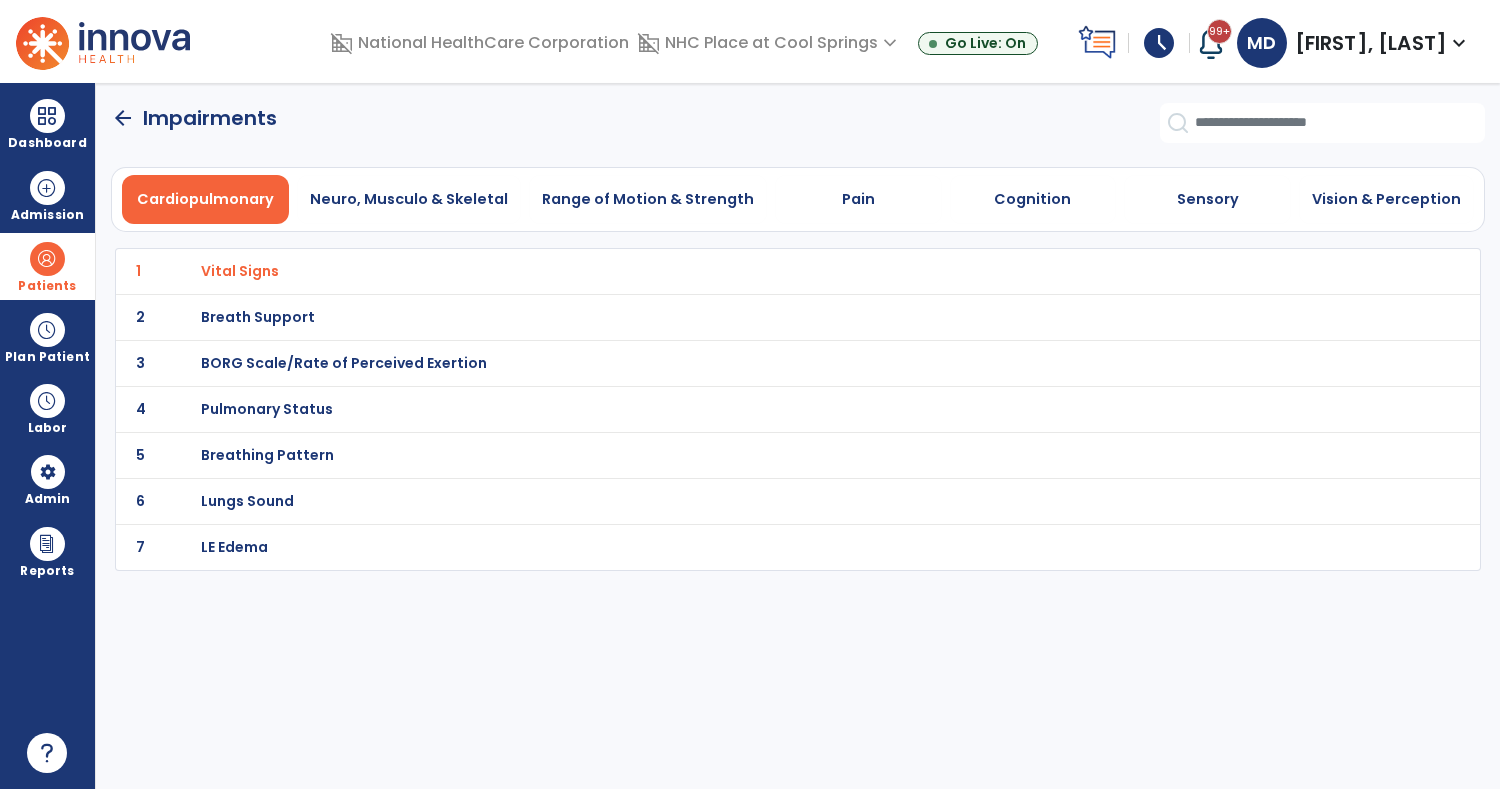 click on "arrow_back" 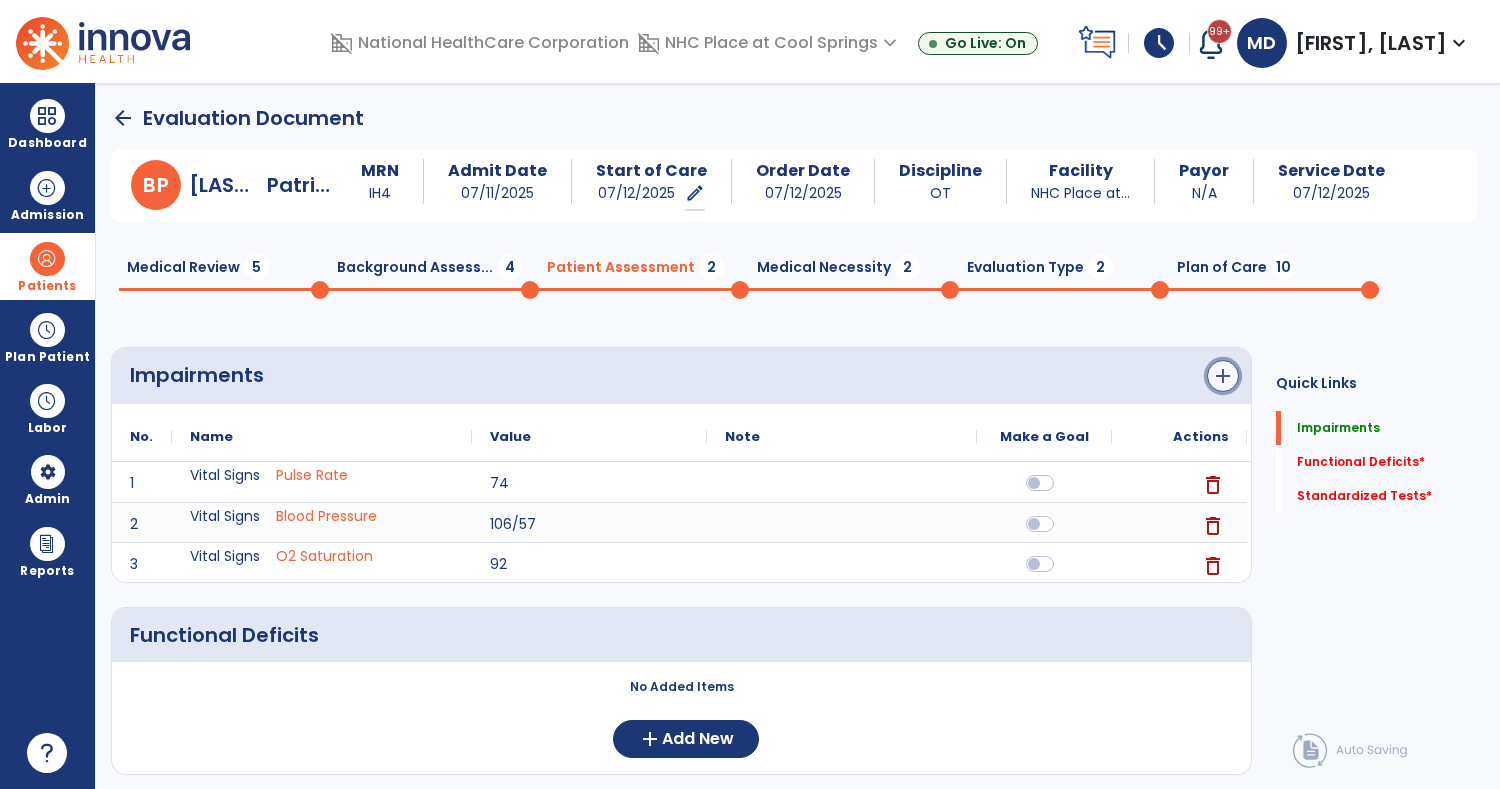 click on "add" 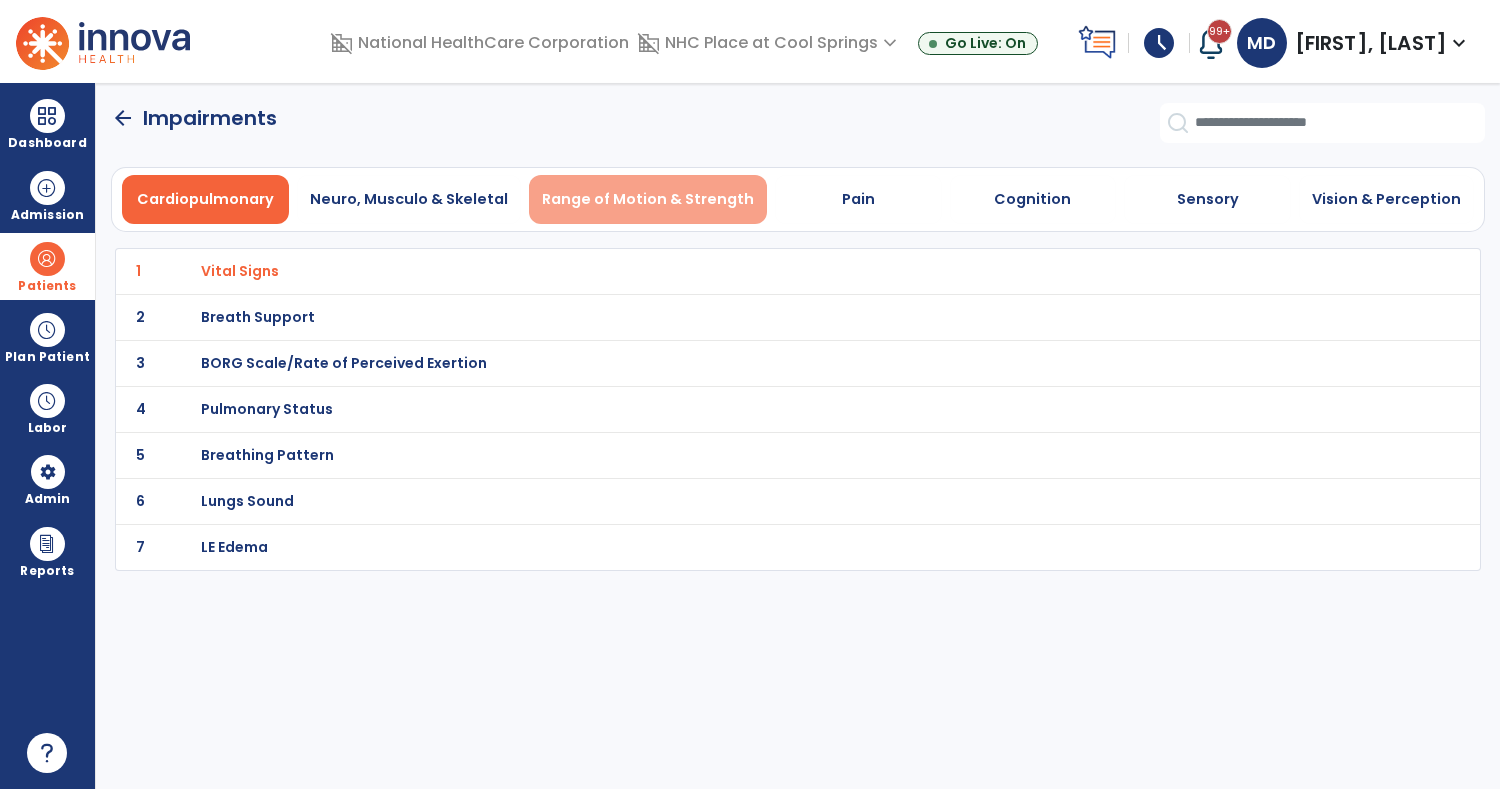 click on "Range of Motion & Strength" at bounding box center [648, 199] 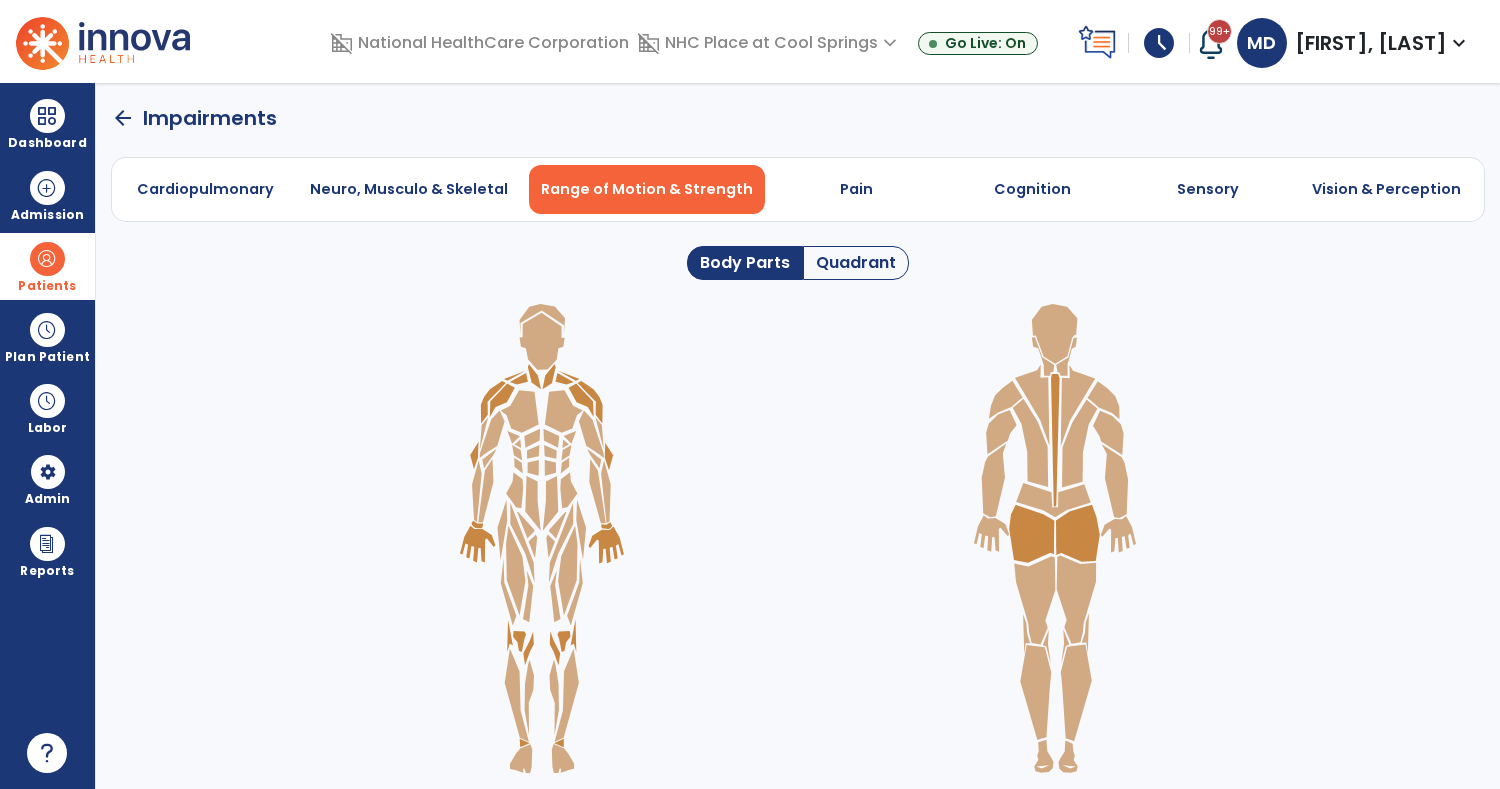 click on "Quadrant" 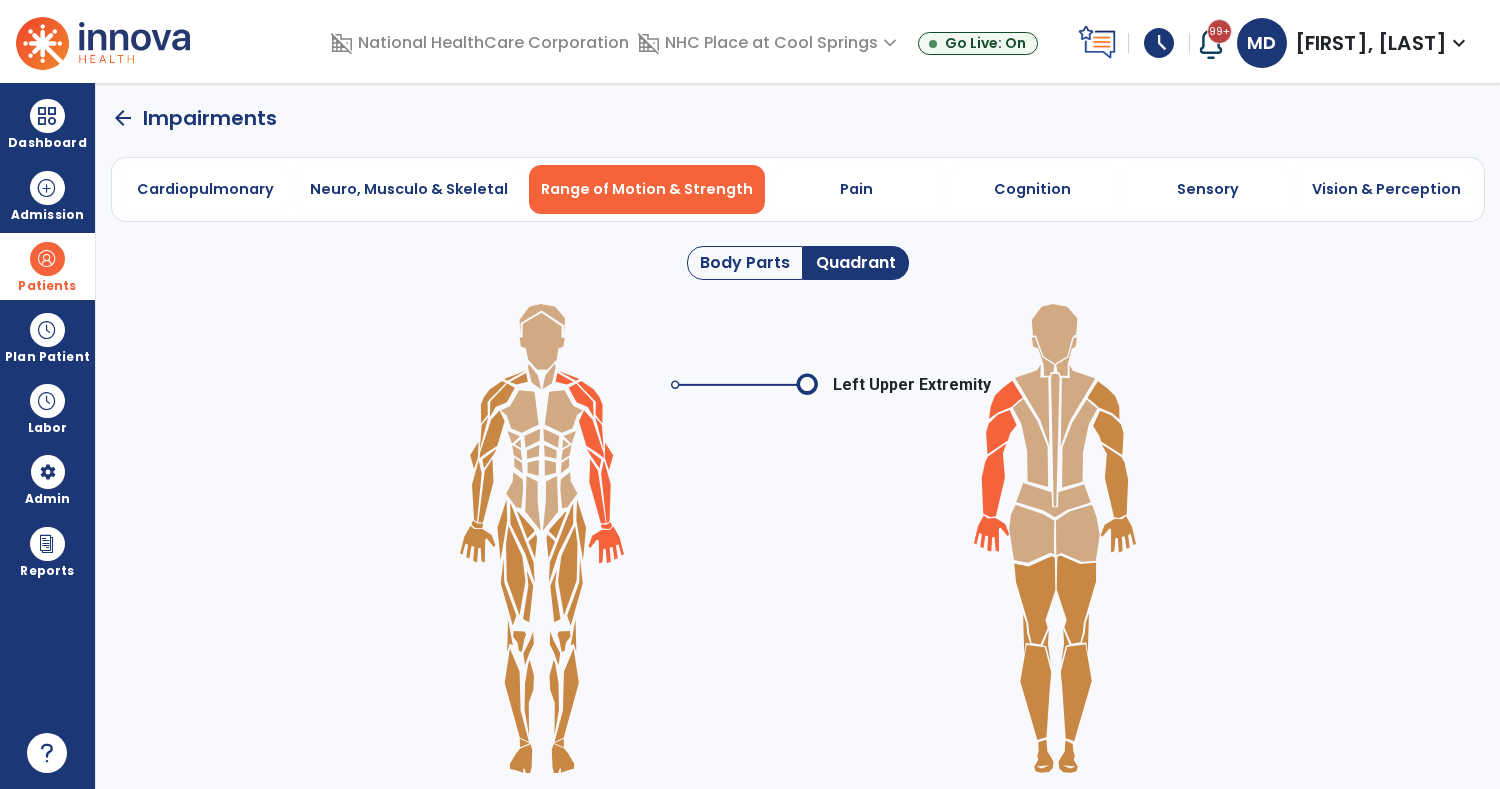 click 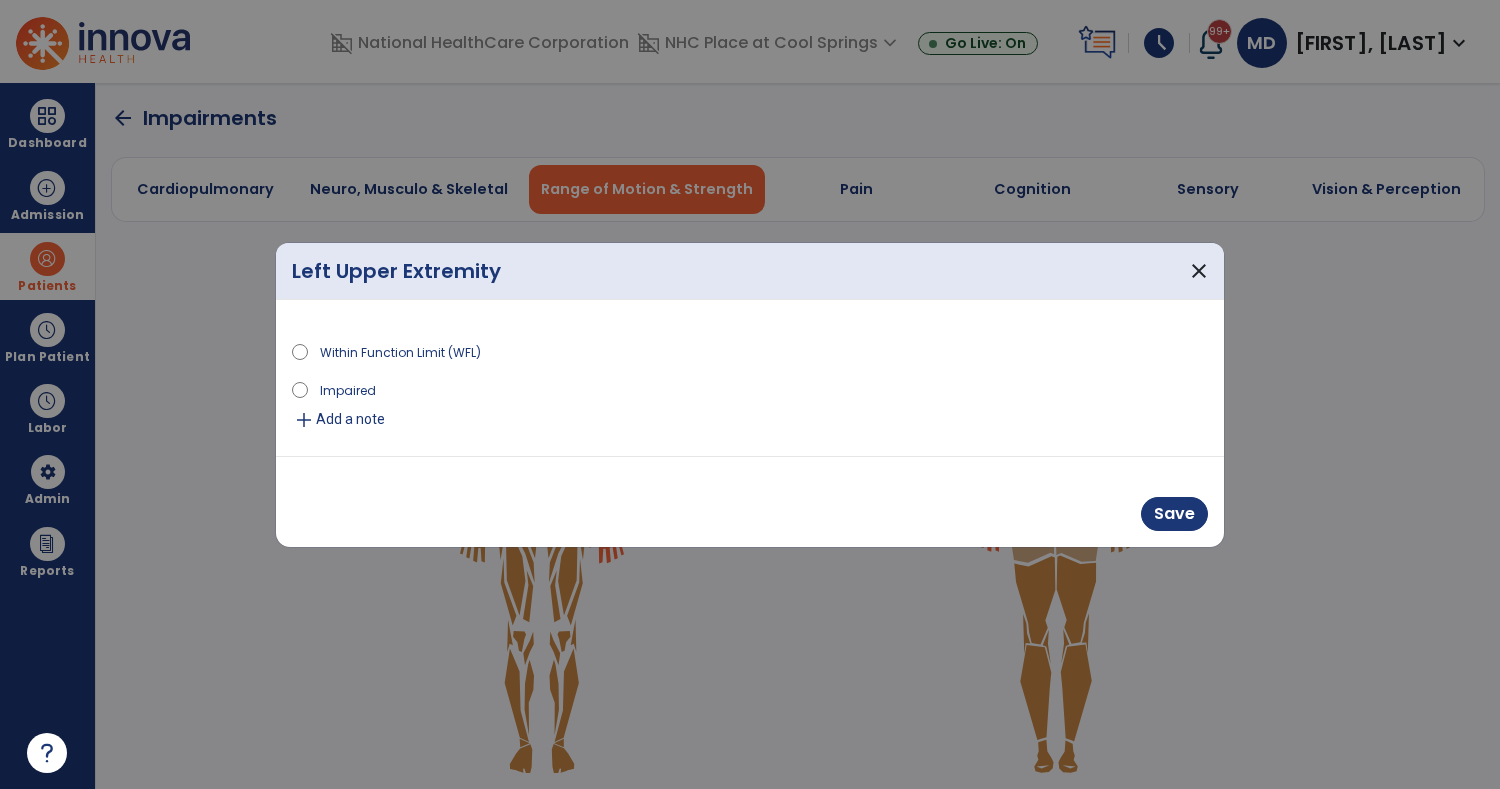 click on "Impaired" at bounding box center [348, 389] 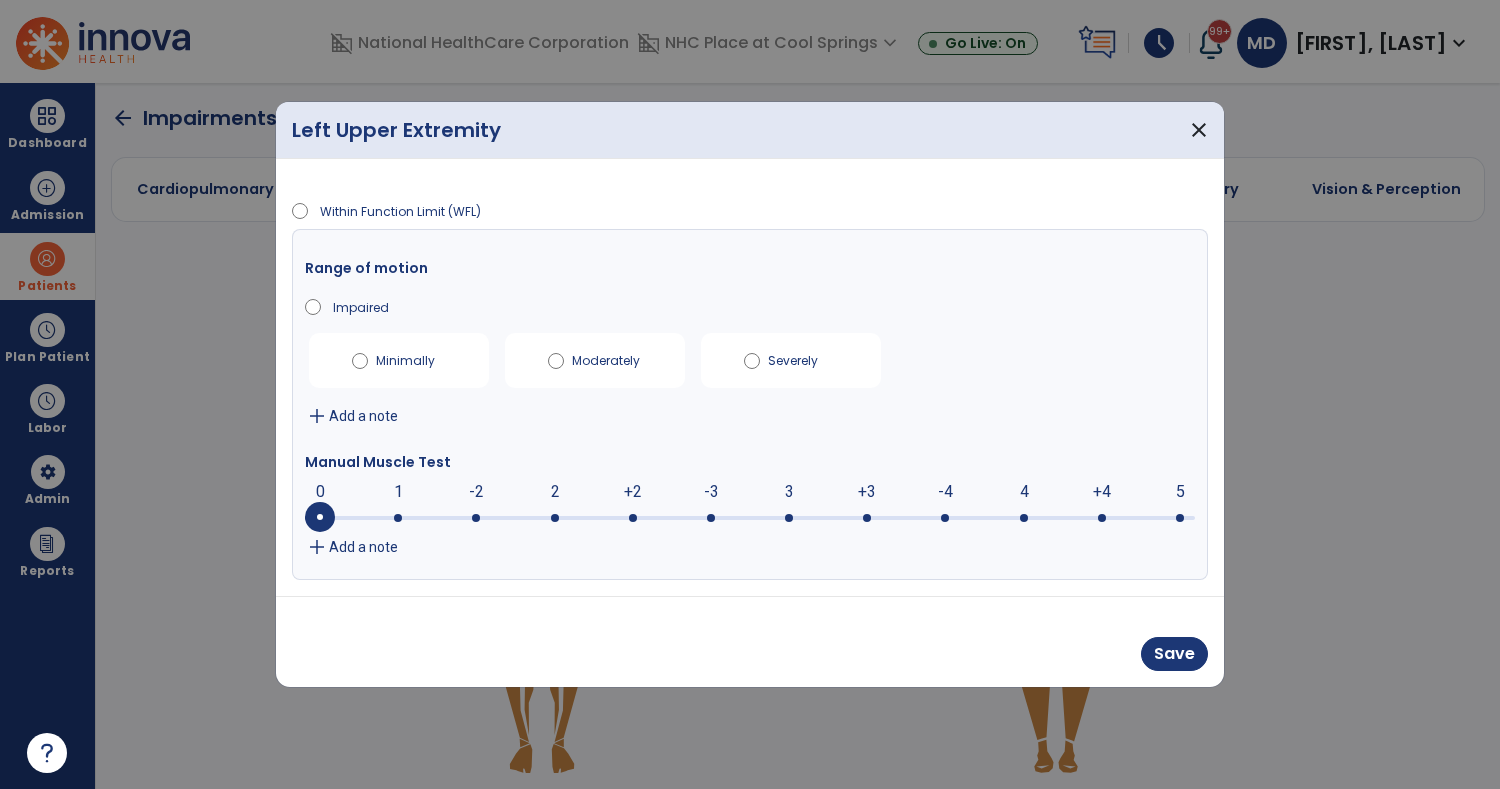 click at bounding box center (945, 518) 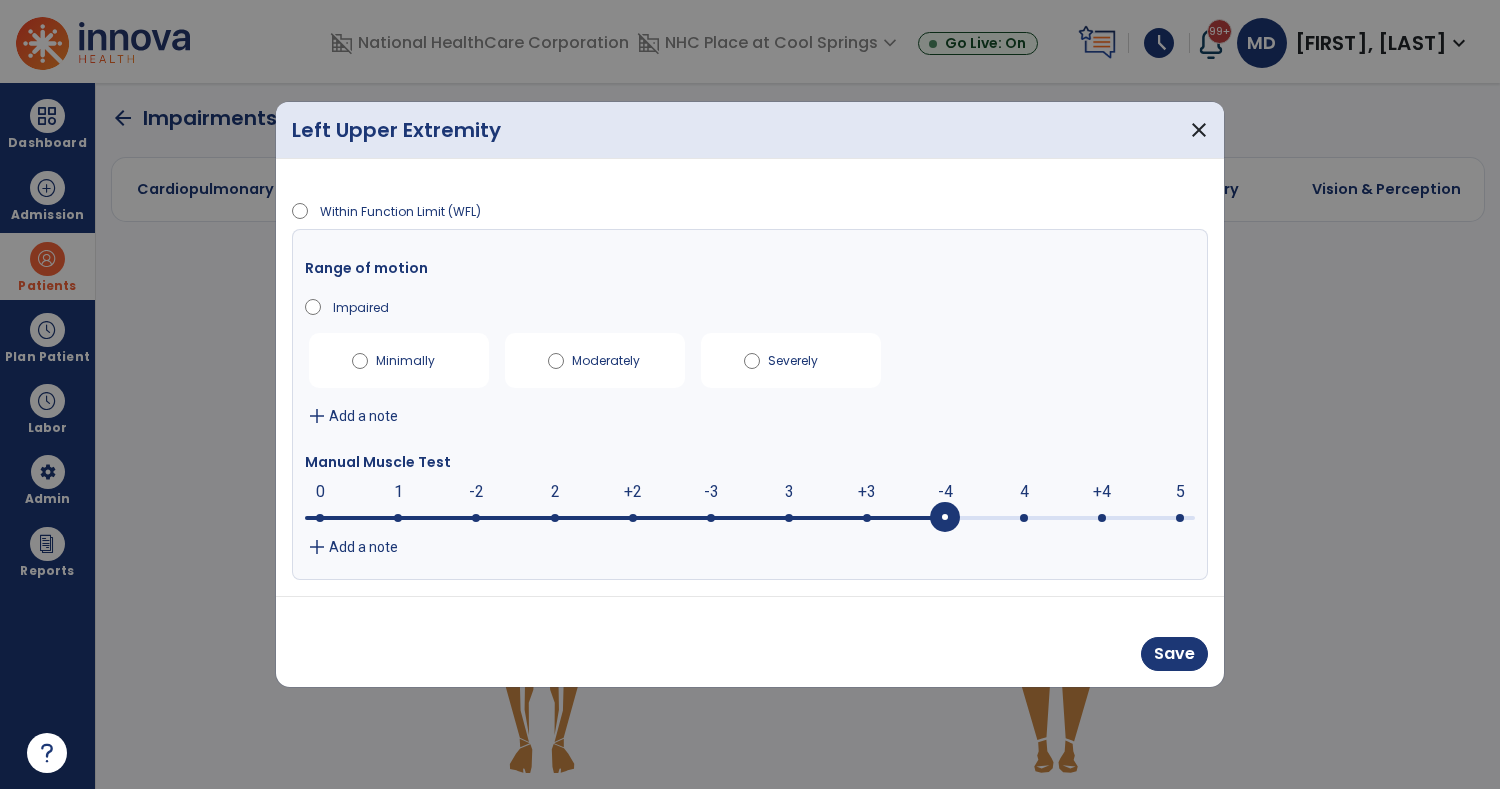 click on "add Add a note" at bounding box center [750, 547] 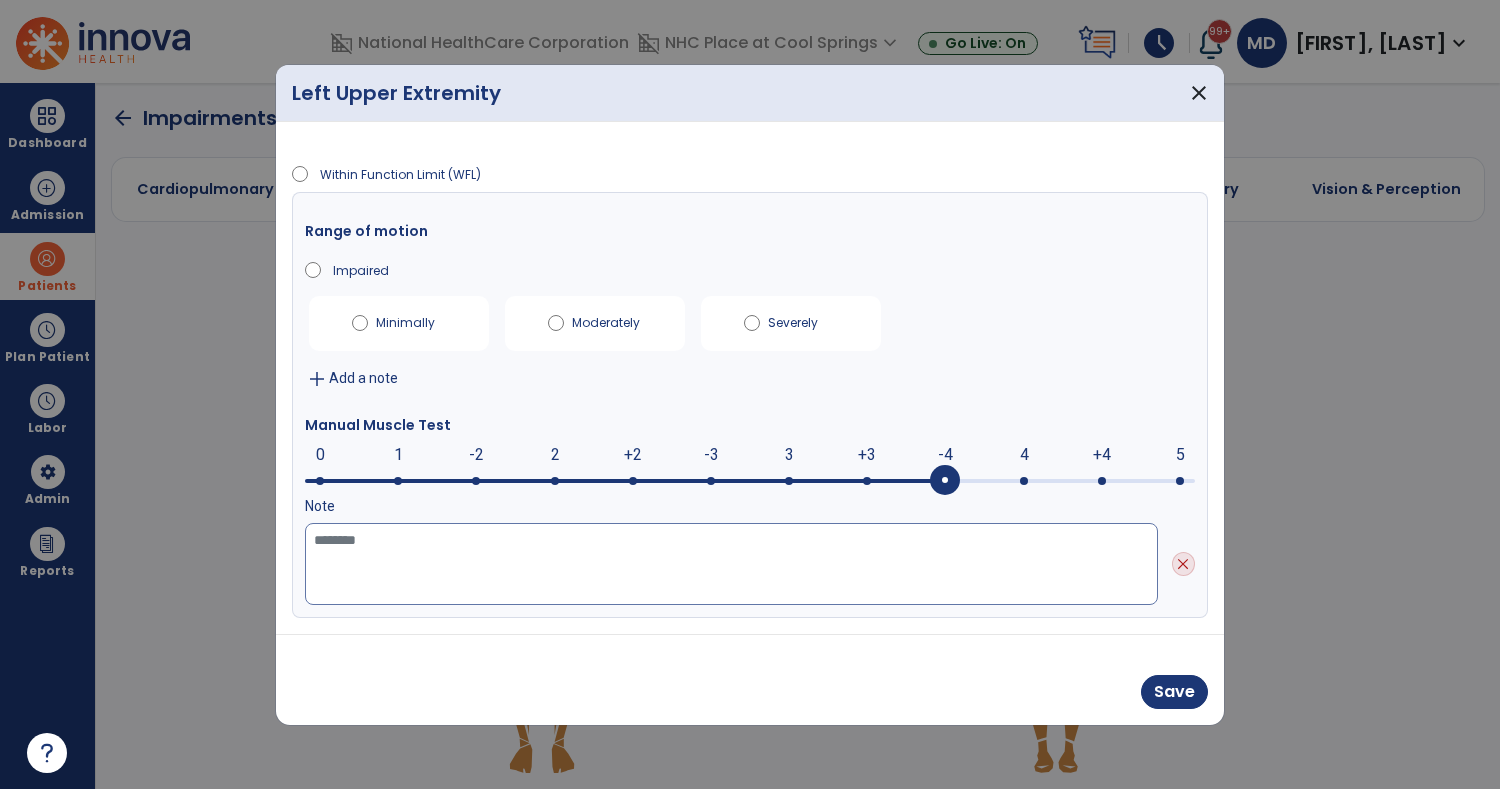 click at bounding box center (731, 564) 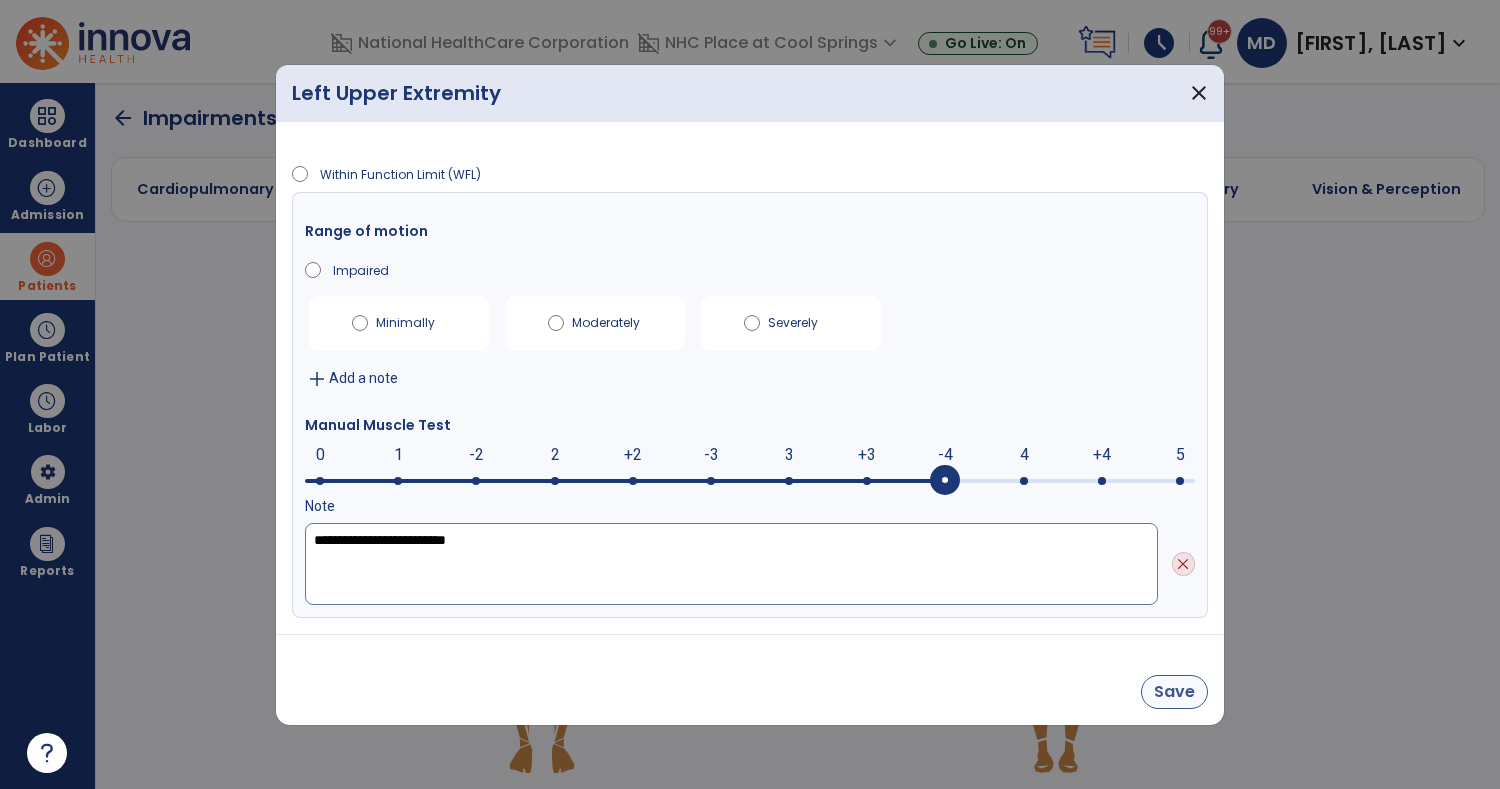 type on "**********" 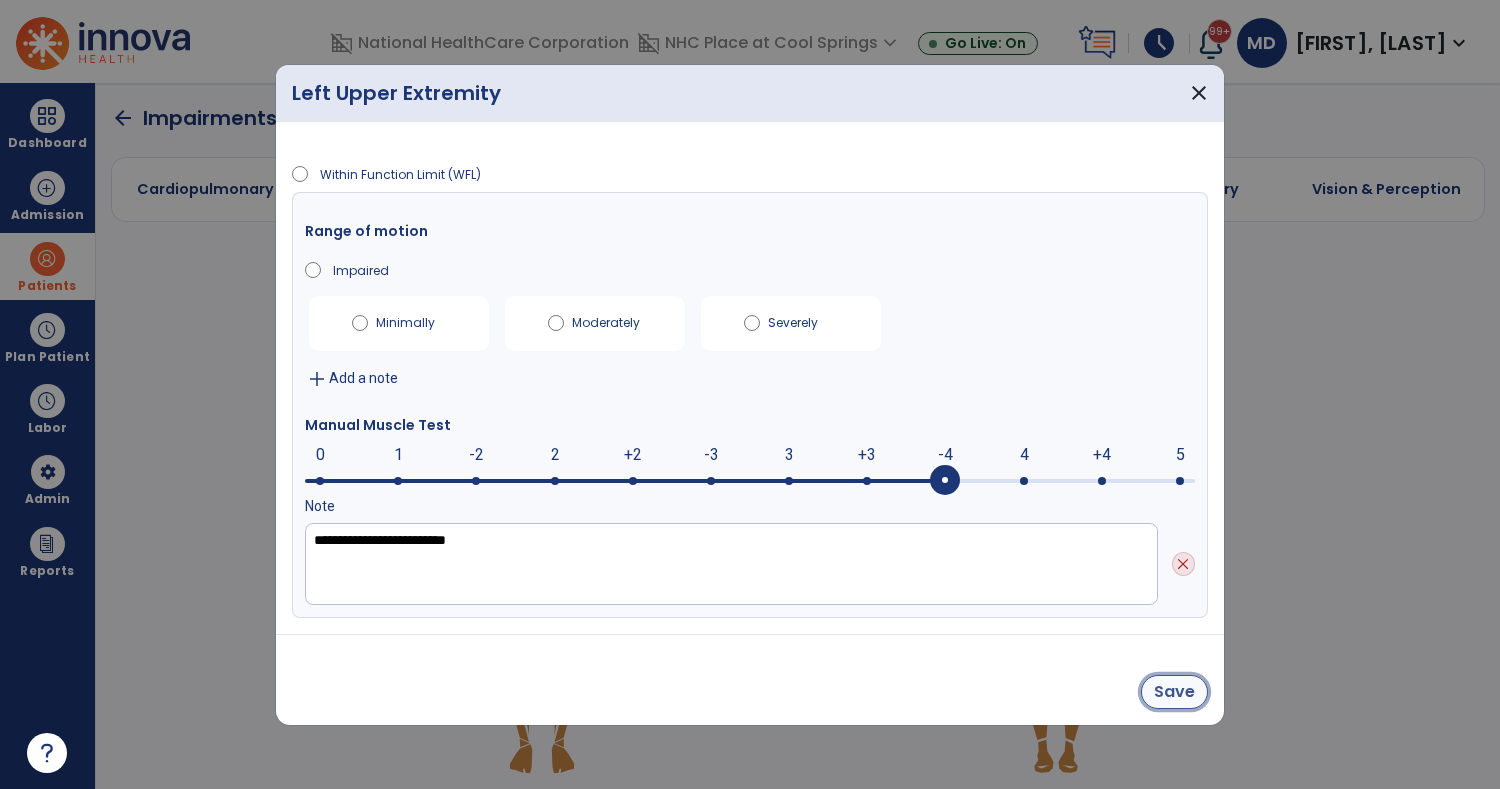 click on "Save" at bounding box center [1174, 692] 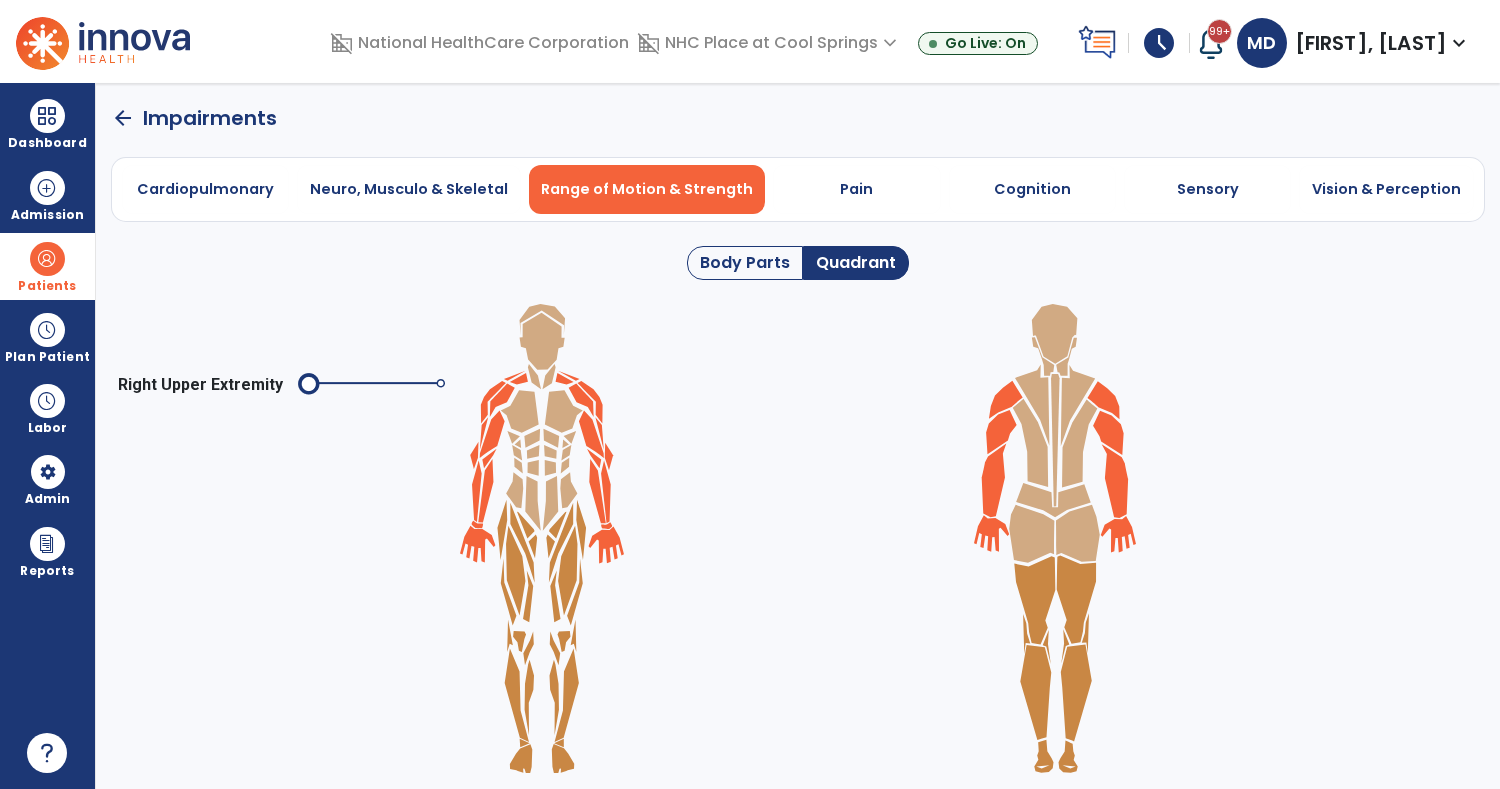 click 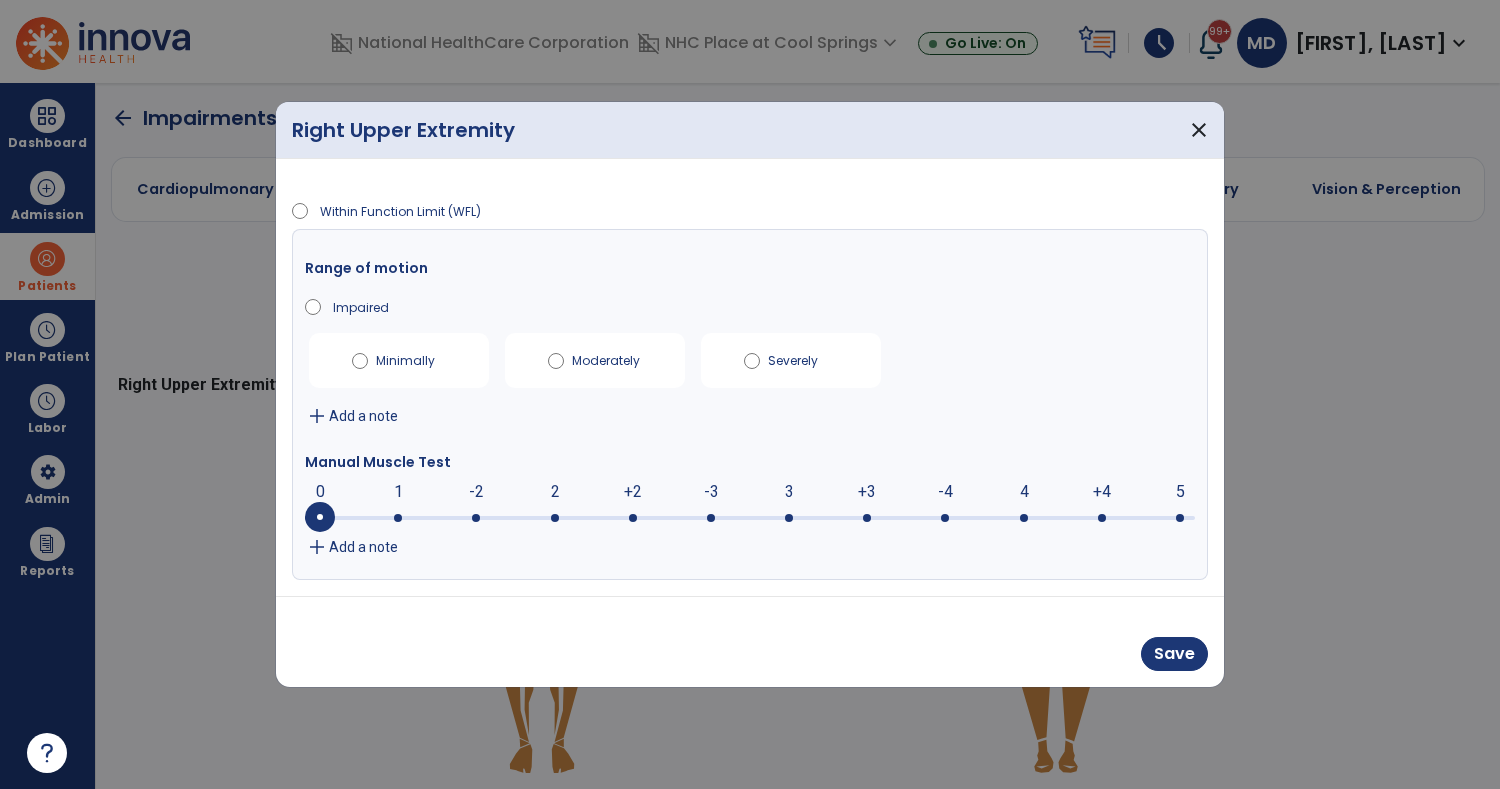 click at bounding box center [750, 516] 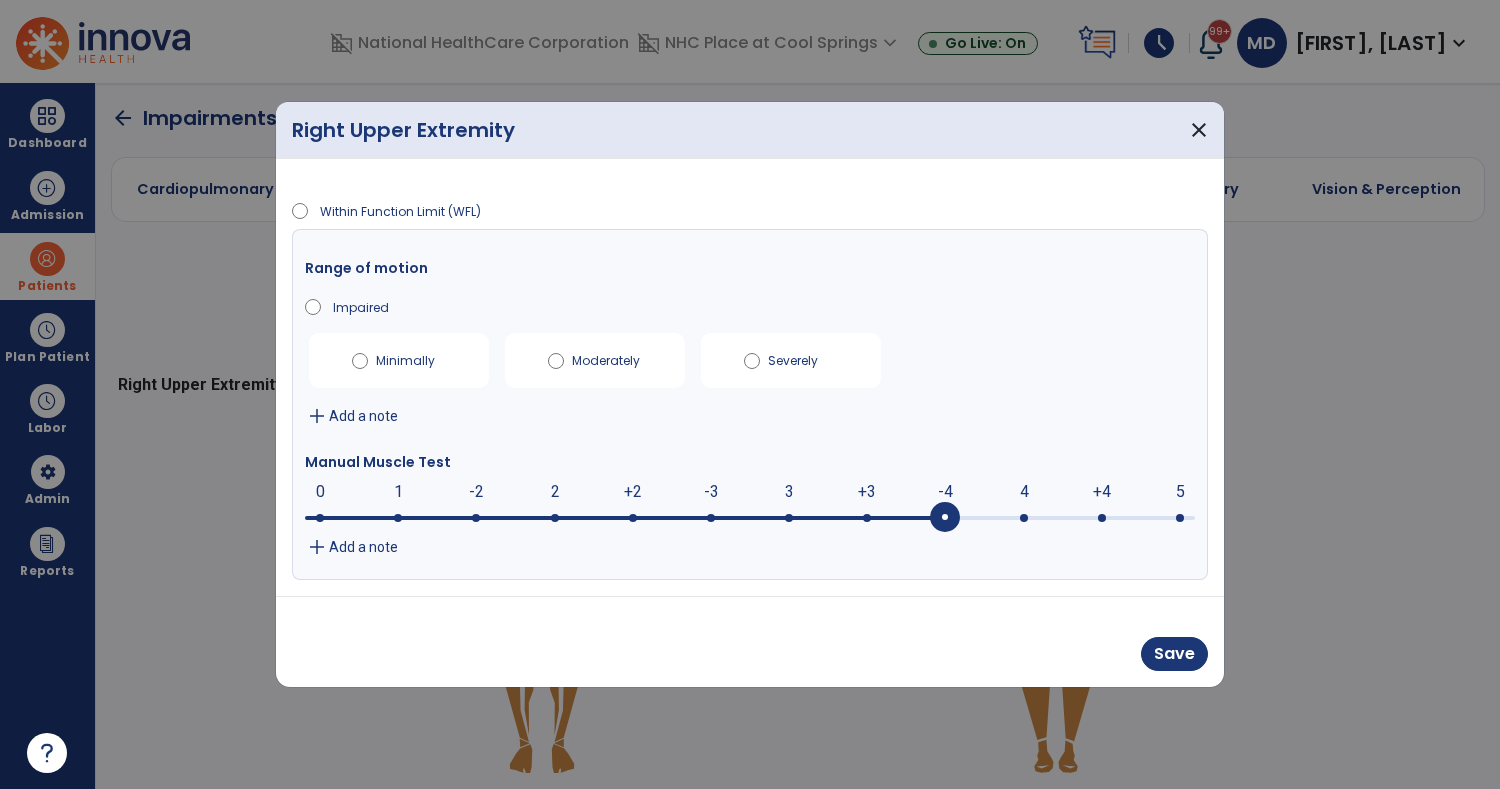 click on "Range of motion    Impaired Minimally Moderately Severely add Add a note Manual Muscle Test -4     0      1      -2      2      +2      -3      3      +3      -4      4      +4      5  add Add a note" at bounding box center (750, 404) 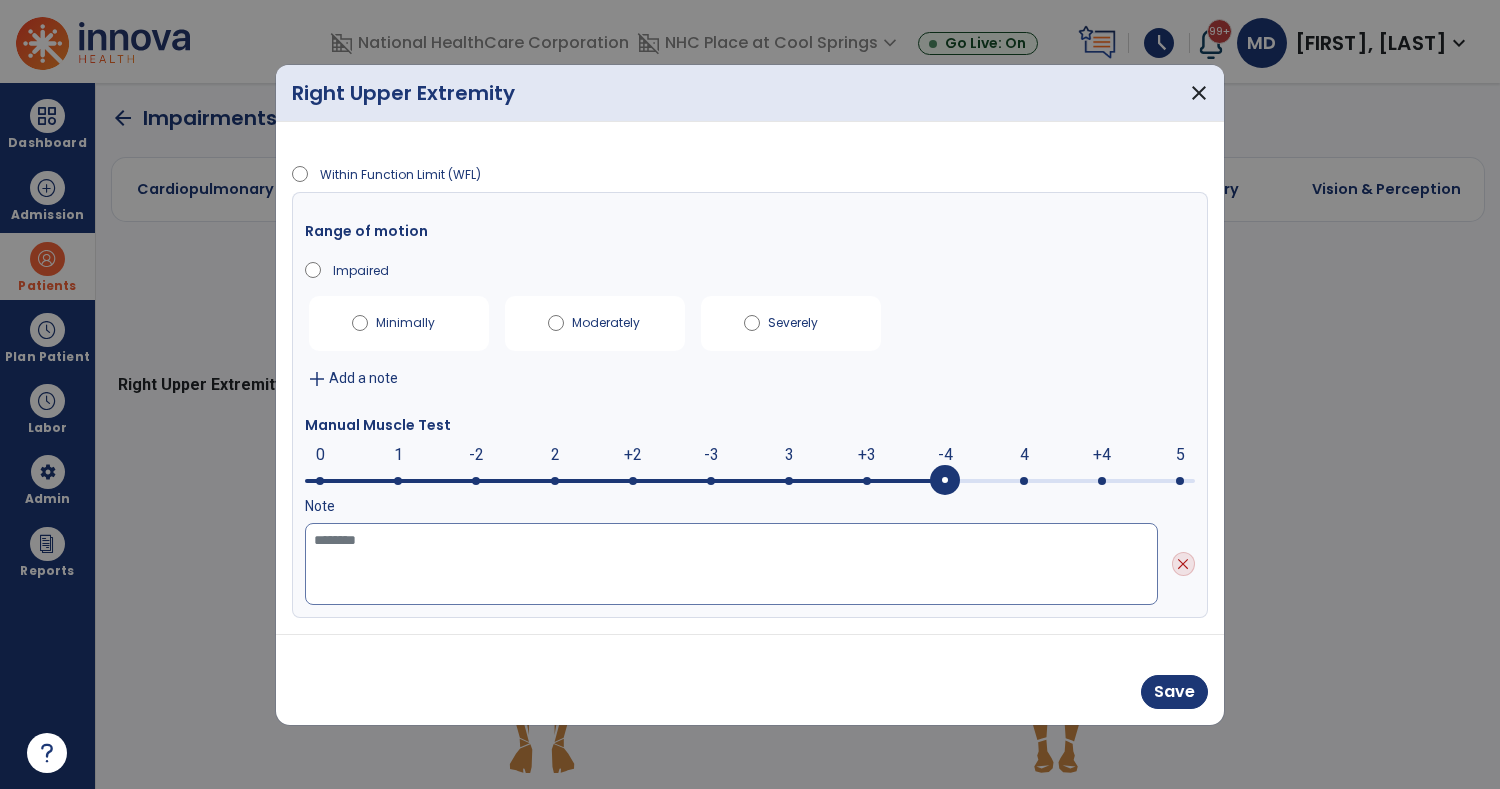 click at bounding box center [731, 564] 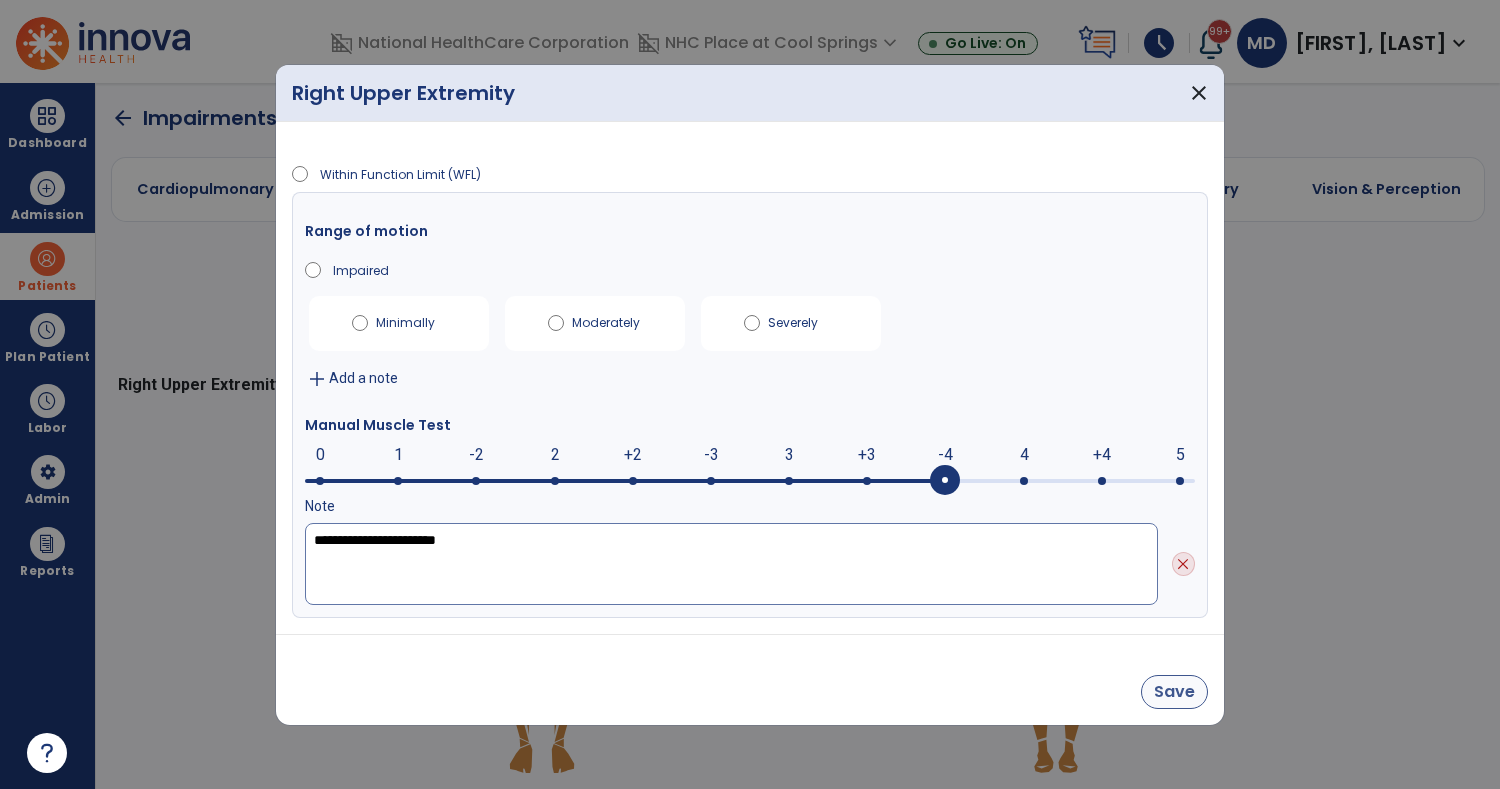 type on "**********" 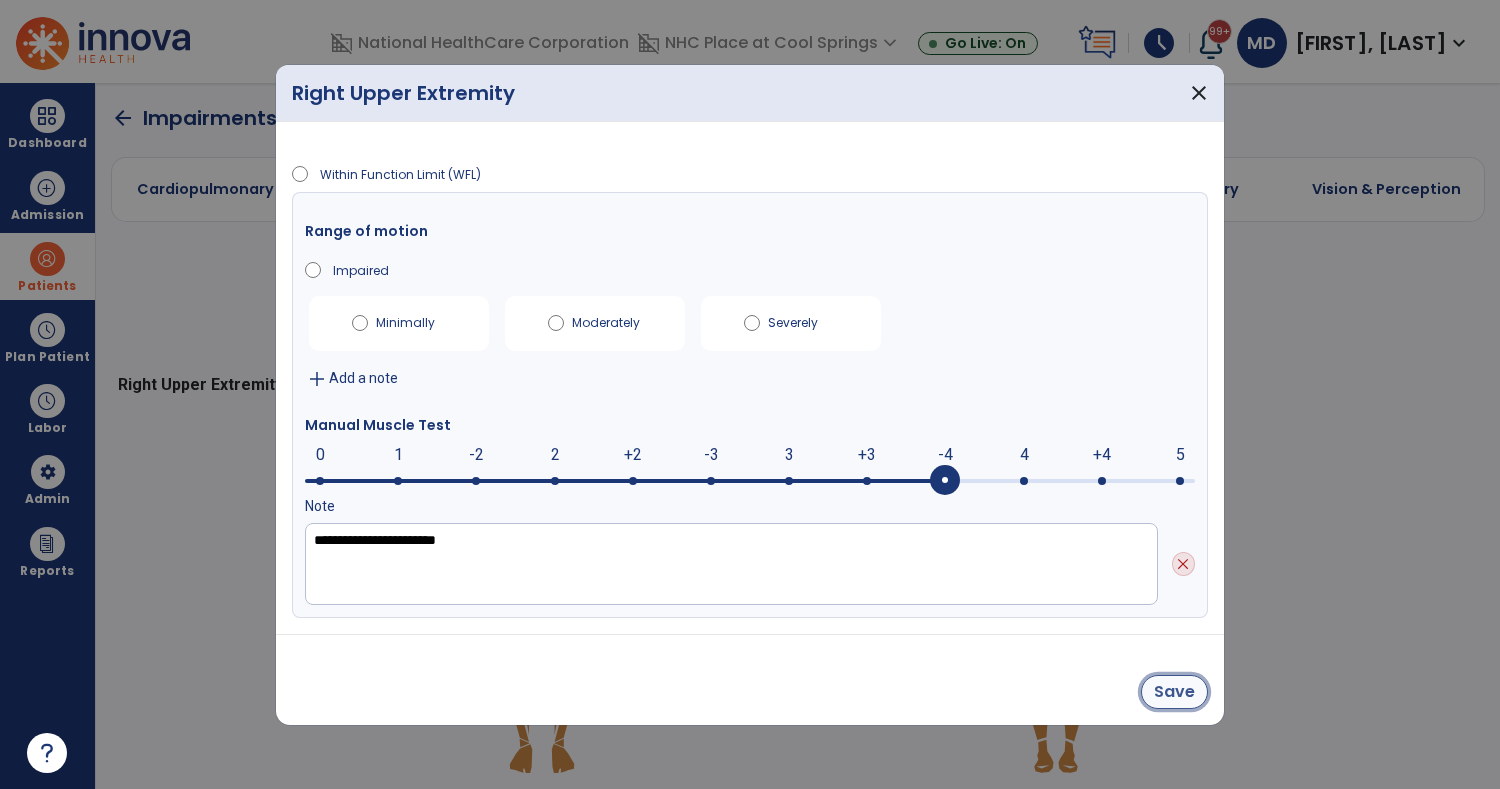 click on "Save" at bounding box center (1174, 692) 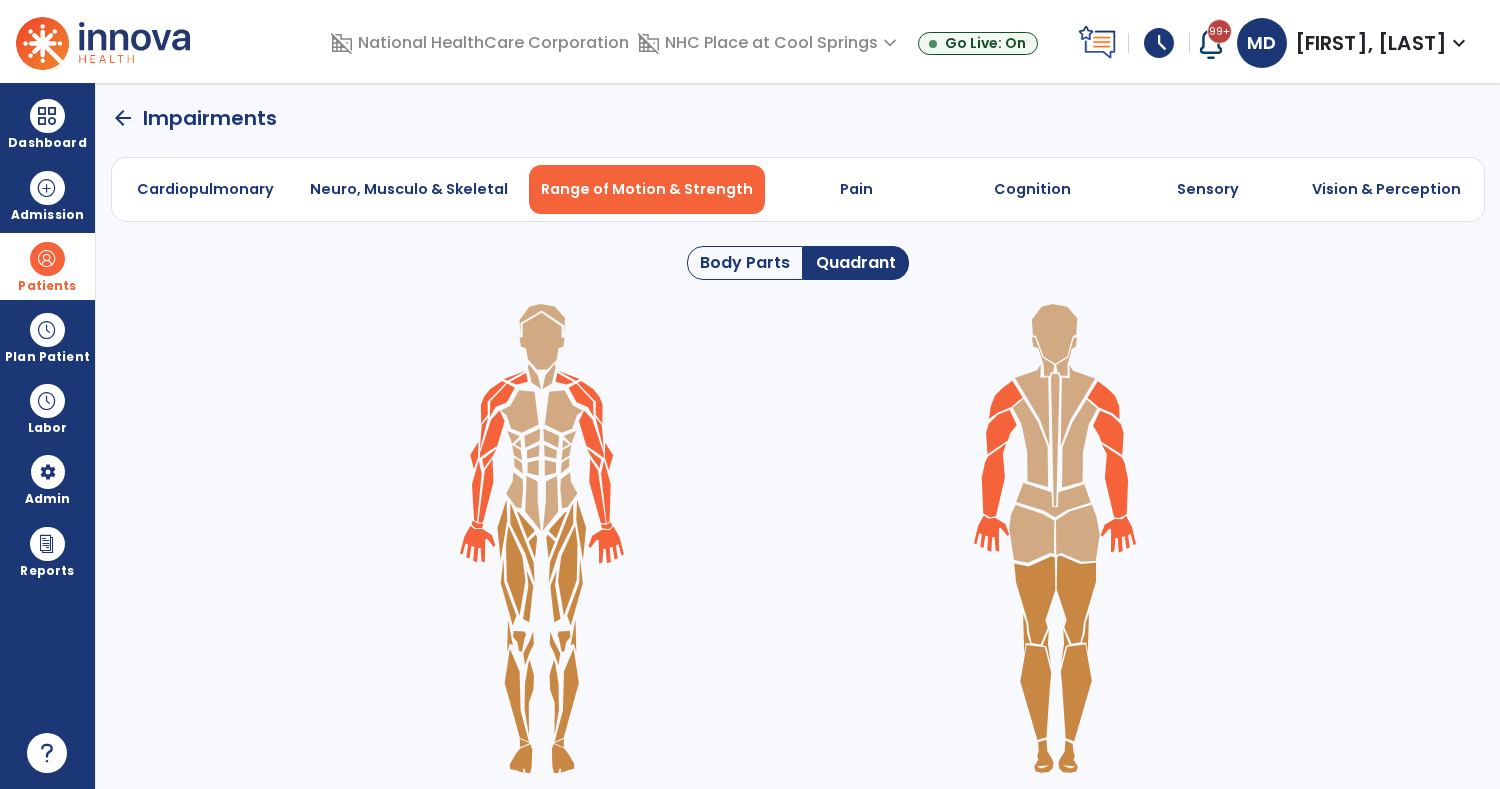 click on "arrow_back" 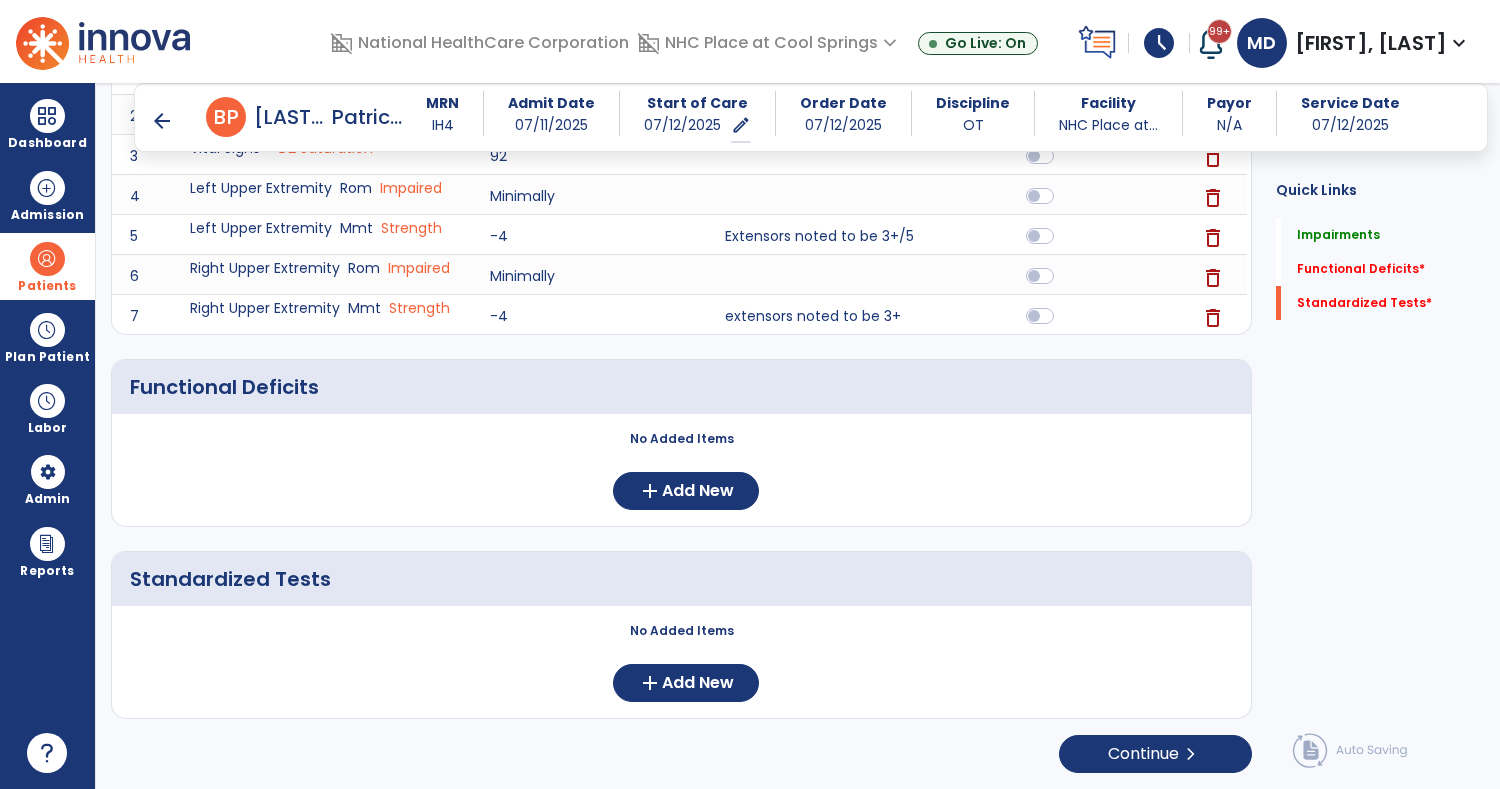 scroll, scrollTop: 0, scrollLeft: 0, axis: both 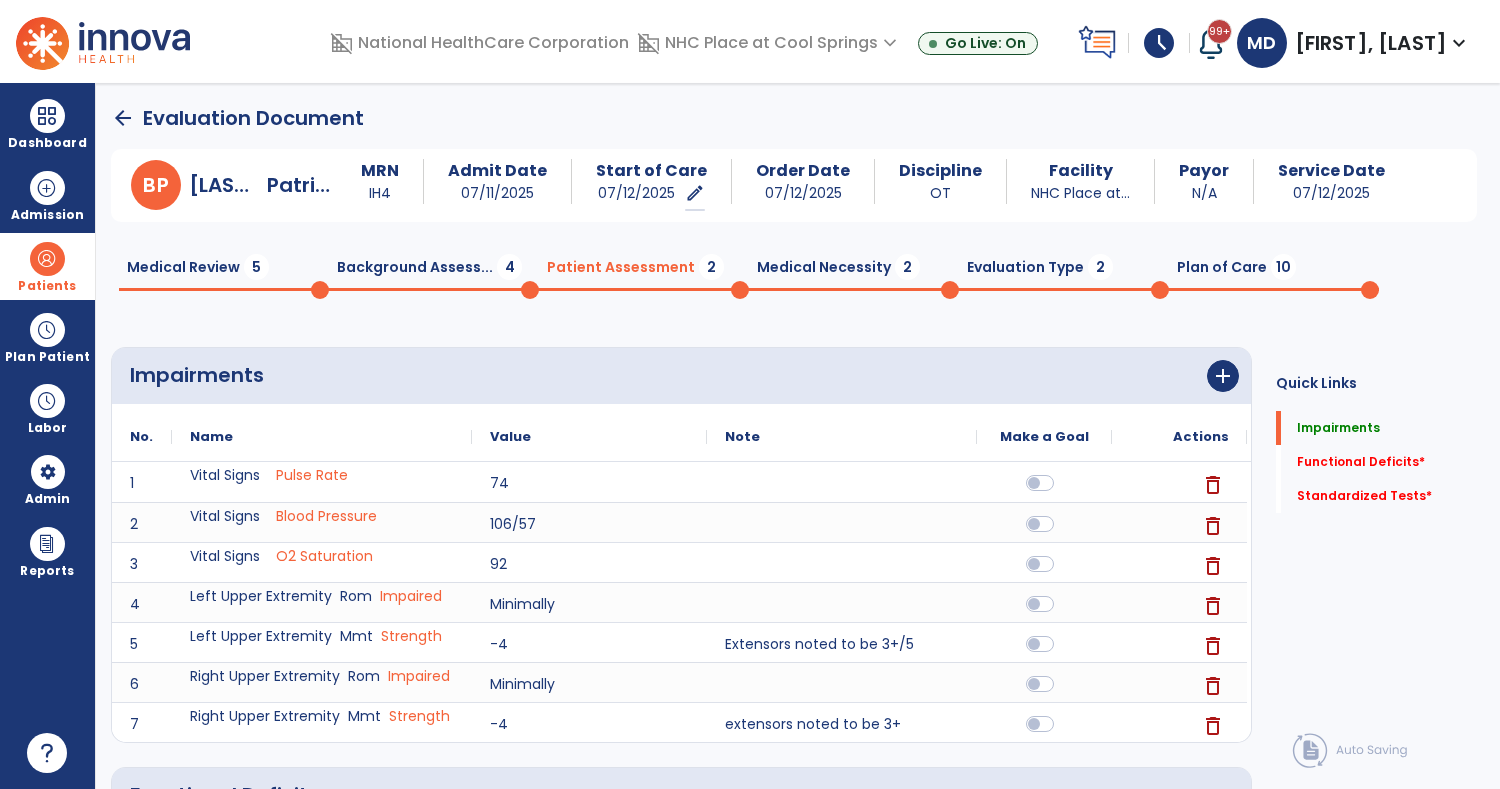 click on "Medical Review  5  Background Assess...  4  Patient Assessment  2  Medical Necessity  2  Evaluation Type  2  Plan of Care  10" 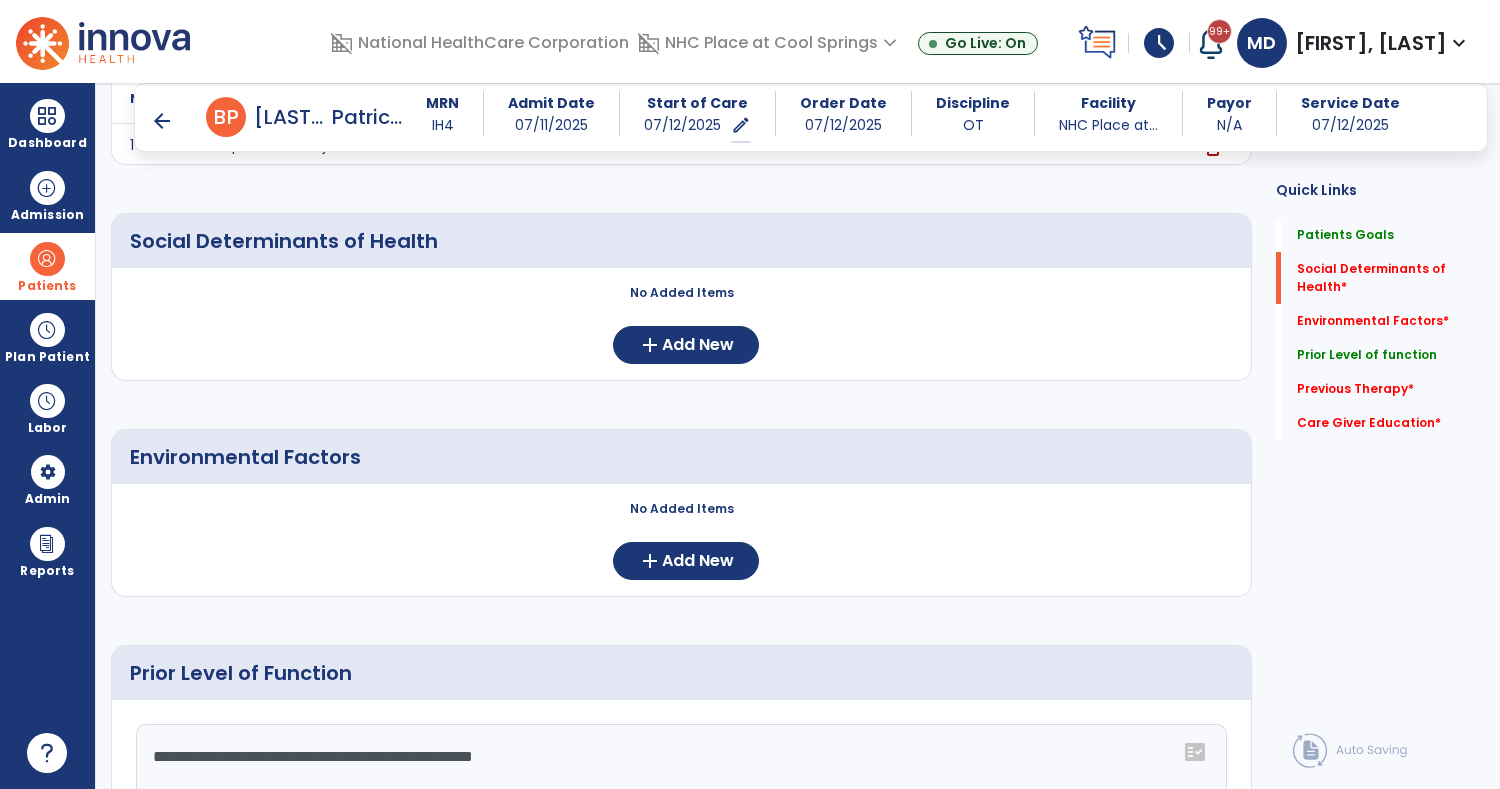 scroll, scrollTop: 302, scrollLeft: 0, axis: vertical 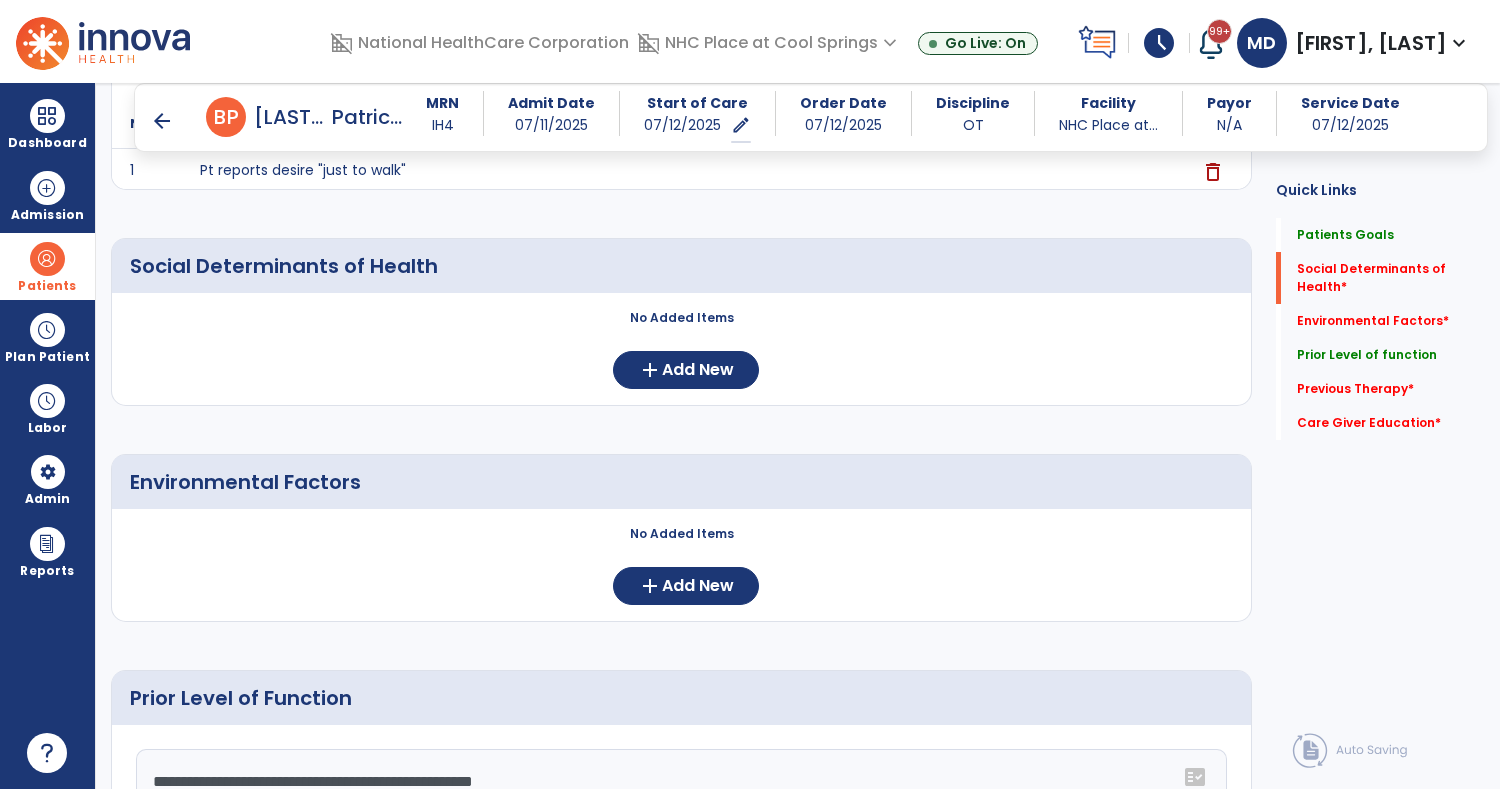 click on "No Added Items  add  Add New" 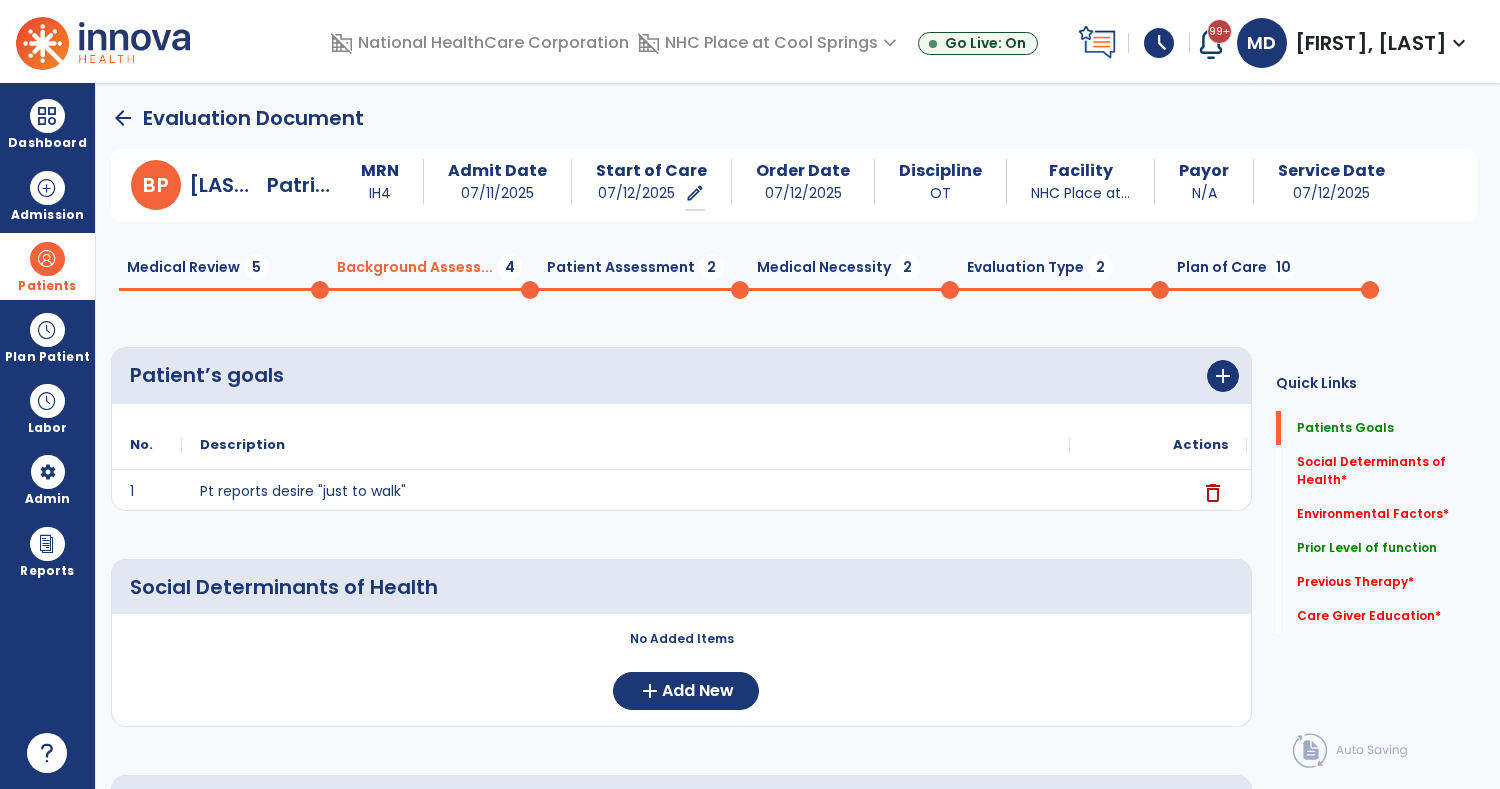 click on "Medical Review  5" 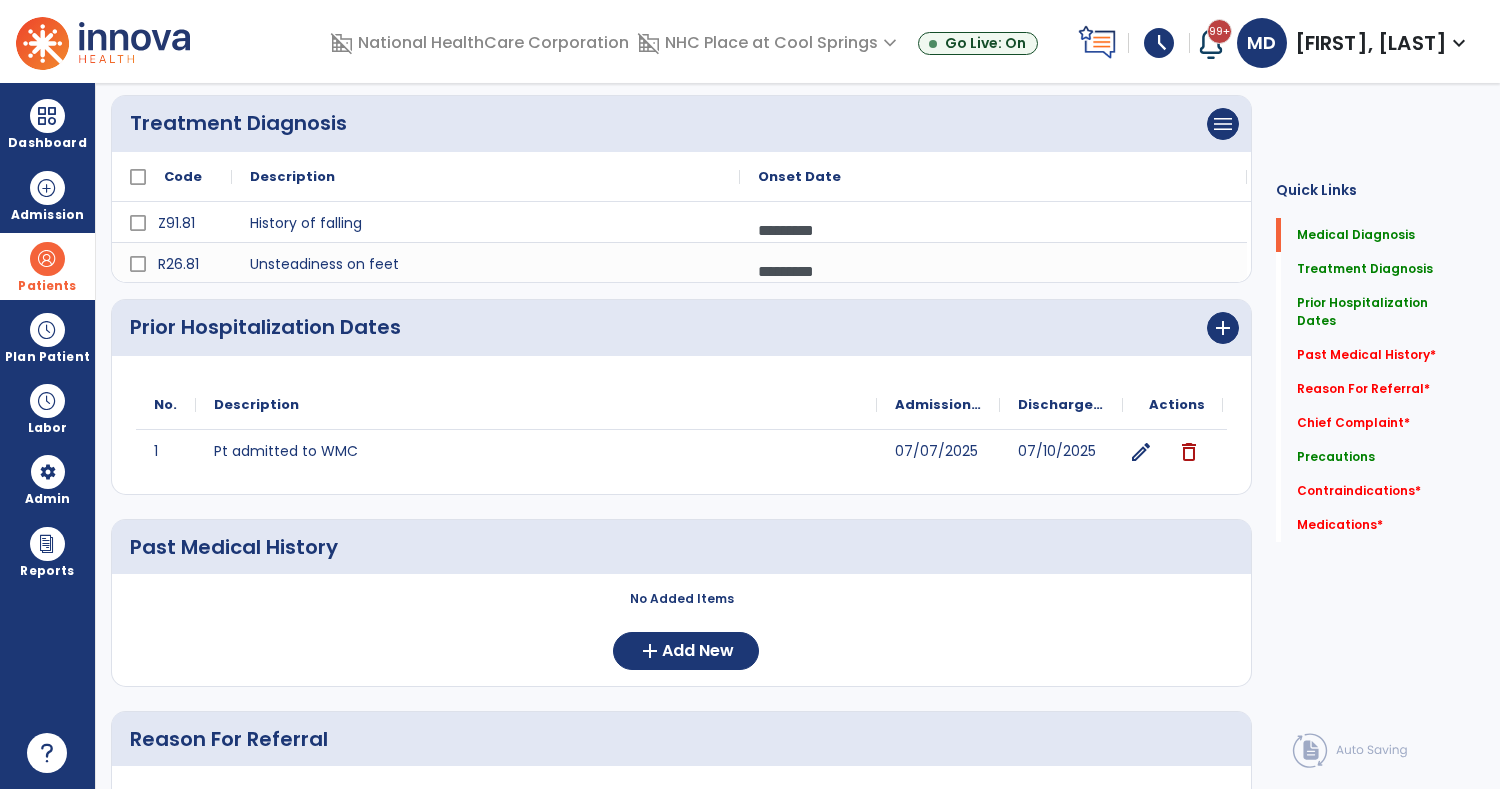 scroll, scrollTop: 0, scrollLeft: 0, axis: both 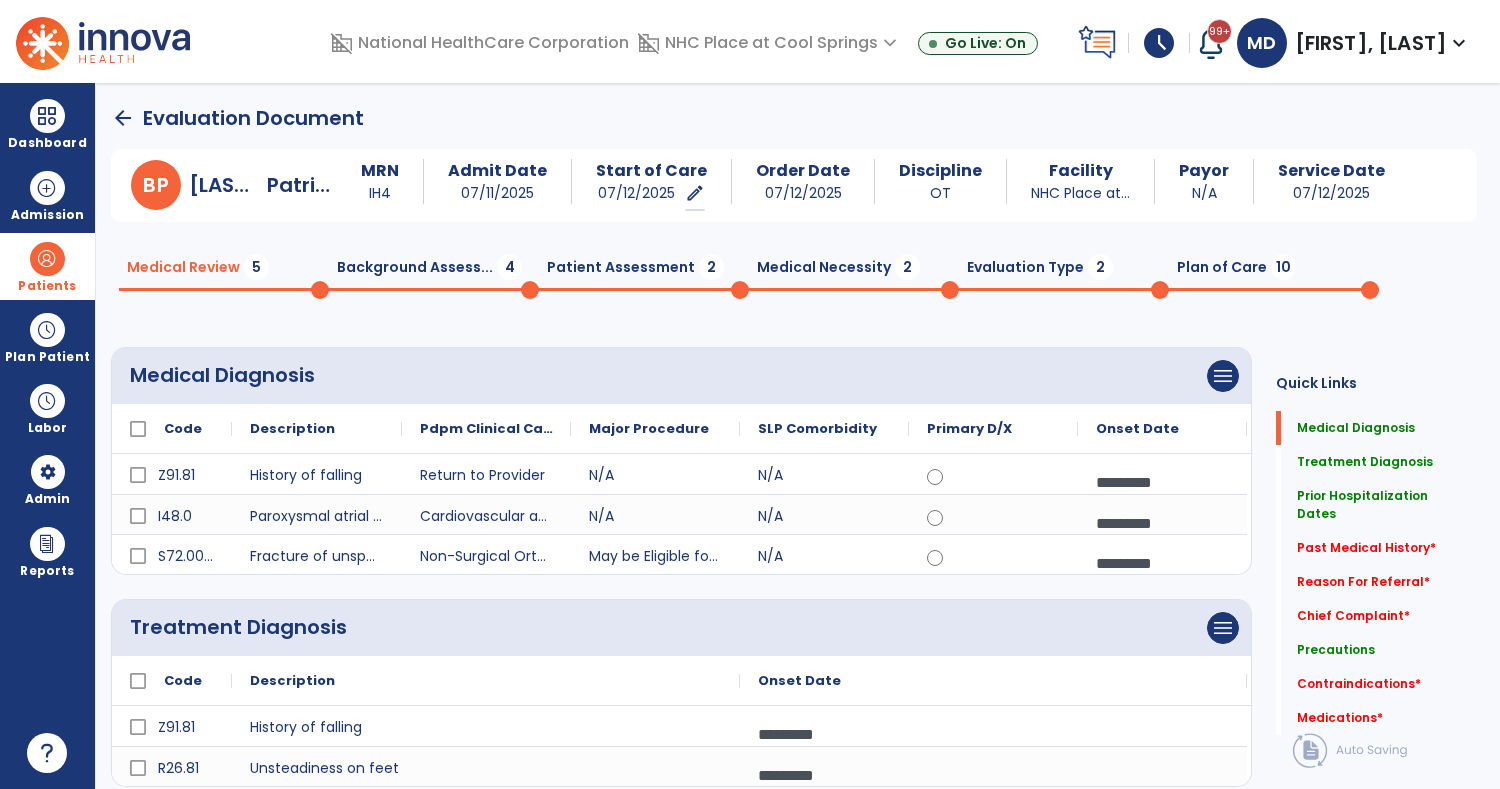 click on "Background Assess...  4" 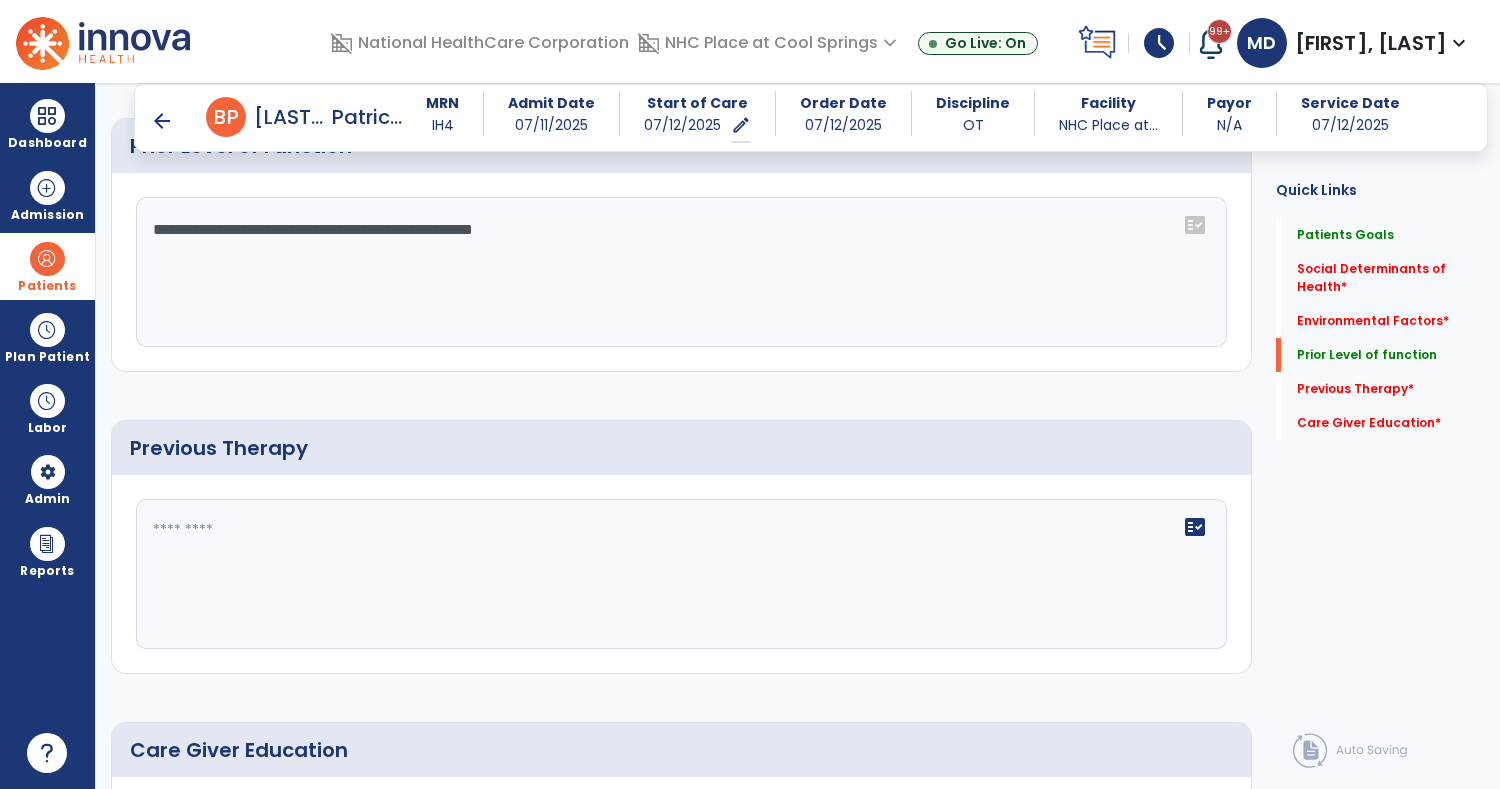 scroll, scrollTop: 861, scrollLeft: 0, axis: vertical 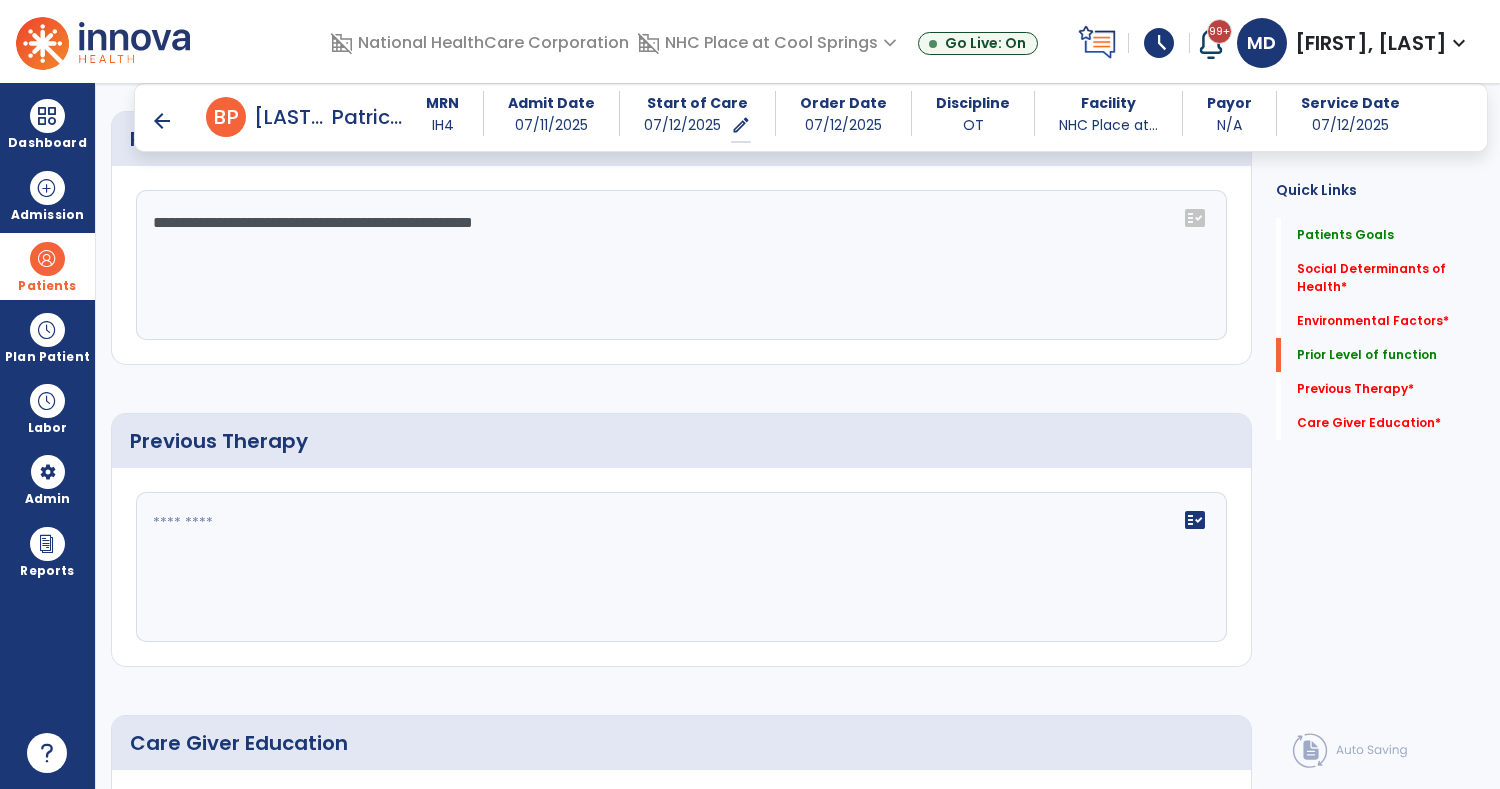 click on "**********" 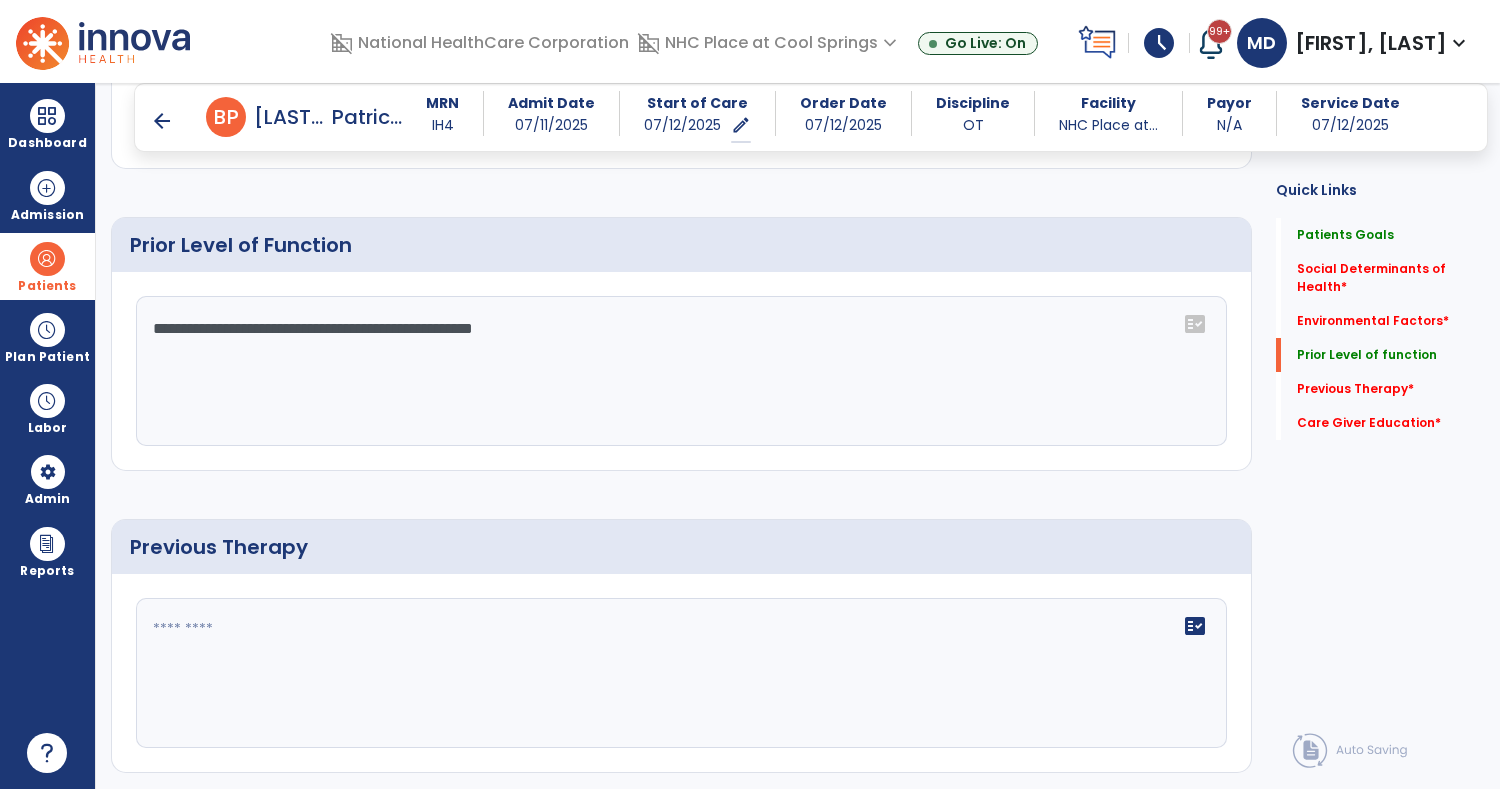 scroll, scrollTop: 753, scrollLeft: 0, axis: vertical 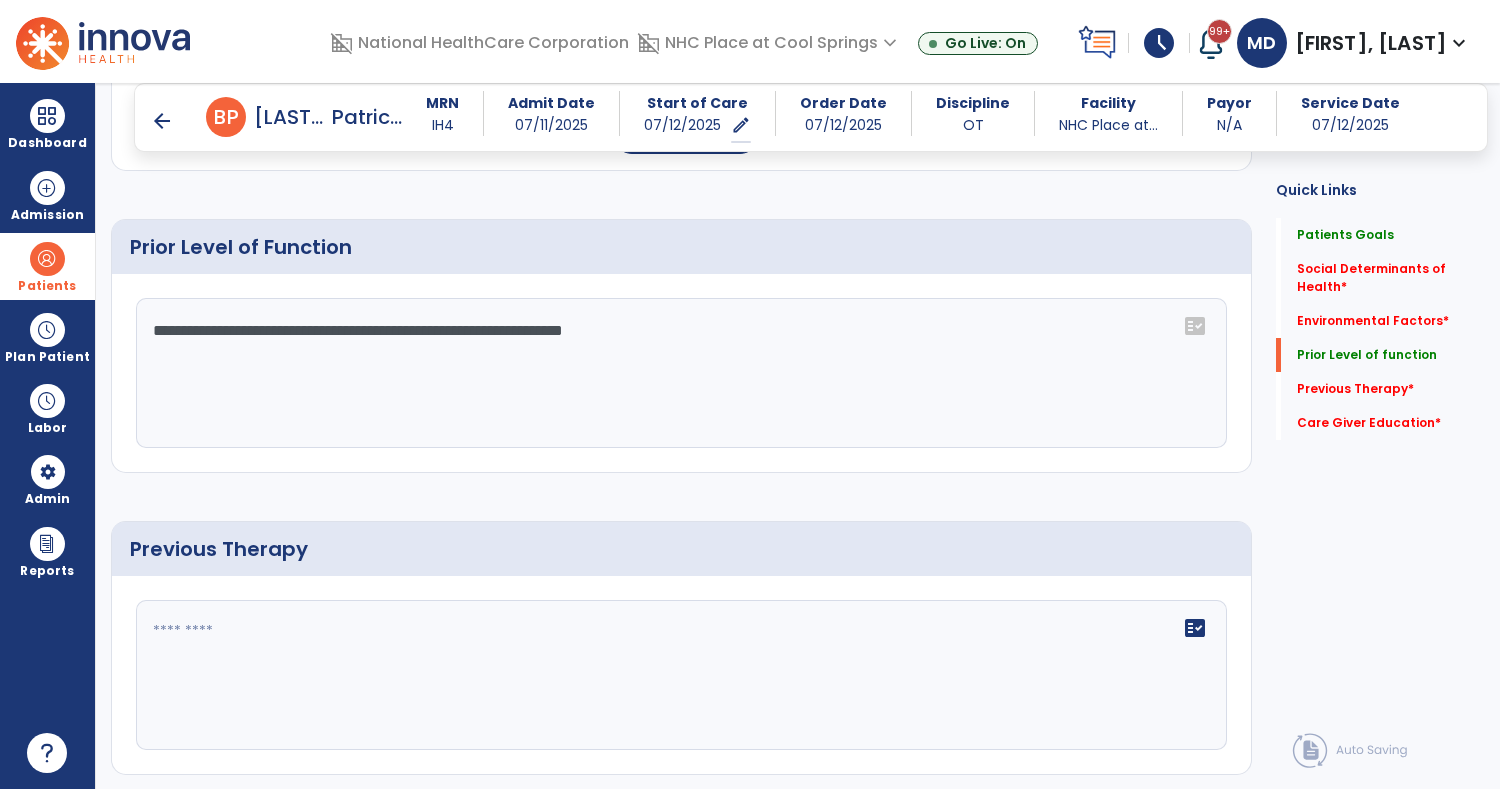 click on "**********" 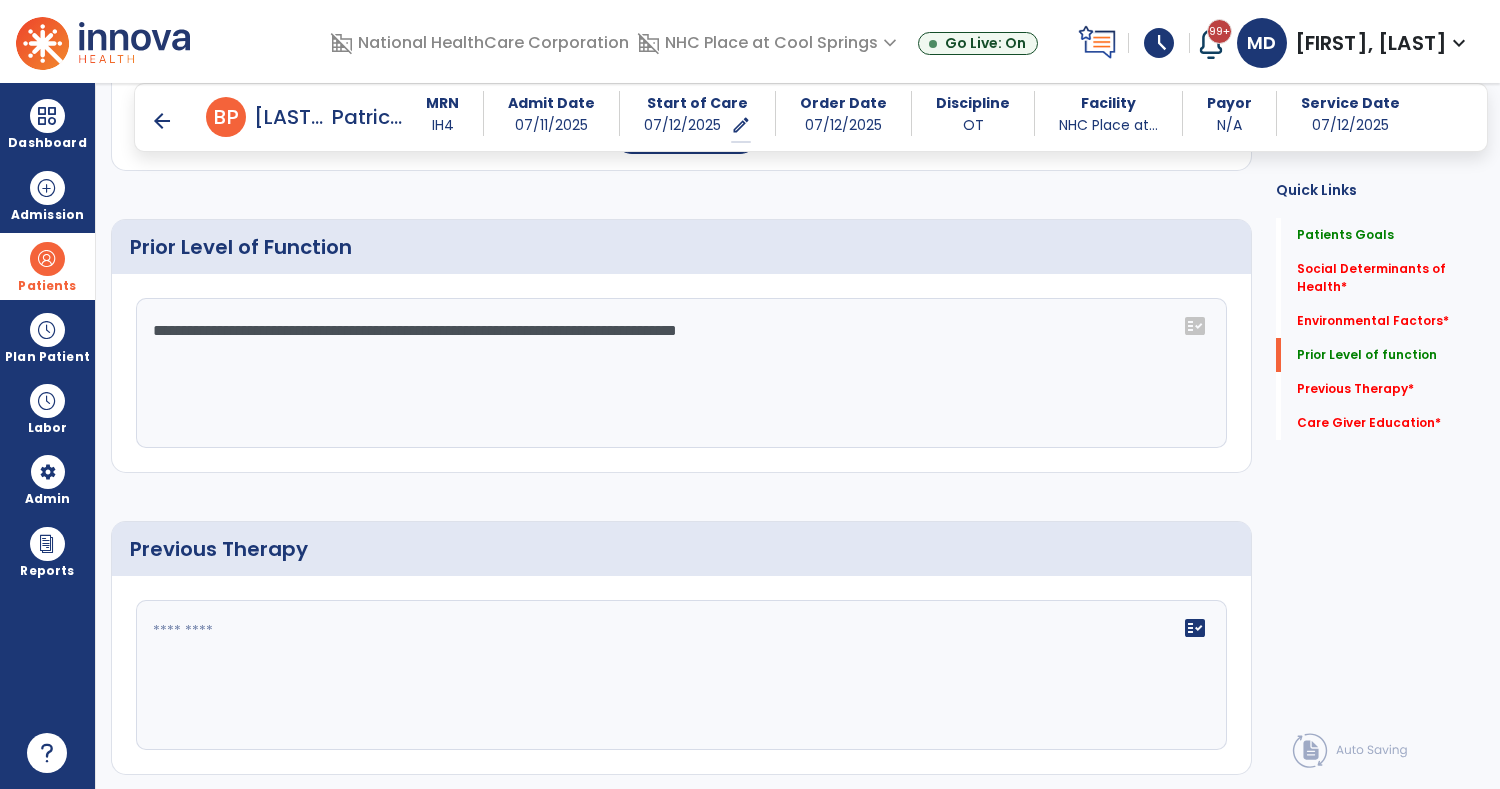 type on "**********" 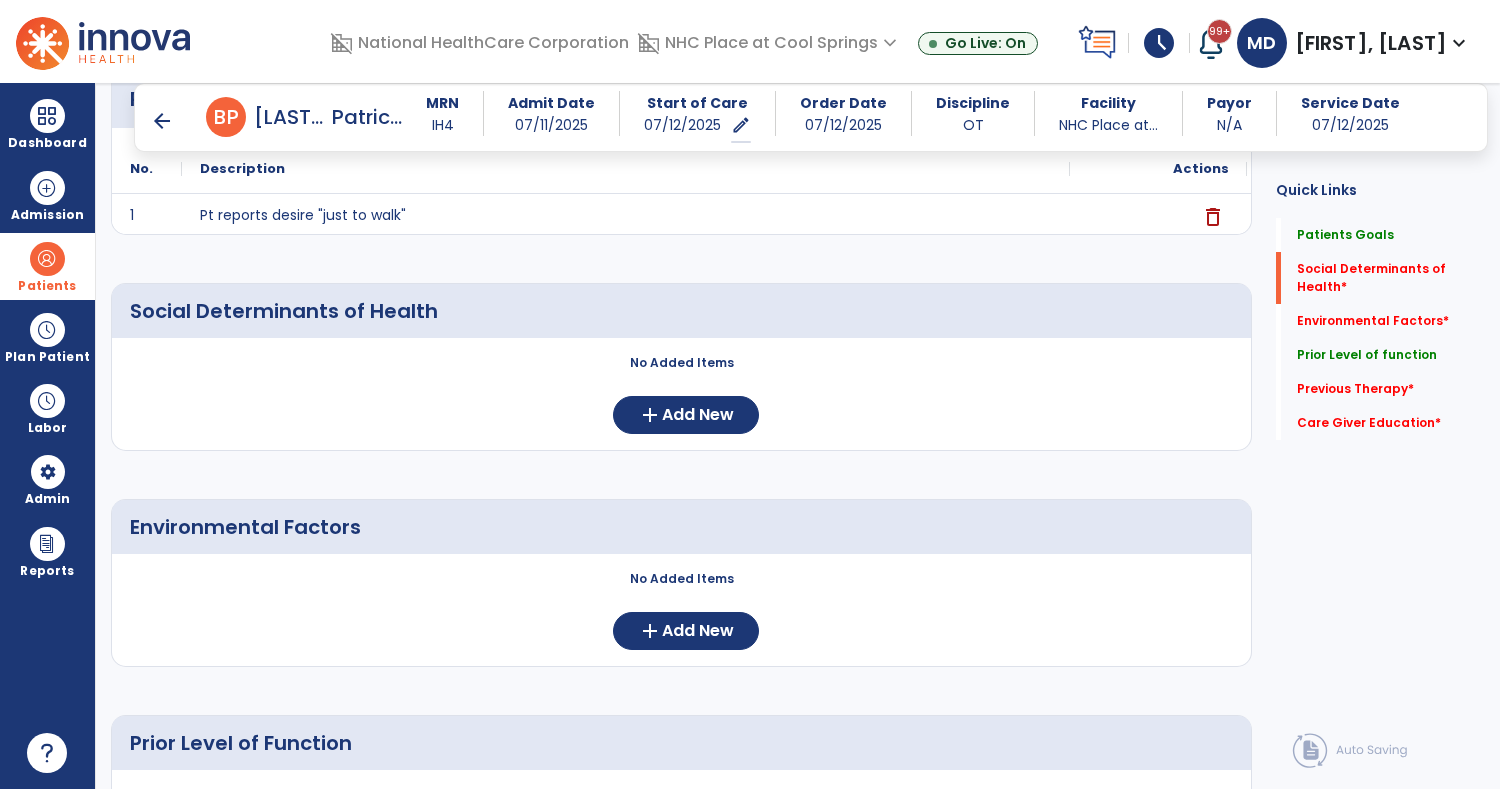 scroll, scrollTop: 252, scrollLeft: 0, axis: vertical 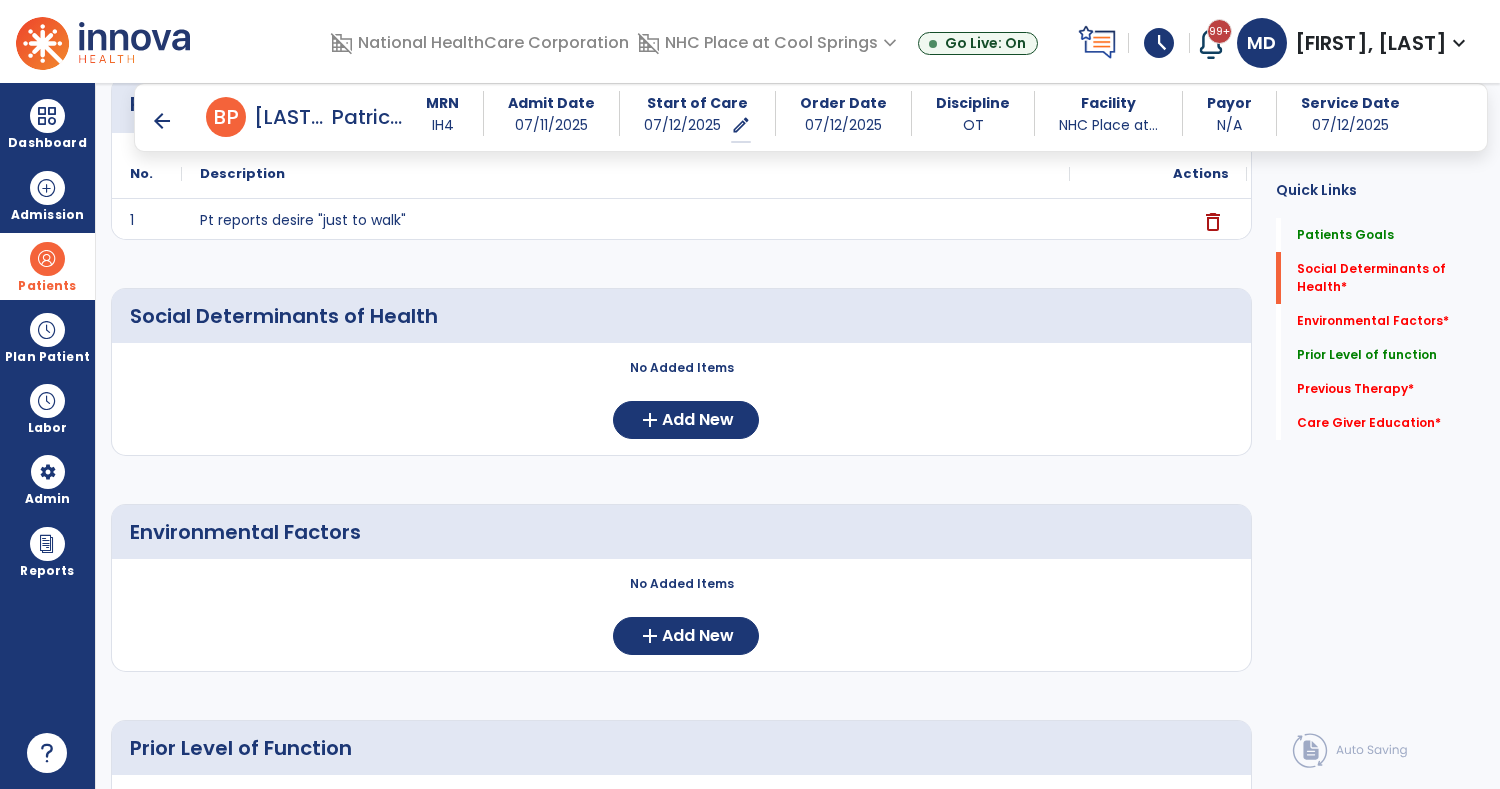 click on "arrow_back" at bounding box center (162, 121) 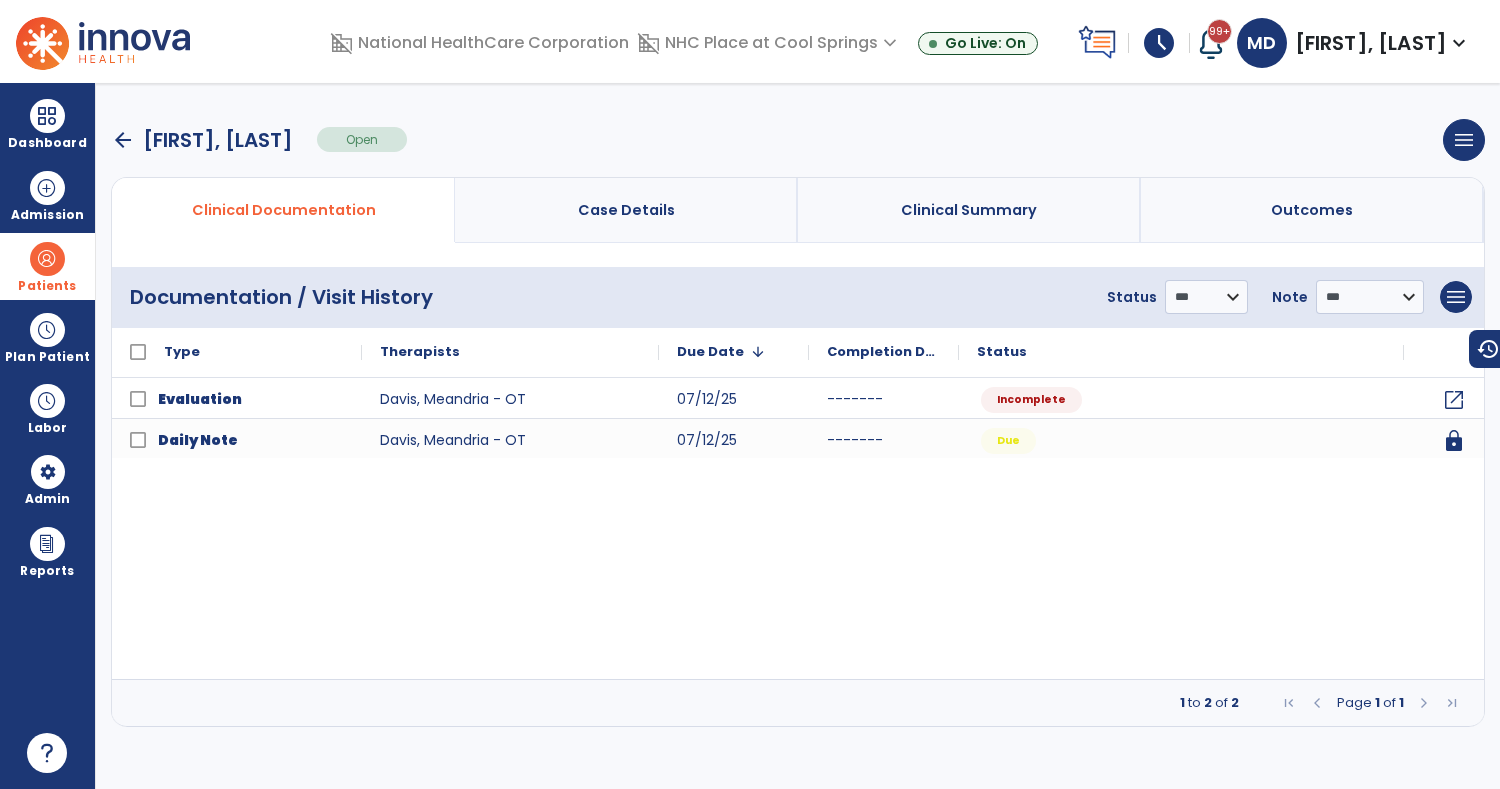 scroll, scrollTop: 0, scrollLeft: 0, axis: both 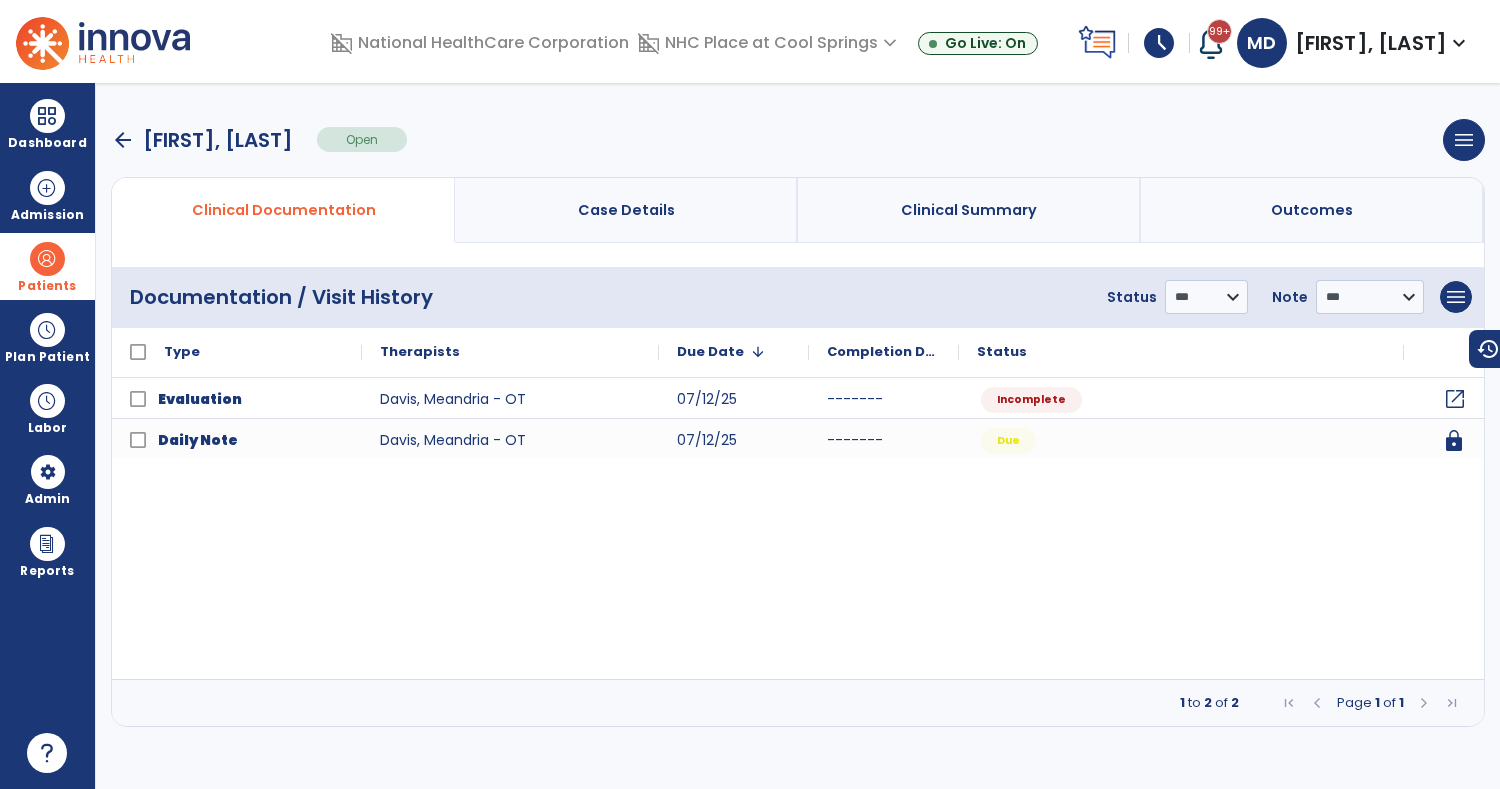 click on "open_in_new" 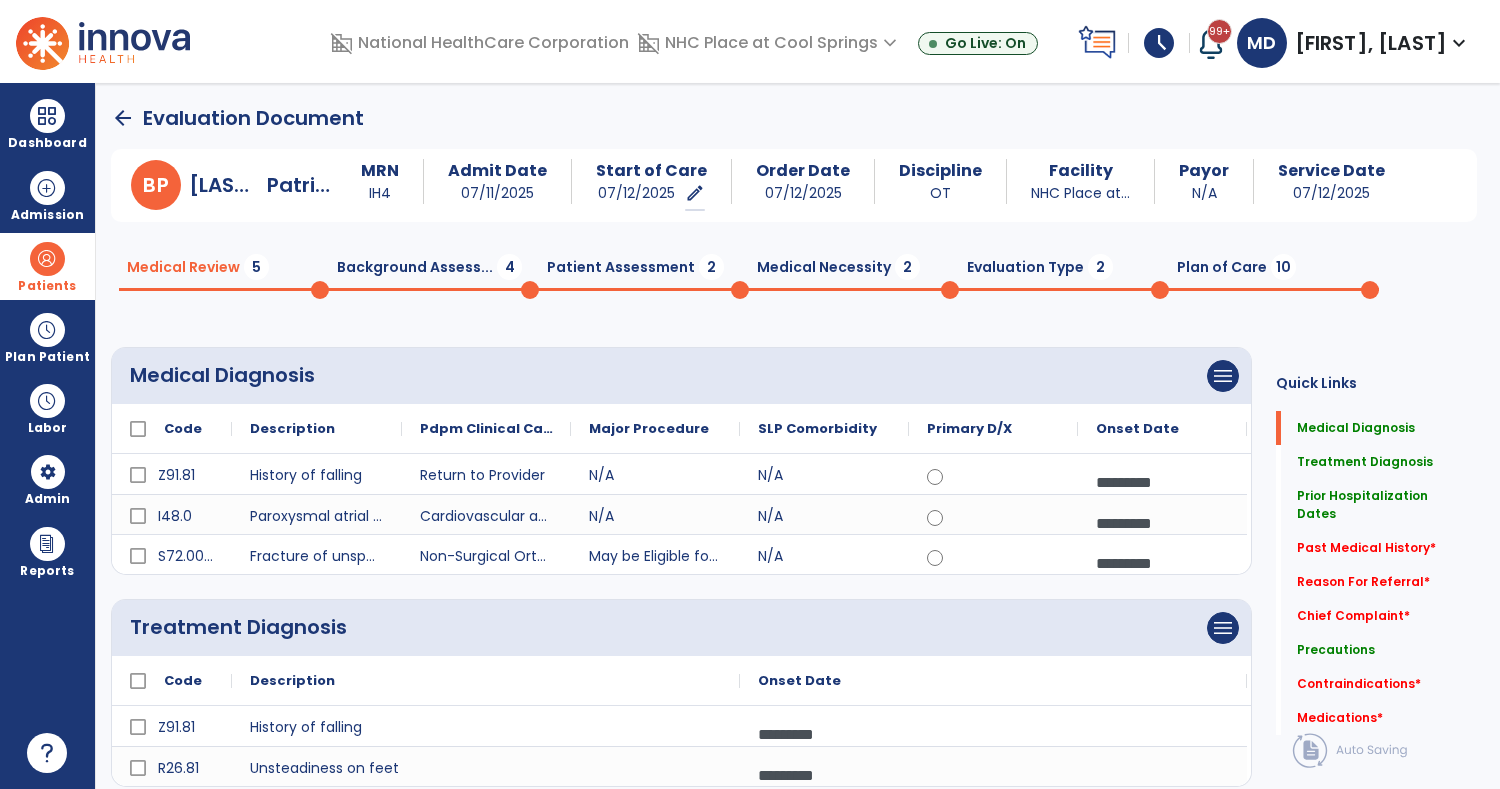 click on "Patient Assessment  2" 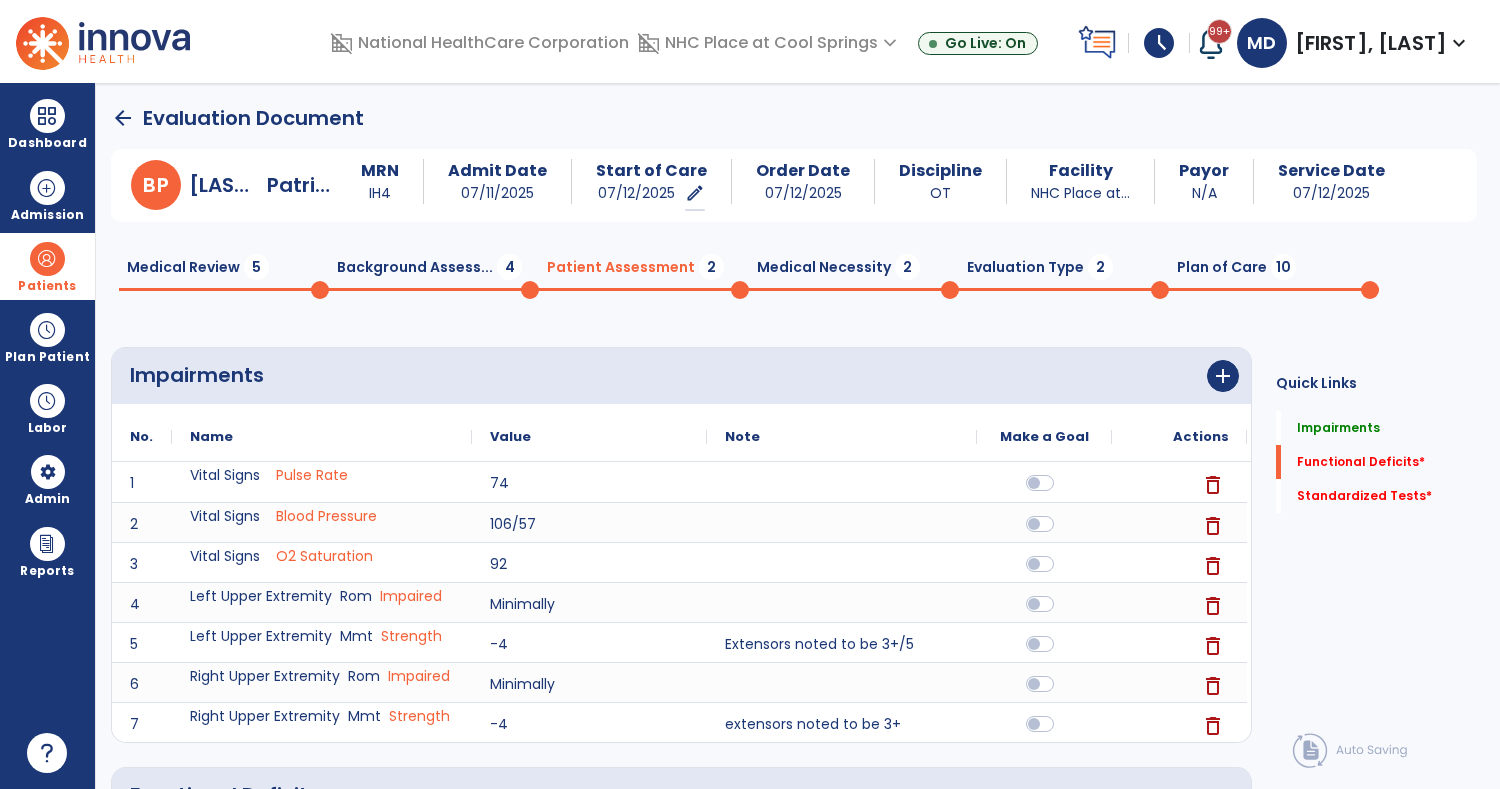 click on "Medical Necessity  2" 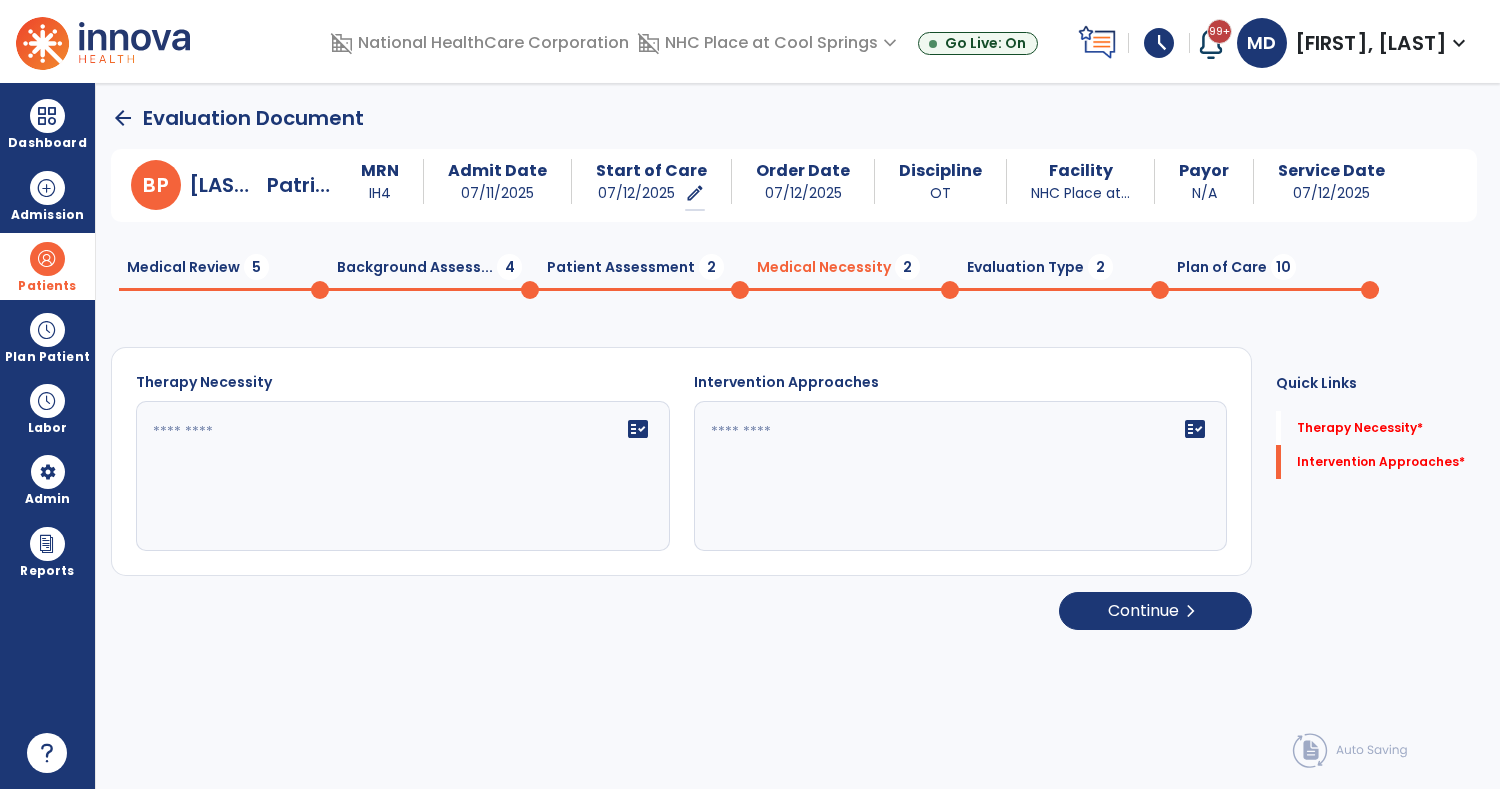 click on "Patient Assessment  2" 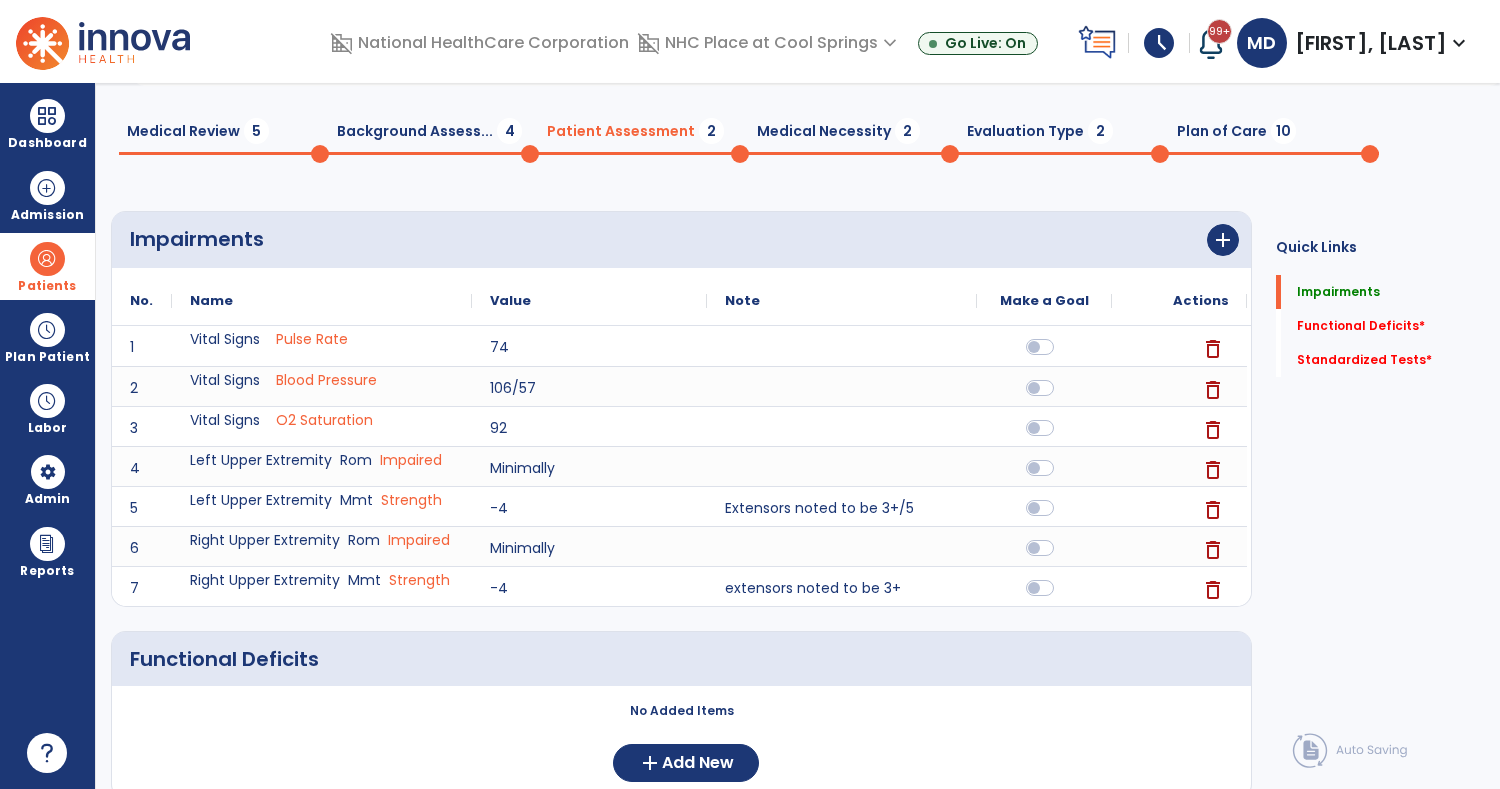 scroll, scrollTop: 0, scrollLeft: 0, axis: both 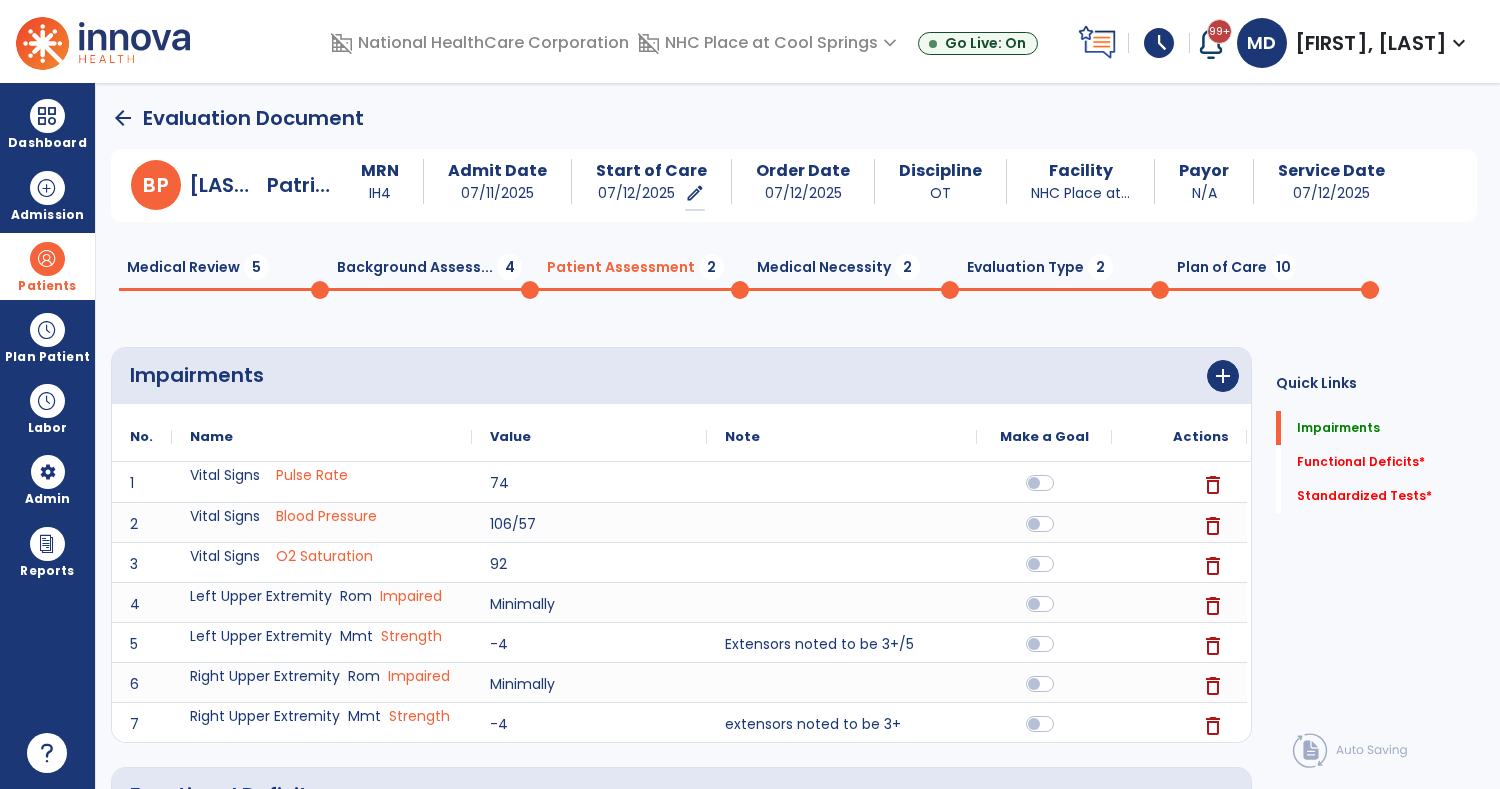 click on "Background Assess...  4" 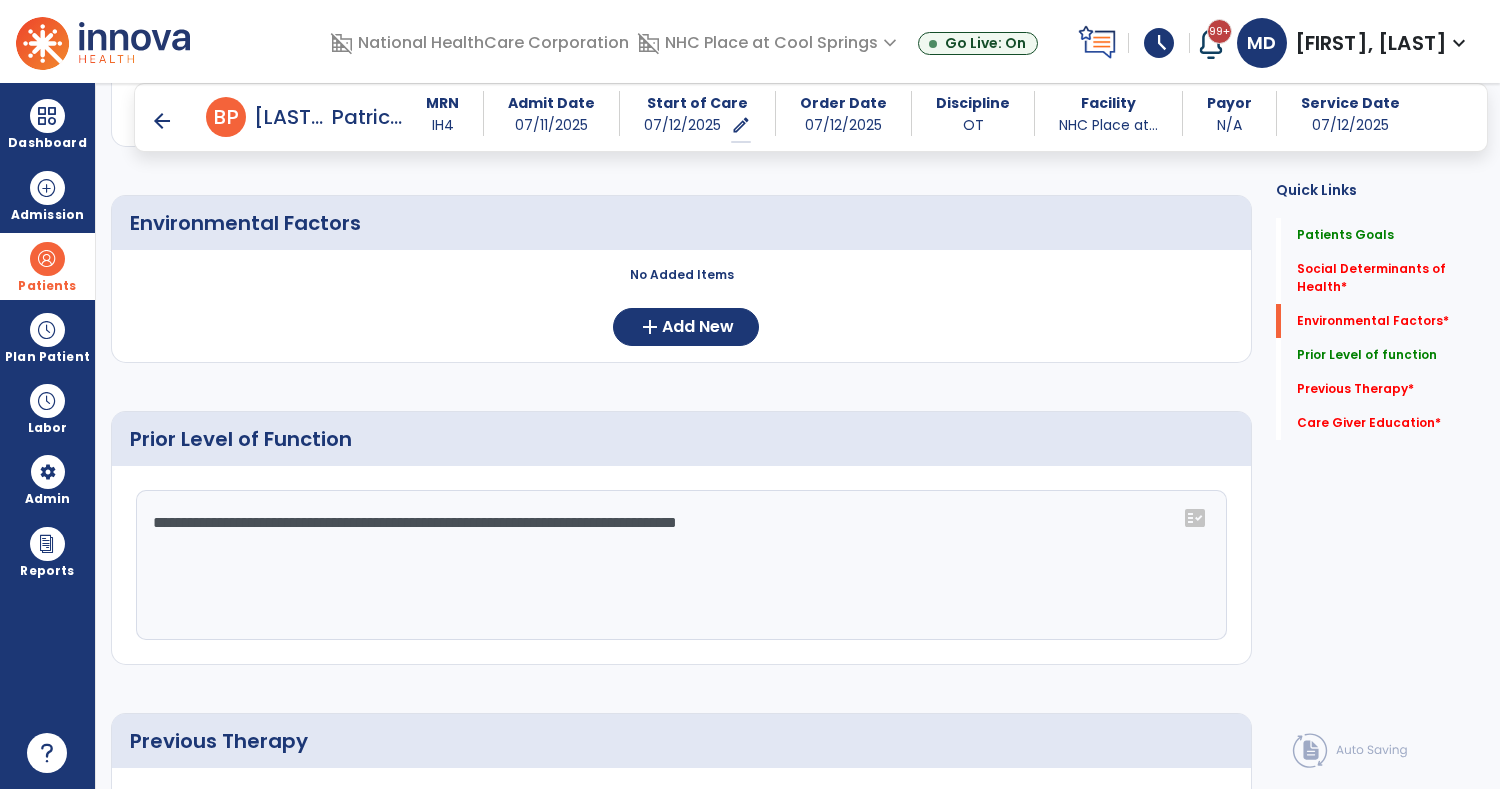 scroll, scrollTop: 558, scrollLeft: 0, axis: vertical 